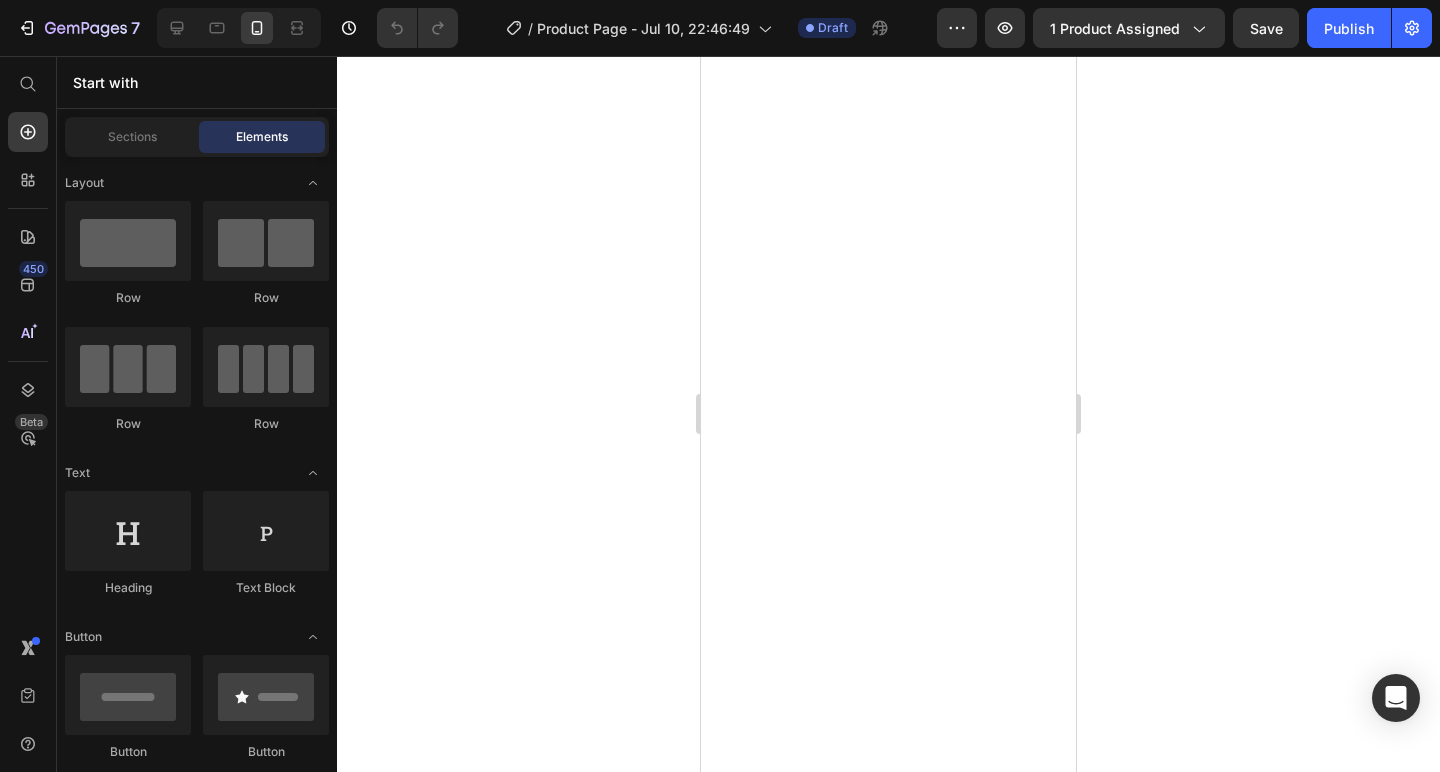 scroll, scrollTop: 0, scrollLeft: 0, axis: both 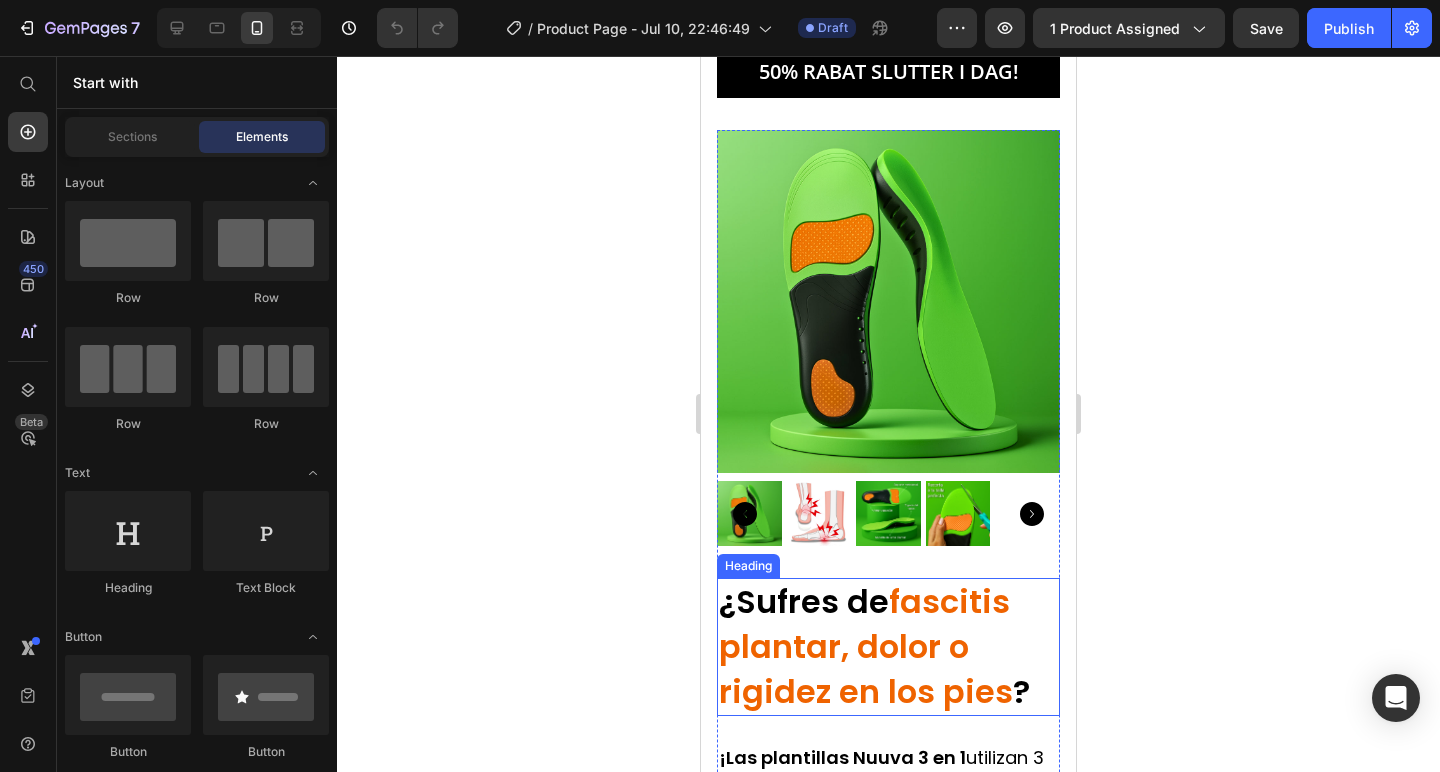 click on "Product Images" at bounding box center (888, 354) 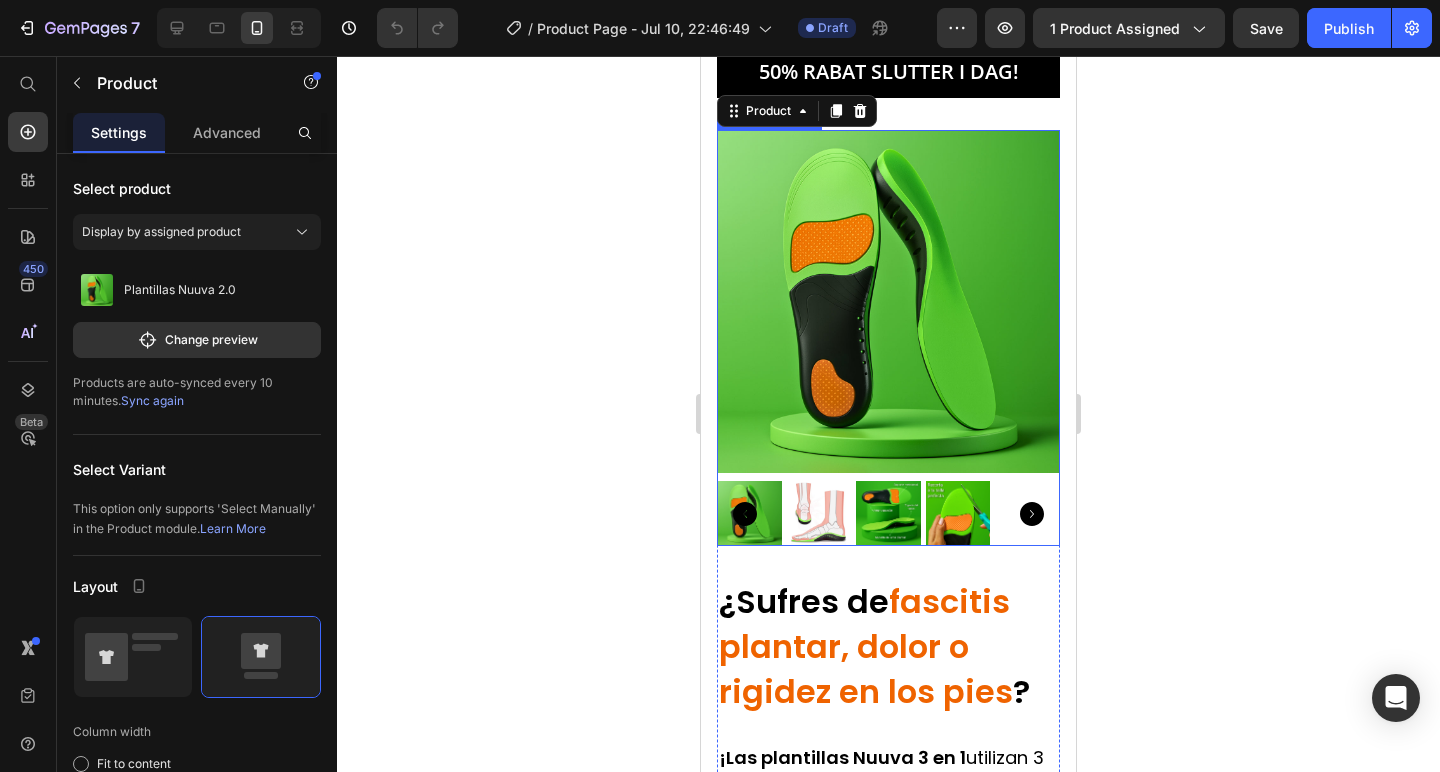 click at bounding box center (819, 513) 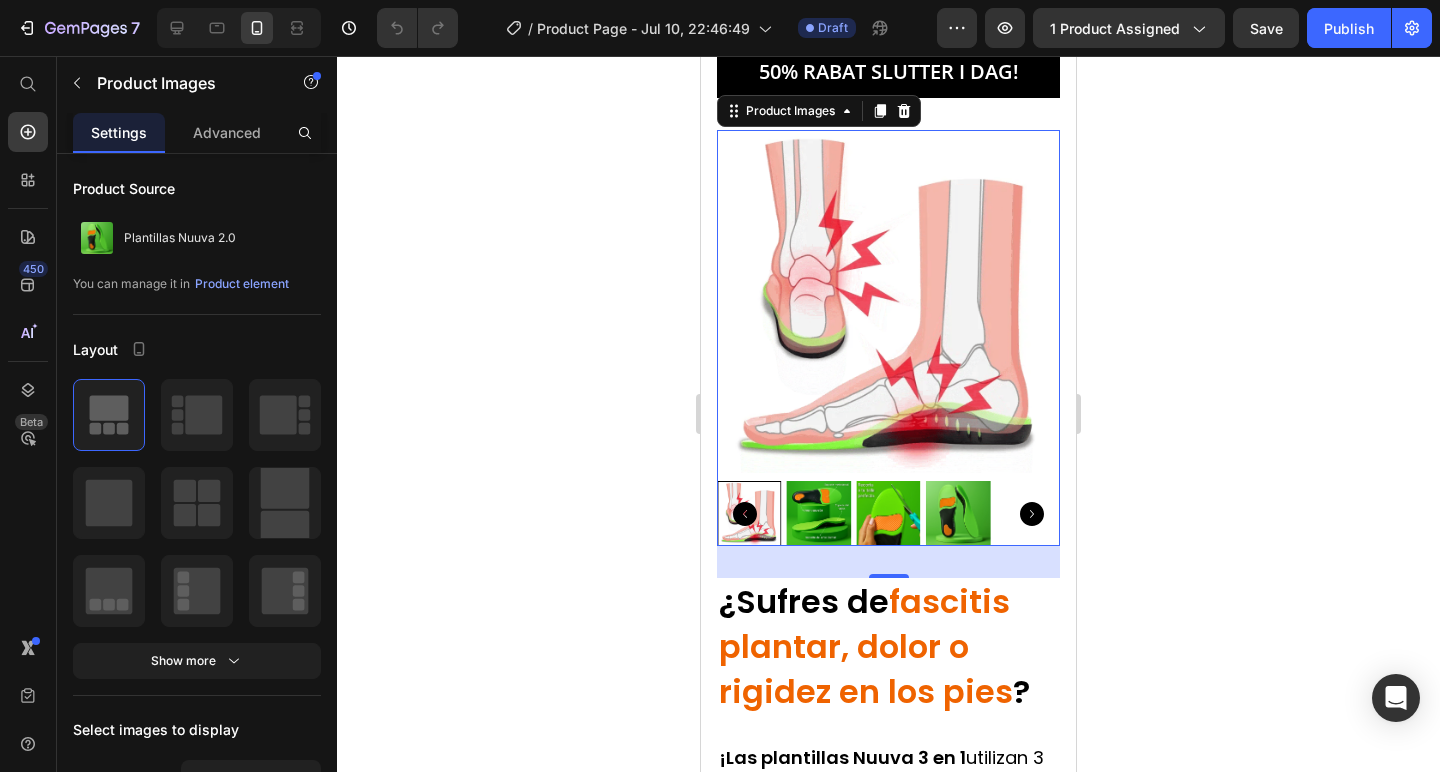 click at bounding box center (819, 513) 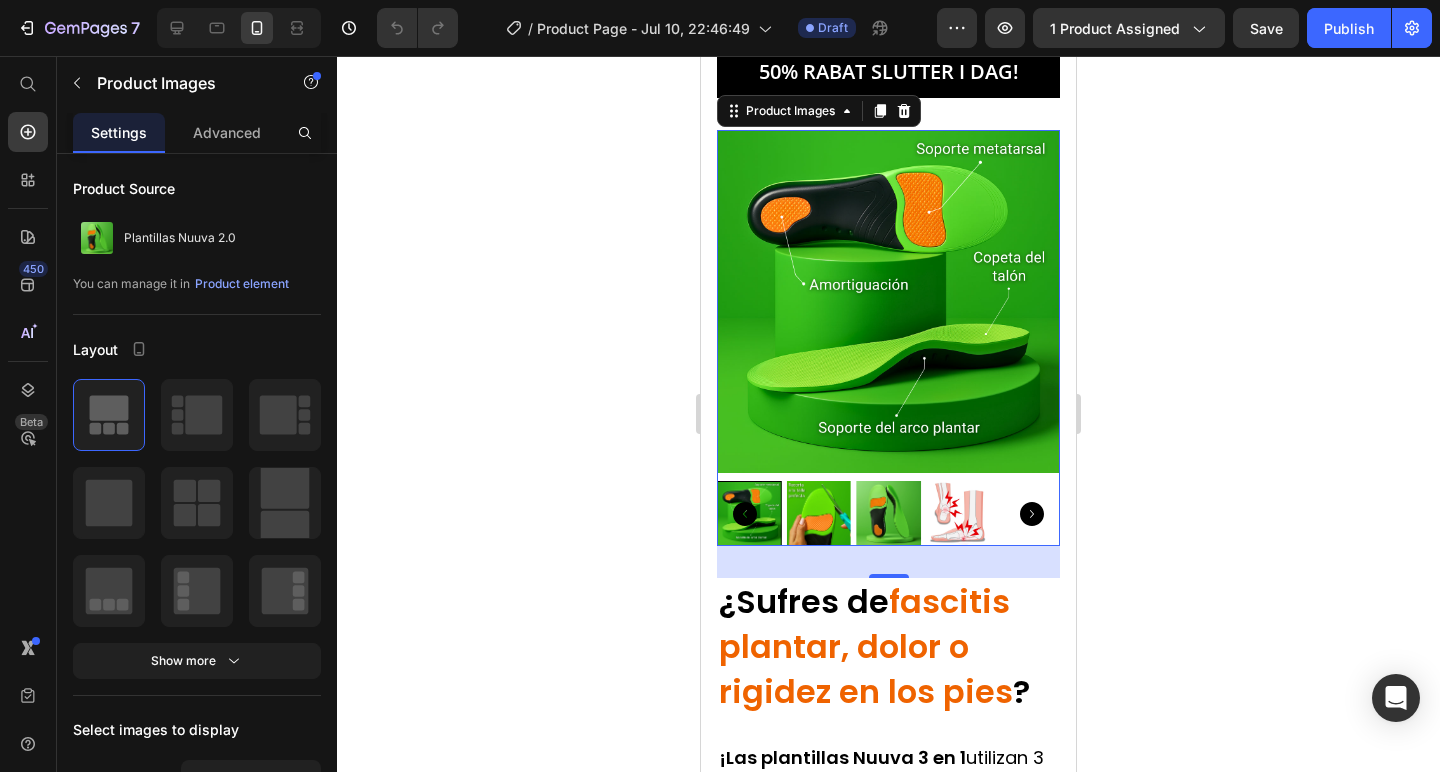 click at bounding box center [888, 513] 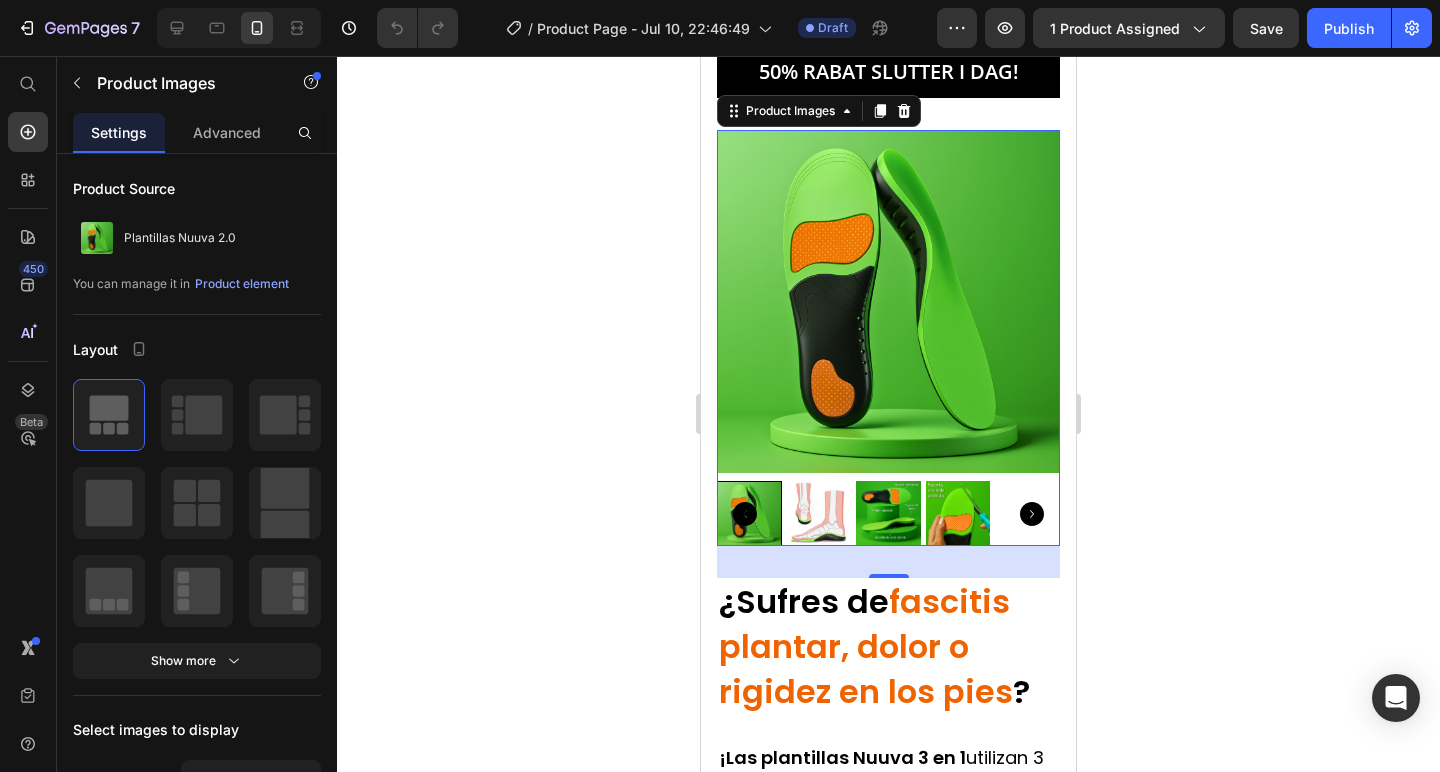 click at bounding box center (958, 513) 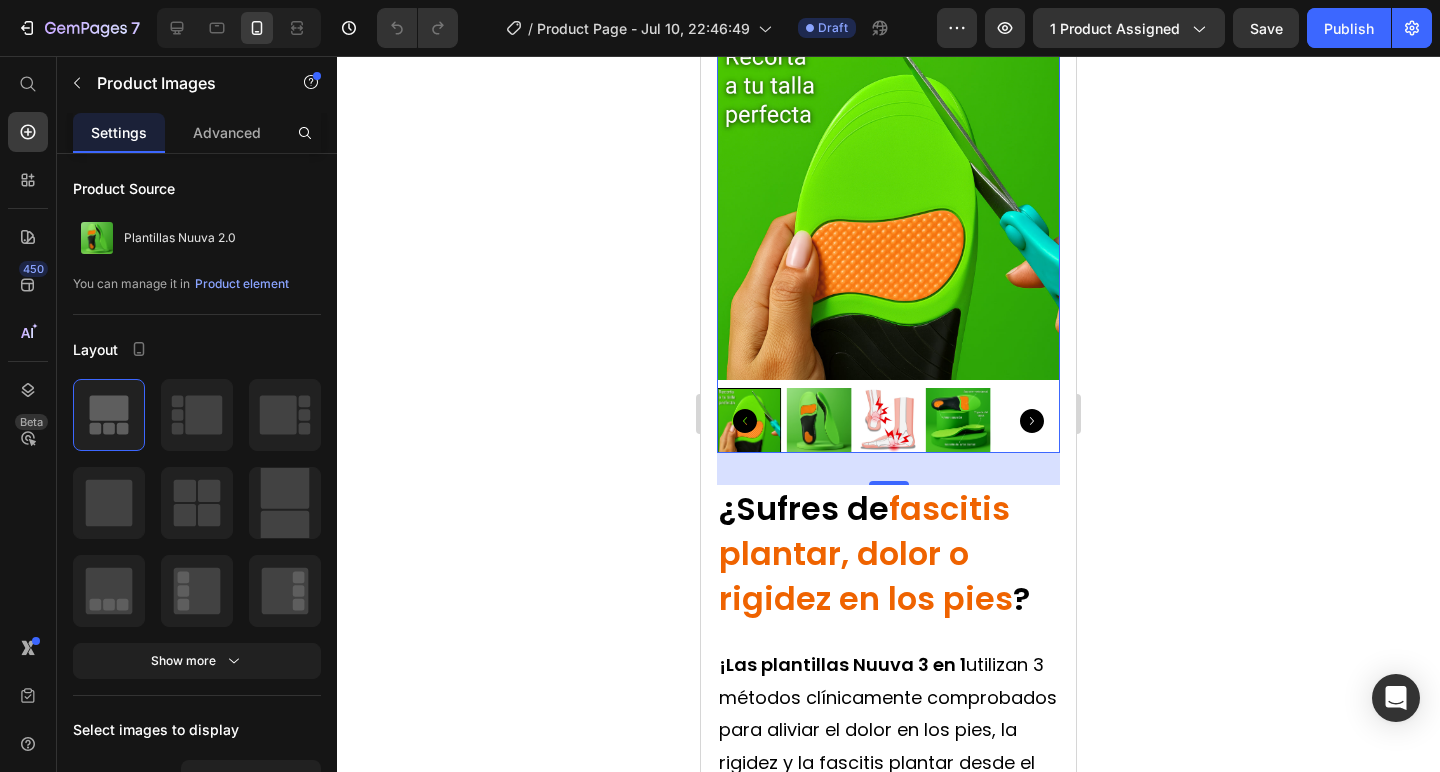 scroll, scrollTop: 242, scrollLeft: 0, axis: vertical 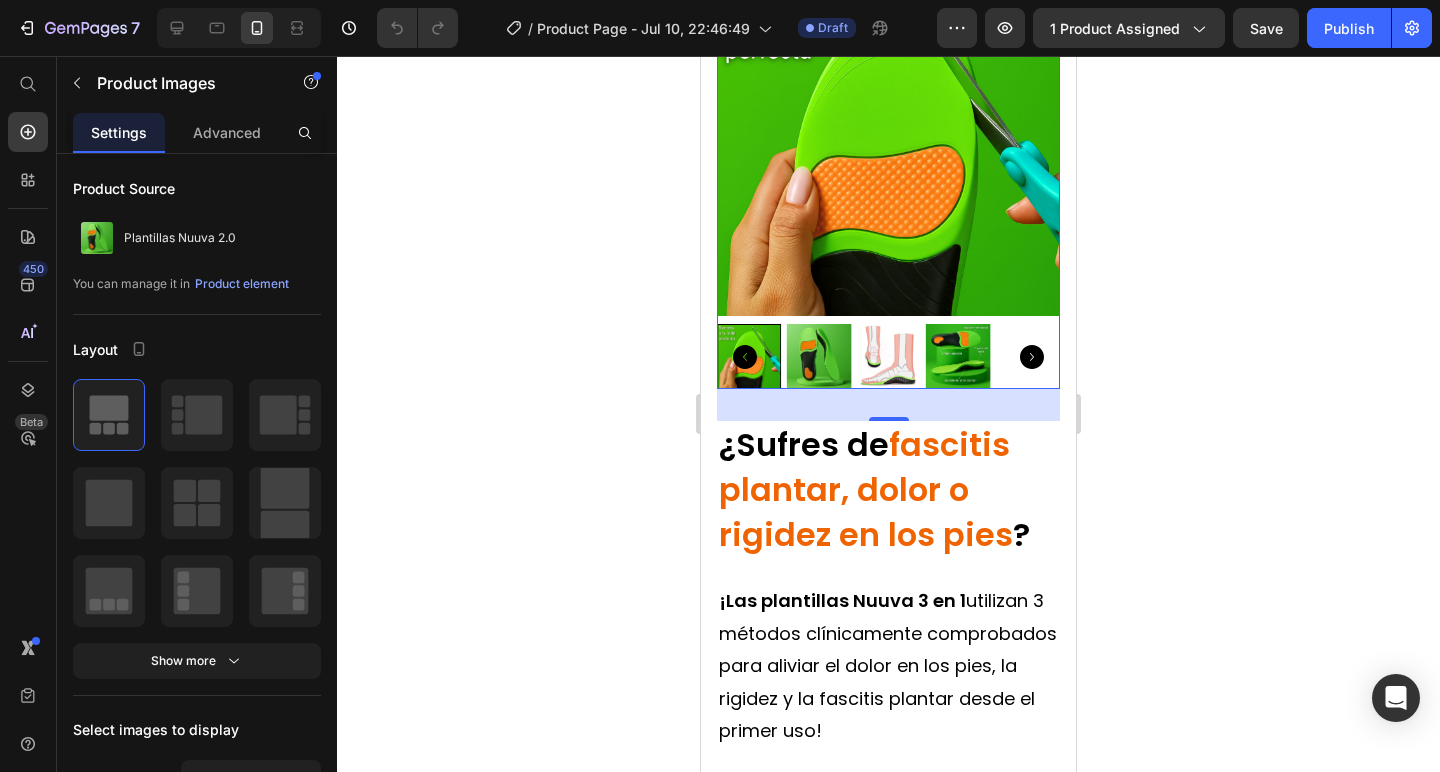 click at bounding box center (819, 356) 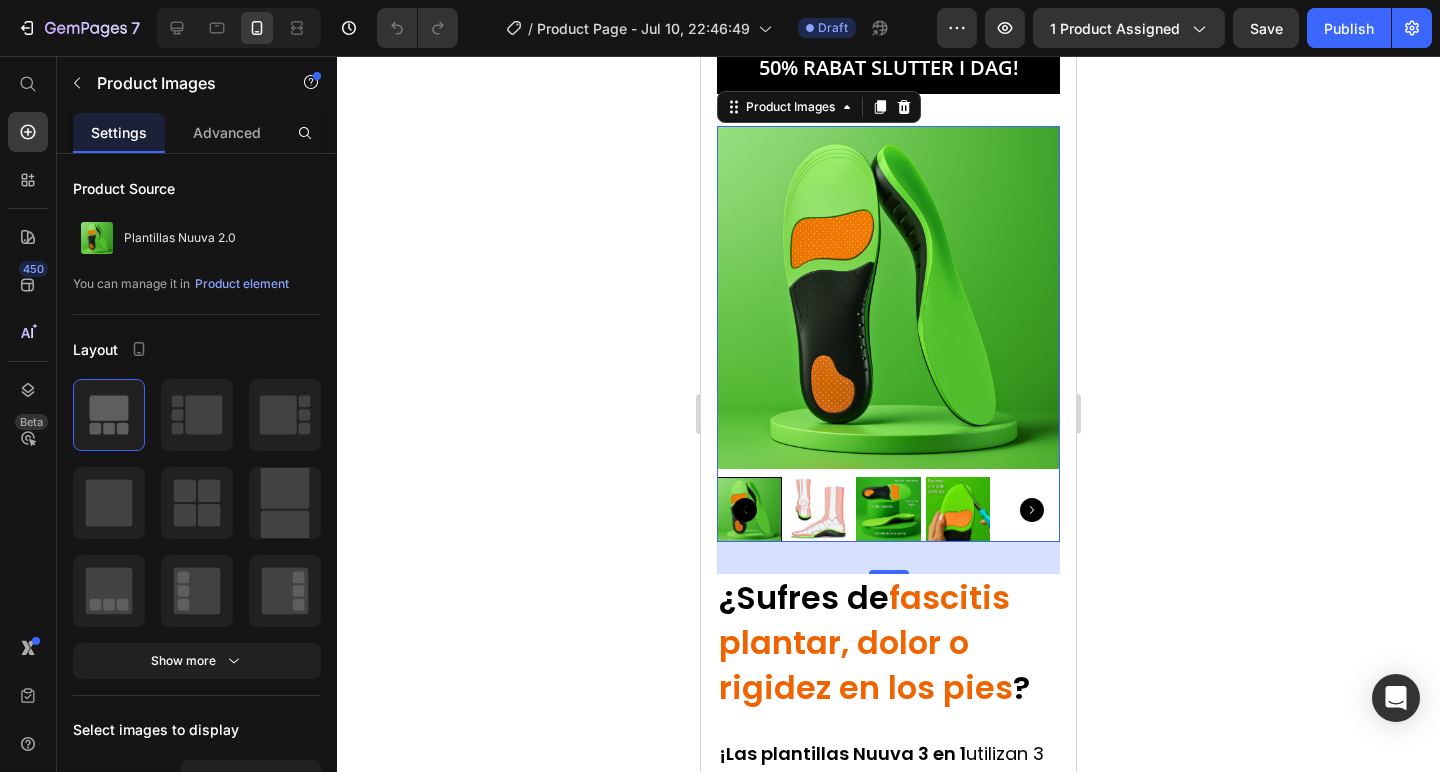 scroll, scrollTop: 86, scrollLeft: 0, axis: vertical 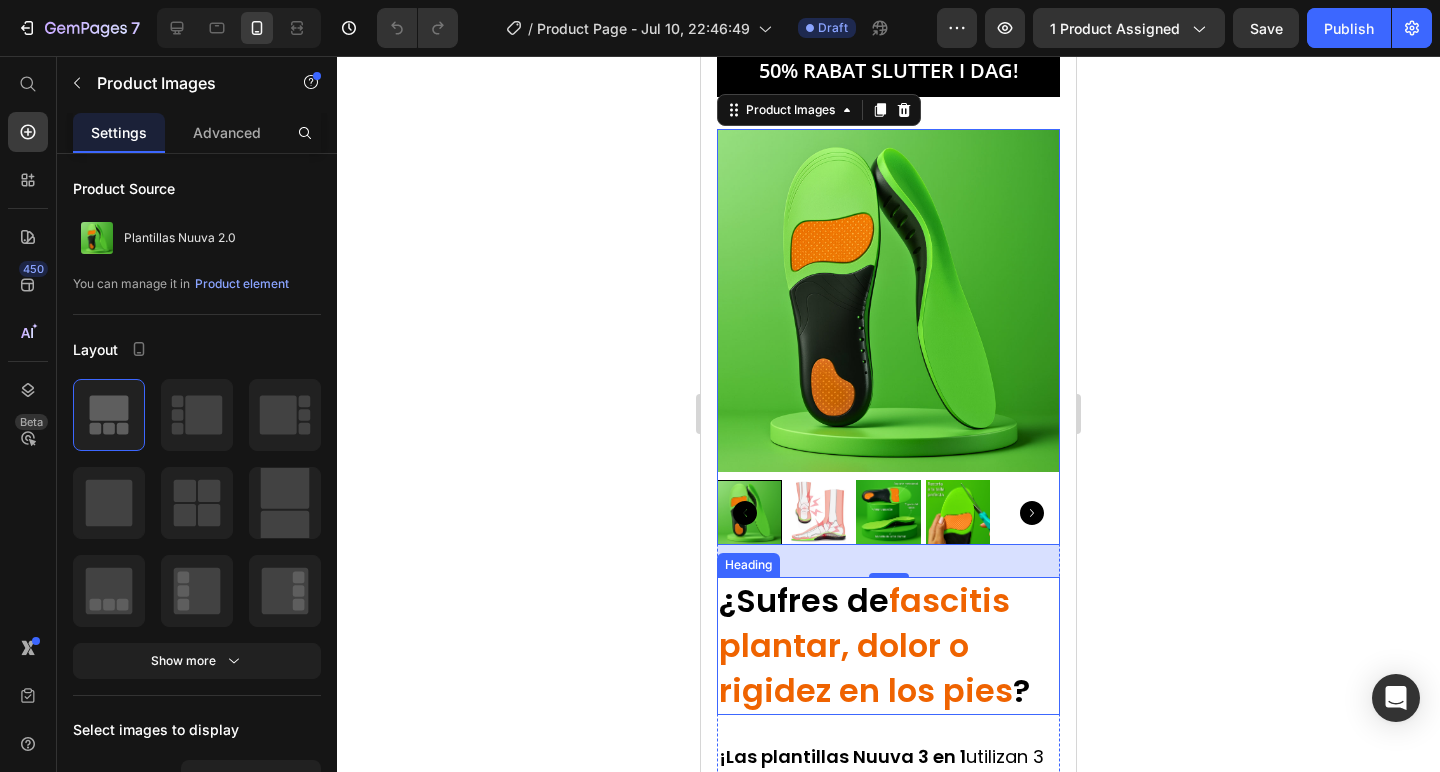 click 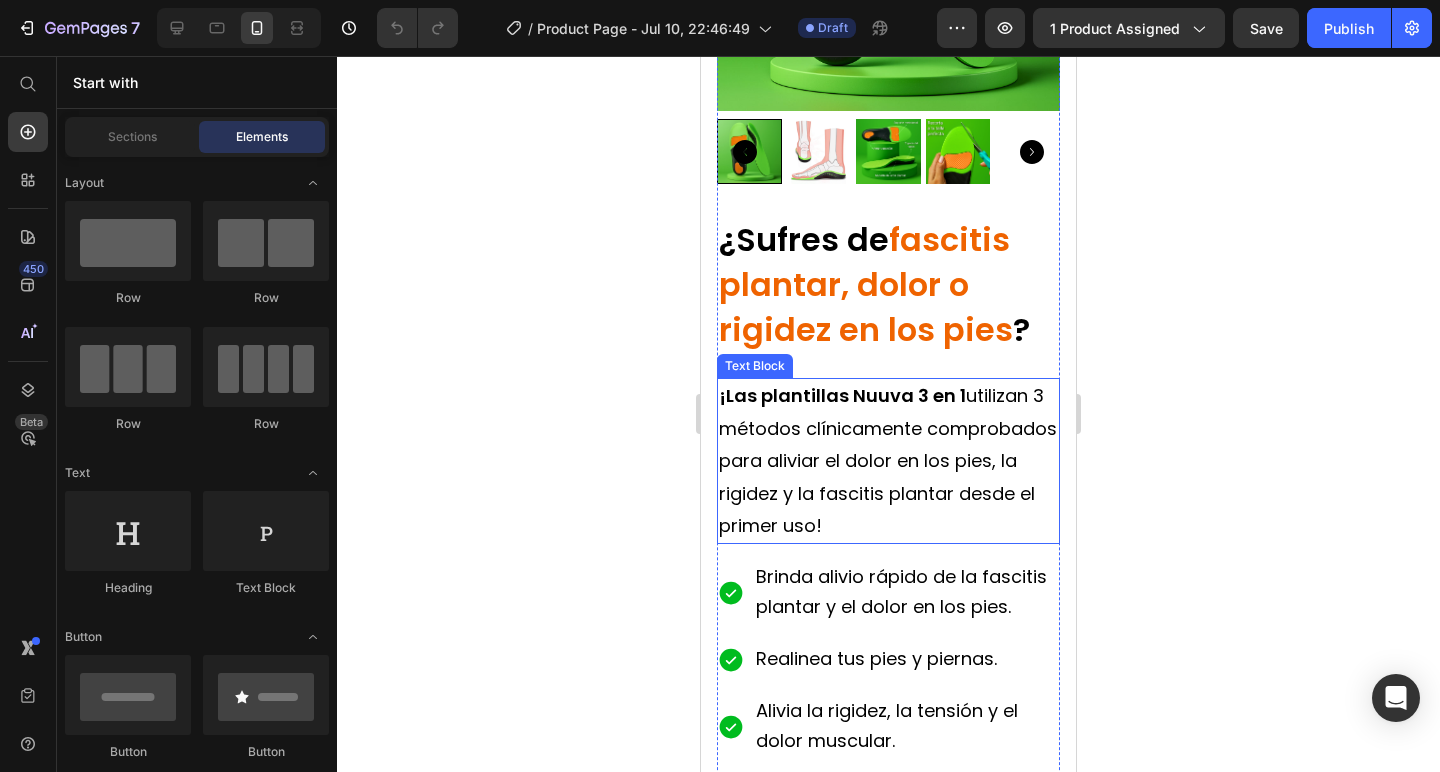 scroll, scrollTop: 469, scrollLeft: 0, axis: vertical 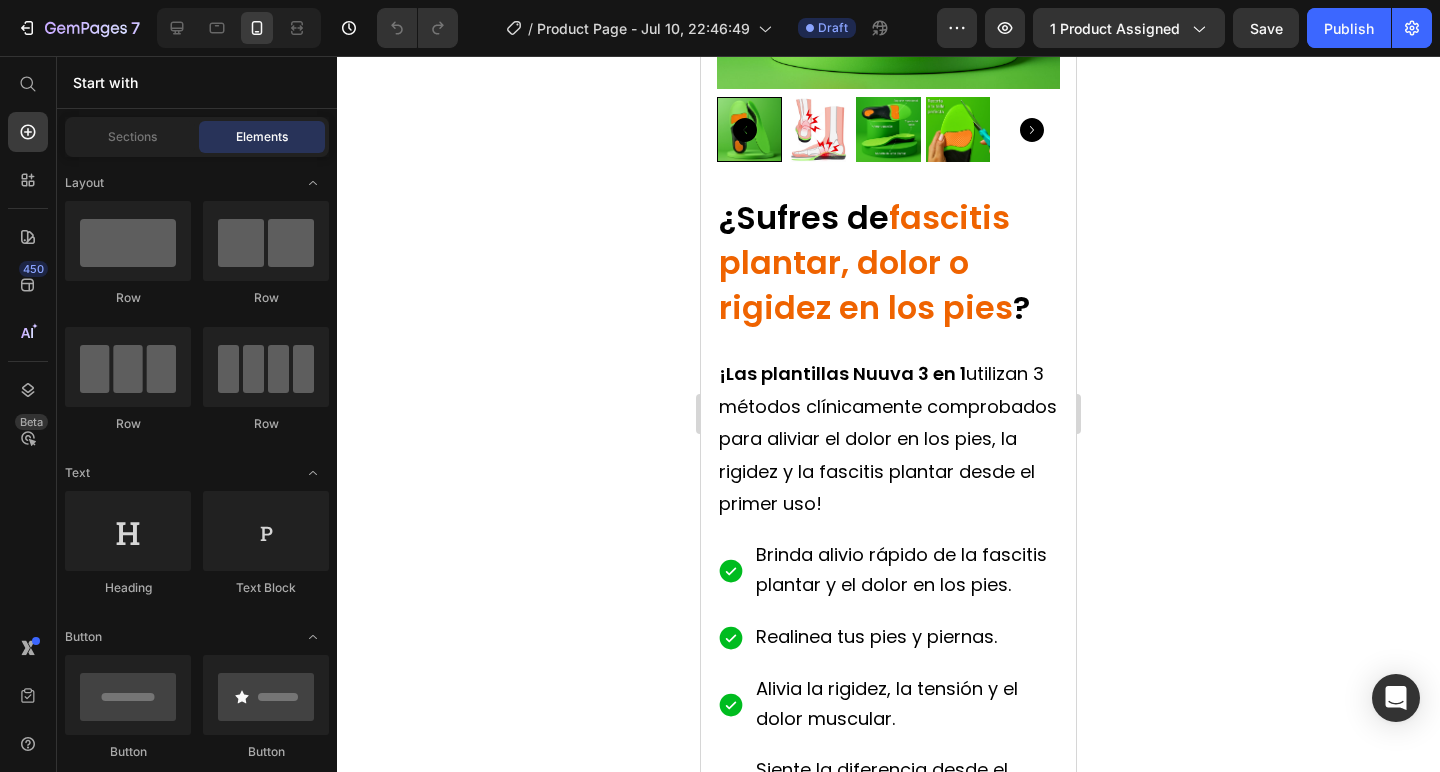click 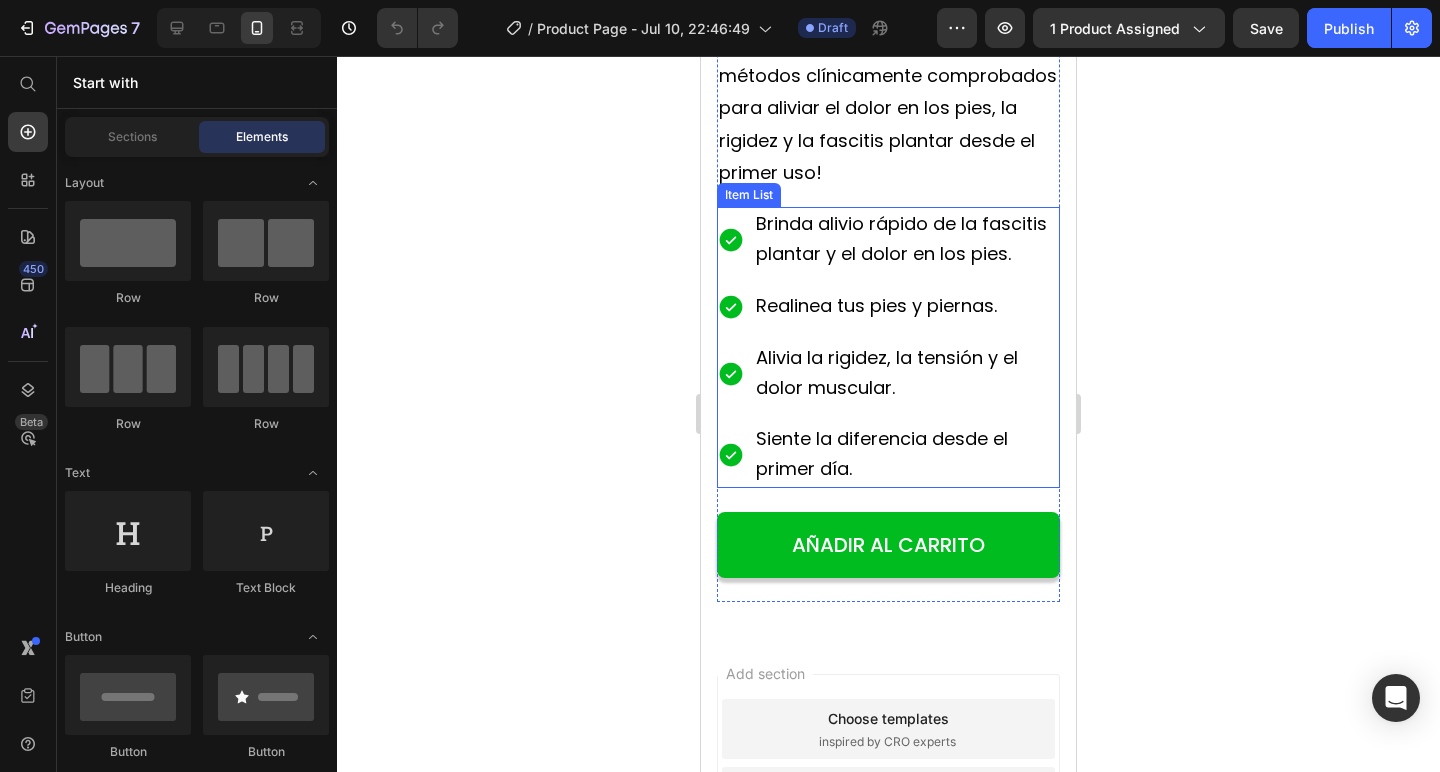 scroll, scrollTop: 810, scrollLeft: 0, axis: vertical 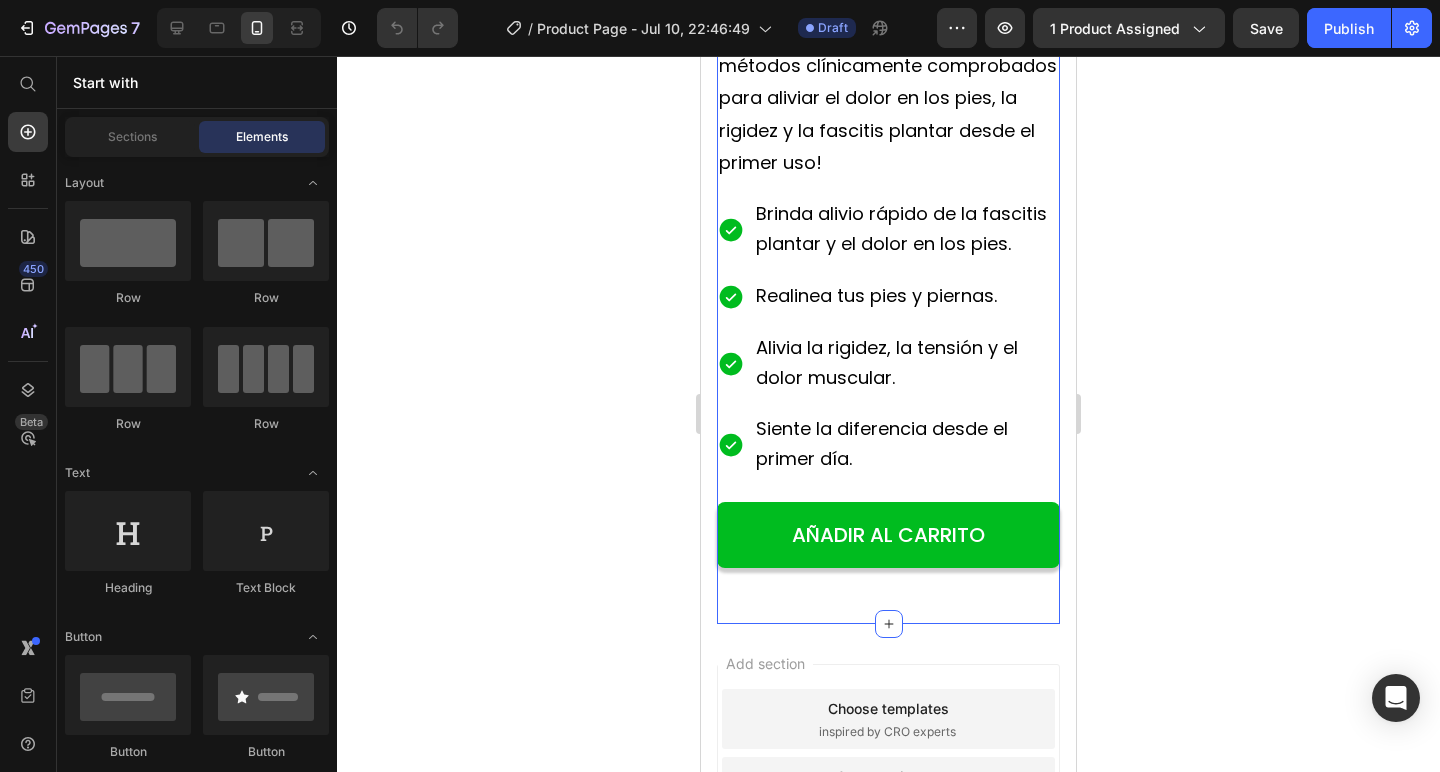 click 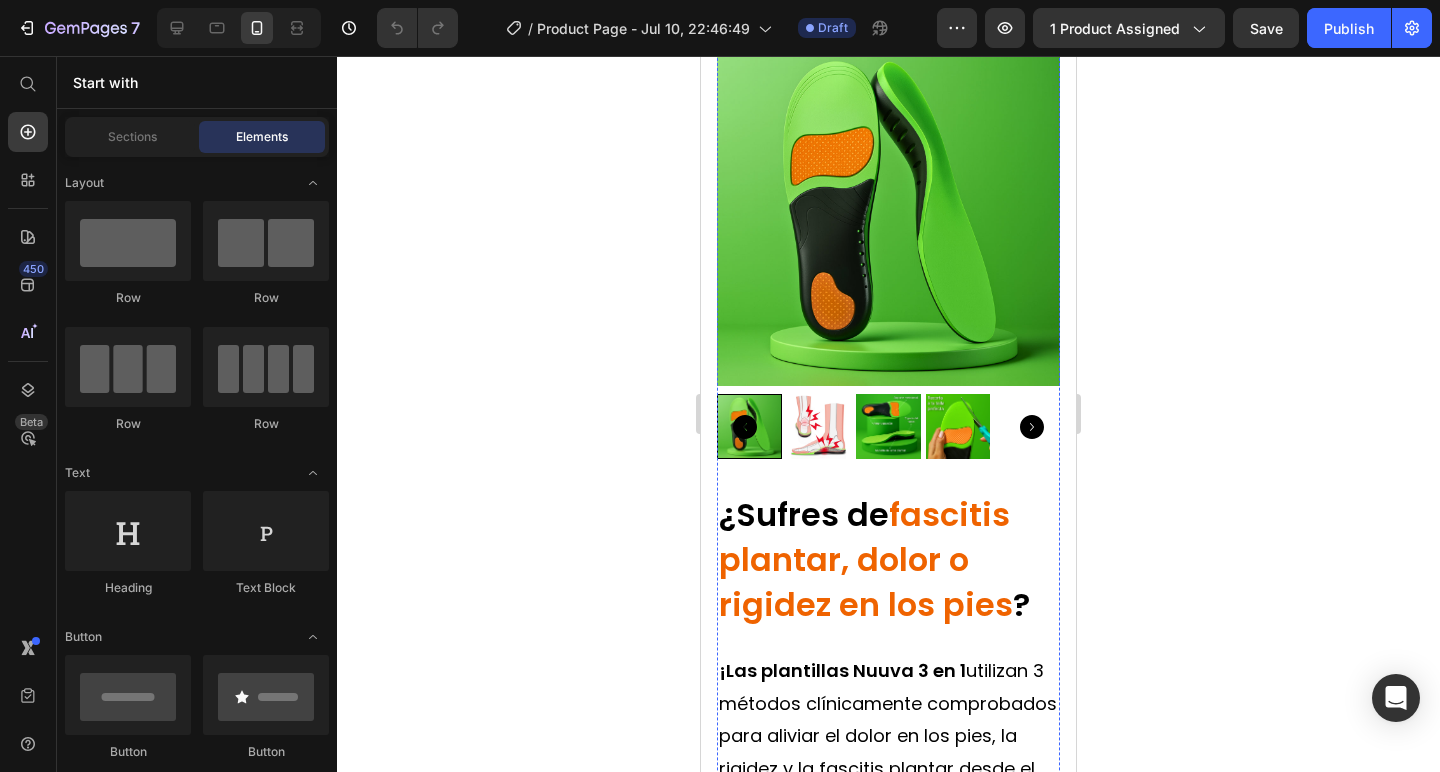 scroll, scrollTop: 170, scrollLeft: 0, axis: vertical 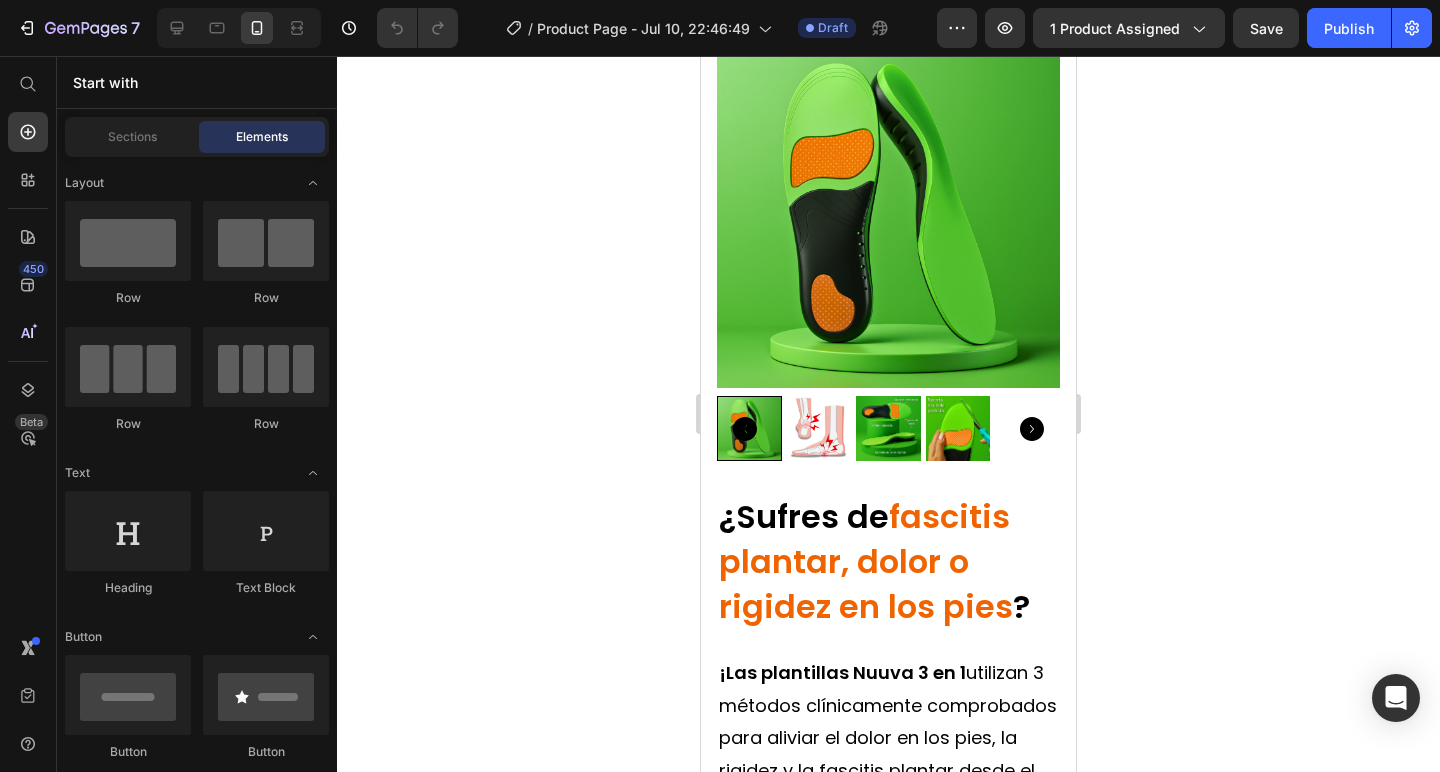 click 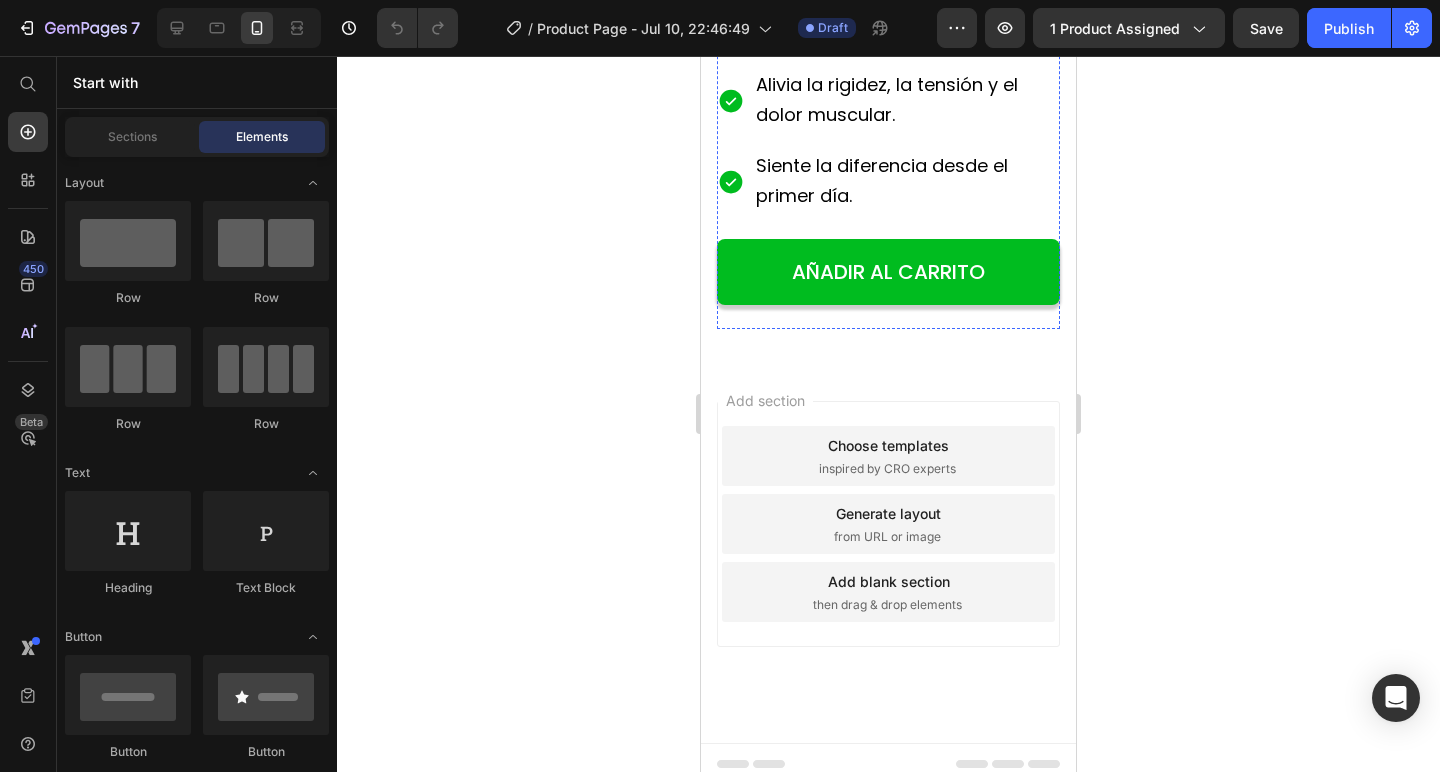 scroll, scrollTop: 1075, scrollLeft: 0, axis: vertical 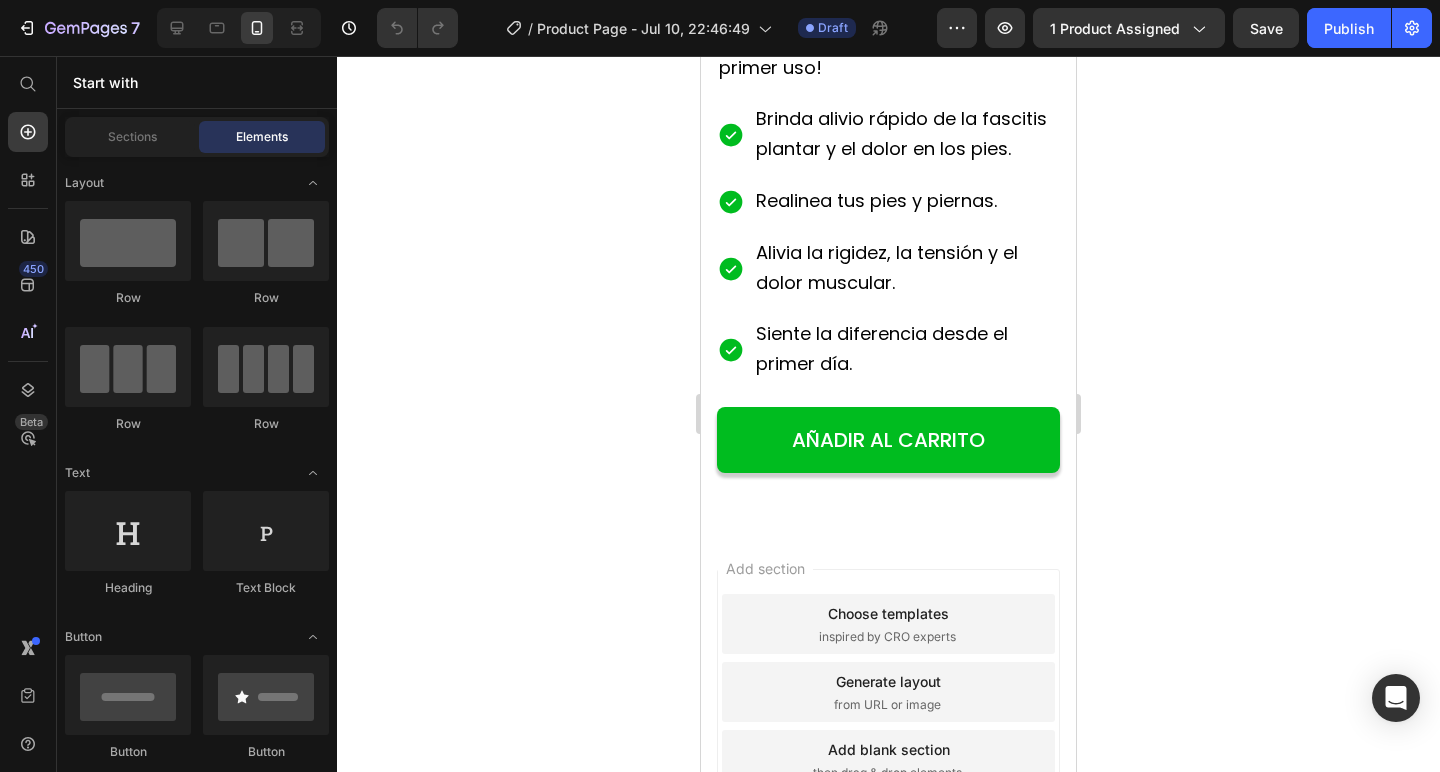 click 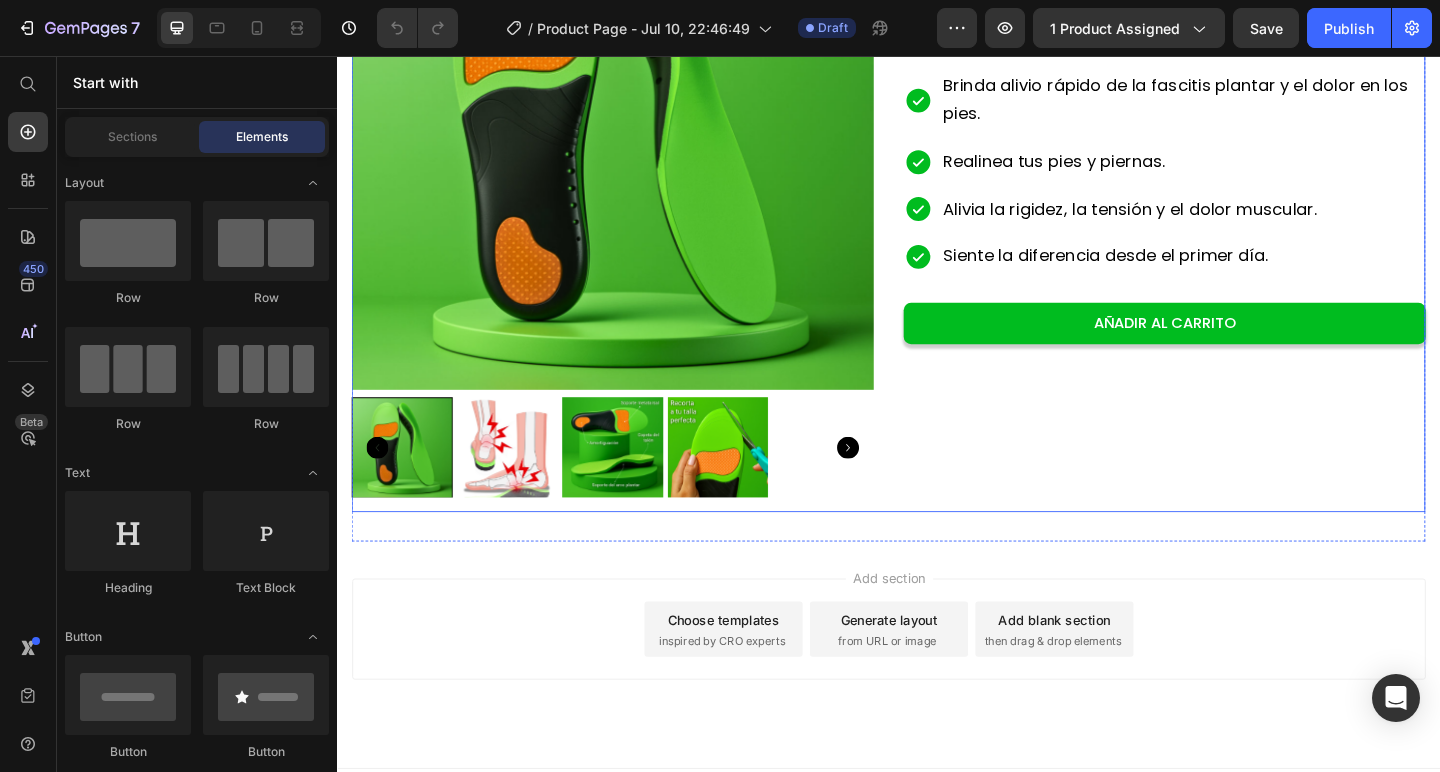 scroll, scrollTop: 364, scrollLeft: 0, axis: vertical 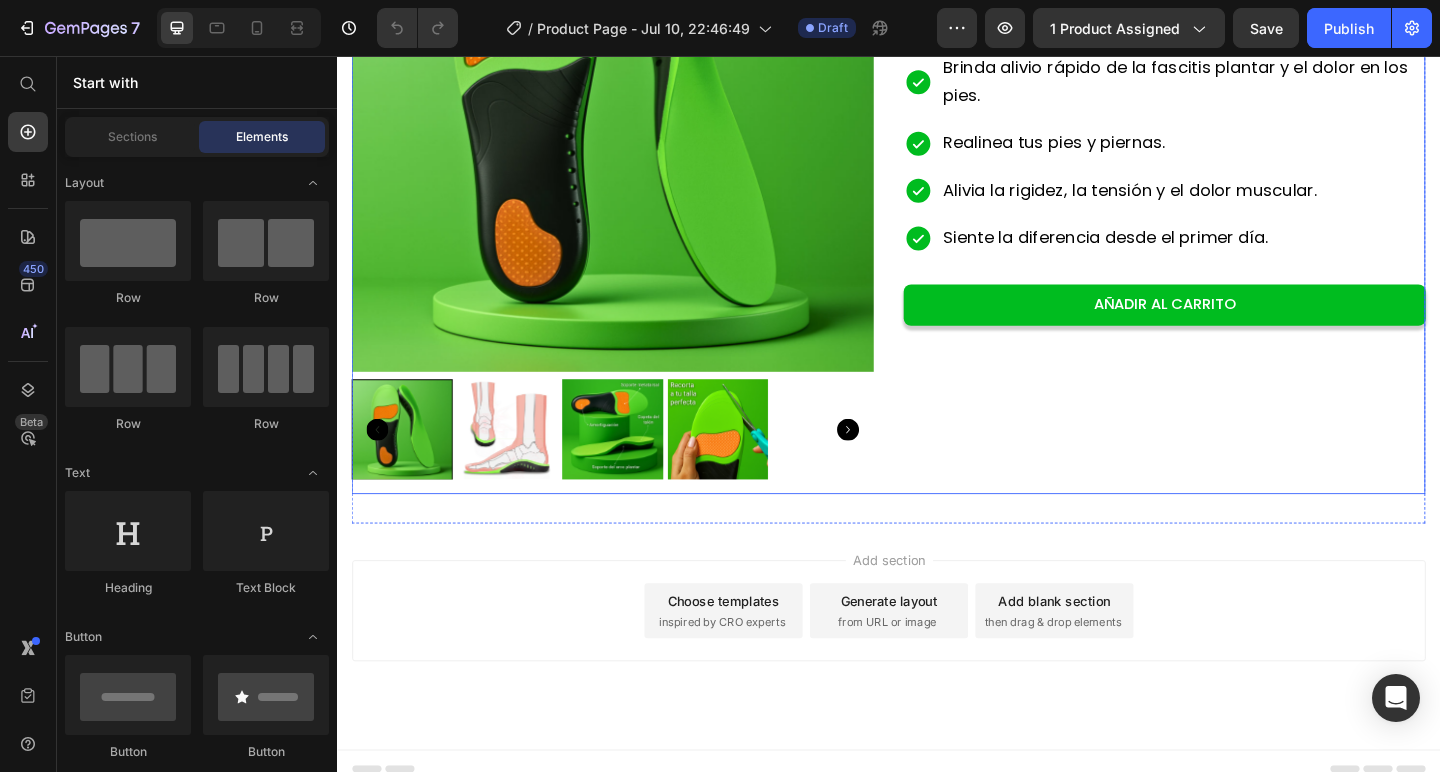 click on "¿Sufres de fascitis plantar, dolor o rigidez en los pies ? Heading ¡Las plantillas Nuuva 3 en 1 utilizan 3 métodos clínicamente comprobados para aliviar el dolor en los pies, la rigidez y la fascitis plantar desde el primer uso! Text Block Brinda alivio rápido de la fascitis plantar y el dolor en los pies. Realinea tus pies y piernas. Alivia la rigidez, la tensión y el dolor muscular. Siente la diferencia desde el primer día. Item List AÑADIR AL CARRITO Add to Cart" at bounding box center (1237, 182) 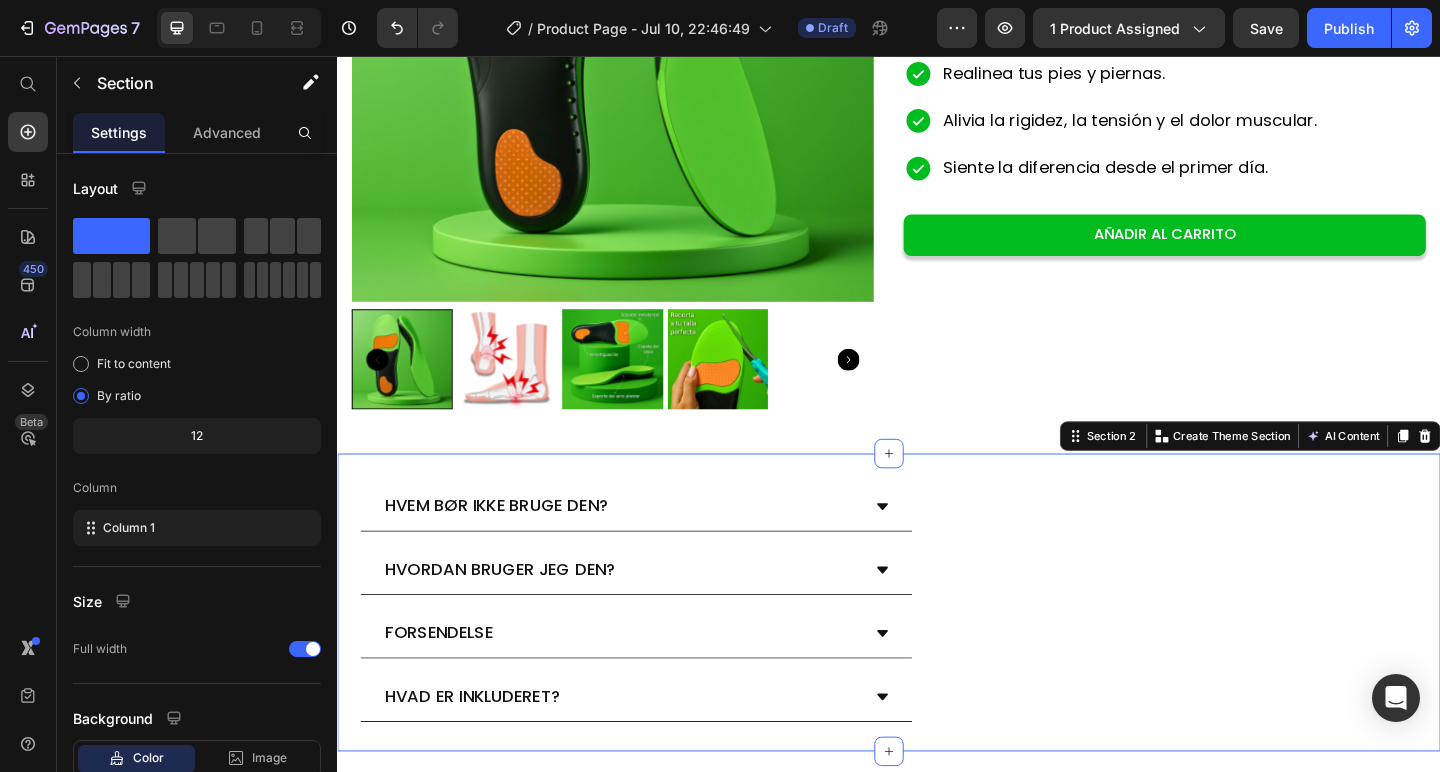 scroll, scrollTop: 403, scrollLeft: 0, axis: vertical 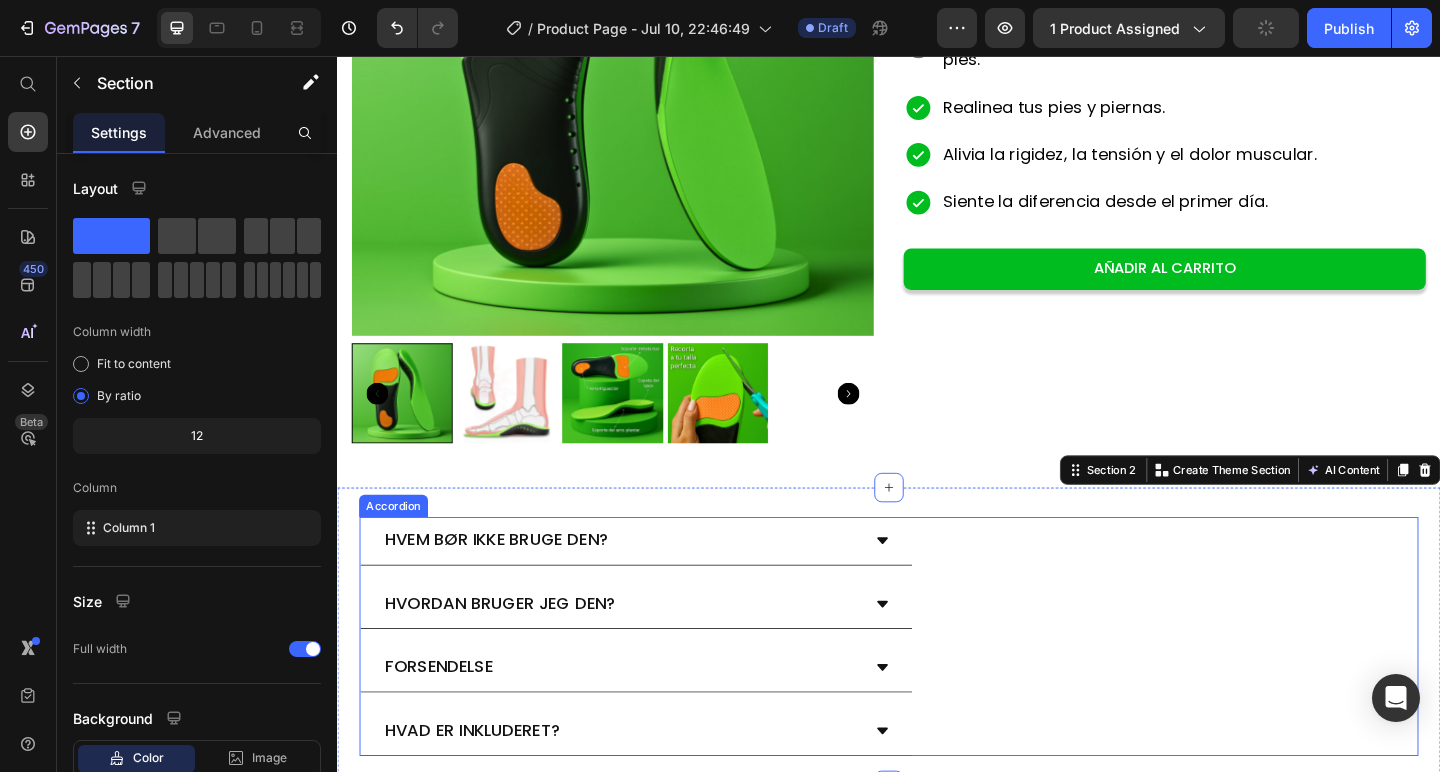 click on "HVEM BØR IKKE BRUGE DEN?" at bounding box center [937, 583] 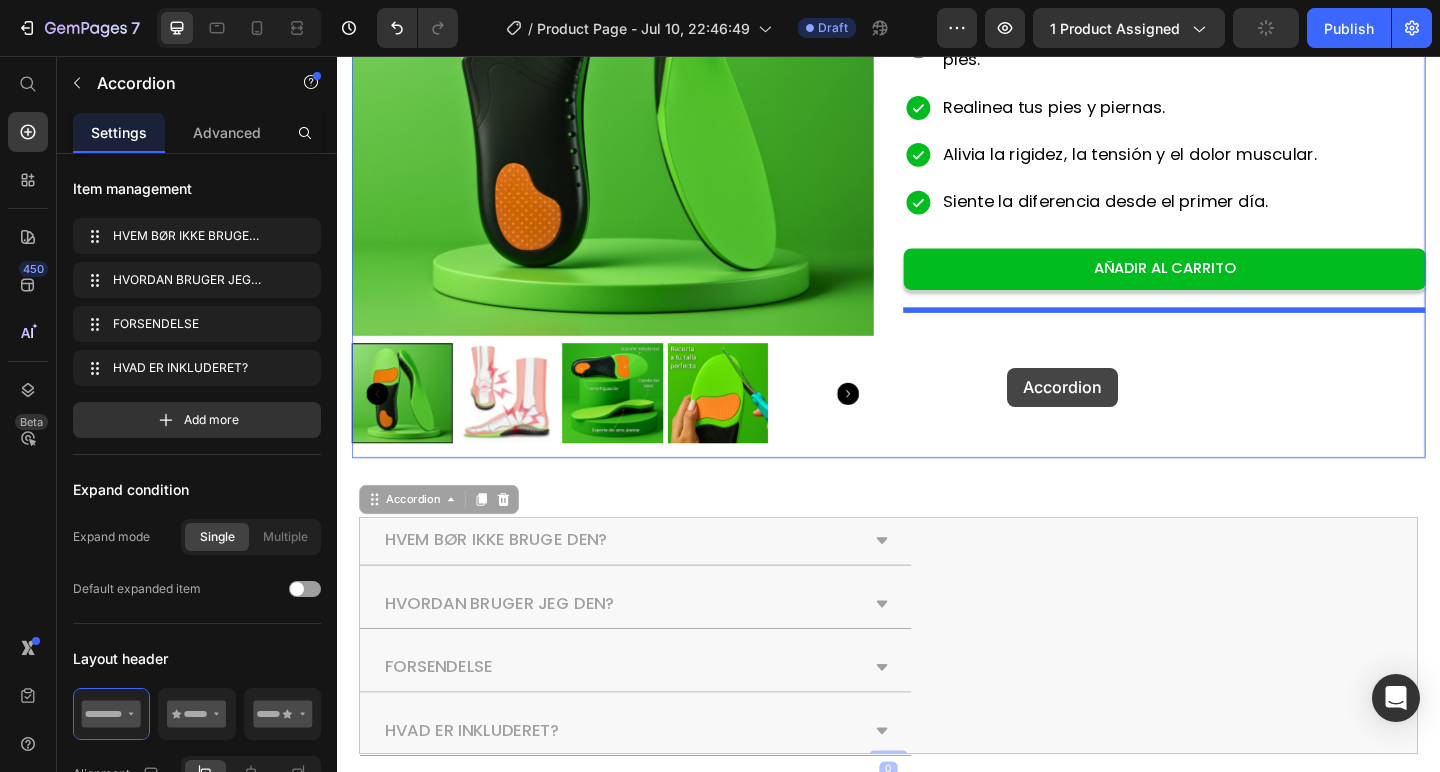 drag, startPoint x: 380, startPoint y: 547, endPoint x: 1066, endPoint y: 395, distance: 702.6379 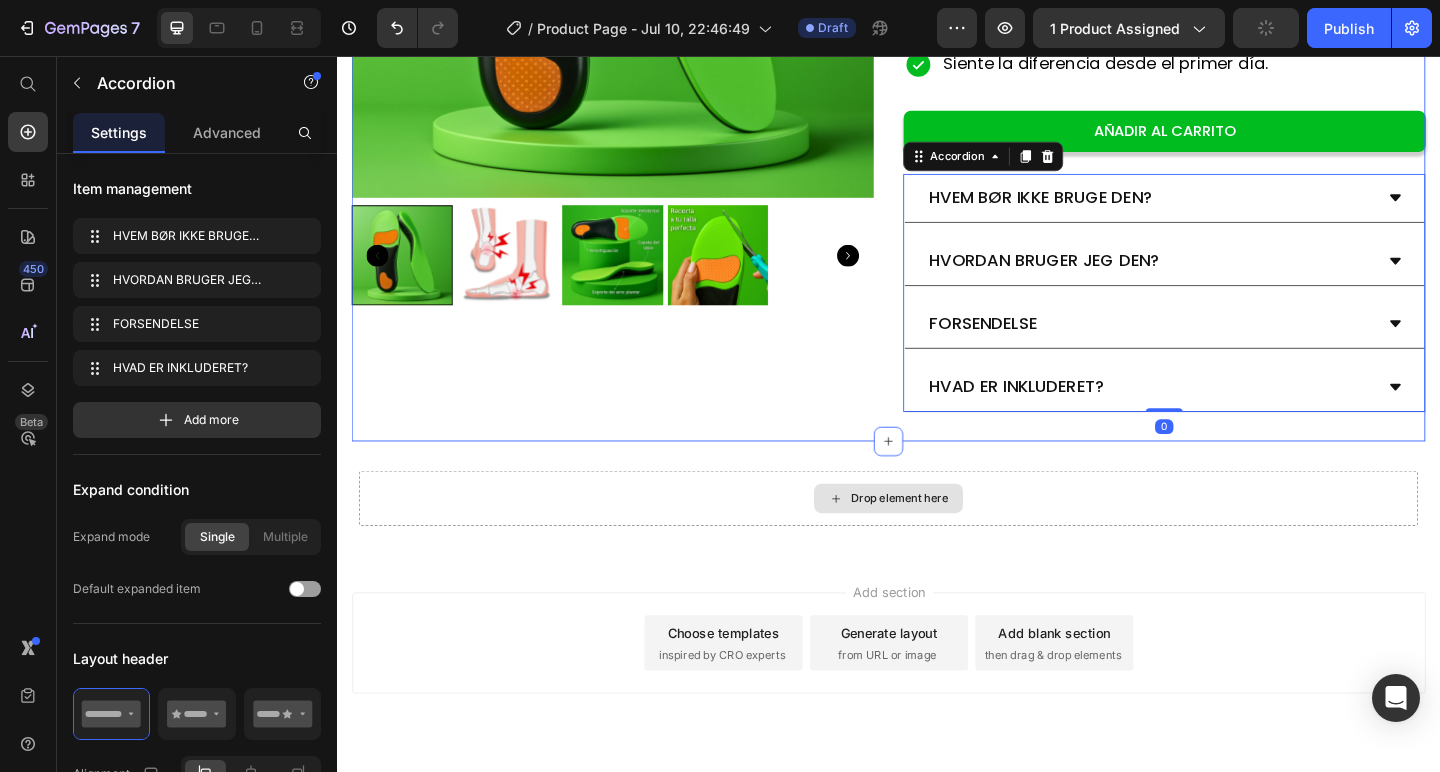 scroll, scrollTop: 584, scrollLeft: 0, axis: vertical 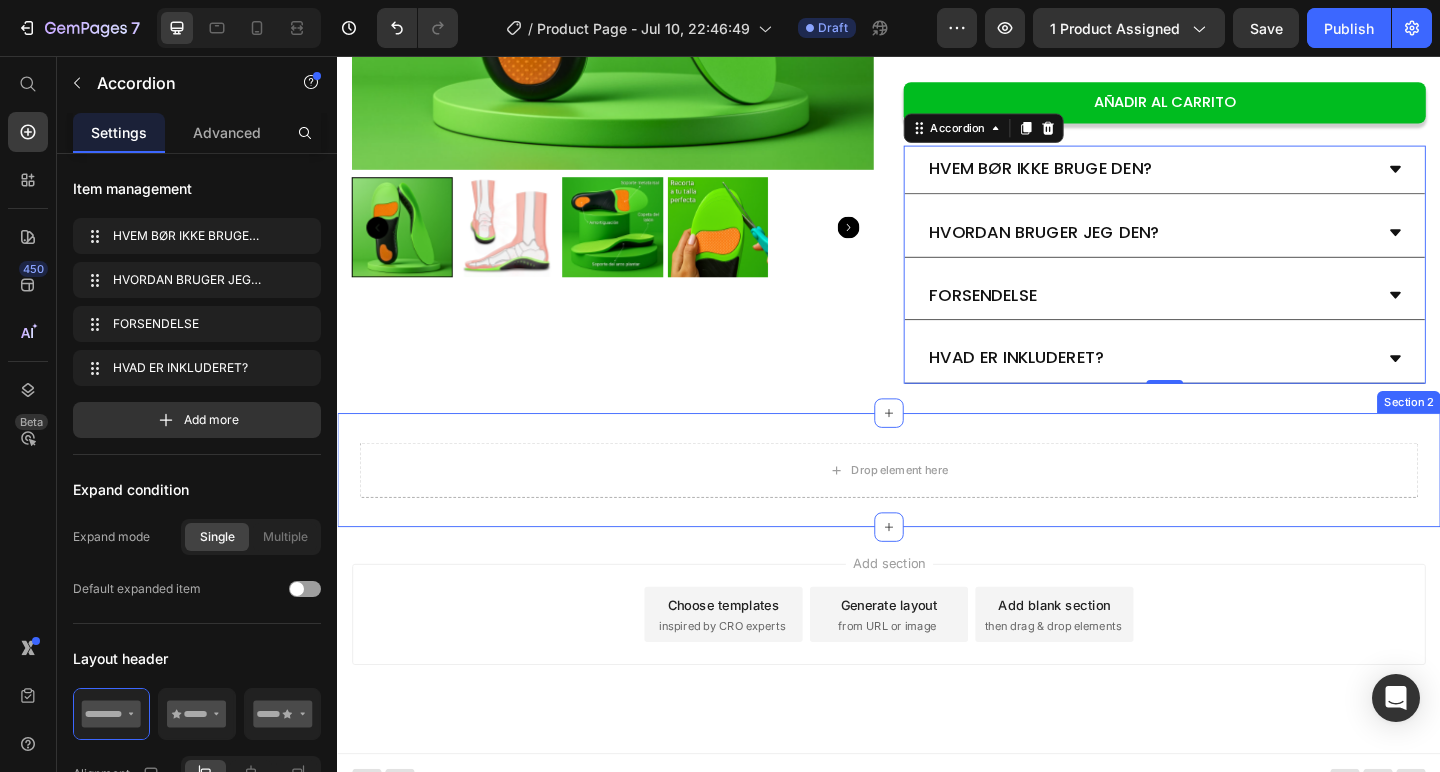 click on "Drop element here Section 2" at bounding box center [937, 506] 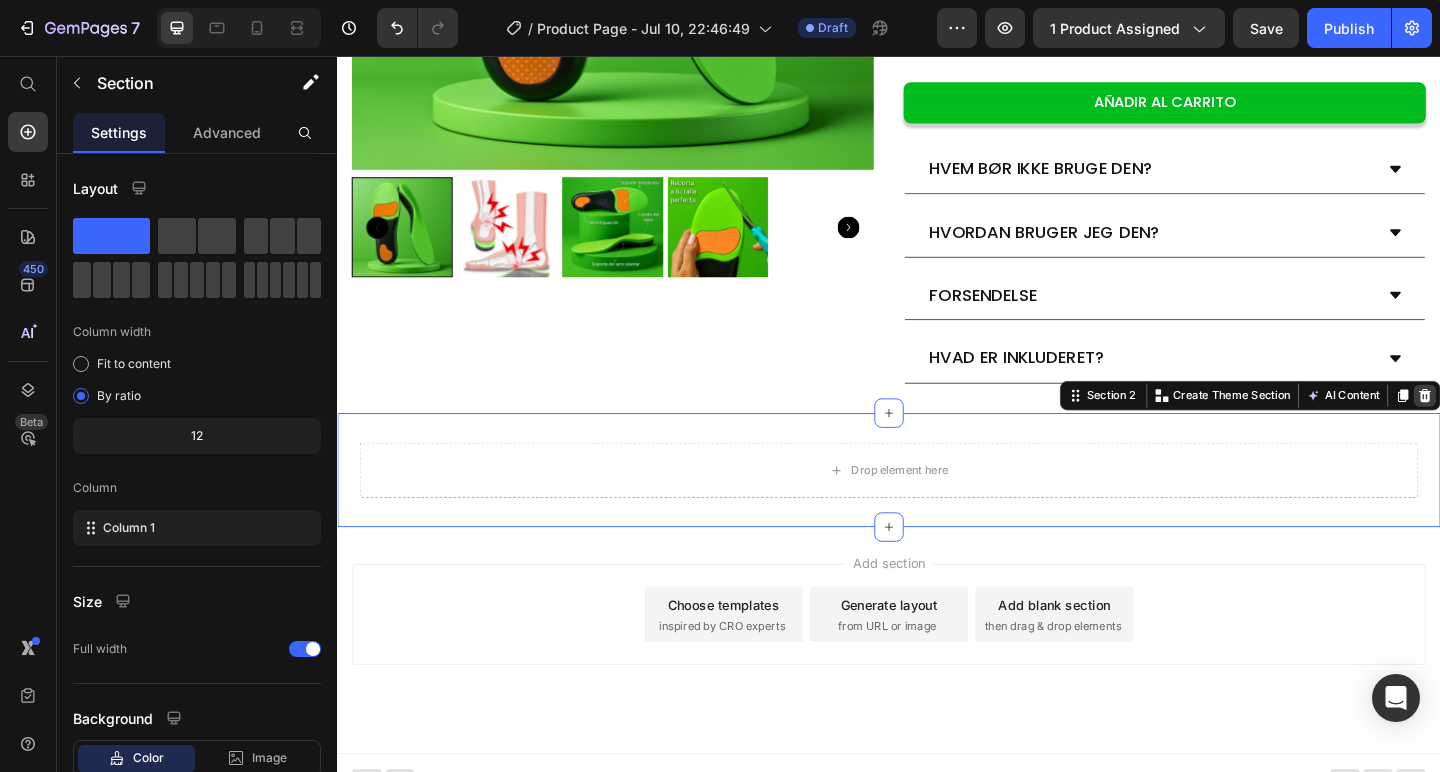 click at bounding box center (1520, 425) 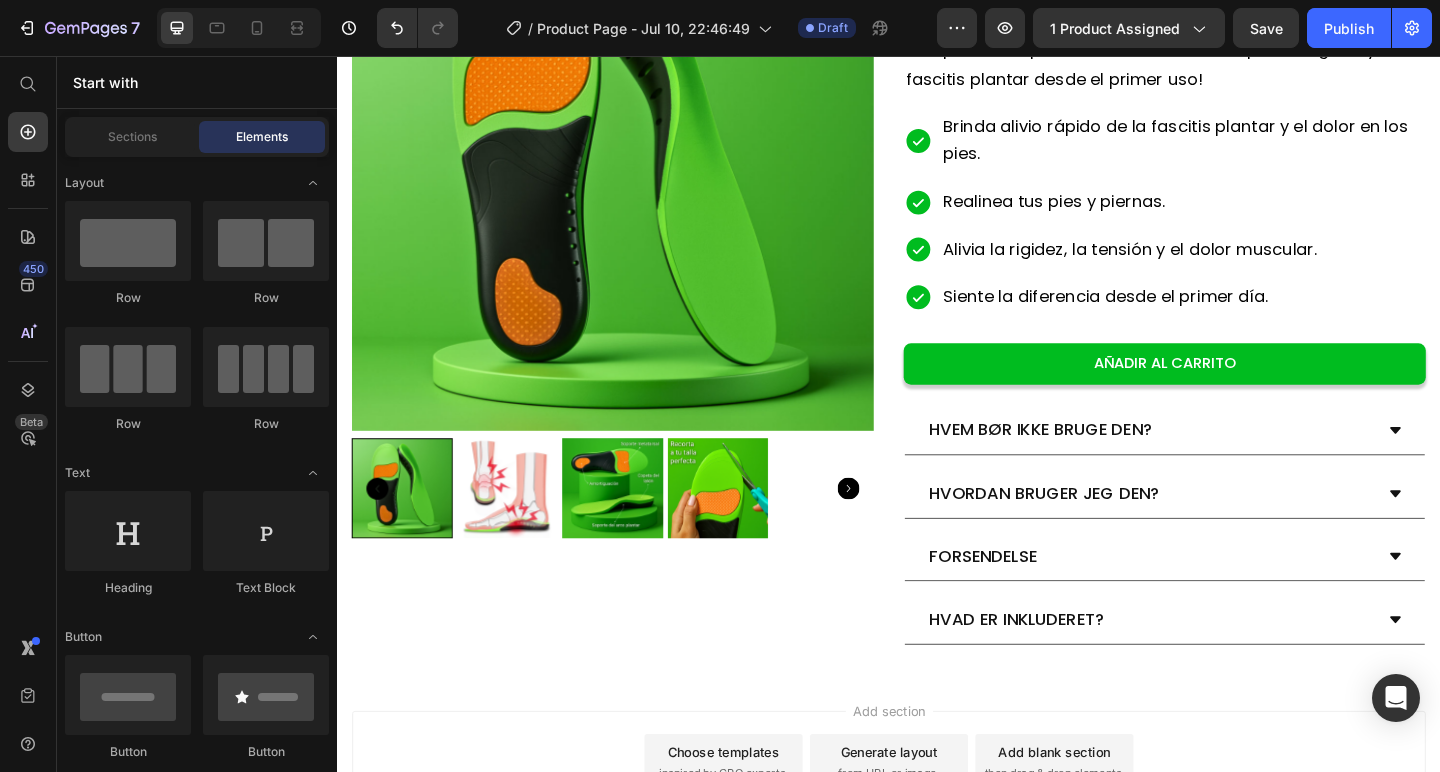 scroll, scrollTop: 283, scrollLeft: 0, axis: vertical 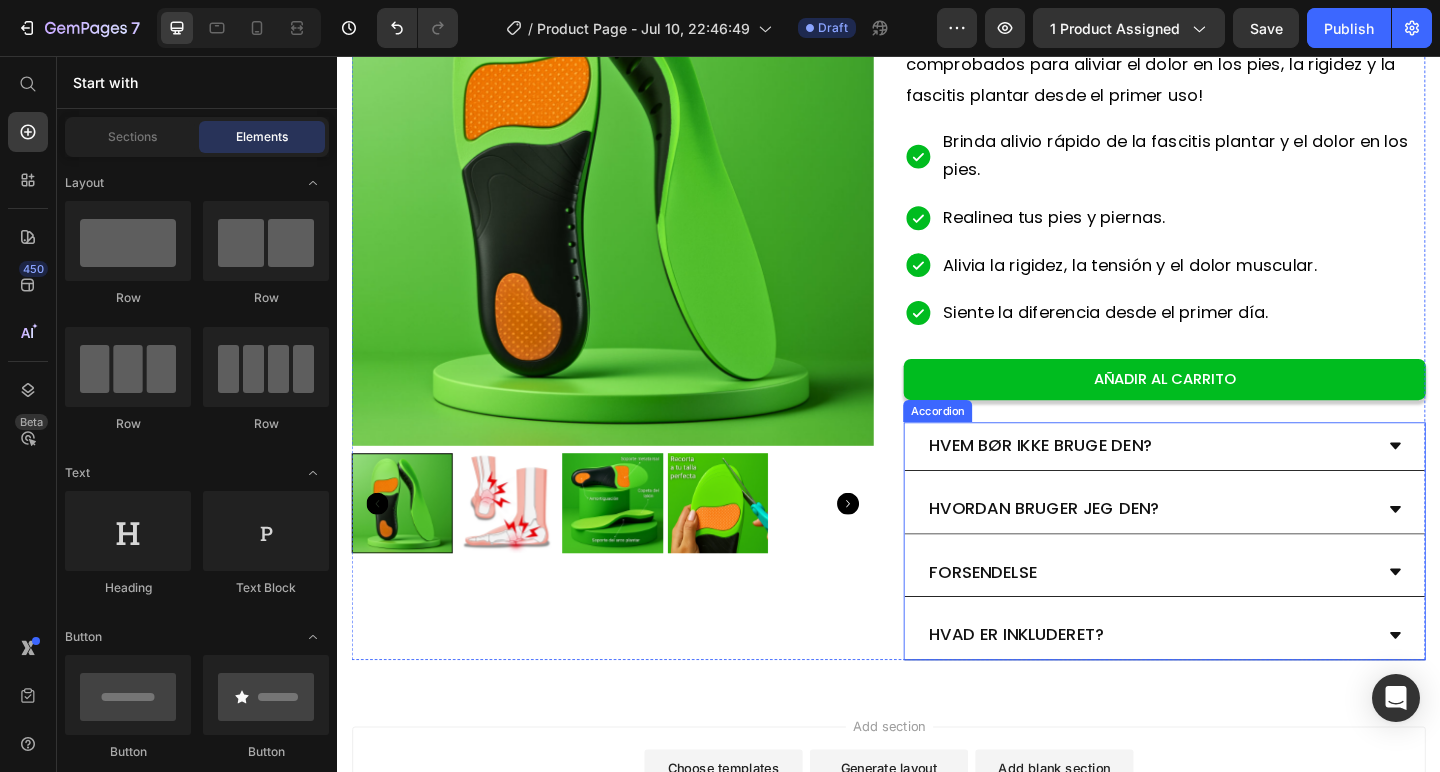 click on "HVEM BØR IKKE BRUGE DEN?" at bounding box center (1221, 480) 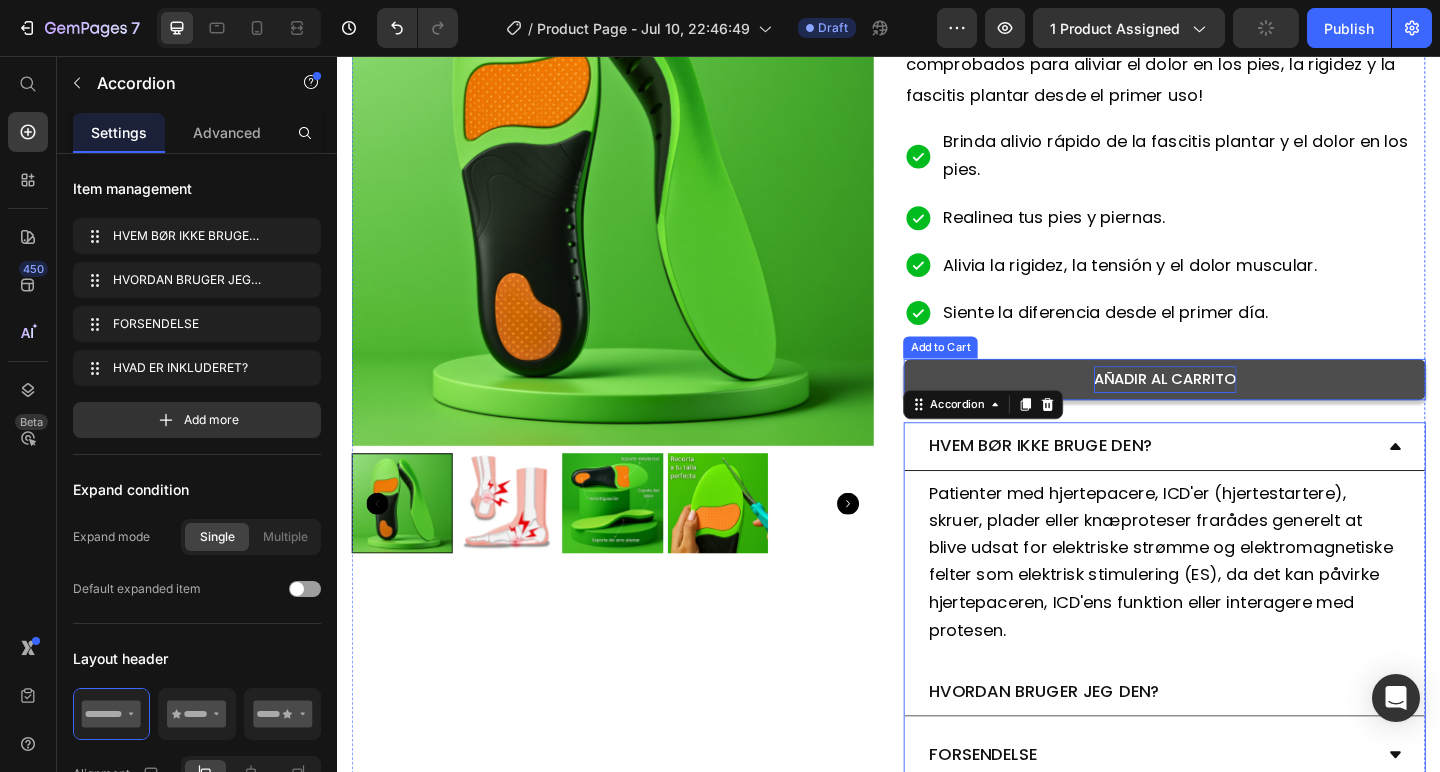 click on "AÑADIR AL CARRITO" at bounding box center (1237, 407) 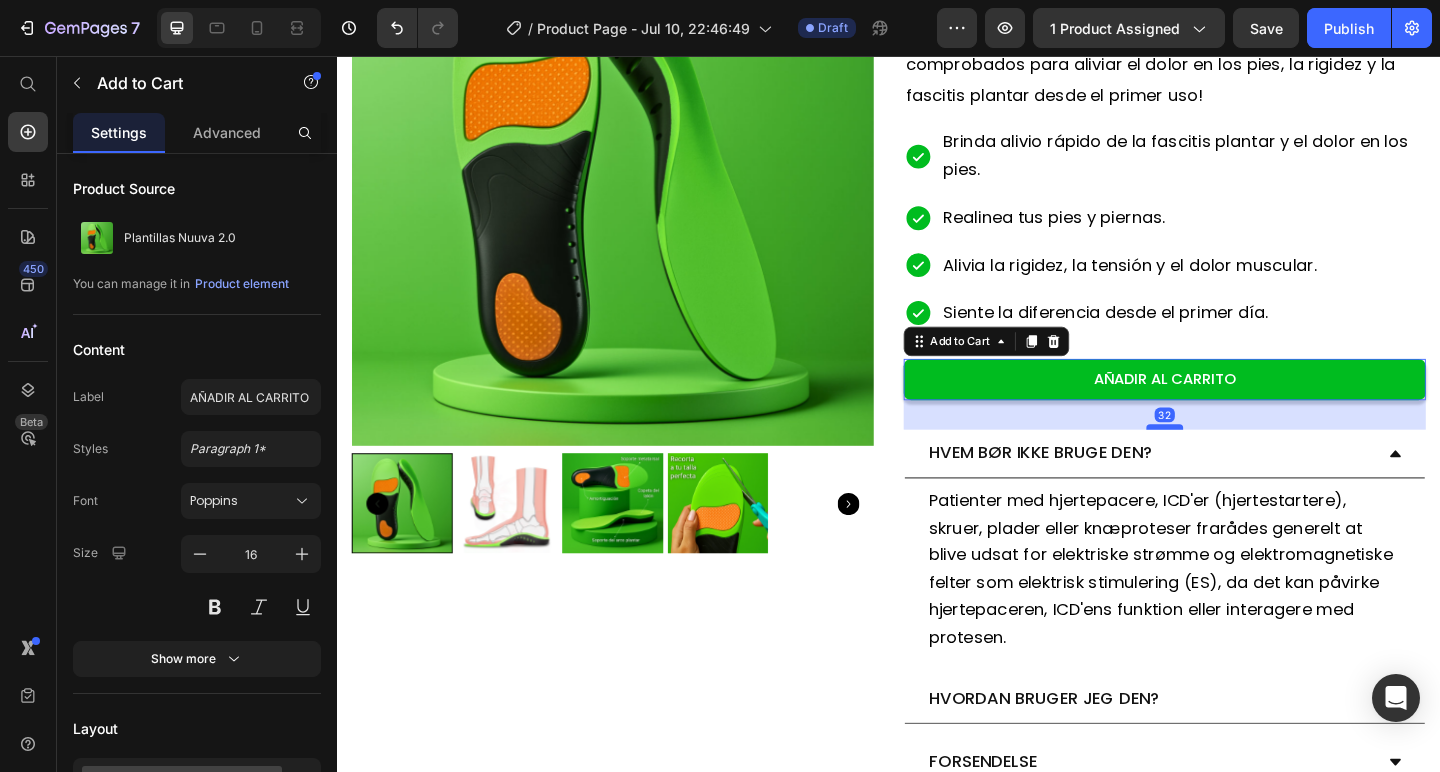 click at bounding box center [1237, 459] 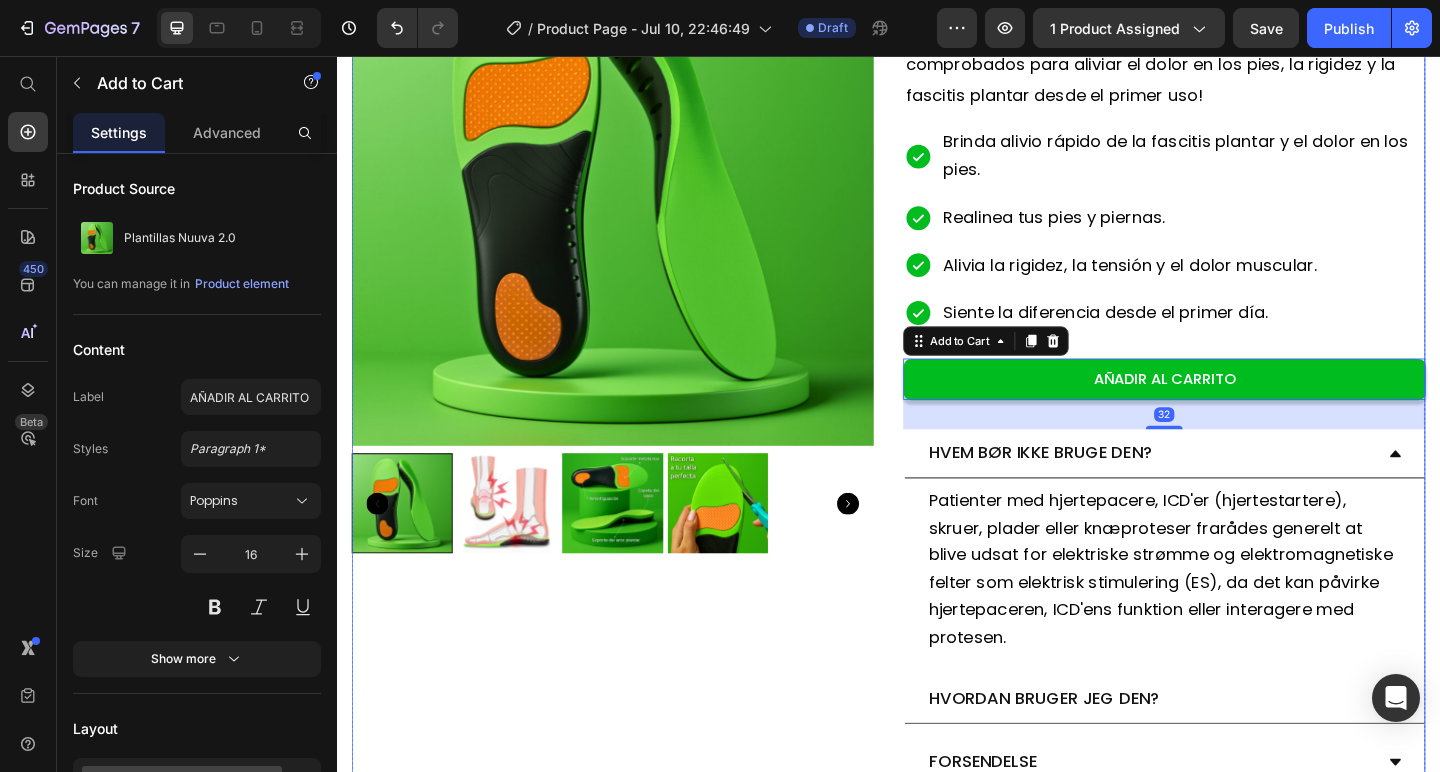 click on "Product Images" at bounding box center (637, 416) 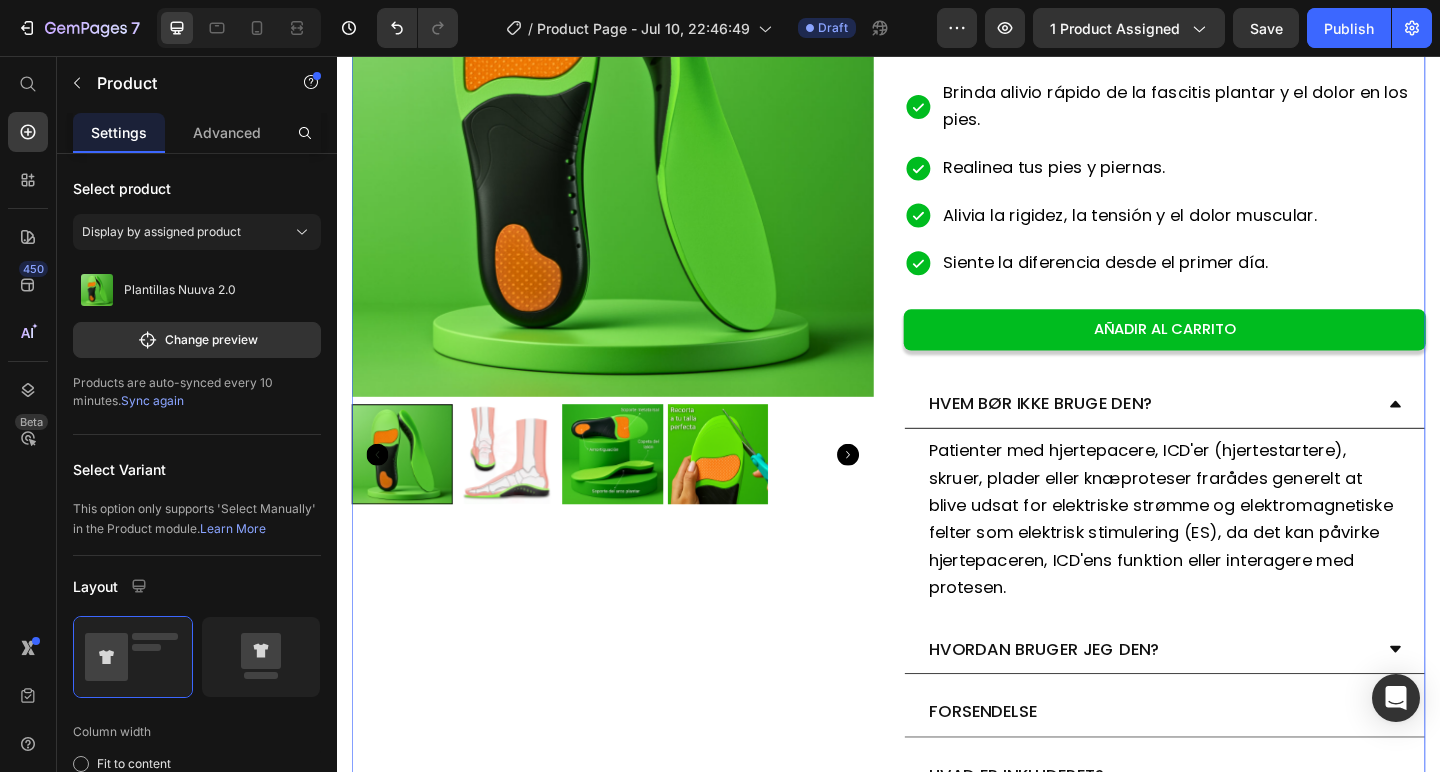 scroll, scrollTop: 368, scrollLeft: 0, axis: vertical 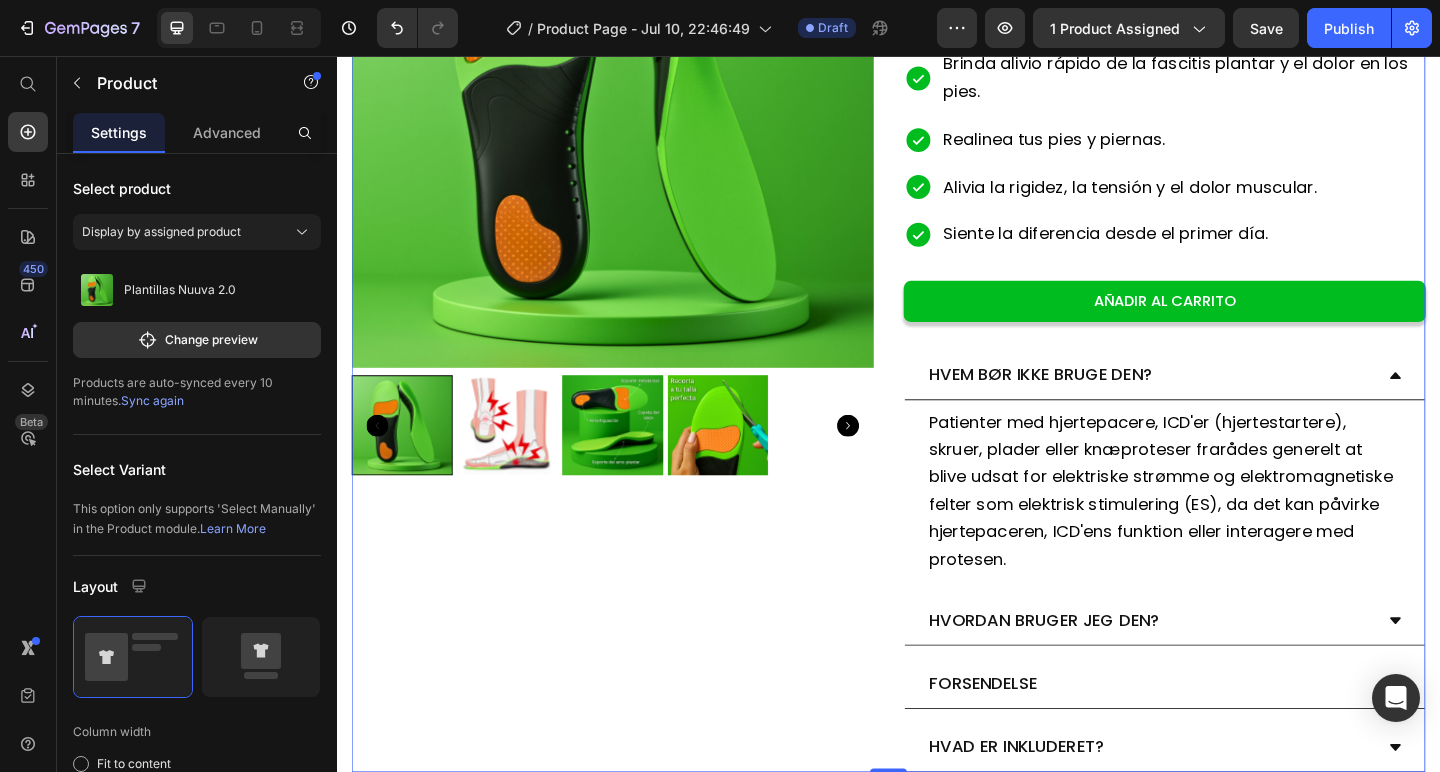 click on "HVEM BØR IKKE BRUGE DEN?" at bounding box center [1237, 403] 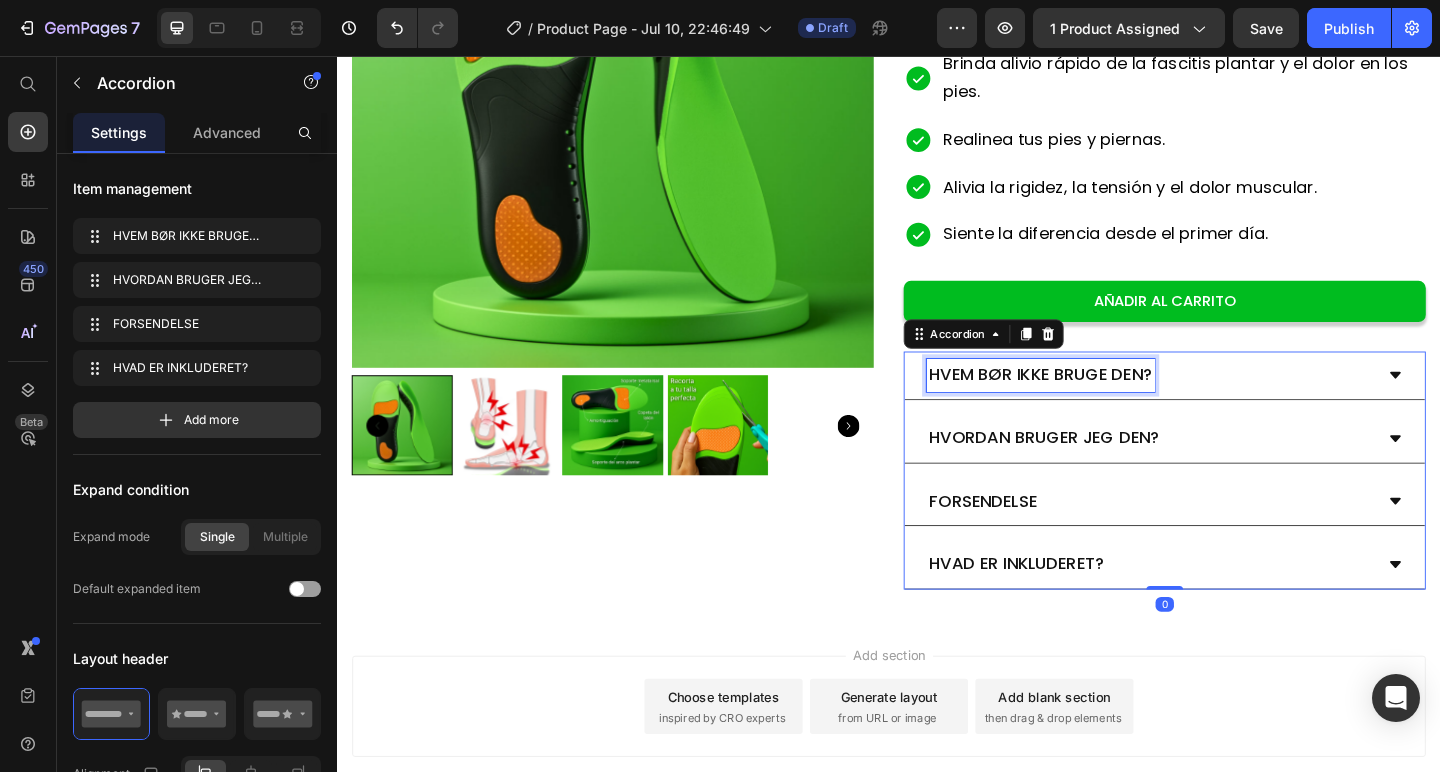 click on "HVEM BØR IKKE BRUGE DEN?" at bounding box center (1102, 401) 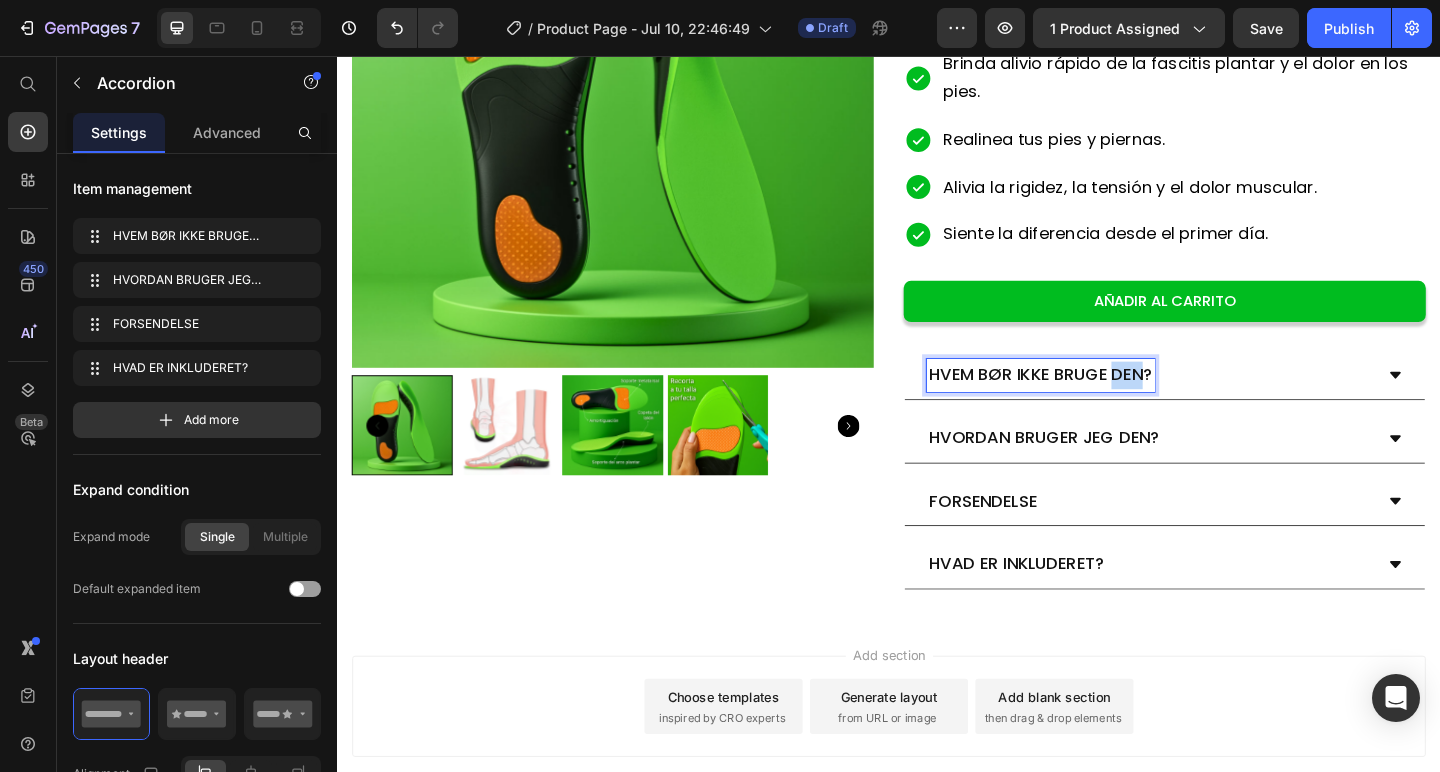 click on "HVEM BØR IKKE BRUGE DEN?" at bounding box center [1102, 401] 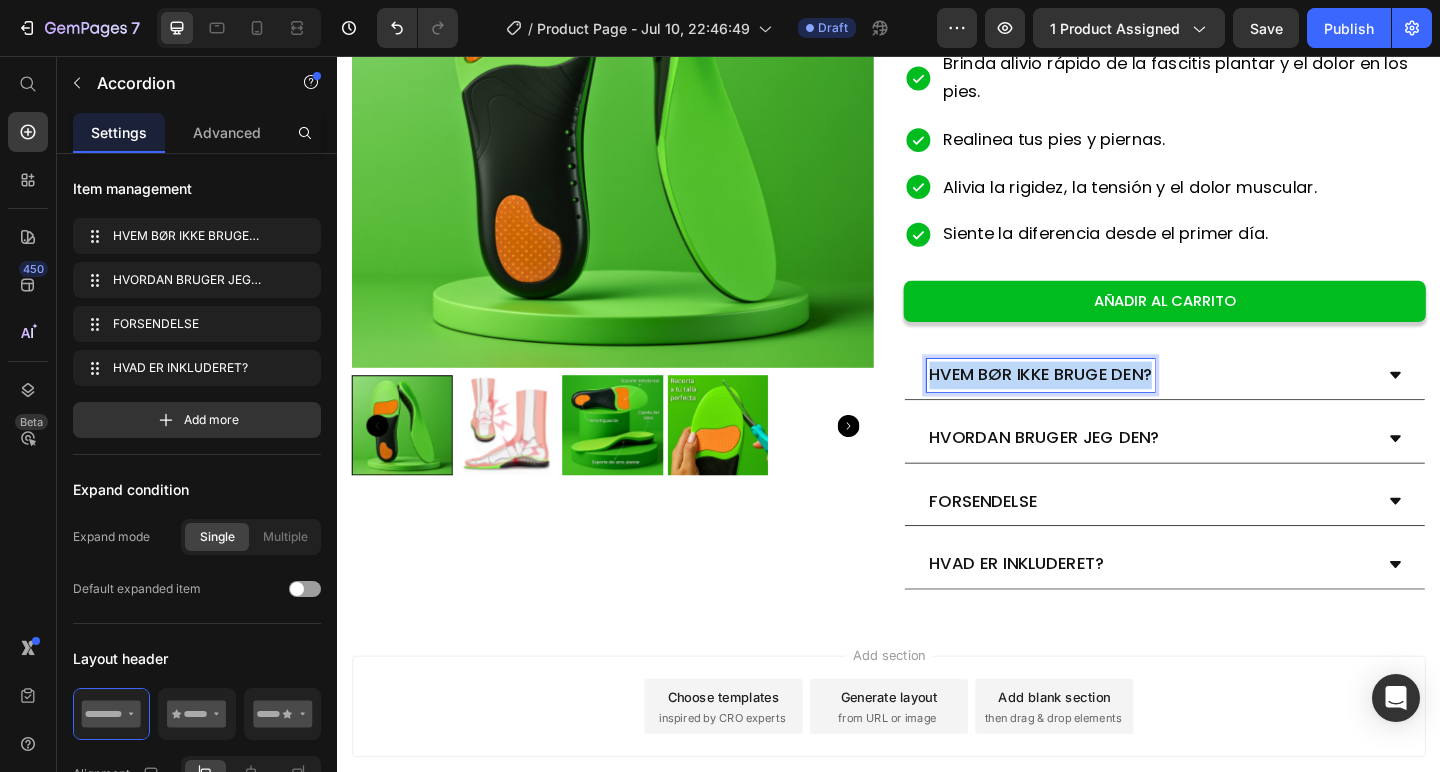 click on "HVEM BØR IKKE BRUGE DEN?" at bounding box center (1102, 401) 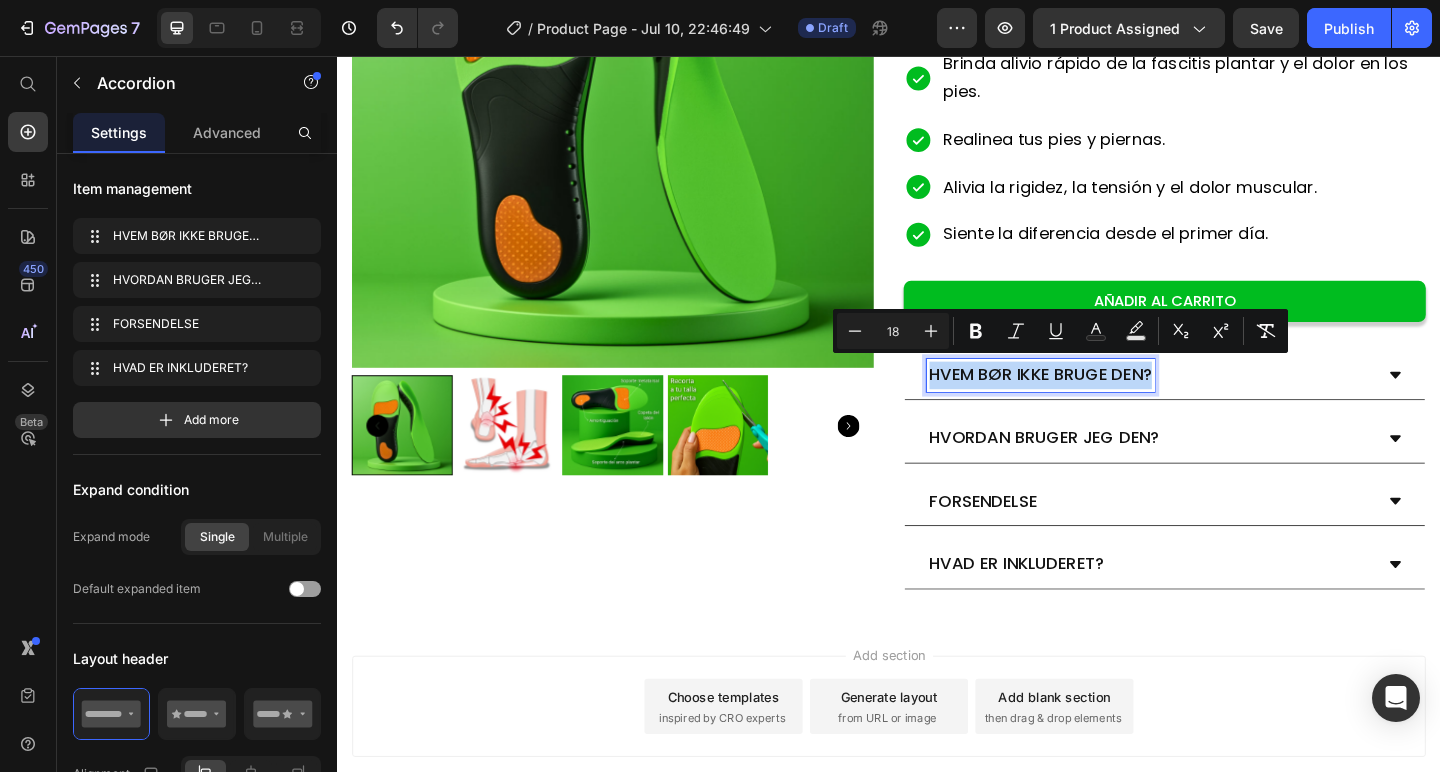 type on "16" 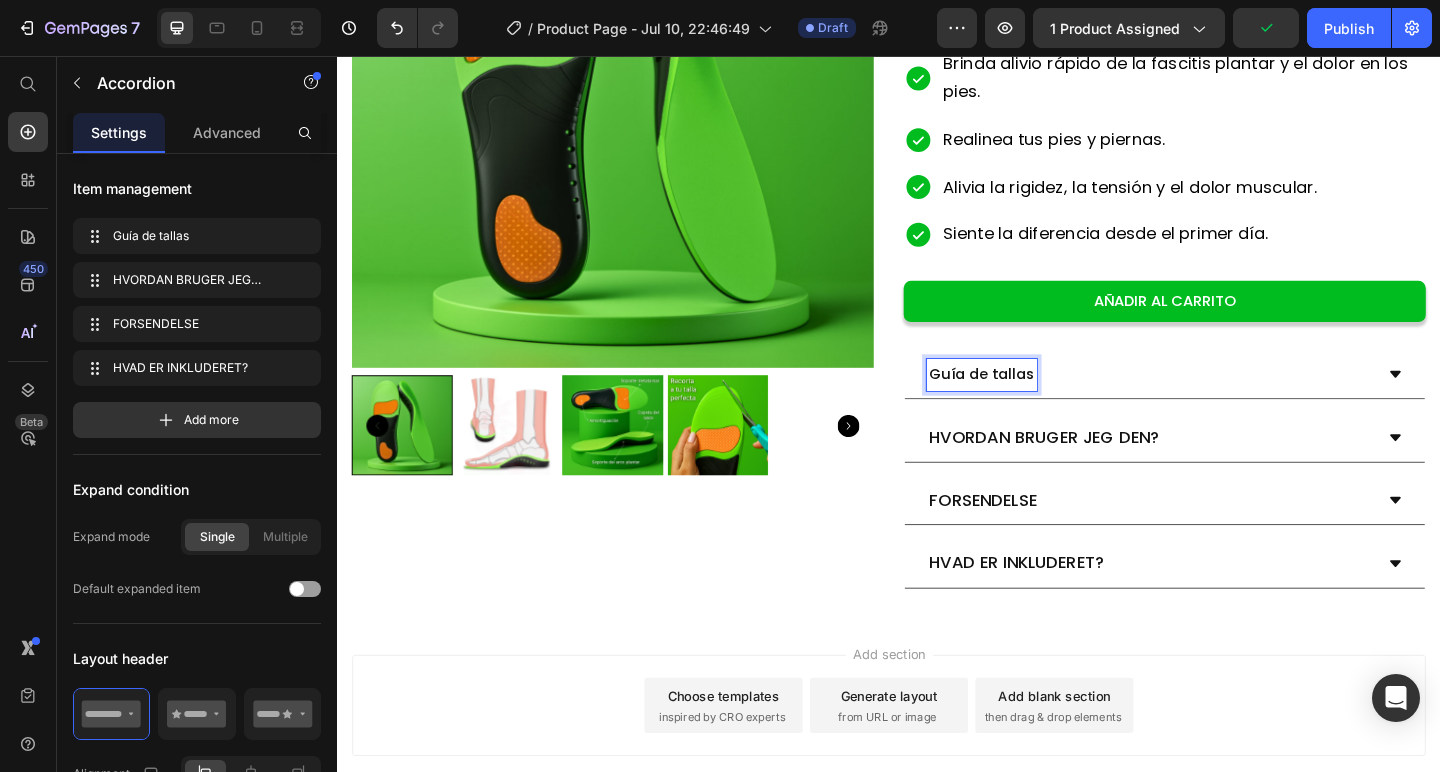 click on "Guía de tallas" at bounding box center [1038, 402] 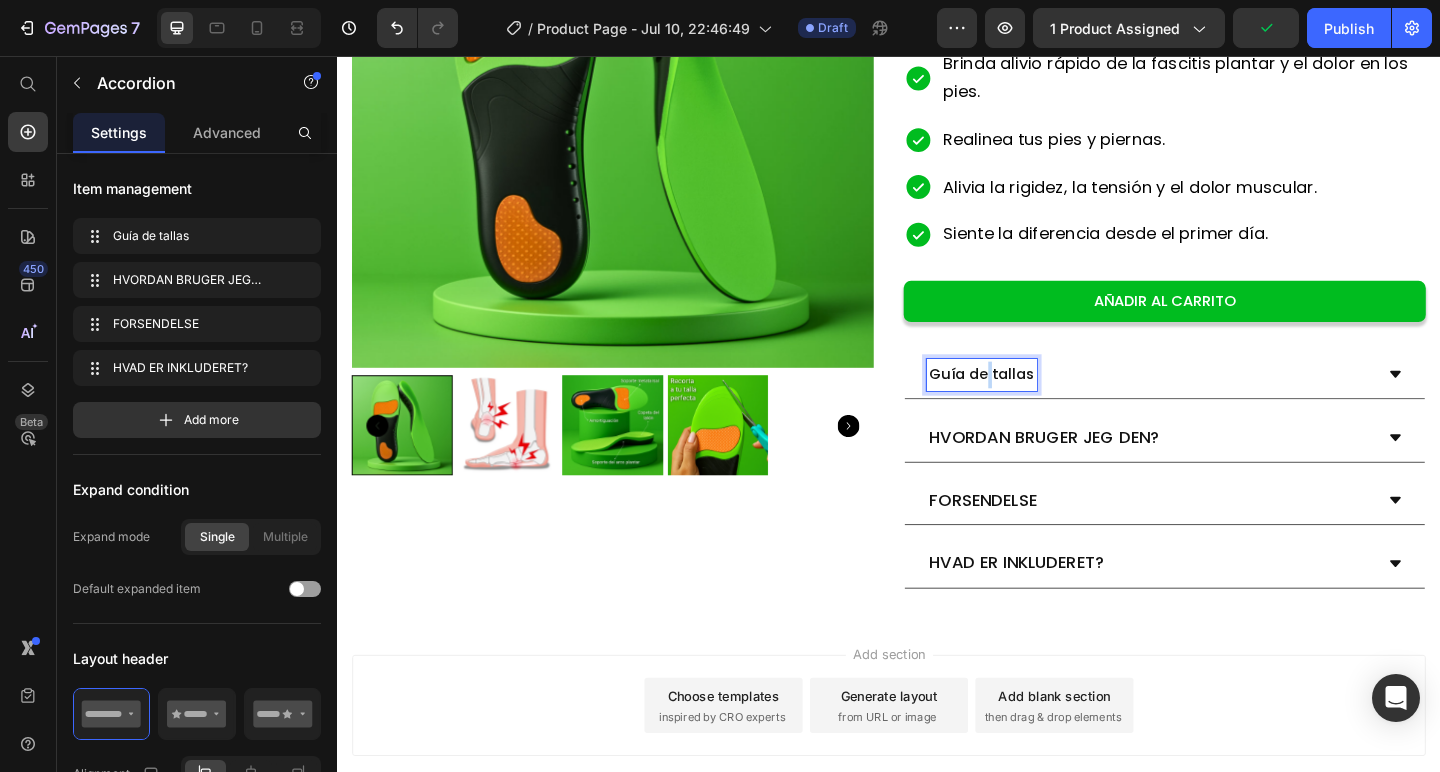 click on "Guía de tallas" at bounding box center [1038, 402] 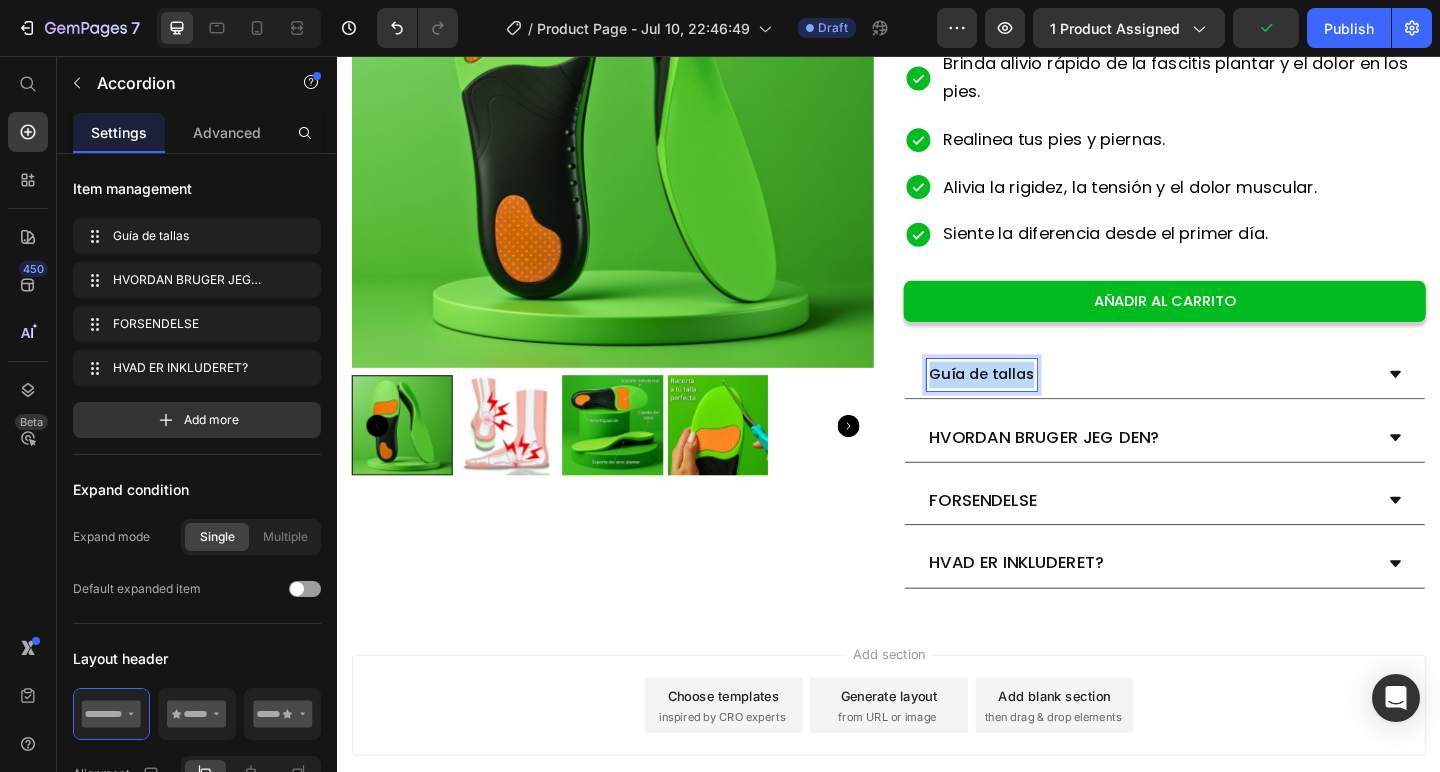 click on "Guía de tallas" at bounding box center [1038, 402] 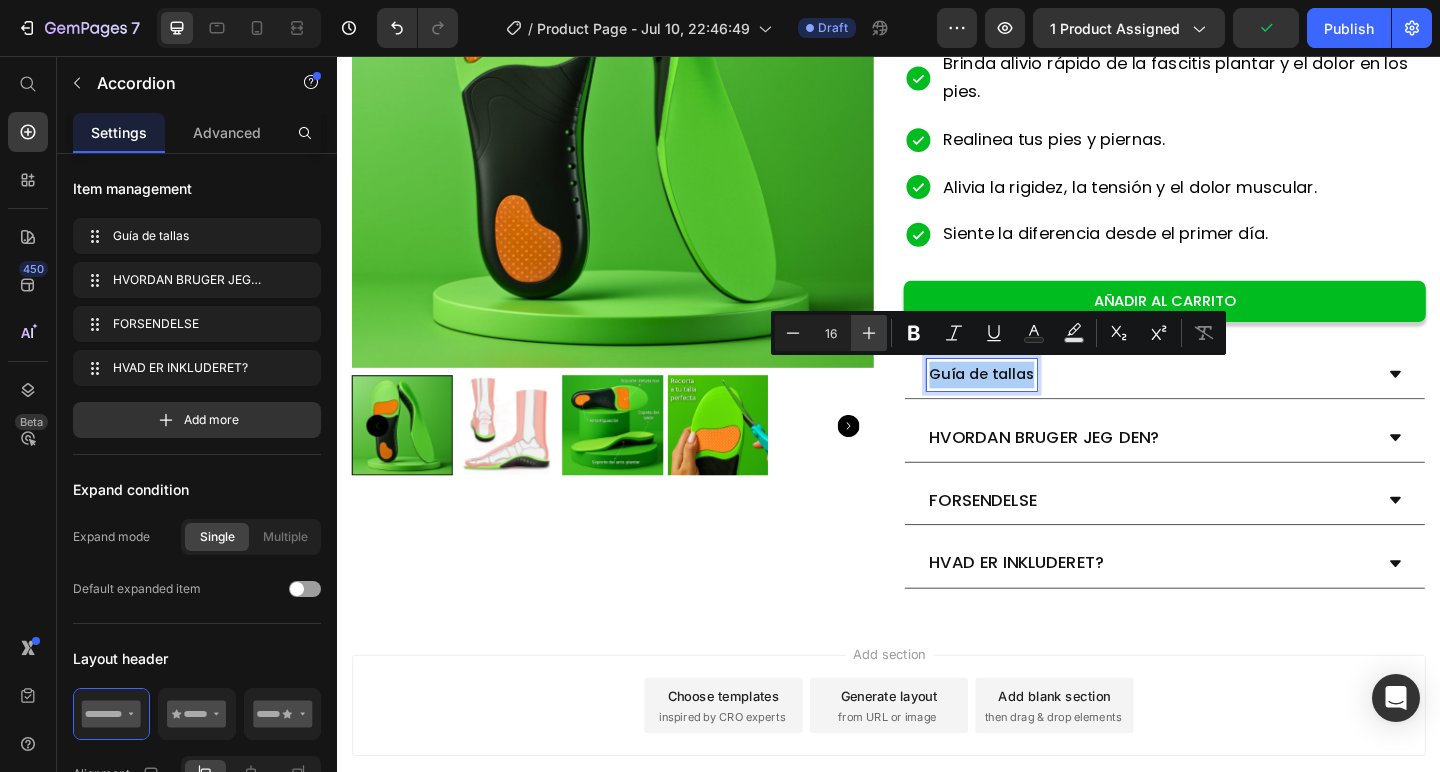 click 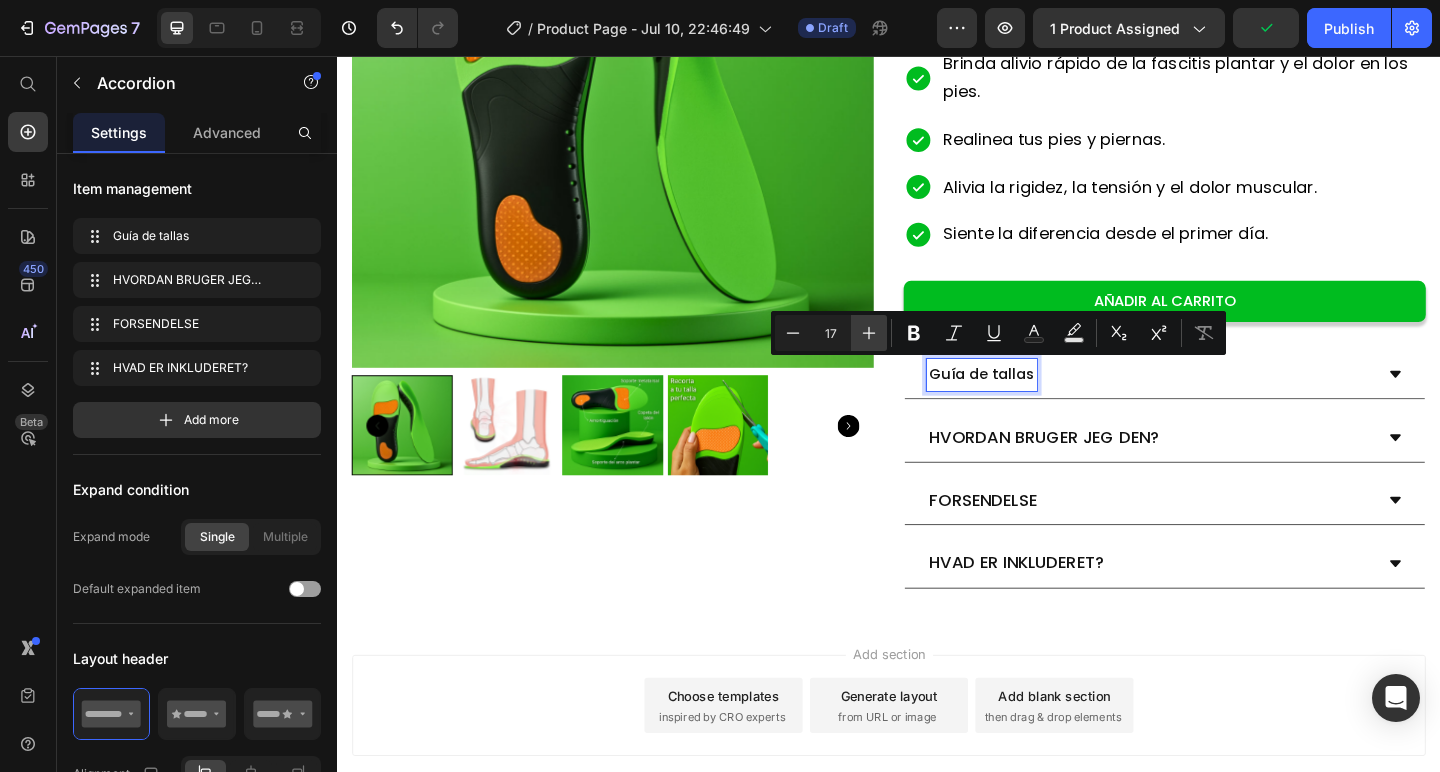click 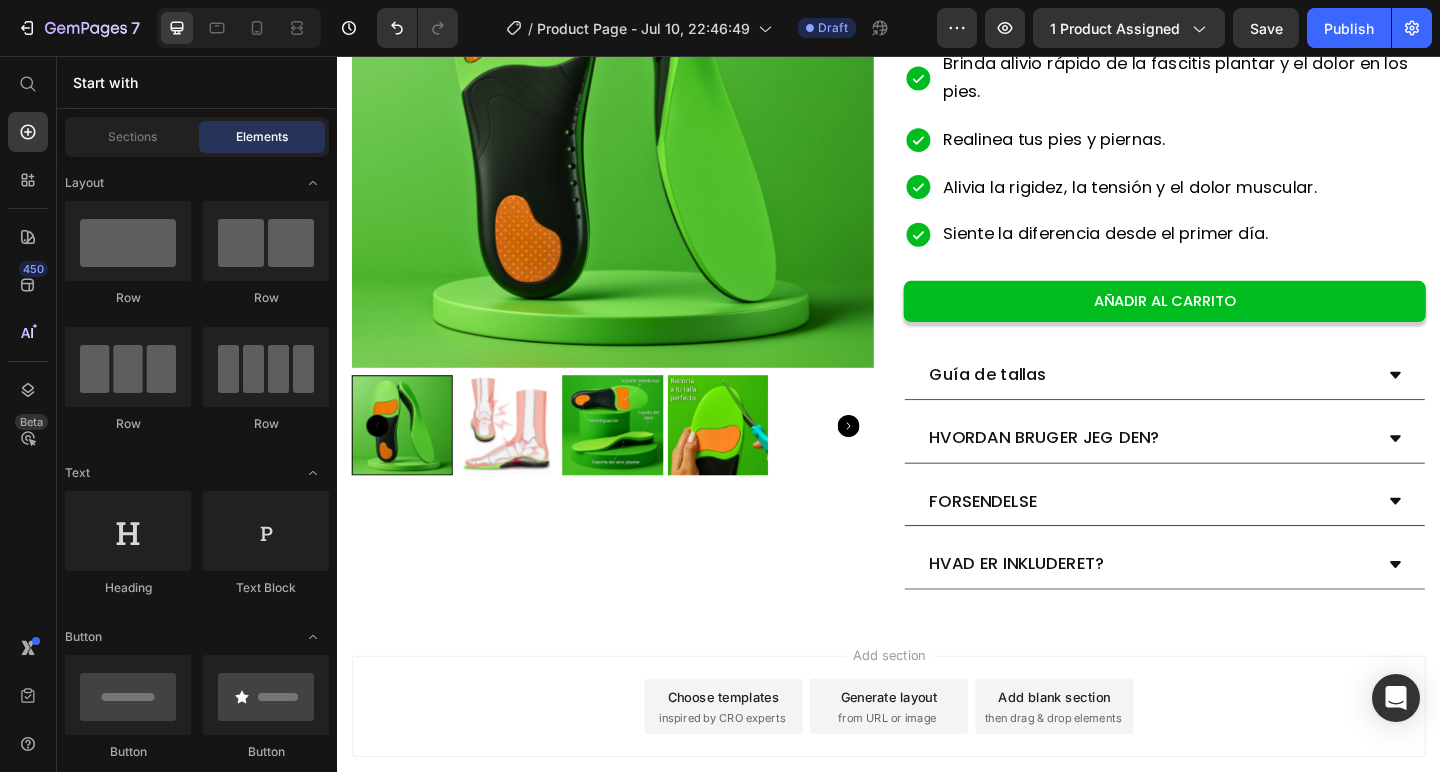 click on "Add section Choose templates inspired by CRO experts Generate layout from URL or image Add blank section then drag & drop elements" at bounding box center [937, 791] 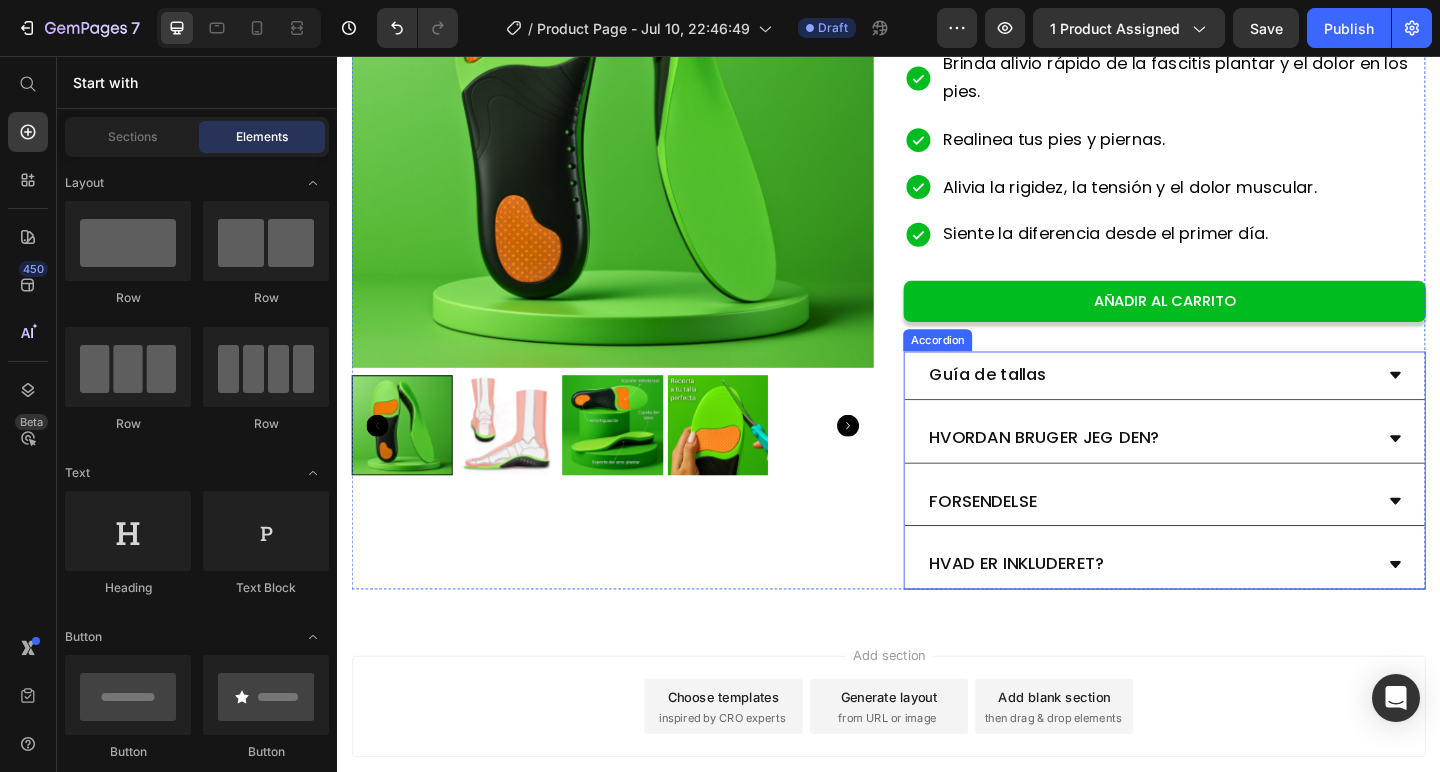 click on "Guía de tallas" at bounding box center (1044, 401) 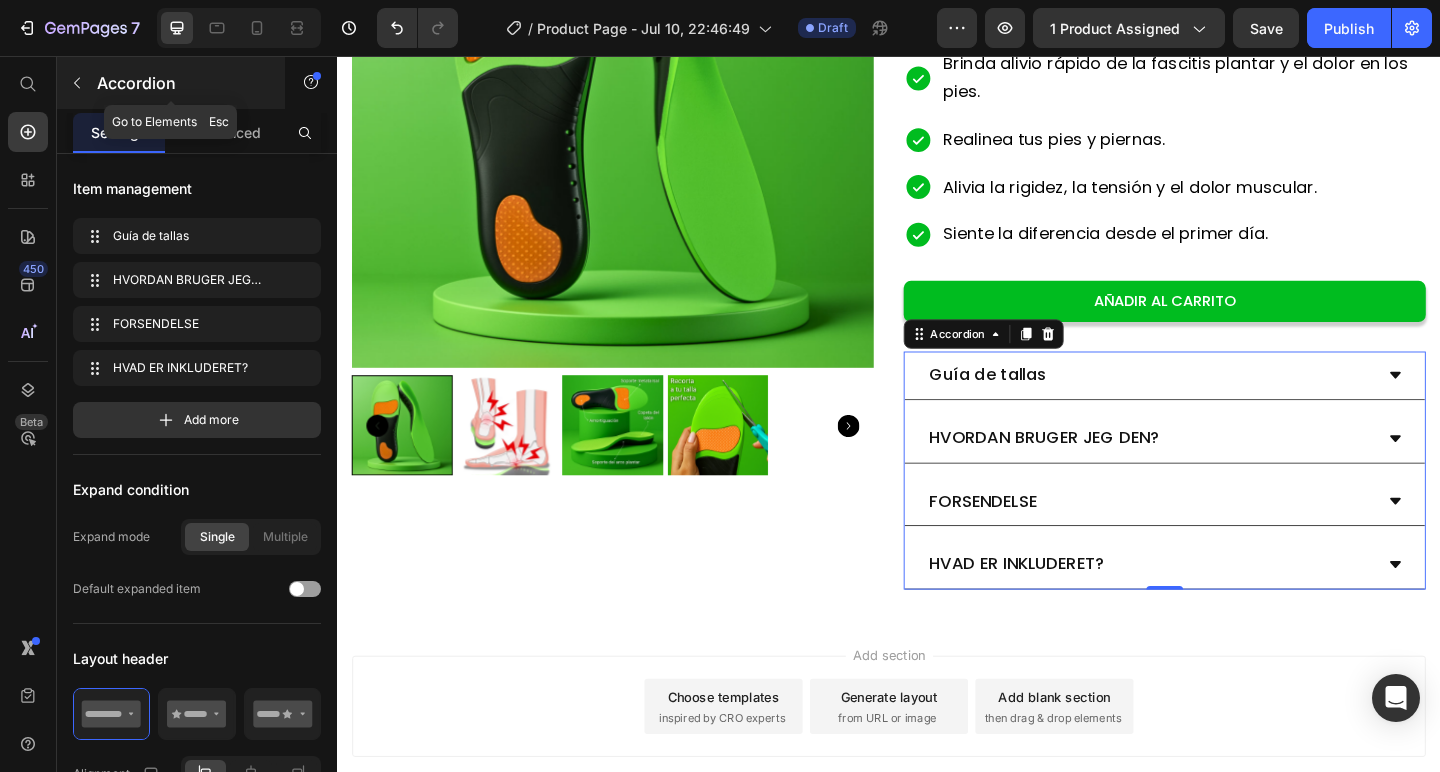click 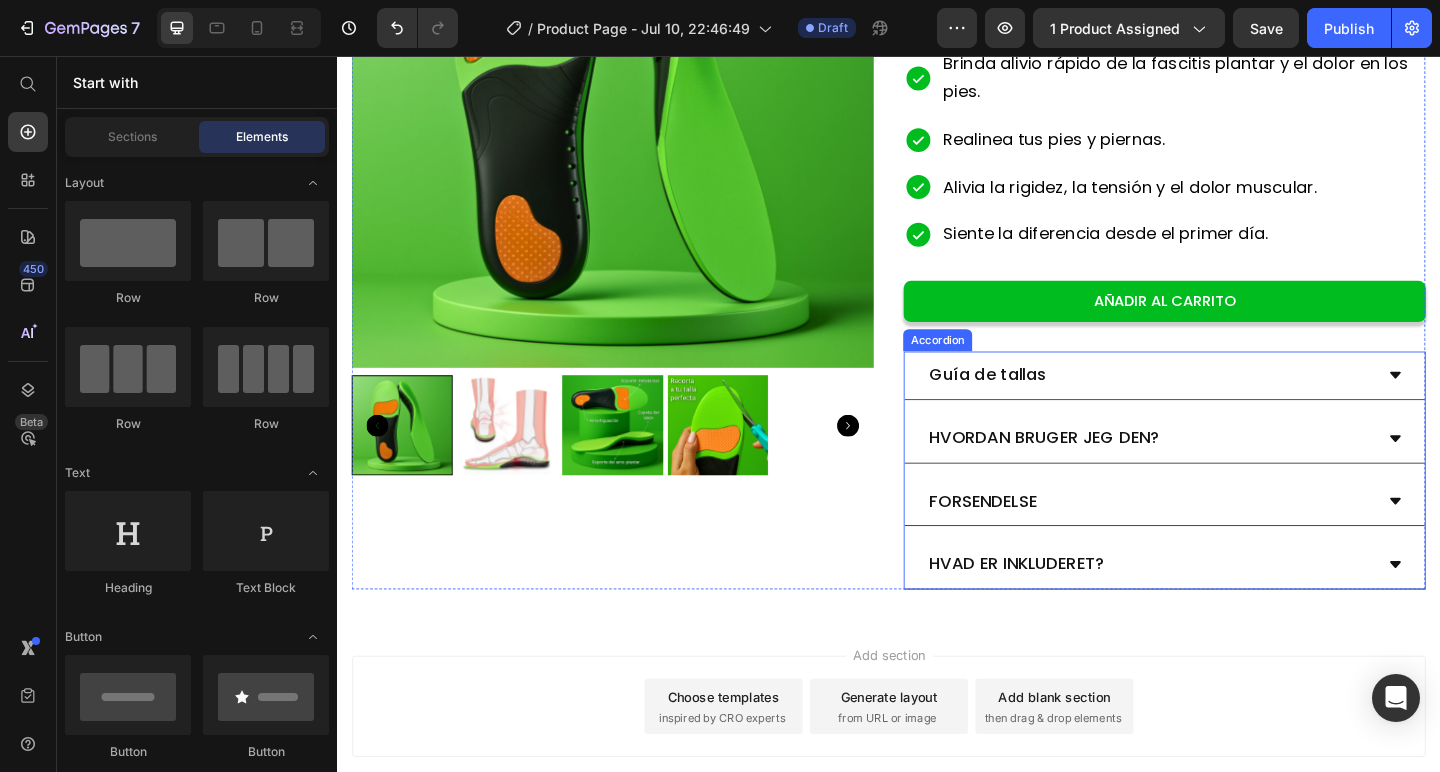 click on "Guía de tallas" at bounding box center (1044, 401) 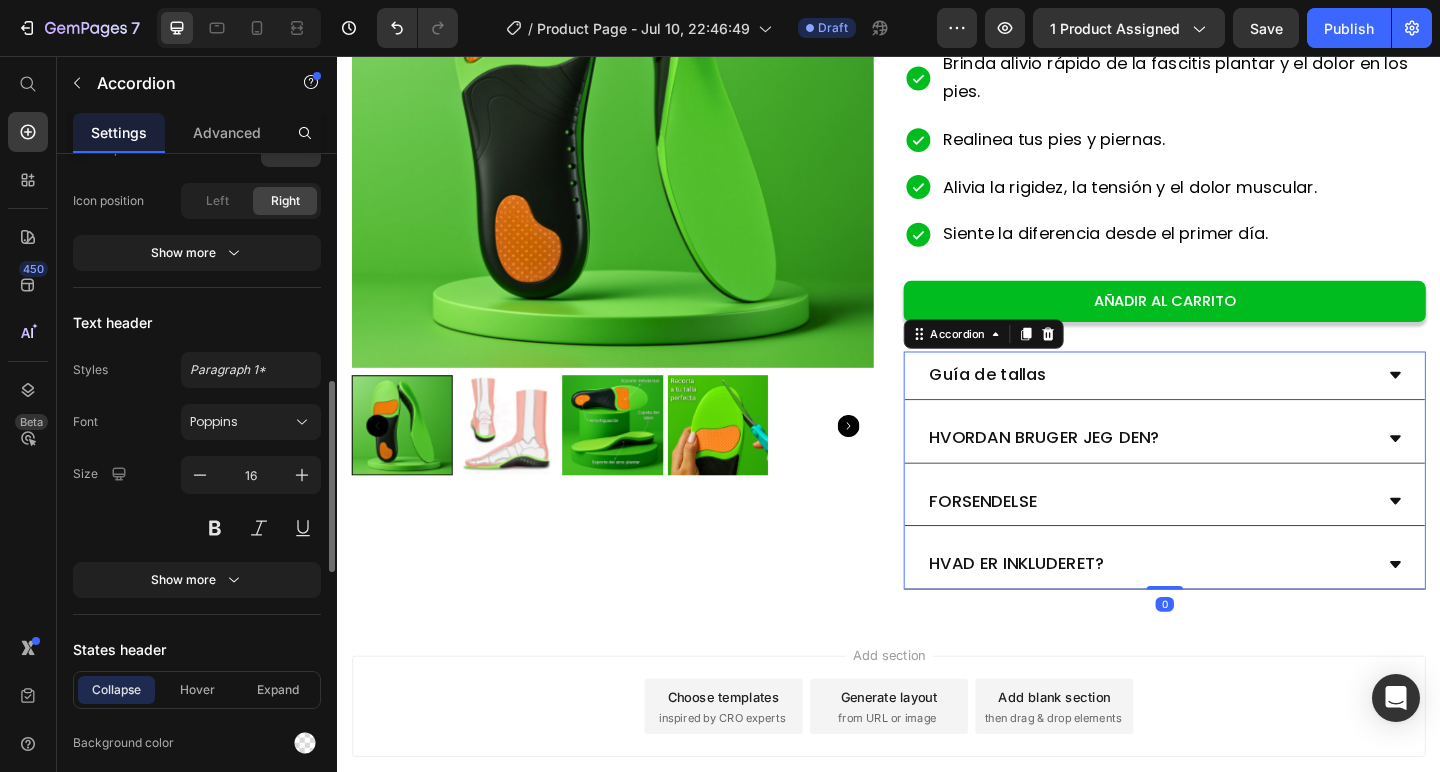 scroll, scrollTop: 828, scrollLeft: 0, axis: vertical 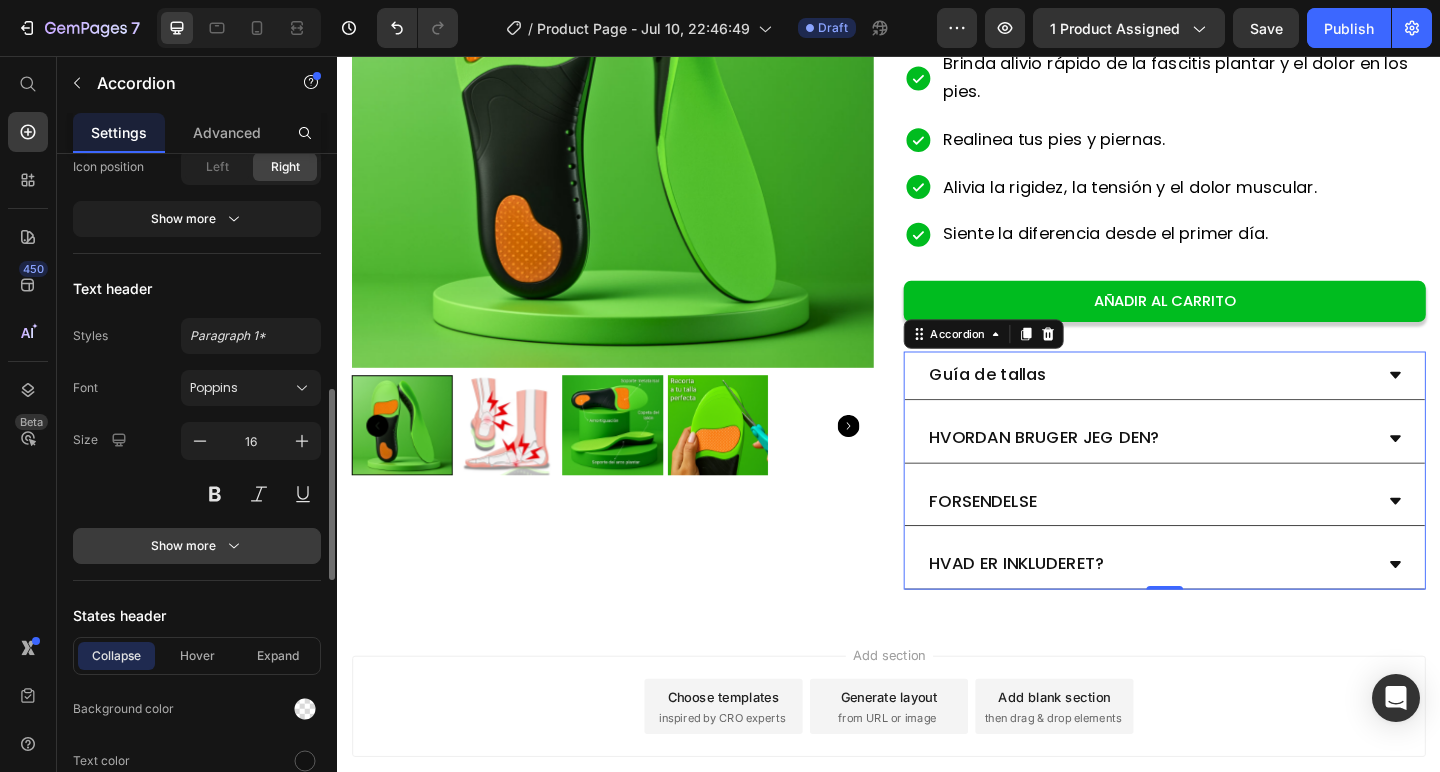 click on "Show more" at bounding box center [197, 546] 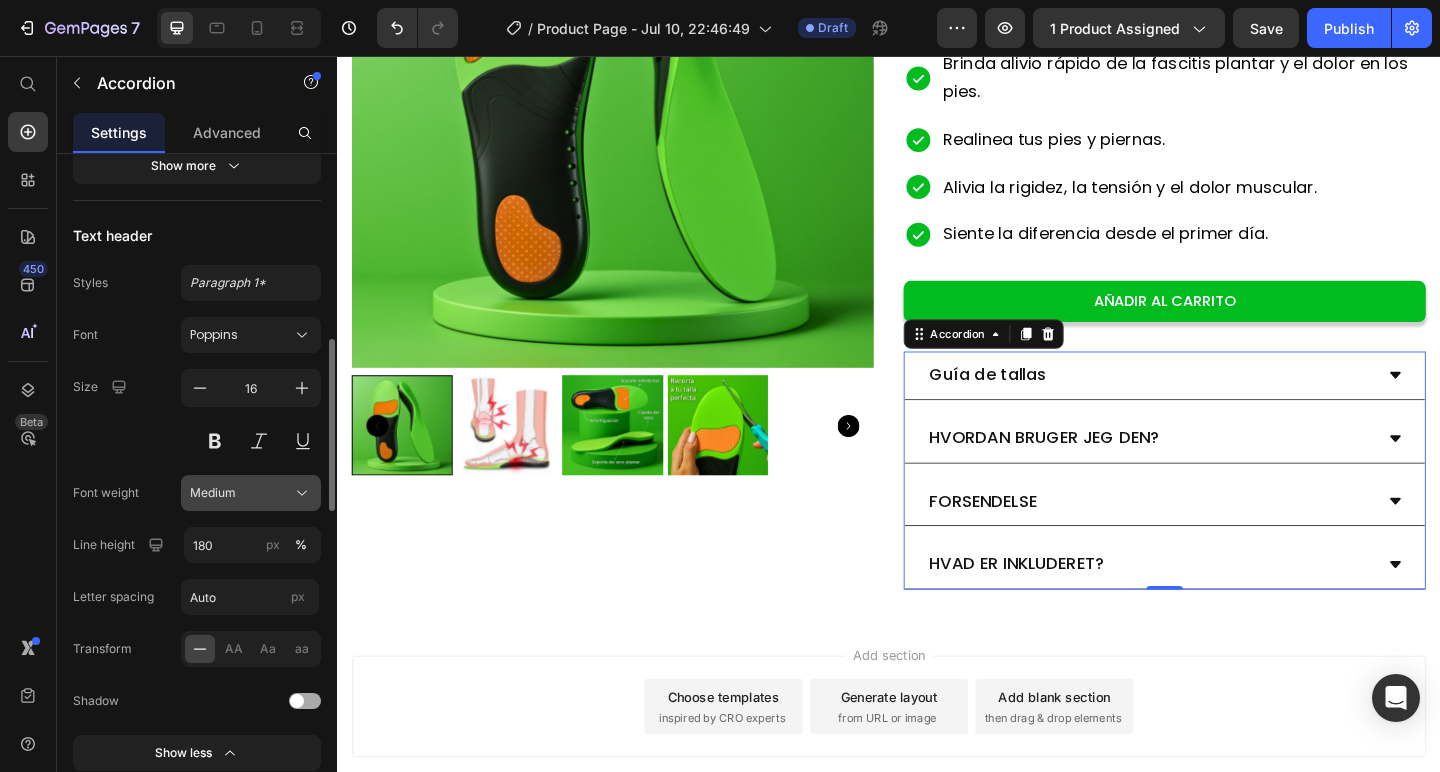 scroll, scrollTop: 884, scrollLeft: 0, axis: vertical 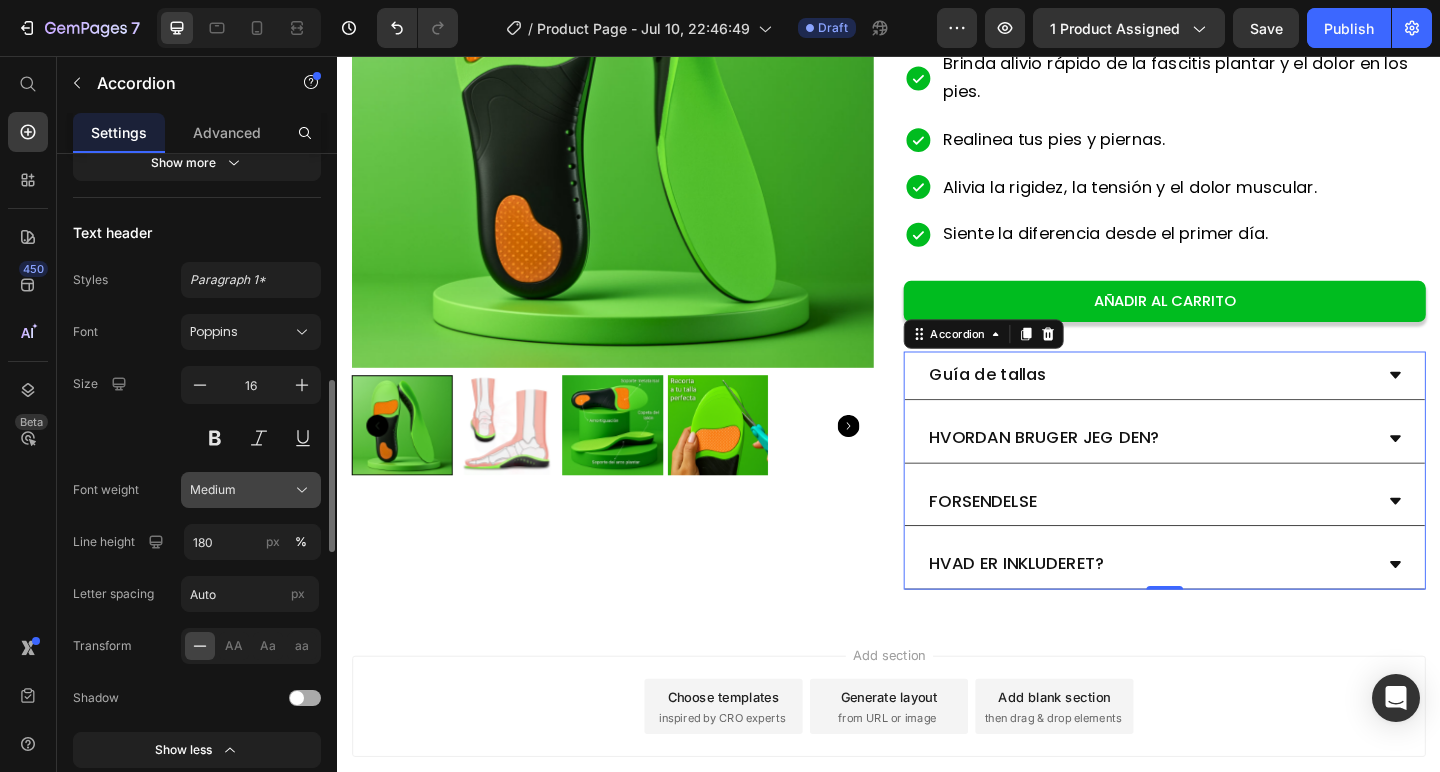 click on "Medium" at bounding box center [251, 490] 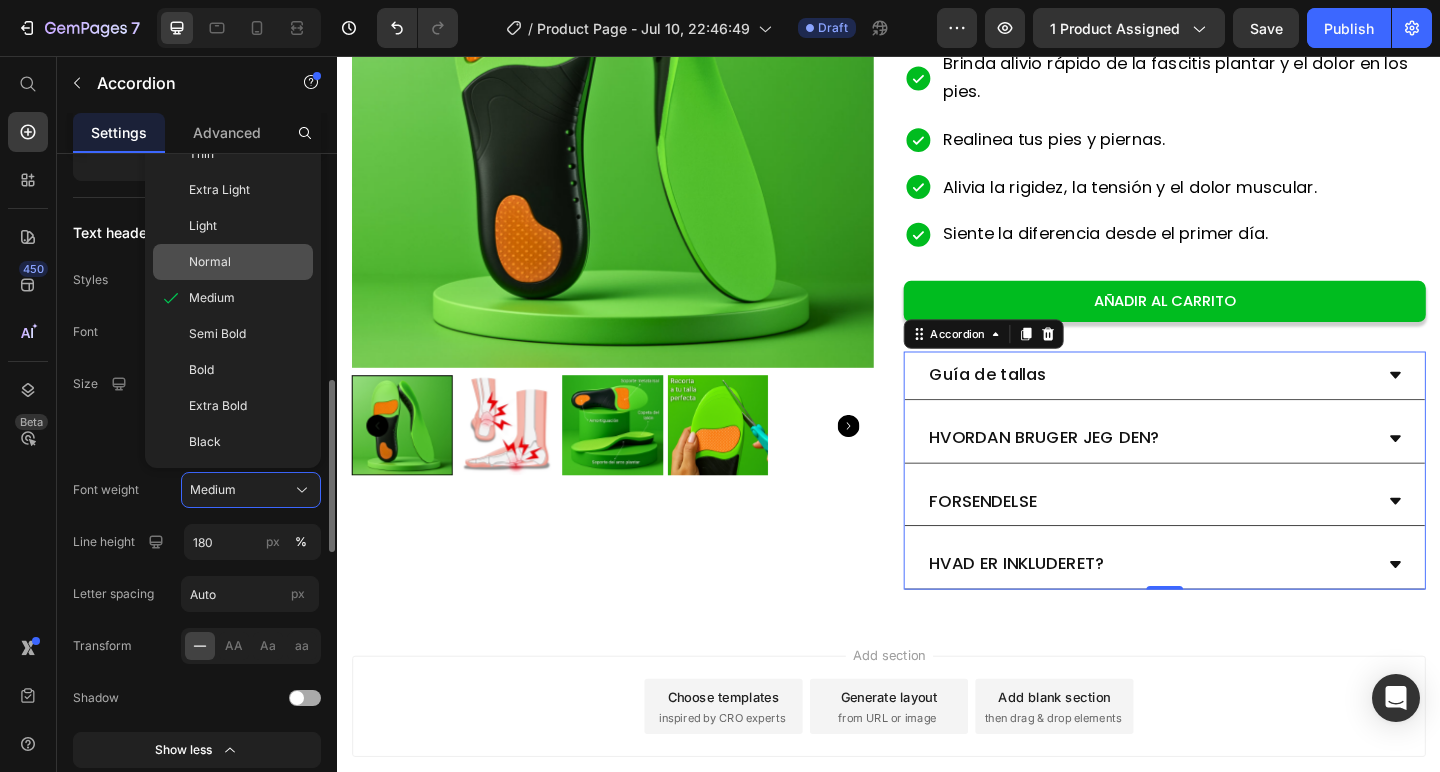 click on "Normal" 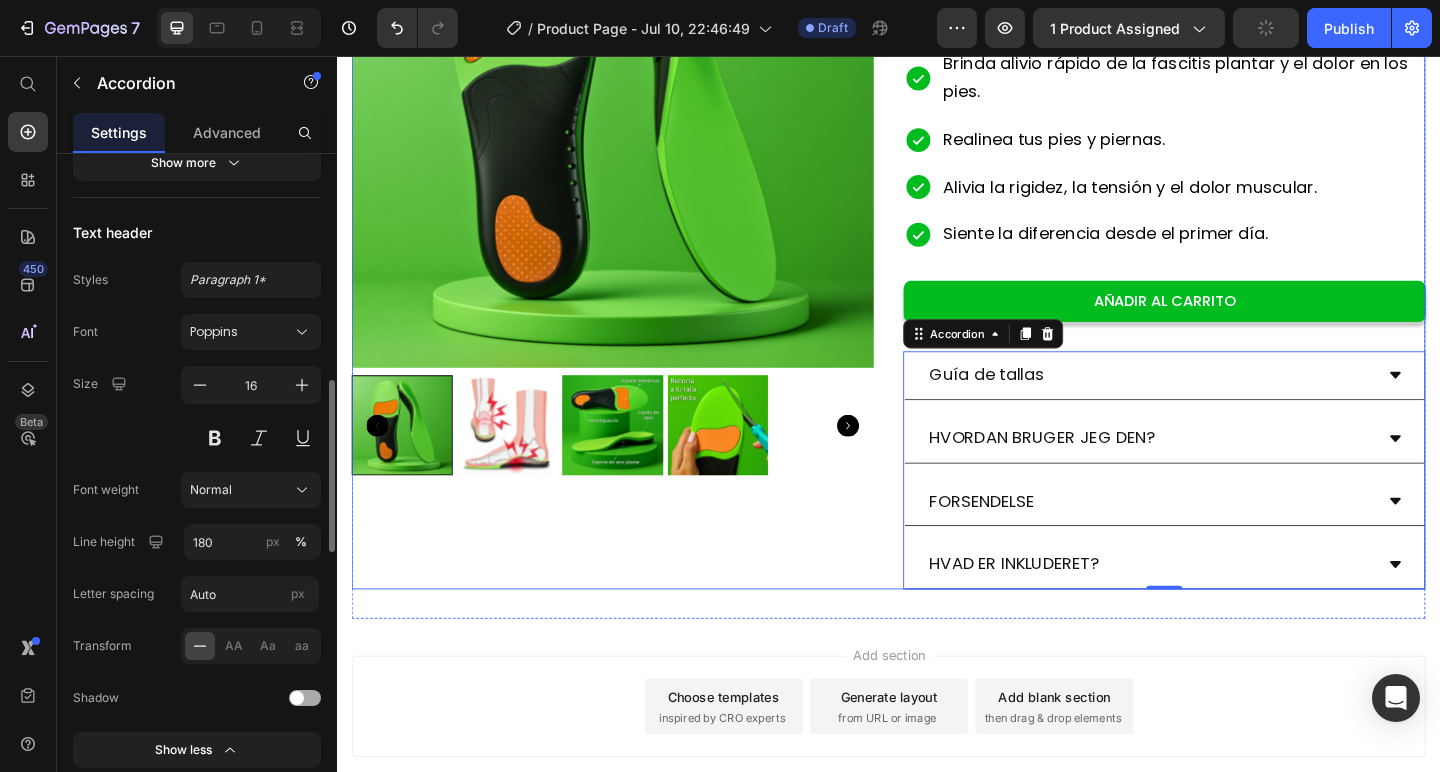 click on "Product Images" at bounding box center (637, 231) 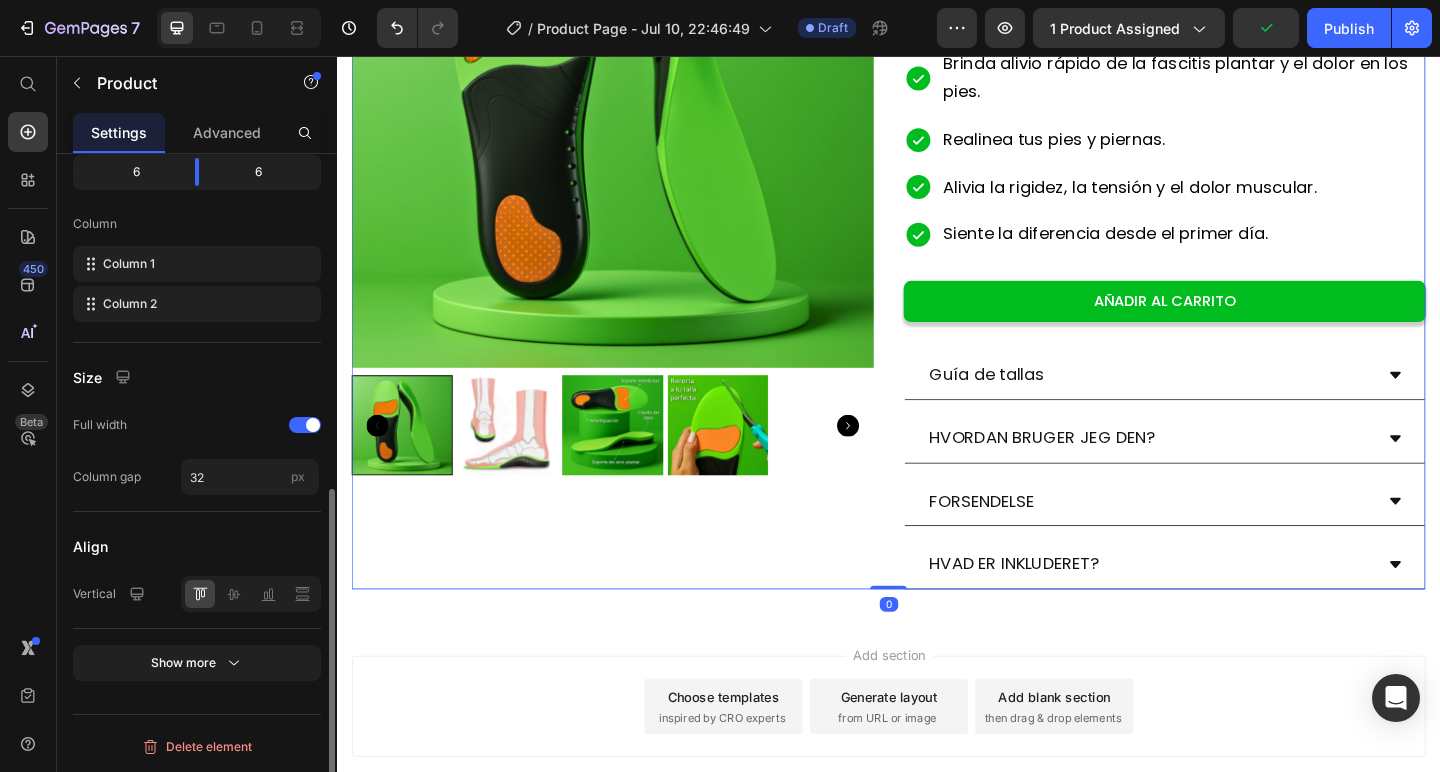 scroll, scrollTop: 0, scrollLeft: 0, axis: both 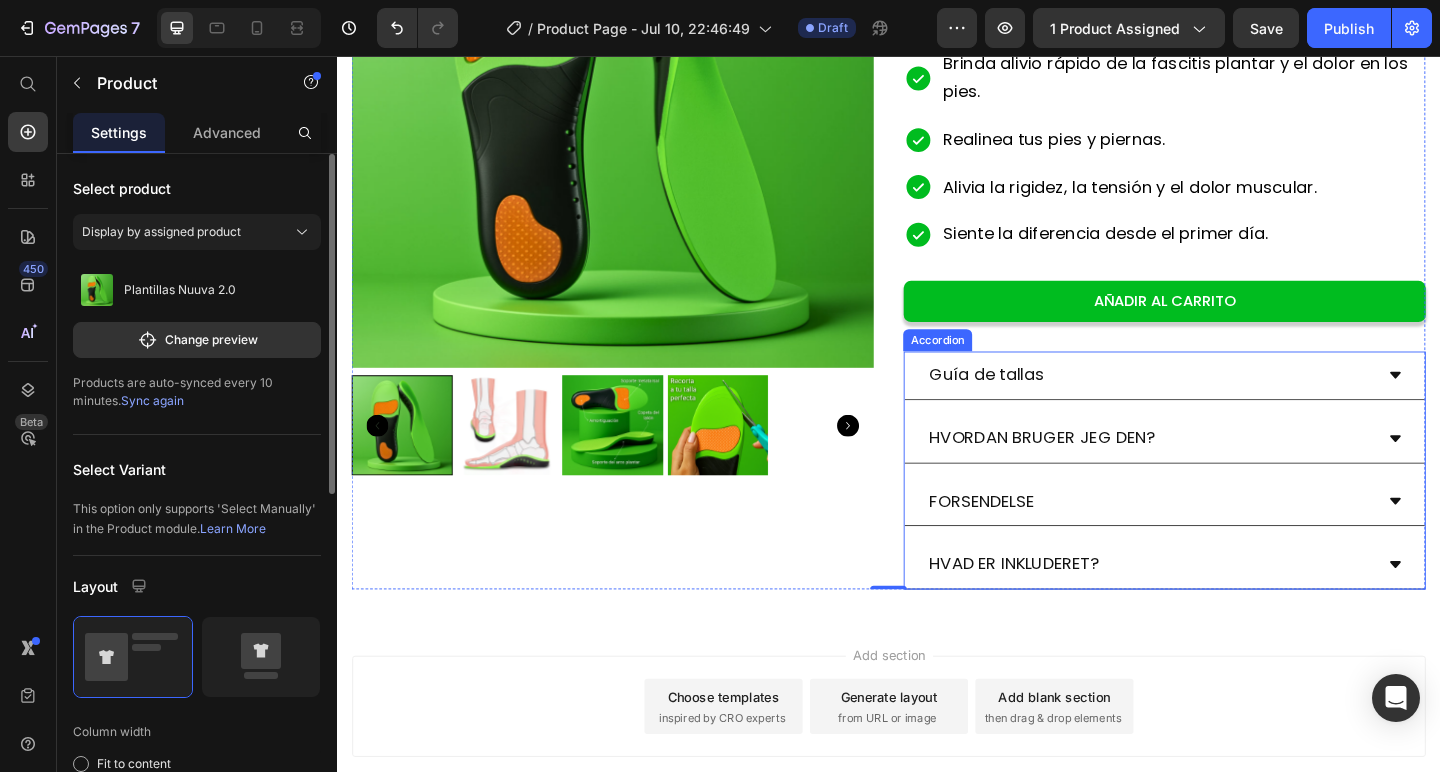 click on "HVORDAN BRUGER JEG DEN?" at bounding box center [1104, 470] 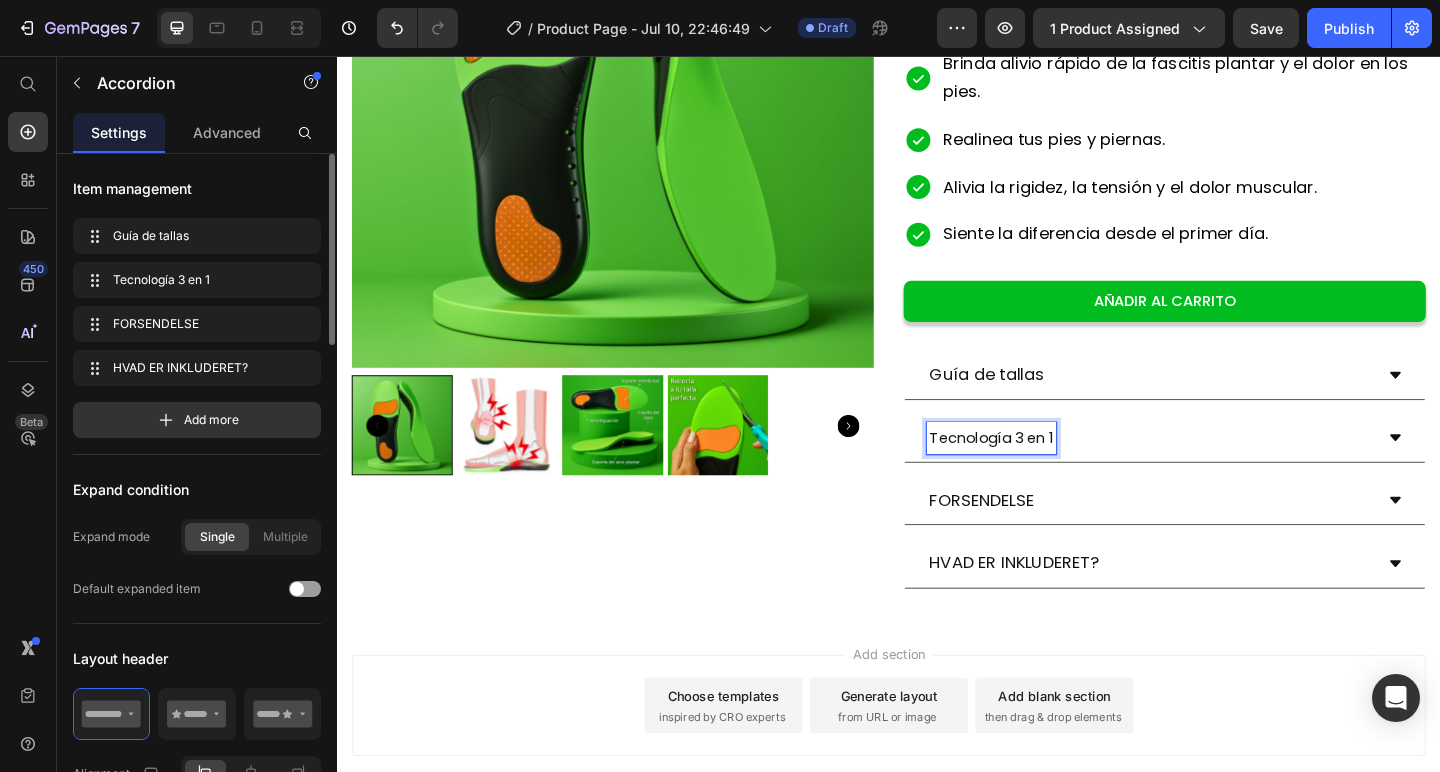 click on "Tecnología 3 en 1" at bounding box center (1048, 471) 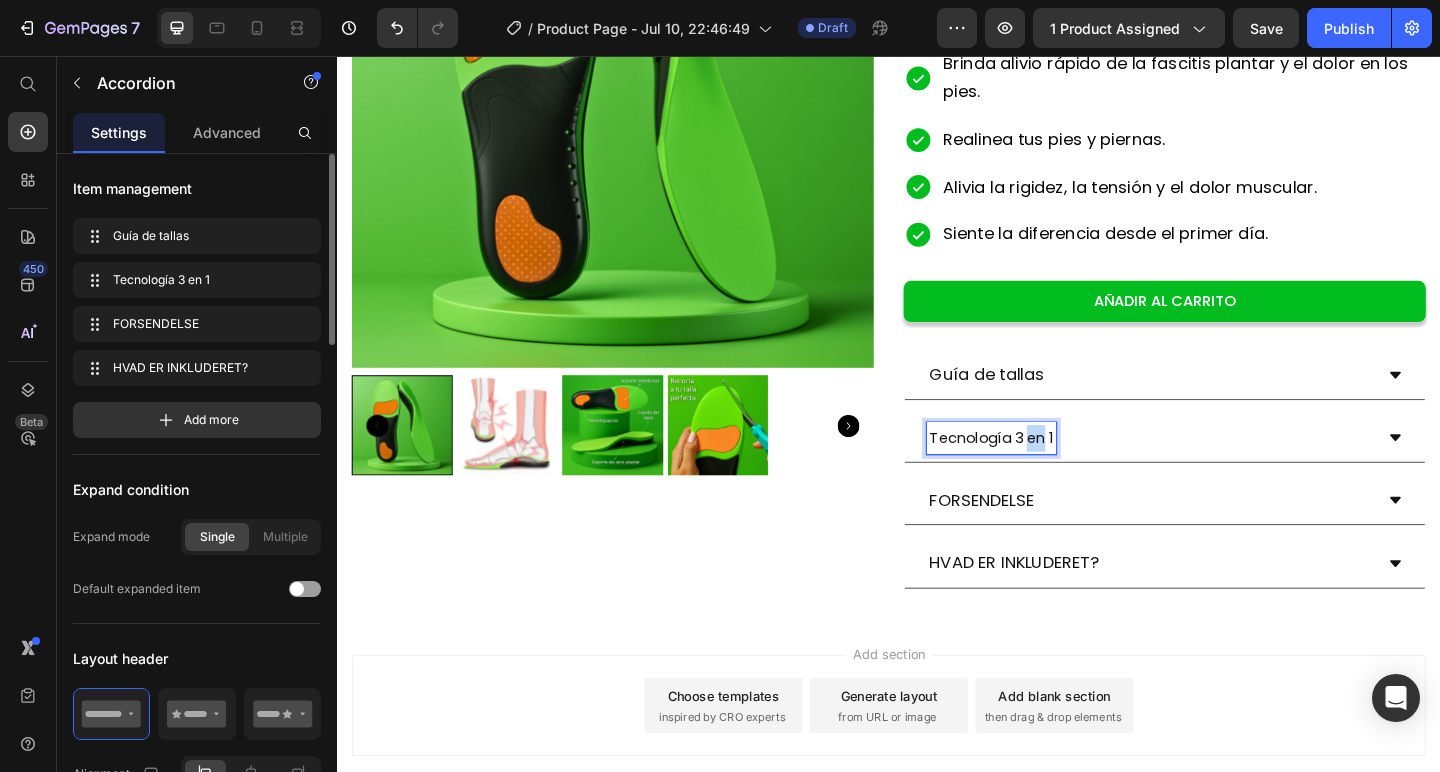 click on "Tecnología 3 en 1" at bounding box center (1048, 471) 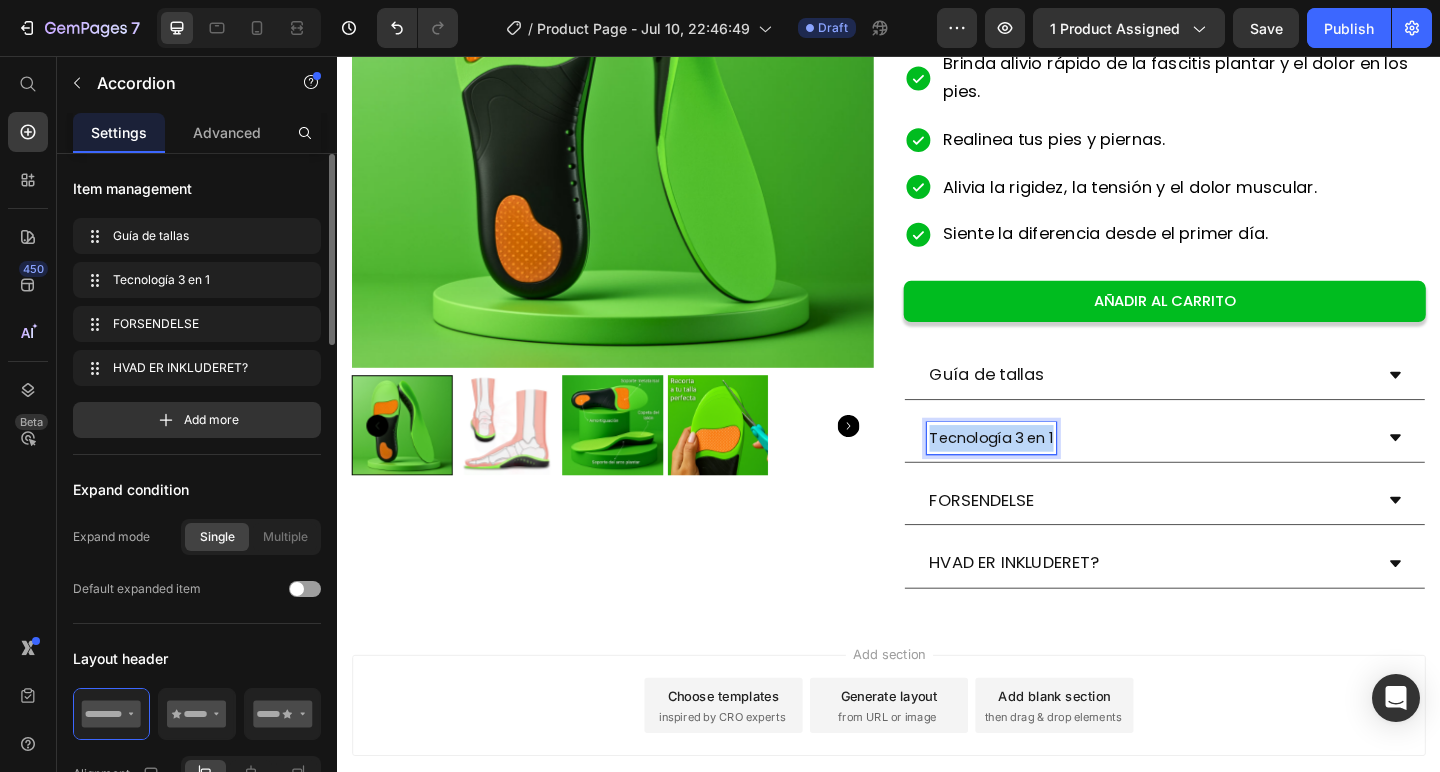click on "Tecnología 3 en 1" at bounding box center [1048, 471] 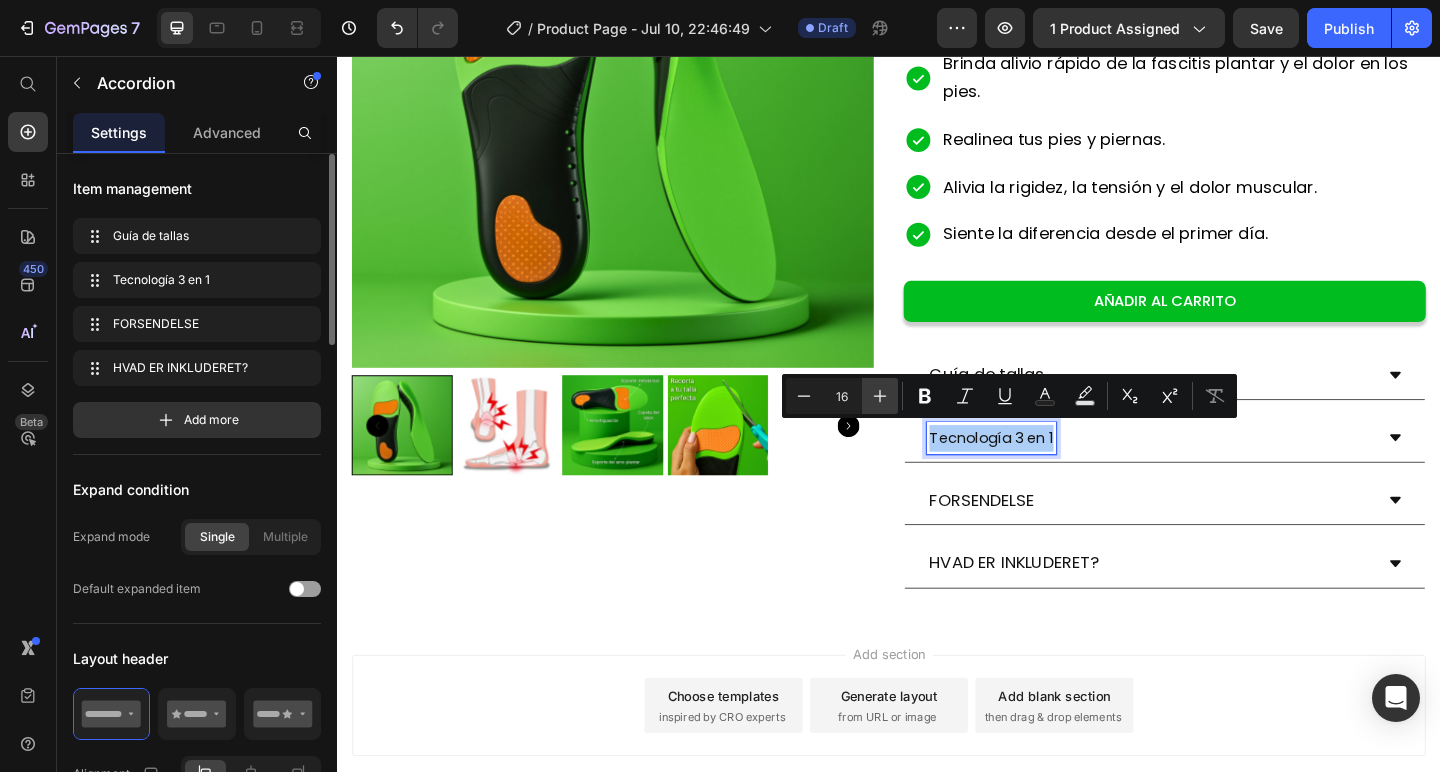 click on "Plus" at bounding box center [880, 396] 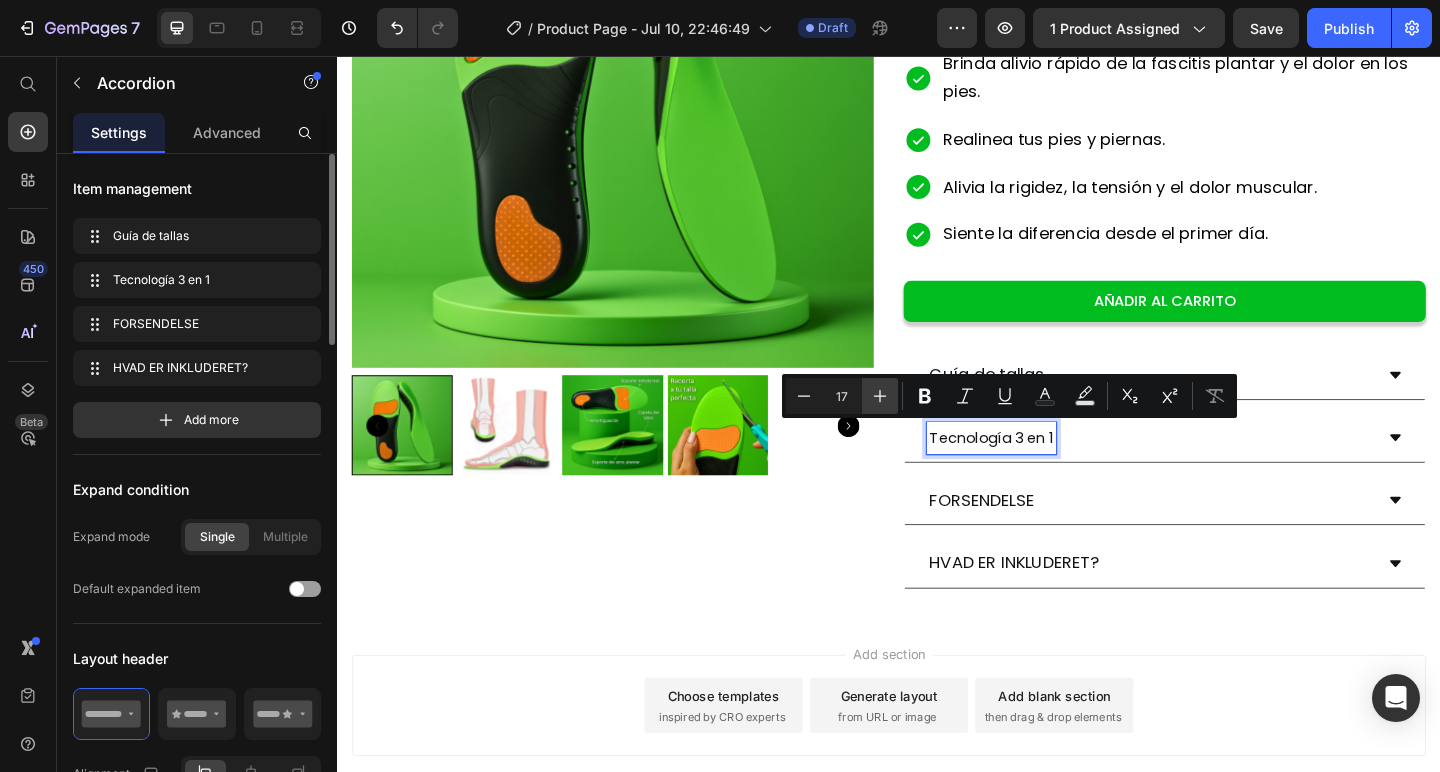 click on "Plus" at bounding box center [880, 396] 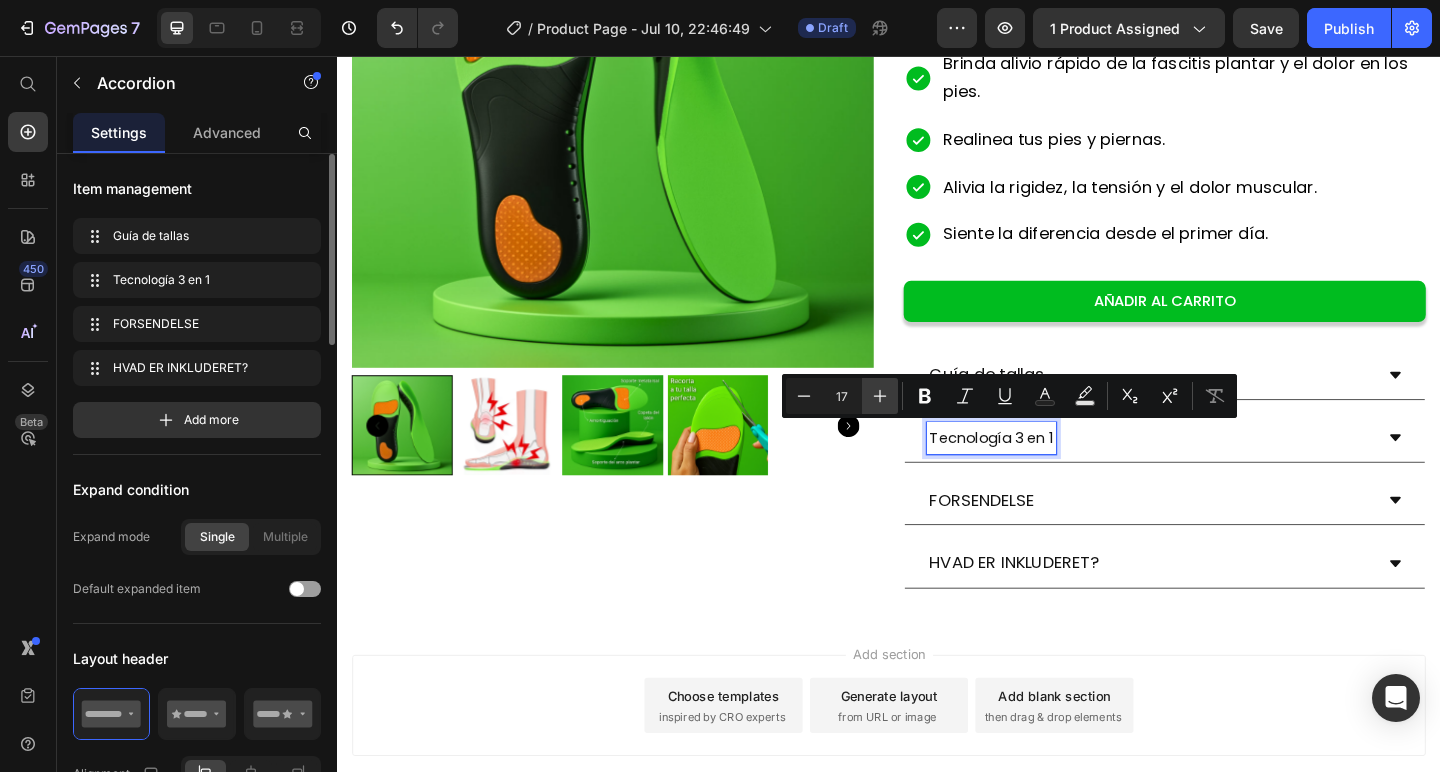 type on "18" 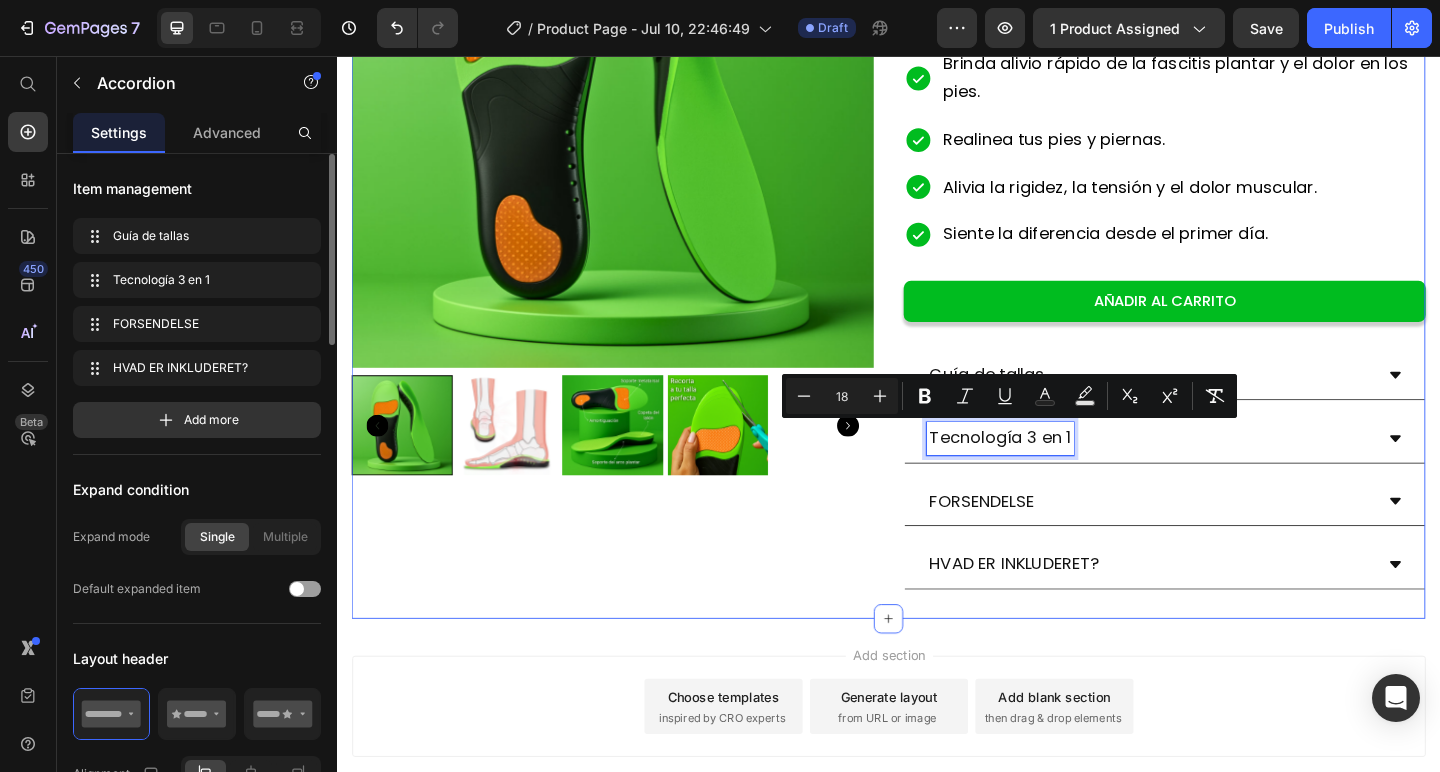 click on "Add section Choose templates inspired by CRO experts Generate layout from URL or image Add blank section then drag & drop elements" at bounding box center [937, 791] 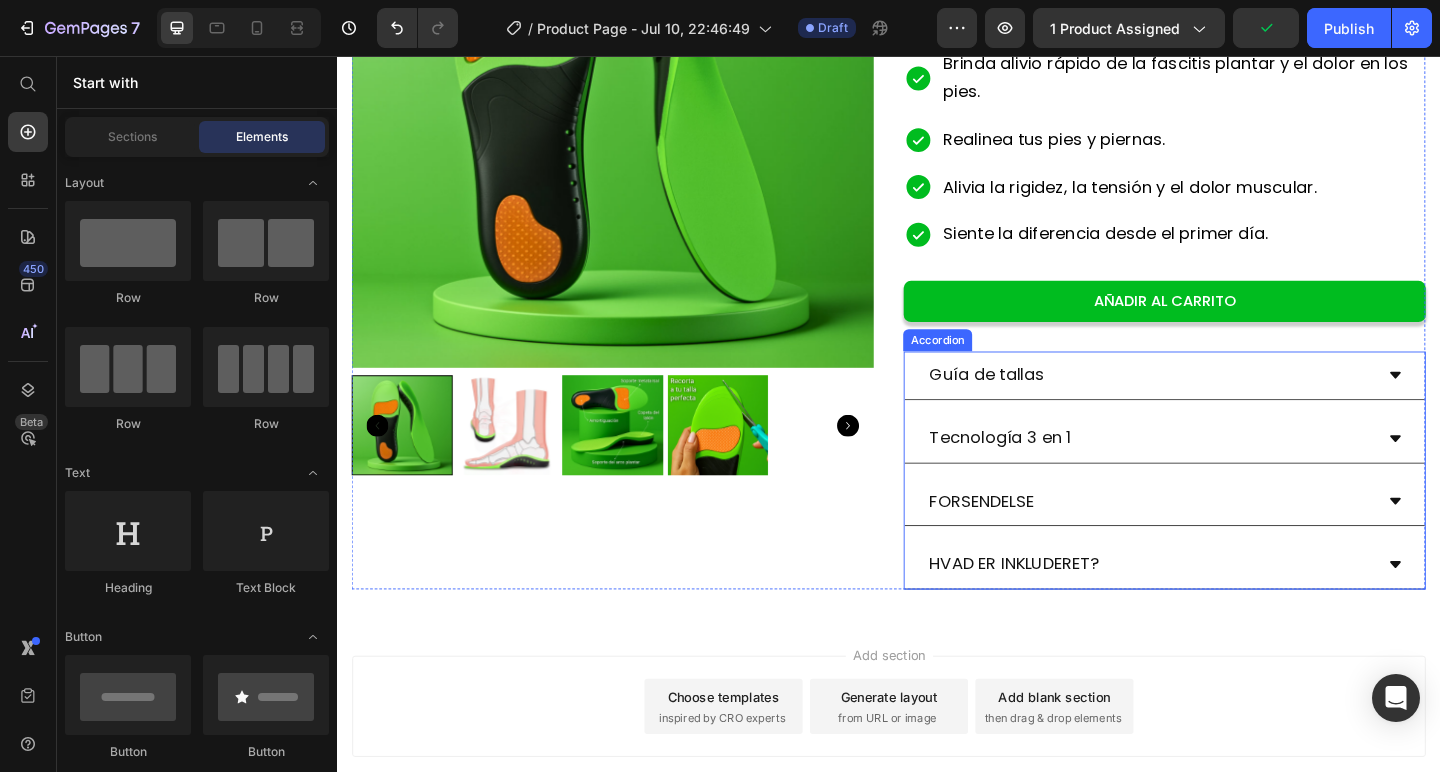 click on "FORSENDELSE" at bounding box center [1038, 539] 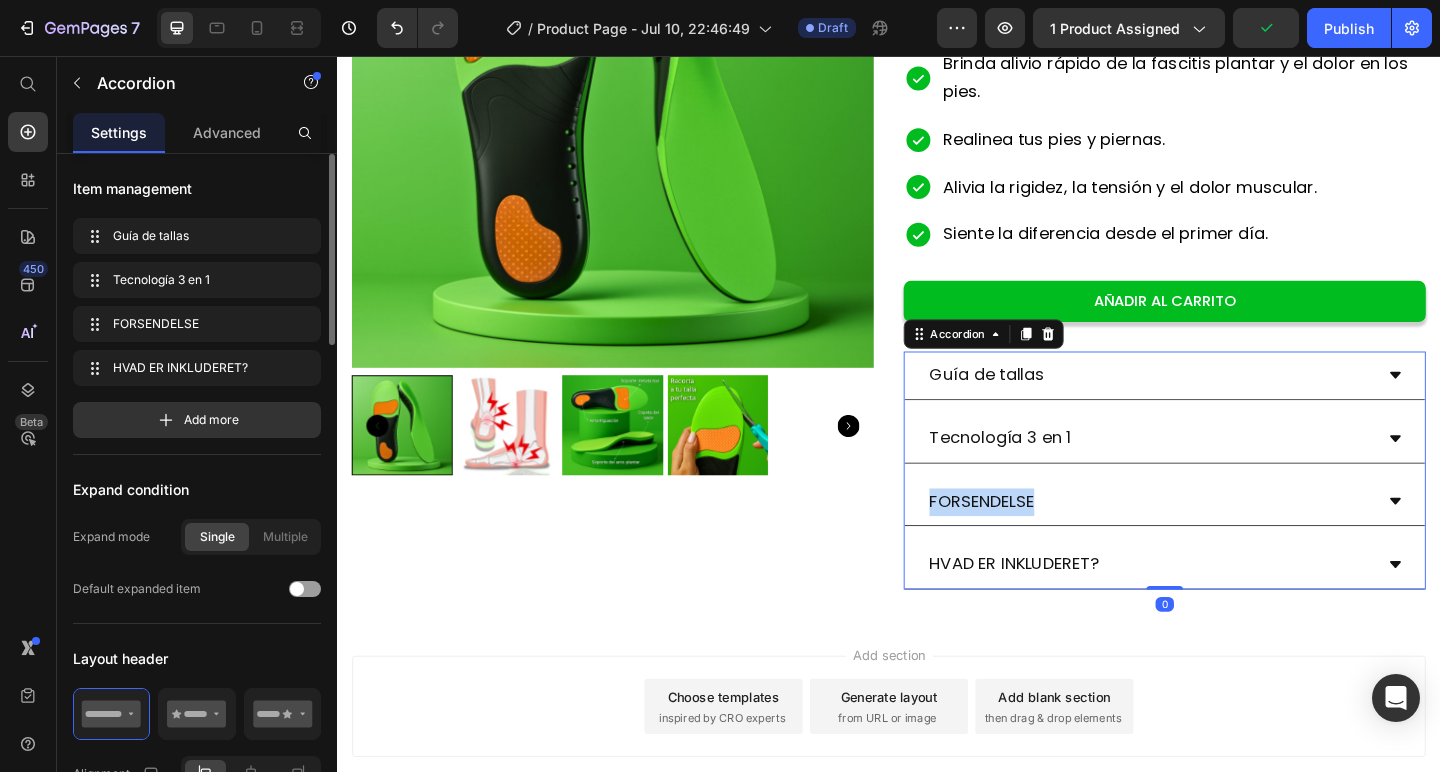 click on "FORSENDELSE" at bounding box center (1038, 539) 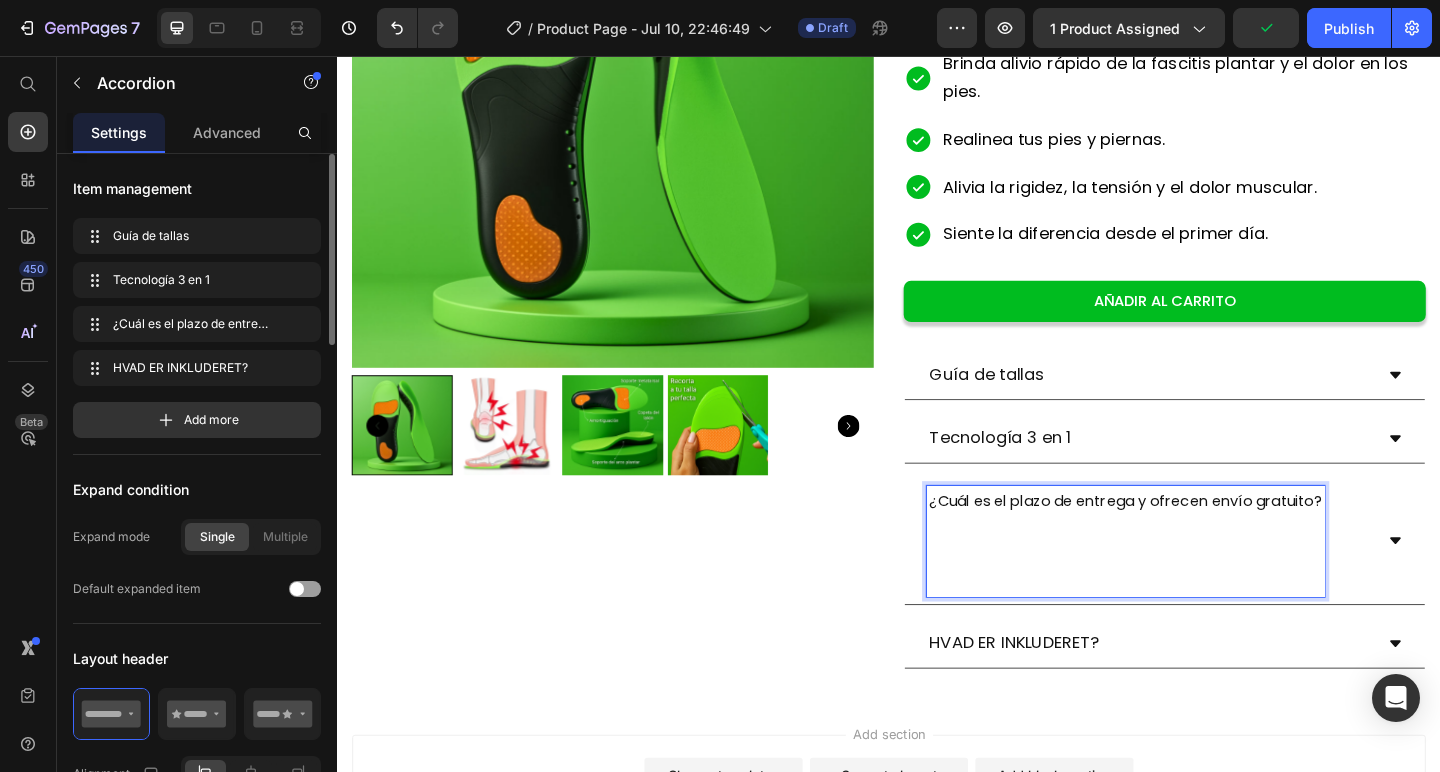 click on "¿Cuál es el plazo de entrega y ofrecen envío gratuito?" at bounding box center (1194, 540) 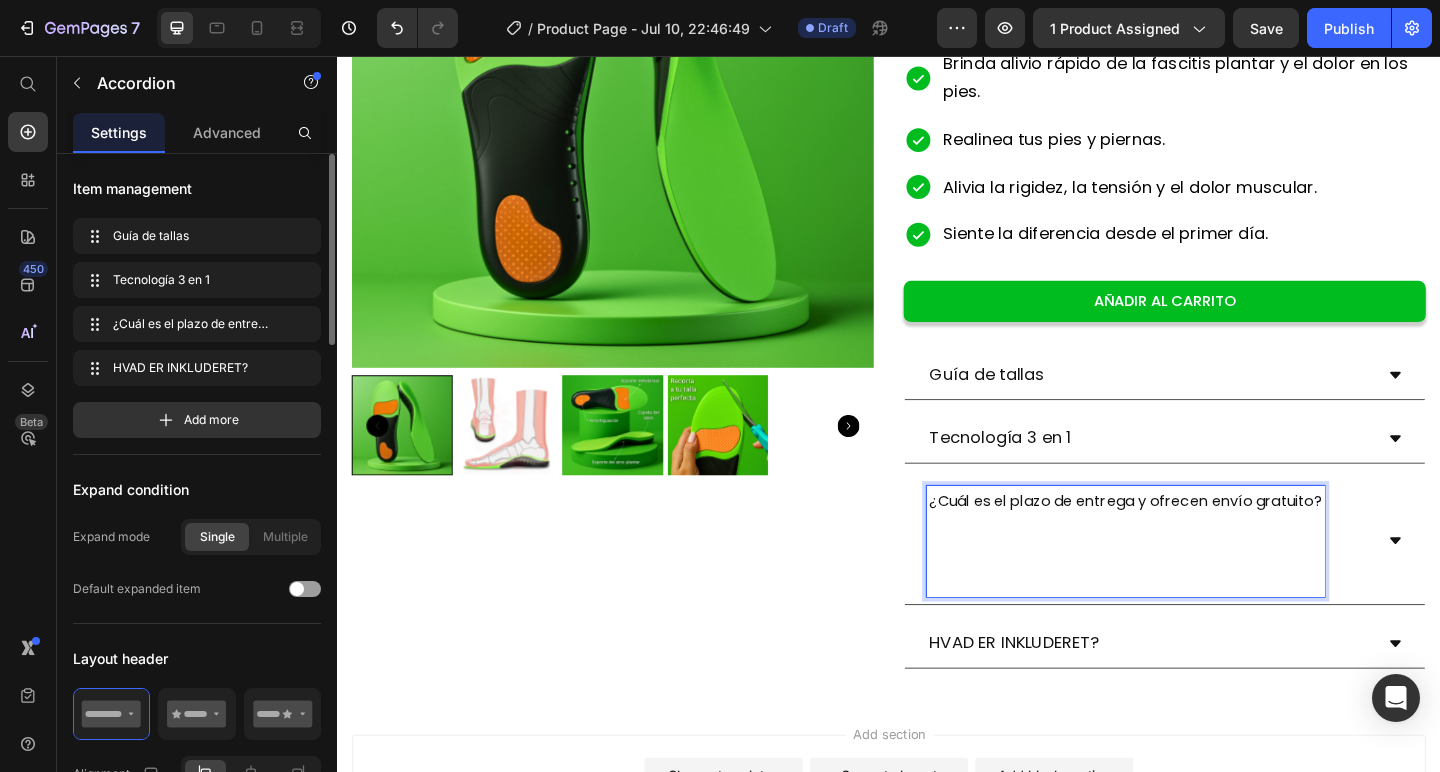 click at bounding box center [1194, 626] 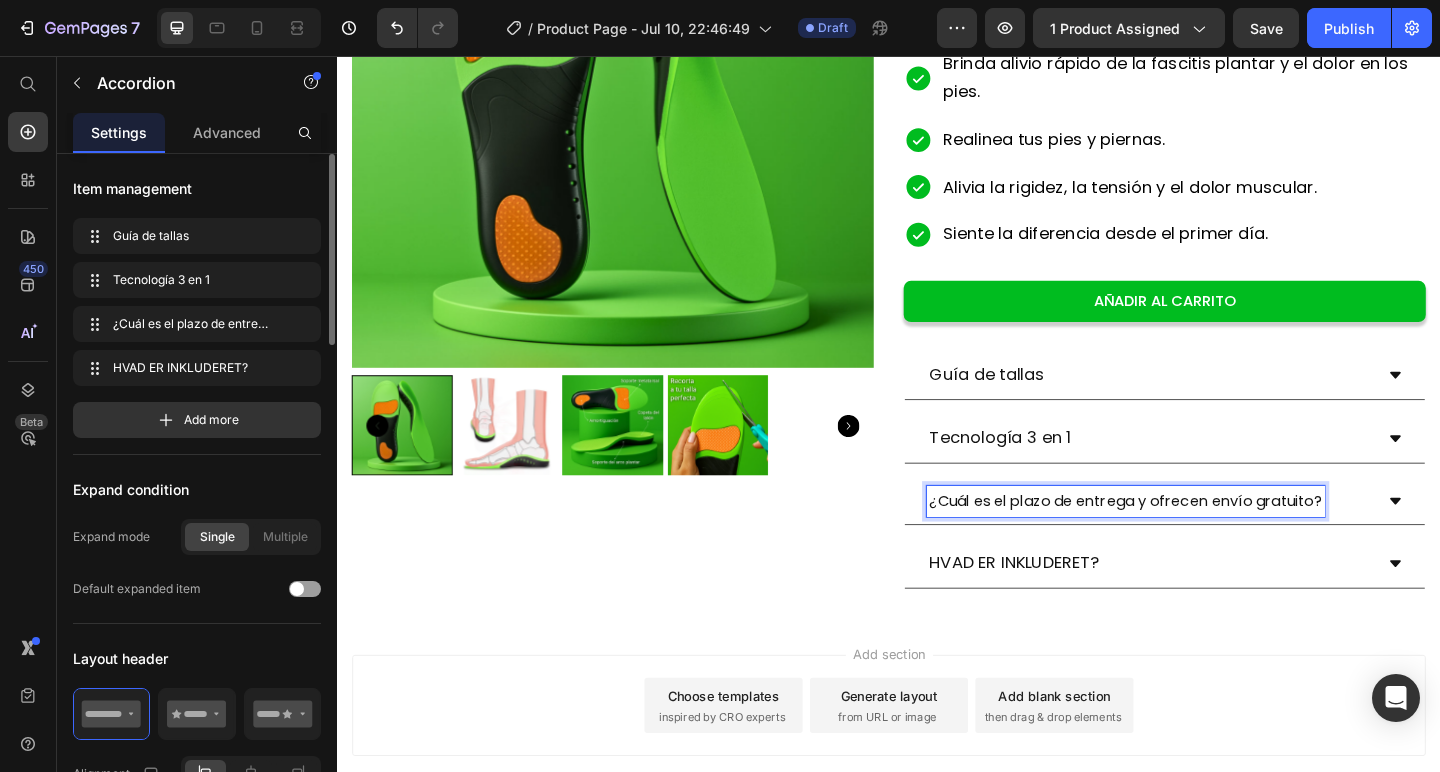 click on "¿Cuál es el plazo de entrega y ofrecen envío gratuito?" at bounding box center [1194, 540] 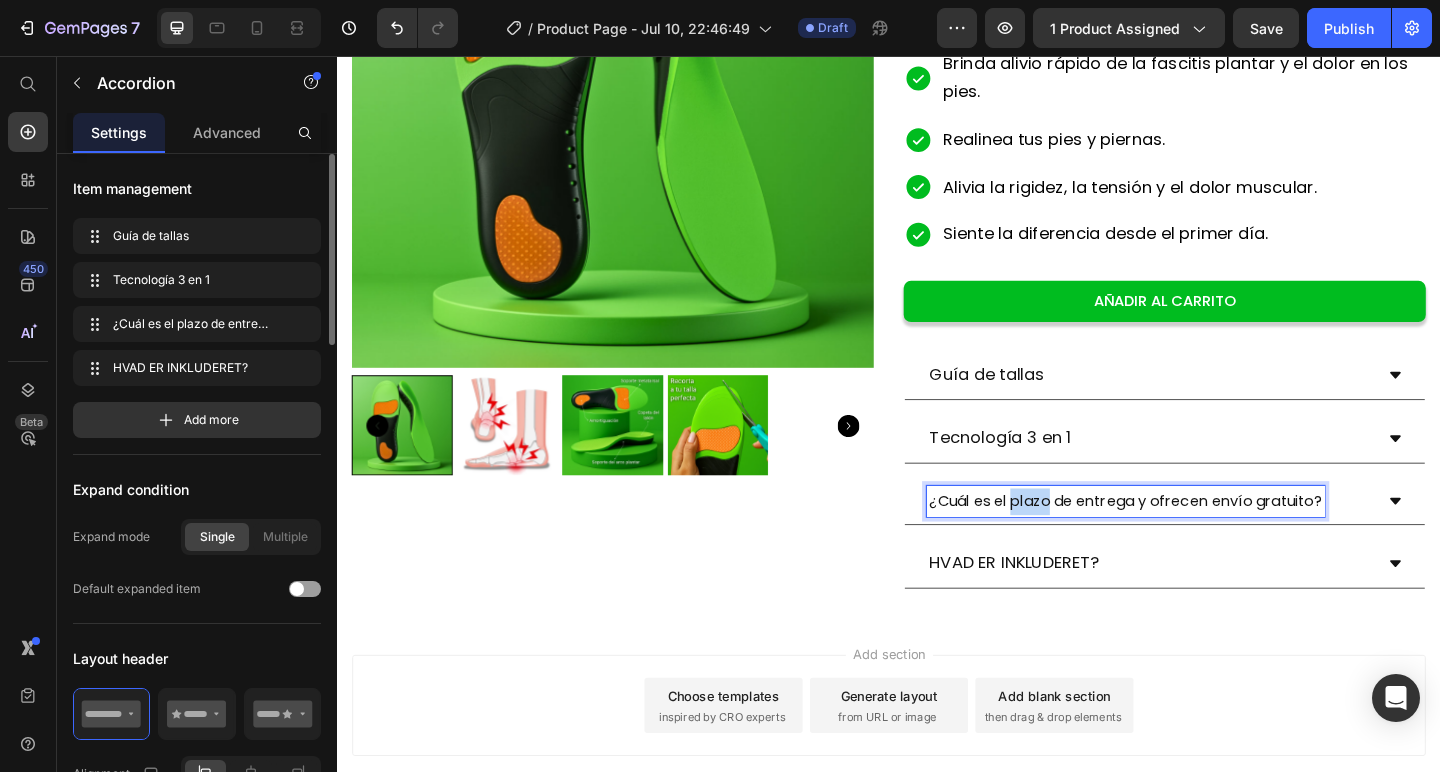 click on "¿Cuál es el plazo de entrega y ofrecen envío gratuito?" at bounding box center (1194, 540) 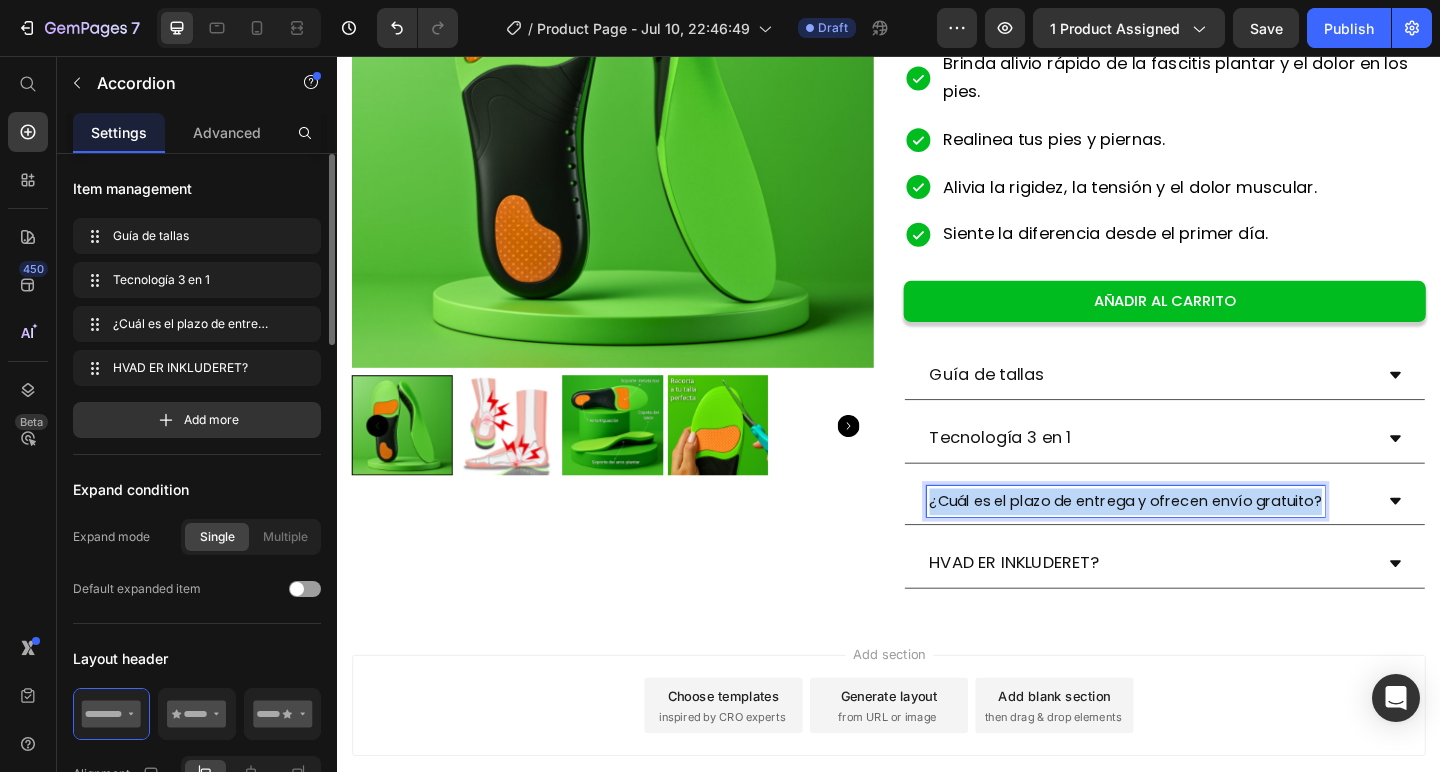 click on "¿Cuál es el plazo de entrega y ofrecen envío gratuito?" at bounding box center (1194, 540) 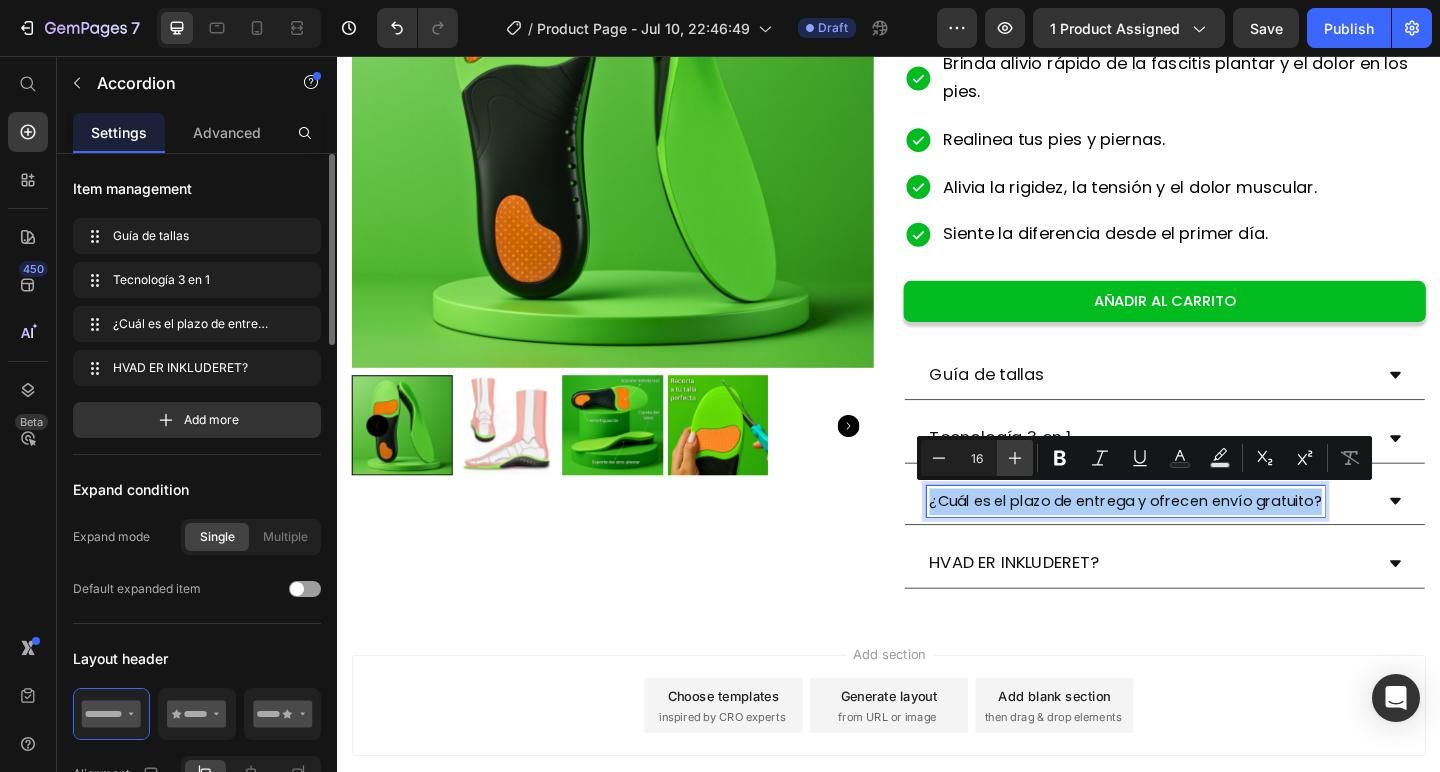 click 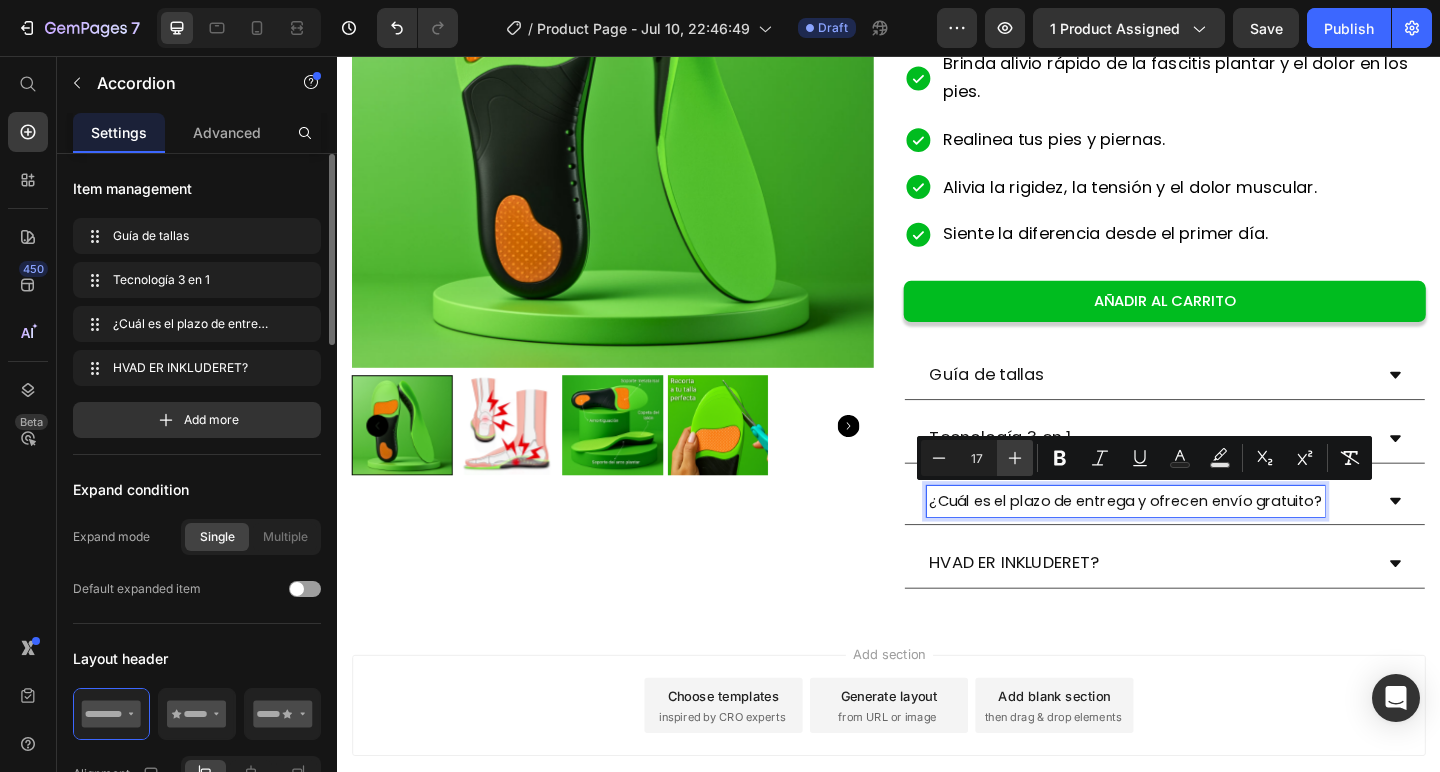 click 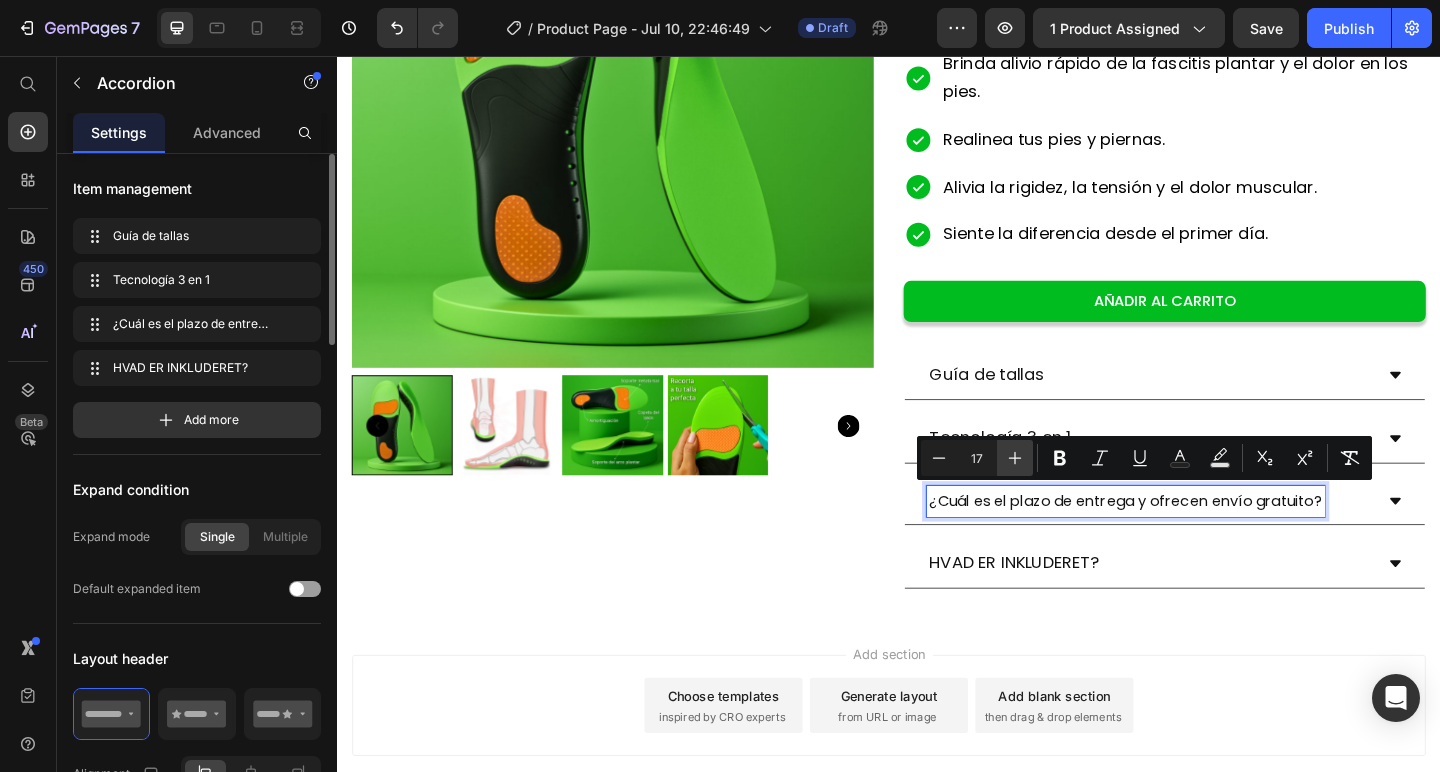 type on "18" 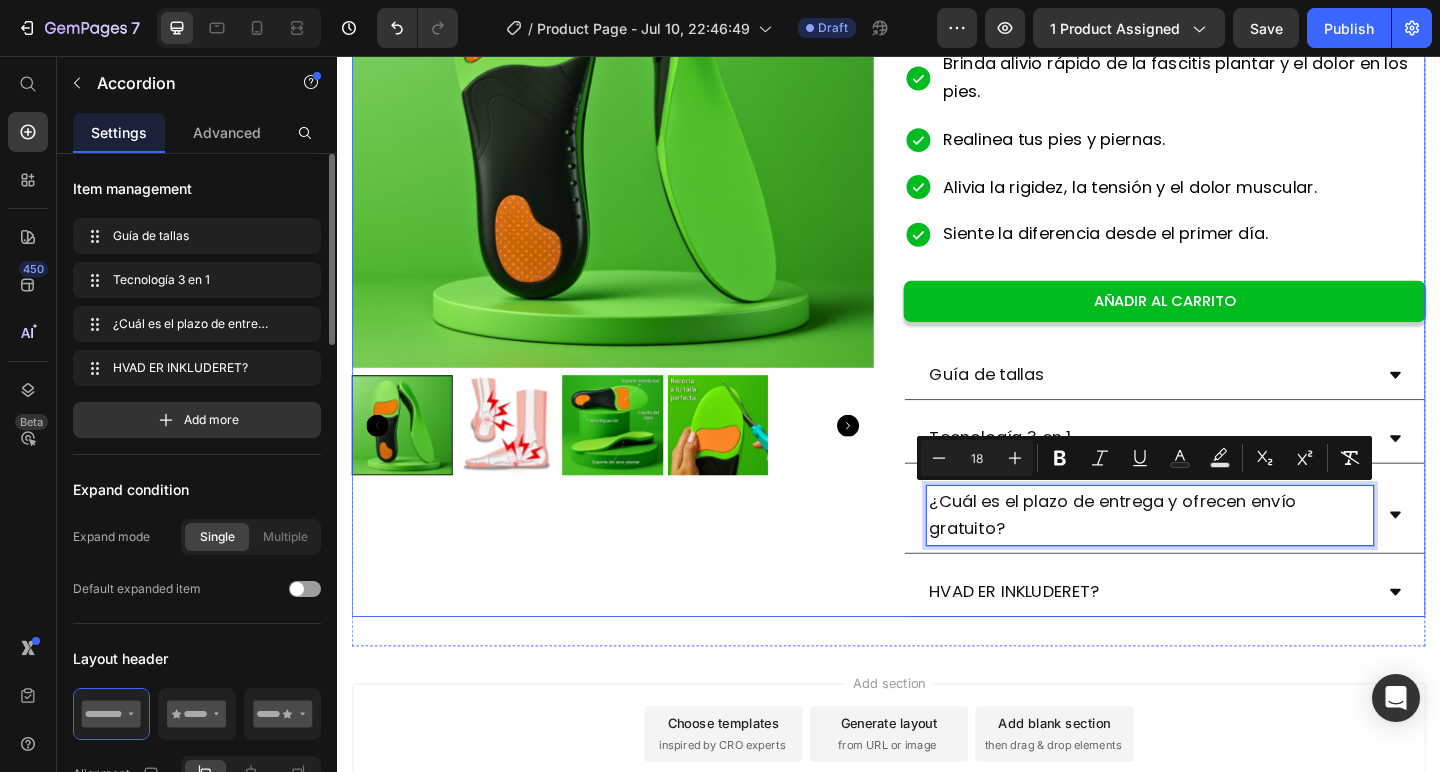 click on "Product Images" at bounding box center [637, 246] 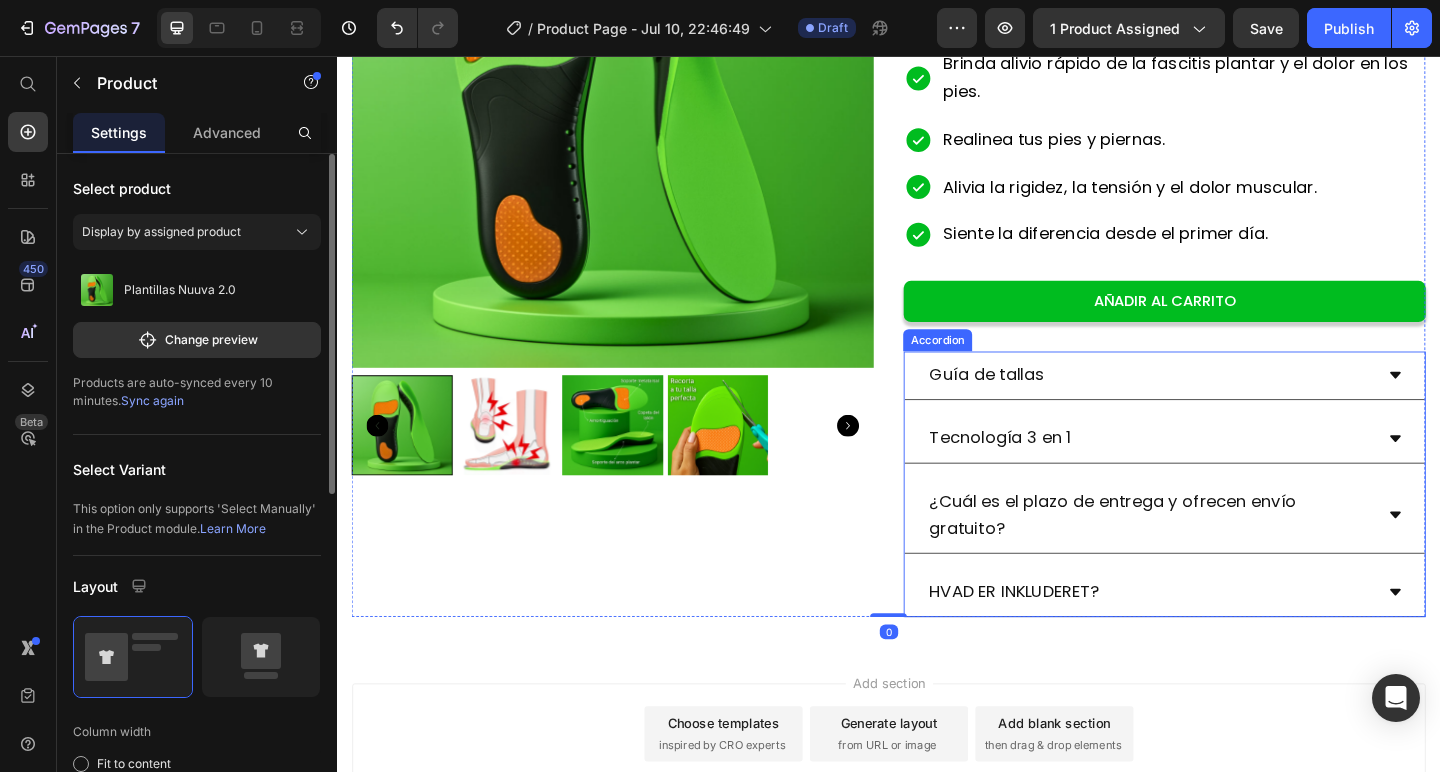 click on "HVAD ER INKLUDERET?" at bounding box center [1221, 639] 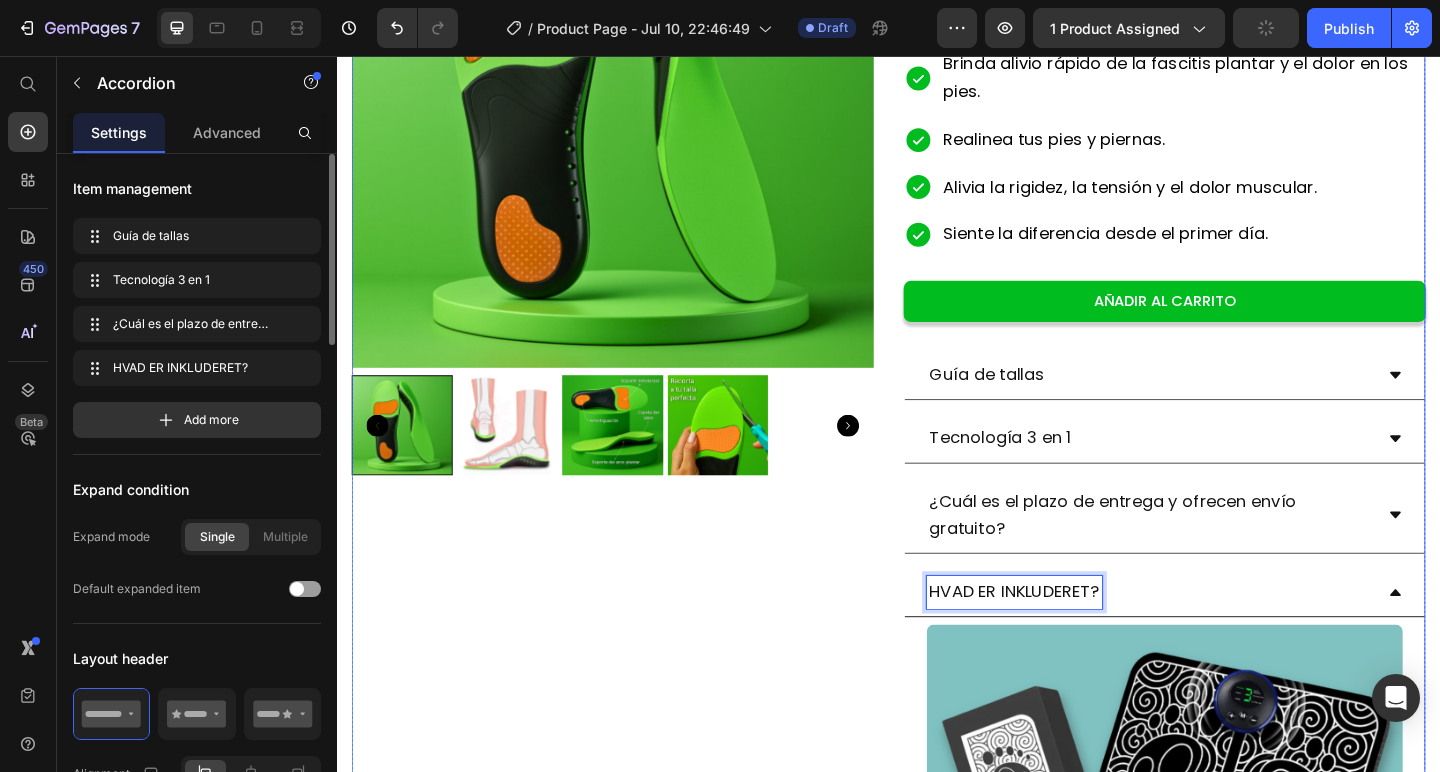 click on "Product Images" at bounding box center (637, 699) 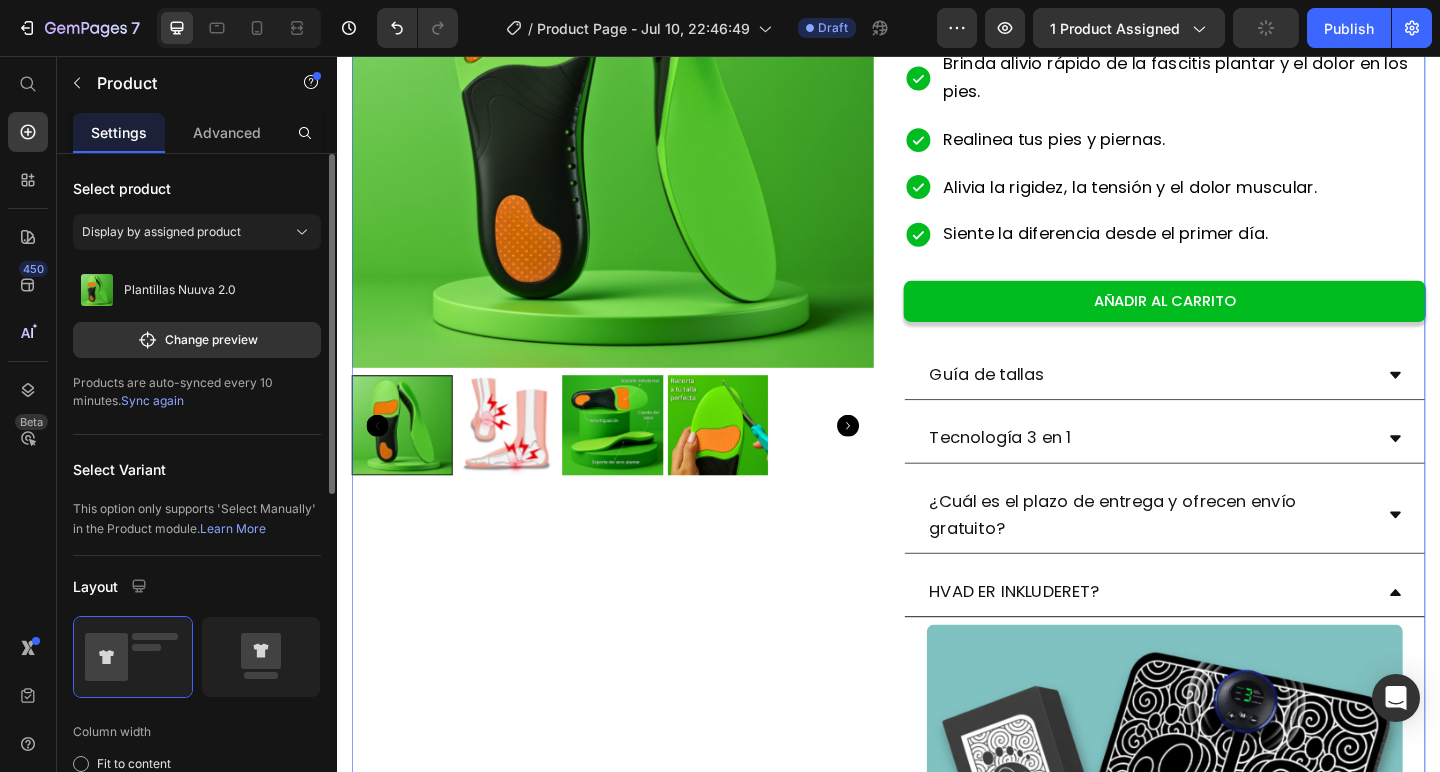scroll, scrollTop: 396, scrollLeft: 0, axis: vertical 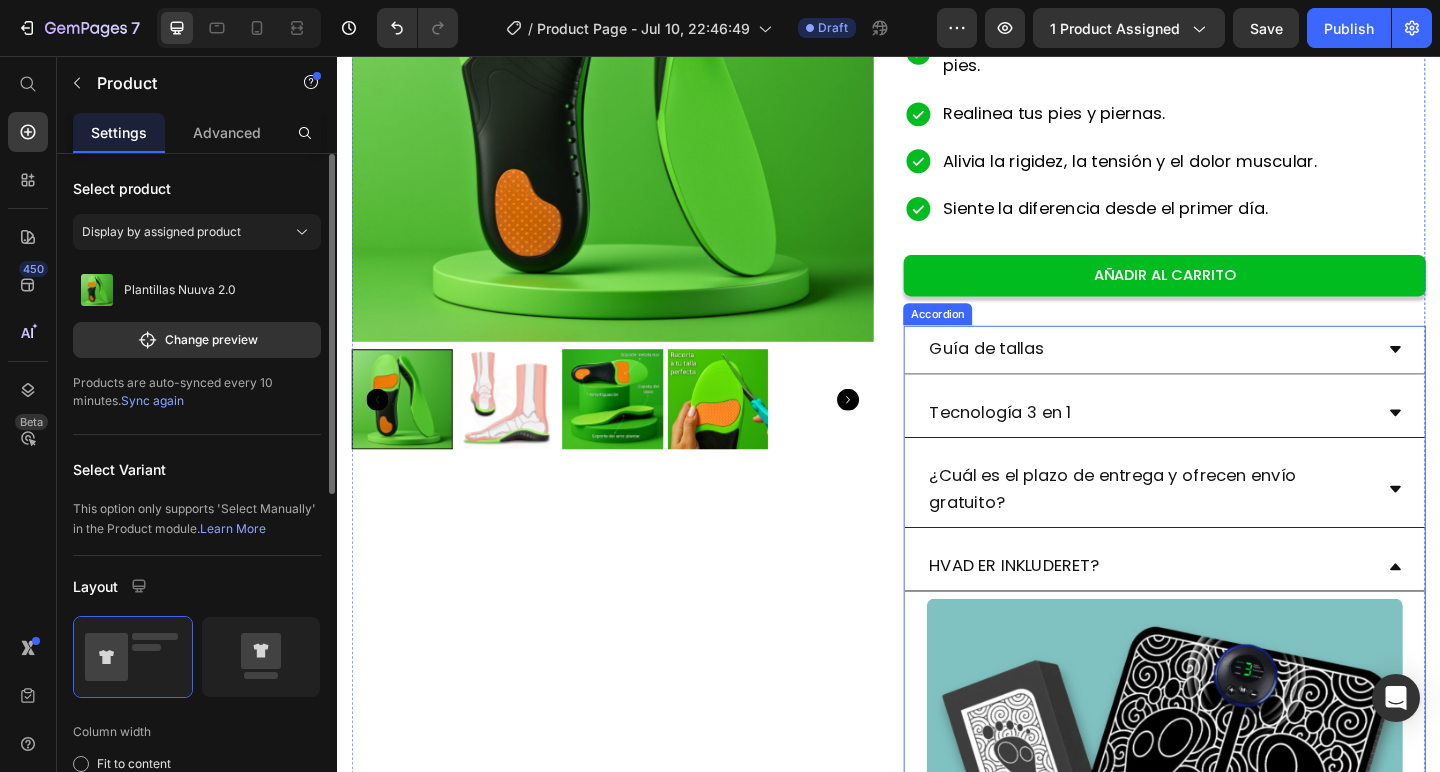 click on "HVAD ER INKLUDERET?" at bounding box center [1073, 609] 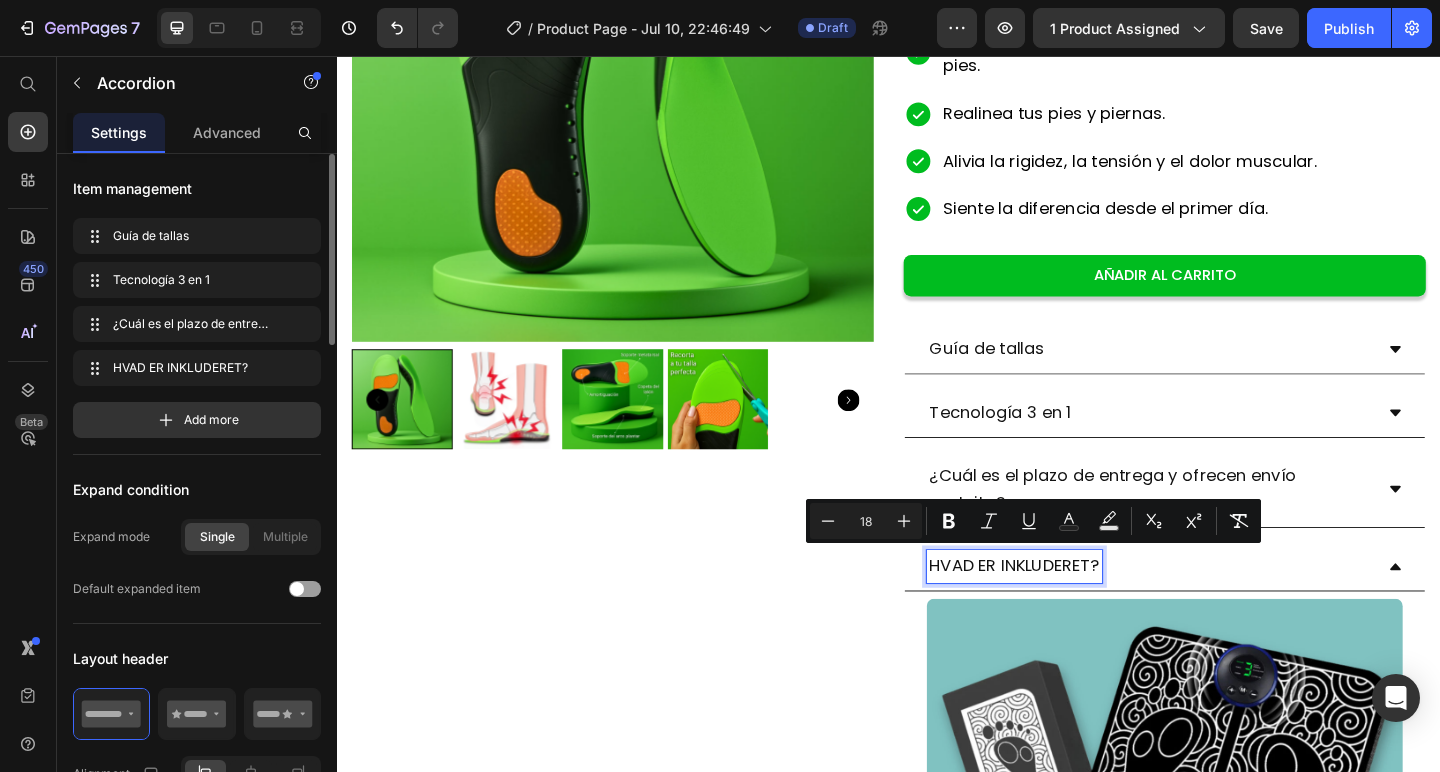 type on "16" 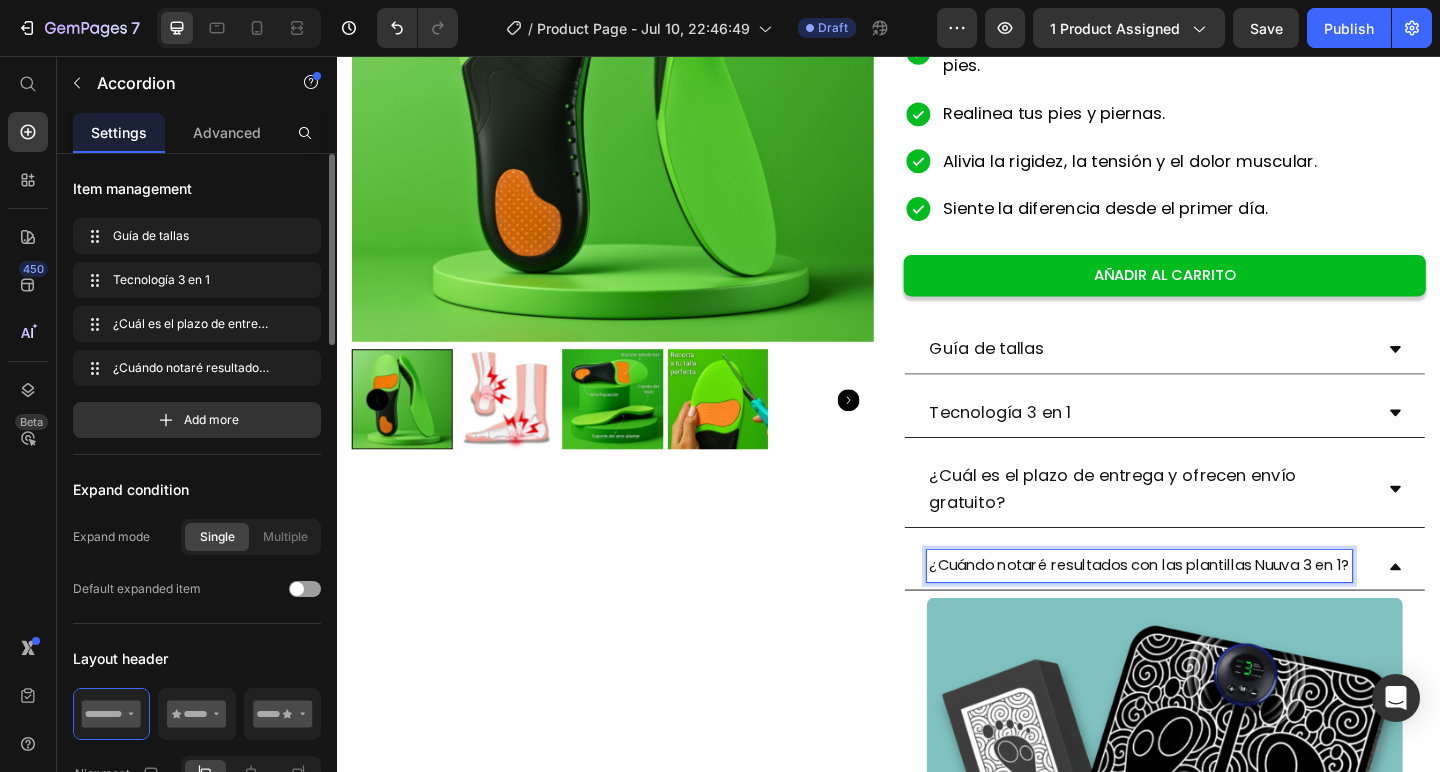 click on "¿Cuándo notaré resultados con las plantillas Nuuva 3 en 1?" at bounding box center (1209, 610) 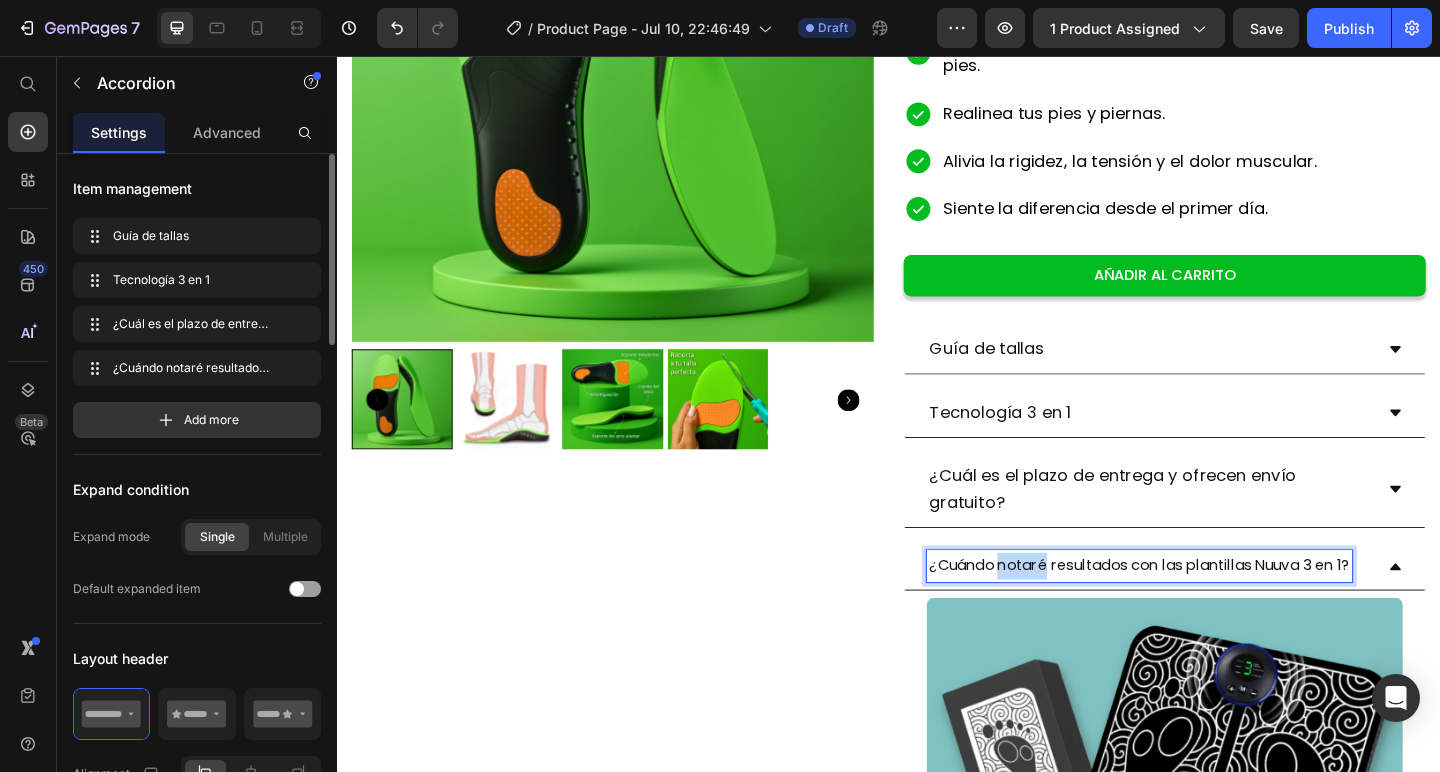 click on "¿Cuándo notaré resultados con las plantillas Nuuva 3 en 1?" at bounding box center [1209, 610] 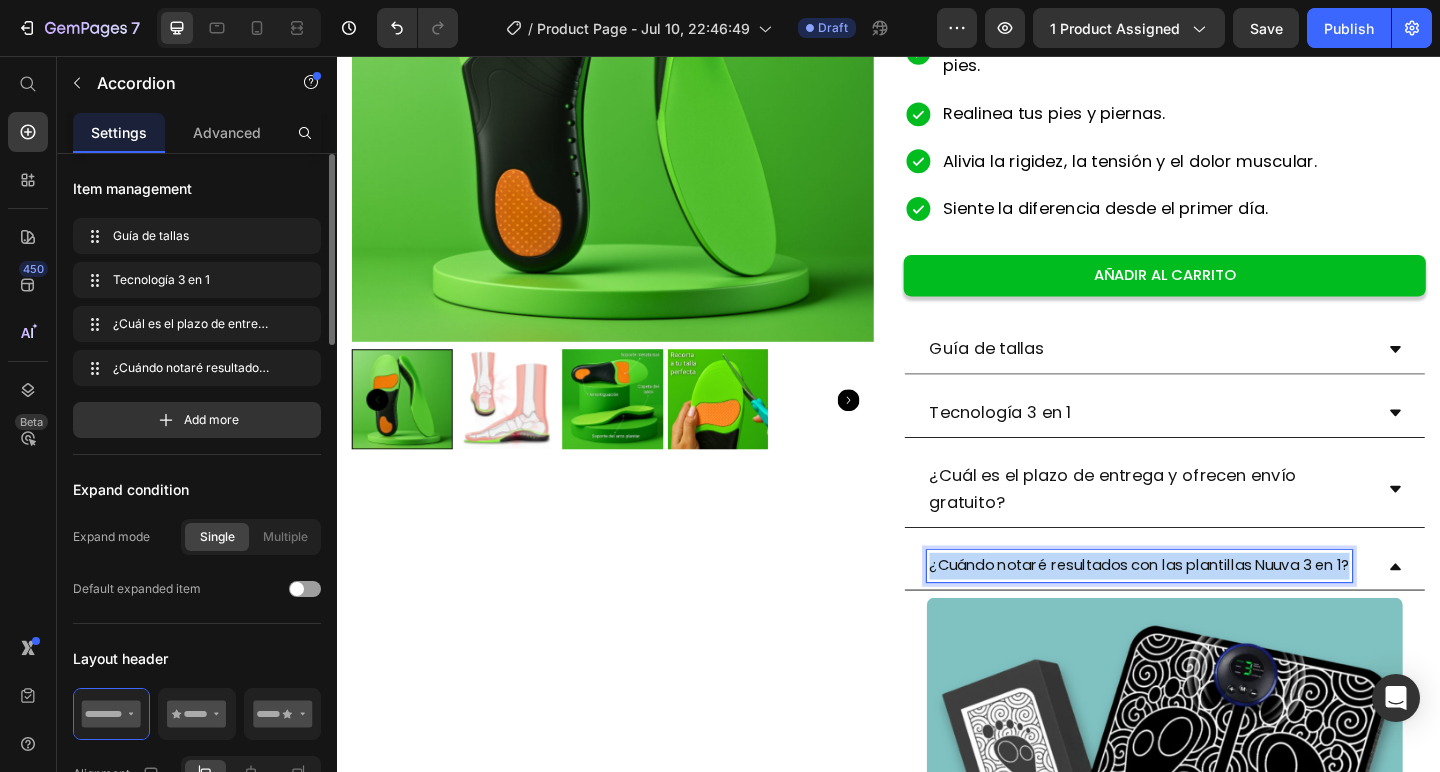 click on "¿Cuándo notaré resultados con las plantillas Nuuva 3 en 1?" at bounding box center [1209, 610] 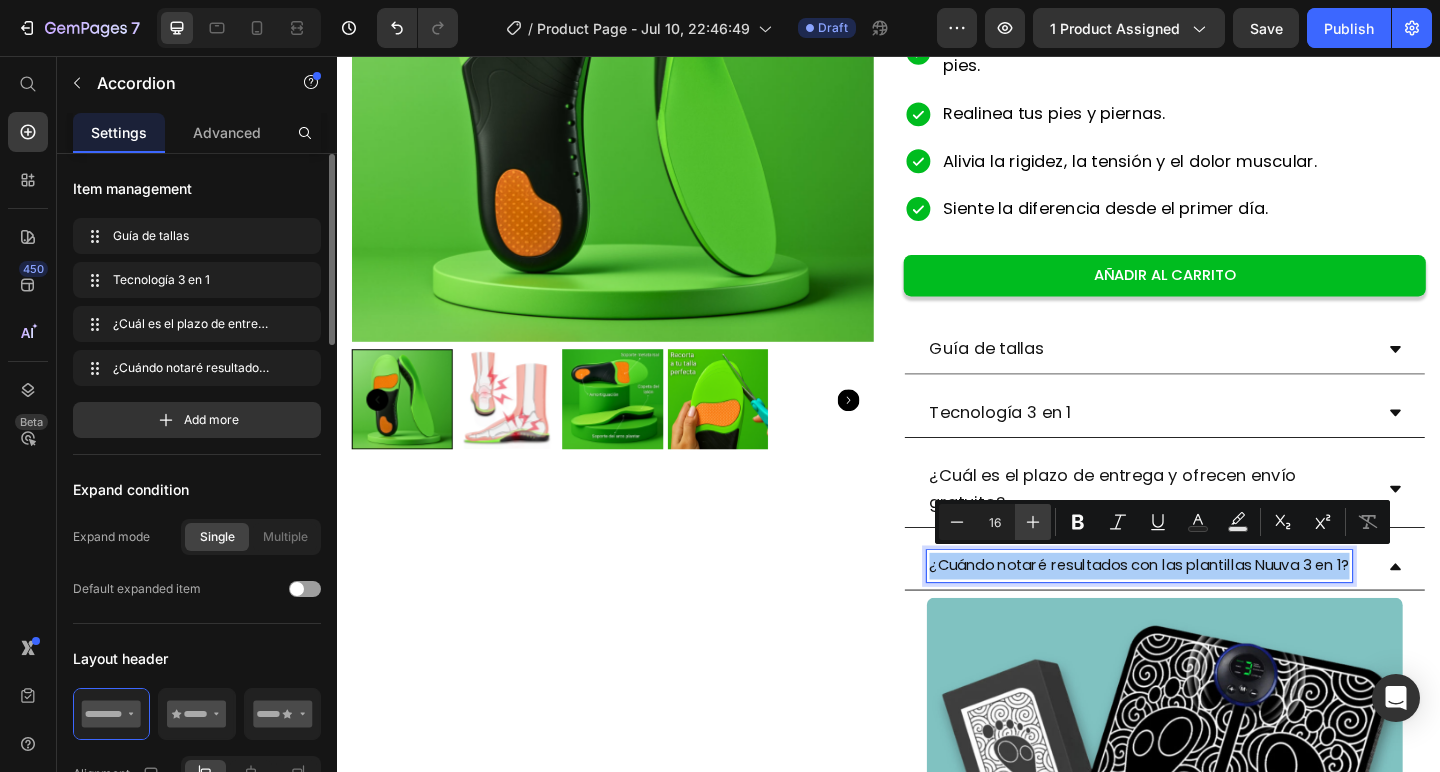 click on "Plus" at bounding box center [1033, 522] 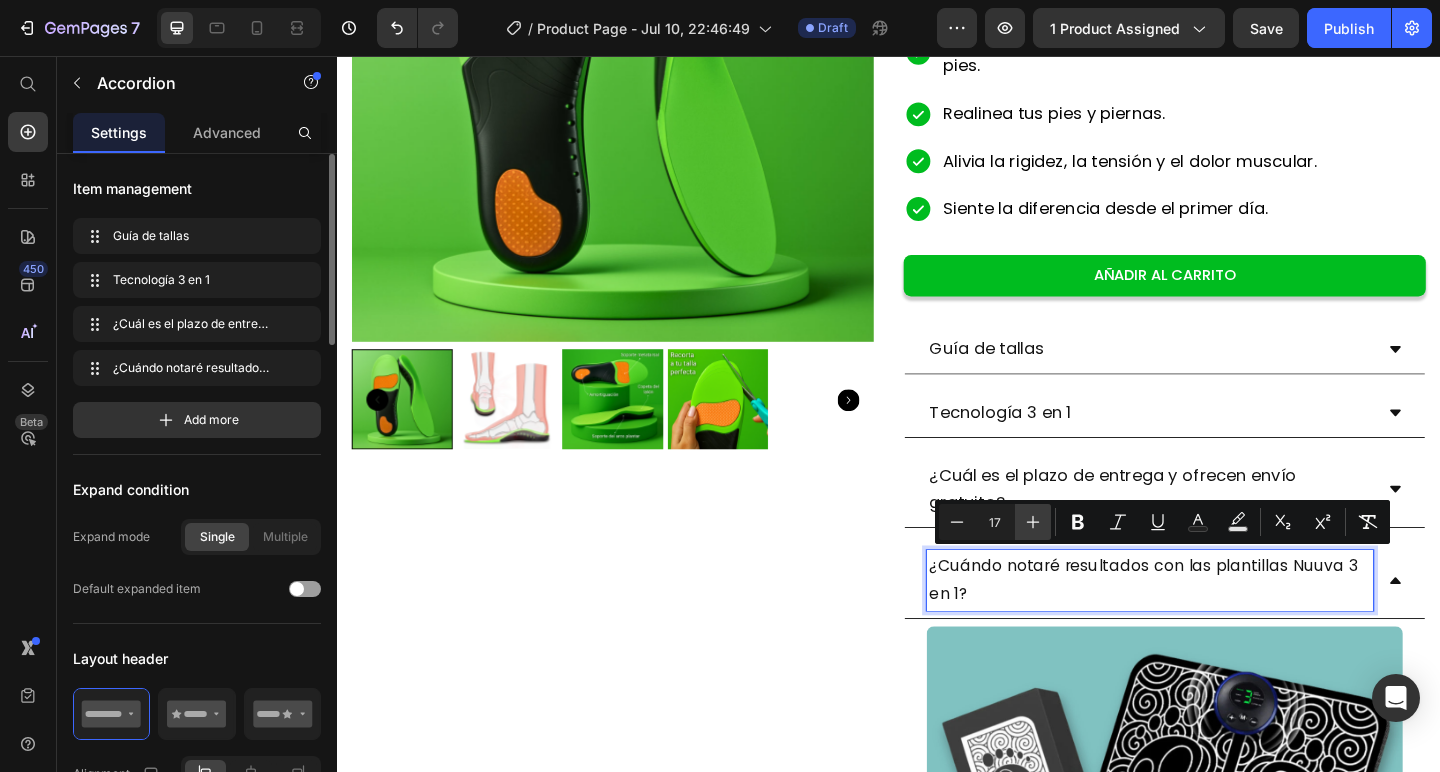 click on "Plus" at bounding box center (1033, 522) 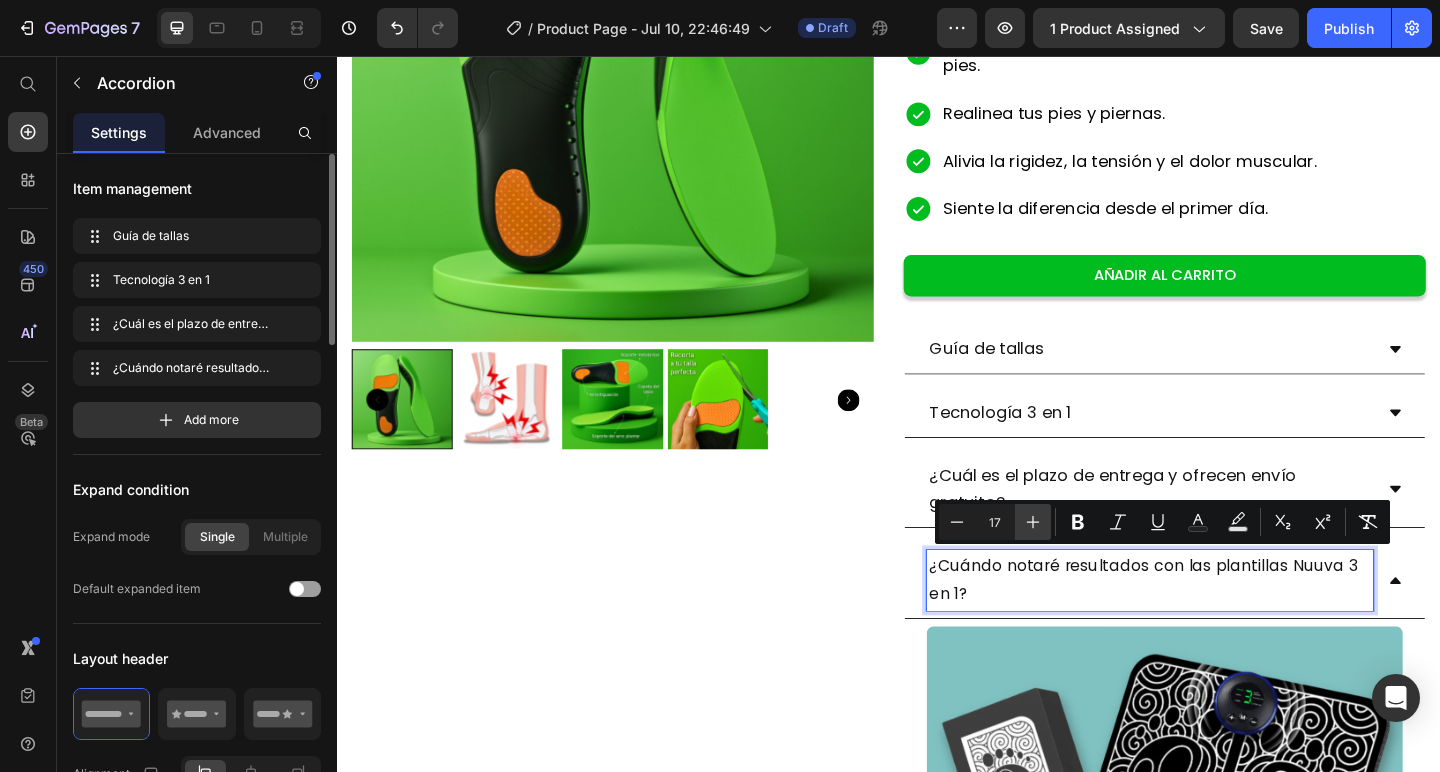 type on "18" 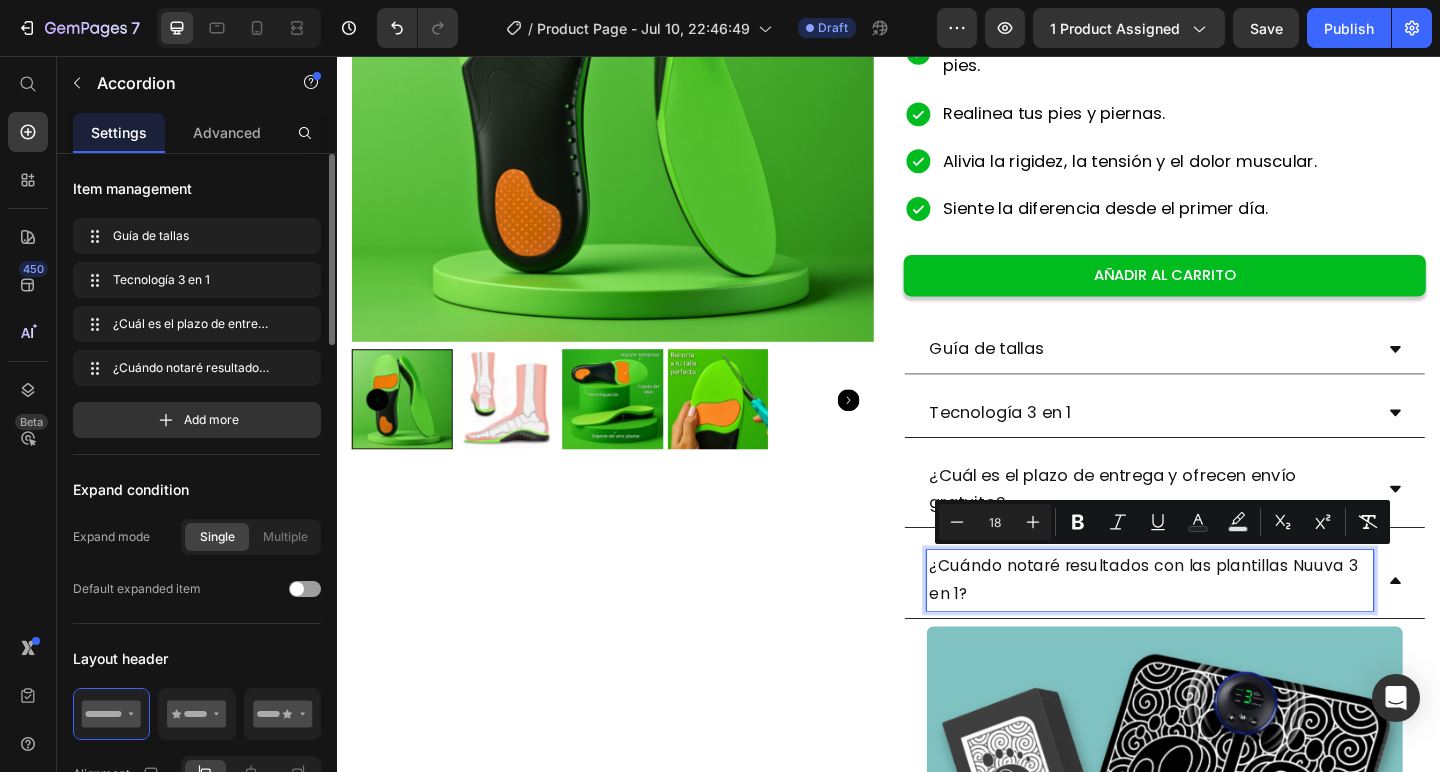 click on "Product Images" at bounding box center (637, 685) 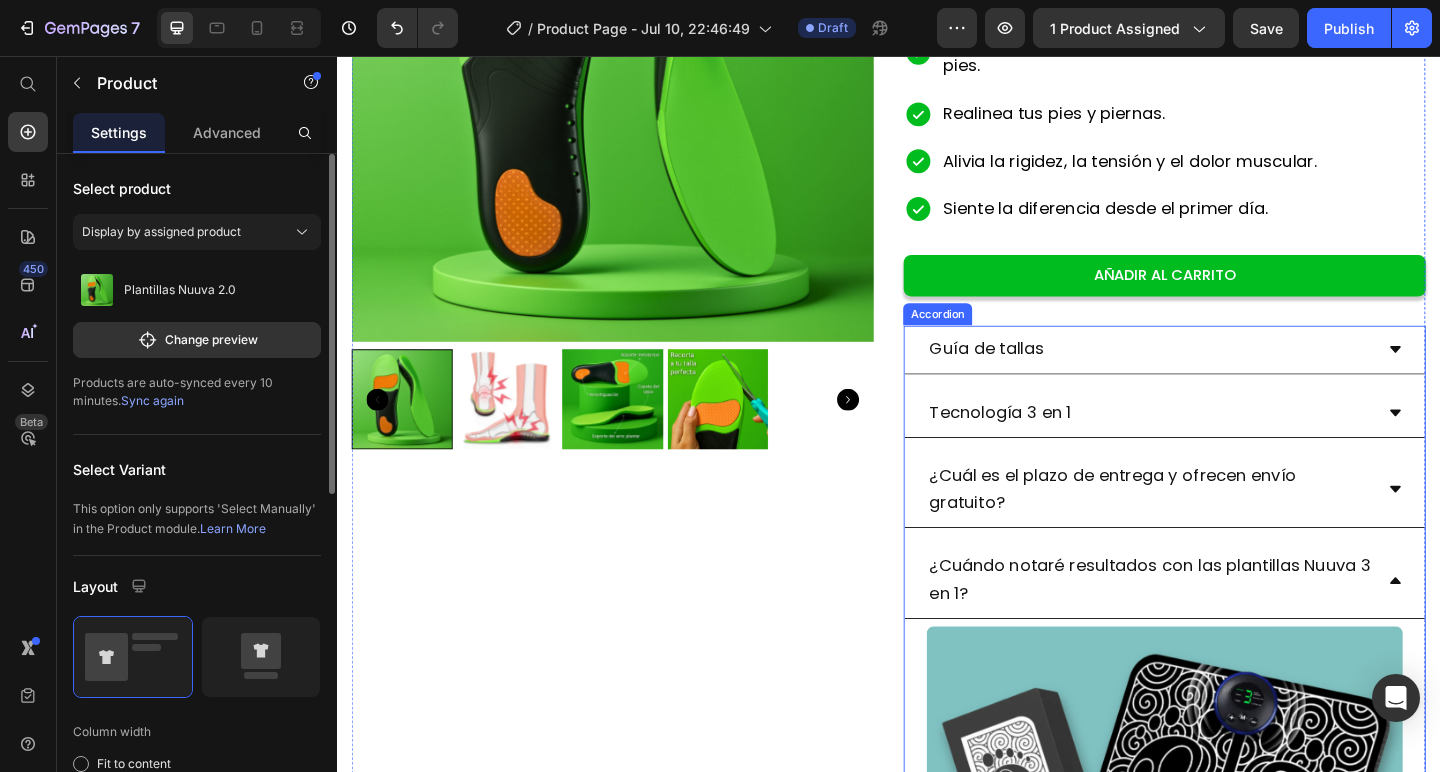 click 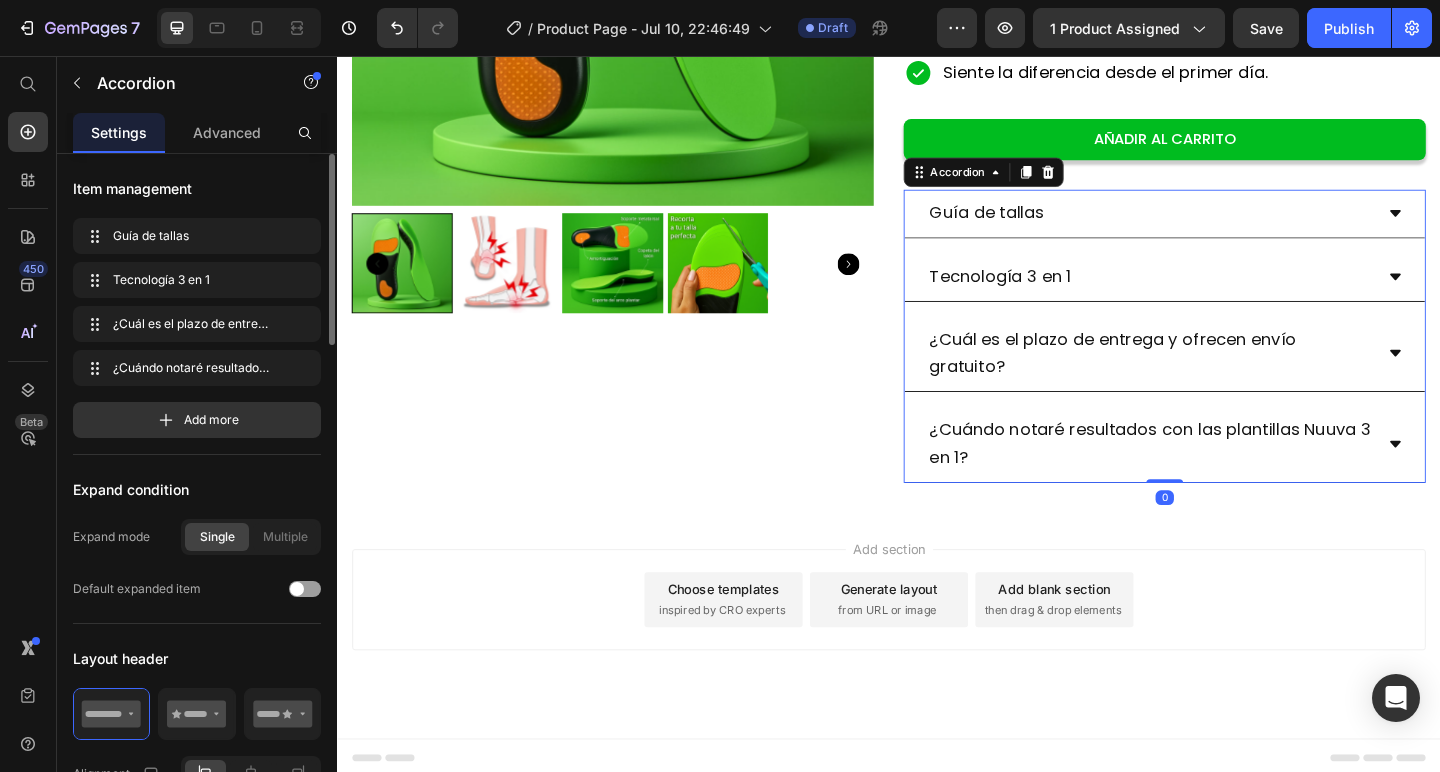 click on "¿Cuándo notaré resultados con las plantillas Nuuva 3 en 1?" at bounding box center [1237, 478] 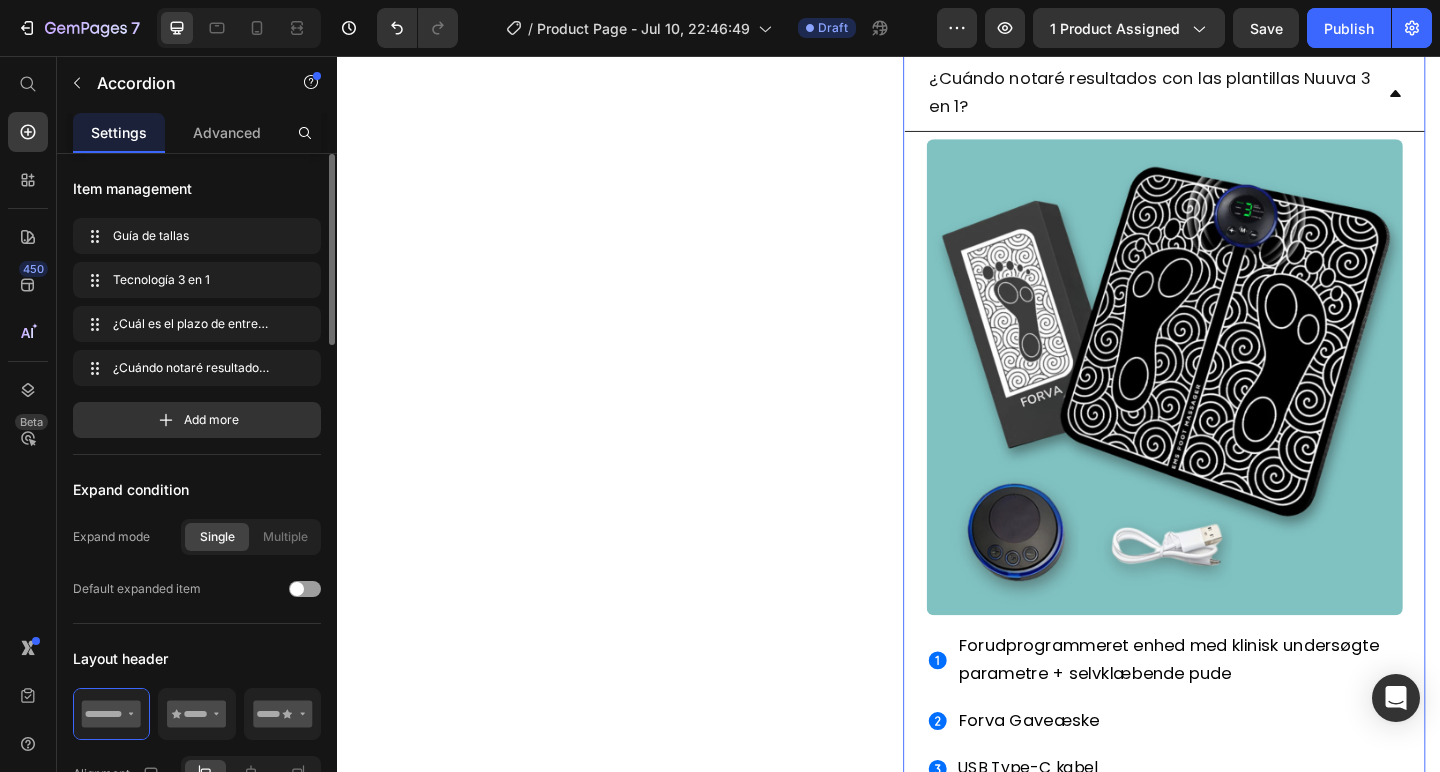 scroll, scrollTop: 952, scrollLeft: 0, axis: vertical 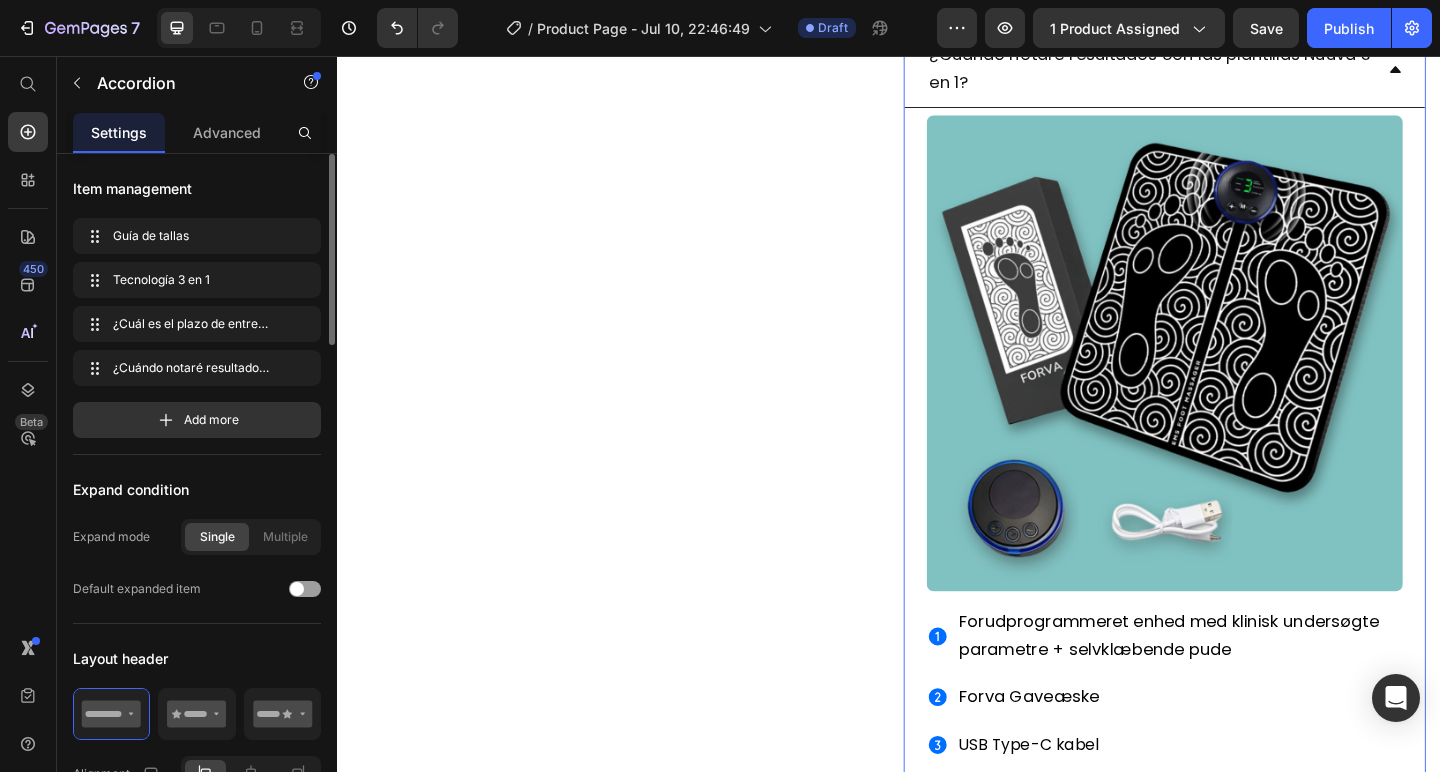 click at bounding box center (1237, 379) 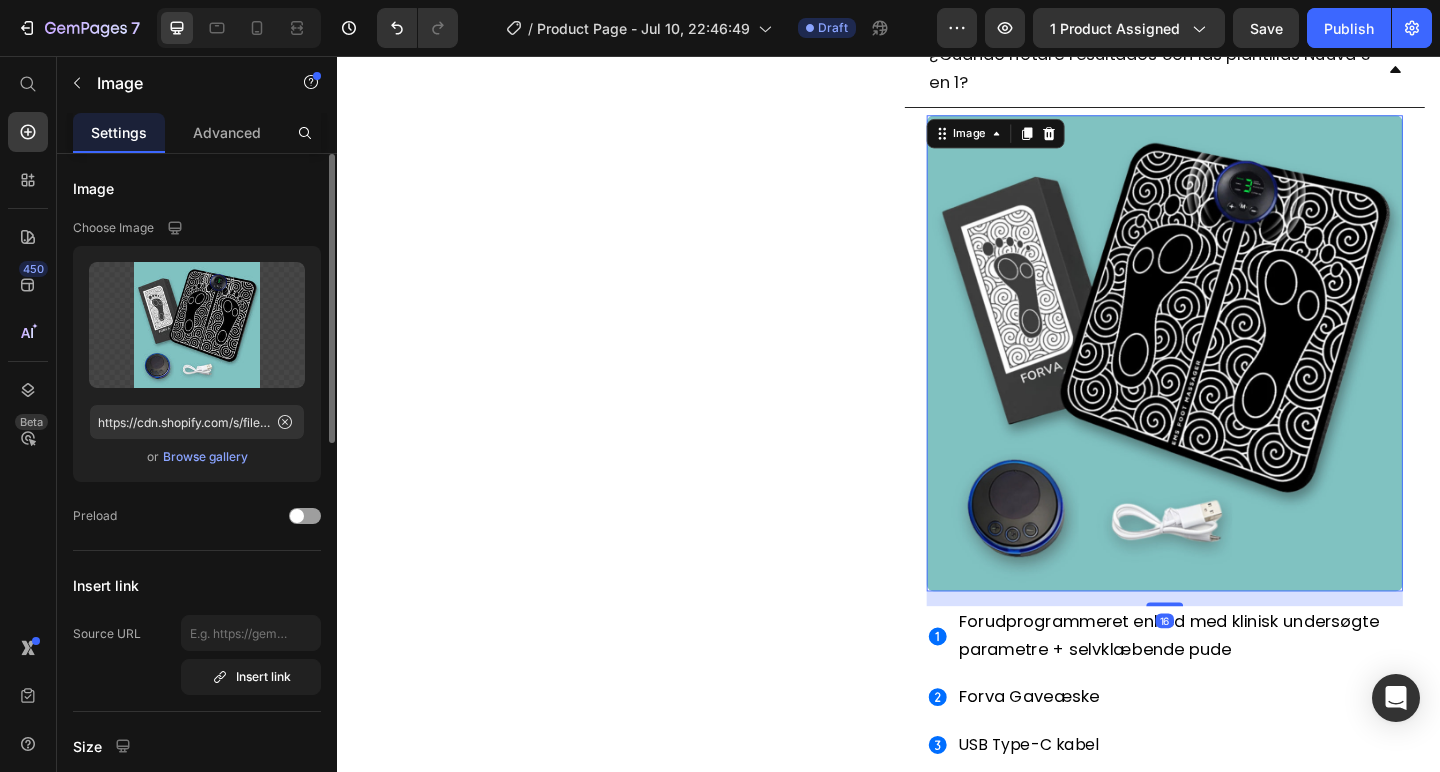 click 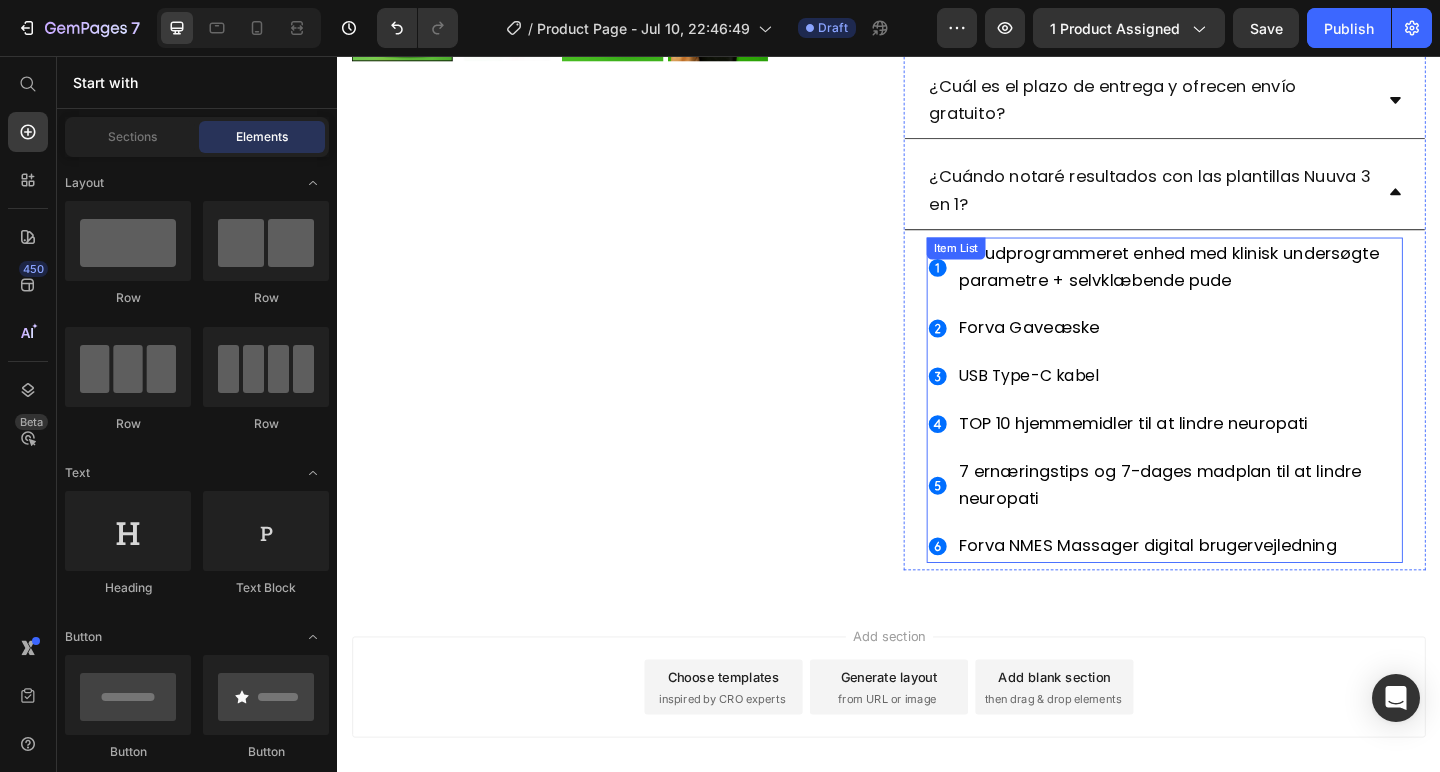 scroll, scrollTop: 821, scrollLeft: 0, axis: vertical 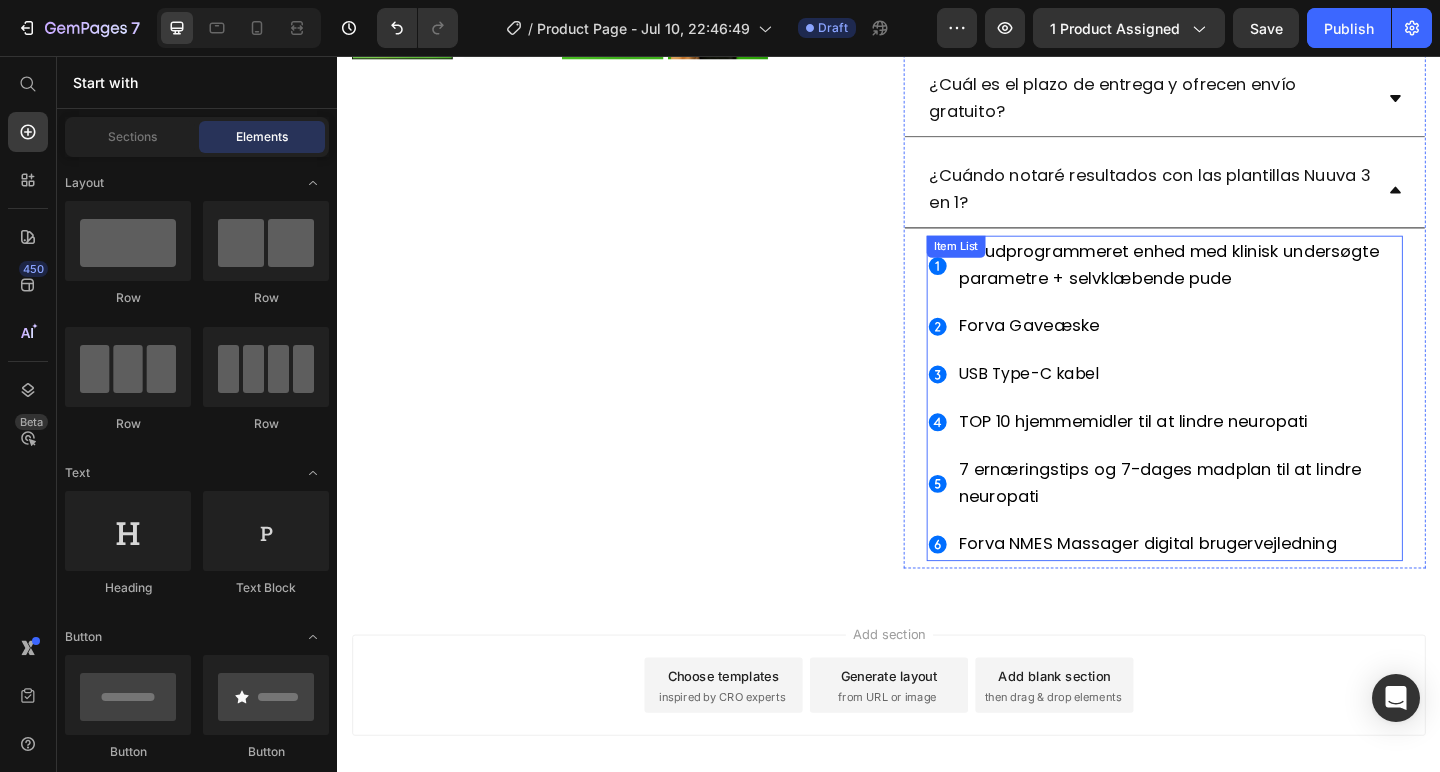 click on "Forudprogrammeret enhed med klinisk undersøgte parametre + selvklæbende pude" at bounding box center [1241, 282] 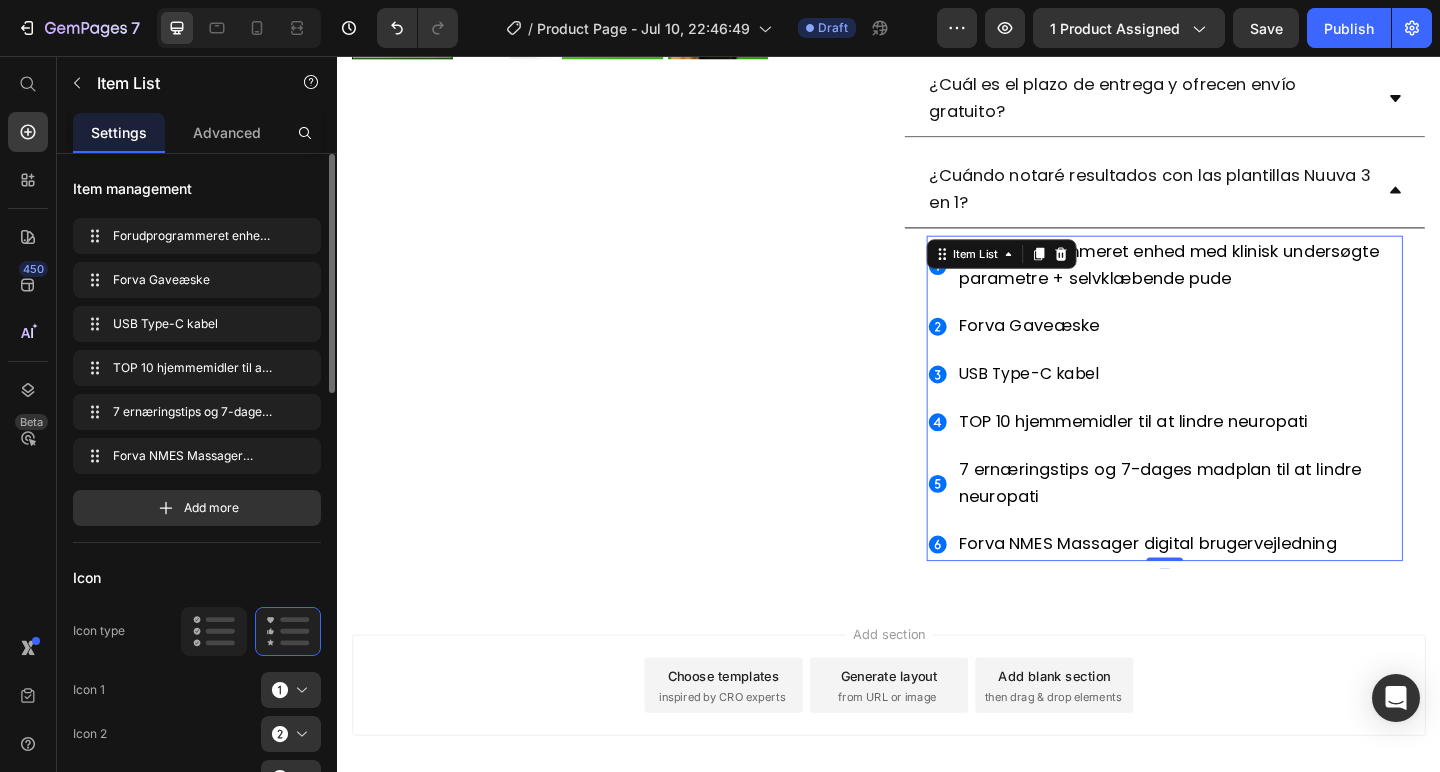 click on "Forudprogrammeret enhed med klinisk undersøgte parametre + selvklæbende pude" at bounding box center [1237, 284] 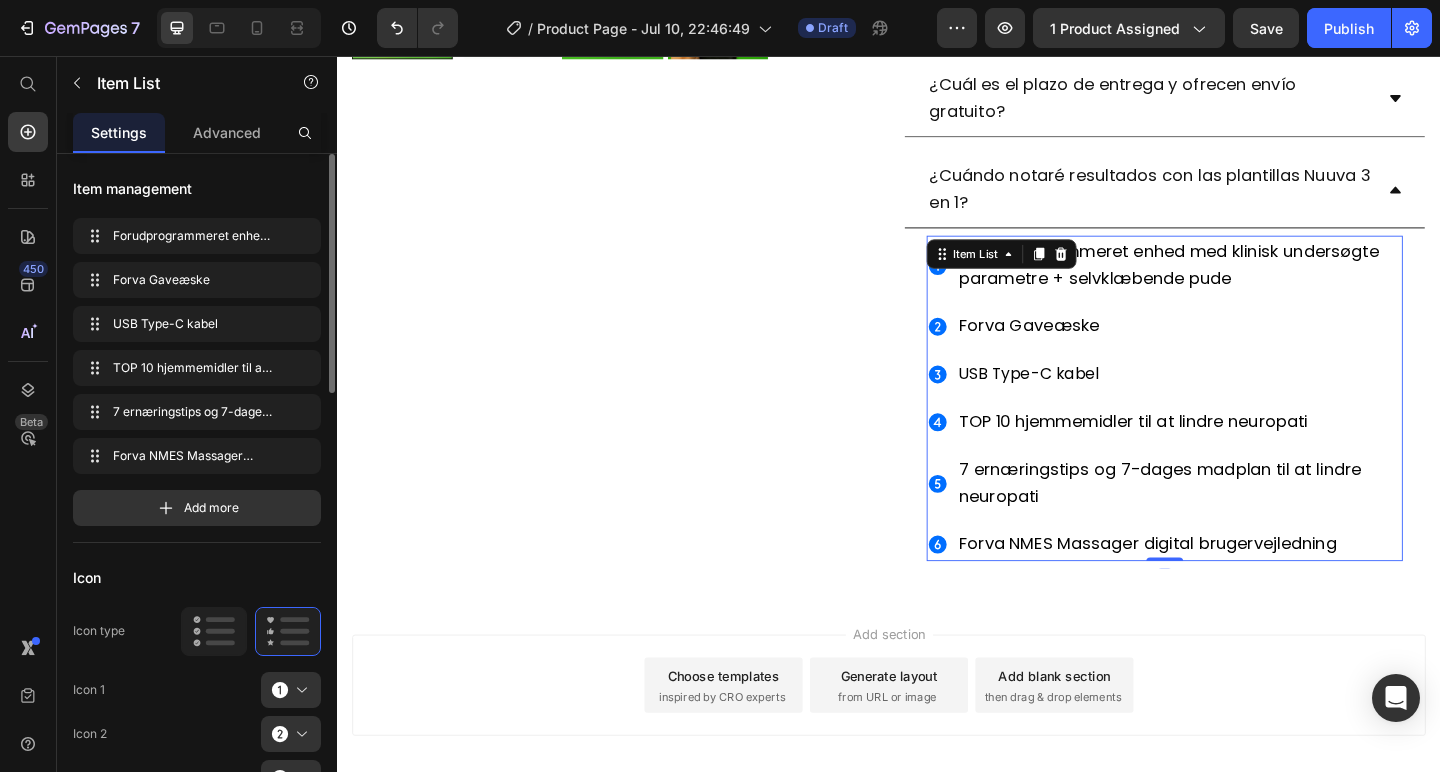 drag, startPoint x: 1124, startPoint y: 275, endPoint x: 1125, endPoint y: 291, distance: 16.03122 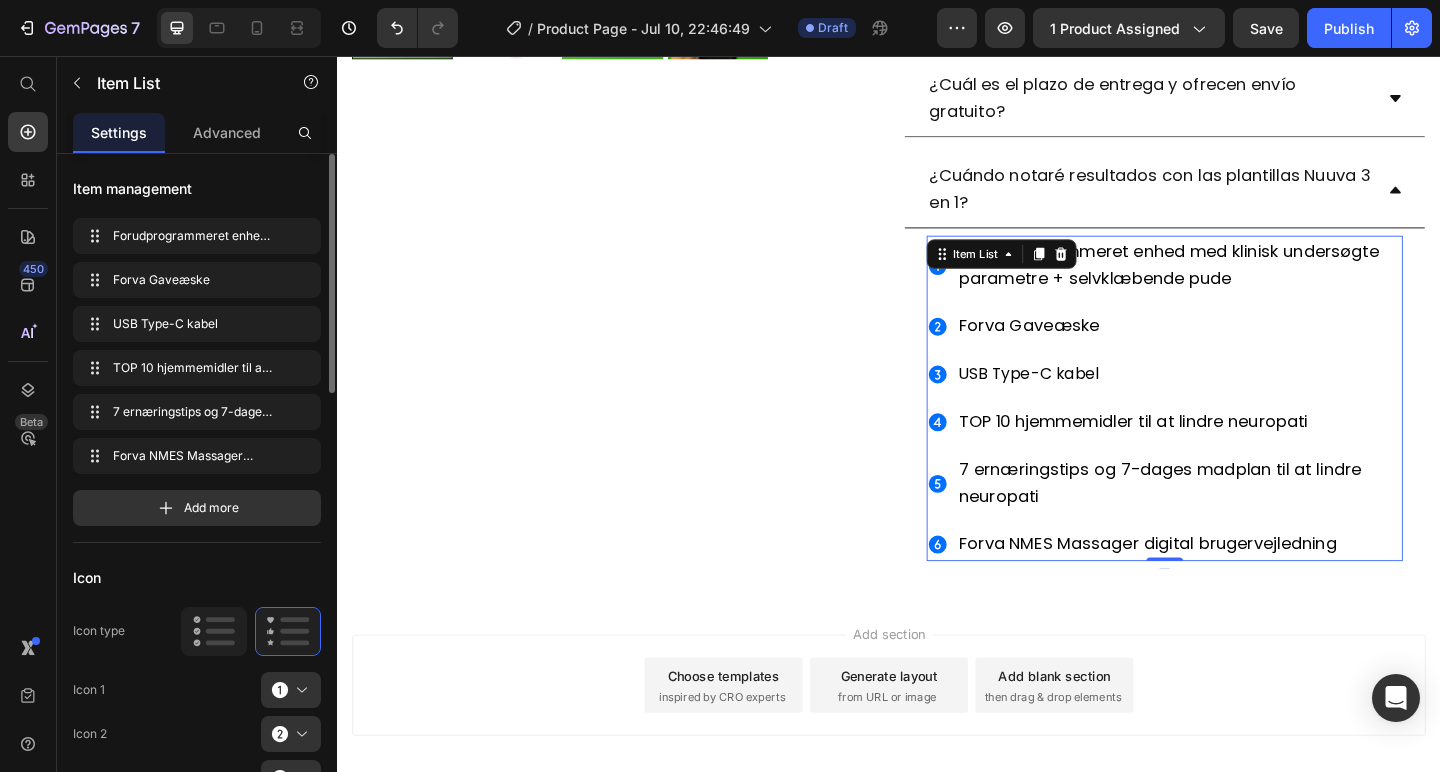 click at bounding box center [1124, 271] 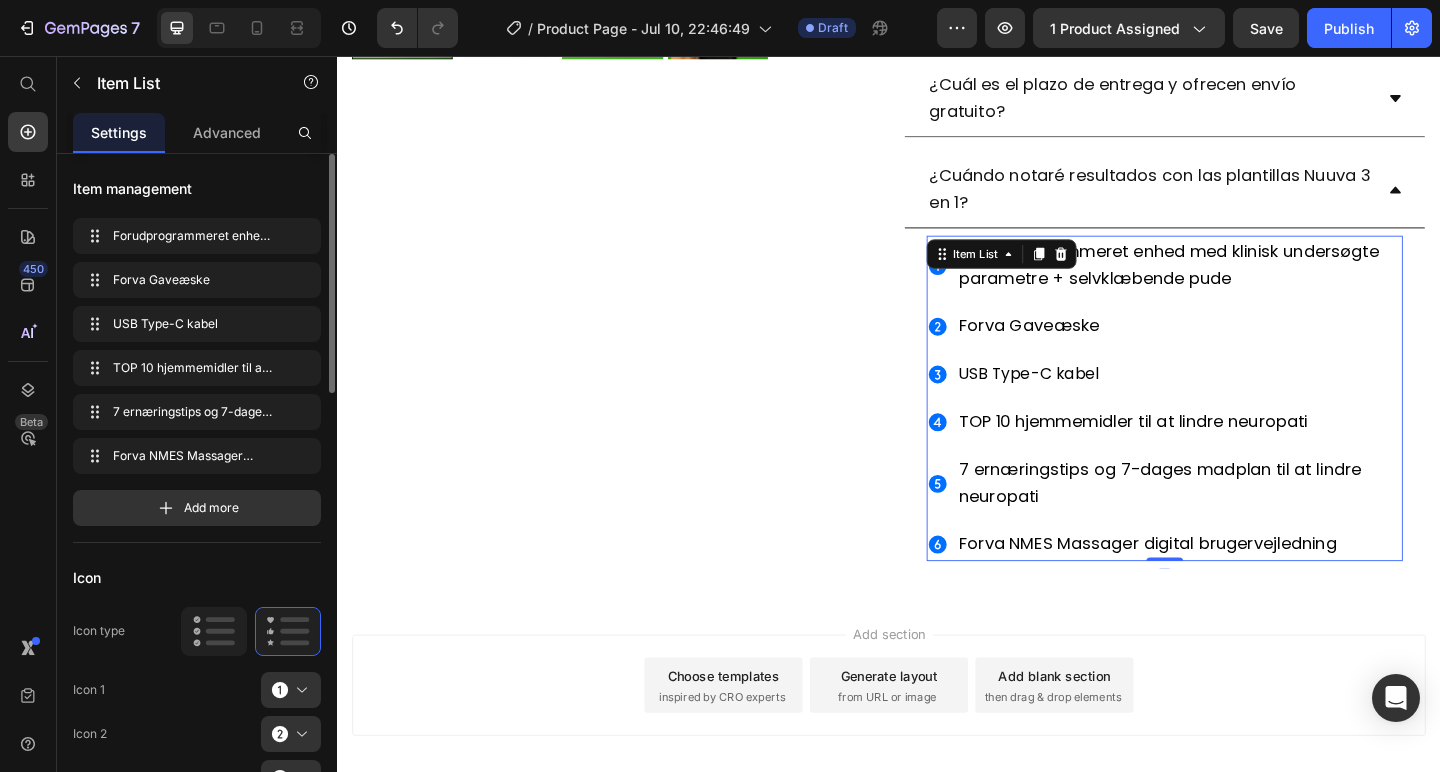 scroll, scrollTop: 620, scrollLeft: 0, axis: vertical 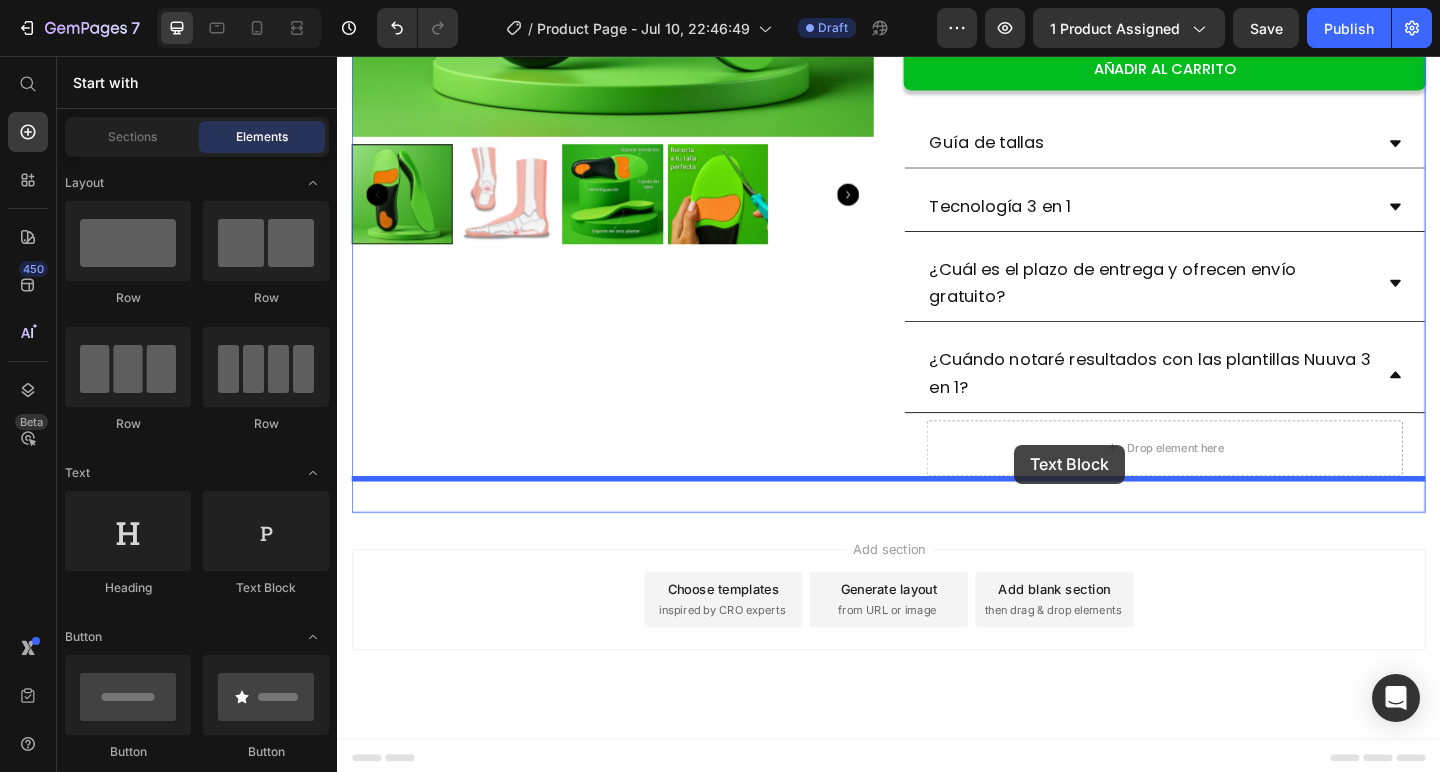 drag, startPoint x: 647, startPoint y: 587, endPoint x: 1074, endPoint y: 476, distance: 441.19156 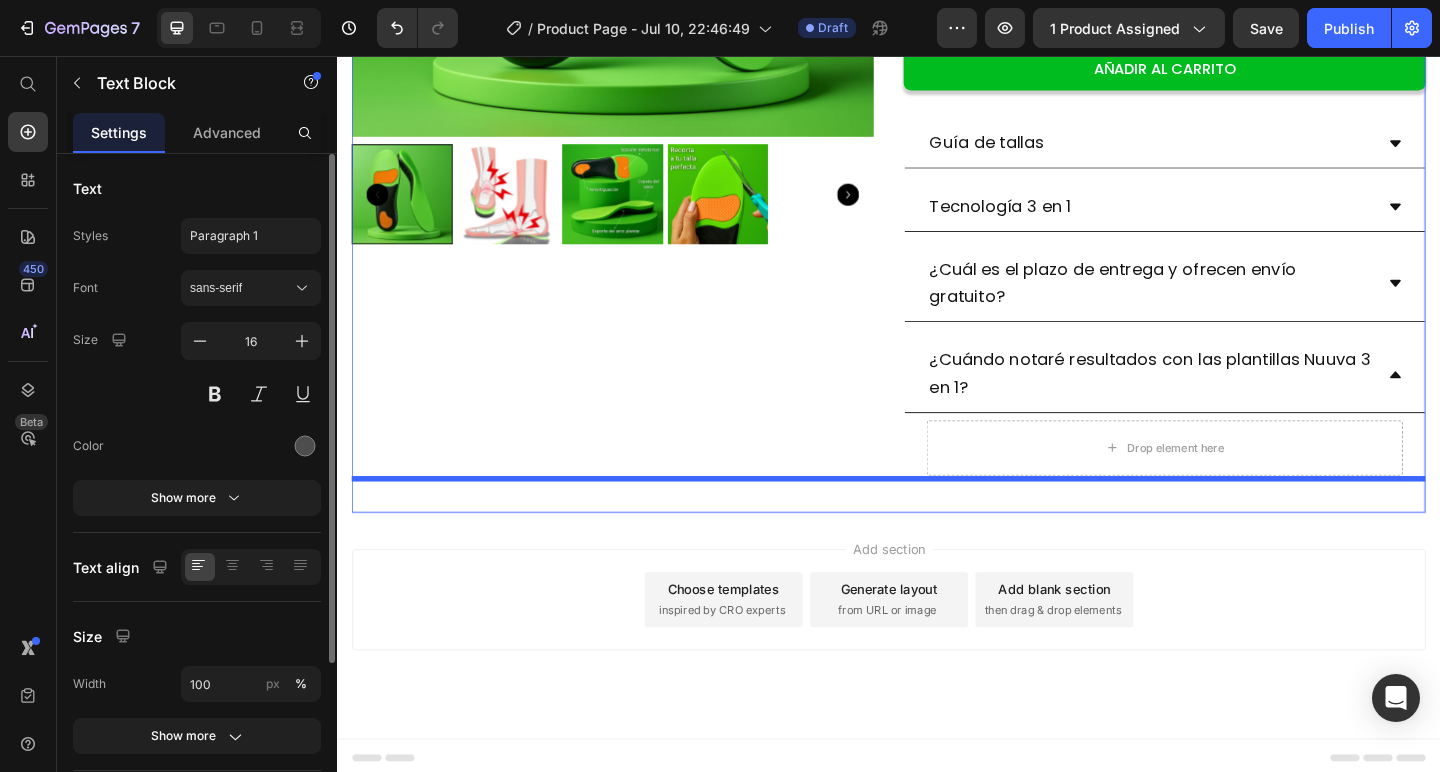 scroll, scrollTop: 679, scrollLeft: 0, axis: vertical 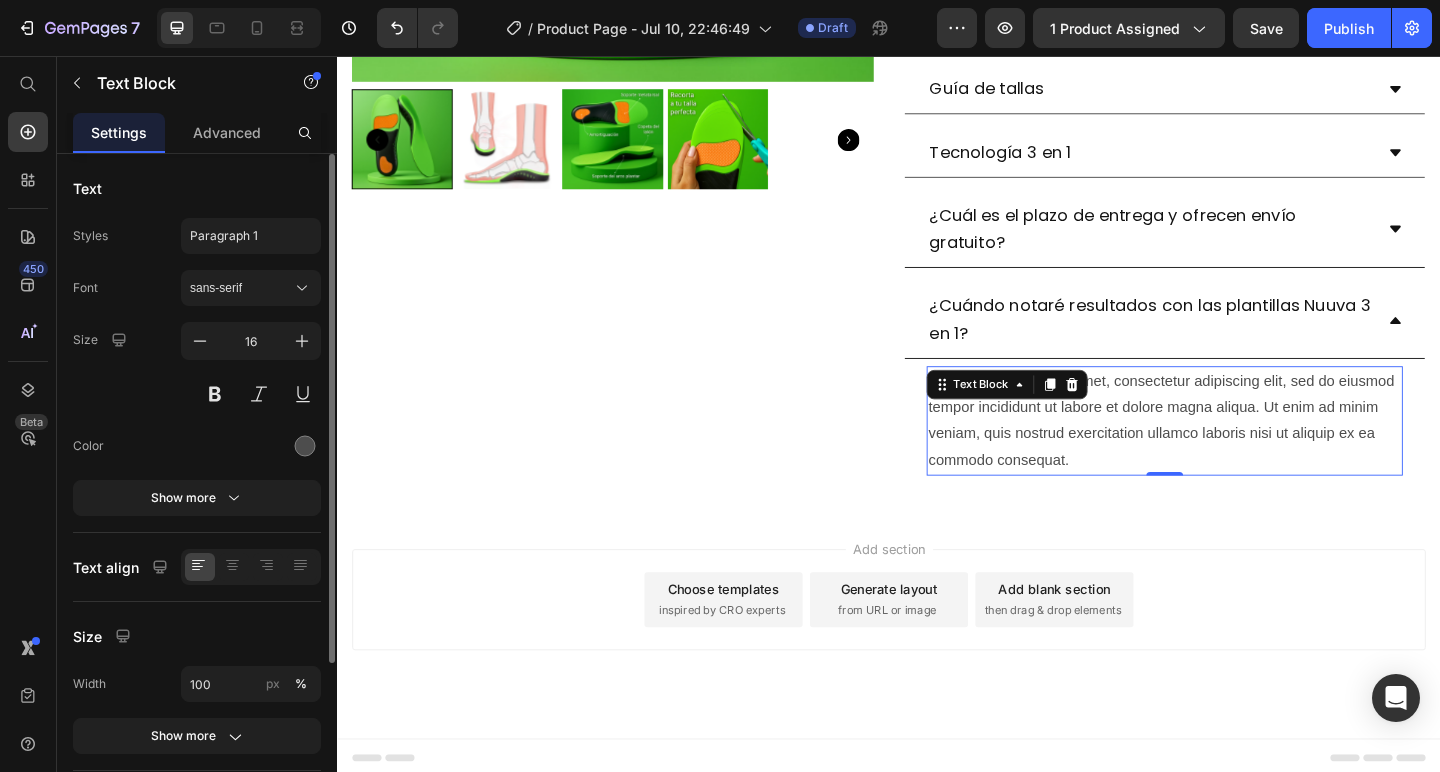 click on "Lorem ipsum dolor sit amet, consectetur adipiscing elit, sed do eiusmod tempor incididunt ut labore et dolore magna aliqua. Ut enim ad minim veniam, quis nostrud exercitation ullamco laboris nisi ut aliquip ex ea commodo consequat." at bounding box center [1237, 452] 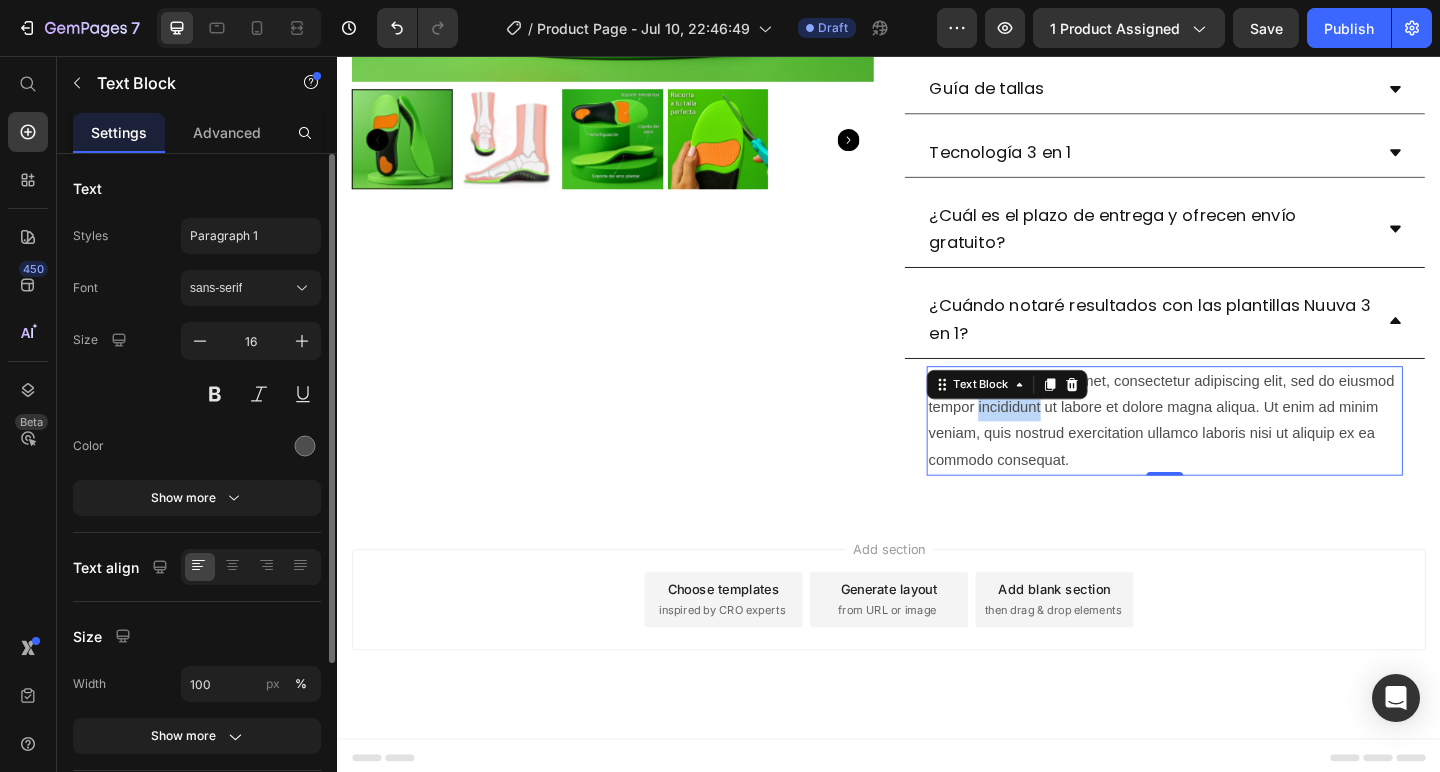 click on "Lorem ipsum dolor sit amet, consectetur adipiscing elit, sed do eiusmod tempor incididunt ut labore et dolore magna aliqua. Ut enim ad minim veniam, quis nostrud exercitation ullamco laboris nisi ut aliquip ex ea commodo consequat." at bounding box center [1237, 452] 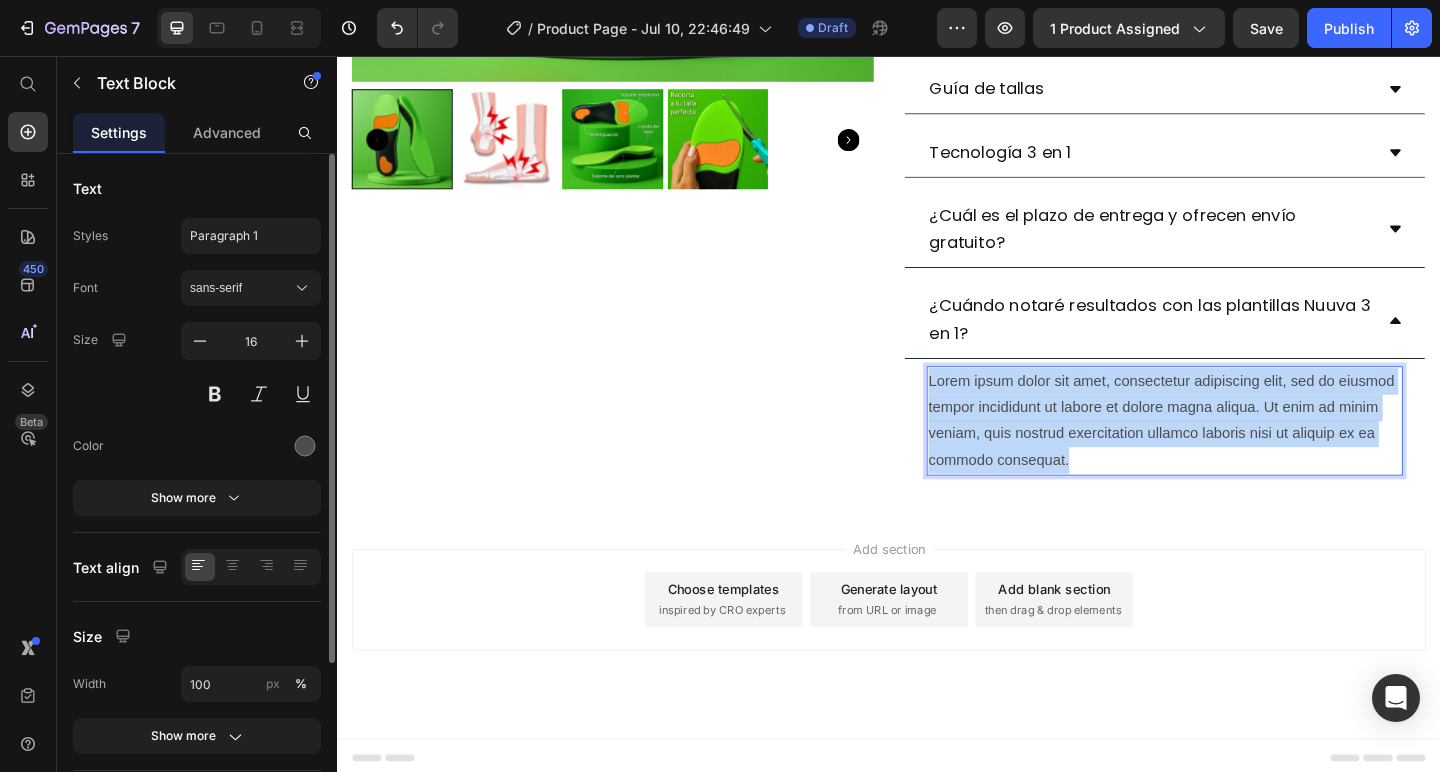 click on "Lorem ipsum dolor sit amet, consectetur adipiscing elit, sed do eiusmod tempor incididunt ut labore et dolore magna aliqua. Ut enim ad minim veniam, quis nostrud exercitation ullamco laboris nisi ut aliquip ex ea commodo consequat." at bounding box center (1237, 452) 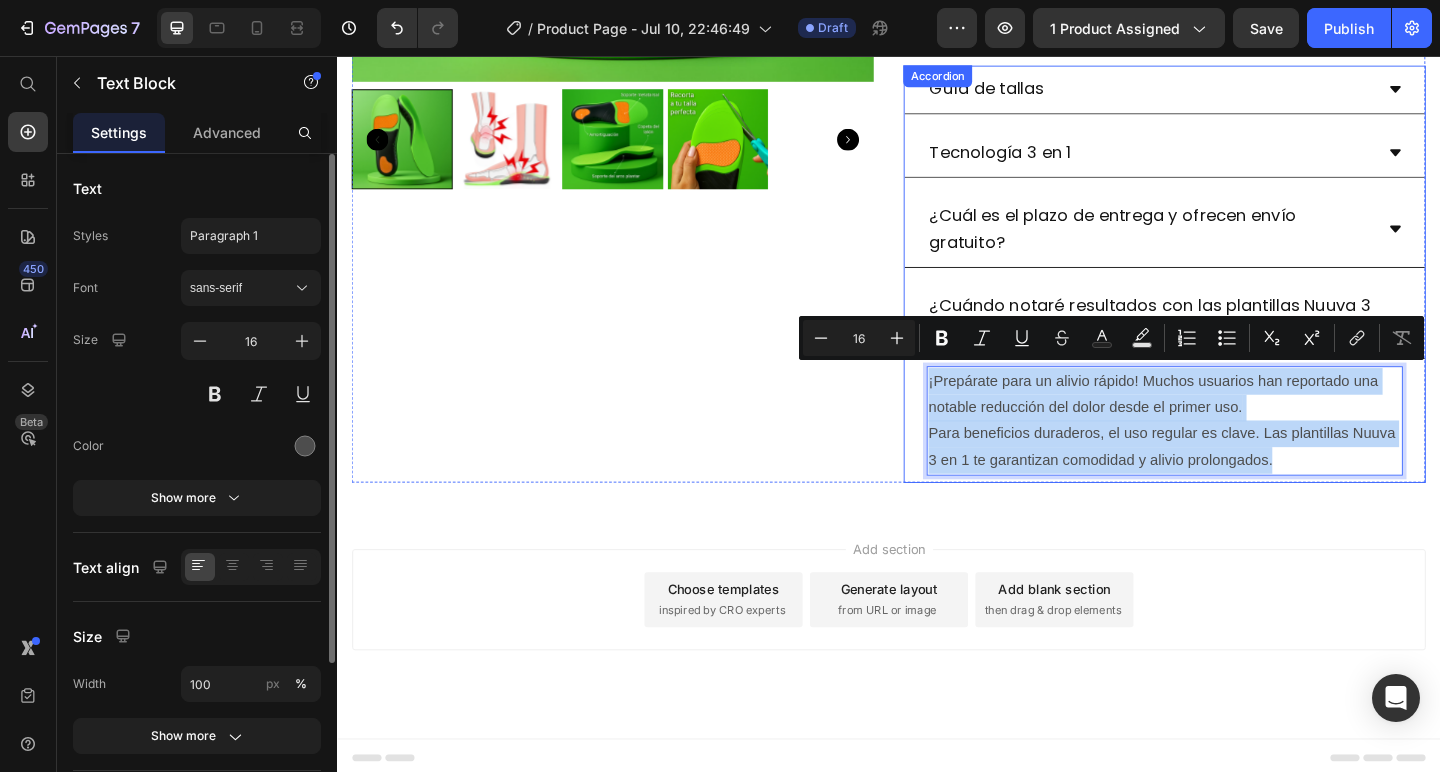 drag, startPoint x: 1376, startPoint y: 489, endPoint x: 986, endPoint y: 385, distance: 403.62854 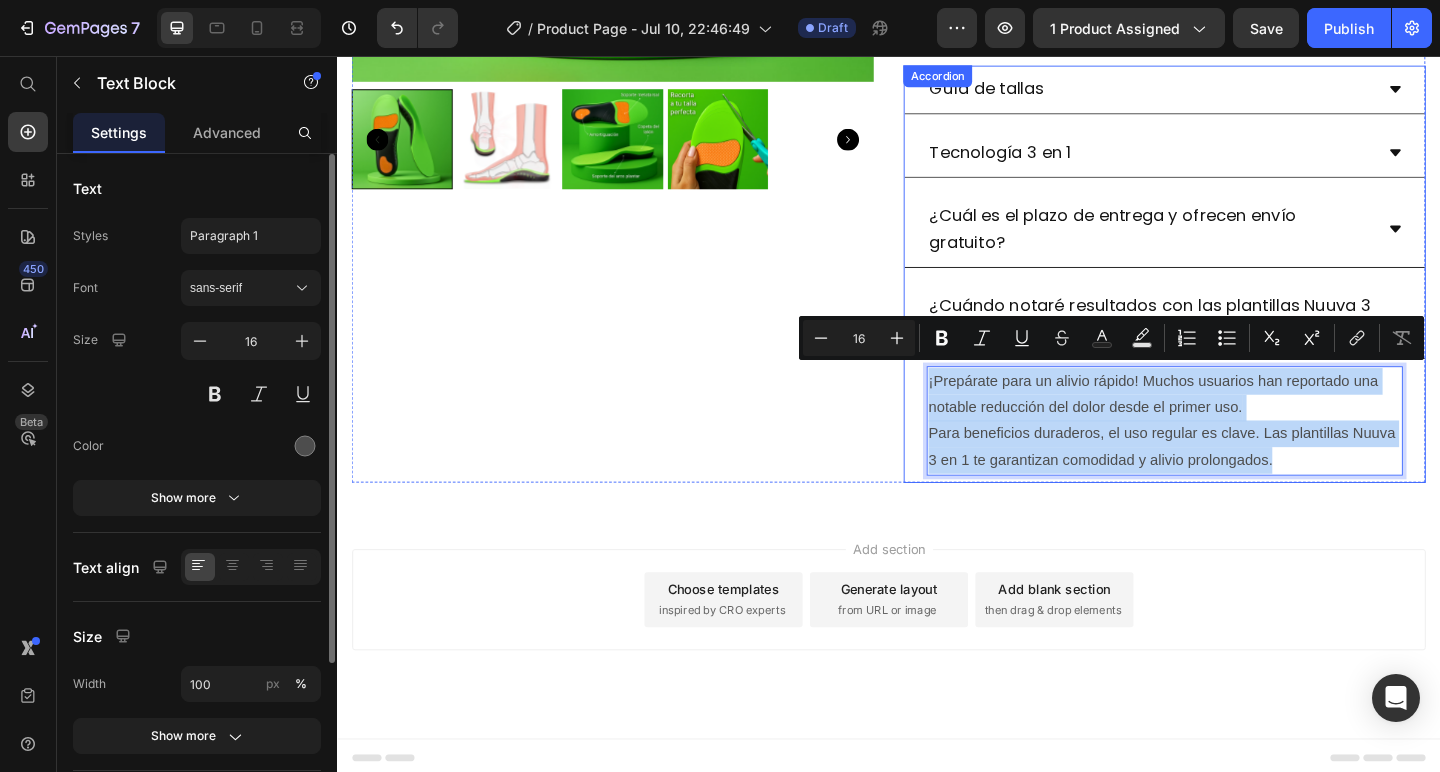 click on "¡Prepárate para un alivio rápido! Muchos usuarios han reportado una notable reducción del dolor desde el primer uso. Para beneficios duraderos, el uso regular es clave. Las plantillas Nuuva 3 en 1 te garantizan comodidad y alivio prolongados. Text Block 0" at bounding box center [1237, 452] 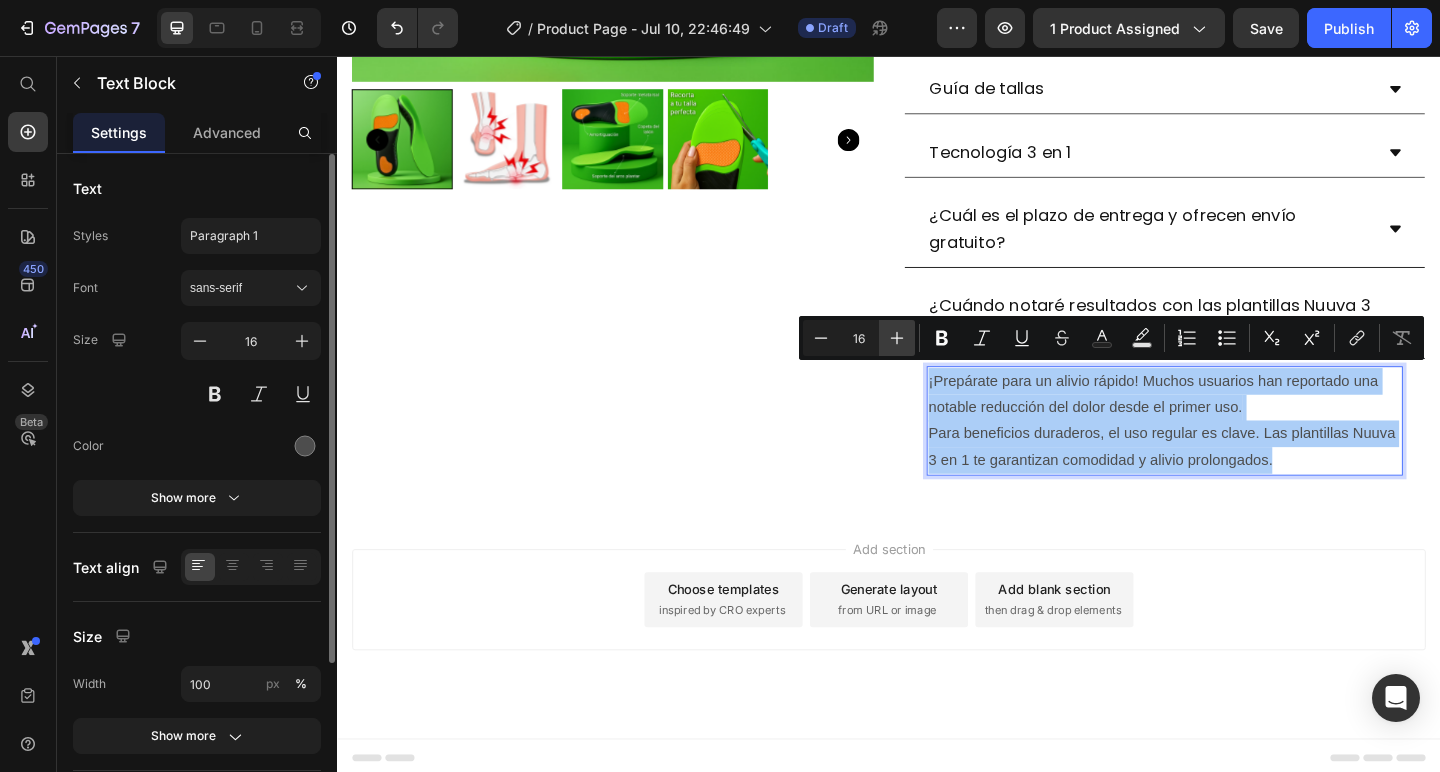 click on "Plus" at bounding box center [897, 338] 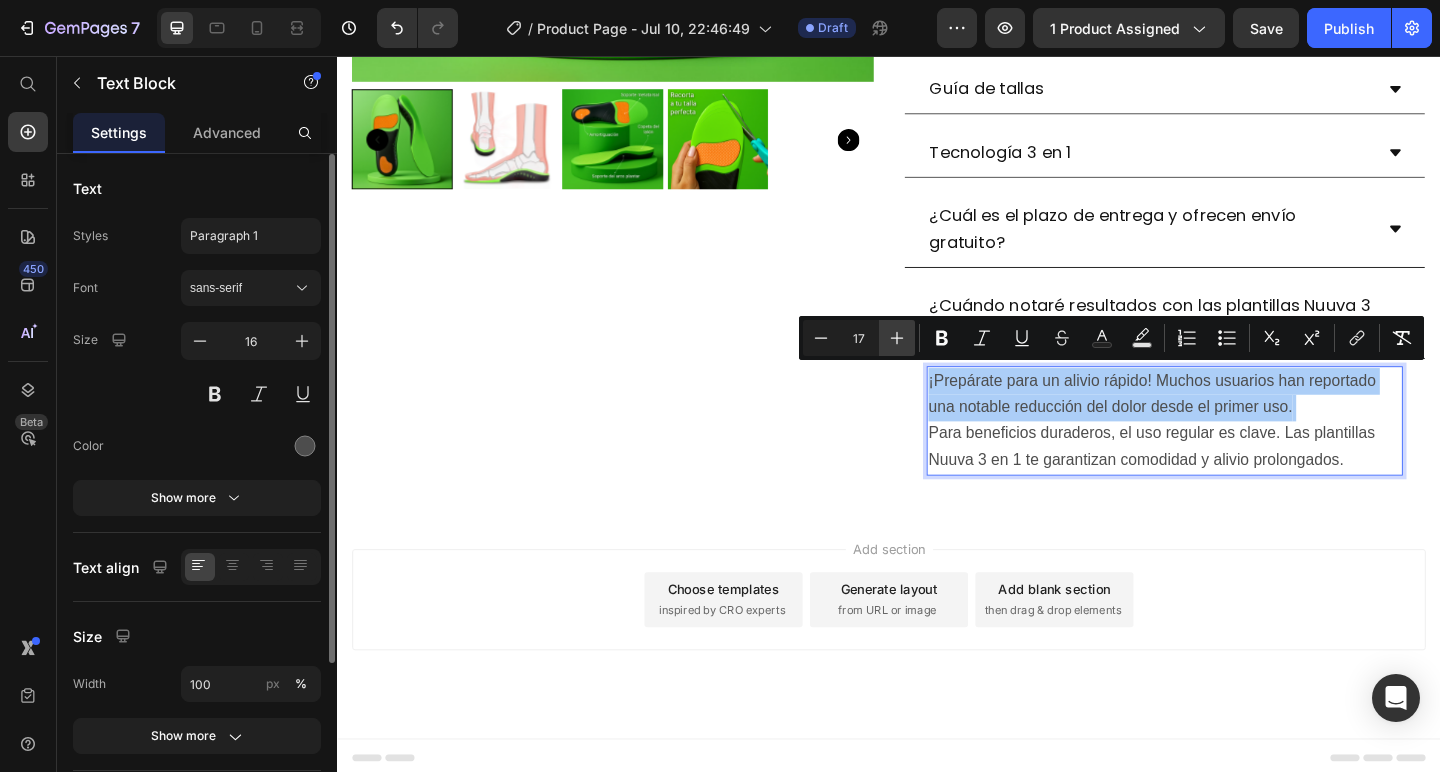 click on "Plus" at bounding box center [897, 338] 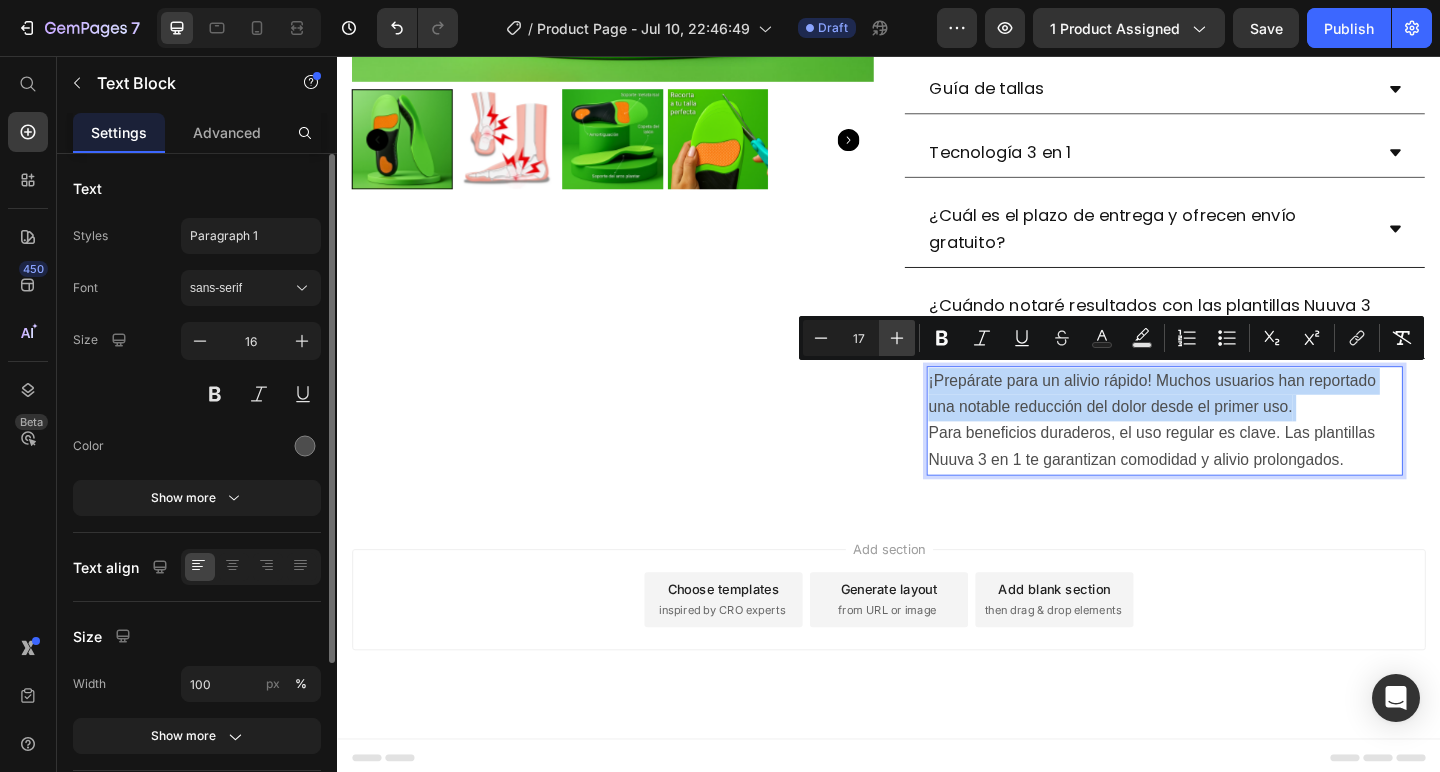 type on "18" 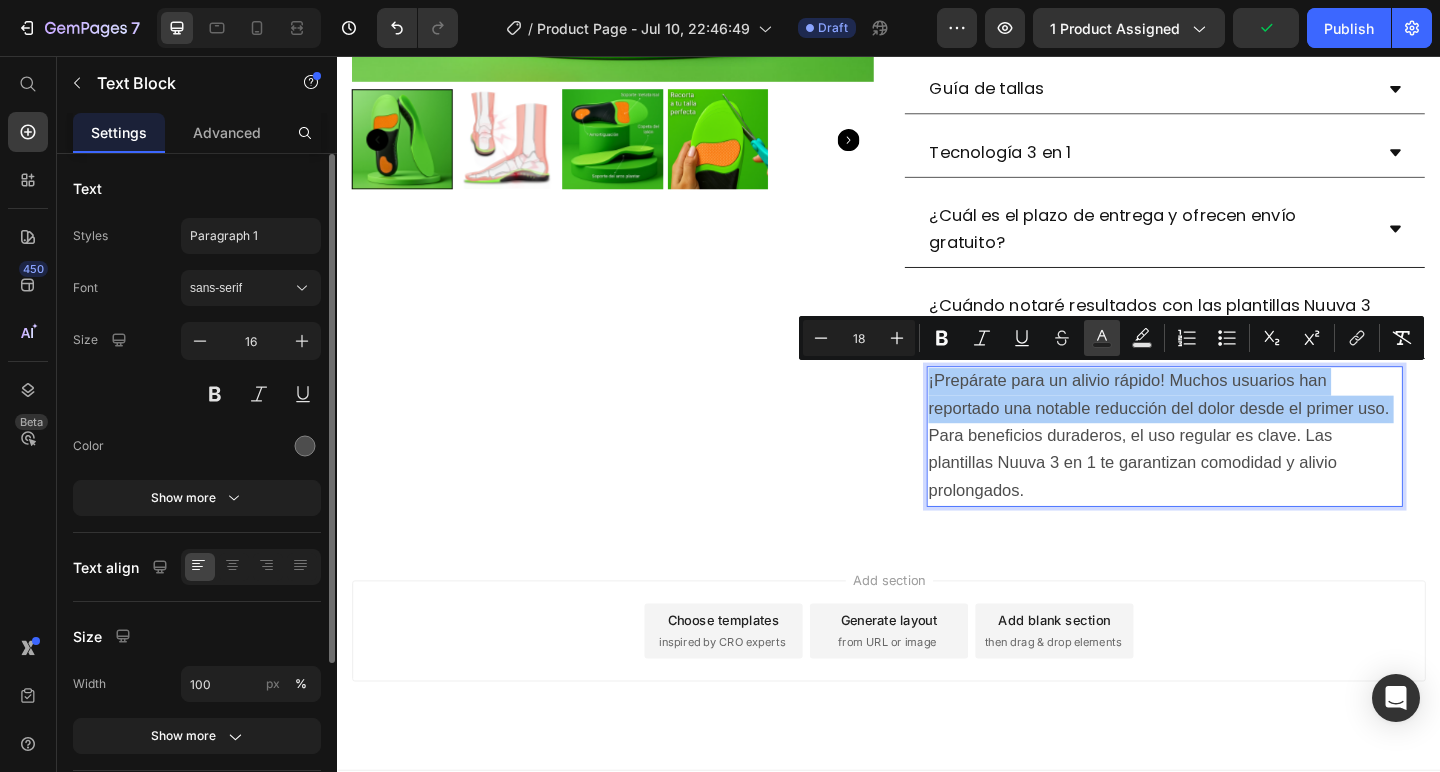 click 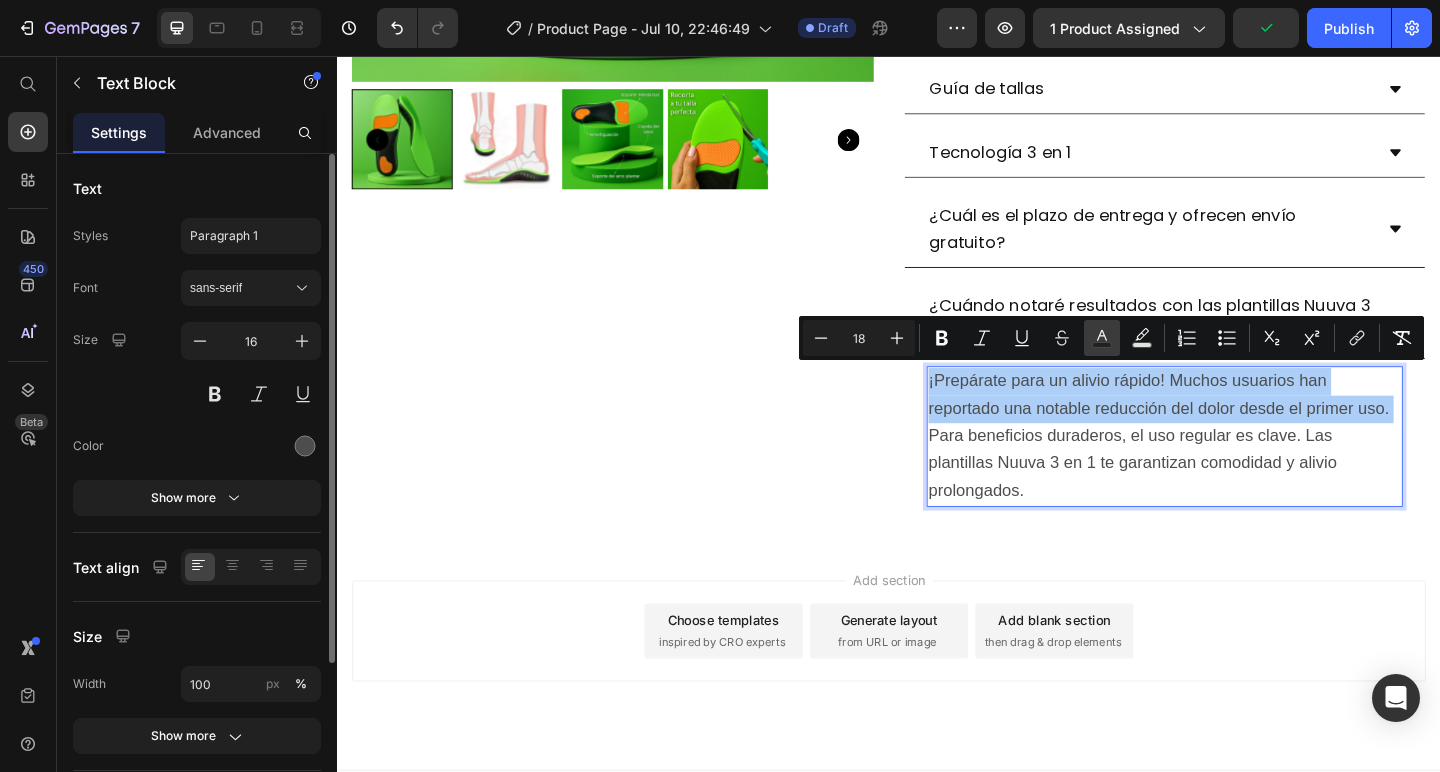 type on "4D4D4D" 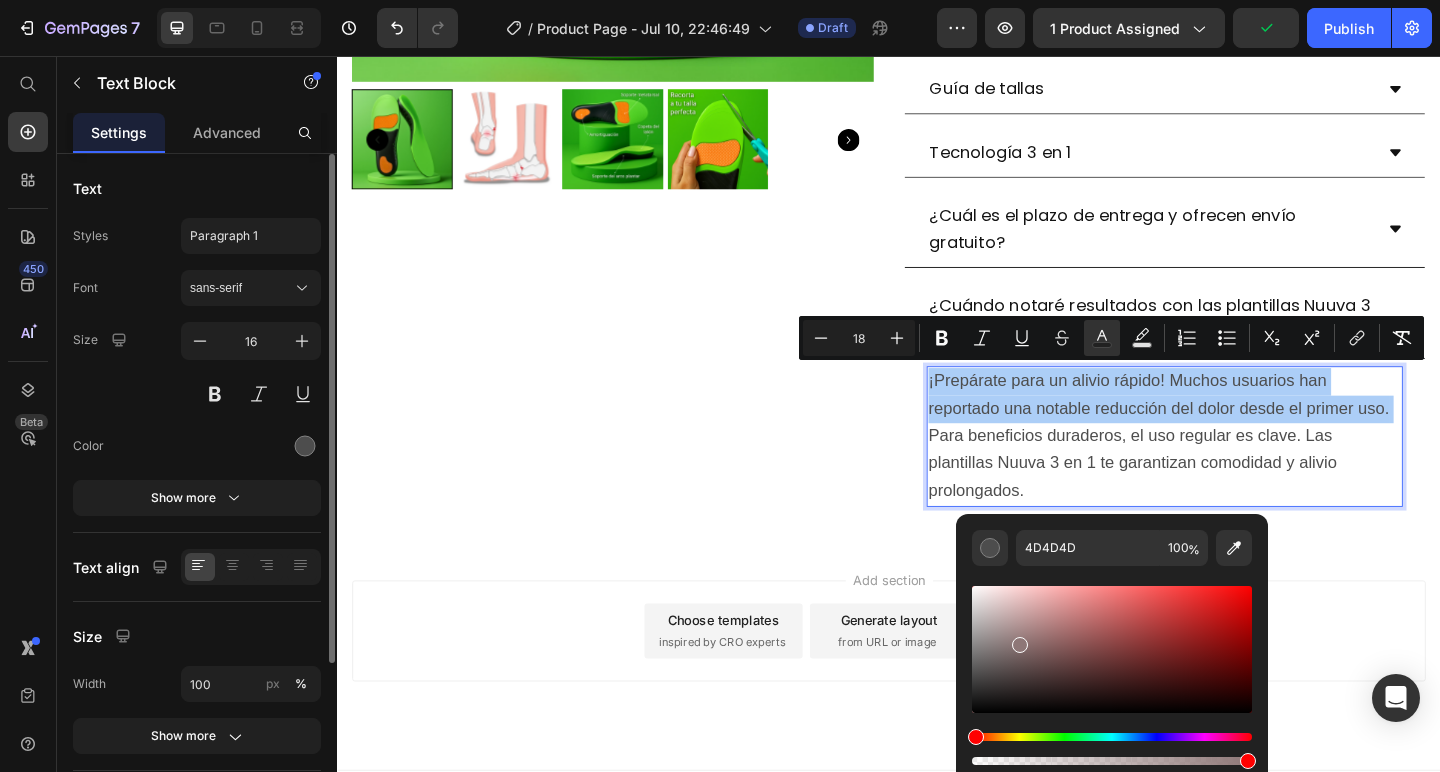 drag, startPoint x: 1019, startPoint y: 641, endPoint x: 852, endPoint y: 835, distance: 255.97852 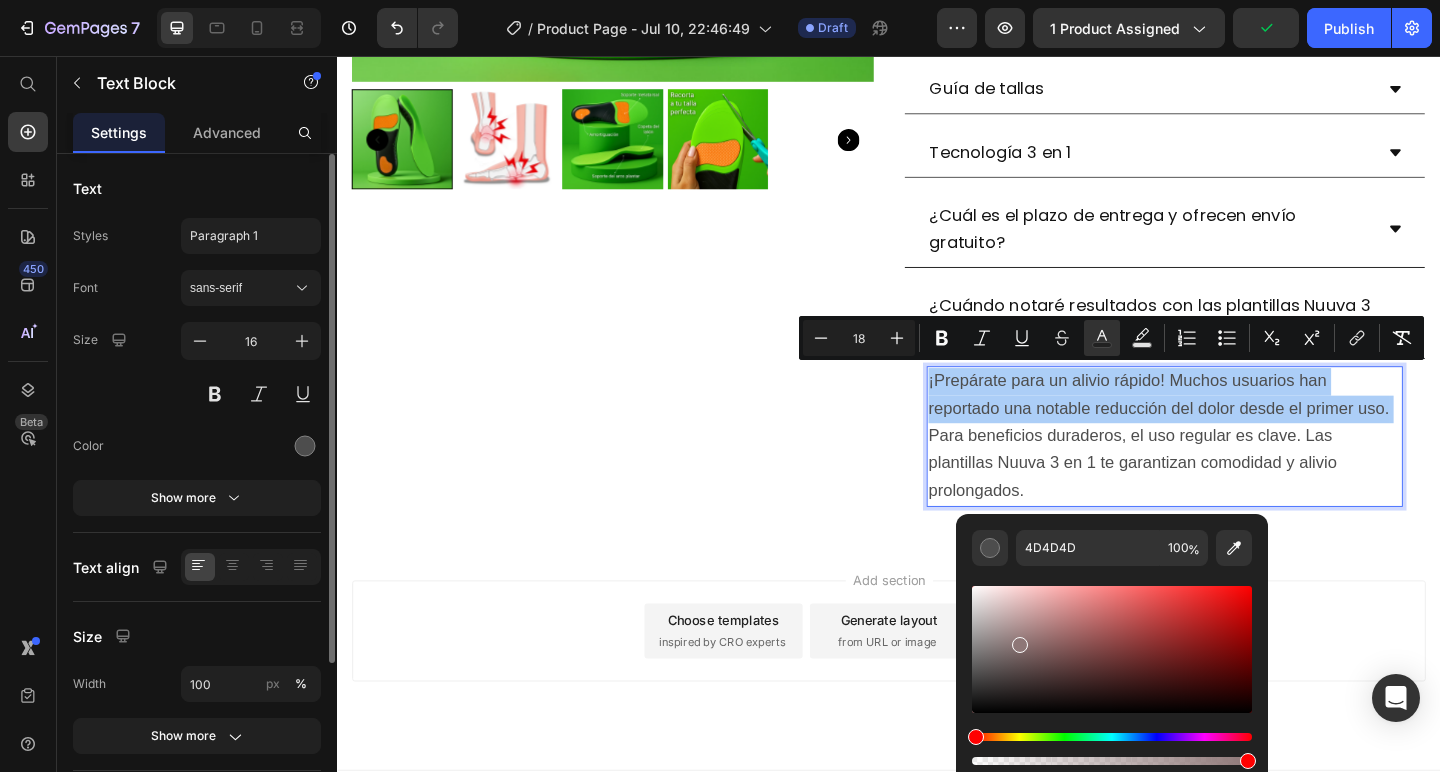 click on "7 / Product Page - Jul 10, 22:46:49 Draft Preview 1 product assigned Publish 450 Beta Start with Sections Elements Hero Section Product Detail Brands Trusted Badges Guarantee Product Breakdown How to use Testimonials Compare Bundle FAQs Social Proof Brand Story Product List Collection Blog List Contact Sticky Add to Cart Custom Footer Browse Library 450 Layout Row Row Row Row Text Heading Text Block Button Button Sticky Back to top Media Image" at bounding box center (720, 0) 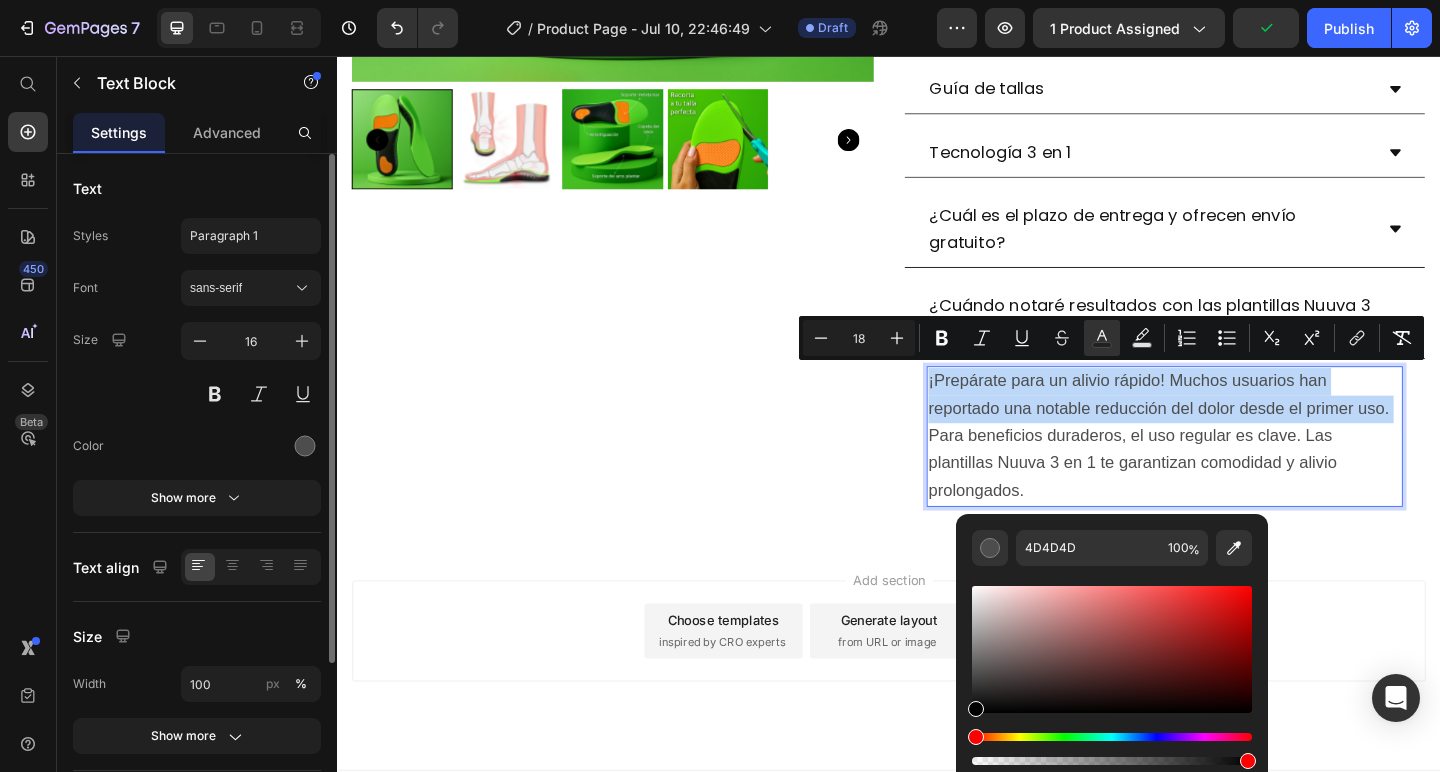 type on "000000" 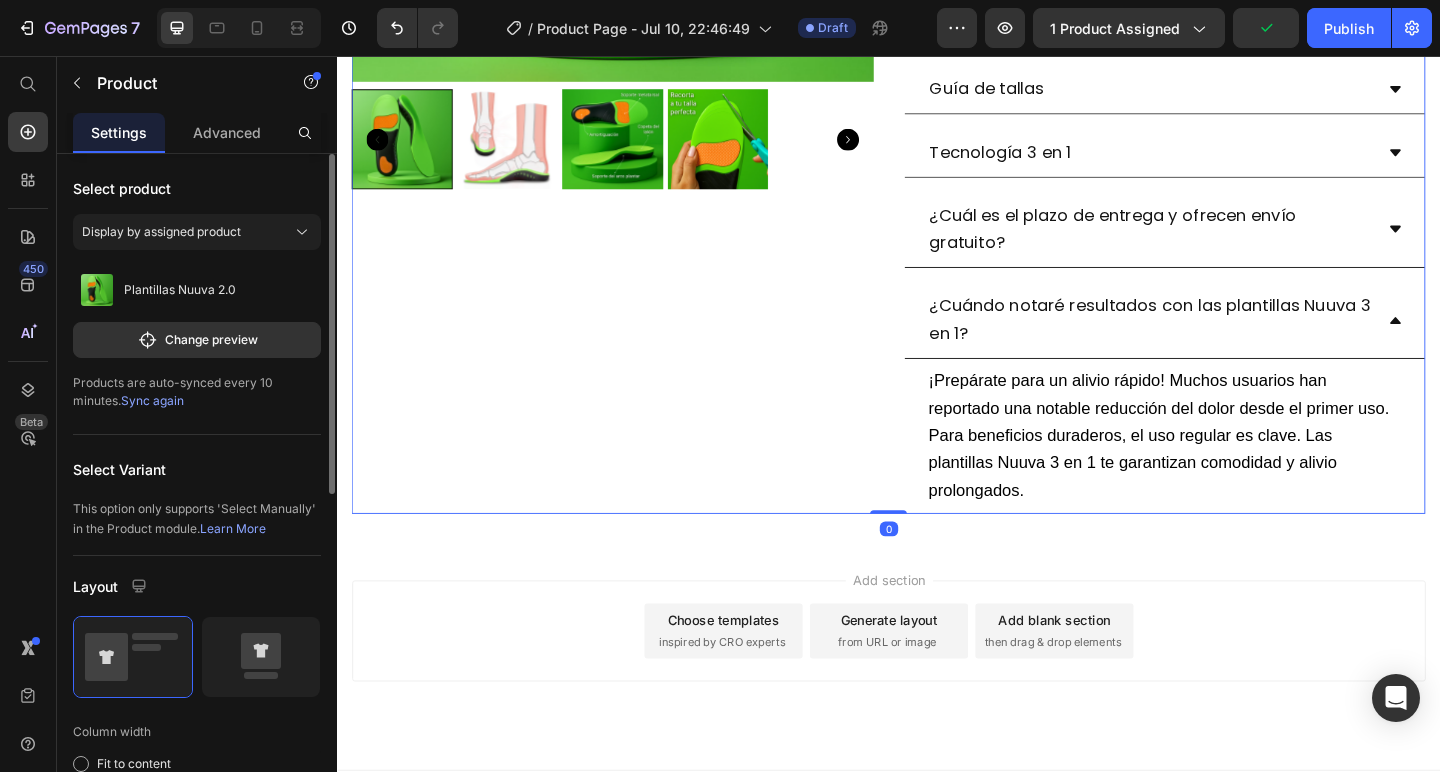 click on "Product Images" at bounding box center (637, 35) 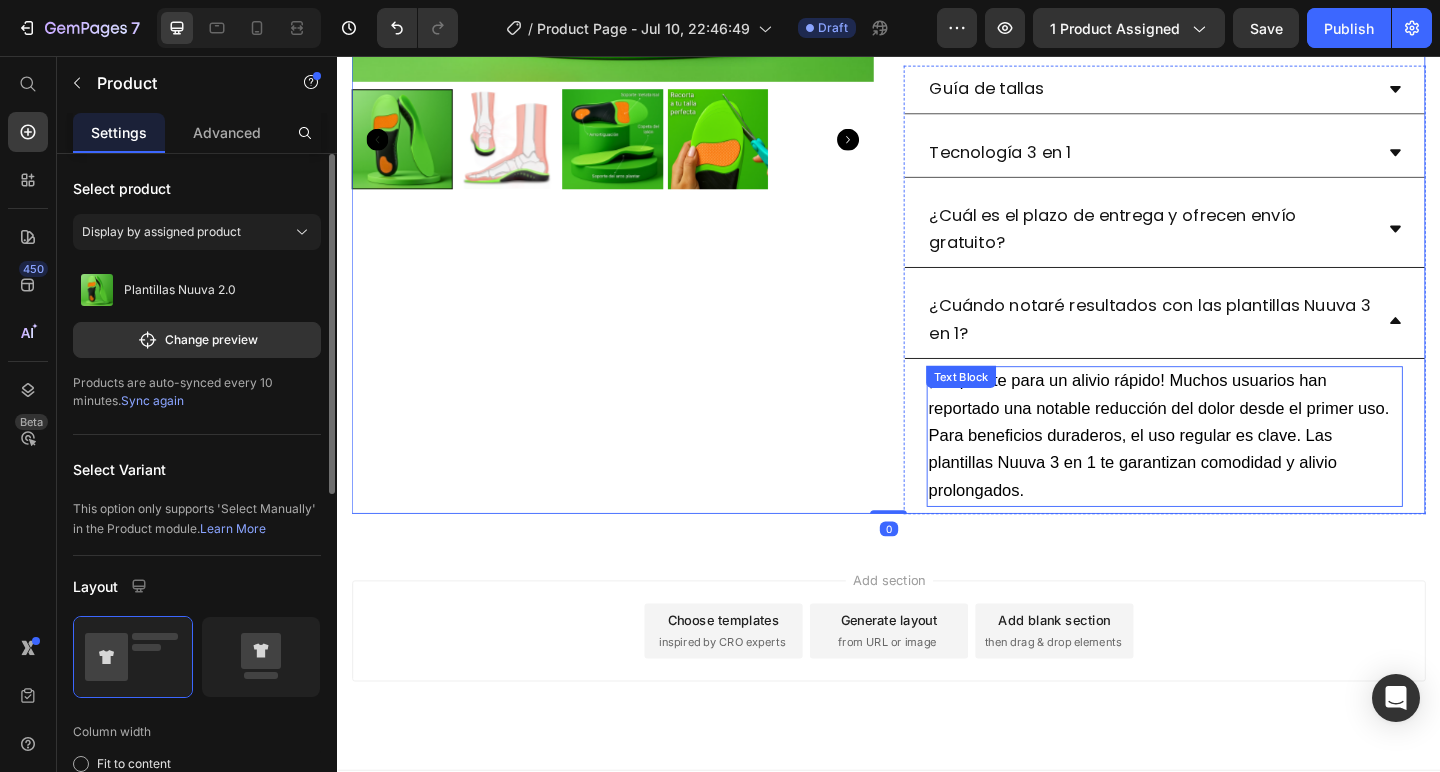 click on "Para beneficios duraderos, el uso regular es clave. Las plantillas Nuuva 3 en 1 te garantizan comodidad y alivio prolongados." at bounding box center [1202, 498] 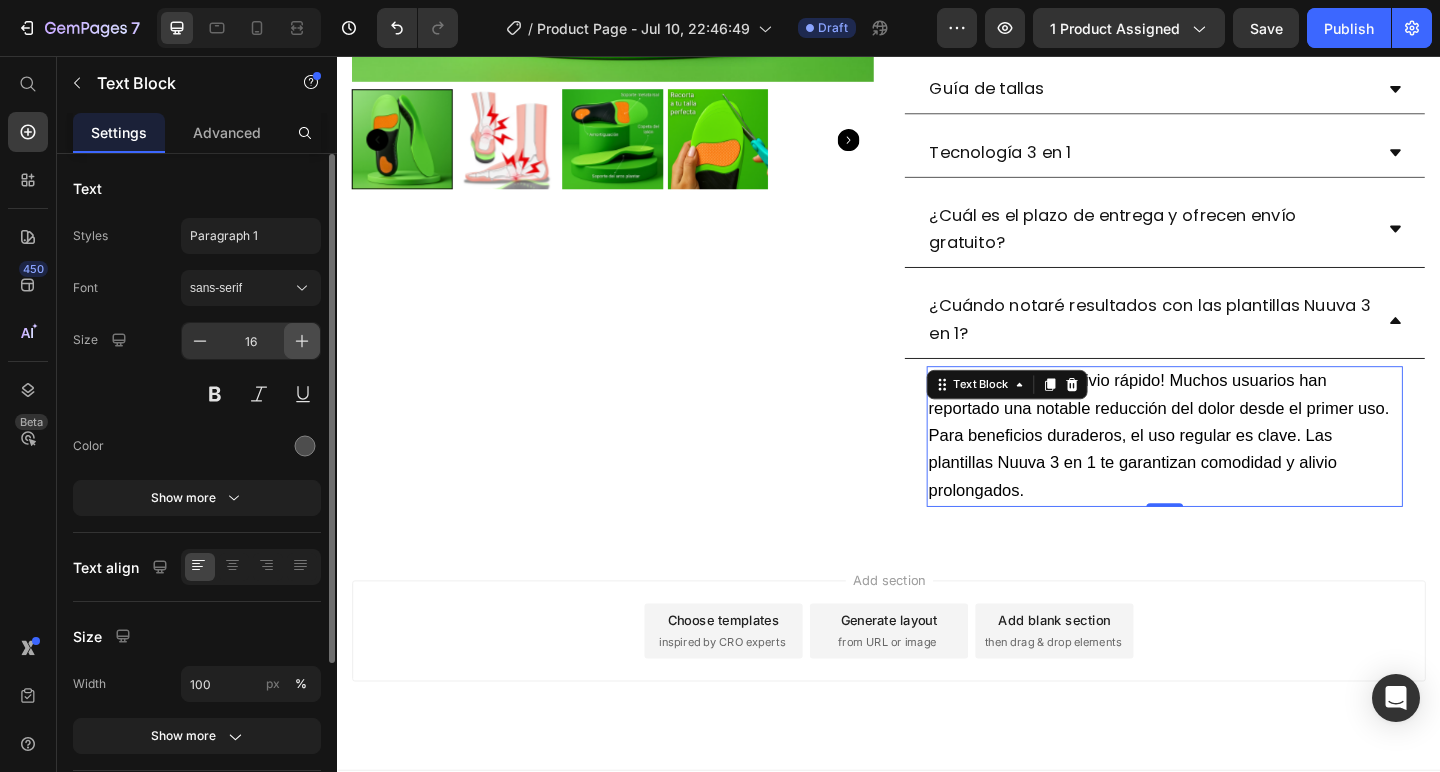 click at bounding box center [302, 341] 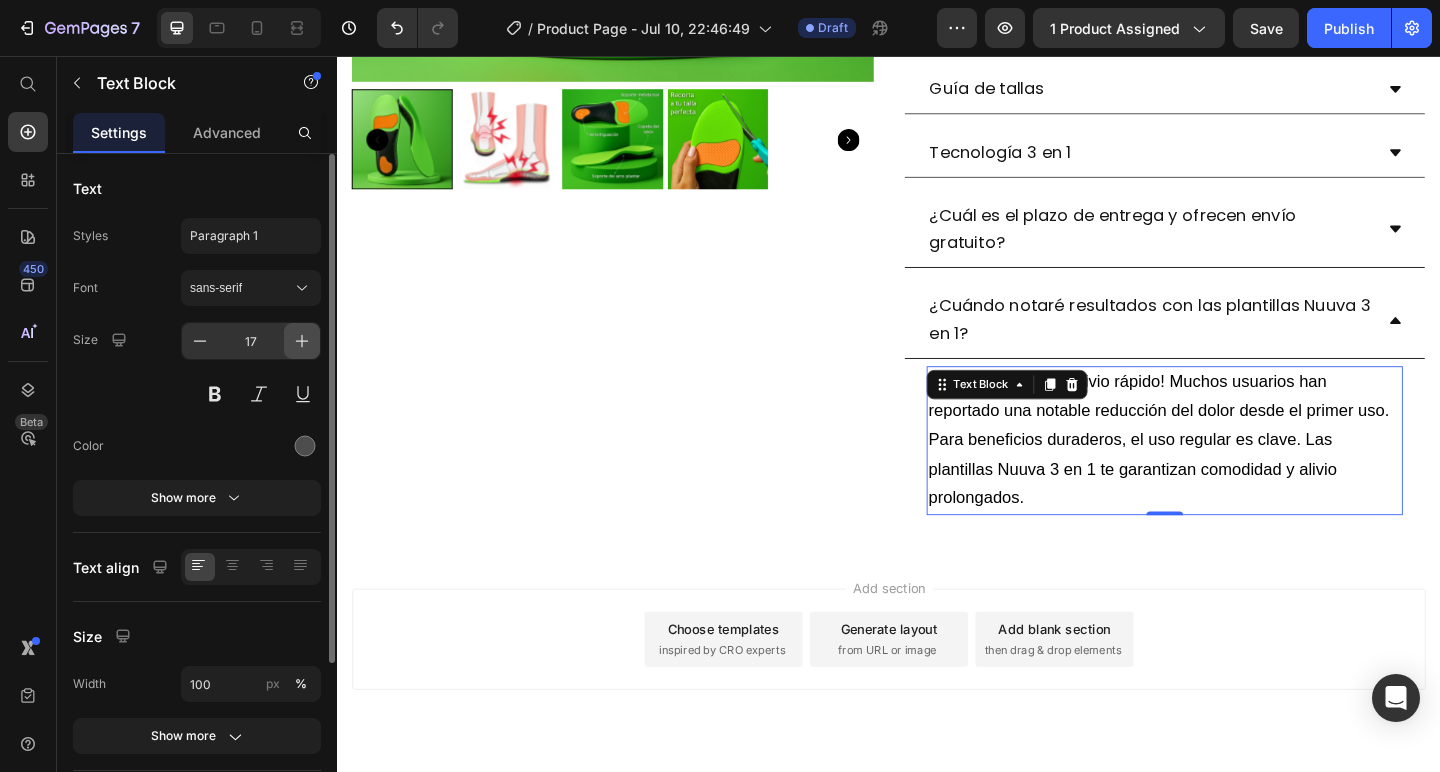 click at bounding box center [302, 341] 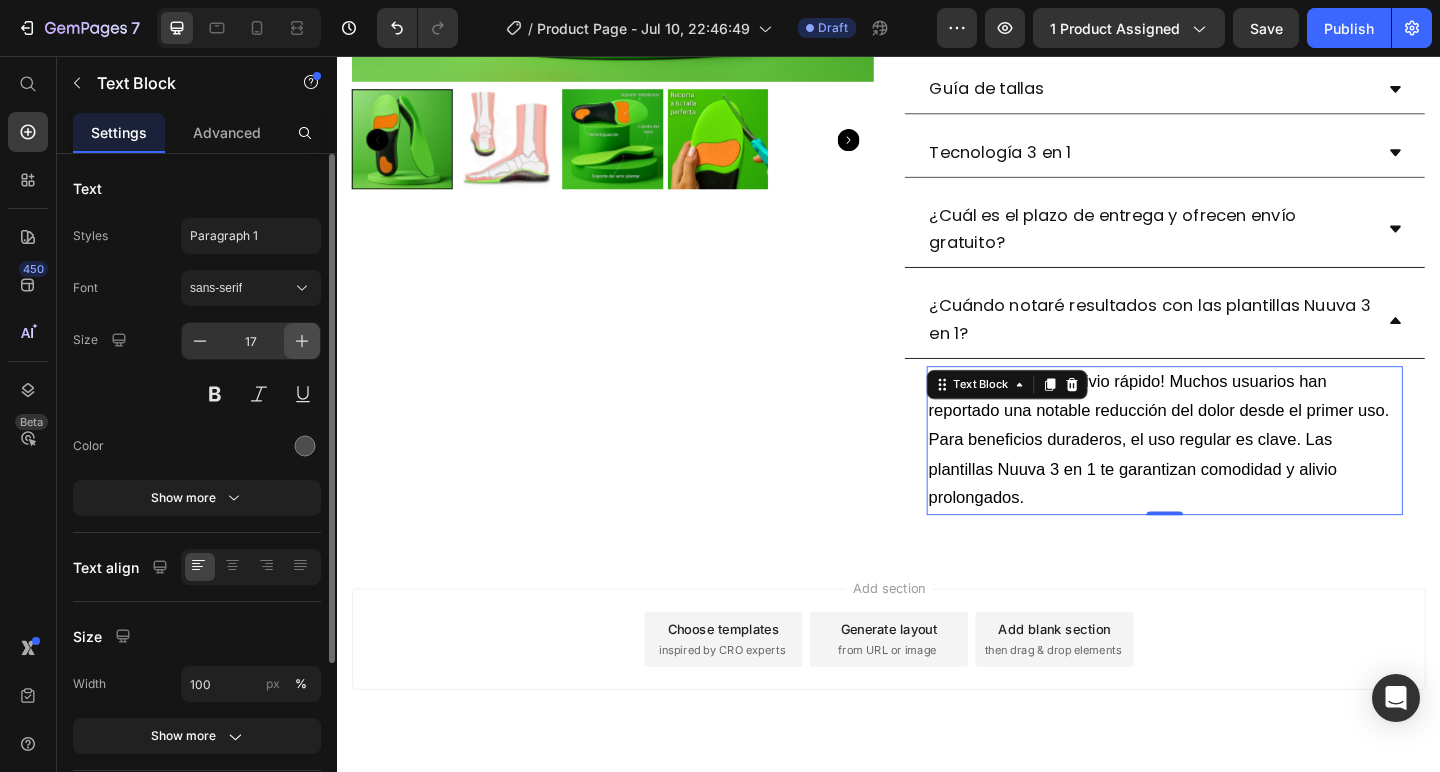 type on "18" 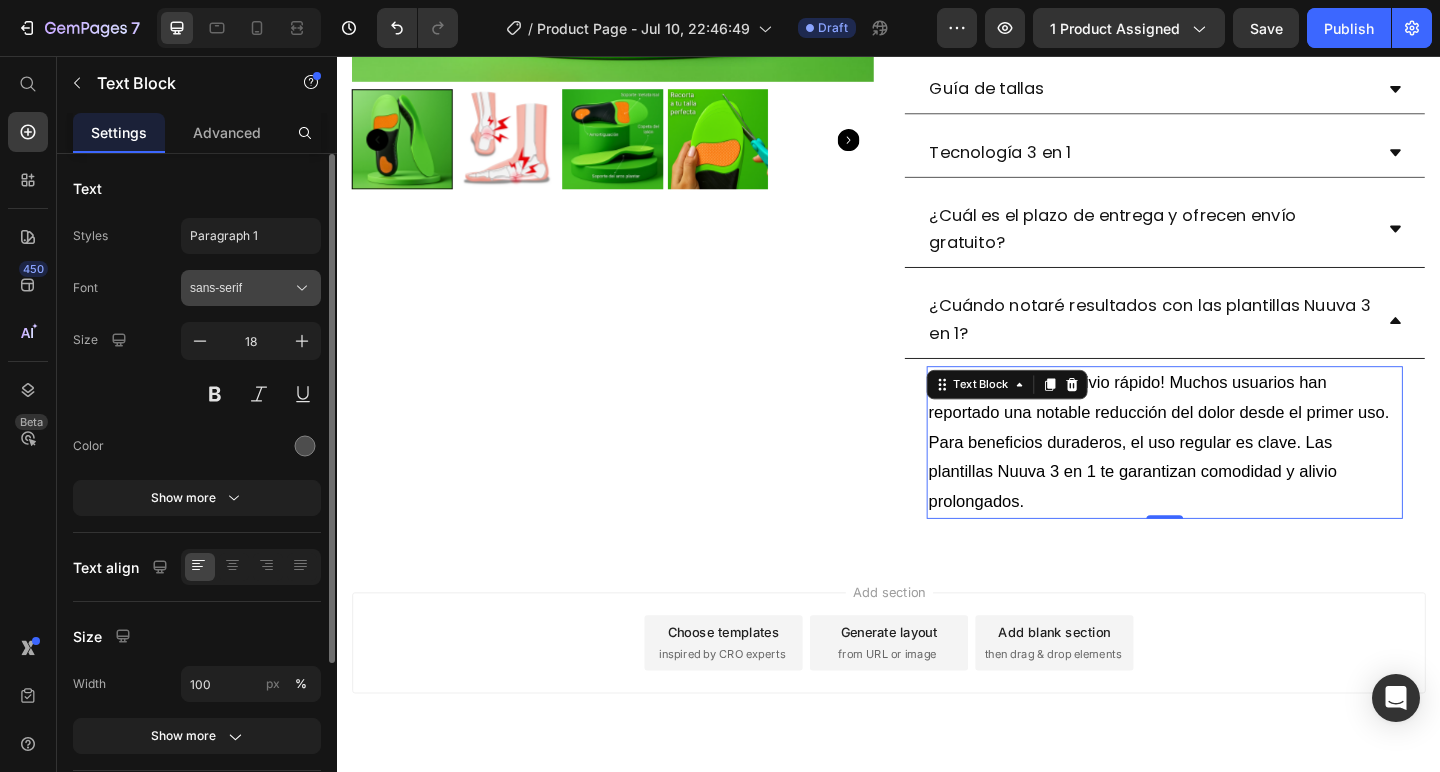 click on "sans-serif" at bounding box center (241, 288) 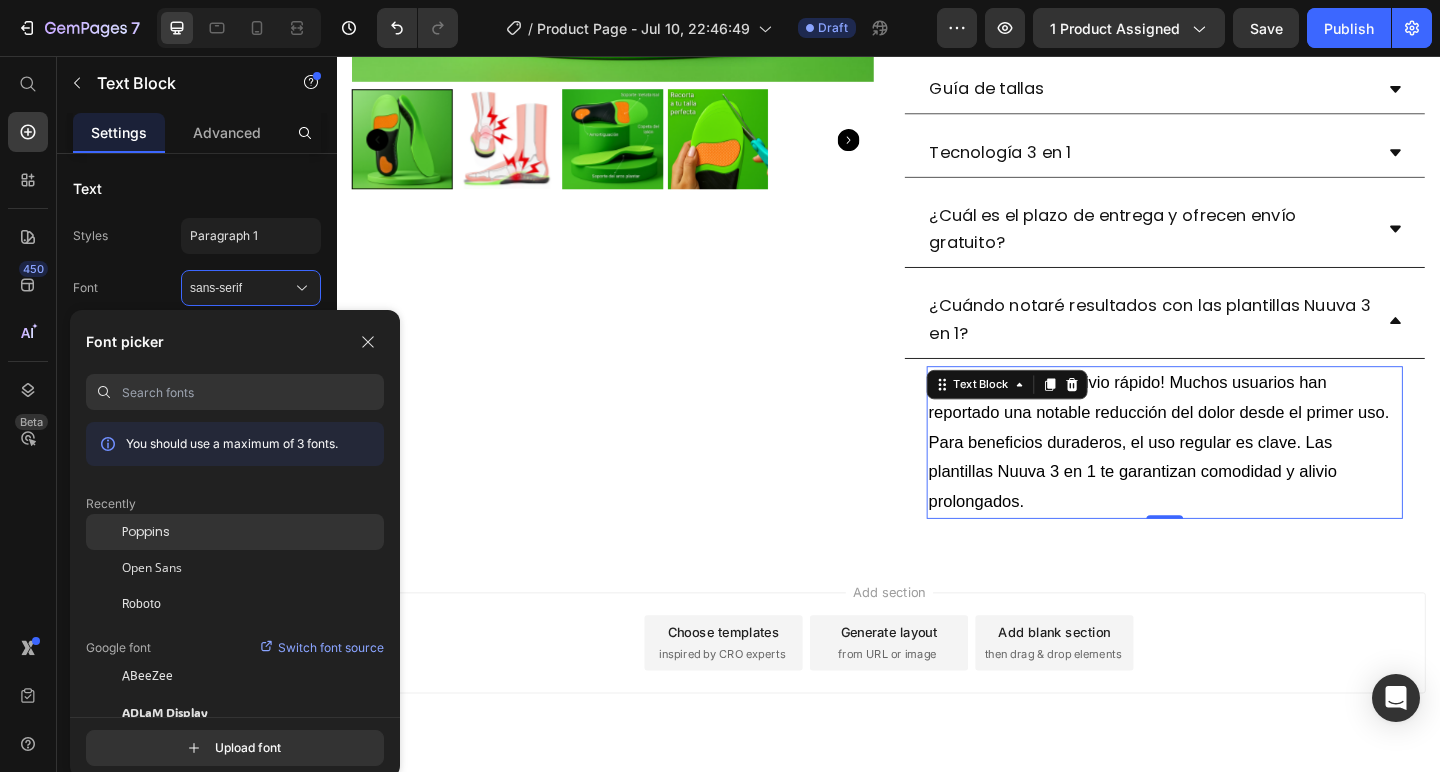 click on "Poppins" 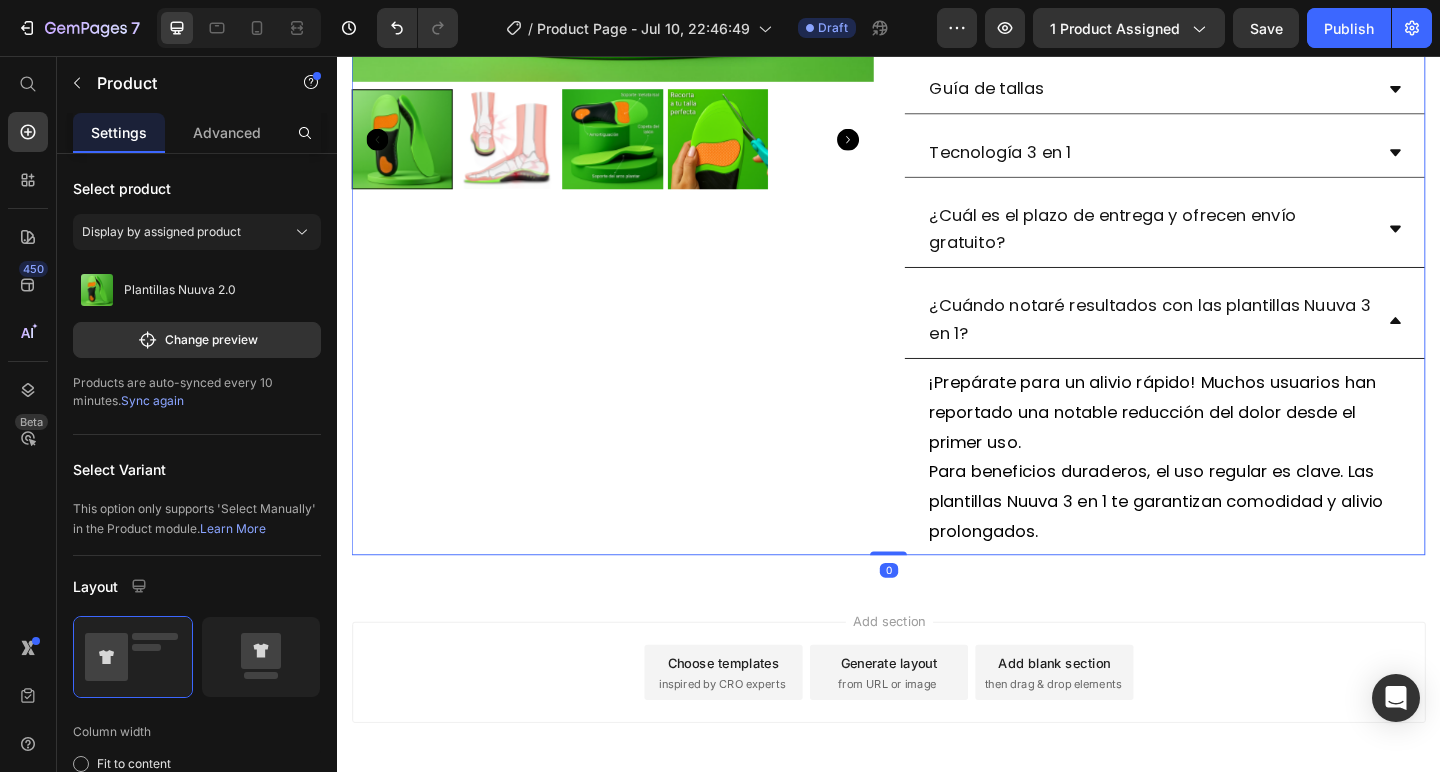 click on "Product Images" at bounding box center (637, 57) 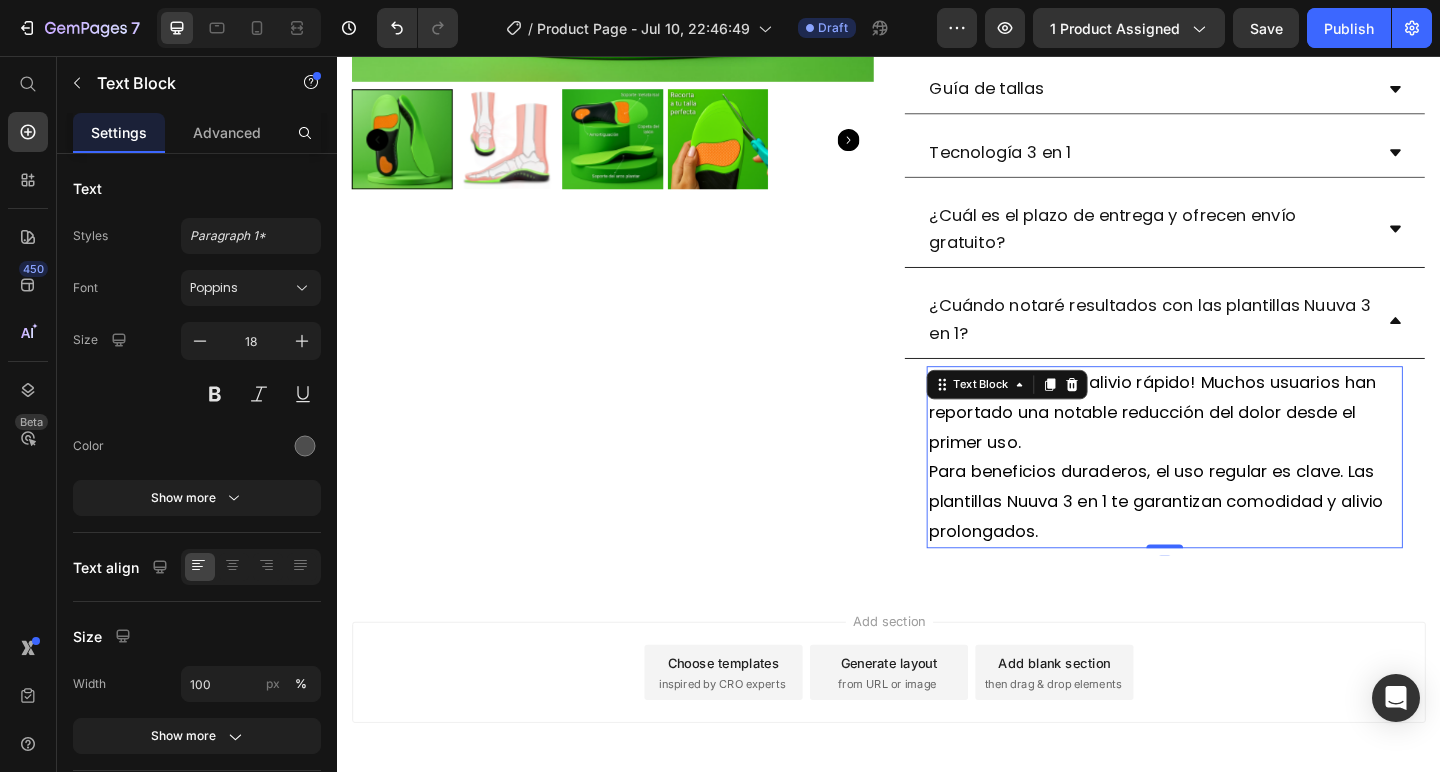 click on "¡Prepárate para un alivio rápido! Muchos usuarios han reportado una notable reducción del dolor desde el primer uso. Para beneficios duraderos, el uso regular es clave. Las plantillas Nuuva 3 en 1 te garantizan comodidad y alivio prolongados." at bounding box center (1237, 492) 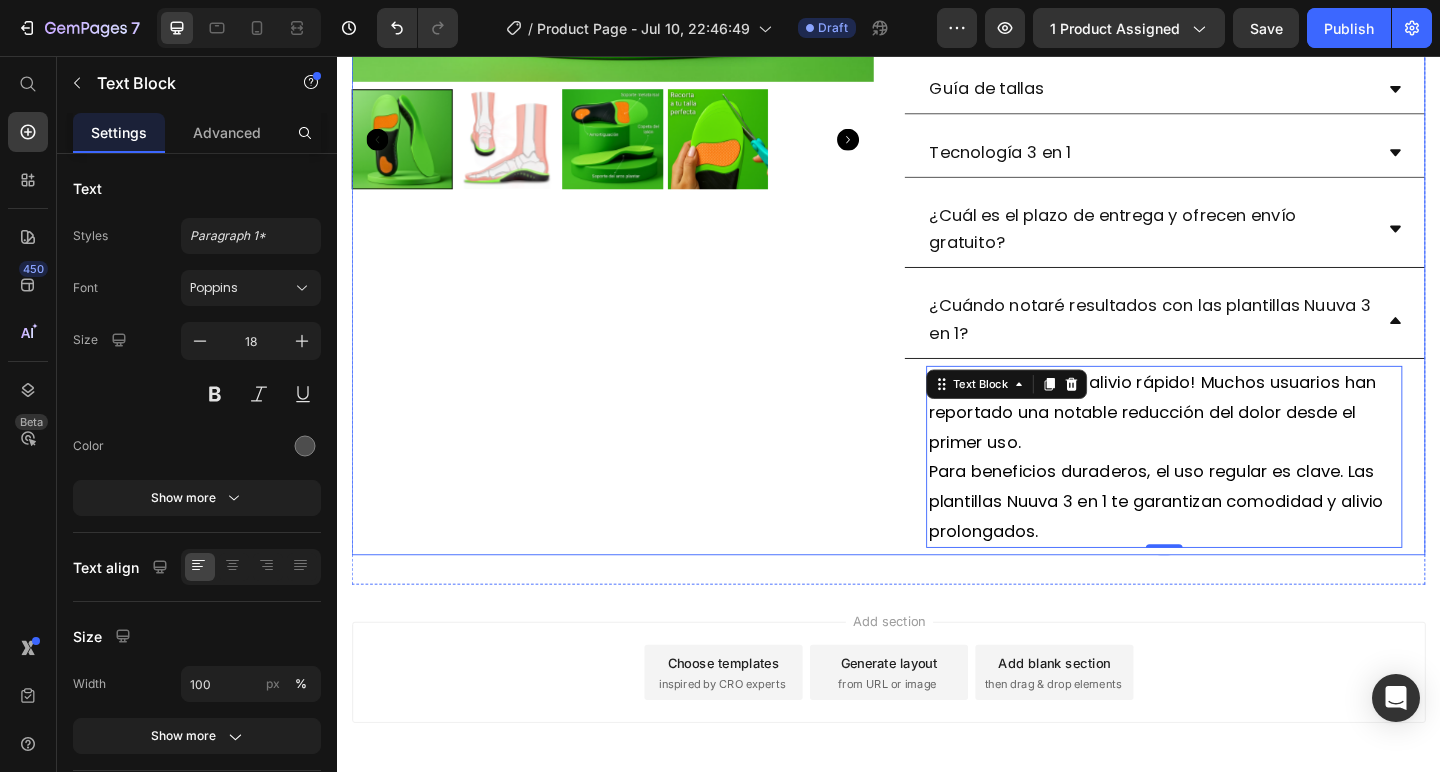 click on "Product Images" at bounding box center (637, 57) 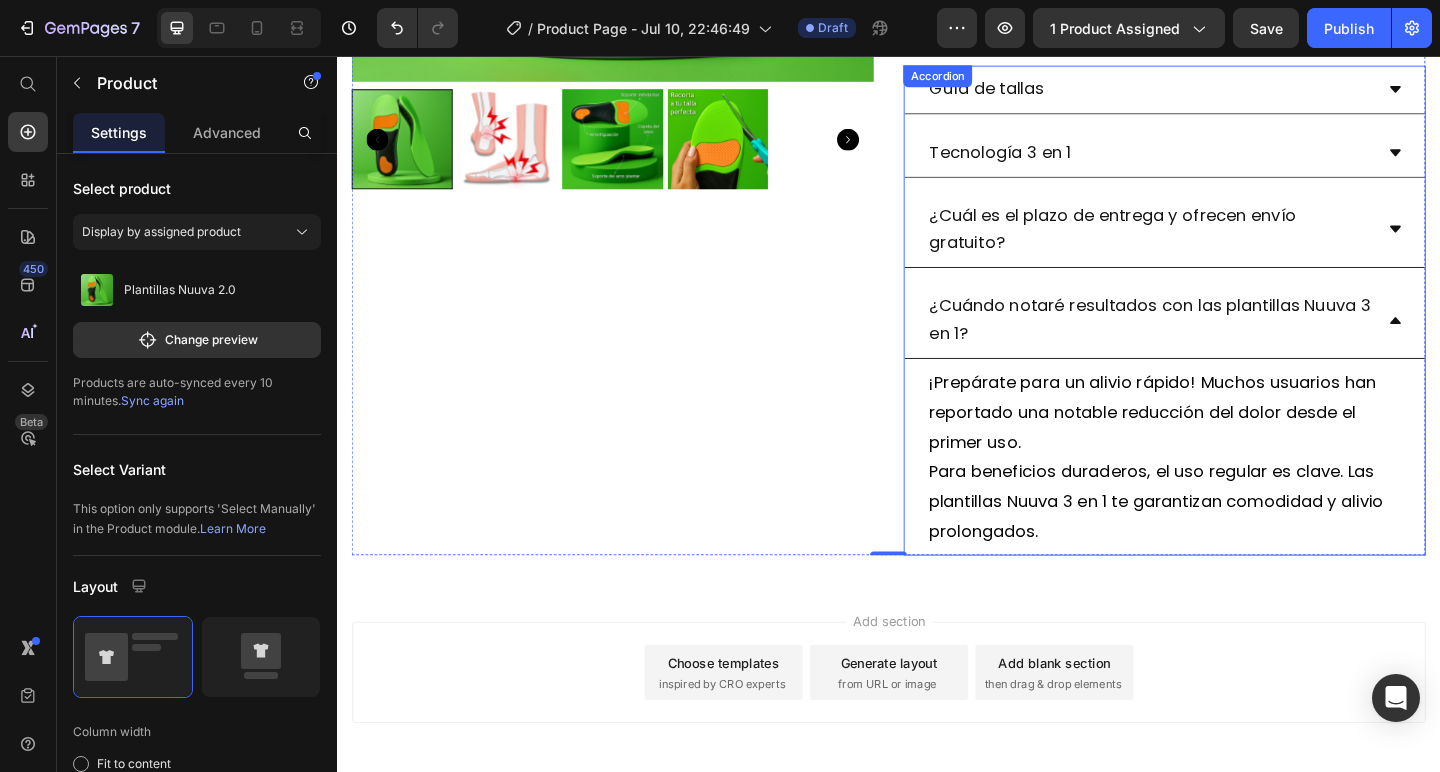 click 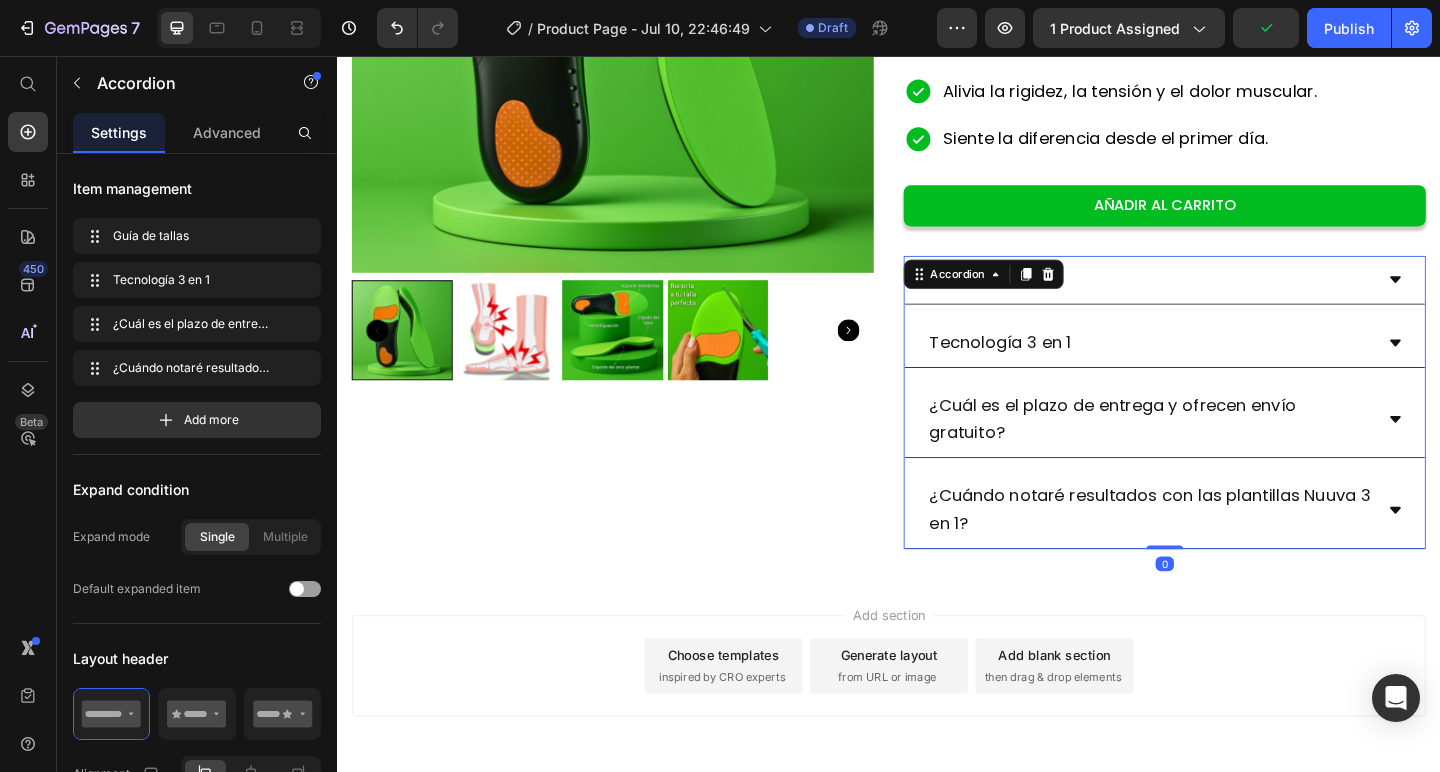 scroll, scrollTop: 462, scrollLeft: 0, axis: vertical 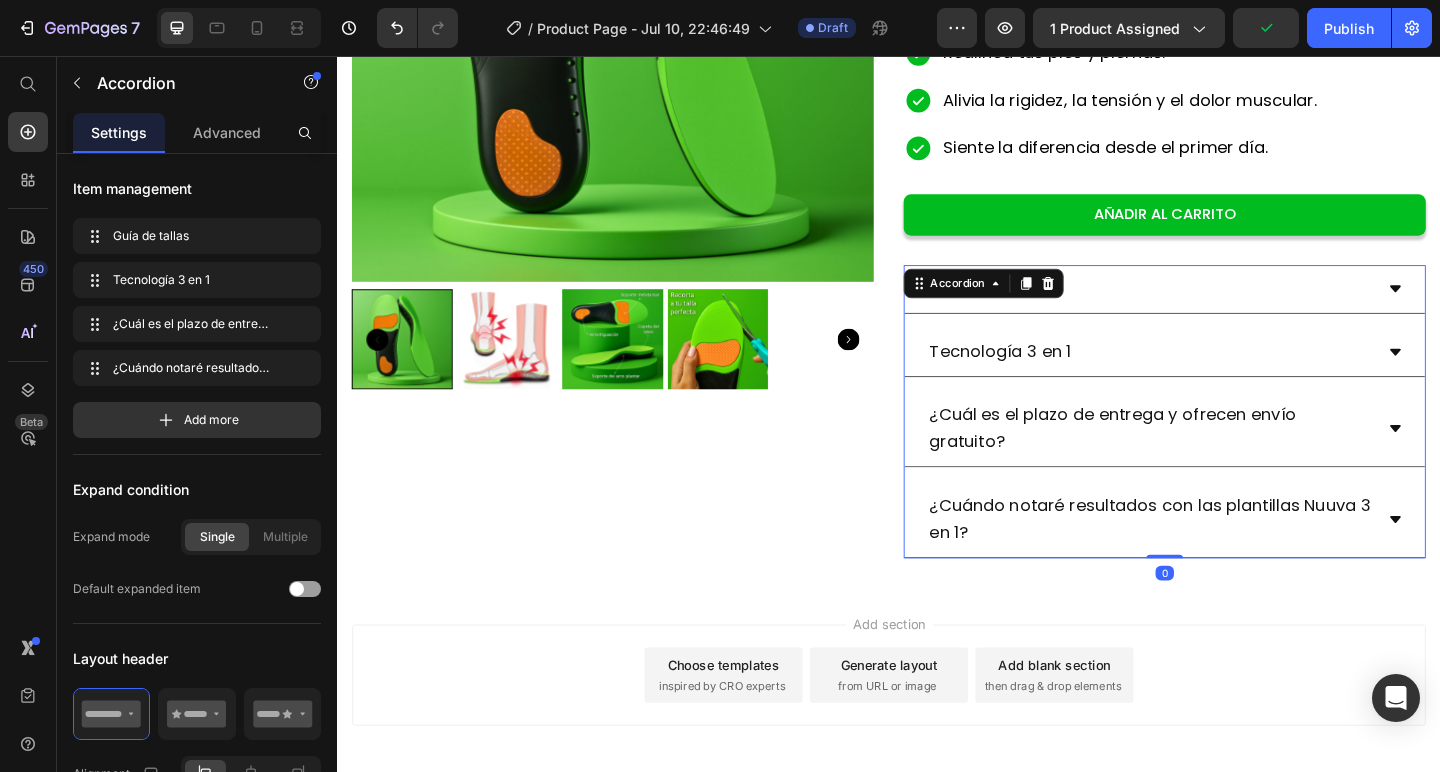 click on "¿Cuál es el plazo de entrega y ofrecen envío gratuito?" at bounding box center [1237, 462] 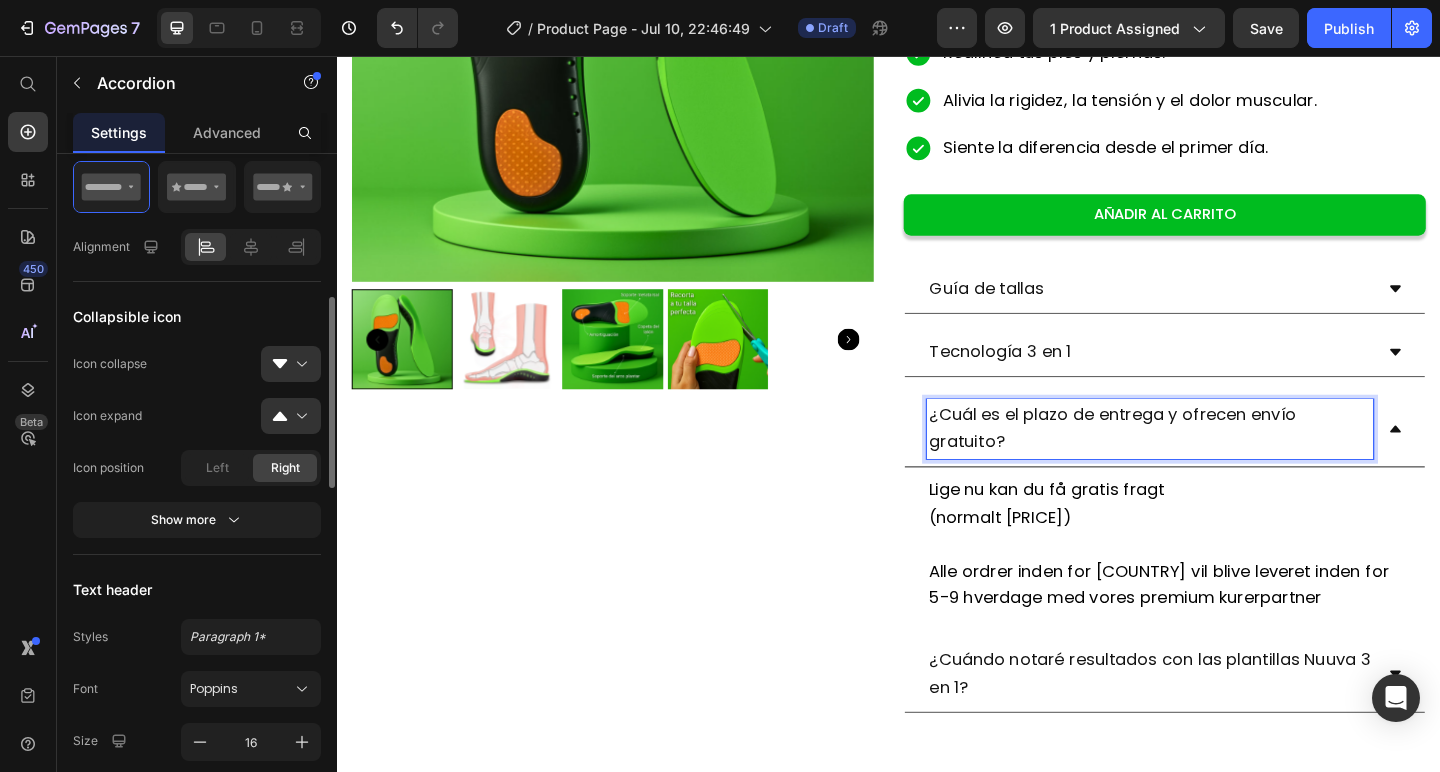 scroll, scrollTop: 535, scrollLeft: 0, axis: vertical 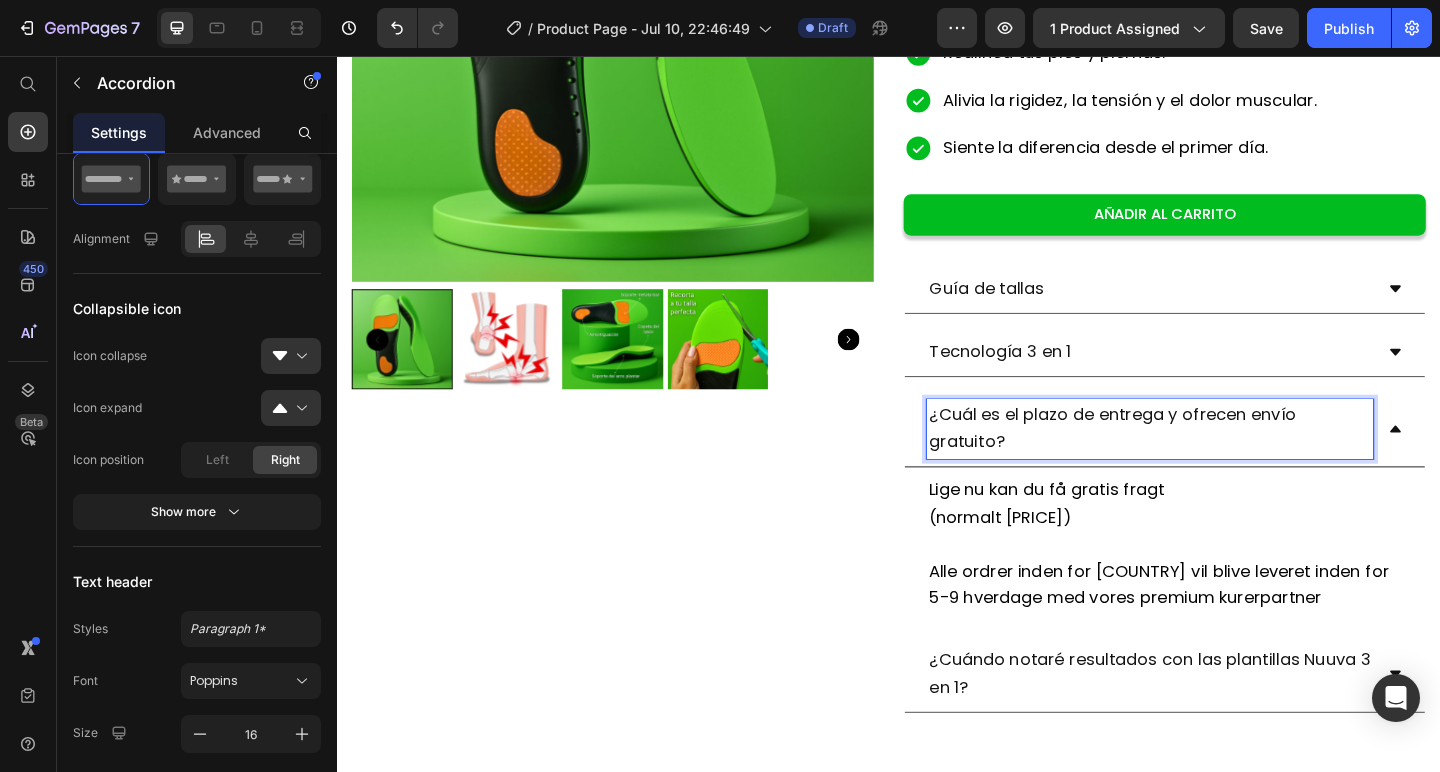 click on "¿Cuál es el plazo de entrega y ofrecen envío gratuito?" at bounding box center [1180, 460] 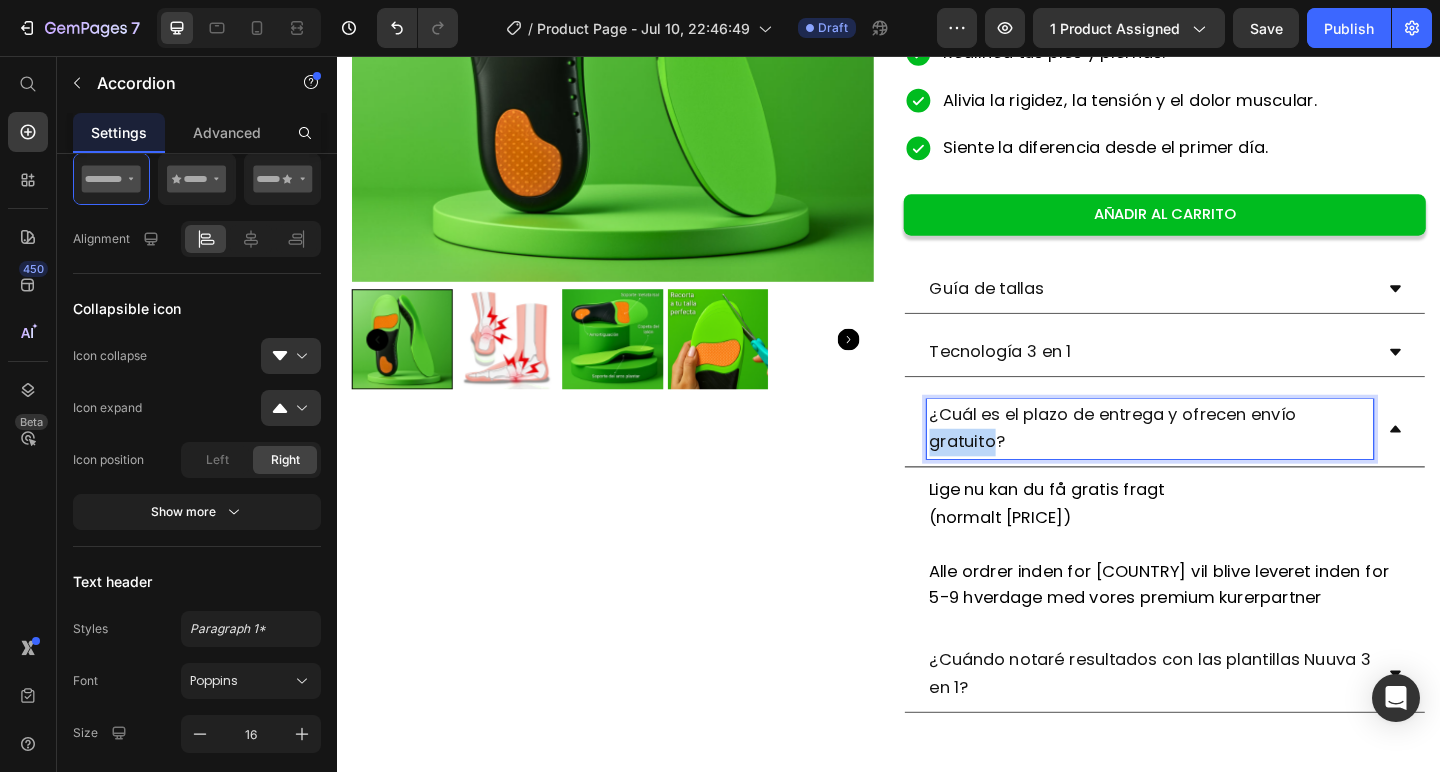 click on "¿Cuál es el plazo de entrega y ofrecen envío gratuito?" at bounding box center (1180, 460) 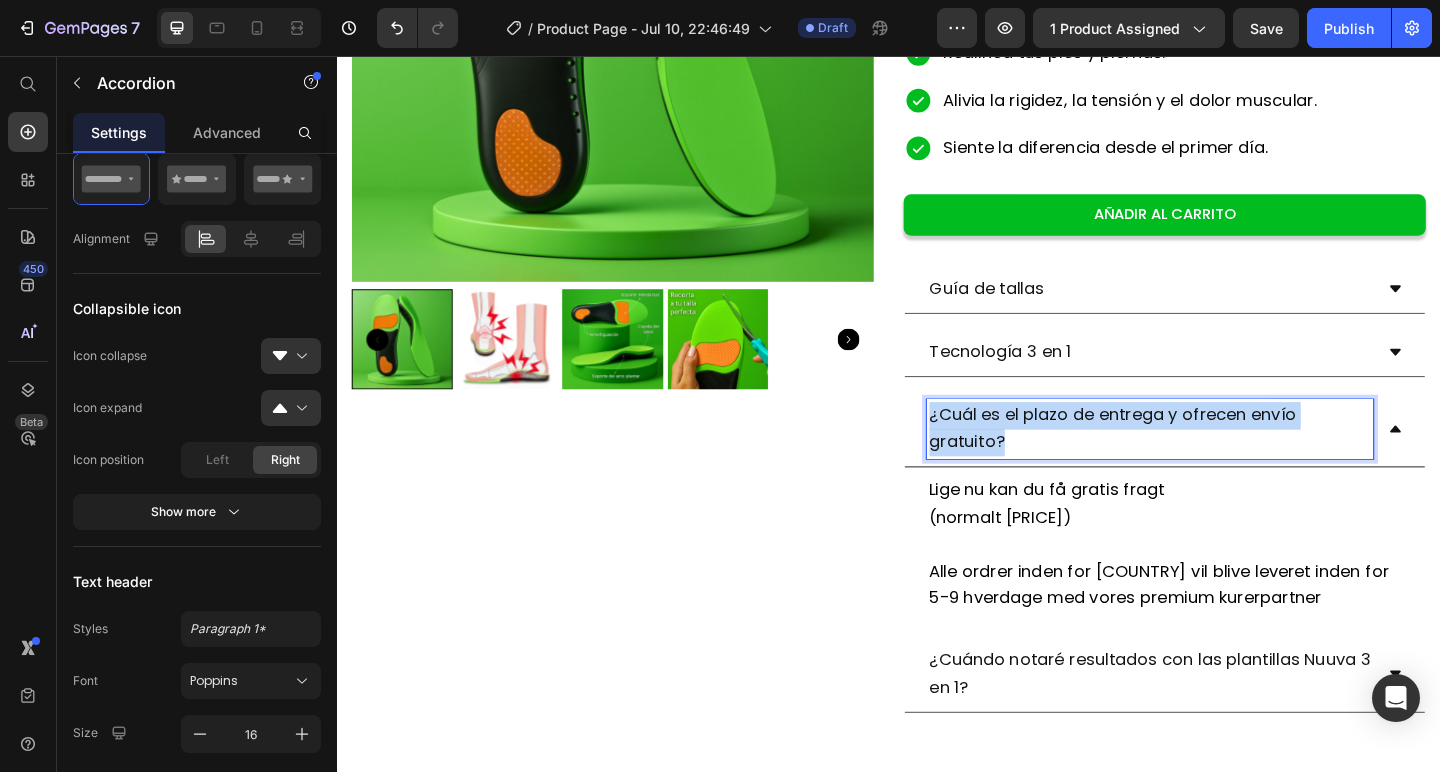 click on "¿Cuál es el plazo de entrega y ofrecen envío gratuito?" at bounding box center (1180, 460) 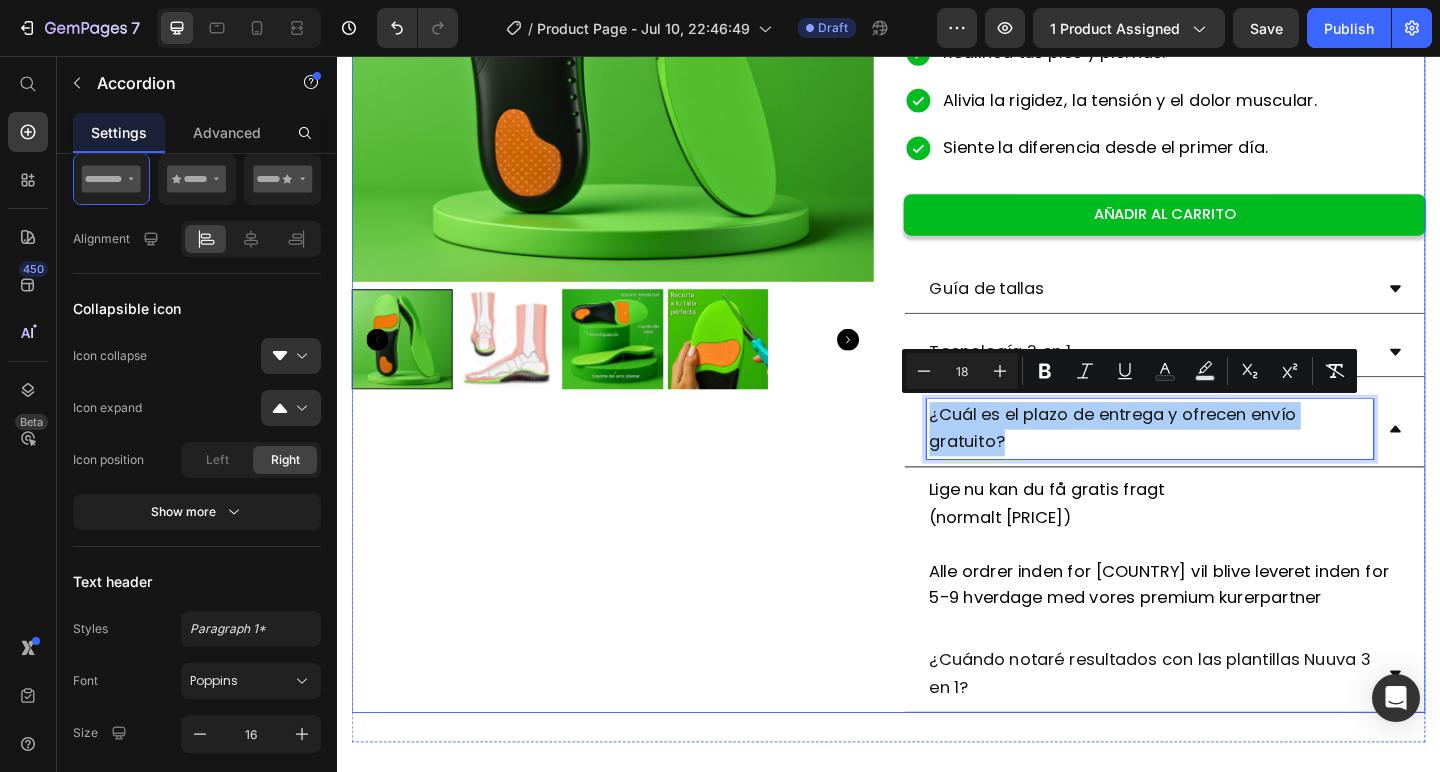 click on "Product Images" at bounding box center [637, 251] 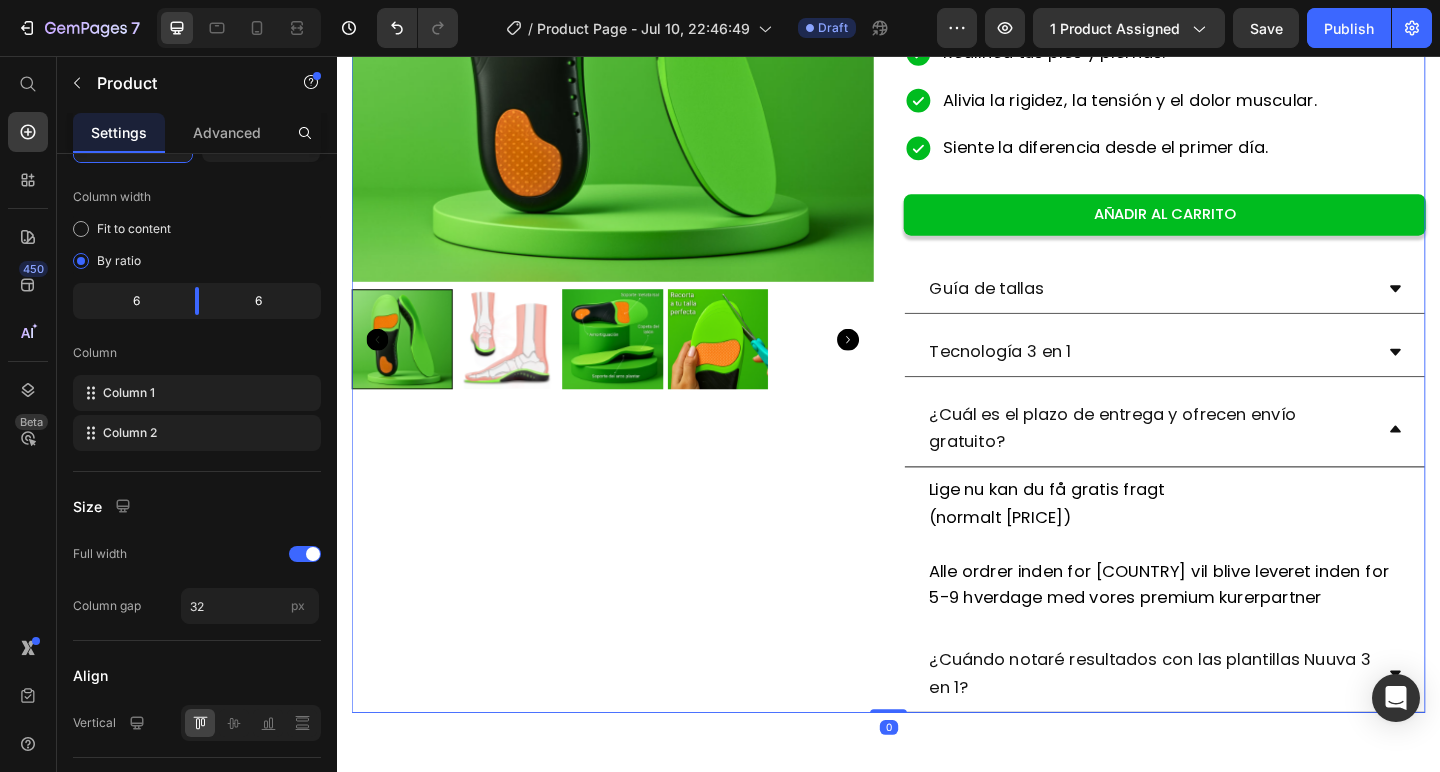 scroll, scrollTop: 0, scrollLeft: 0, axis: both 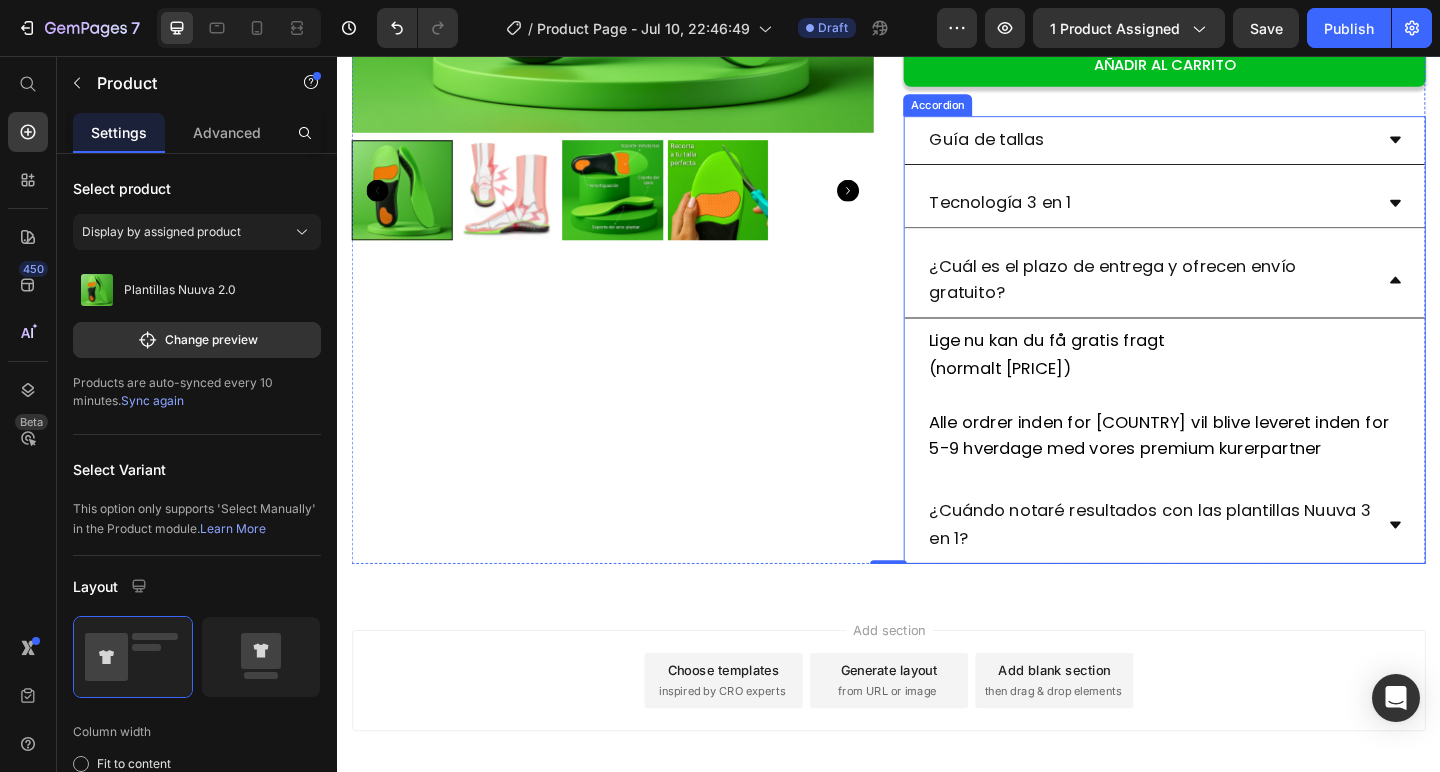 click on "Guía de tallas" at bounding box center (1237, 147) 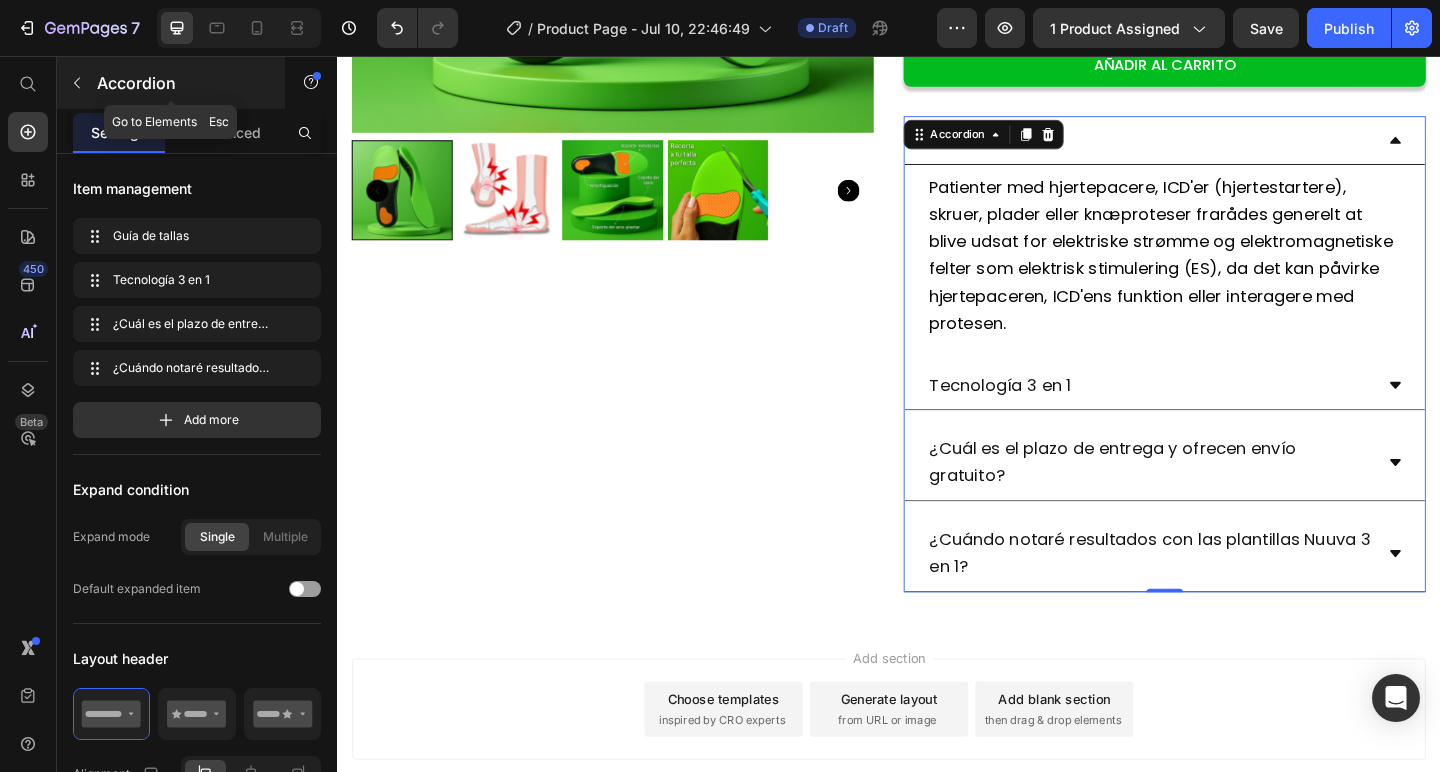 click on "Accordion" at bounding box center (182, 83) 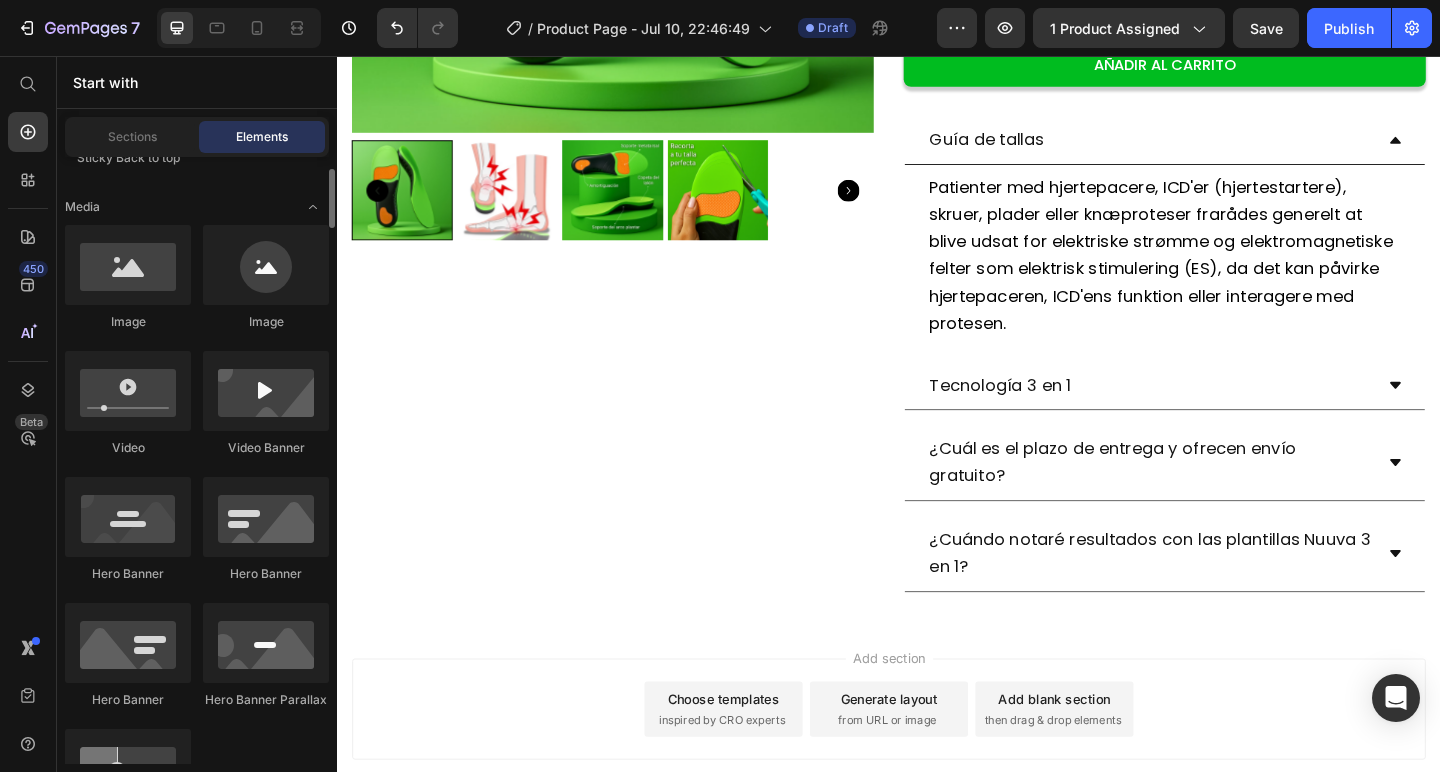 scroll, scrollTop: 727, scrollLeft: 0, axis: vertical 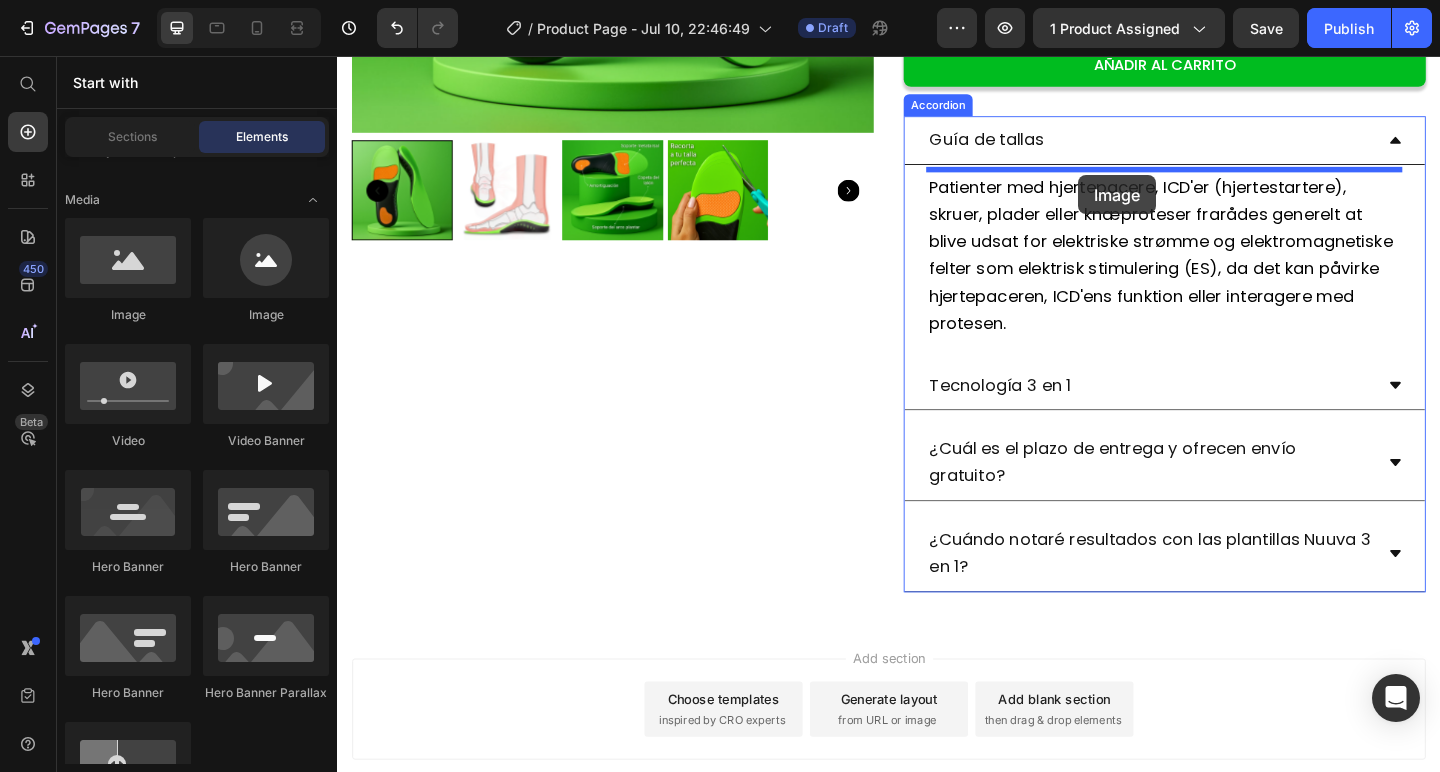 drag, startPoint x: 529, startPoint y: 342, endPoint x: 1143, endPoint y: 185, distance: 633.7547 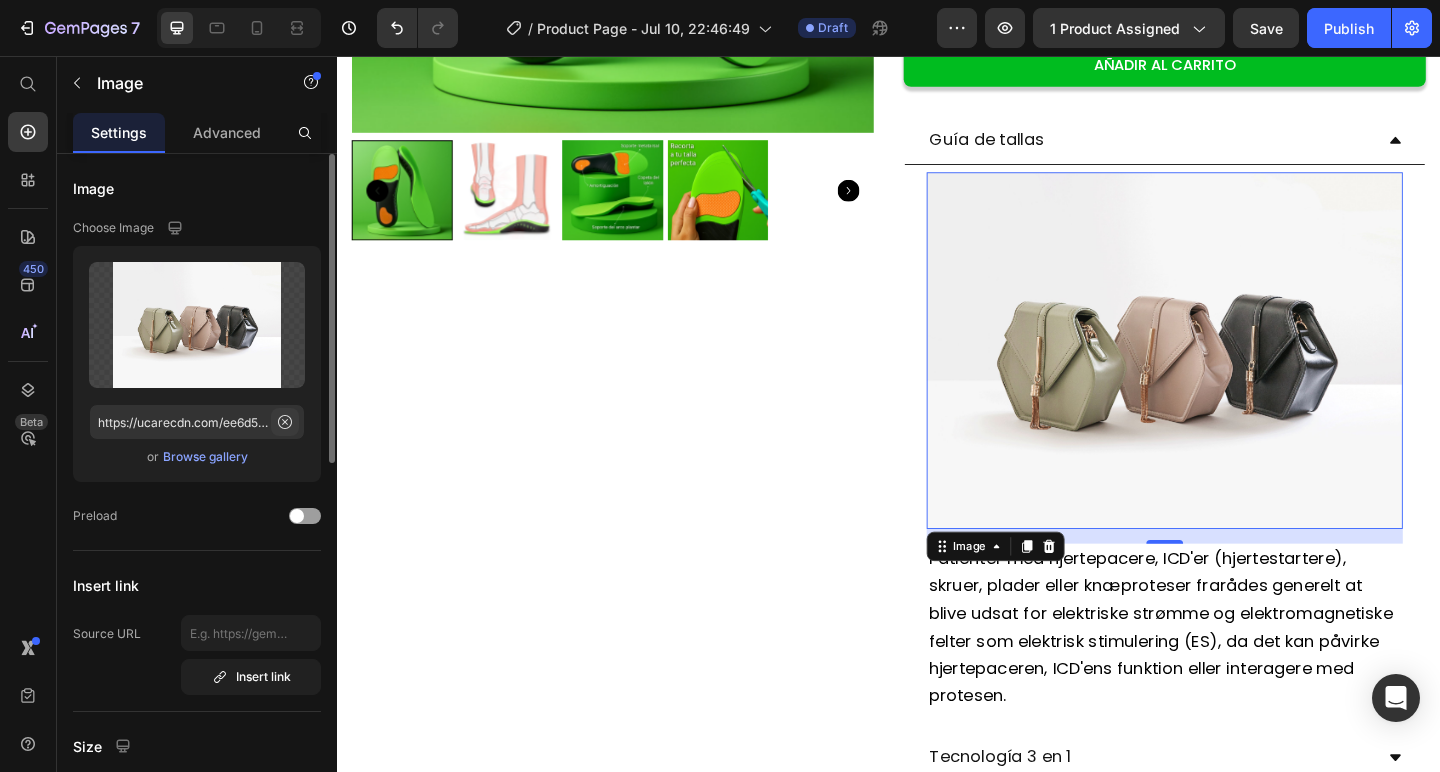 click 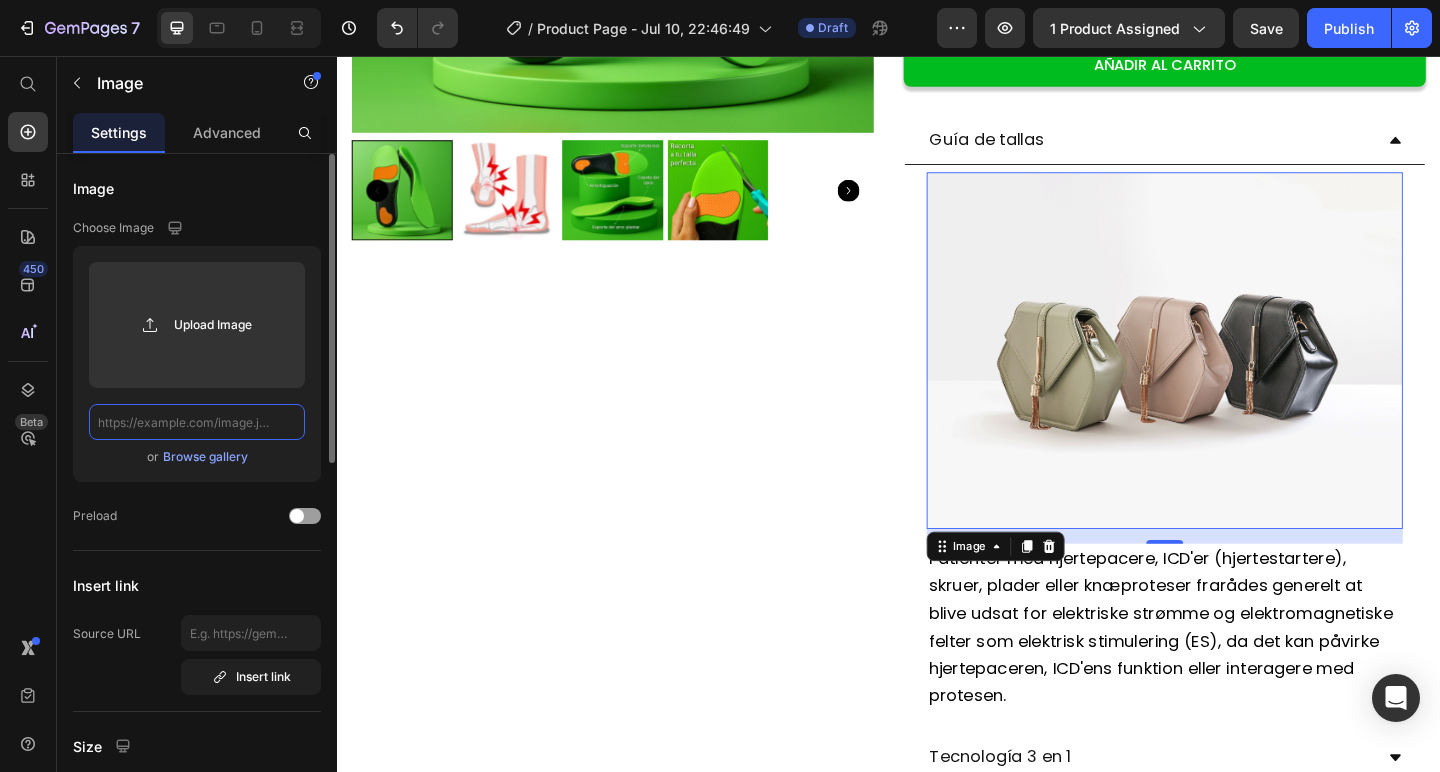 scroll, scrollTop: 0, scrollLeft: 0, axis: both 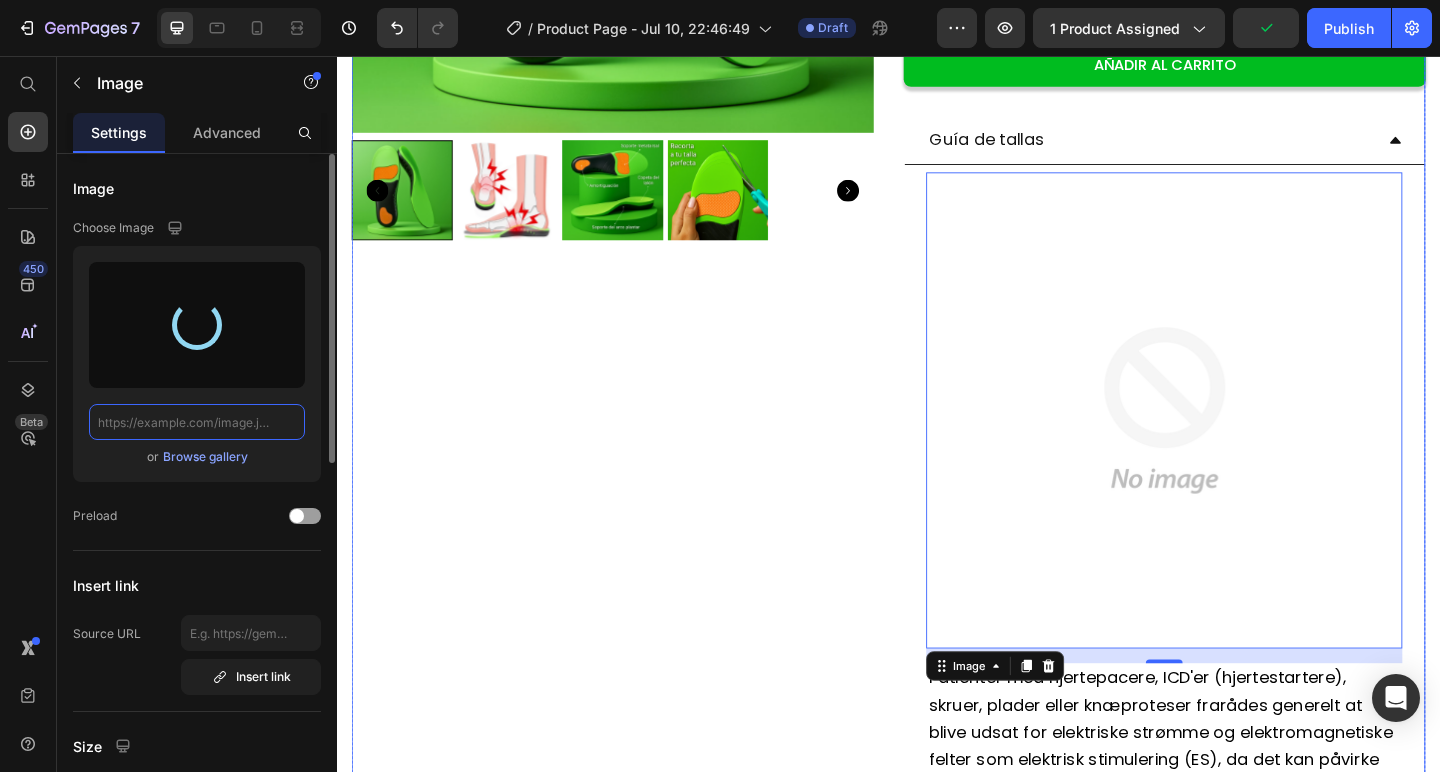 type on "https://cdn.shopify.com/s/files/1/0929/0494/8095/files/gempages_574856931957539615-6cf7946c-16cb-43fa-9da9-20a3b1051a9a.webp" 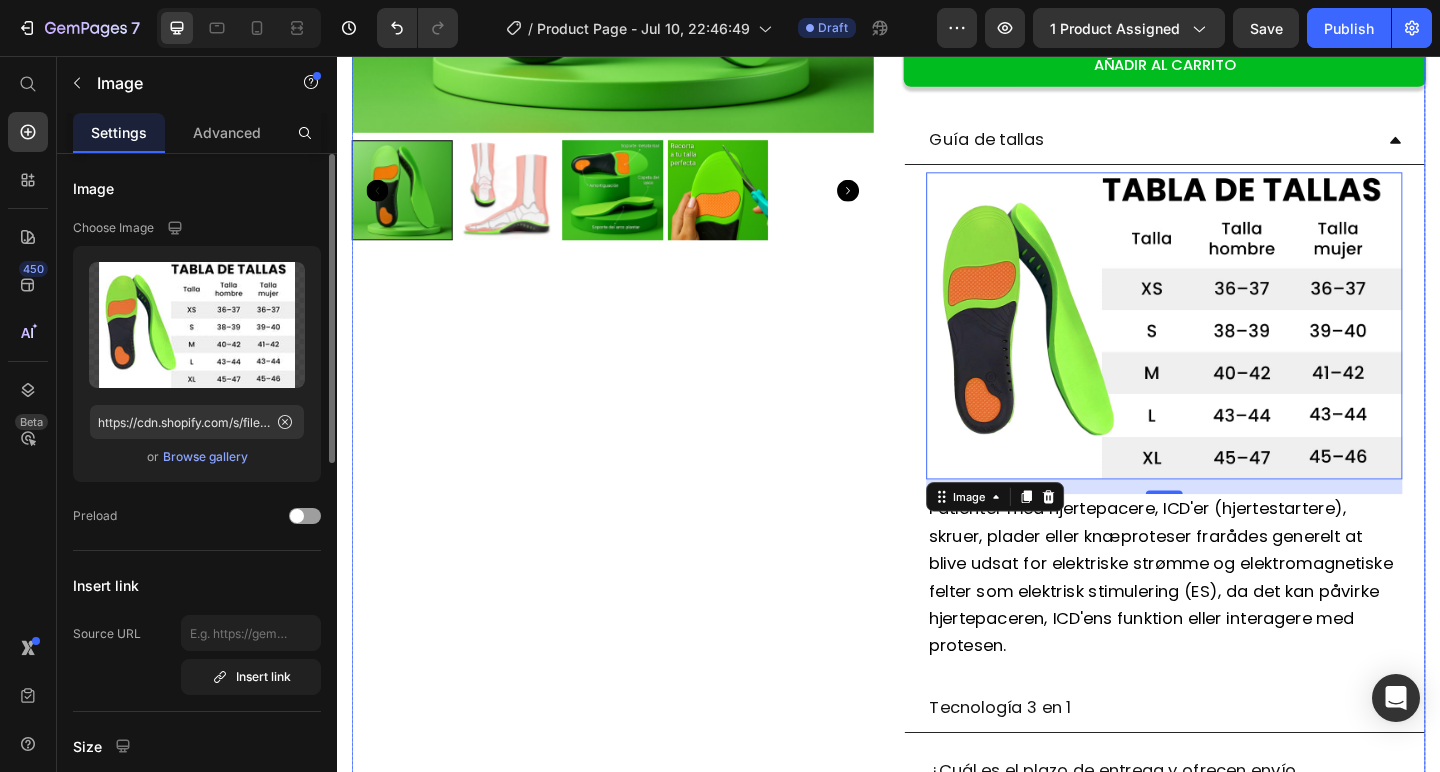 click on "Product Images" at bounding box center (637, 280) 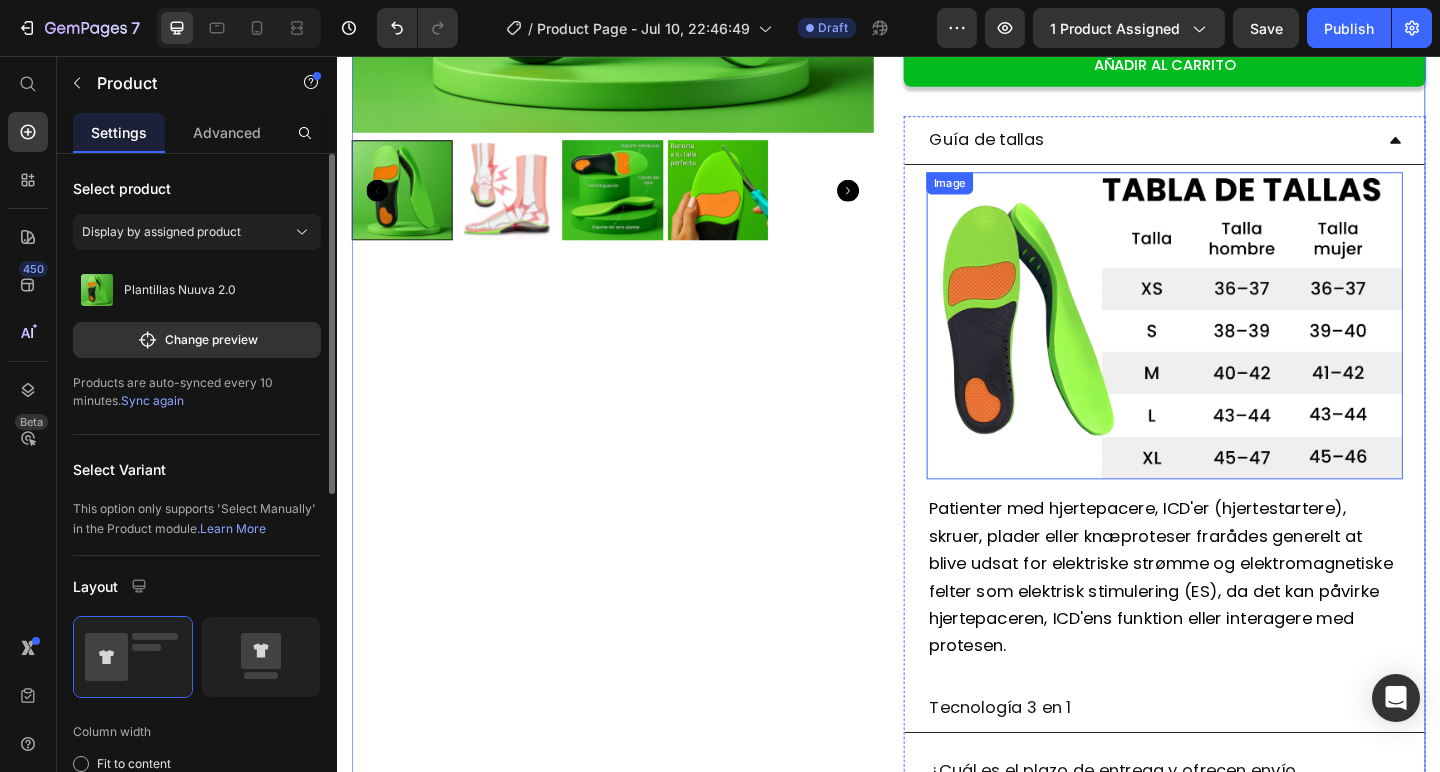 click at bounding box center (1237, 349) 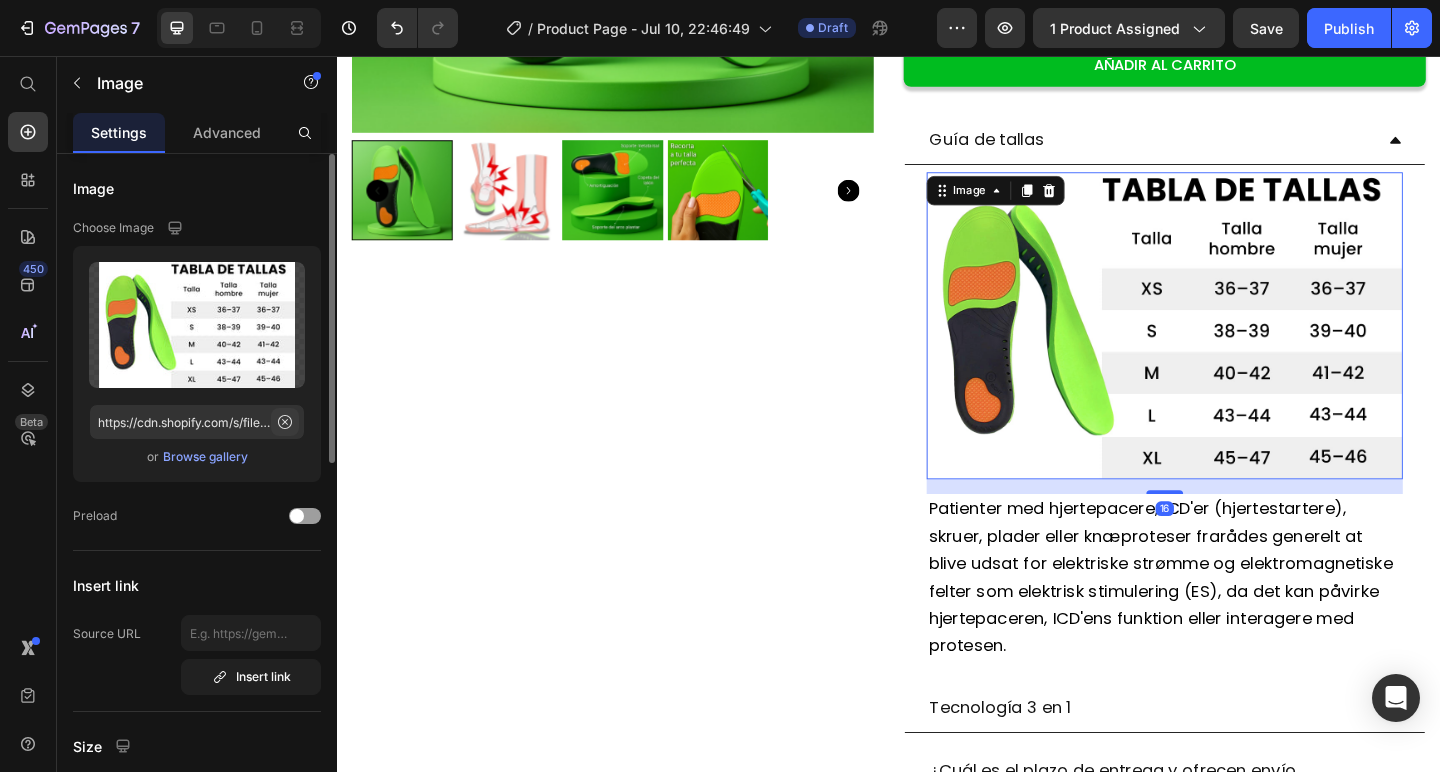 click 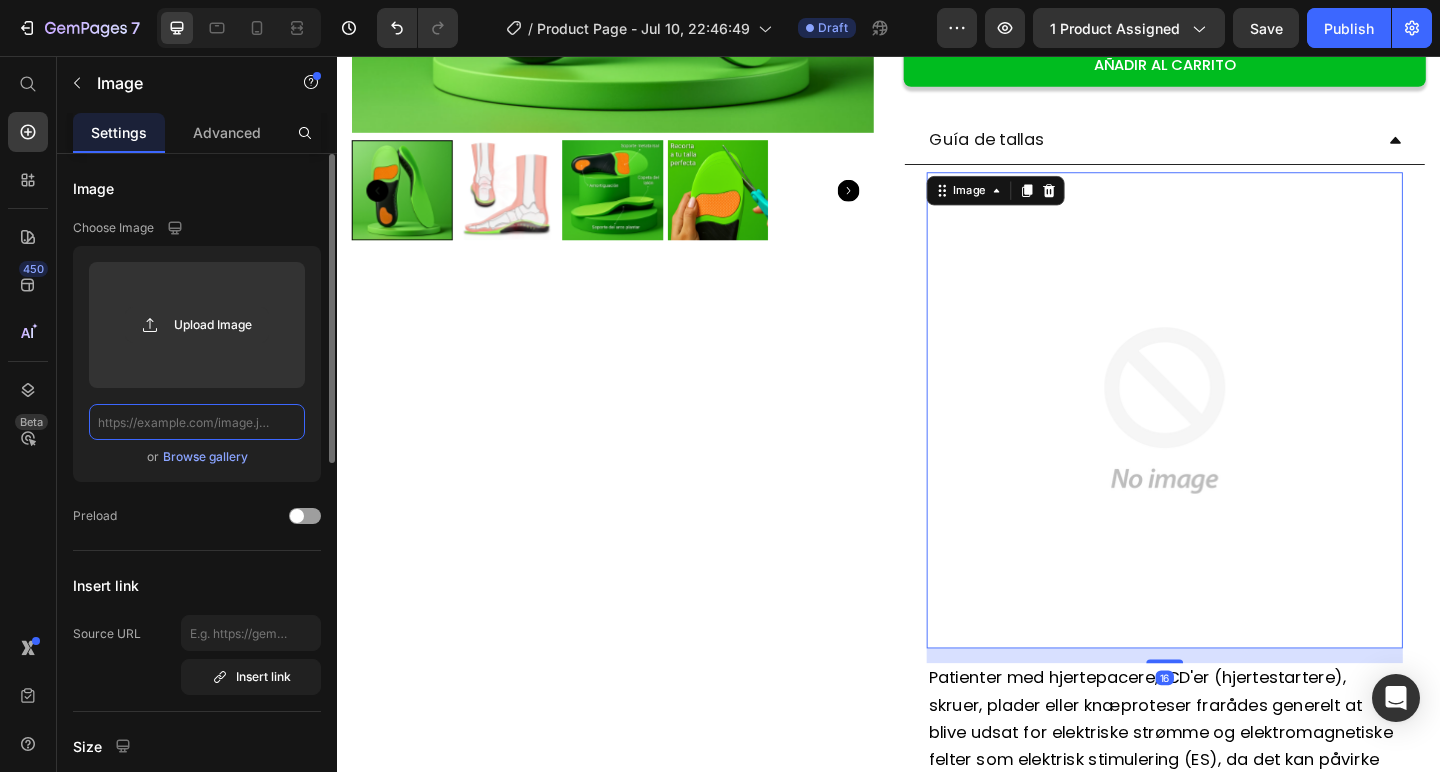 scroll, scrollTop: 0, scrollLeft: 0, axis: both 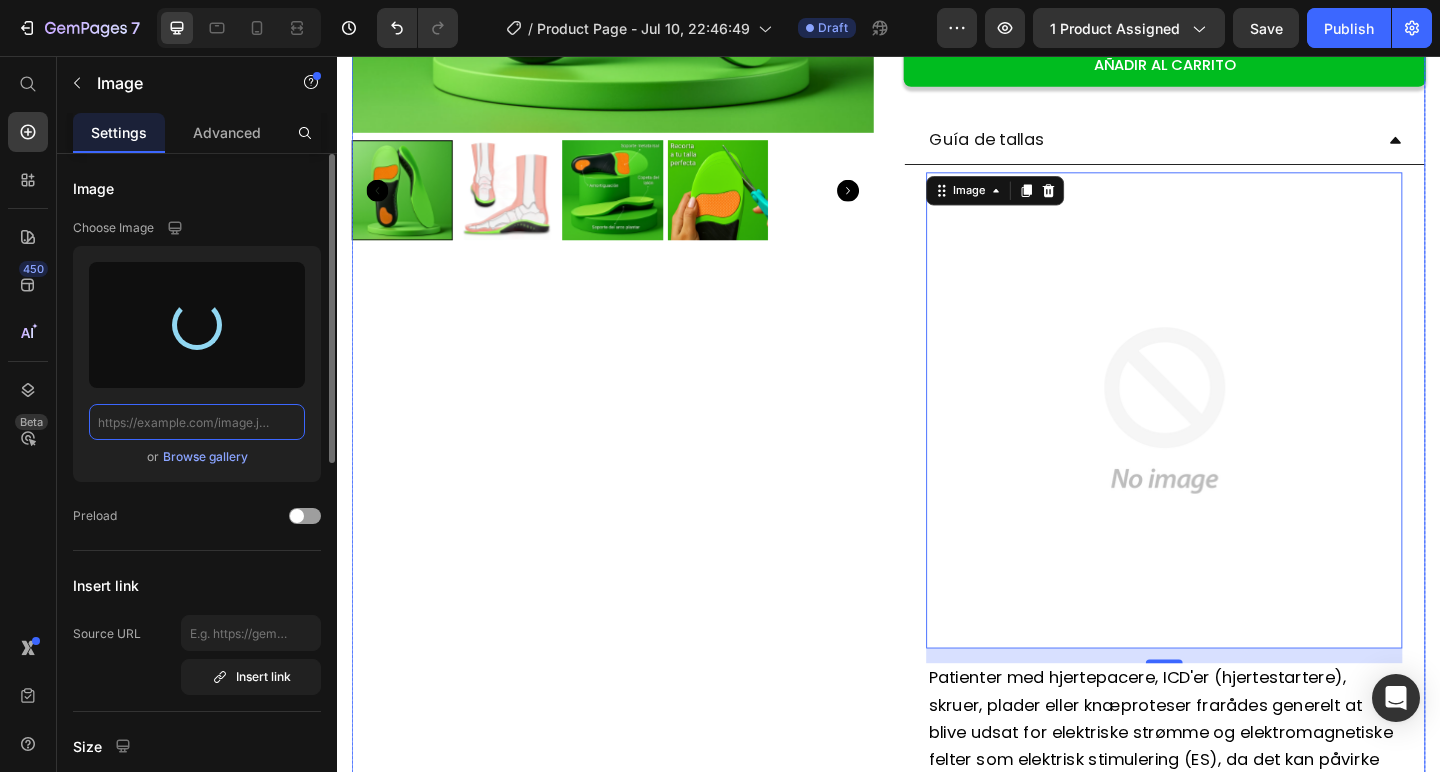 type on "https://cdn.shopify.com/s/files/1/0929/0494/8095/files/gempages_574856931957539615-bdb7063f-5bc1-4be7-b63f-aaf5d93a0efd.webp" 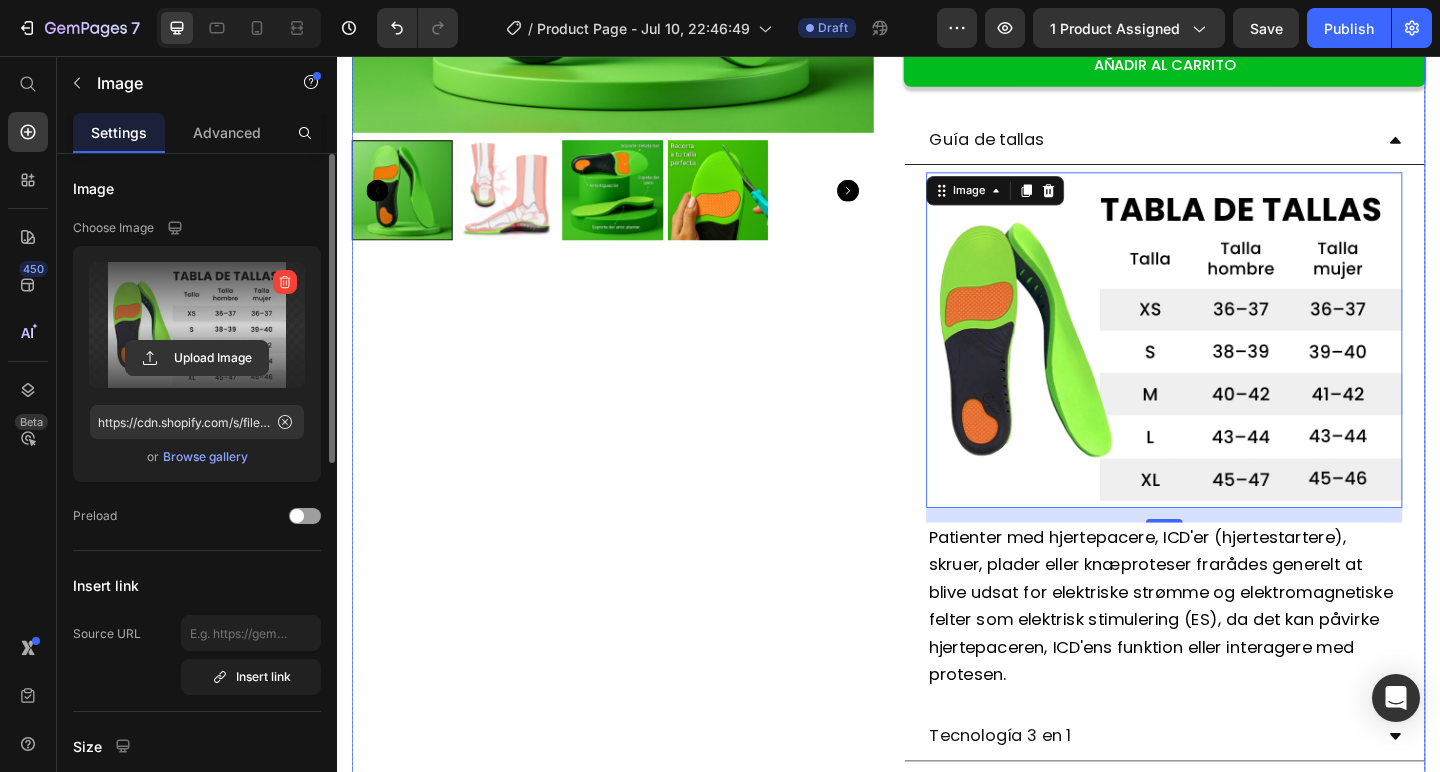 click on "Product Images" at bounding box center [637, 295] 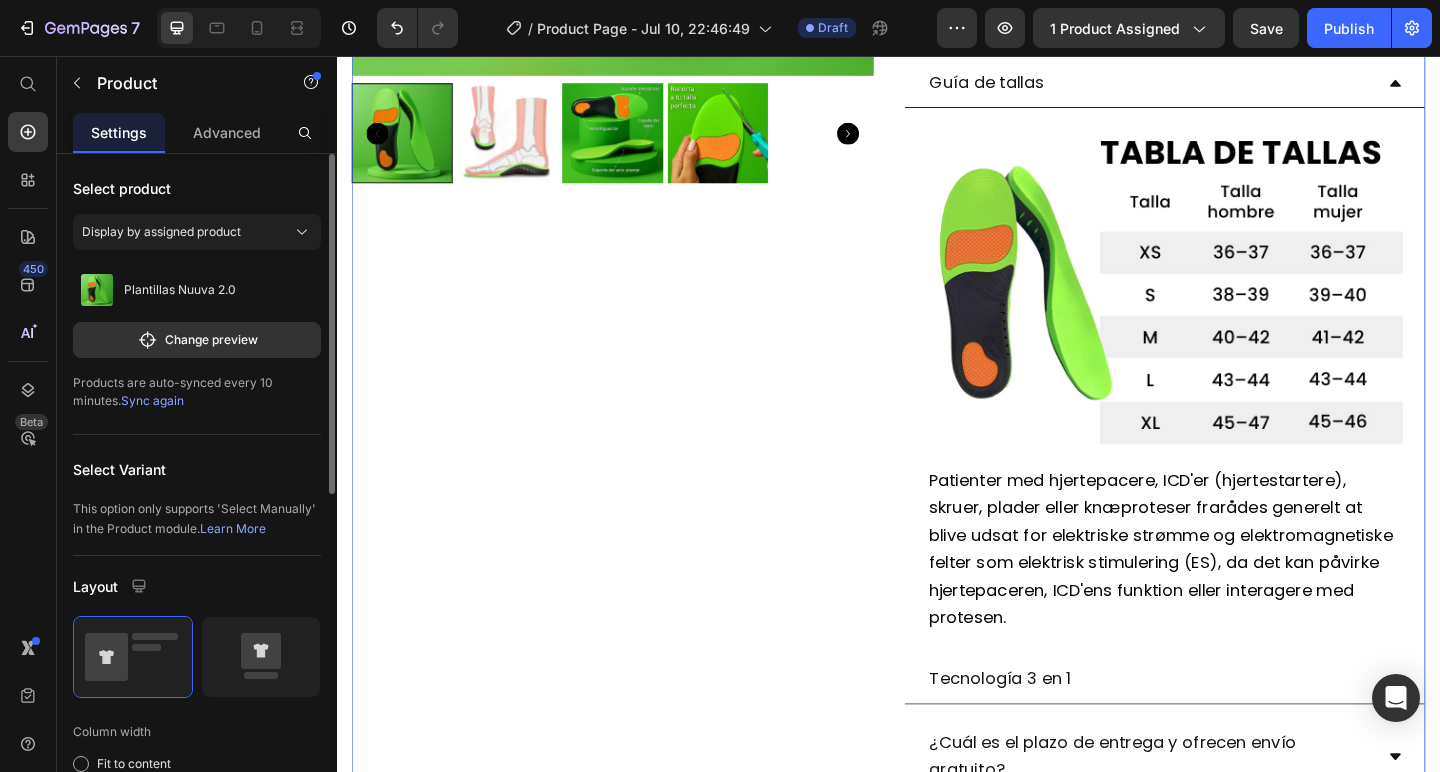 scroll, scrollTop: 688, scrollLeft: 0, axis: vertical 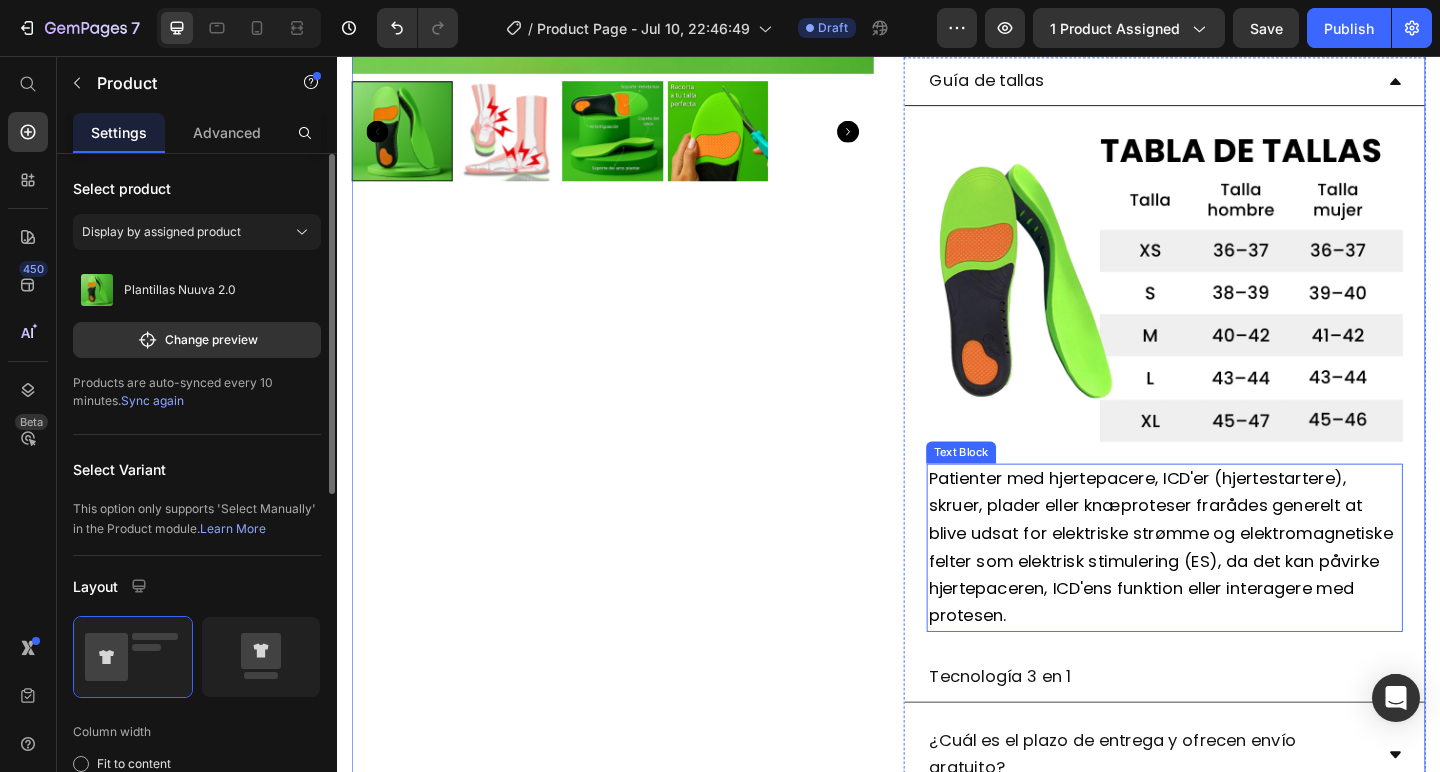 click on "Patienter med hjertepacere, ICD'er (hjertestartere), skruer, plader eller knæproteser frarådes generelt at blive udsat for elektriske strømme og elektromagnetiske felter som elektrisk stimulering (ES), da det kan påvirke hjertepaceren, ICD'ens funktion eller interagere med protesen." at bounding box center [1237, 590] 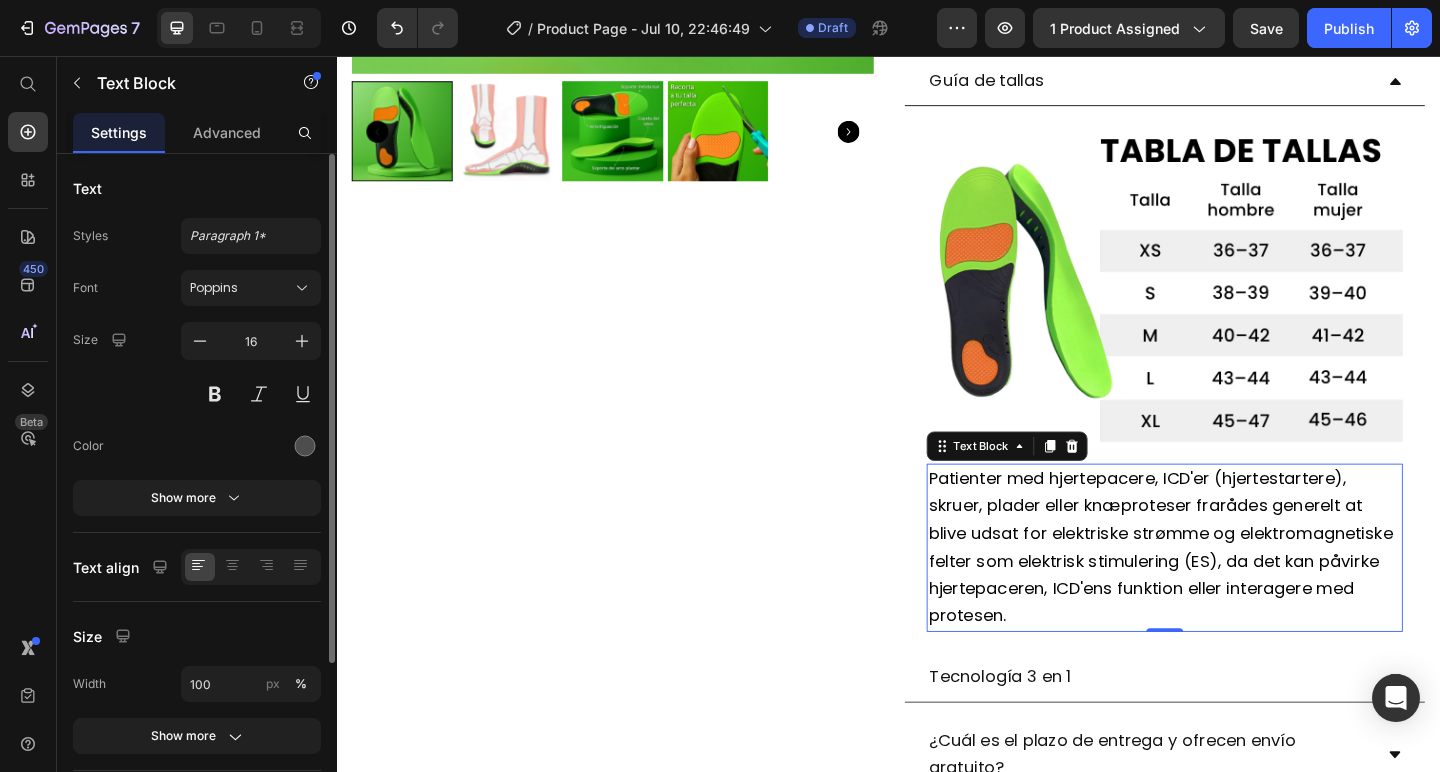 click on "Patienter med hjertepacere, ICD'er (hjertestartere), skruer, plader eller knæproteser frarådes generelt at blive udsat for elektriske strømme og elektromagnetiske felter som elektrisk stimulering (ES), da det kan påvirke hjertepaceren, ICD'ens funktion eller interagere med protesen." at bounding box center (1232, 589) 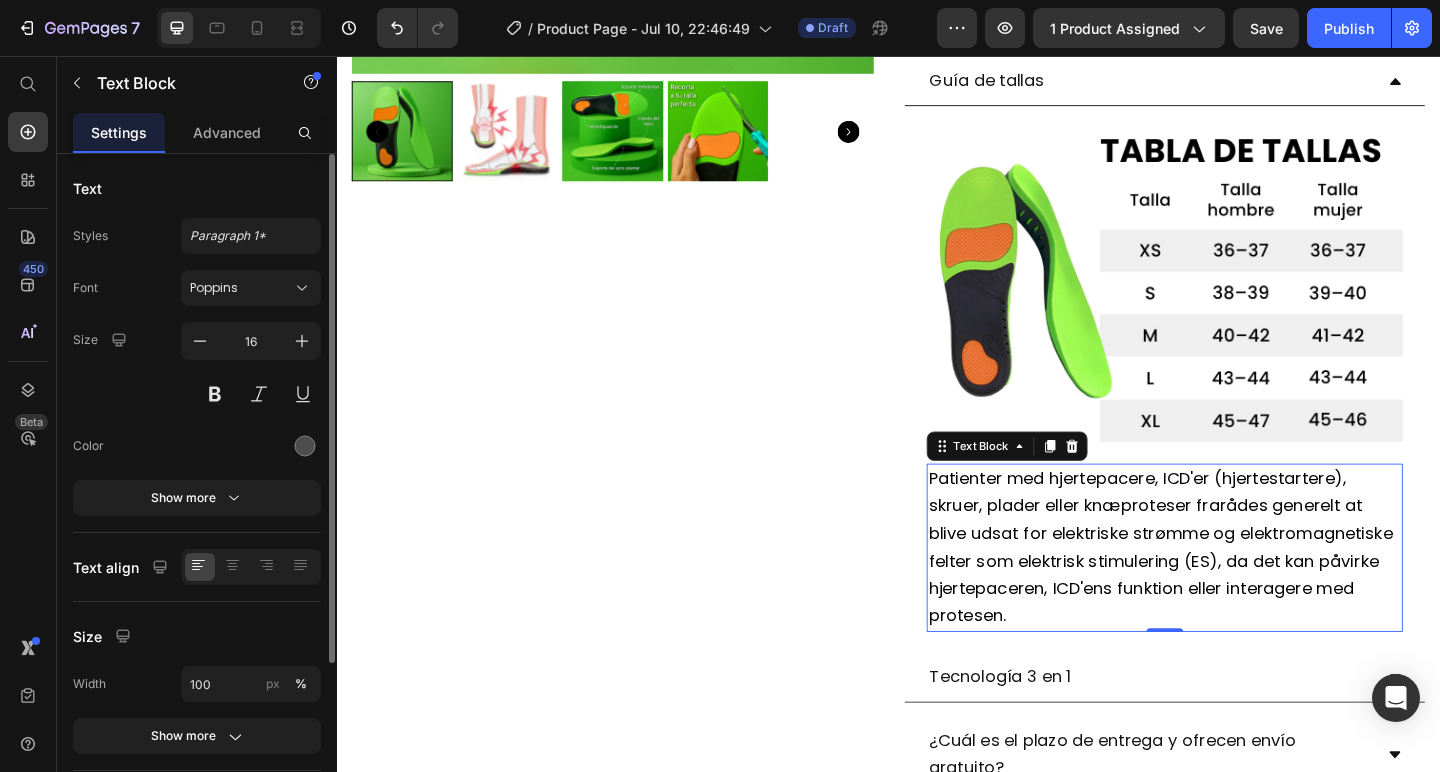 click on "Patienter med hjertepacere, ICD'er (hjertestartere), skruer, plader eller knæproteser frarådes generelt at blive udsat for elektriske strømme og elektromagnetiske felter som elektrisk stimulering (ES), da det kan påvirke hjertepaceren, ICD'ens funktion eller interagere med protesen." at bounding box center (1232, 589) 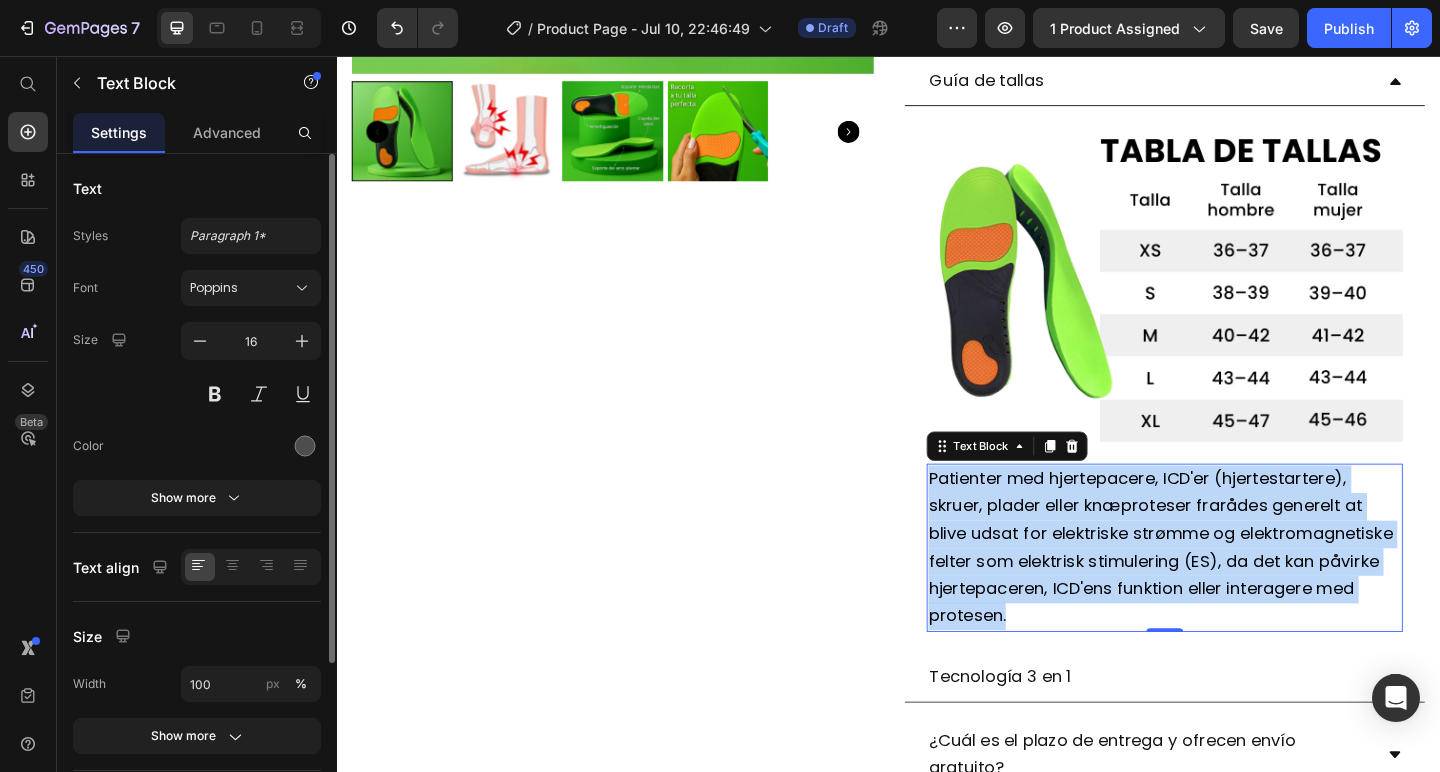 click on "Patienter med hjertepacere, ICD'er (hjertestartere), skruer, plader eller knæproteser frarådes generelt at blive udsat for elektriske strømme og elektromagnetiske felter som elektrisk stimulering (ES), da det kan påvirke hjertepaceren, ICD'ens funktion eller interagere med protesen." at bounding box center [1232, 589] 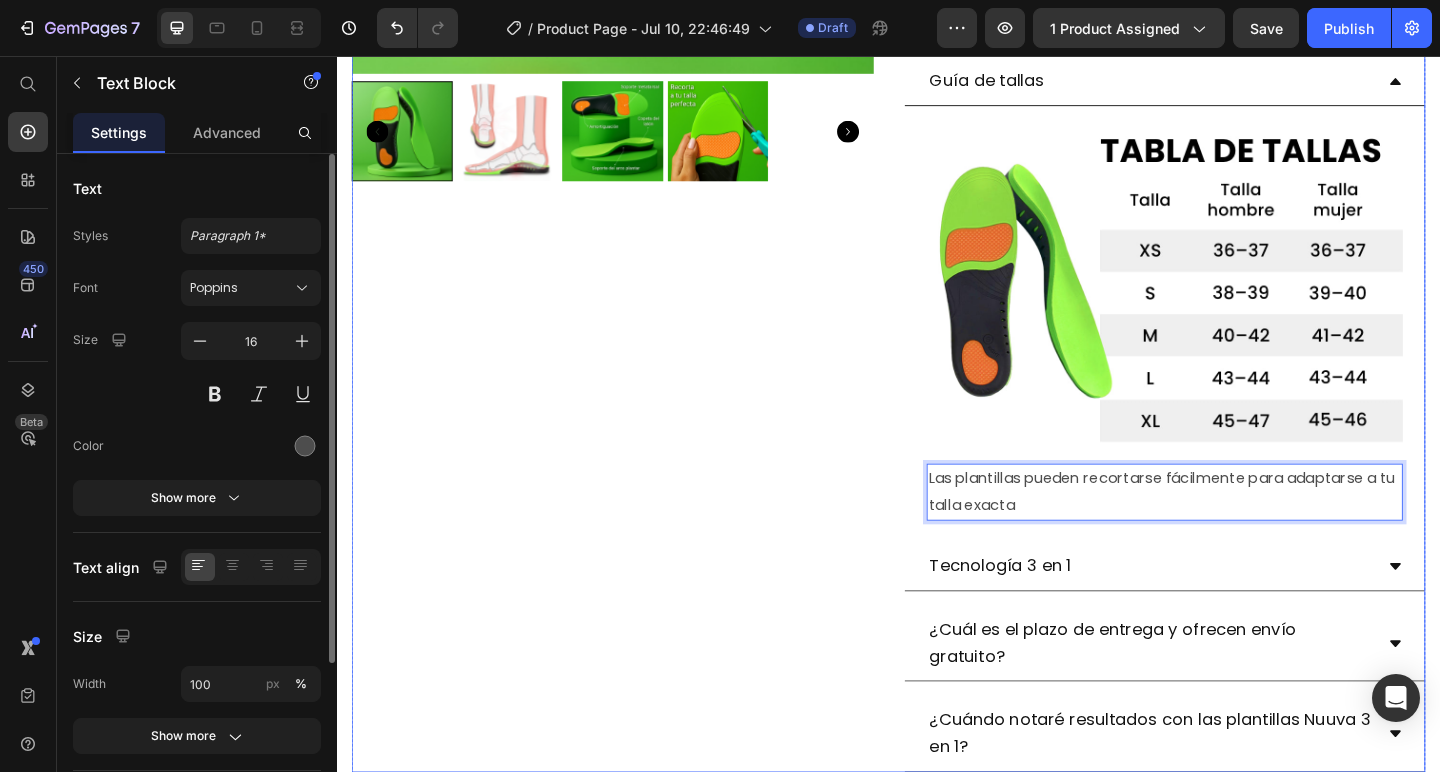 click on "Product Images" at bounding box center (637, 171) 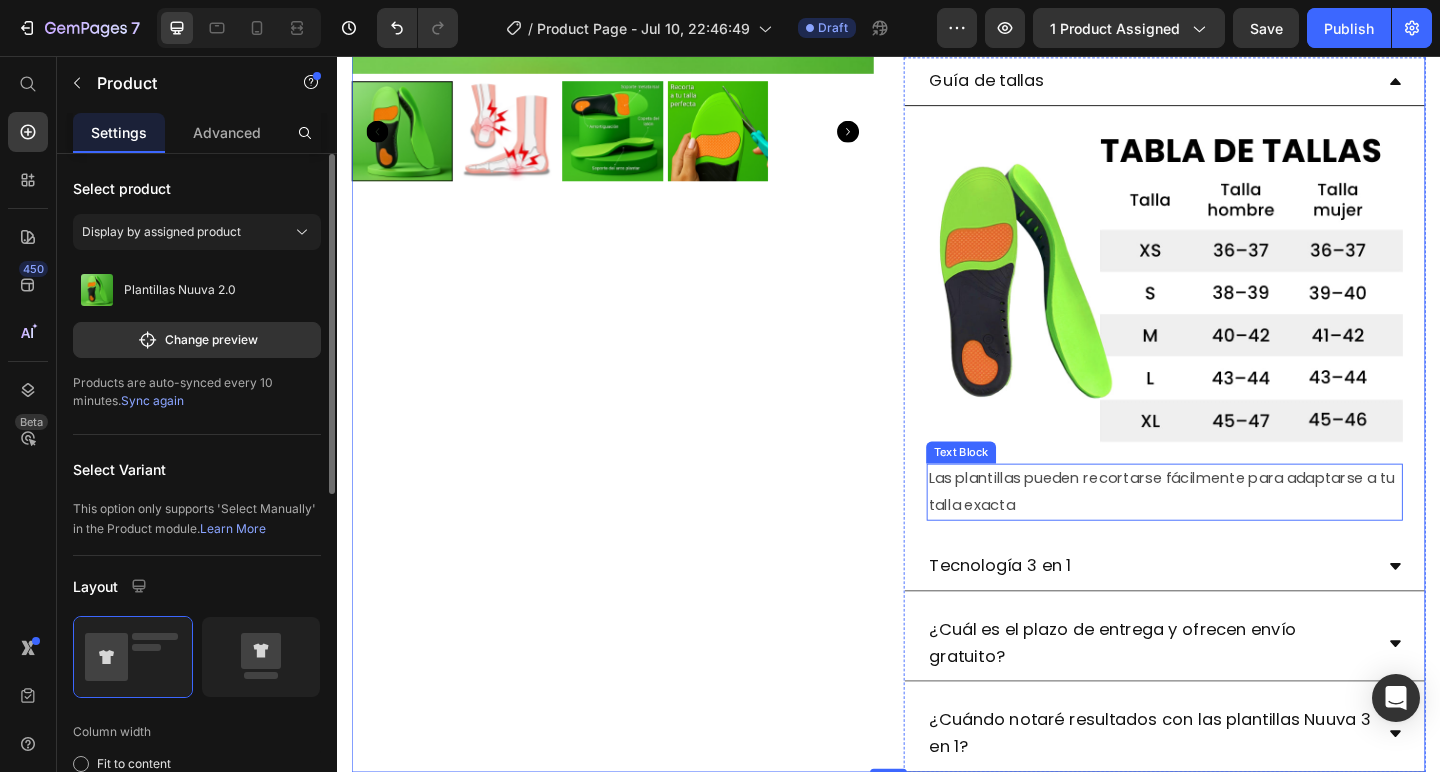click on "Las plantillas pueden recortarse fácilmente para adaptarse a tu talla exacta" at bounding box center [1237, 530] 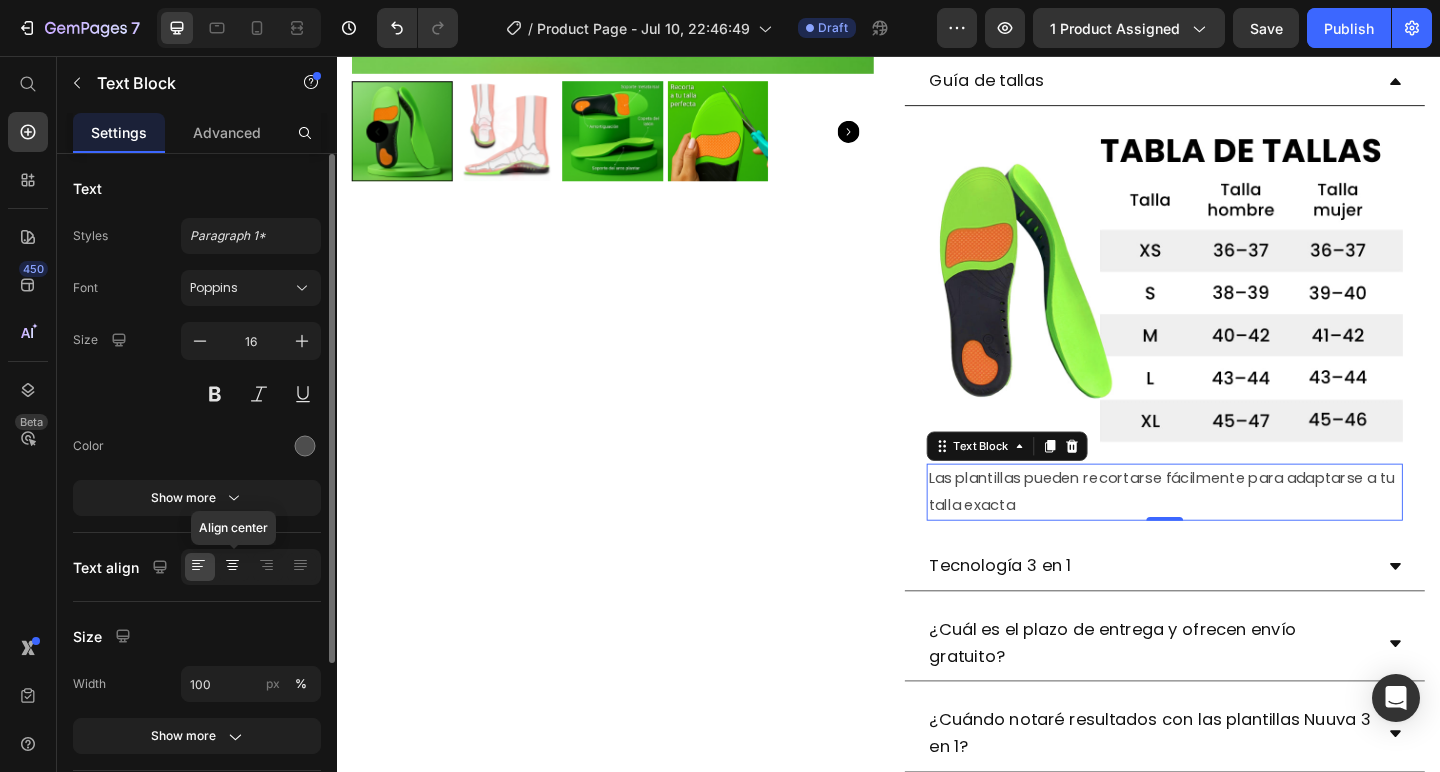 click 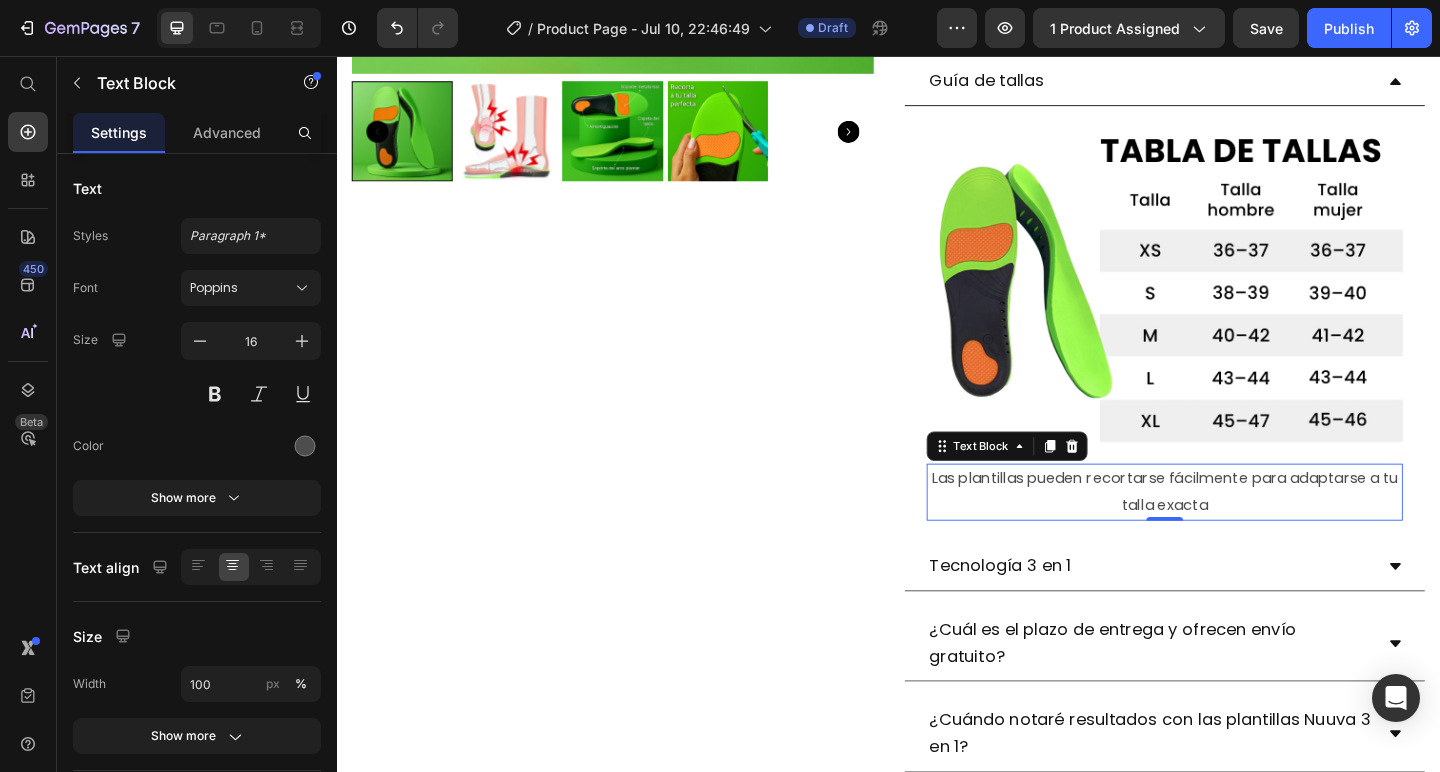 click on "Las plantillas pueden recortarse fácilmente para adaptarse a tu talla exacta" at bounding box center [1237, 530] 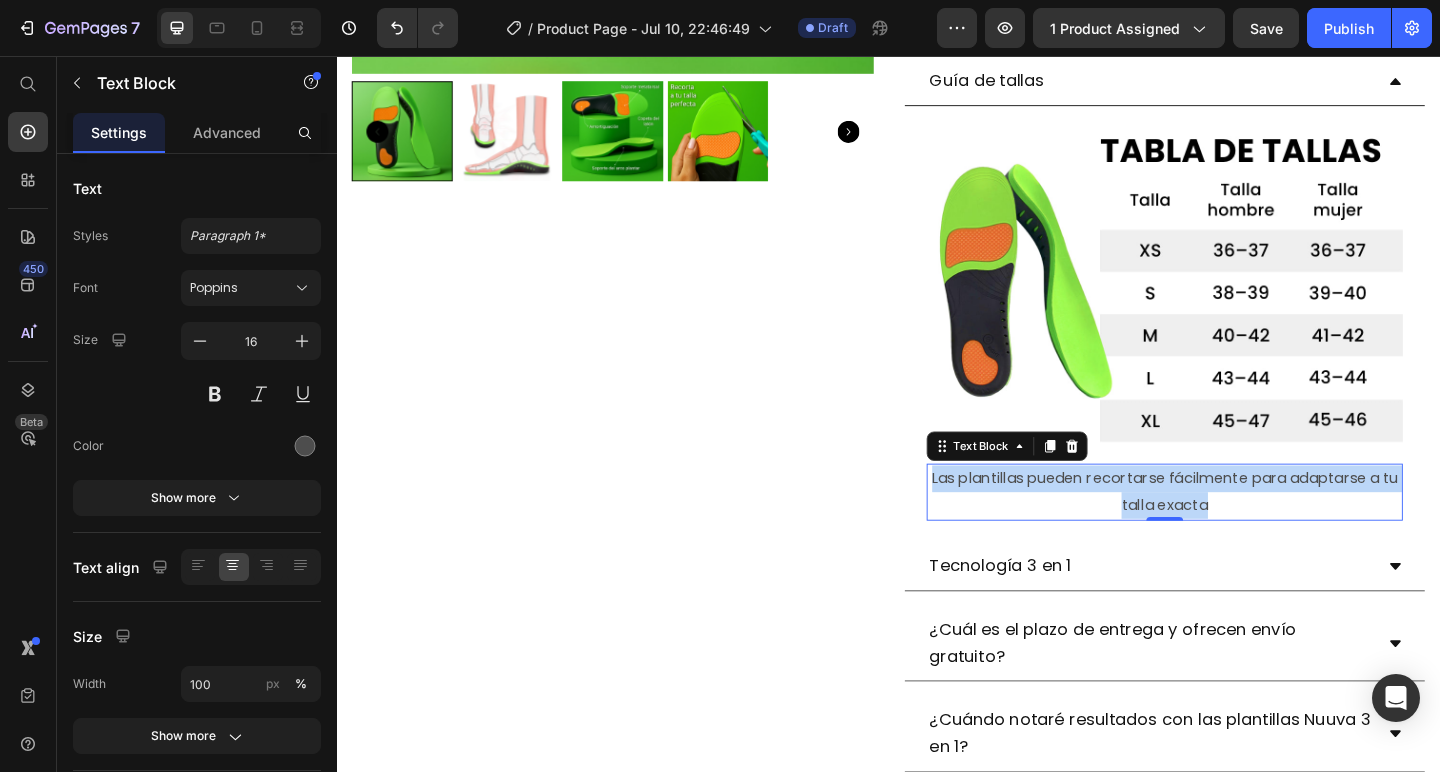 click on "Las plantillas pueden recortarse fácilmente para adaptarse a tu talla exacta" at bounding box center (1237, 530) 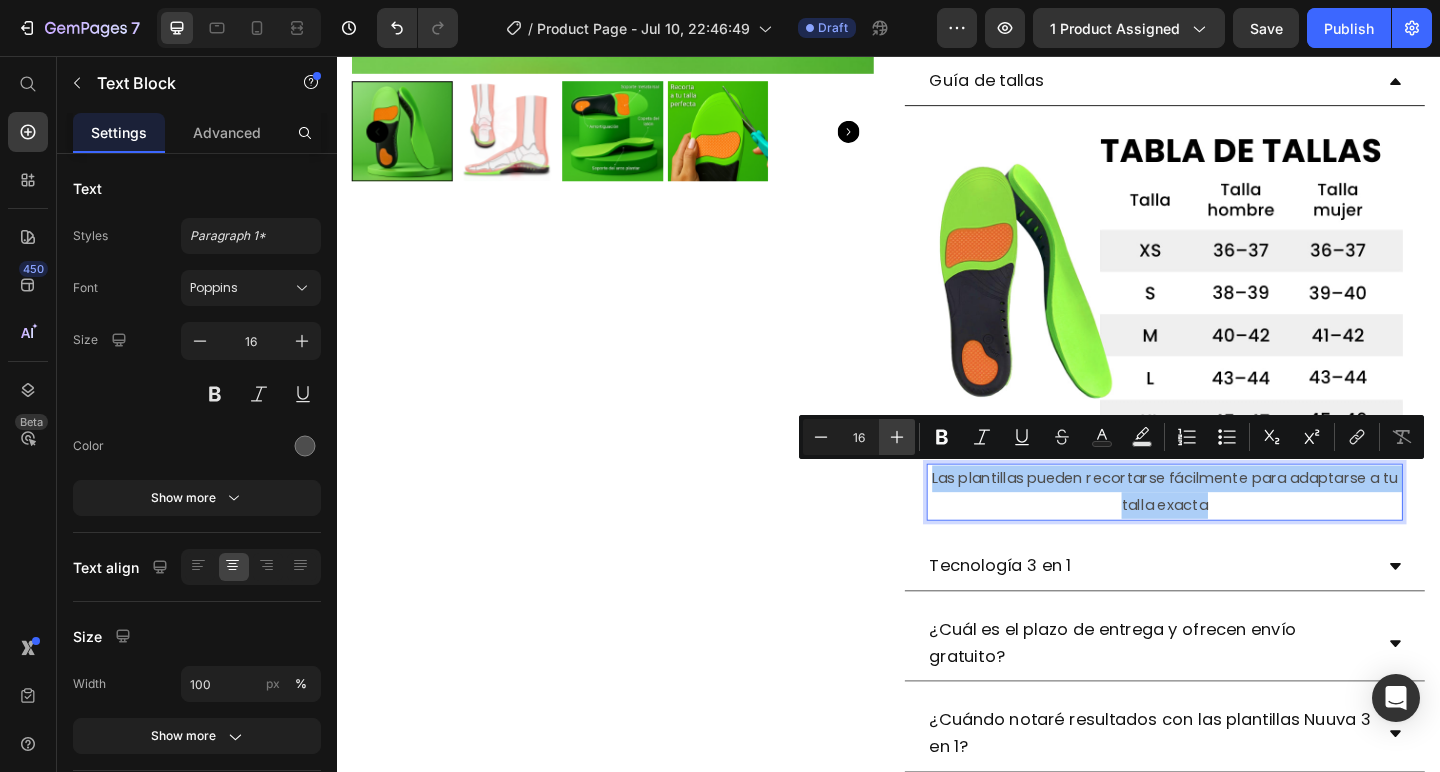 click 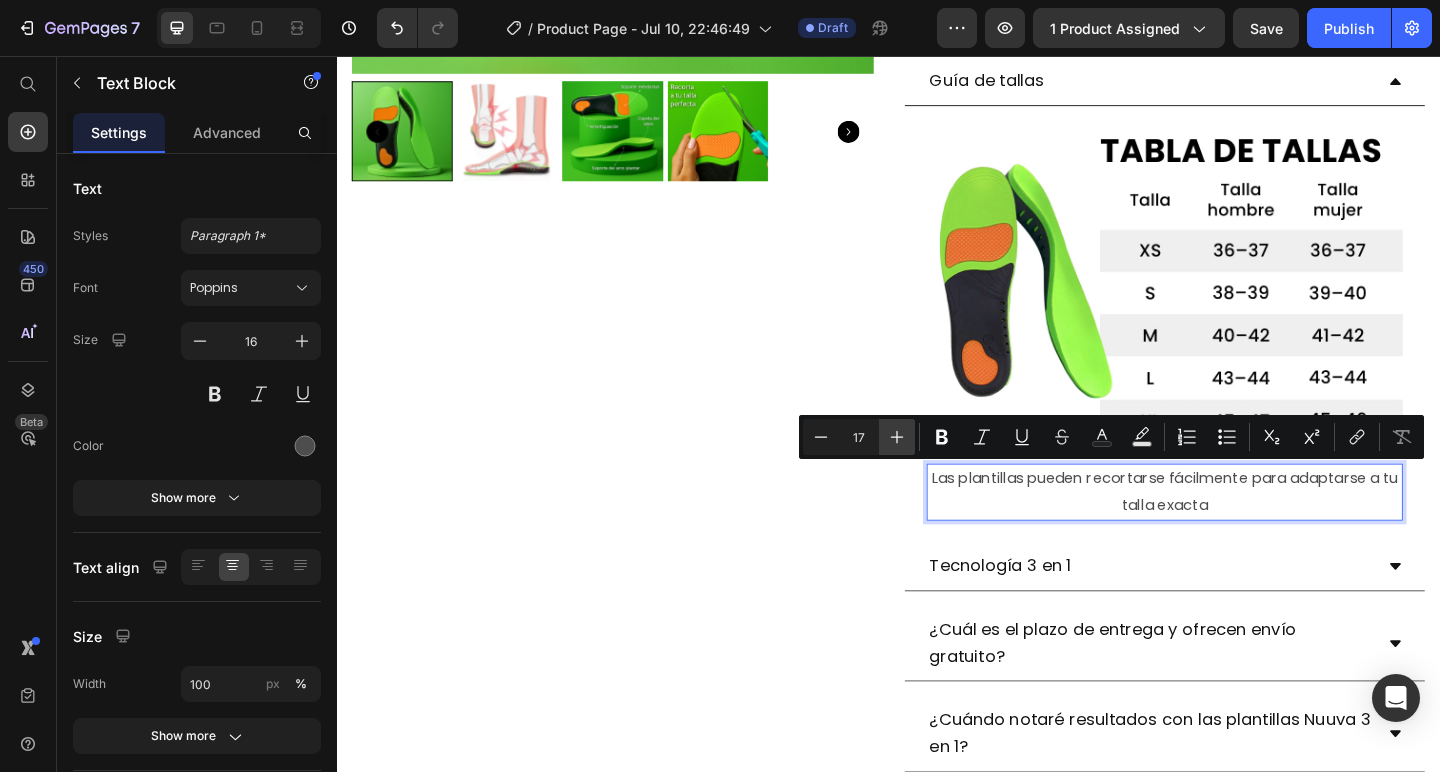 click 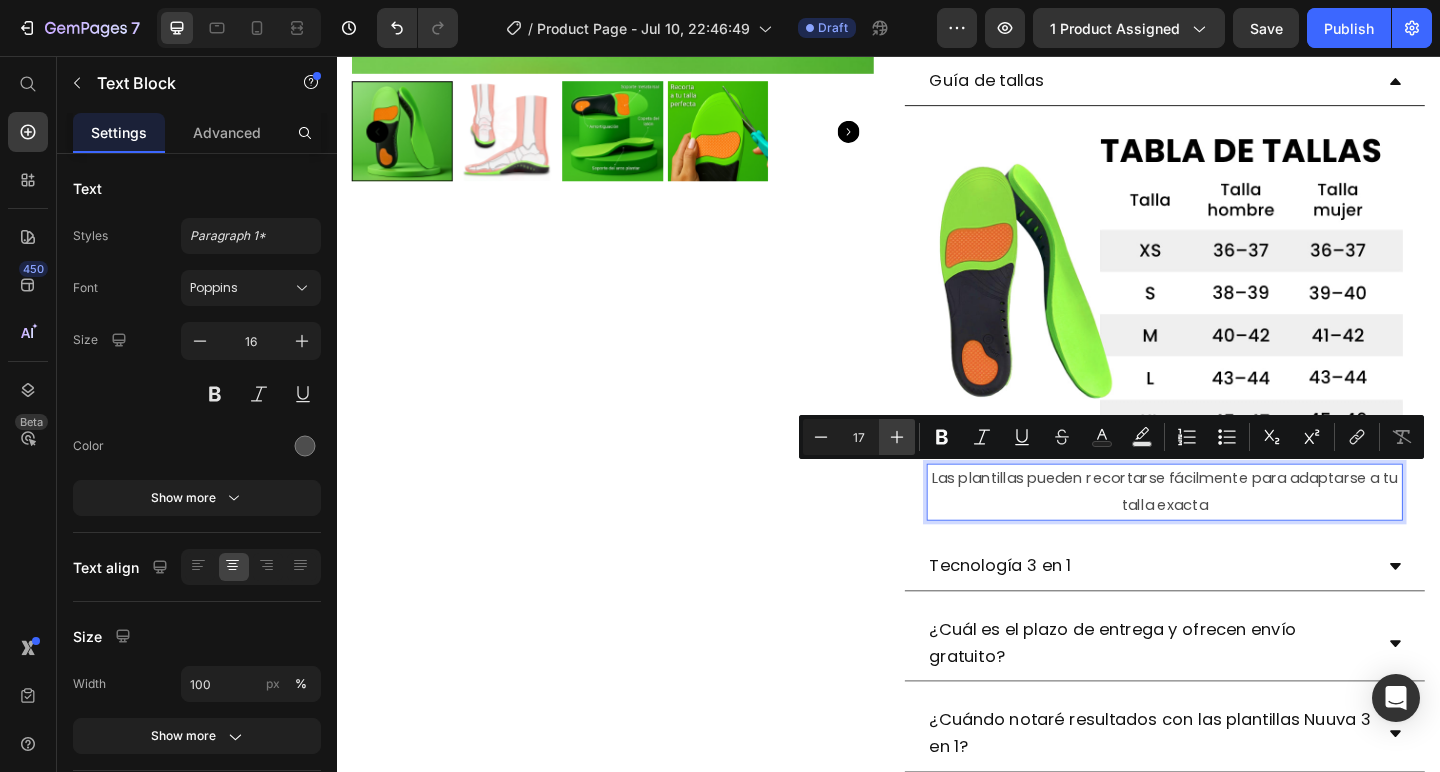 type on "18" 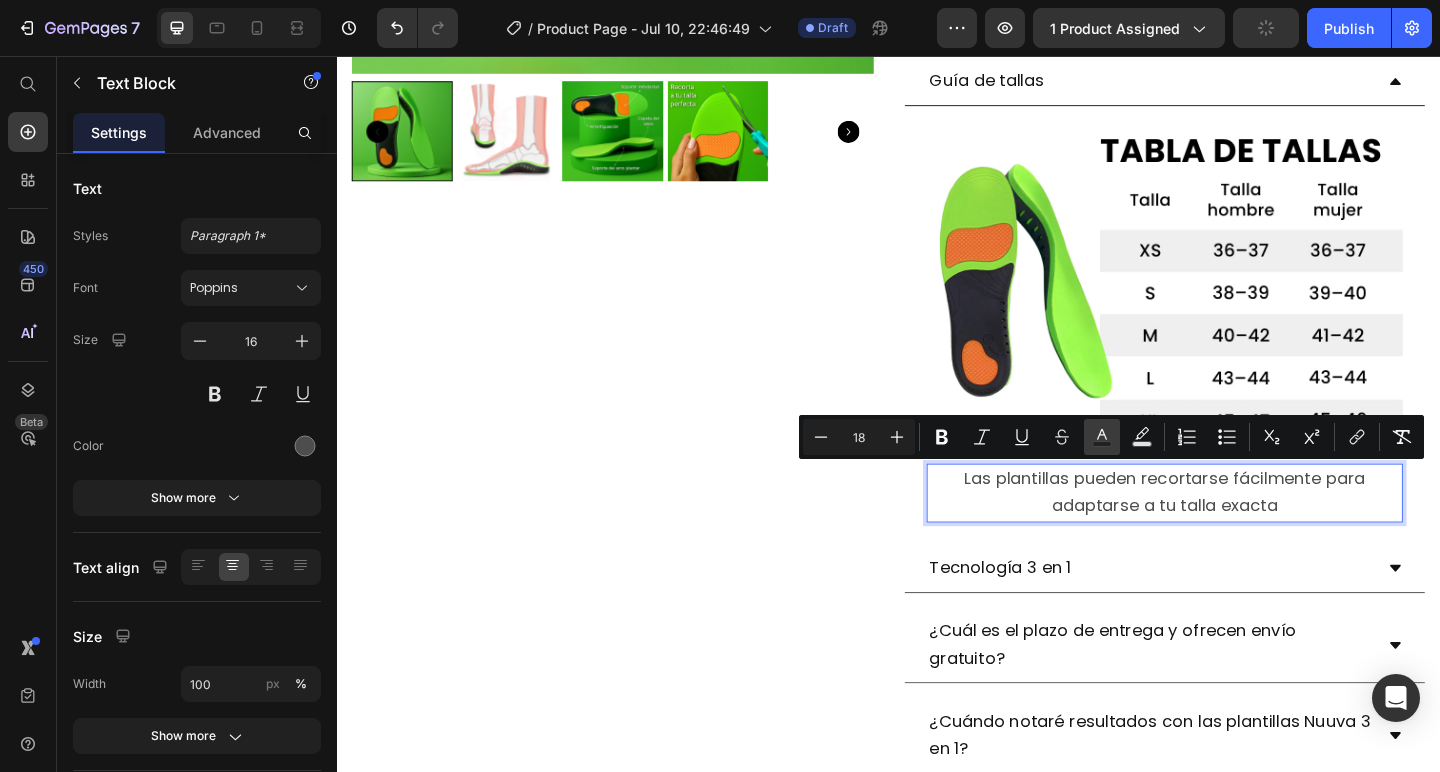 click 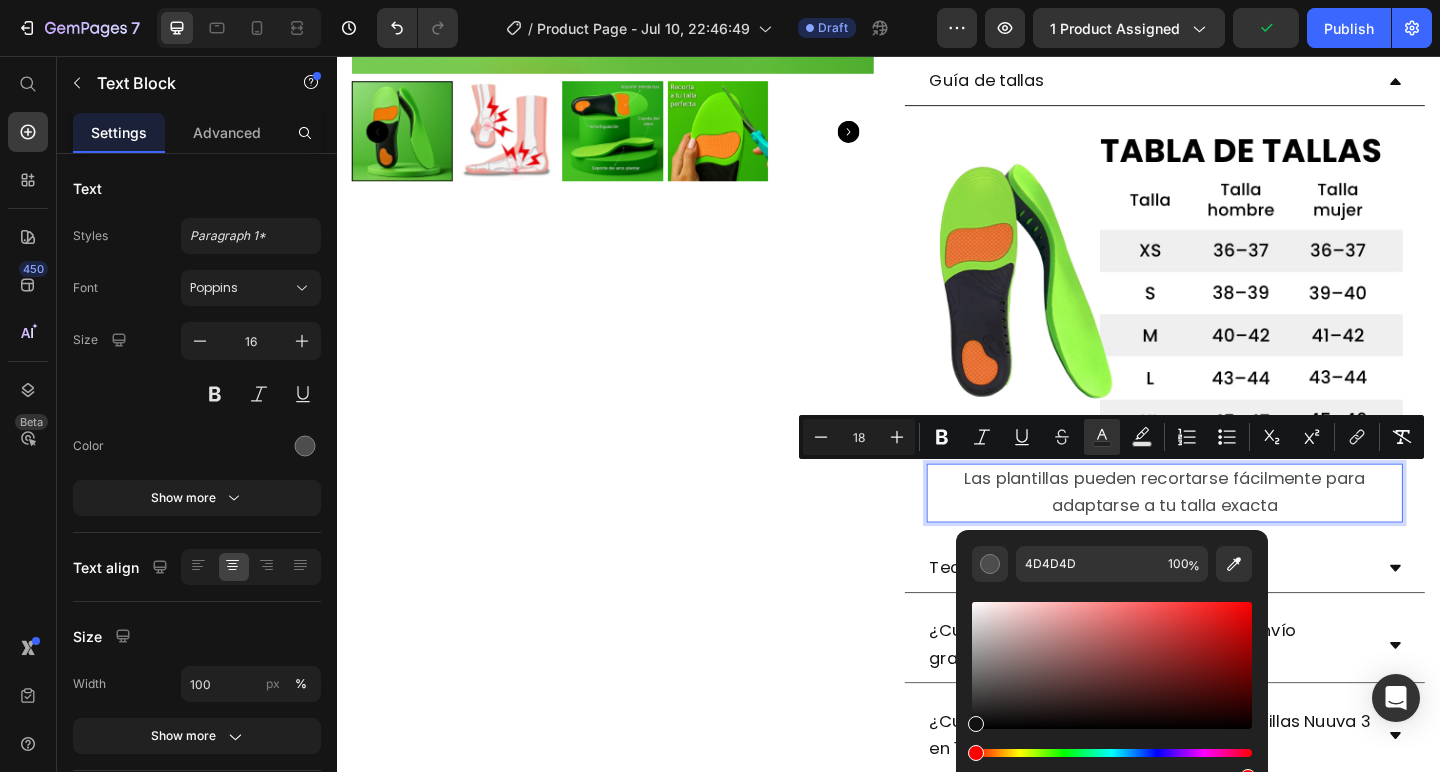 drag, startPoint x: 1018, startPoint y: 690, endPoint x: 839, endPoint y: 788, distance: 204.07106 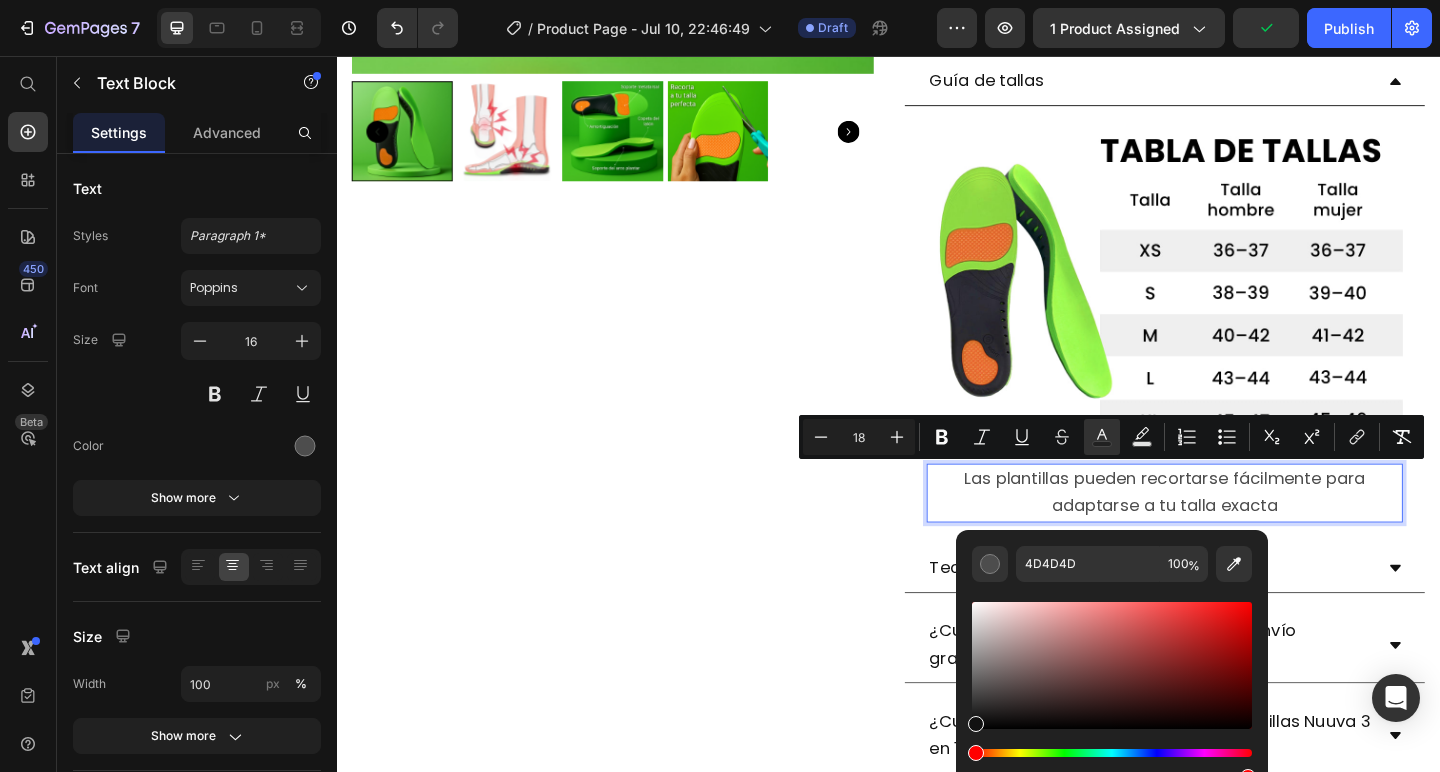 click on "7 / Product Page - Jul 10, 22:46:49 Draft Preview 1 product assigned Publish 450 Beta Start with Sections Elements Hero Section Product Detail Brands Trusted Badges Guarantee Product Breakdown How to use Testimonials Compare Bundle FAQs Social Proof Brand Story Product List Collection Blog List Contact Sticky Add to Cart Custom Footer Browse Library 450 Layout Row Row Row Row Text Heading Text Block Button Button Sticky Back to top Media Image" at bounding box center (720, 0) 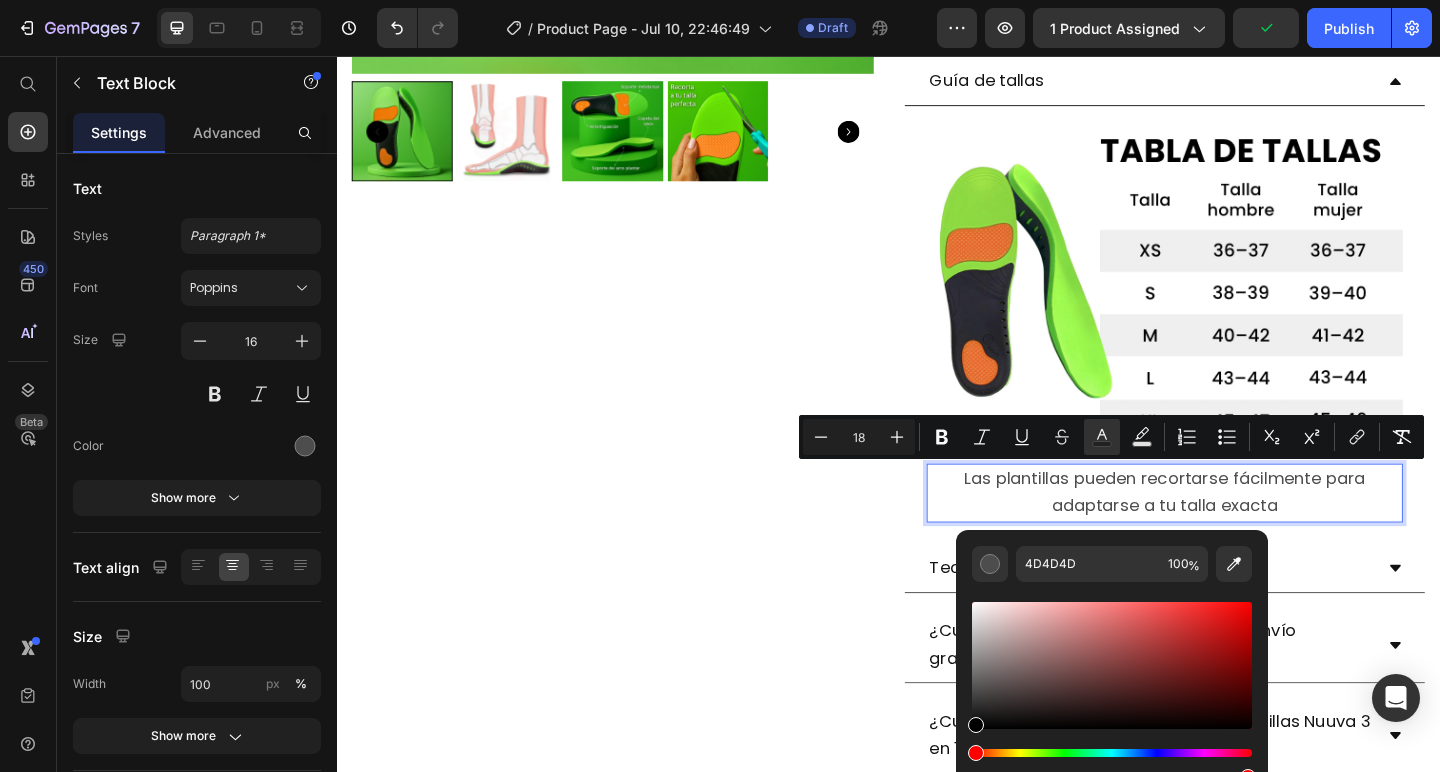 type on "000000" 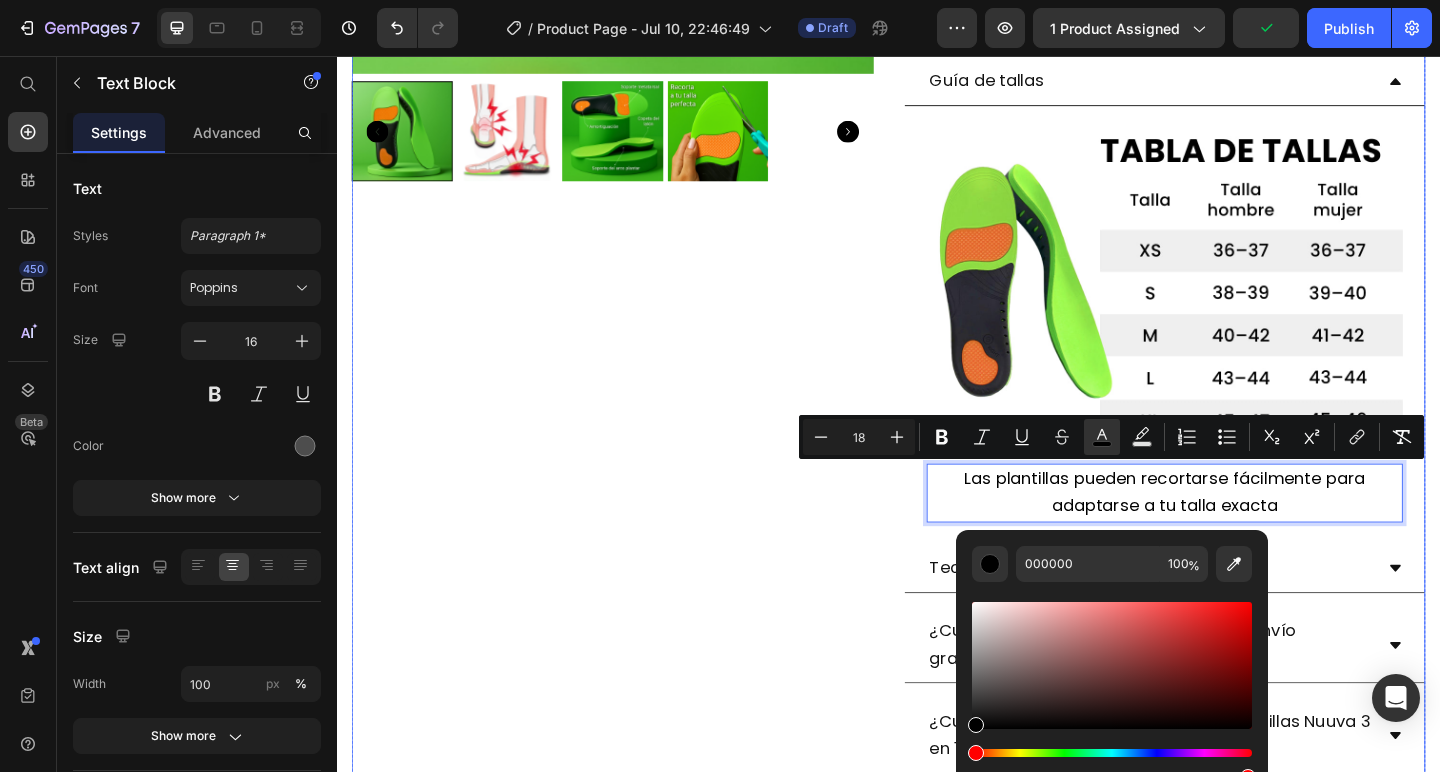 click on "Product Images" at bounding box center [637, 172] 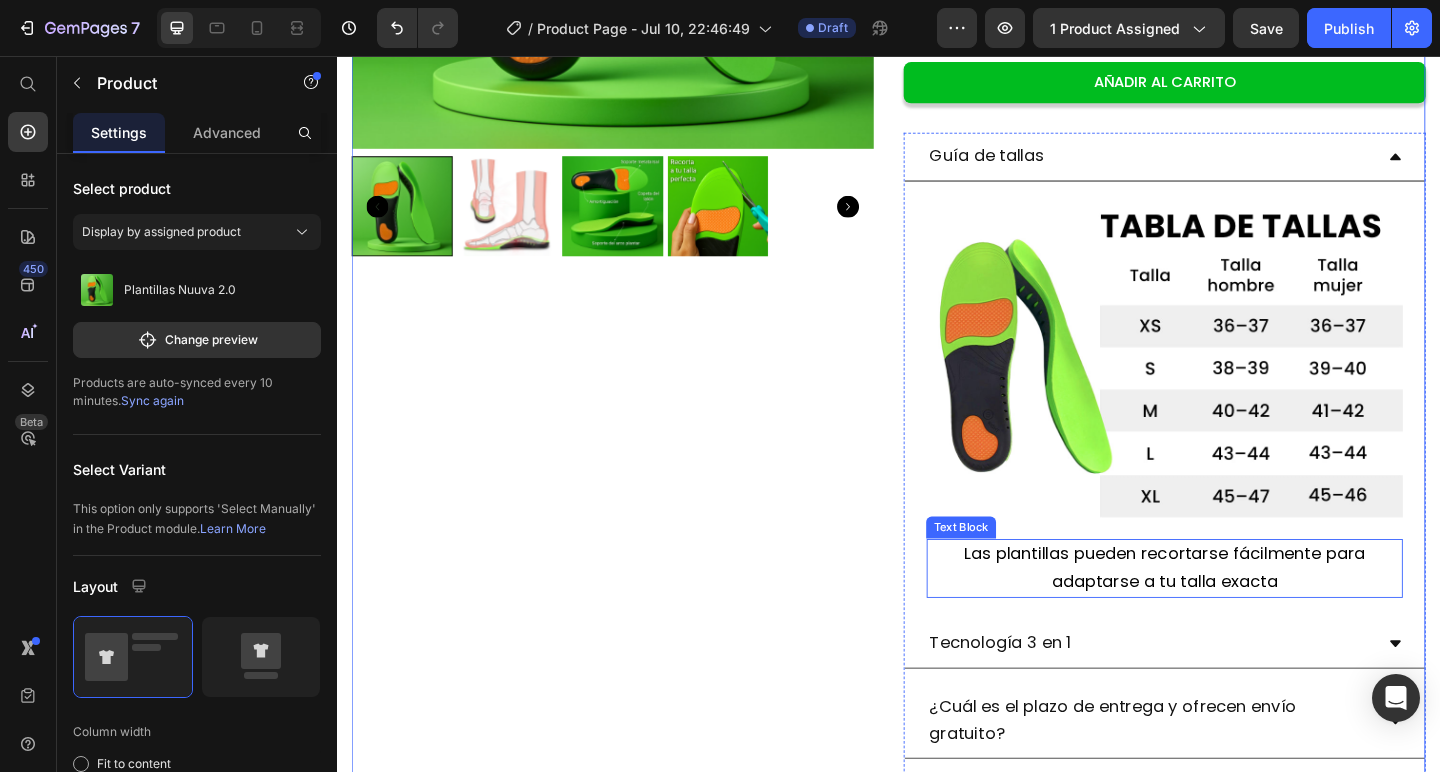 scroll, scrollTop: 594, scrollLeft: 0, axis: vertical 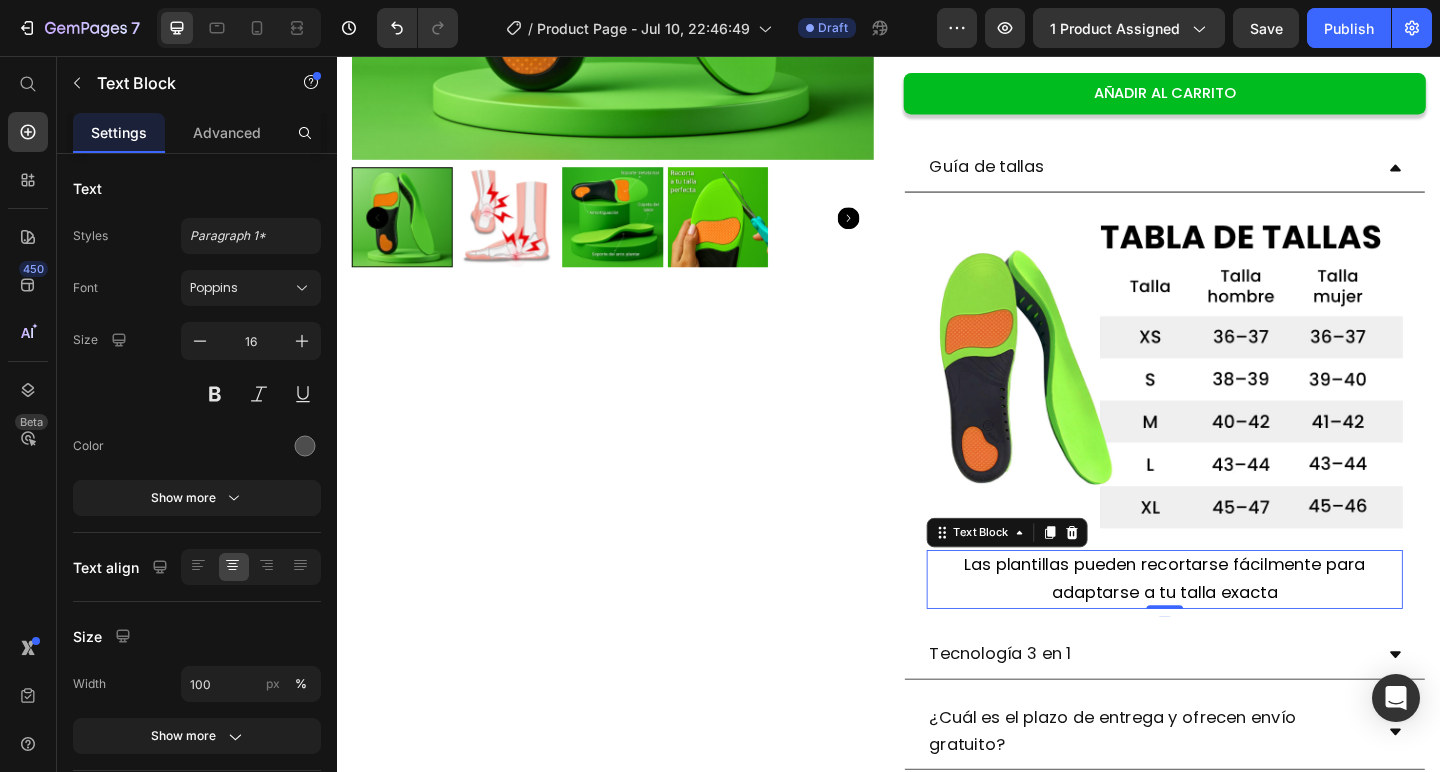 click on "Las plantillas pueden recortarse fácilmente para adaptarse a tu talla exacta" at bounding box center [1237, 623] 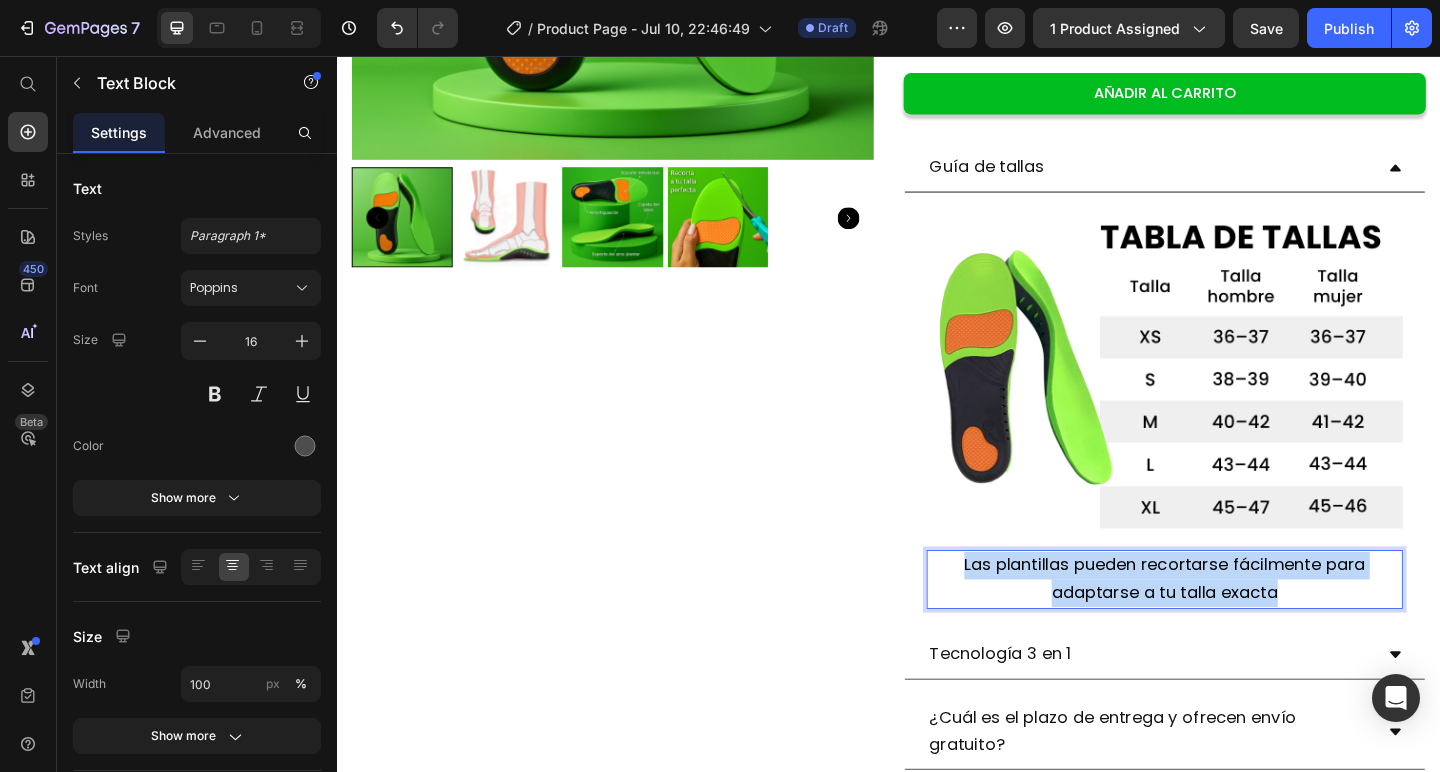 click on "Las plantillas pueden recortarse fácilmente para adaptarse a tu talla exacta" at bounding box center [1237, 623] 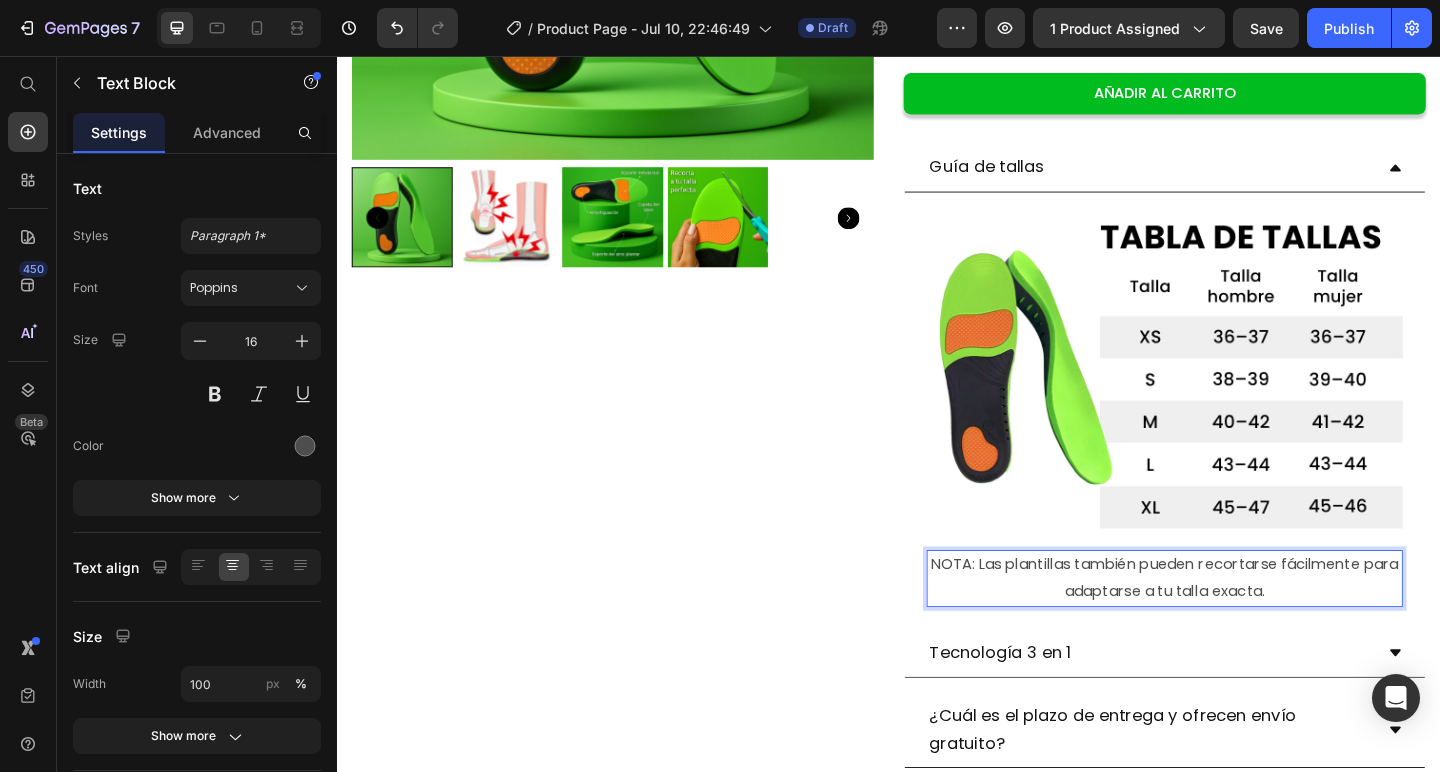 click on "NOTA: Las plantillas también pueden recortarse fácilmente para adaptarse a tu talla exacta." at bounding box center [1237, 624] 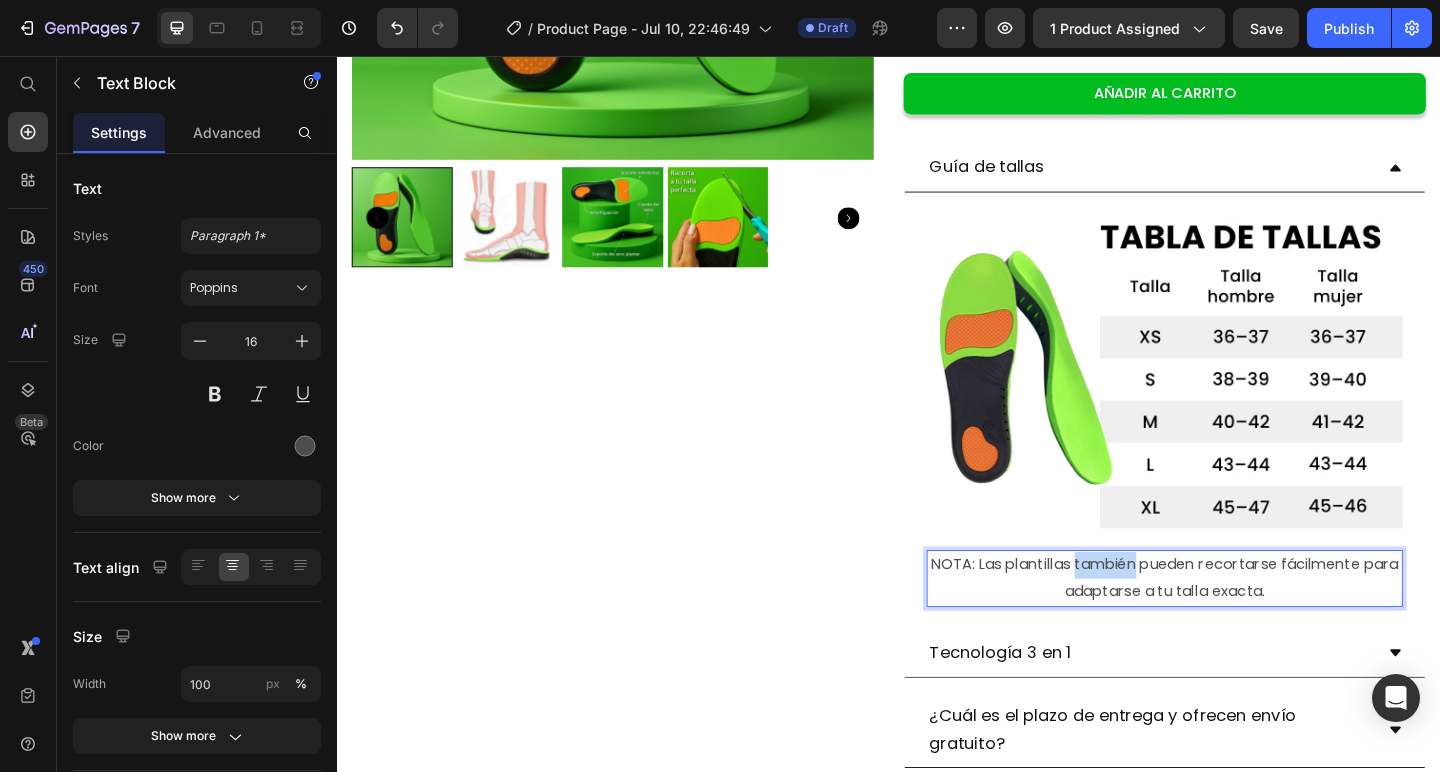 click on "NOTA: Las plantillas también pueden recortarse fácilmente para adaptarse a tu talla exacta." at bounding box center [1237, 624] 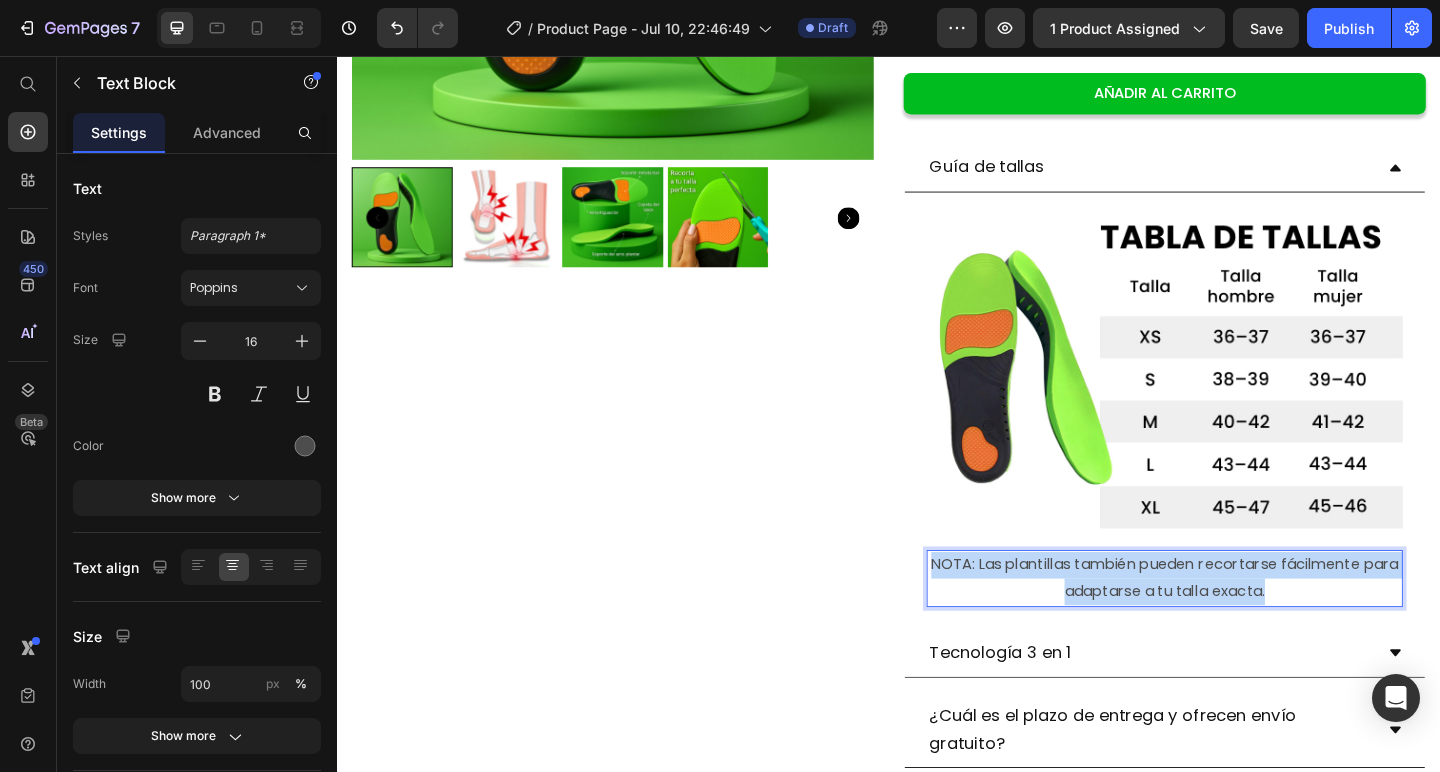 click on "NOTA: Las plantillas también pueden recortarse fácilmente para adaptarse a tu talla exacta." at bounding box center [1237, 624] 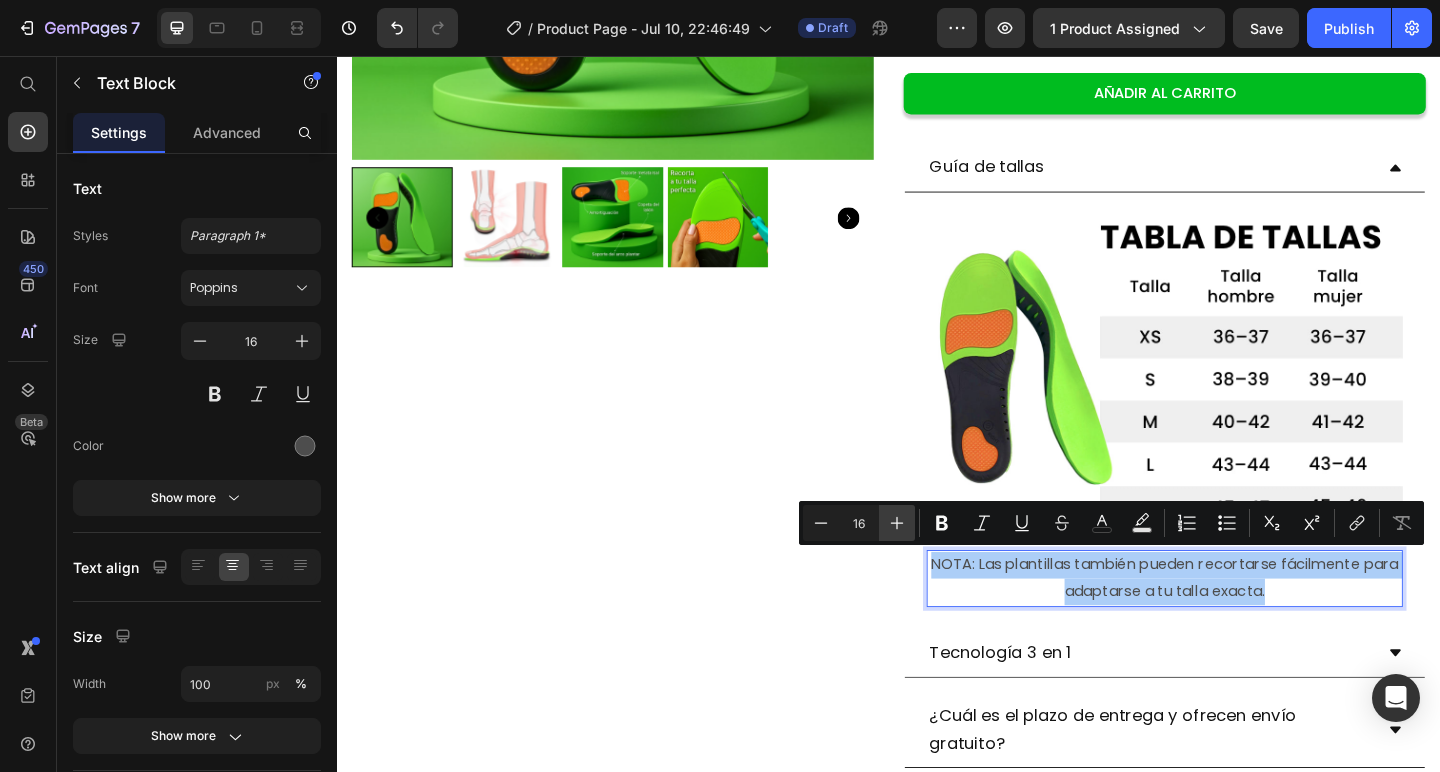 click 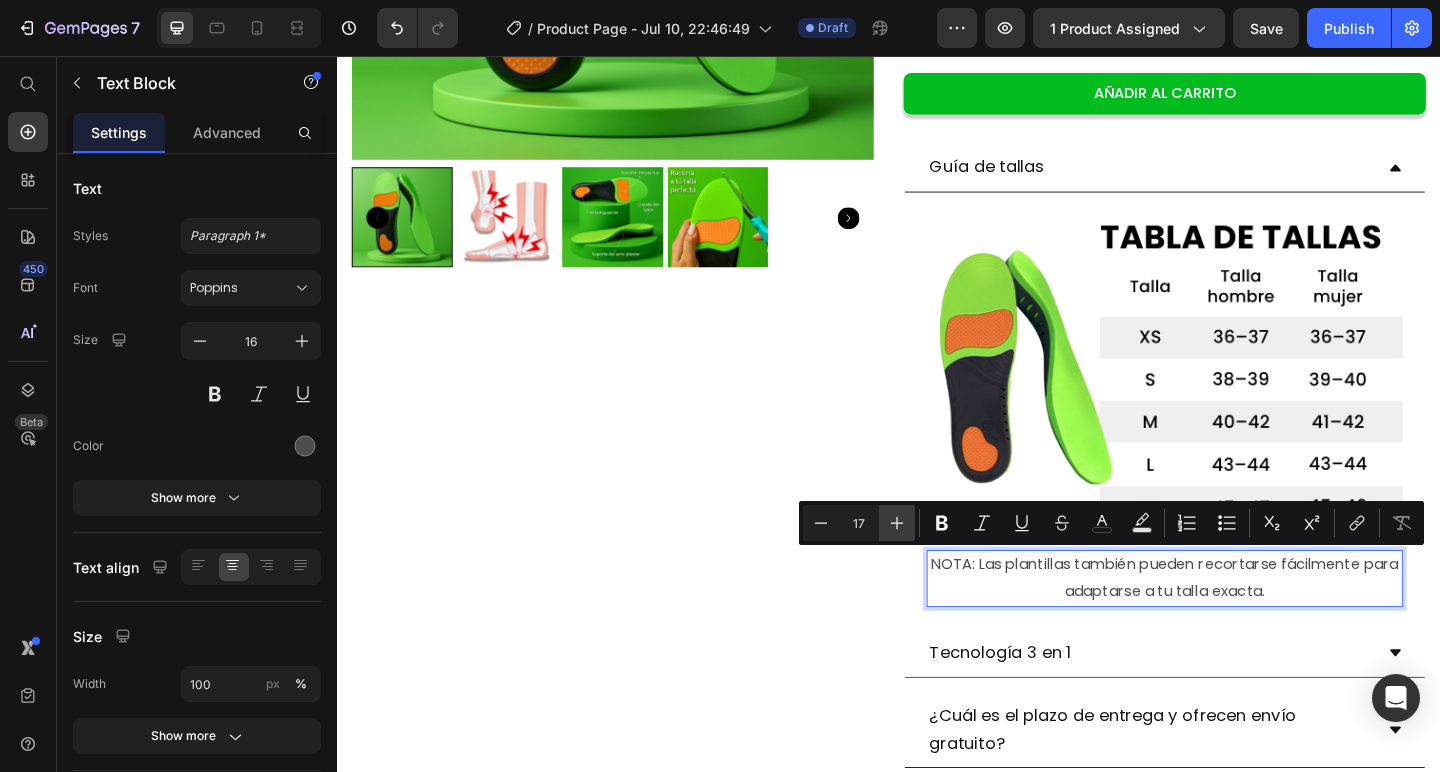 click 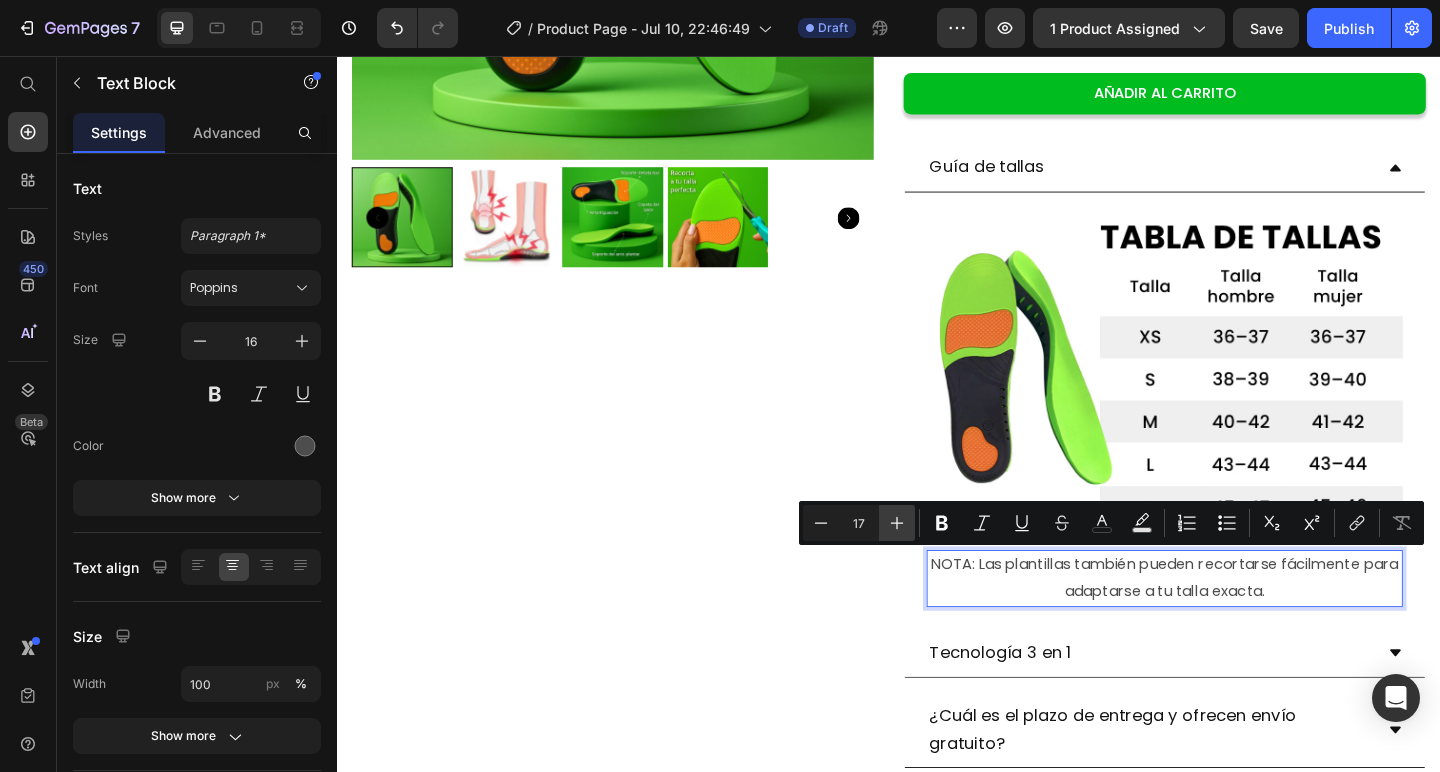 type on "18" 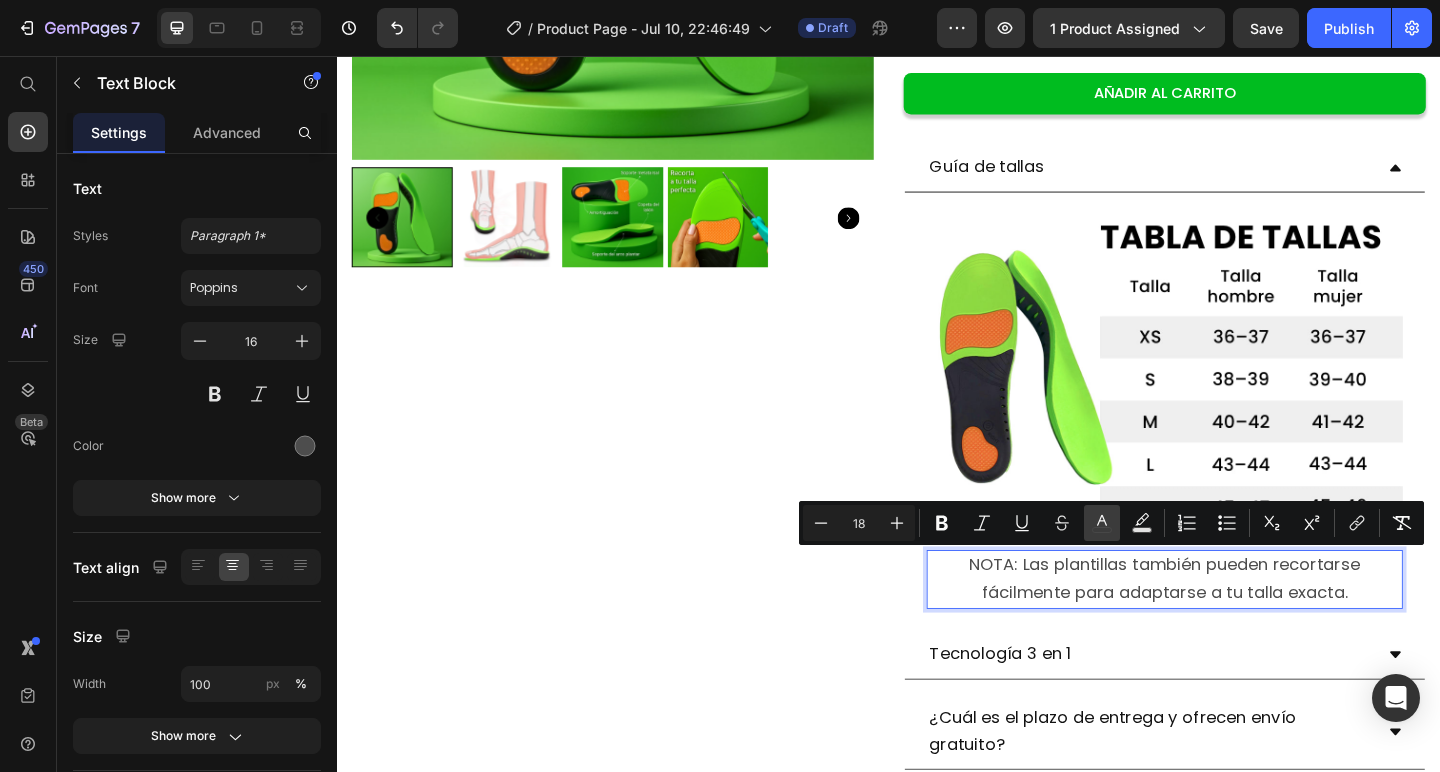 click 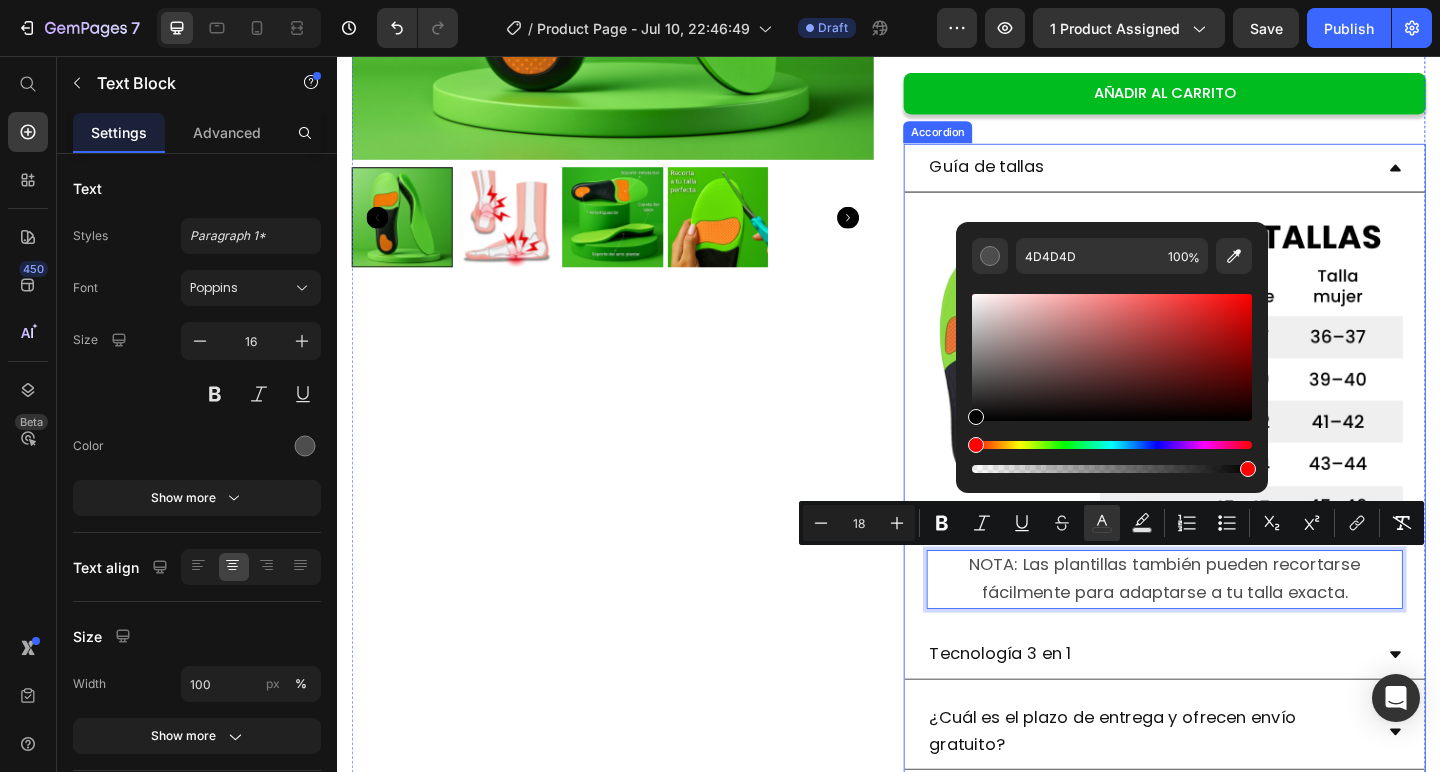 type on "000000" 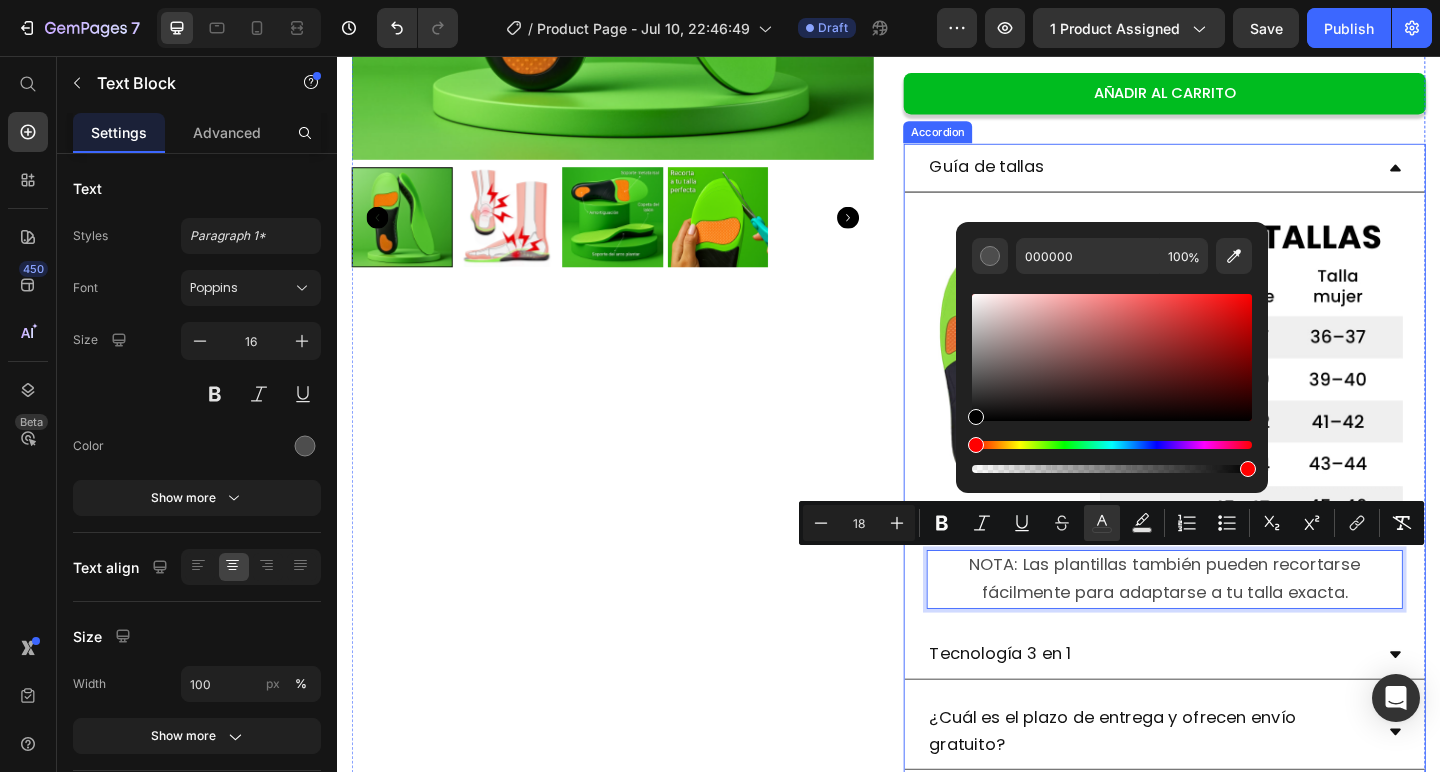 drag, startPoint x: 1331, startPoint y: 441, endPoint x: 962, endPoint y: 528, distance: 379.1174 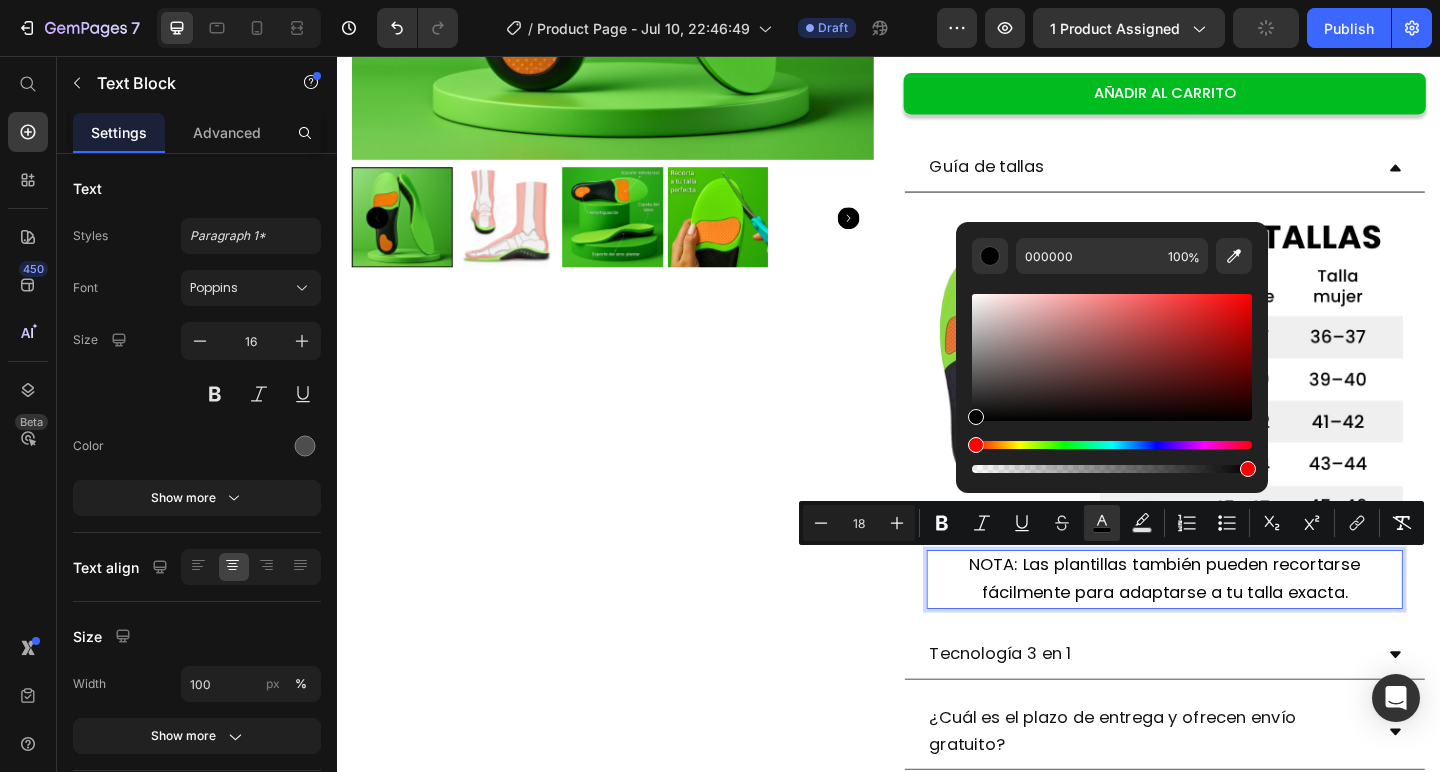 click on "Product Images" at bounding box center (637, 266) 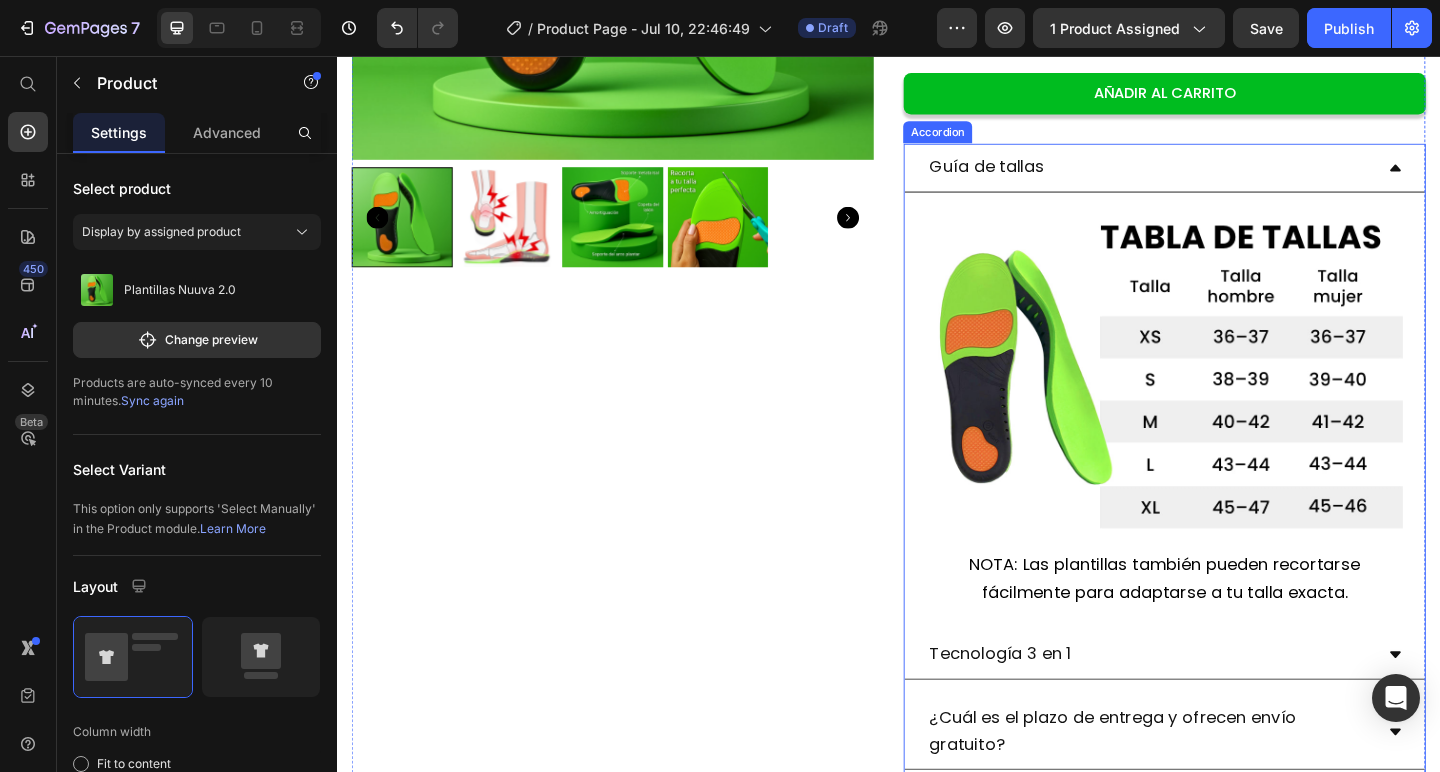 click on "NOTA: Las plantillas también pueden recortarse fácilmente para adaptarse a tu talla exacta." at bounding box center [1237, 623] 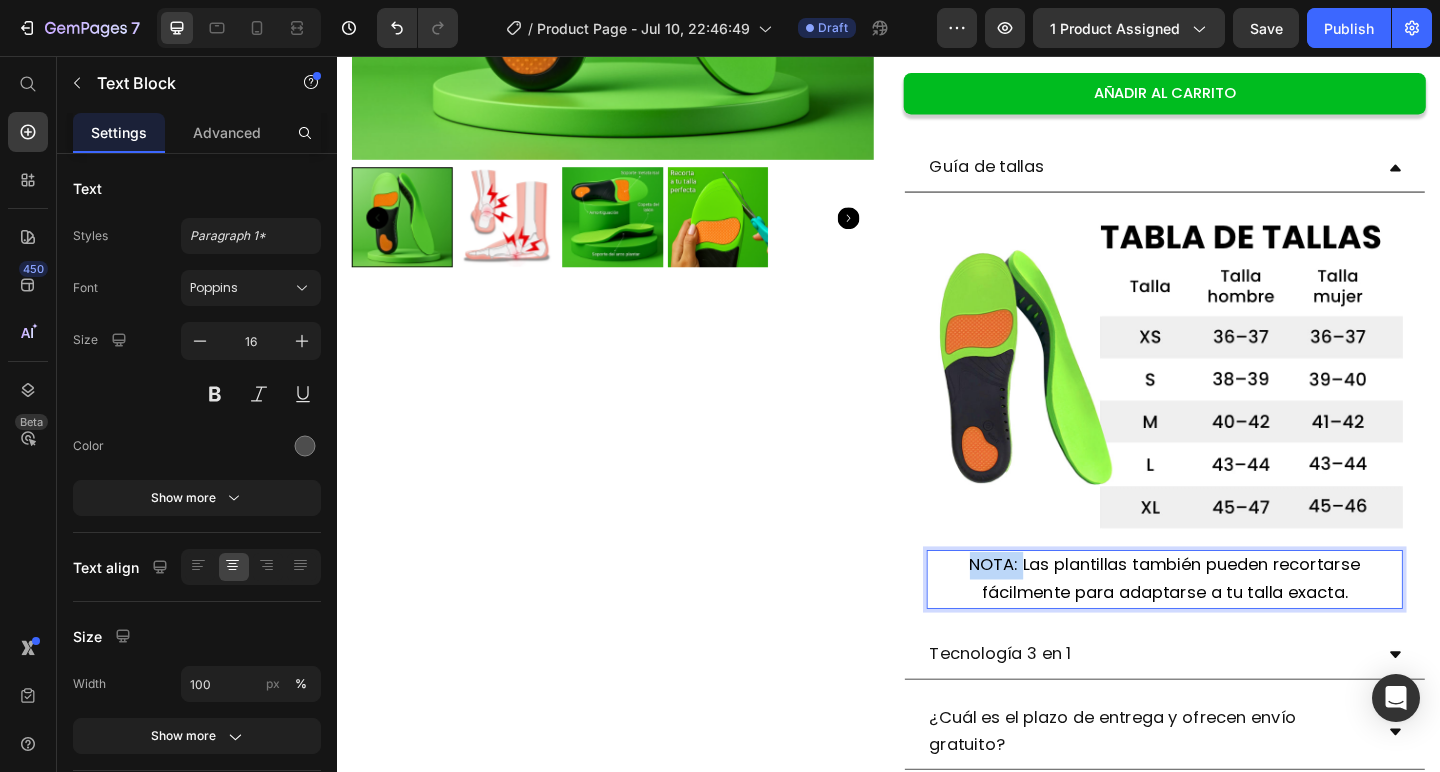 drag, startPoint x: 1079, startPoint y: 609, endPoint x: 1007, endPoint y: 609, distance: 72 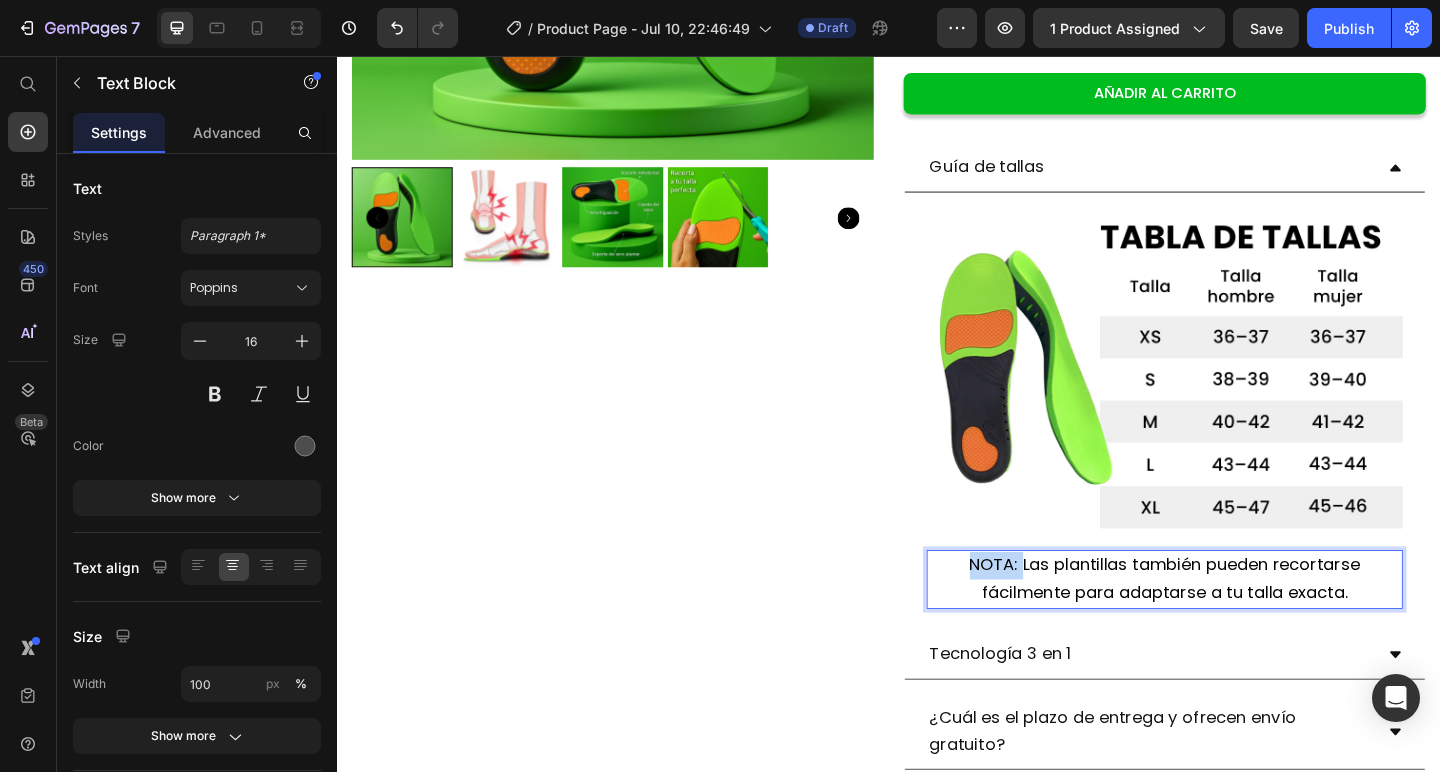 click on "NOTA: Las plantillas también pueden recortarse fácilmente para adaptarse a tu talla exacta." at bounding box center (1237, 625) 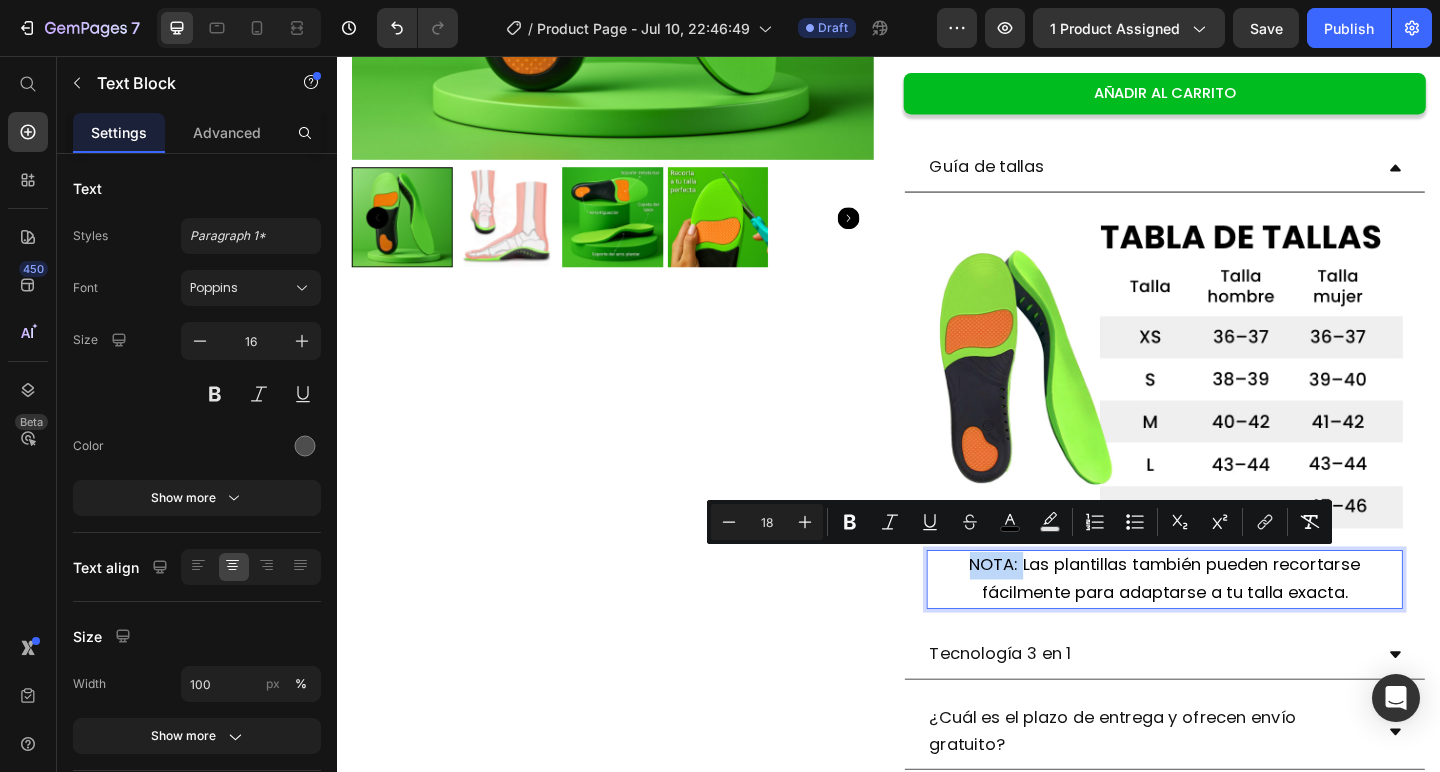 click on "NOTA: Las plantillas también pueden recortarse fácilmente para adaptarse a tu talla exacta." at bounding box center (1237, 623) 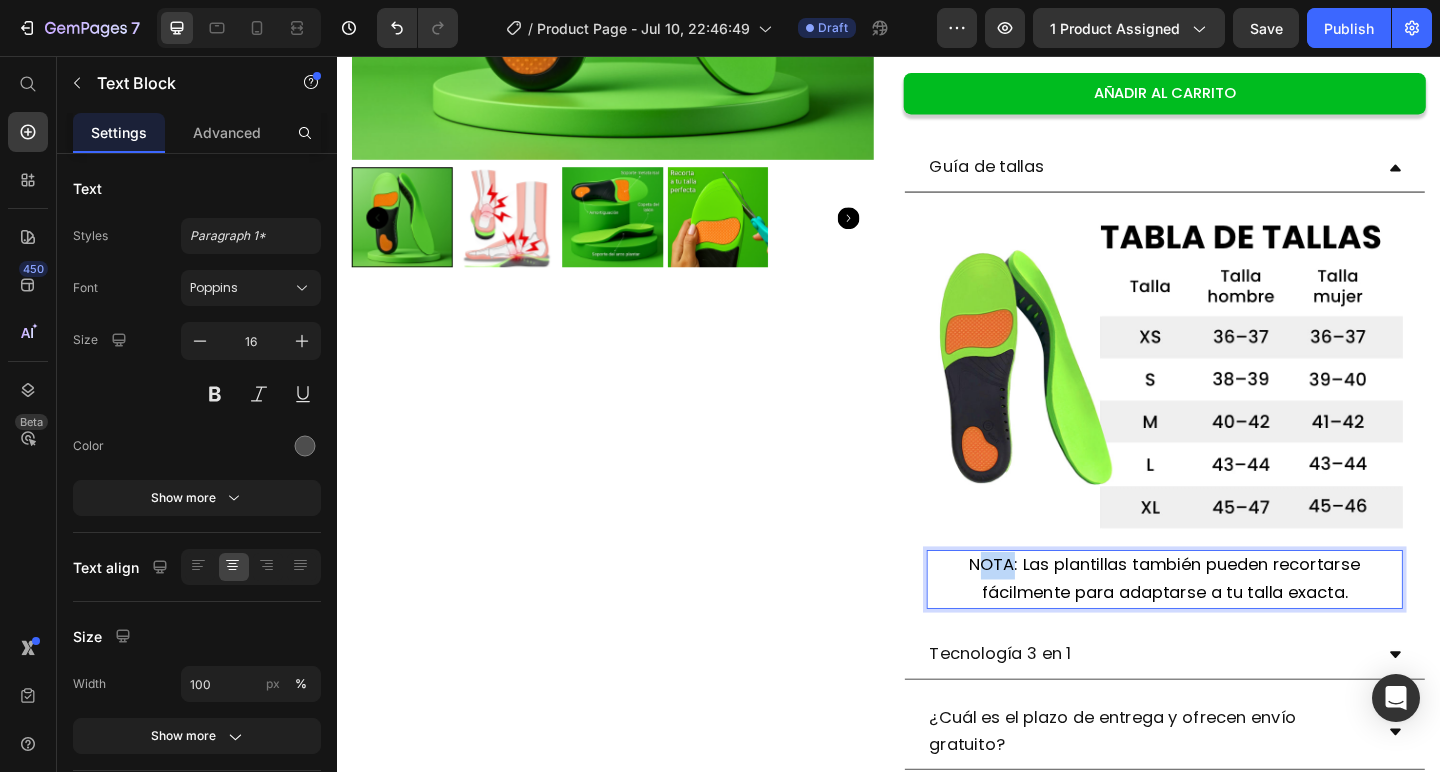 drag, startPoint x: 1072, startPoint y: 611, endPoint x: 1033, endPoint y: 611, distance: 39 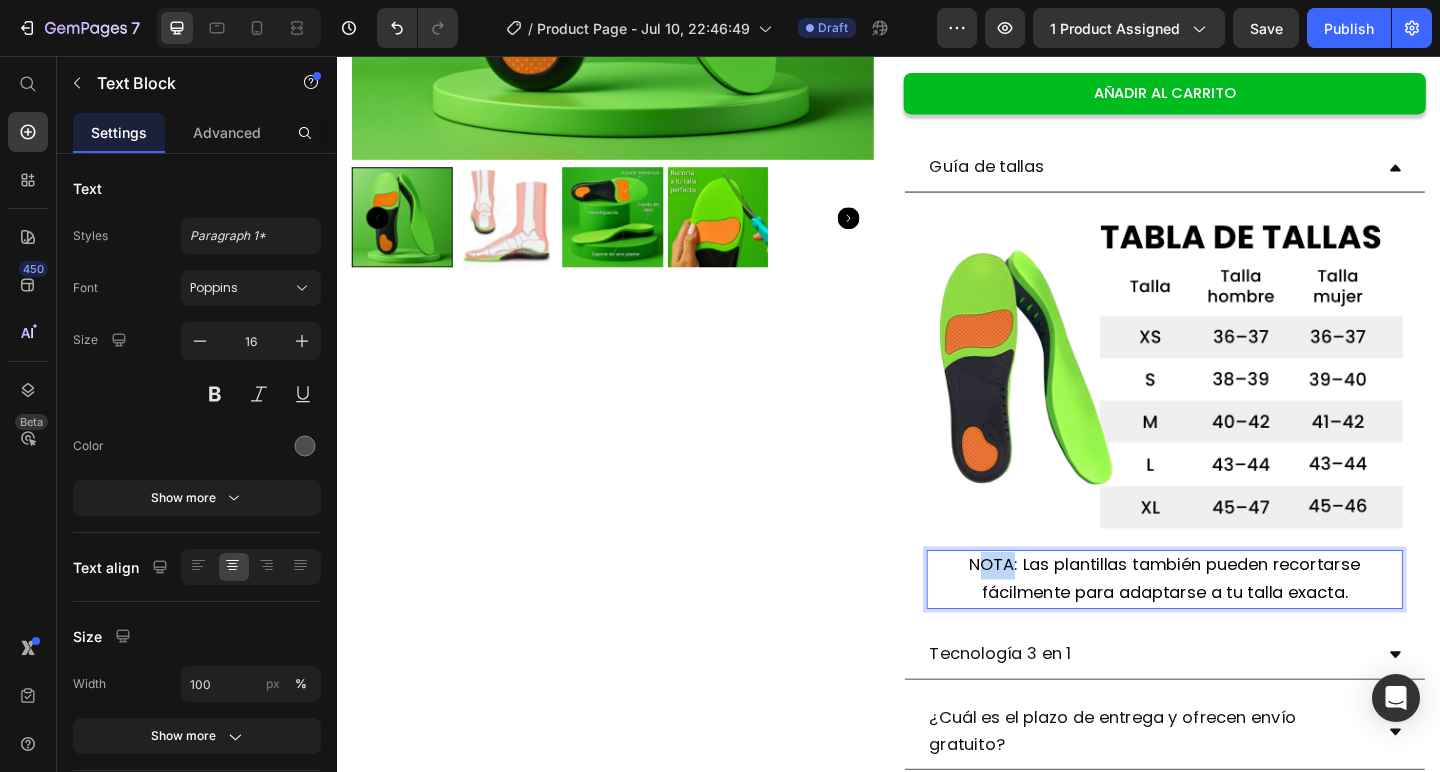 click on "NOTA: Las plantillas también pueden recortarse fácilmente para adaptarse a tu talla exacta." at bounding box center [1237, 623] 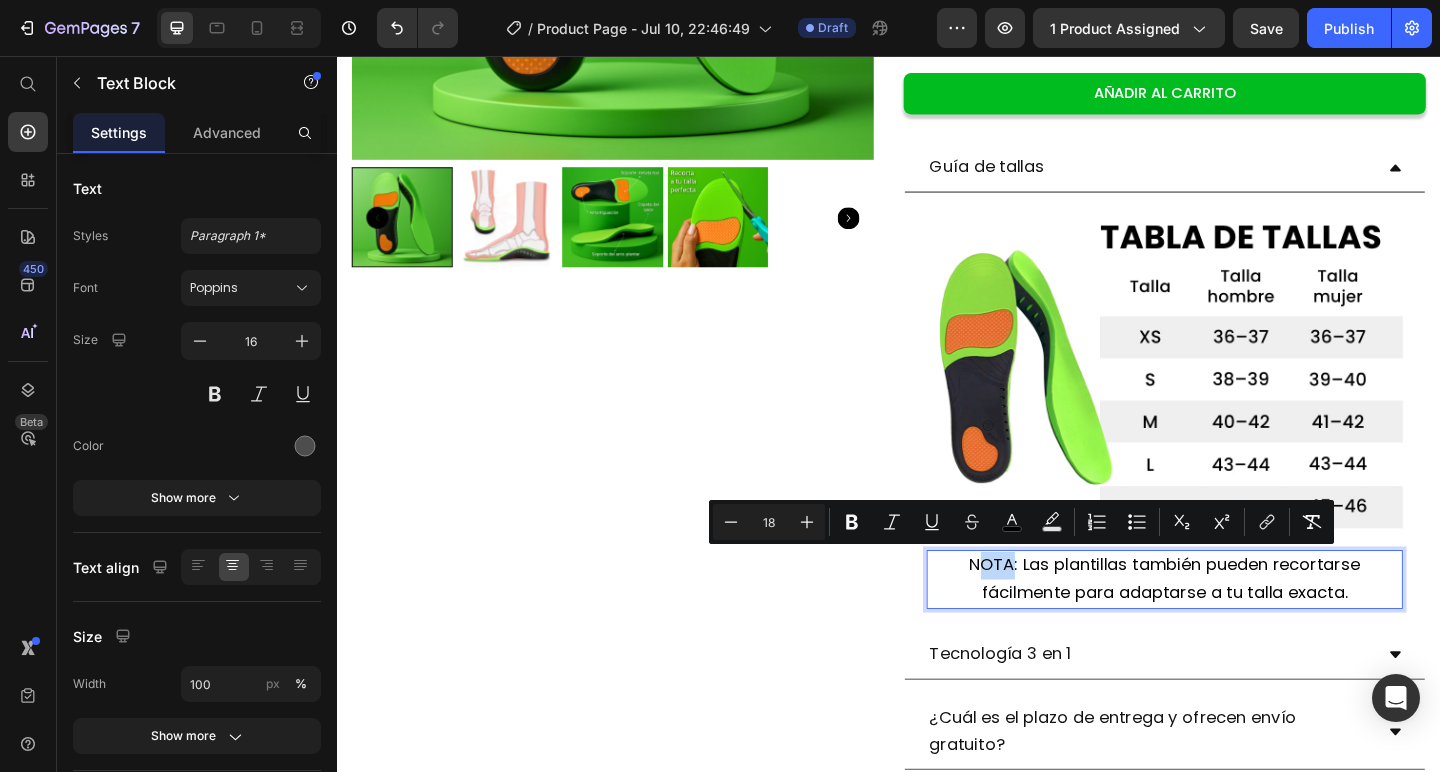 click on "NOTA: Las plantillas también pueden recortarse fácilmente para adaptarse a tu talla exacta." at bounding box center (1237, 623) 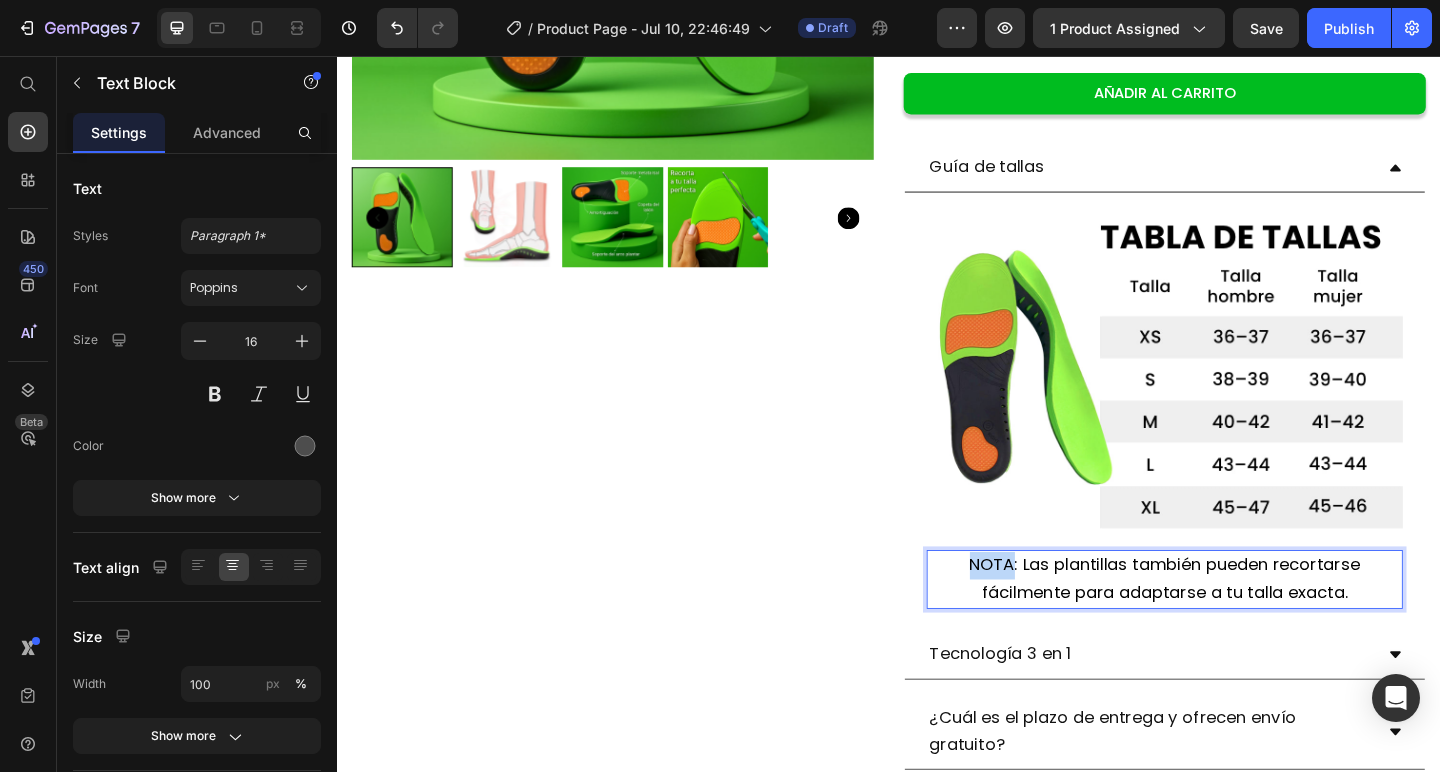drag, startPoint x: 1071, startPoint y: 609, endPoint x: 1027, endPoint y: 609, distance: 44 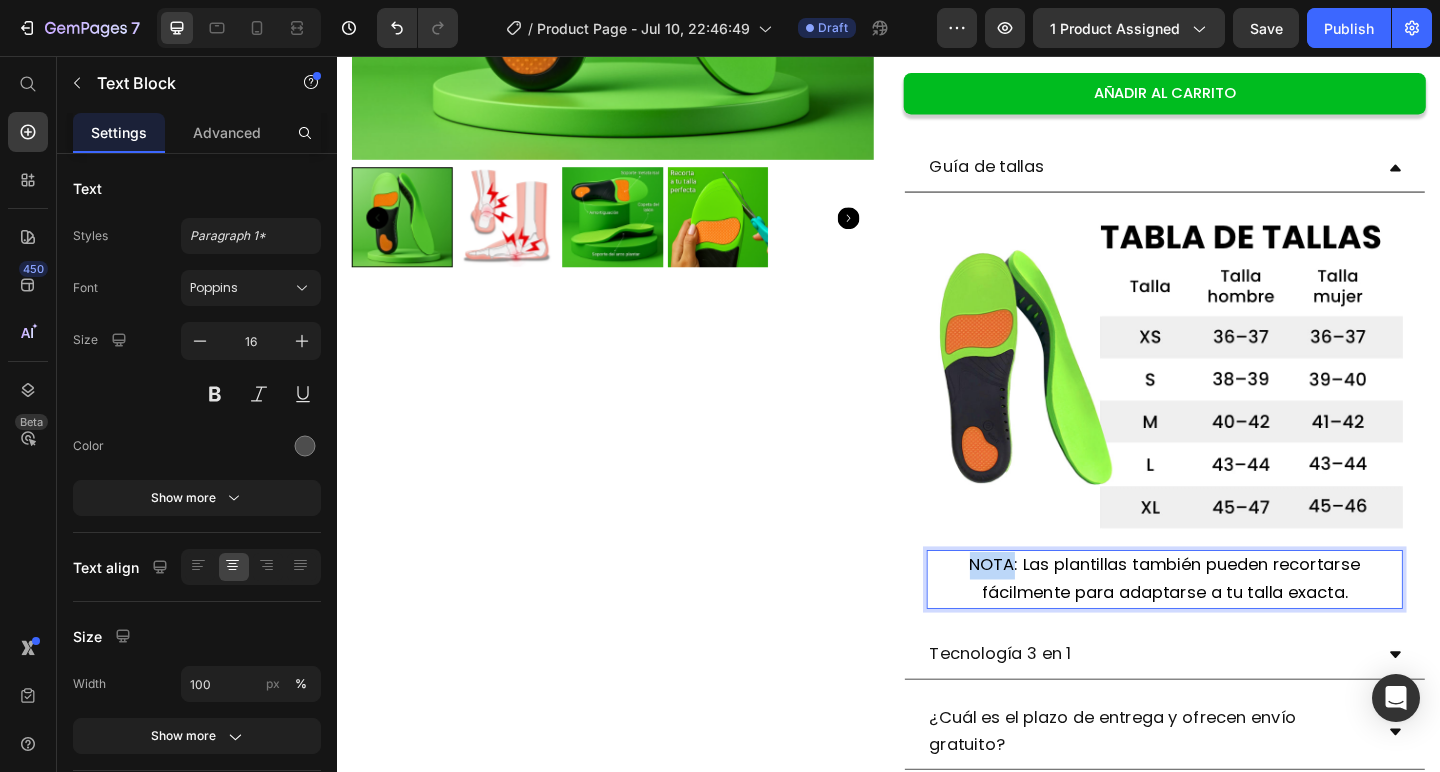 click on "NOTA: Las plantillas también pueden recortarse fácilmente para adaptarse a tu talla exacta." at bounding box center (1237, 623) 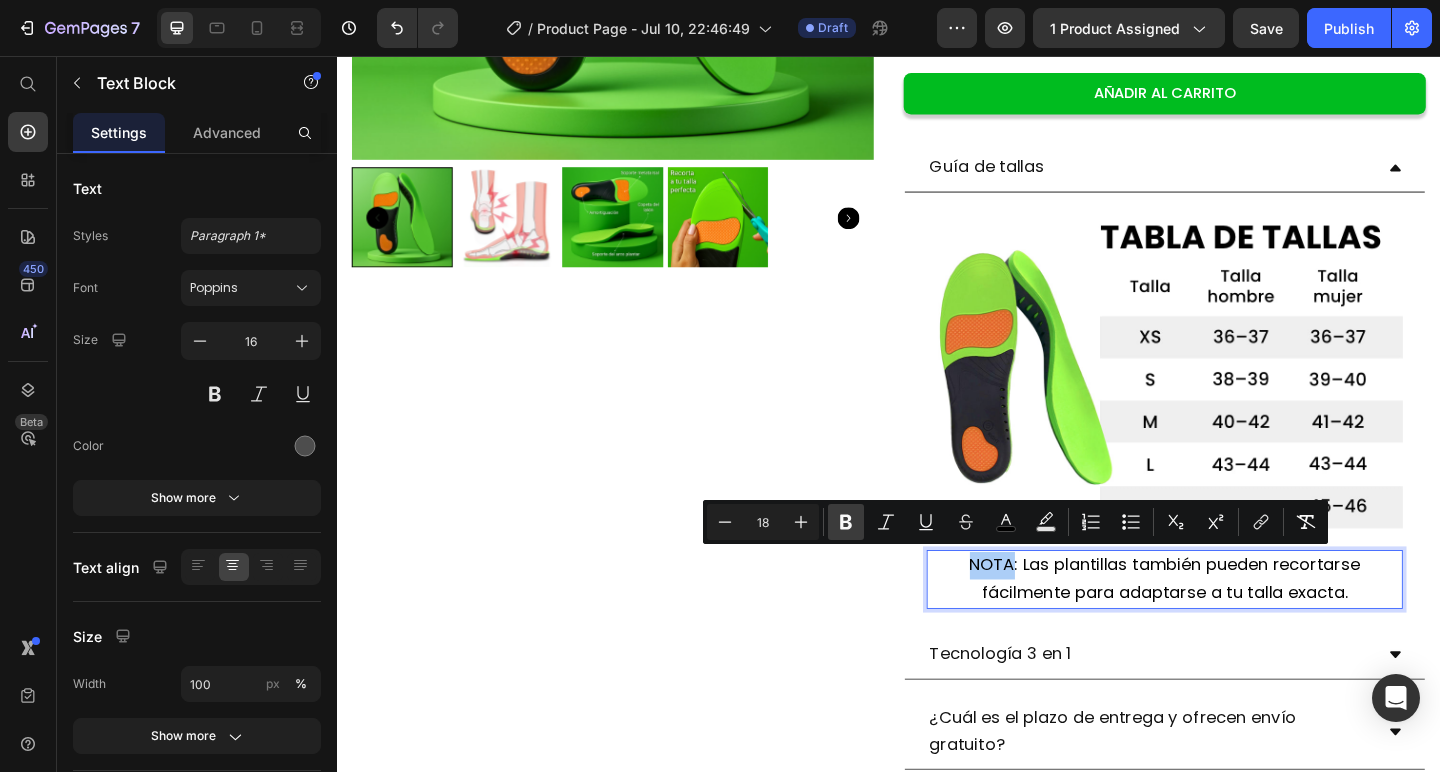 click 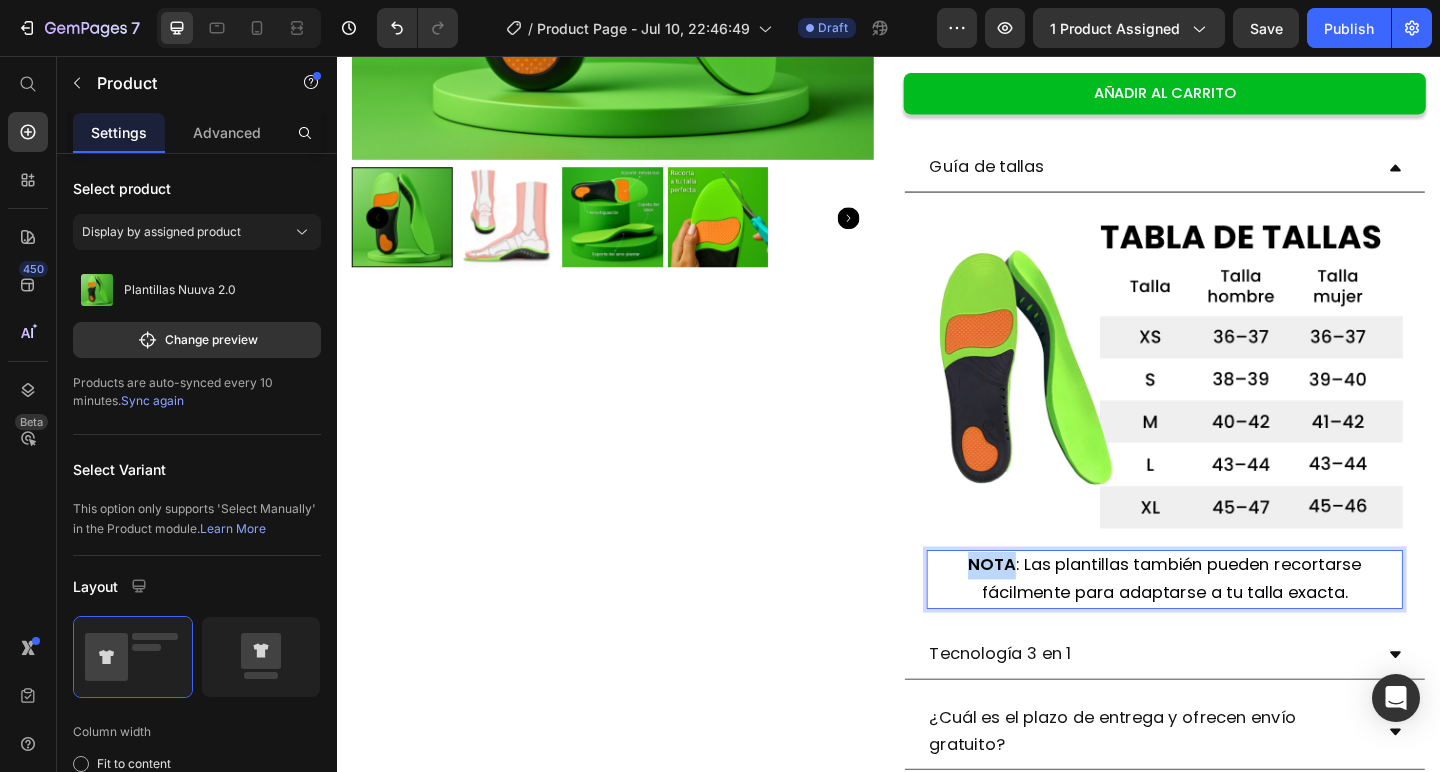 click on "Product Images" at bounding box center [637, 266] 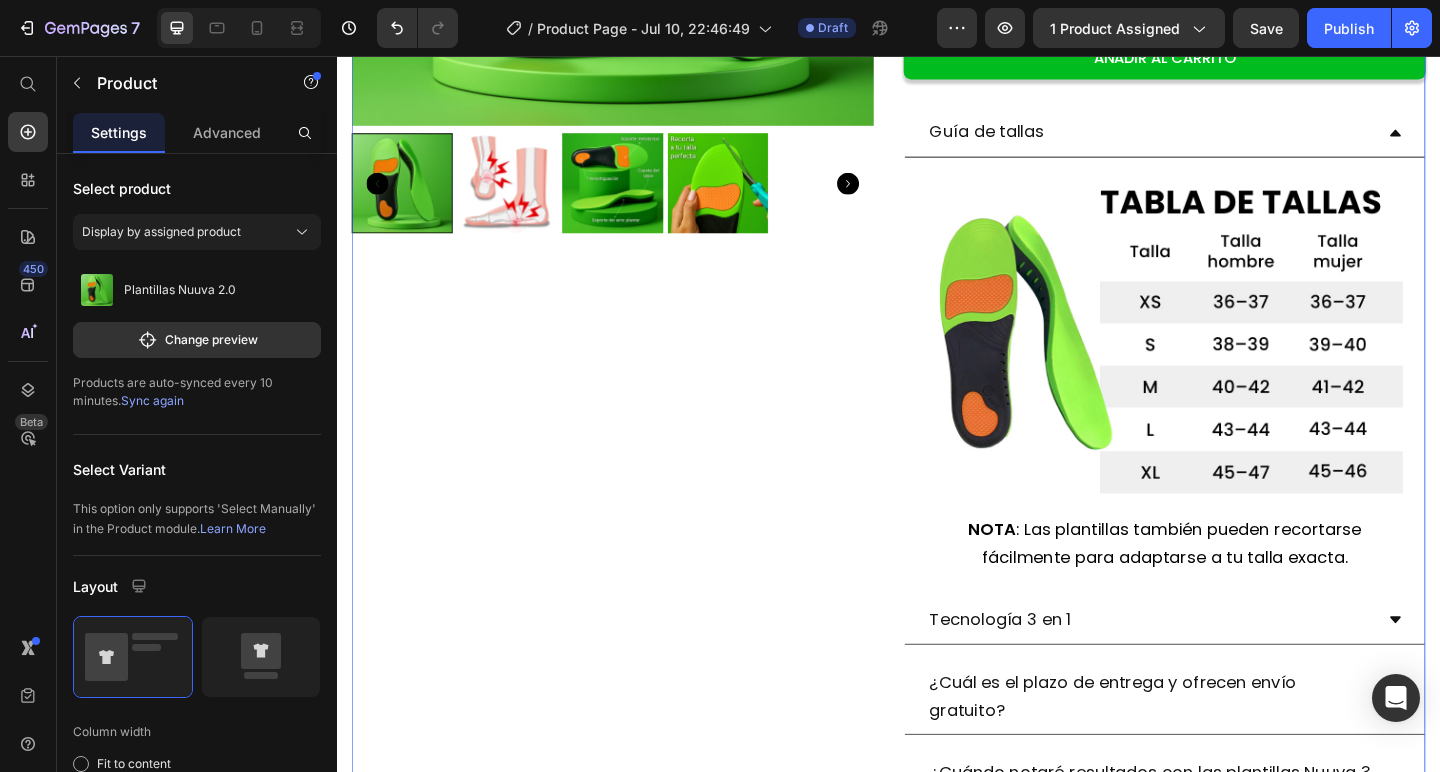 scroll, scrollTop: 634, scrollLeft: 0, axis: vertical 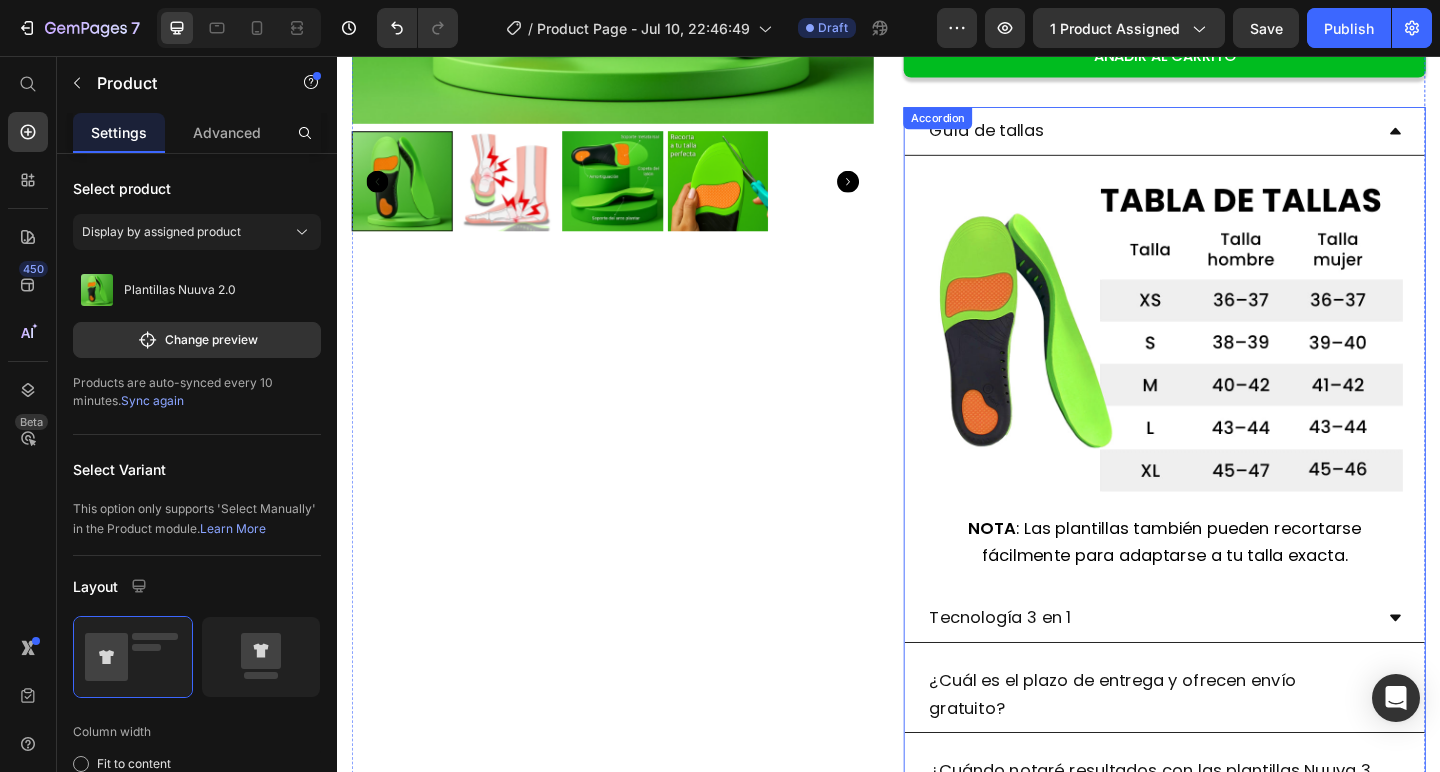 click on "Guía de tallas" at bounding box center (1237, 137) 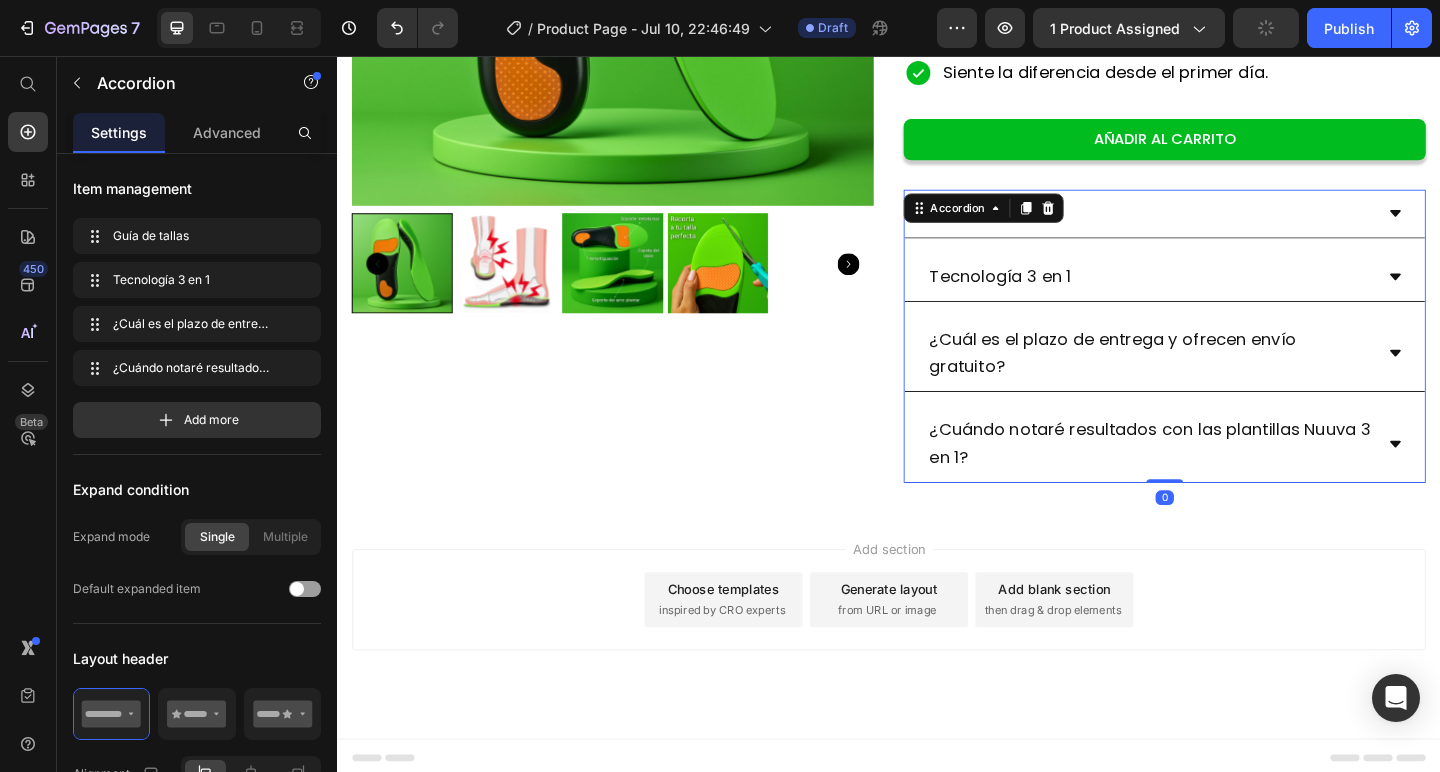 scroll, scrollTop: 490, scrollLeft: 0, axis: vertical 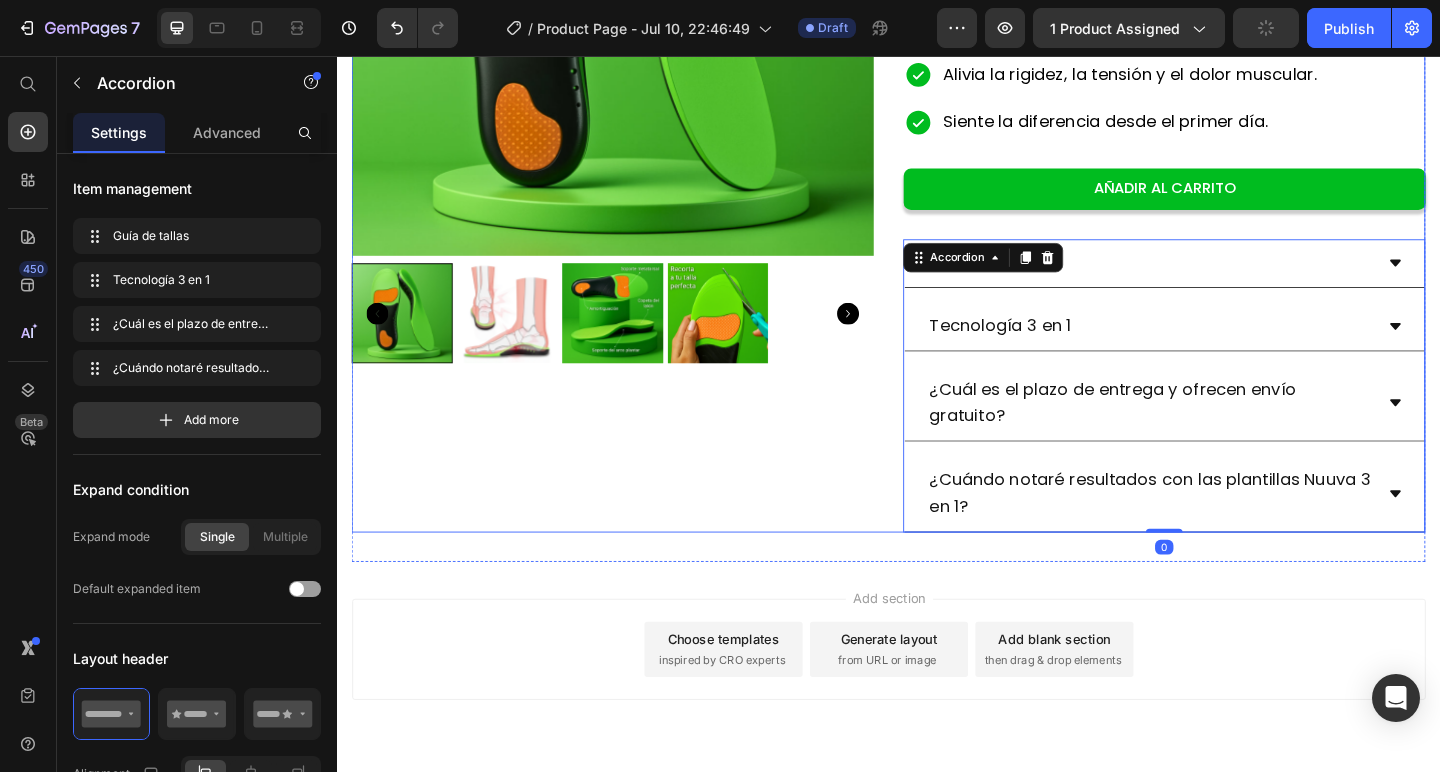 click on "Product Images" at bounding box center [637, 139] 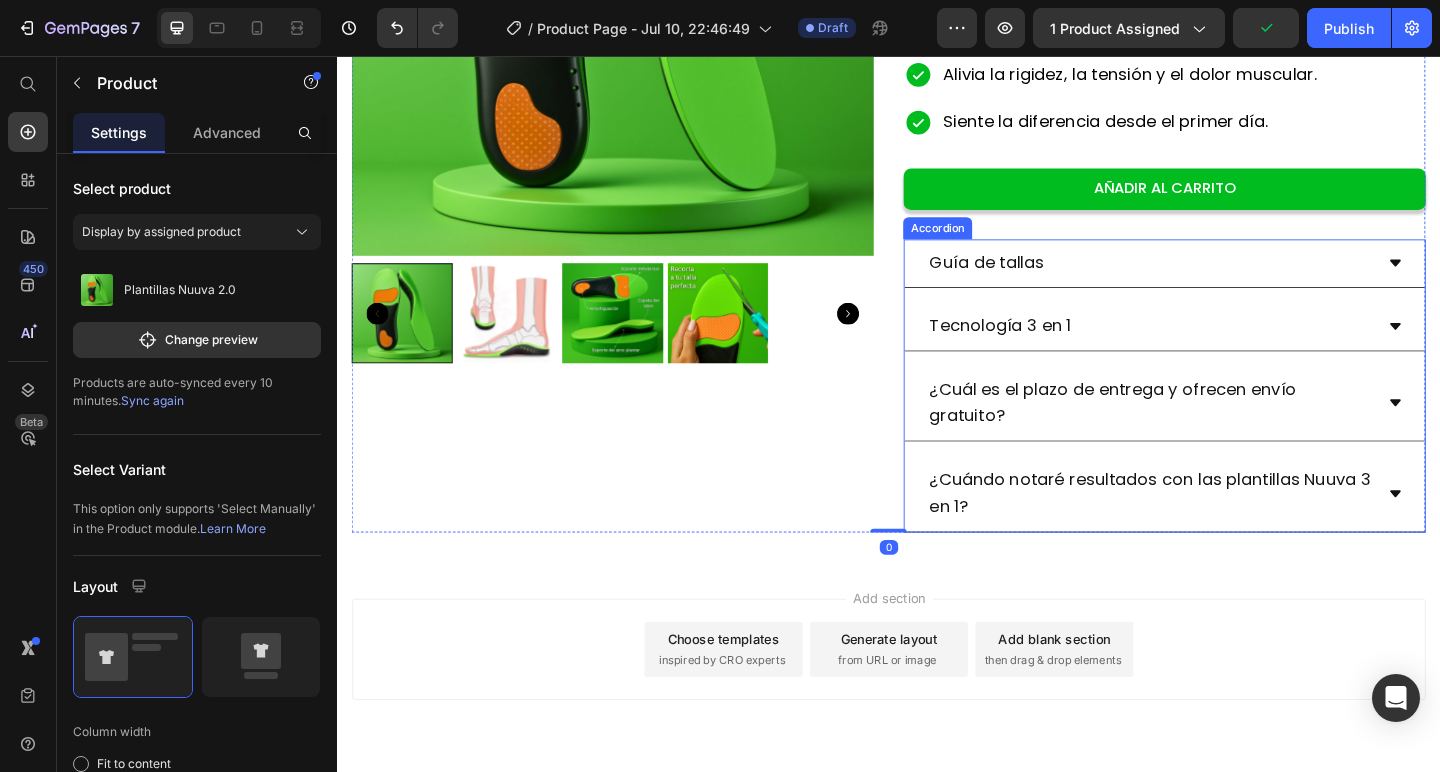 click 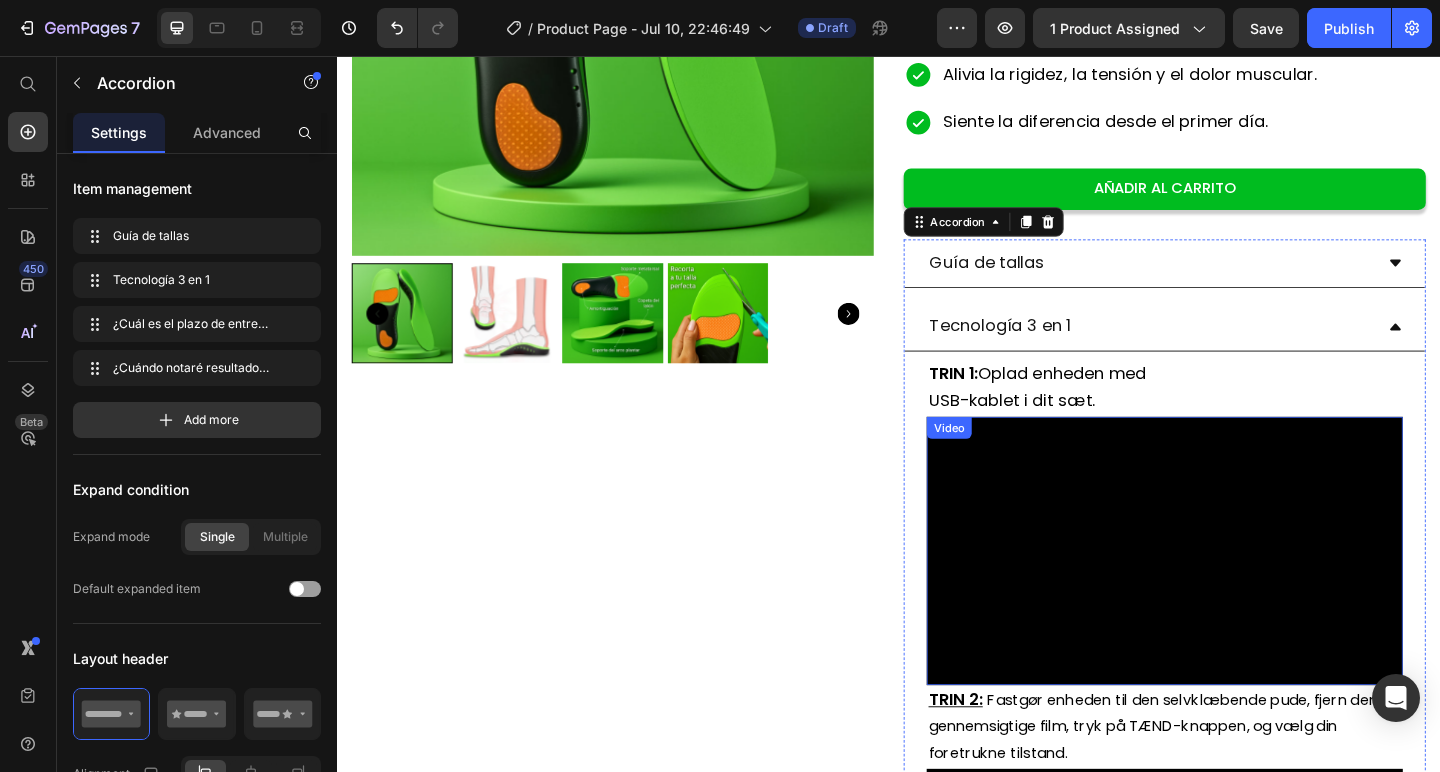 click at bounding box center (1237, 593) 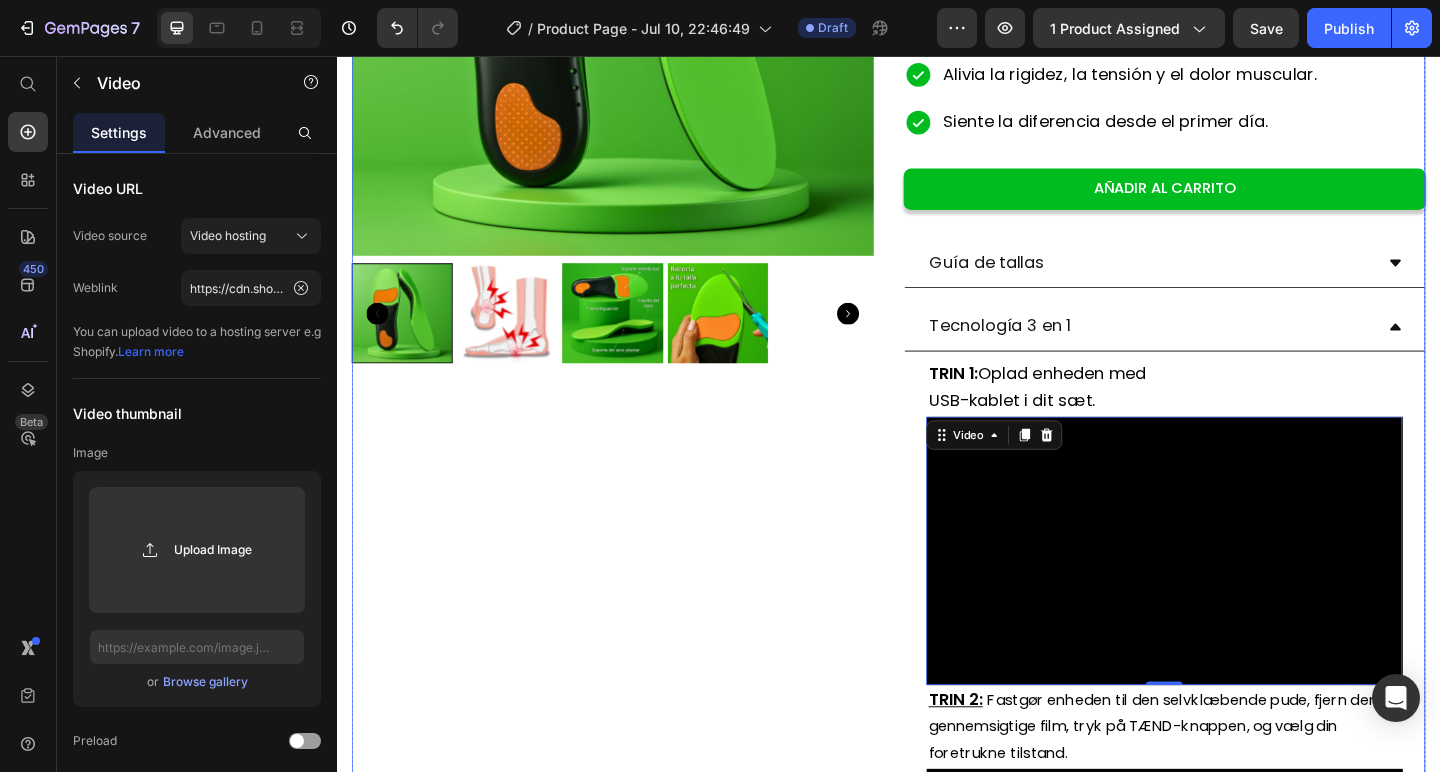 click on "Product Images" at bounding box center (637, 694) 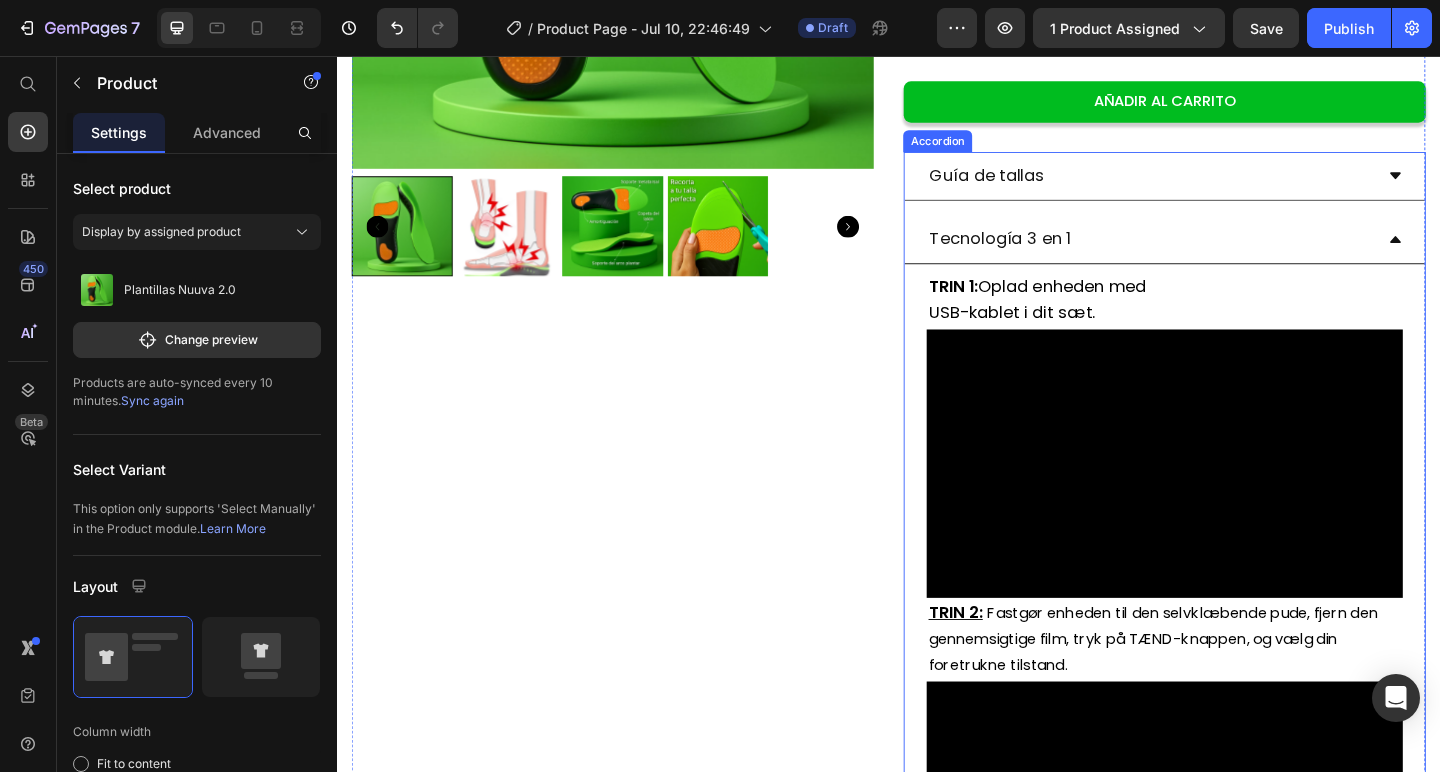 scroll, scrollTop: 580, scrollLeft: 0, axis: vertical 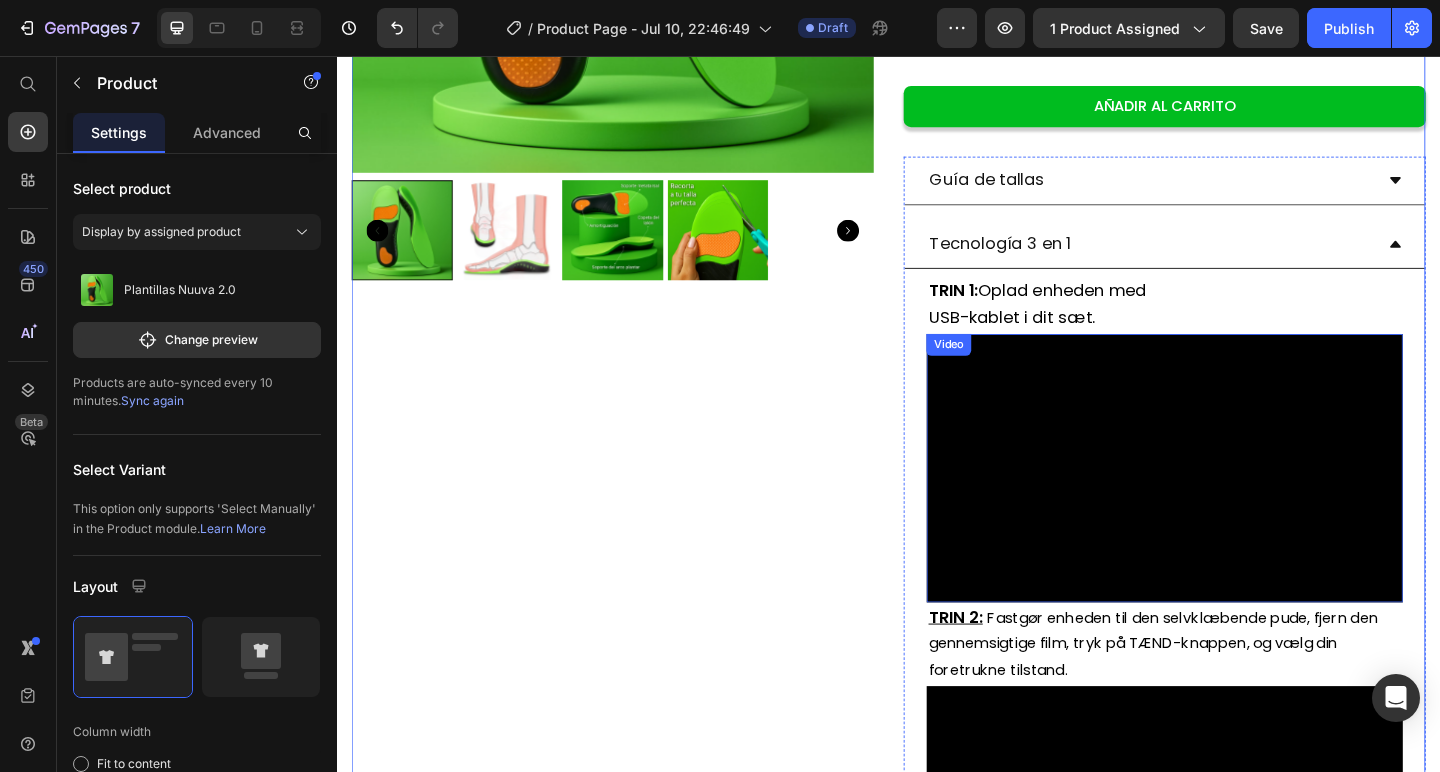 click at bounding box center [1237, 503] 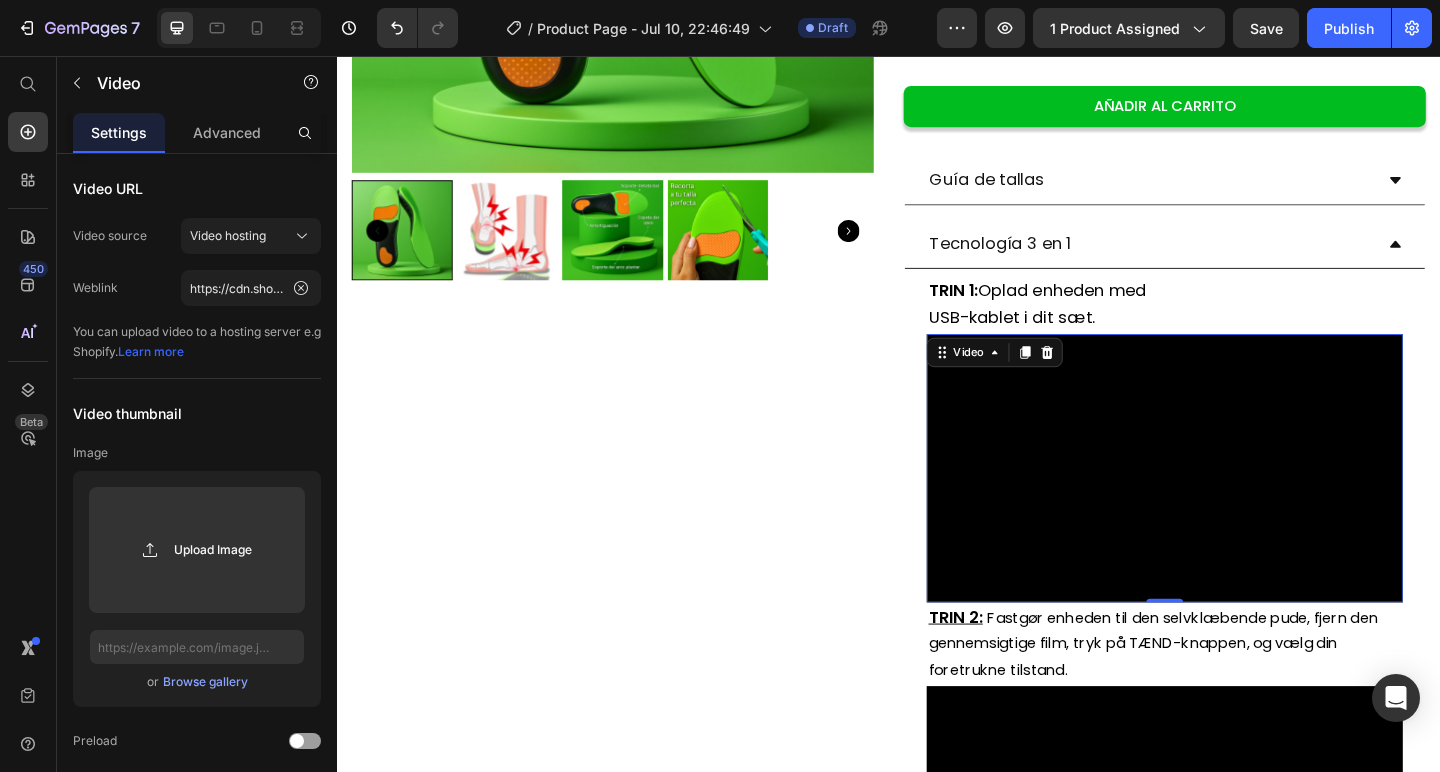 click at bounding box center [1237, 503] 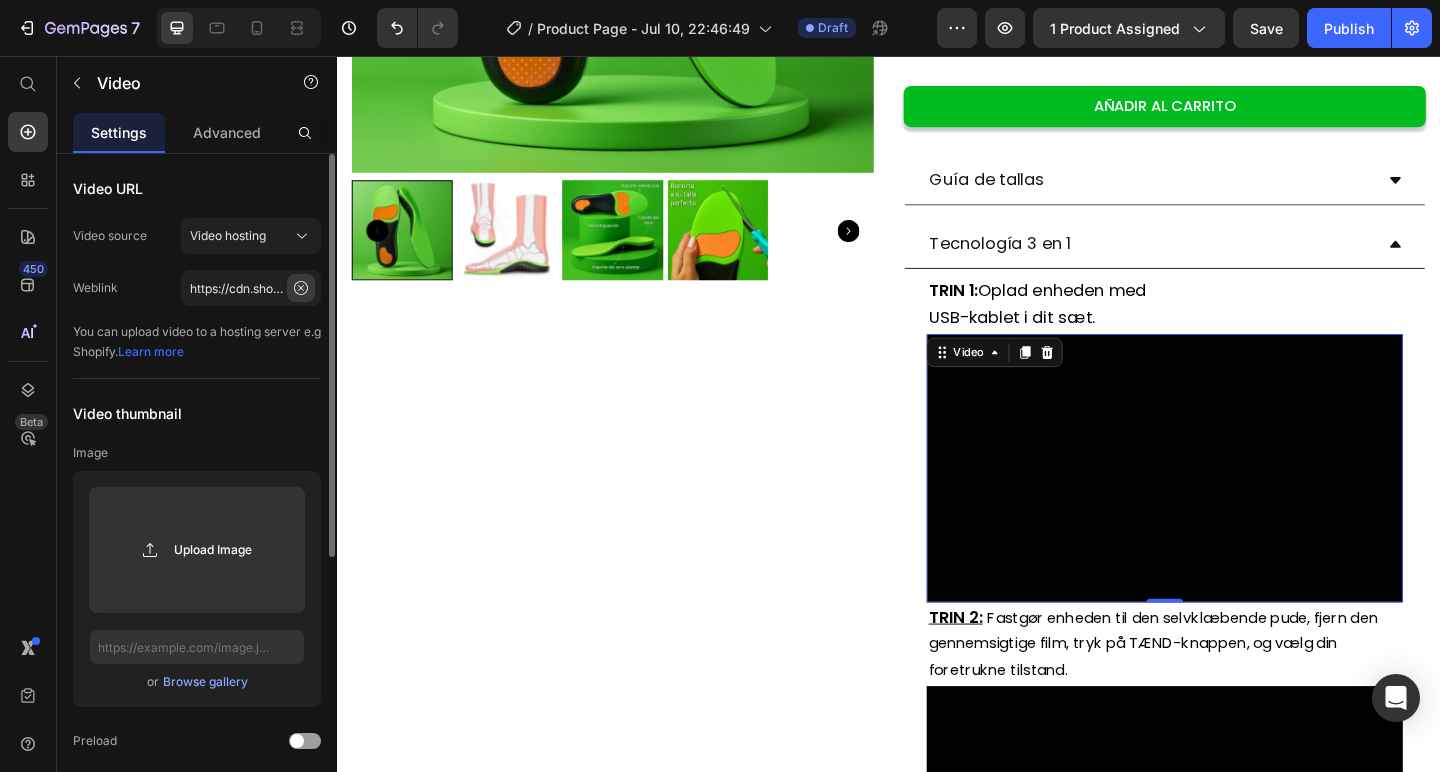 click 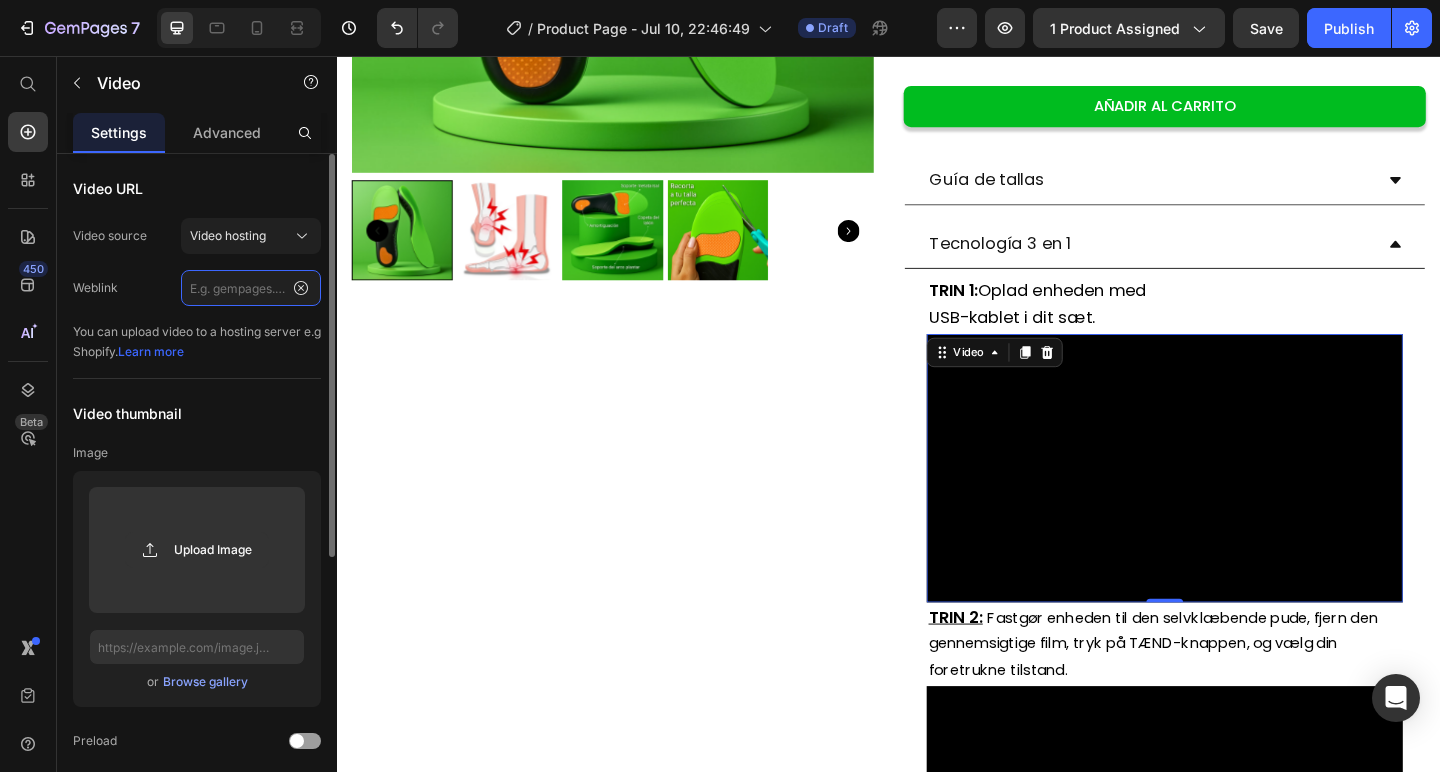 scroll, scrollTop: 0, scrollLeft: 0, axis: both 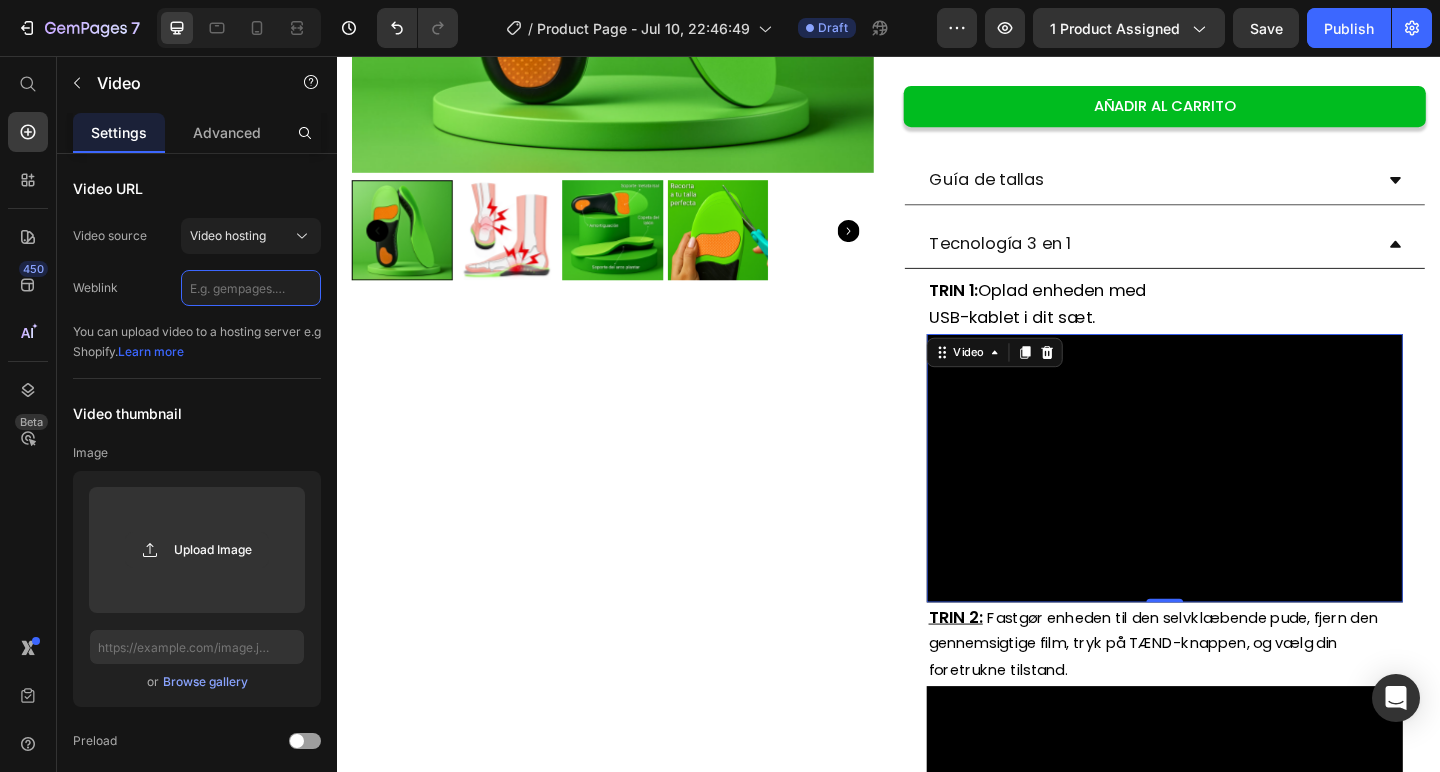 paste on "https://cdn.shopify.com/videos/c/o/v/73c0b92dc5ed496284c61472d0a09cfa.mp4" 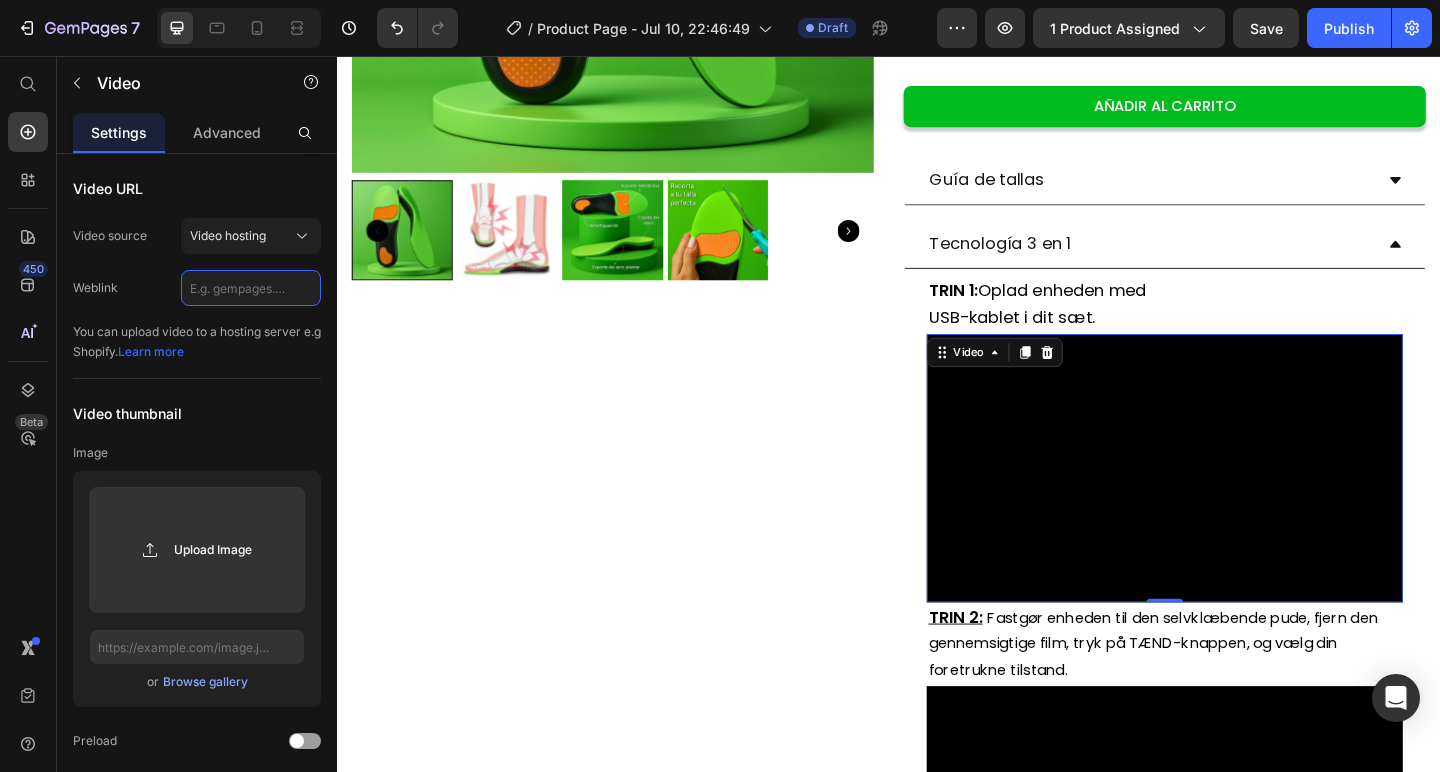 type on "https://cdn.shopify.com/videos/c/o/v/73c0b92dc5ed496284c61472d0a09cfa.mp4" 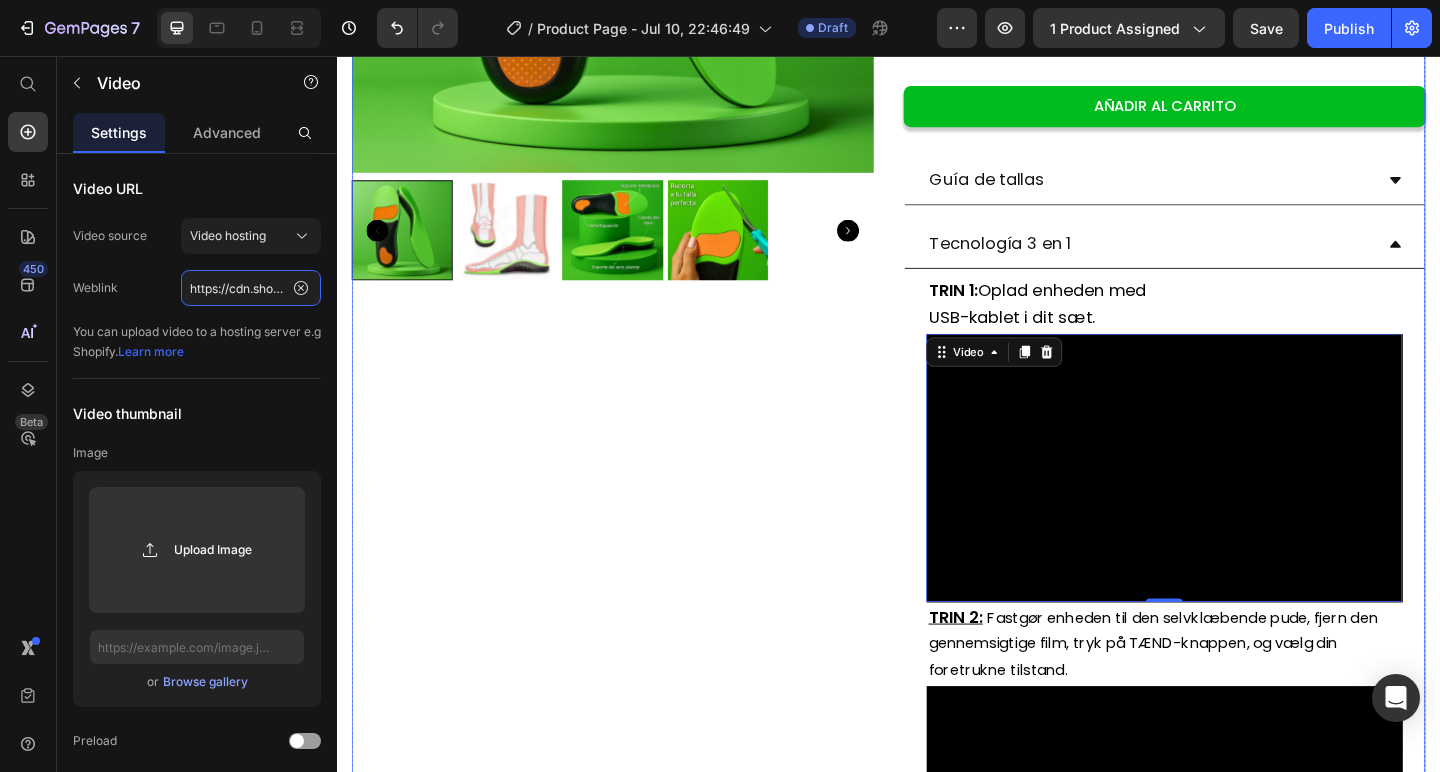 scroll, scrollTop: 0, scrollLeft: 372, axis: horizontal 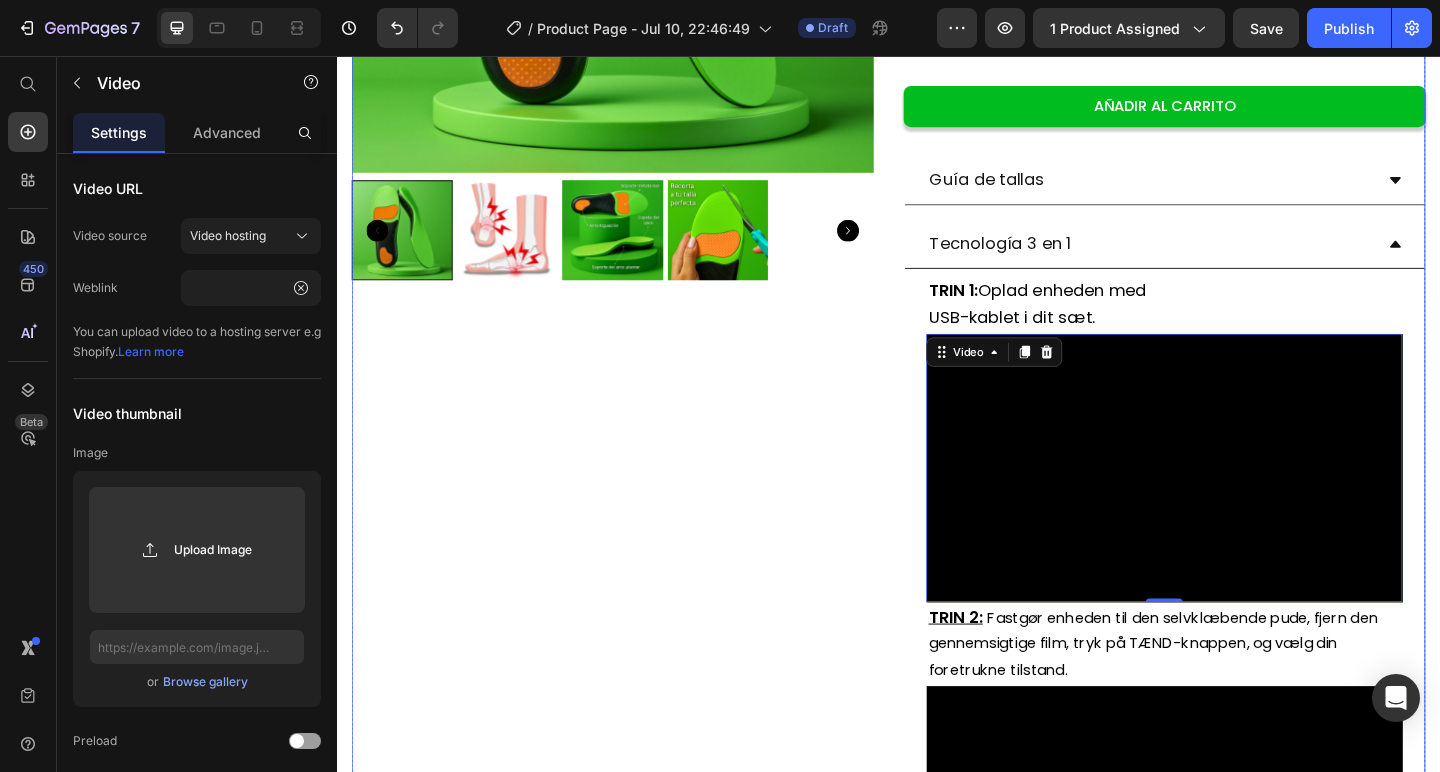 click on "Product Images" at bounding box center [637, 604] 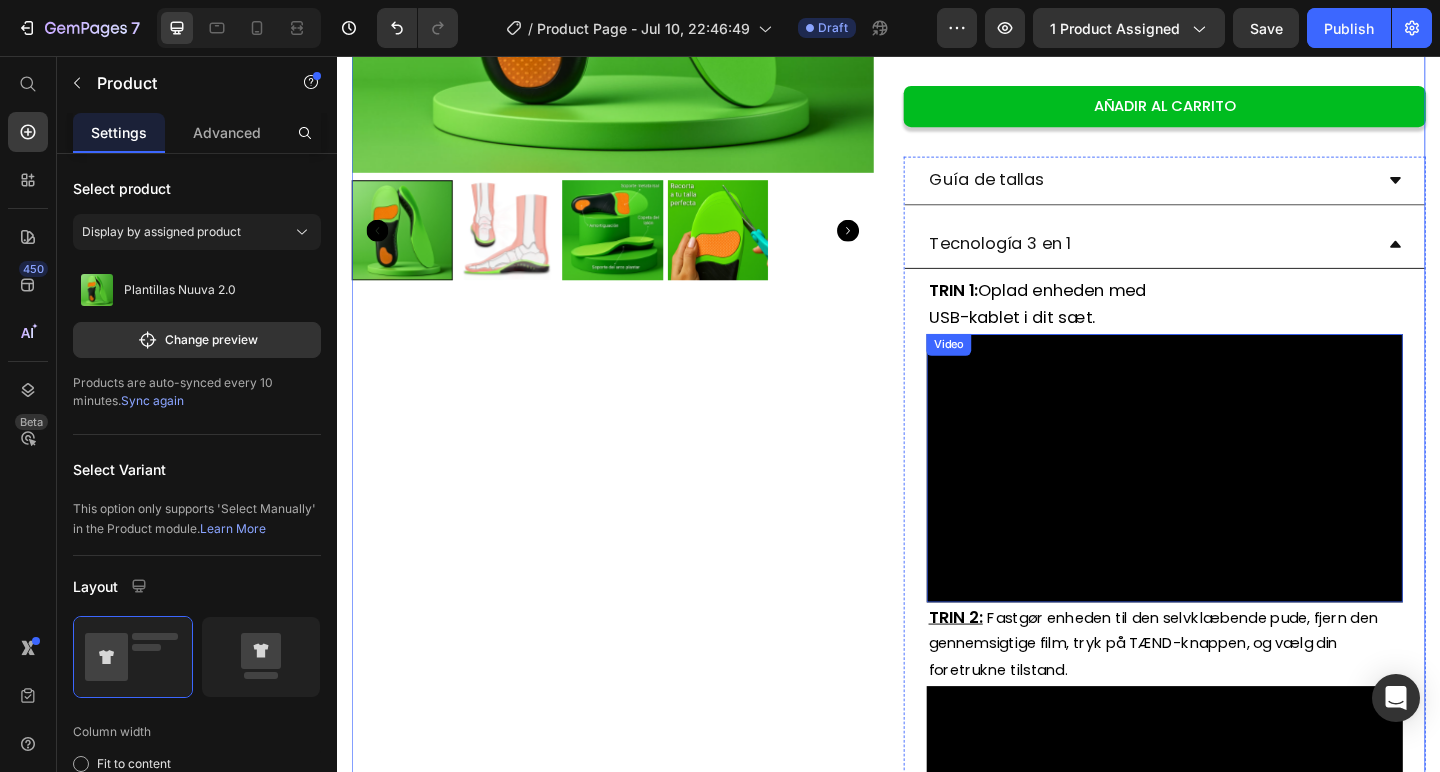 click at bounding box center [1237, 503] 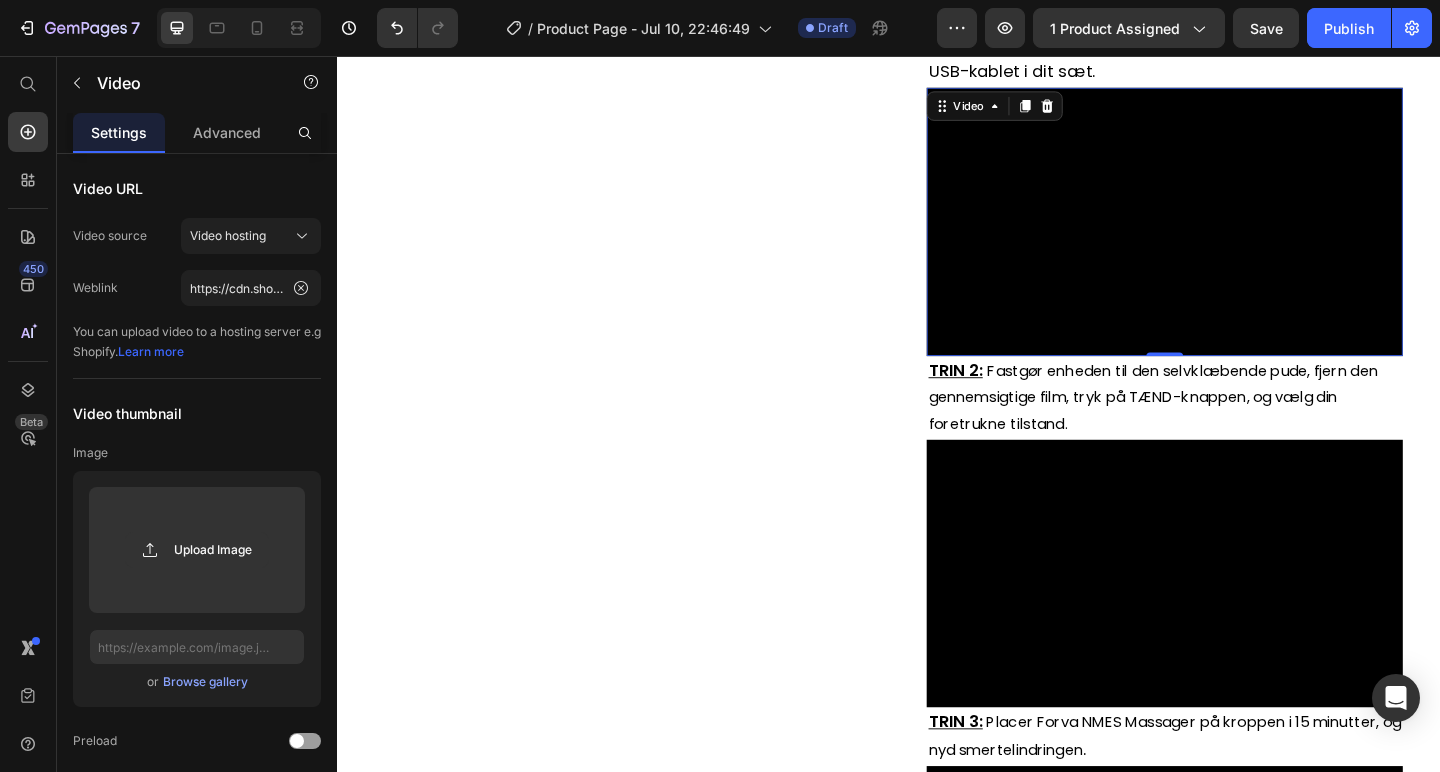 scroll, scrollTop: 852, scrollLeft: 0, axis: vertical 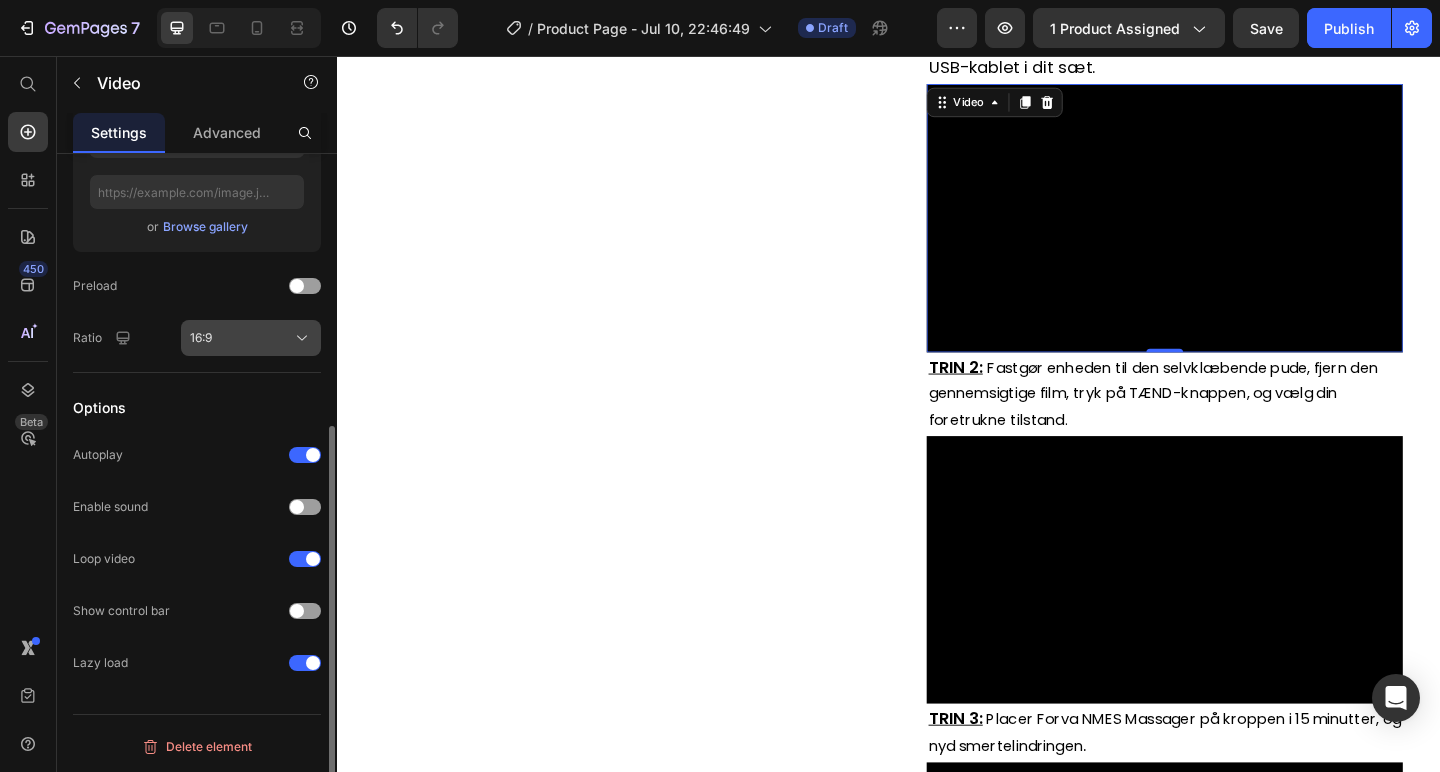 click on "16:9" at bounding box center (251, 338) 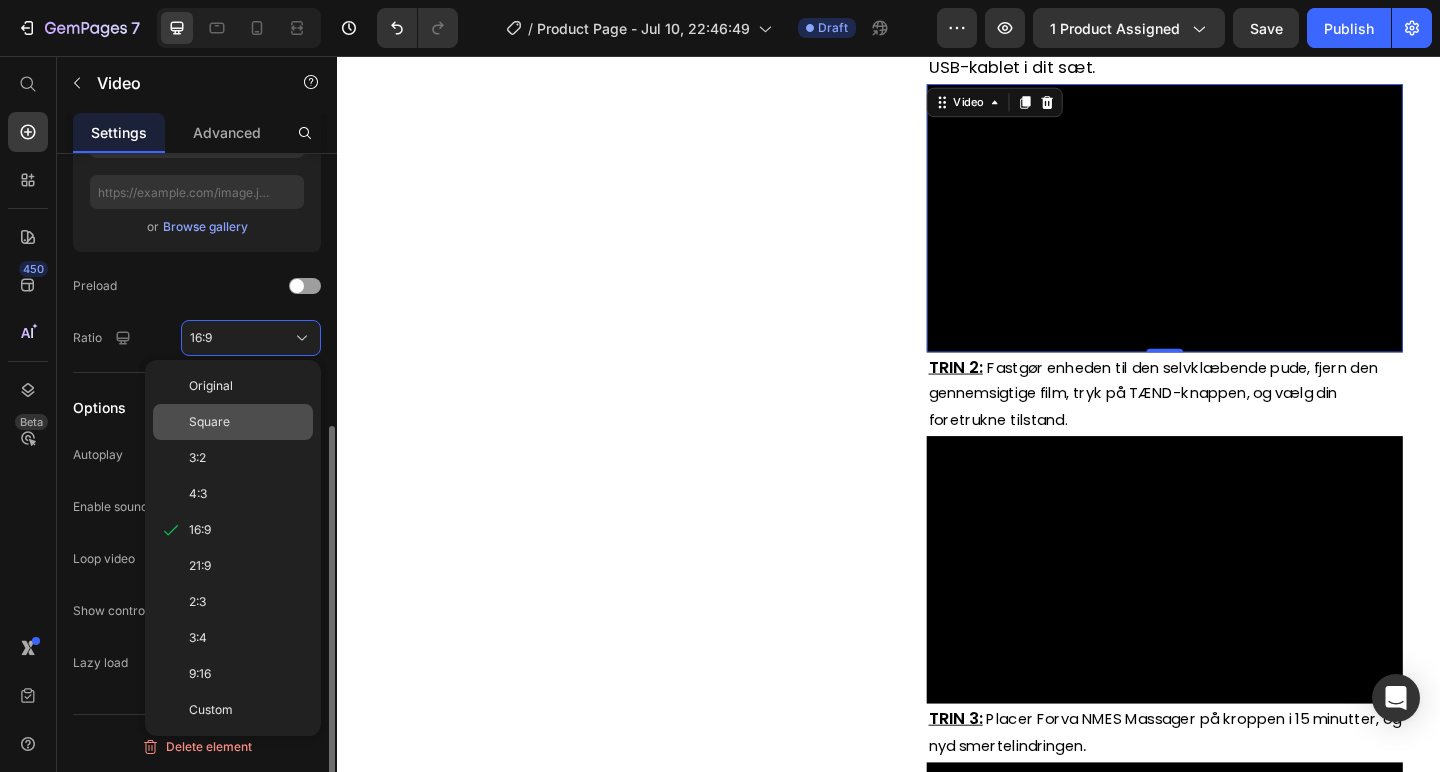 click on "Square" at bounding box center [247, 422] 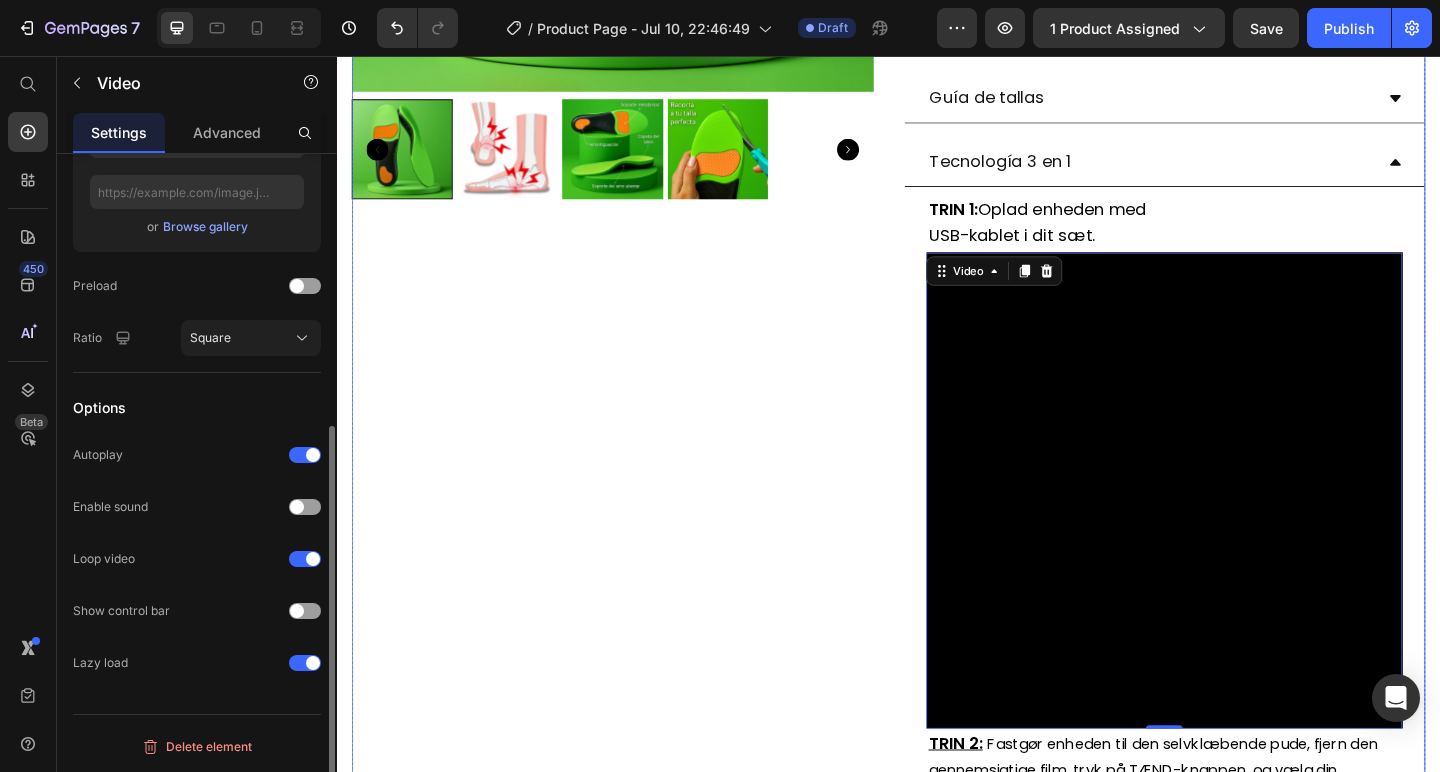 scroll, scrollTop: 671, scrollLeft: 0, axis: vertical 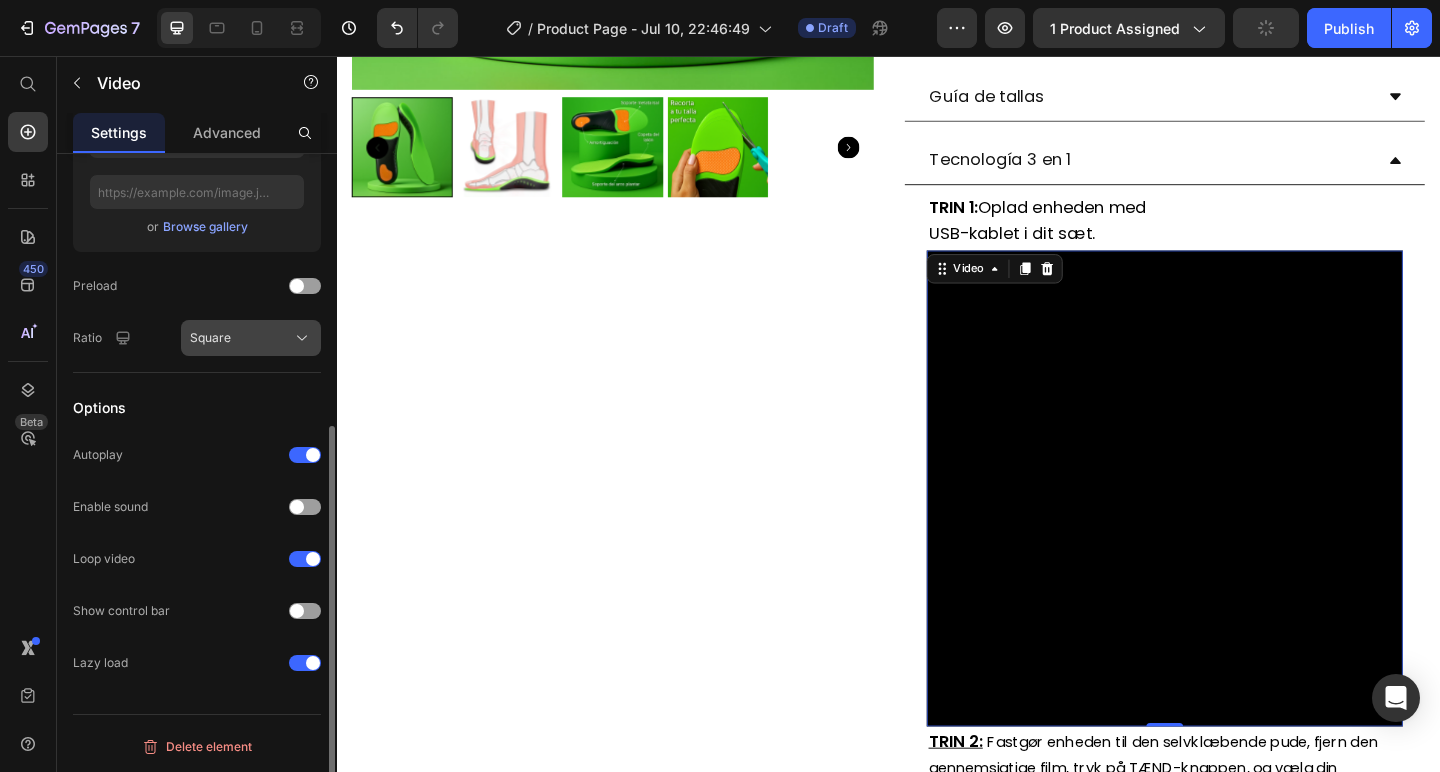 click on "Square" at bounding box center (210, 338) 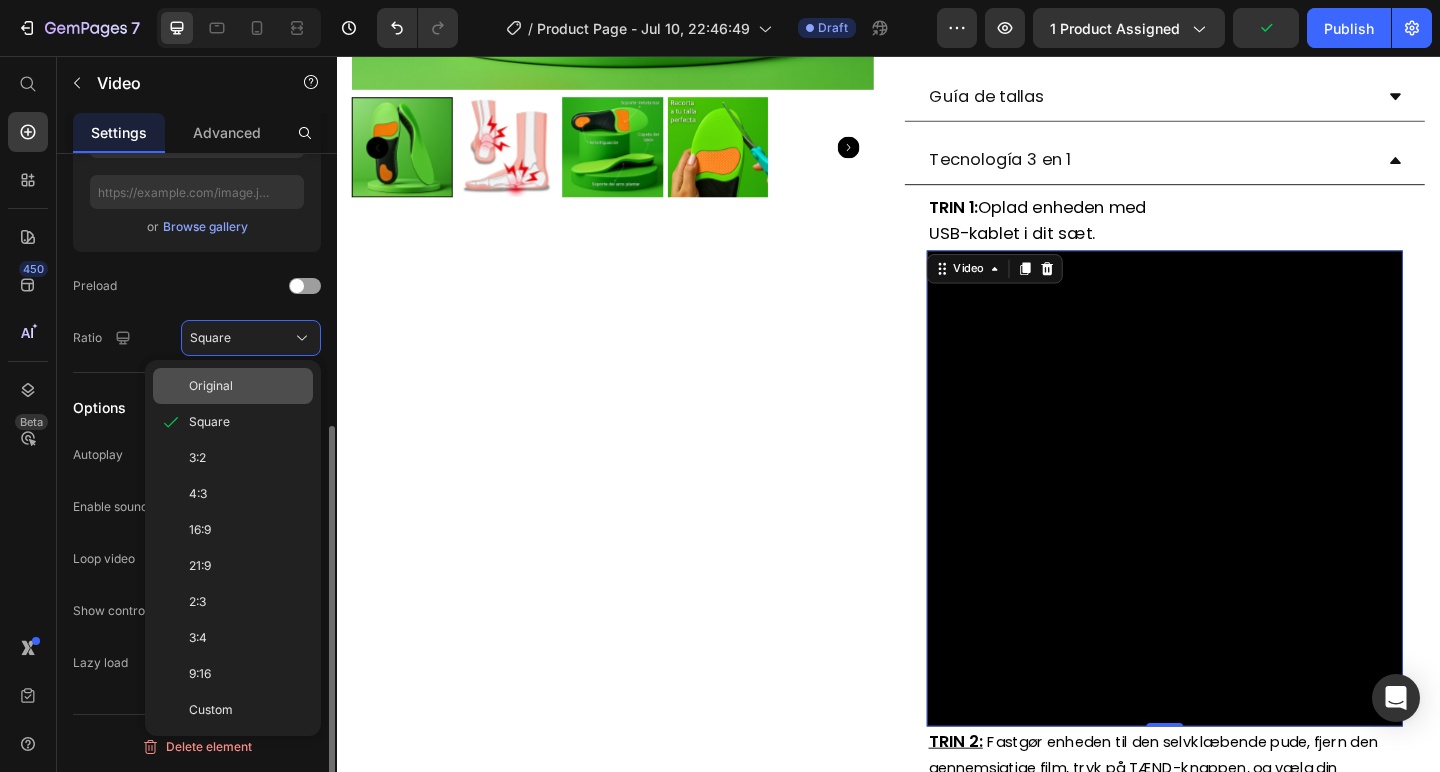 click on "Original" 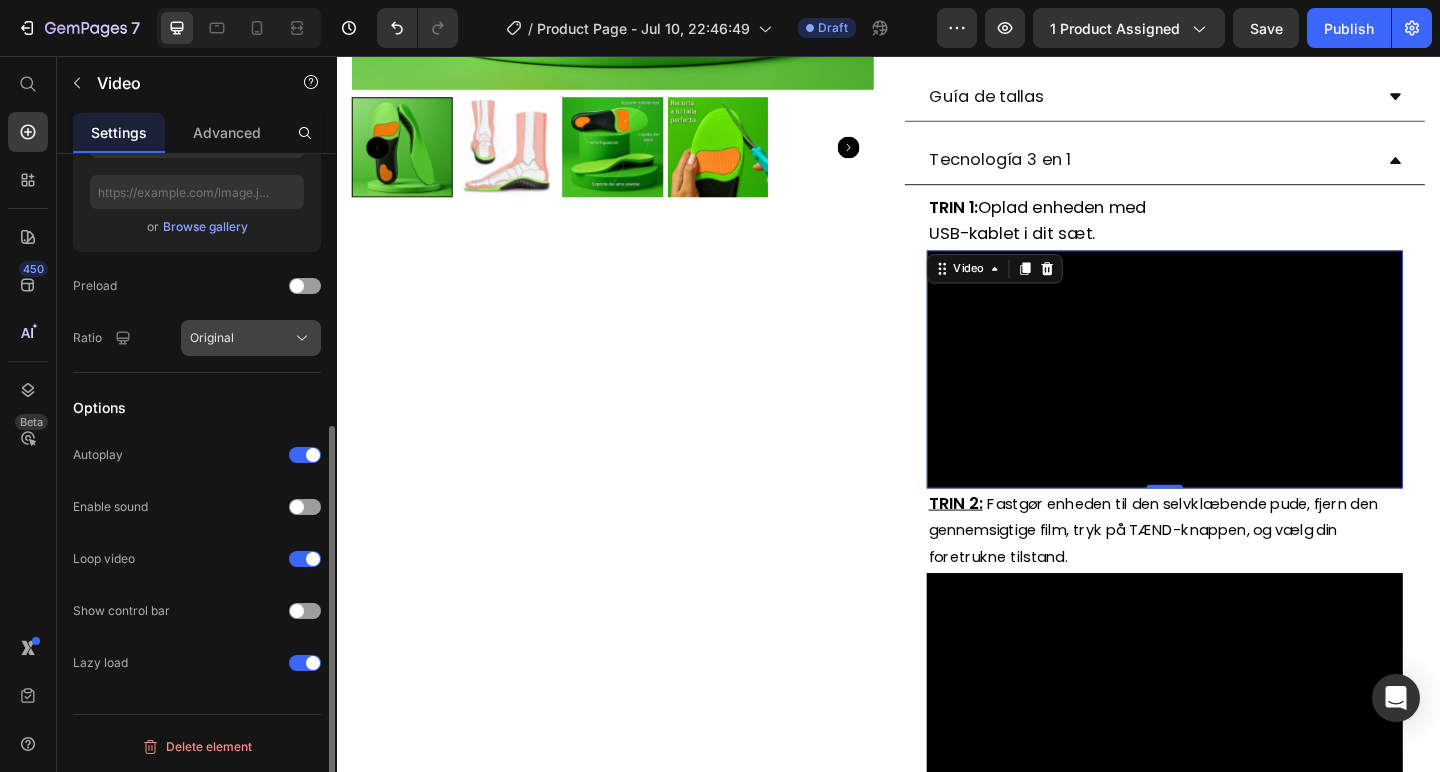click on "Original" 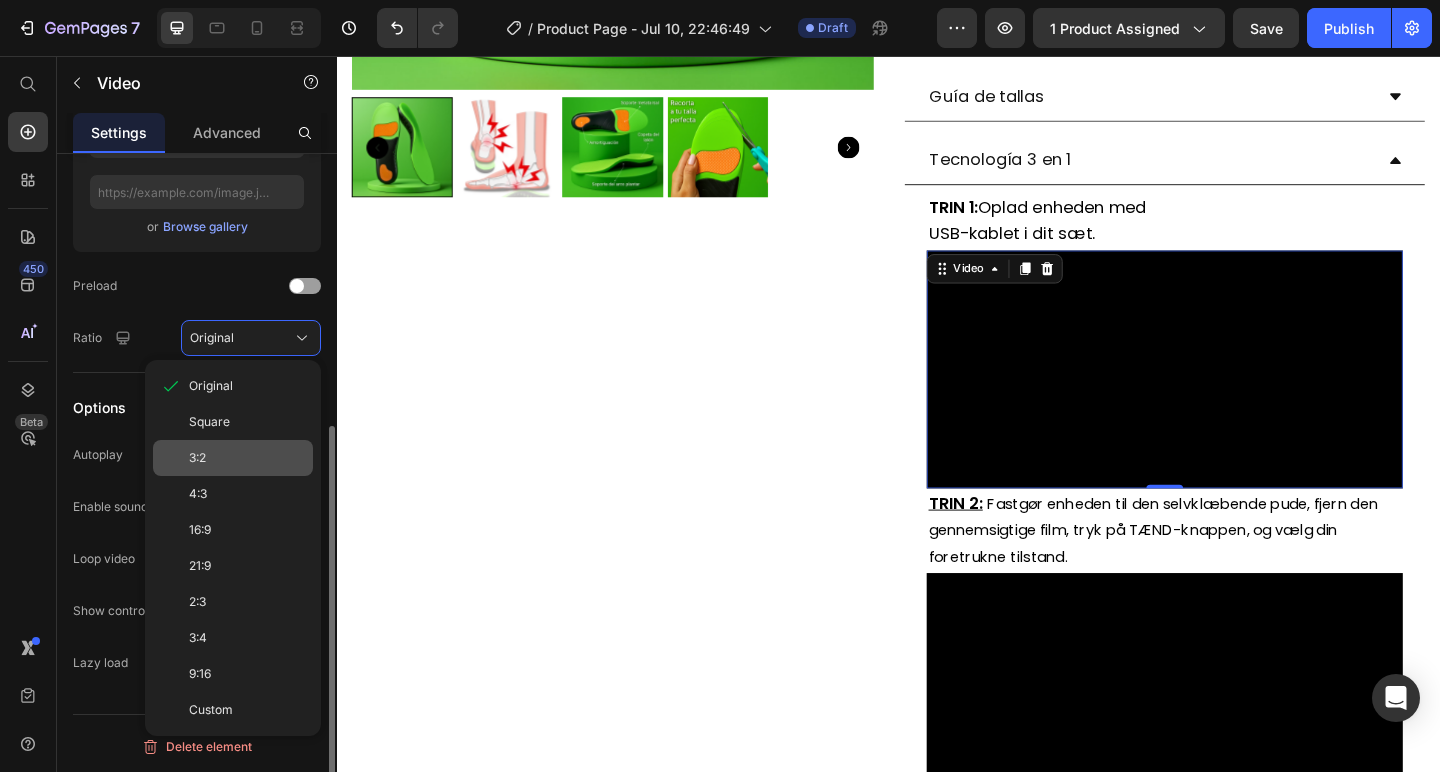 click on "3:2" at bounding box center (247, 458) 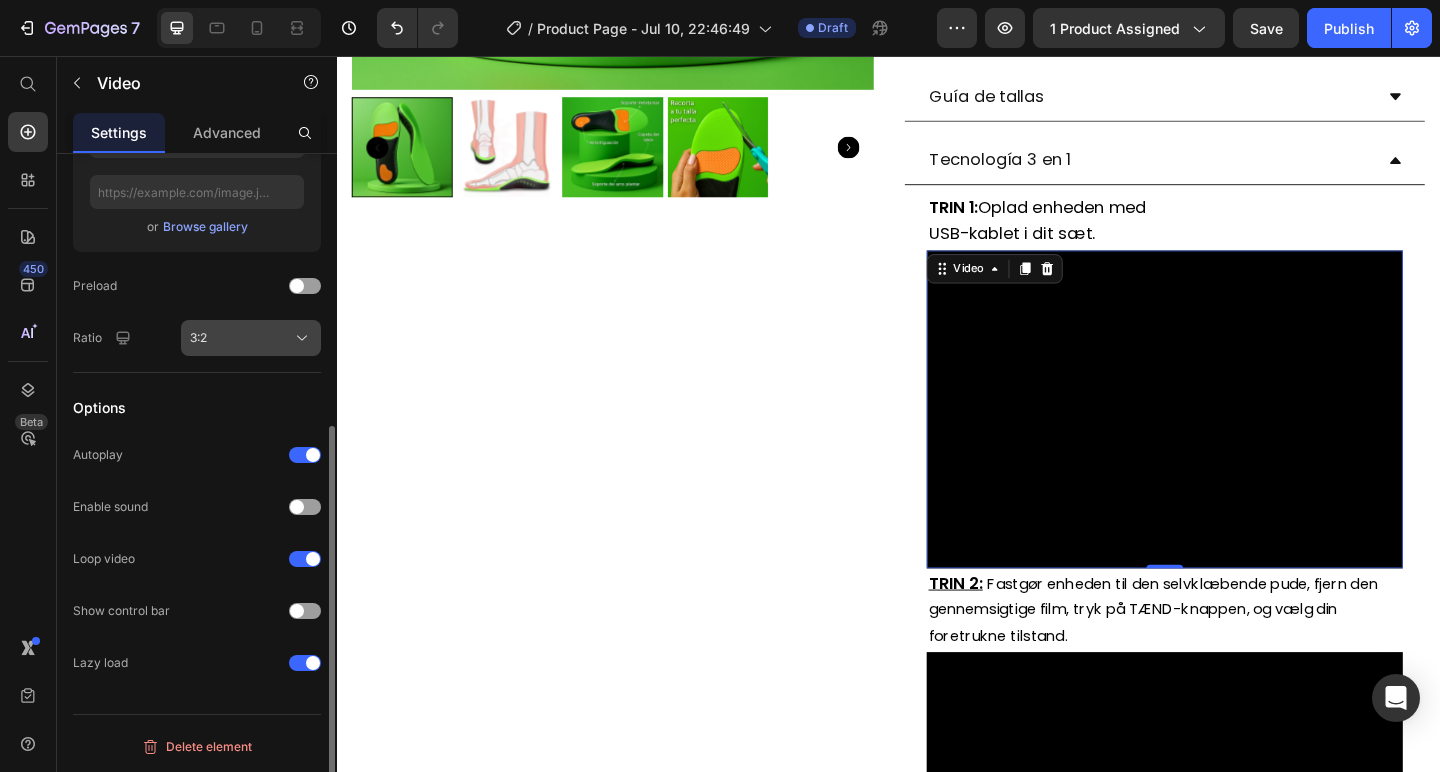 click on "3:2" at bounding box center (251, 338) 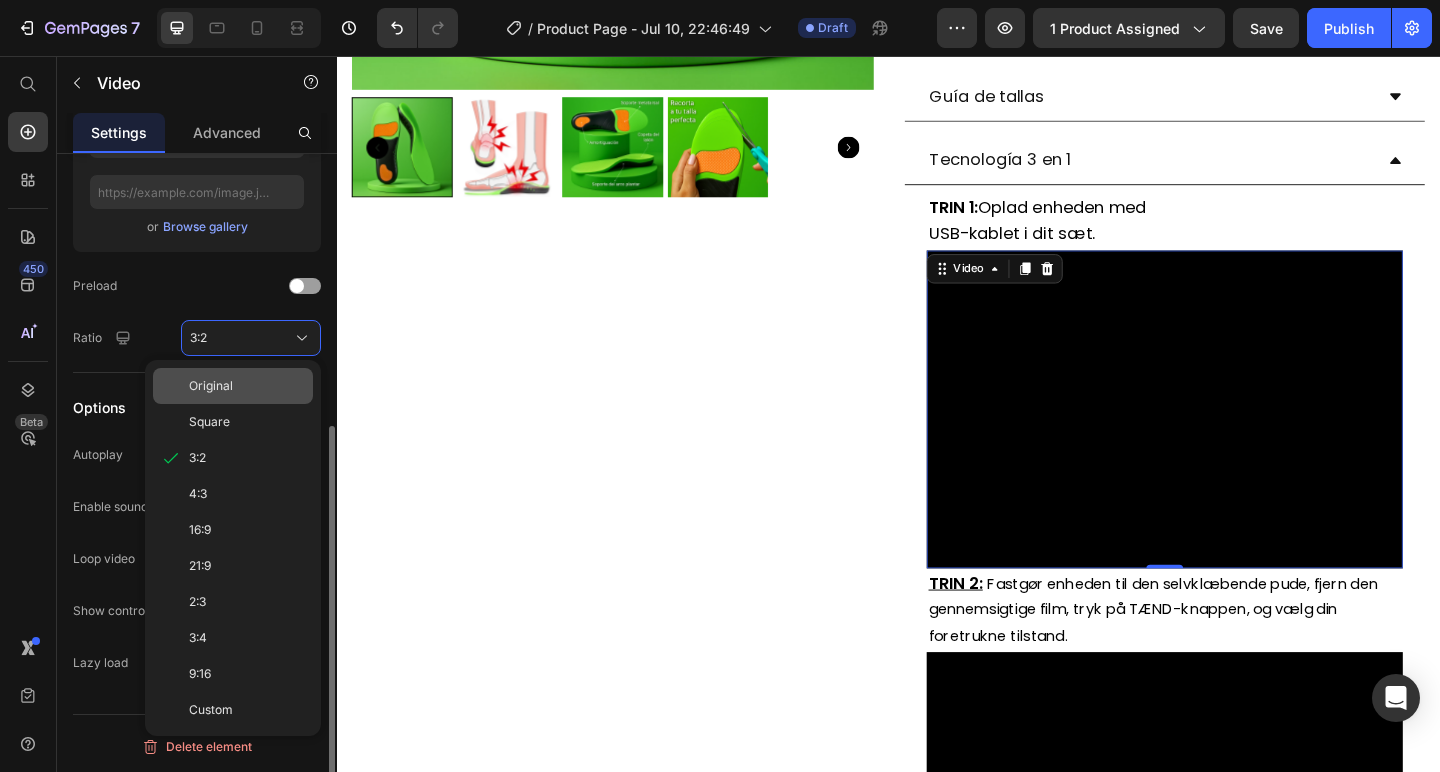 click on "Original" at bounding box center [247, 386] 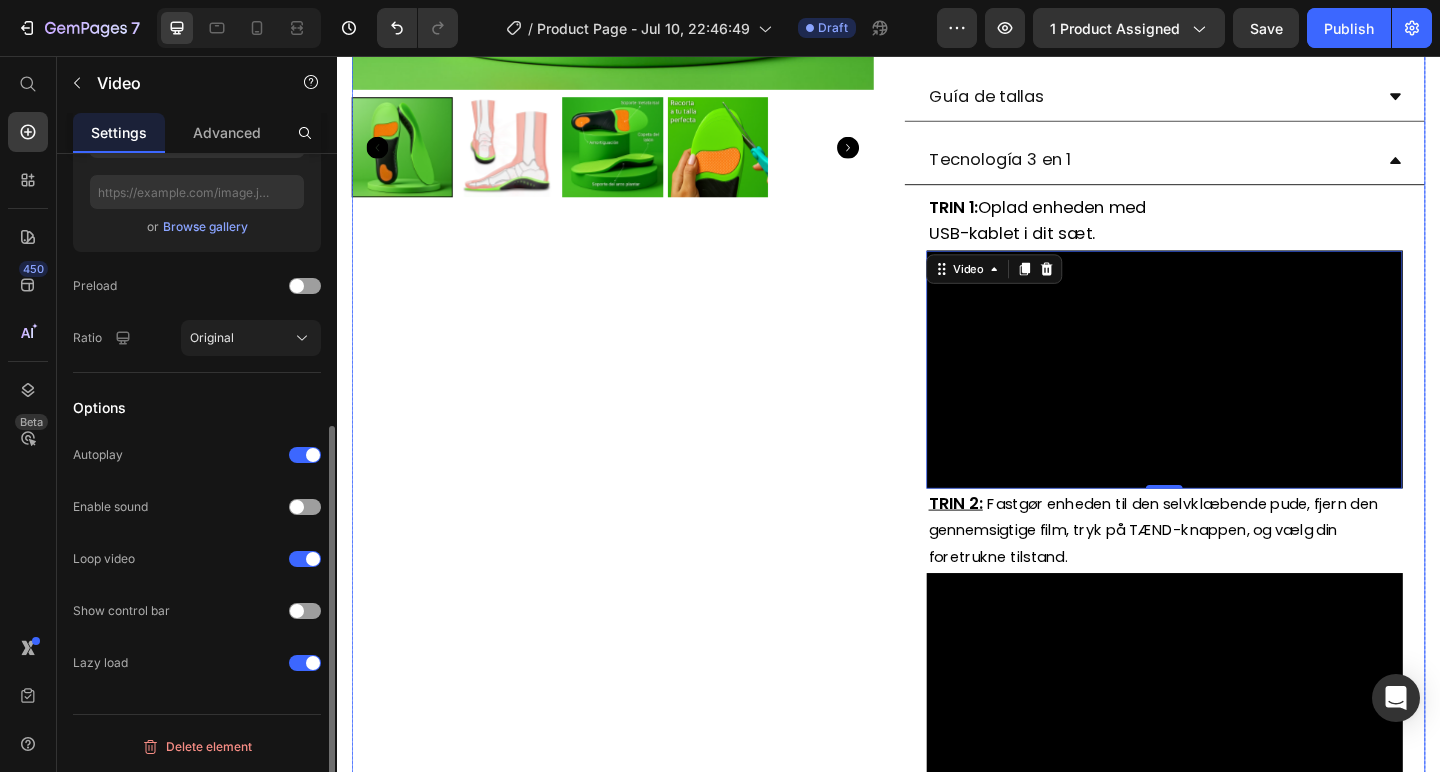click on "Product Images" at bounding box center (637, 496) 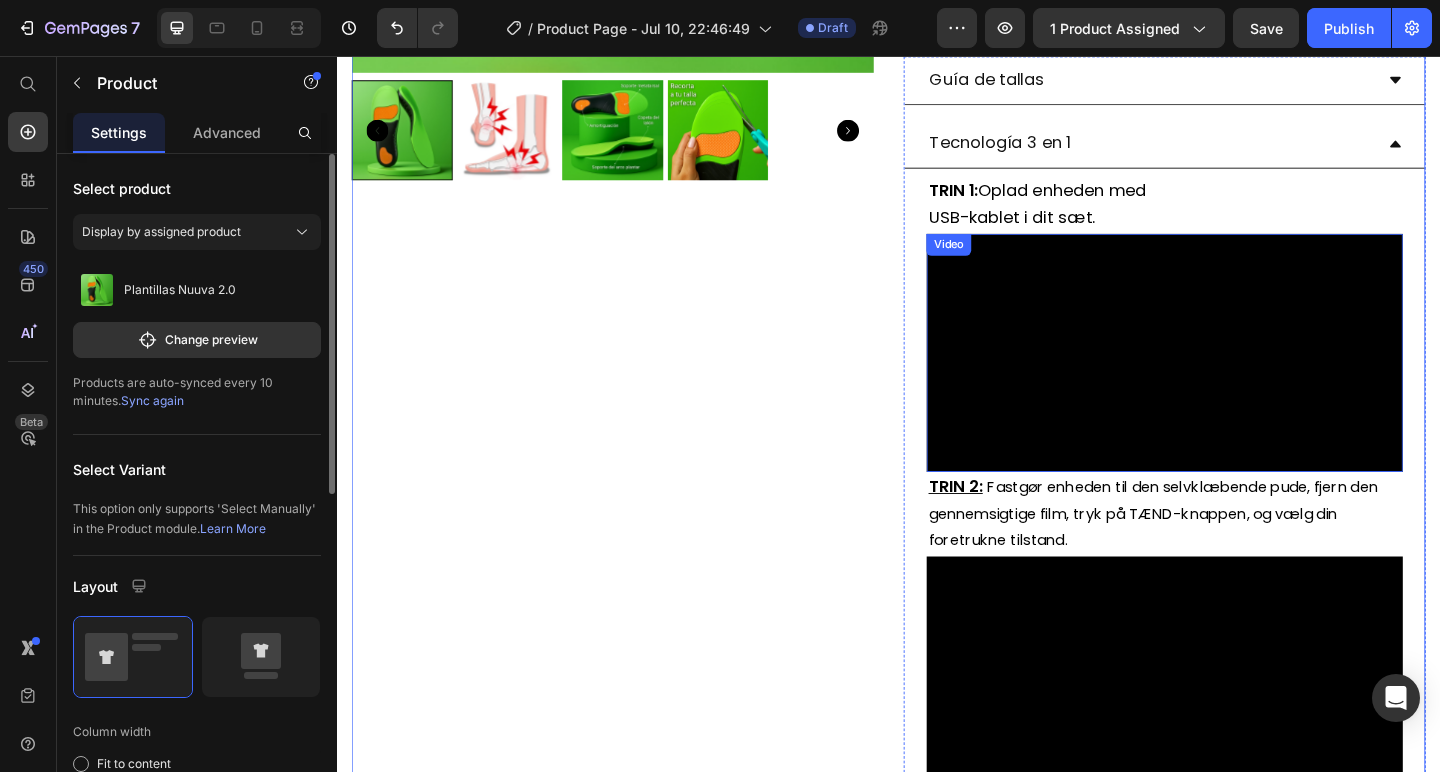scroll, scrollTop: 701, scrollLeft: 0, axis: vertical 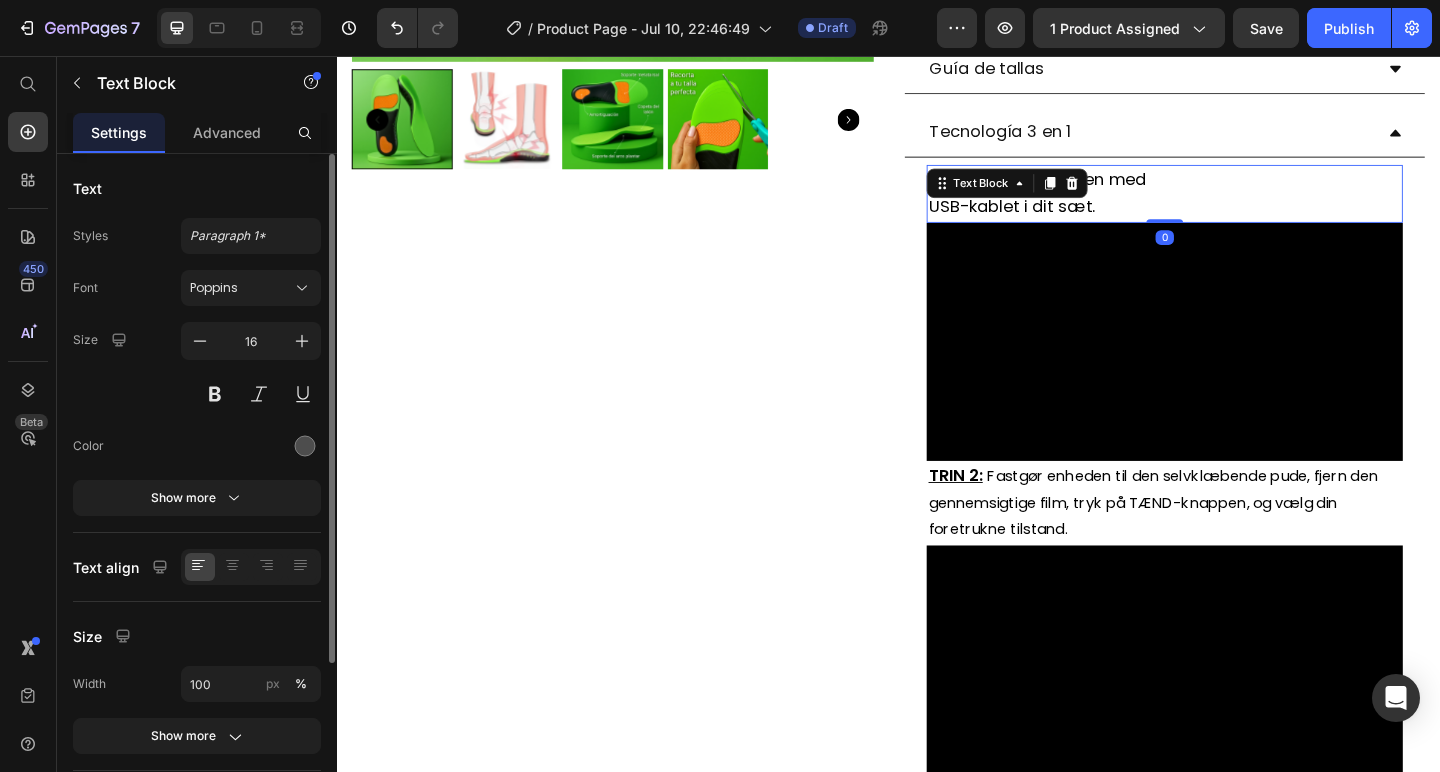 click on "TRIN 1: Oplad enheden med" at bounding box center [1237, 191] 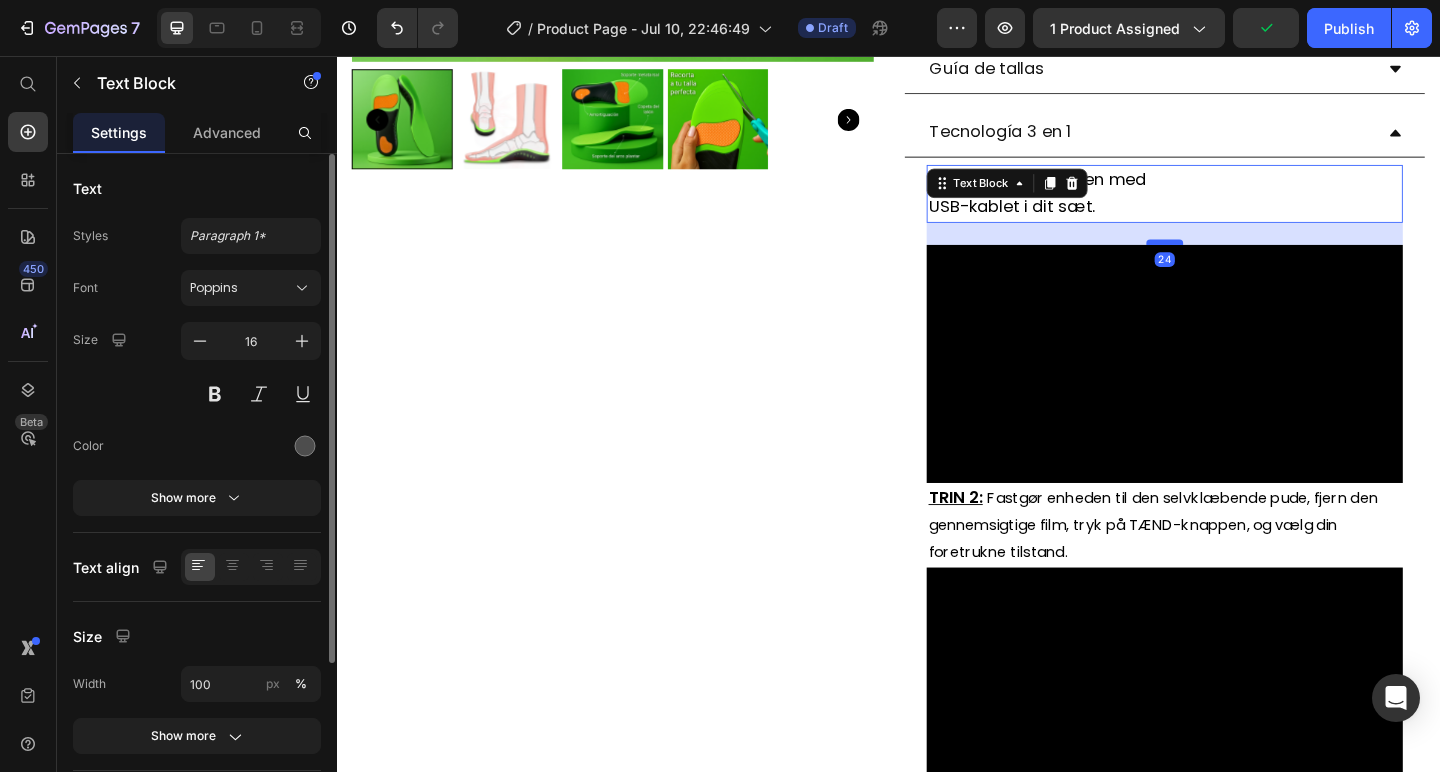 drag, startPoint x: 1241, startPoint y: 229, endPoint x: 1245, endPoint y: 253, distance: 24.33105 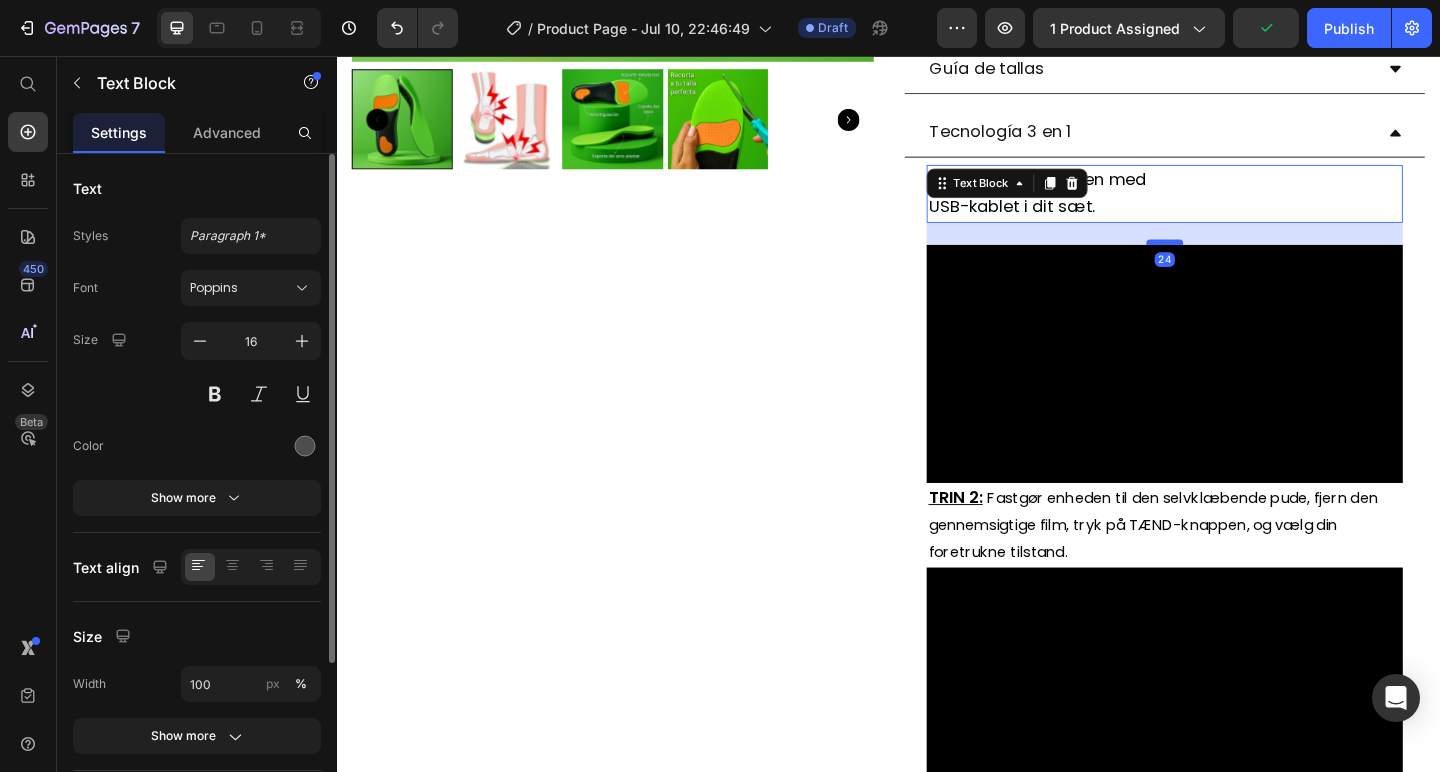 click at bounding box center [1237, 258] 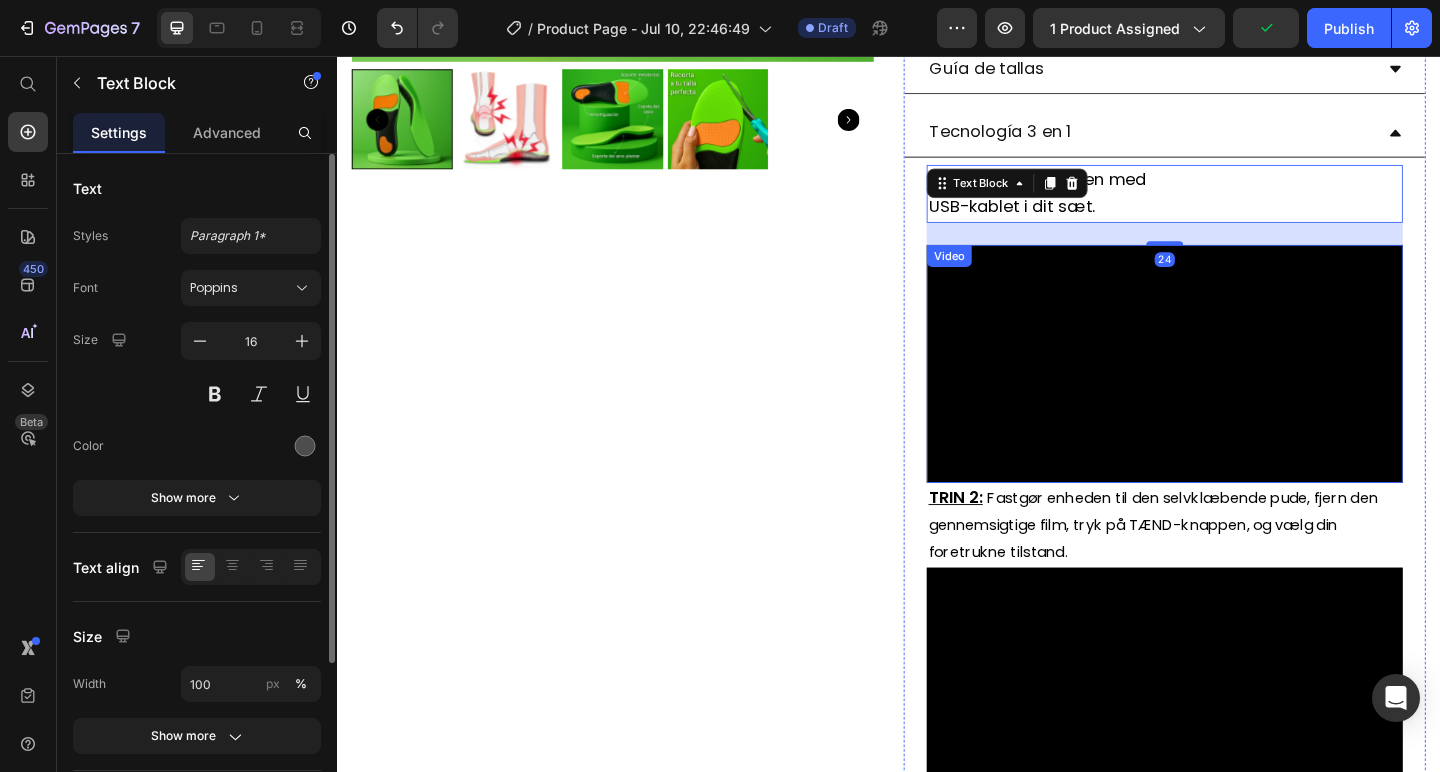 click on "Product Images" at bounding box center [637, 478] 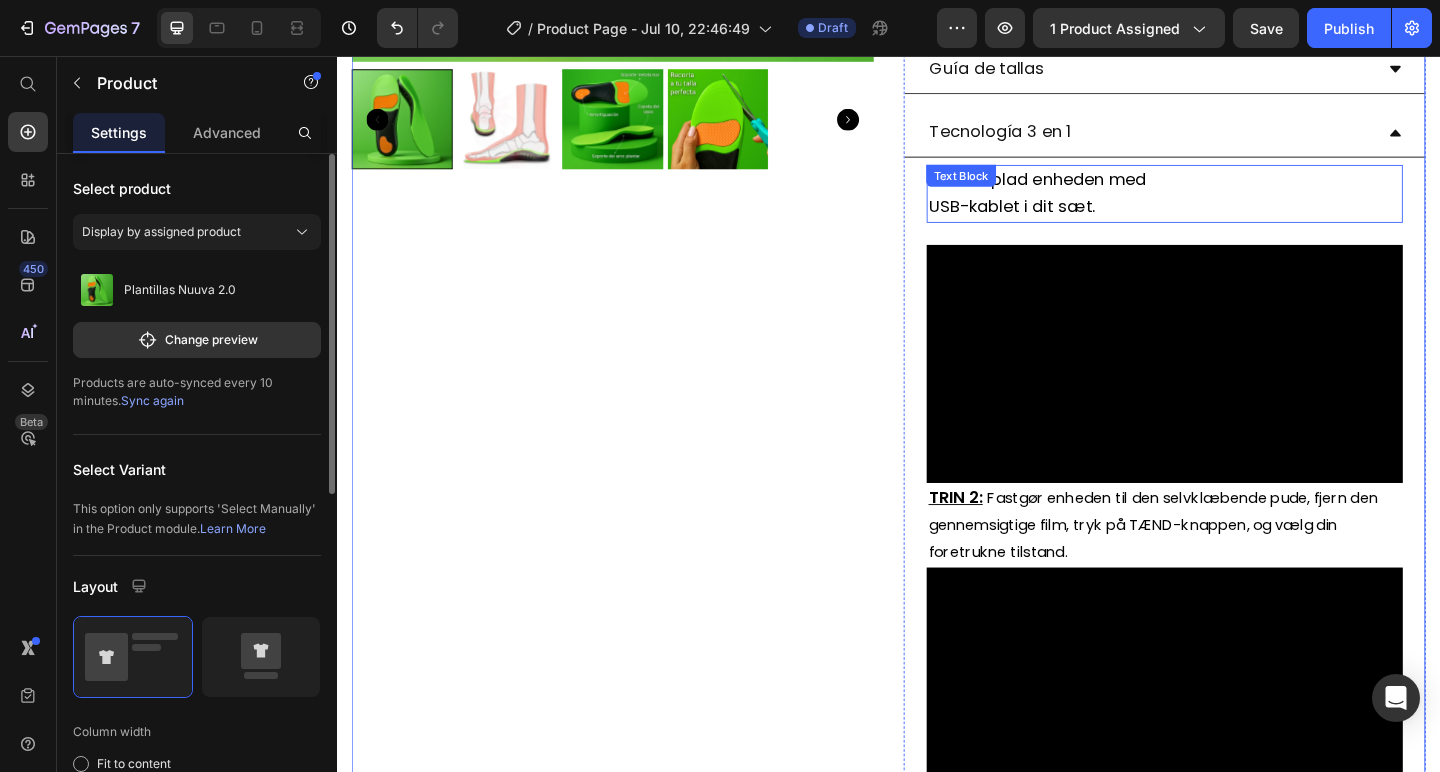 click on "TRIN 1: Oplad enheden med" at bounding box center (1237, 191) 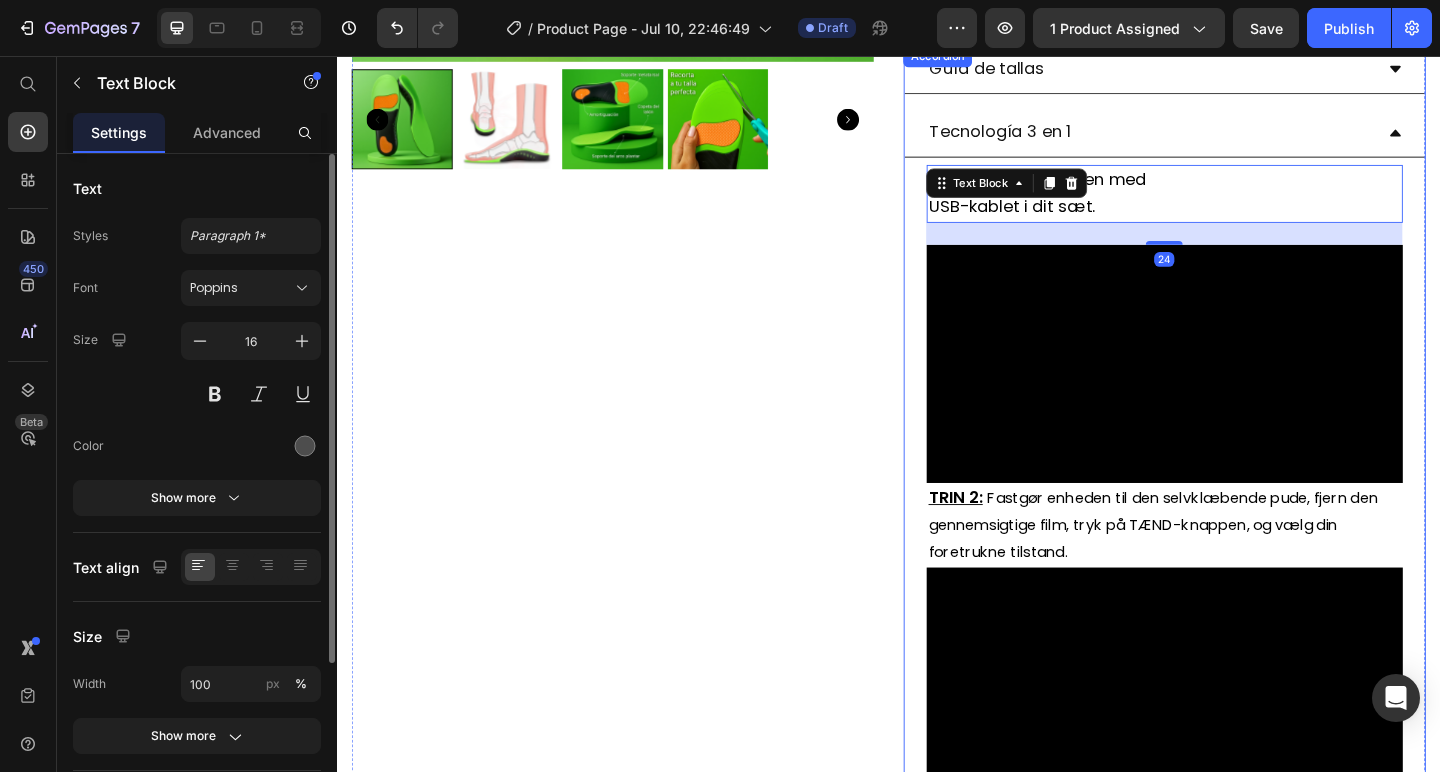 click on "Tecnología 3 en 1" at bounding box center [1221, 139] 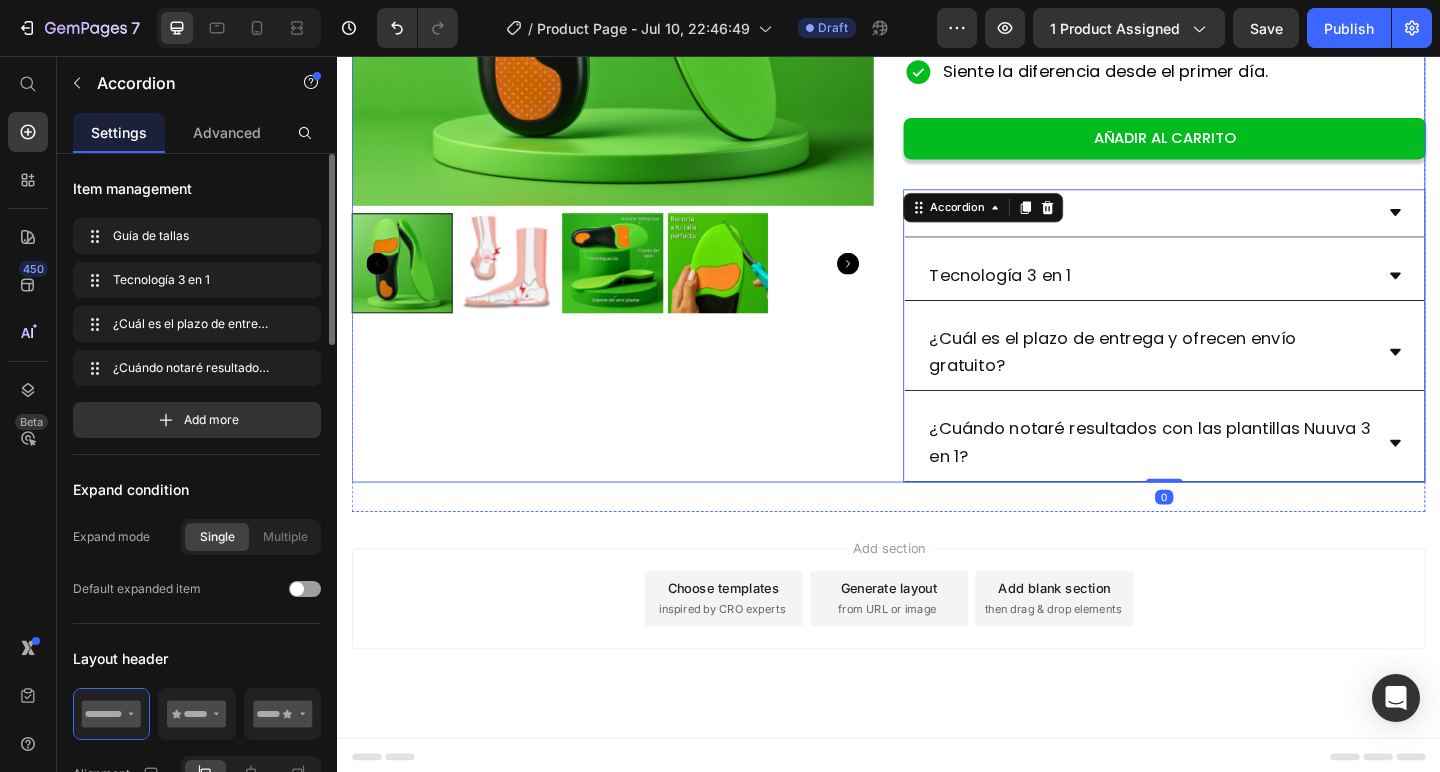scroll, scrollTop: 544, scrollLeft: 0, axis: vertical 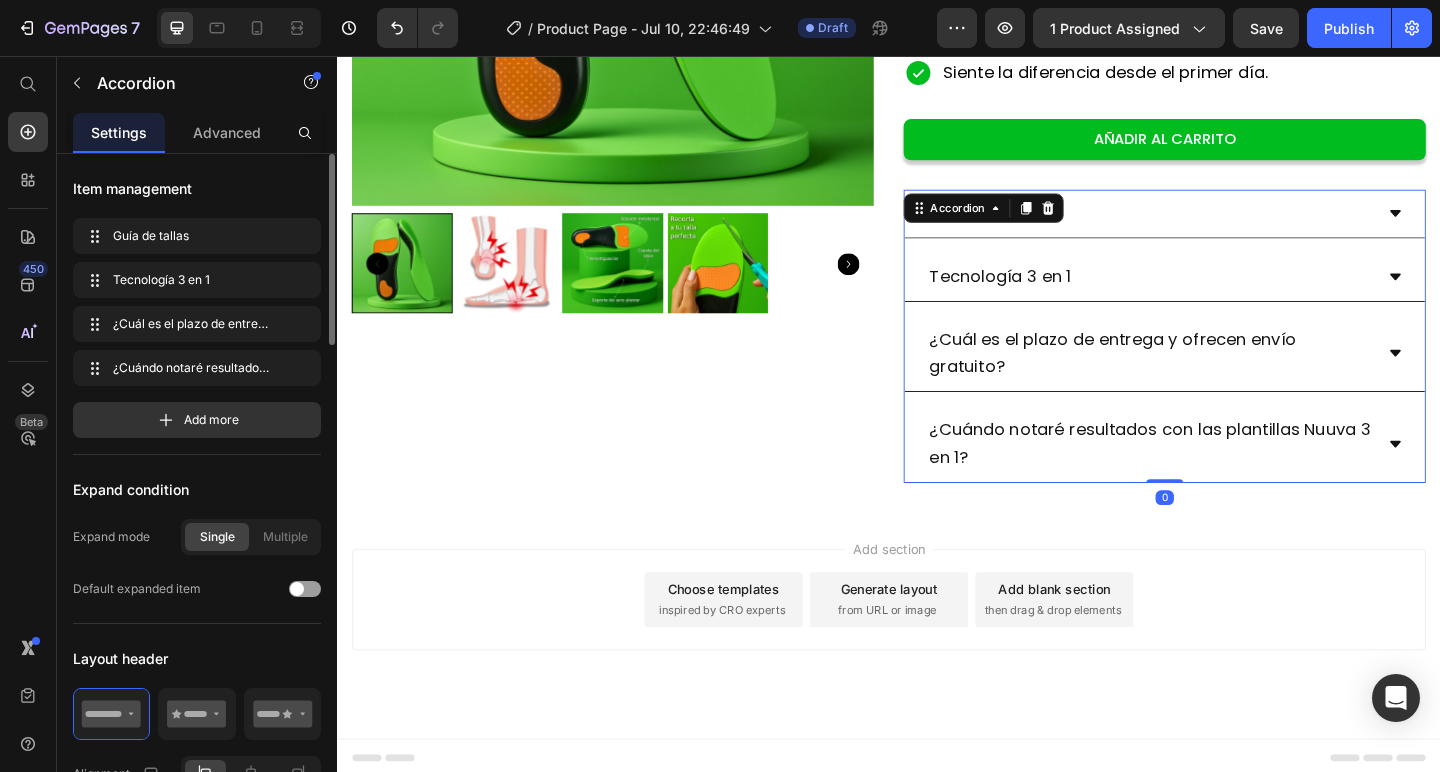 click on "Tecnología 3 en 1" at bounding box center (1221, 296) 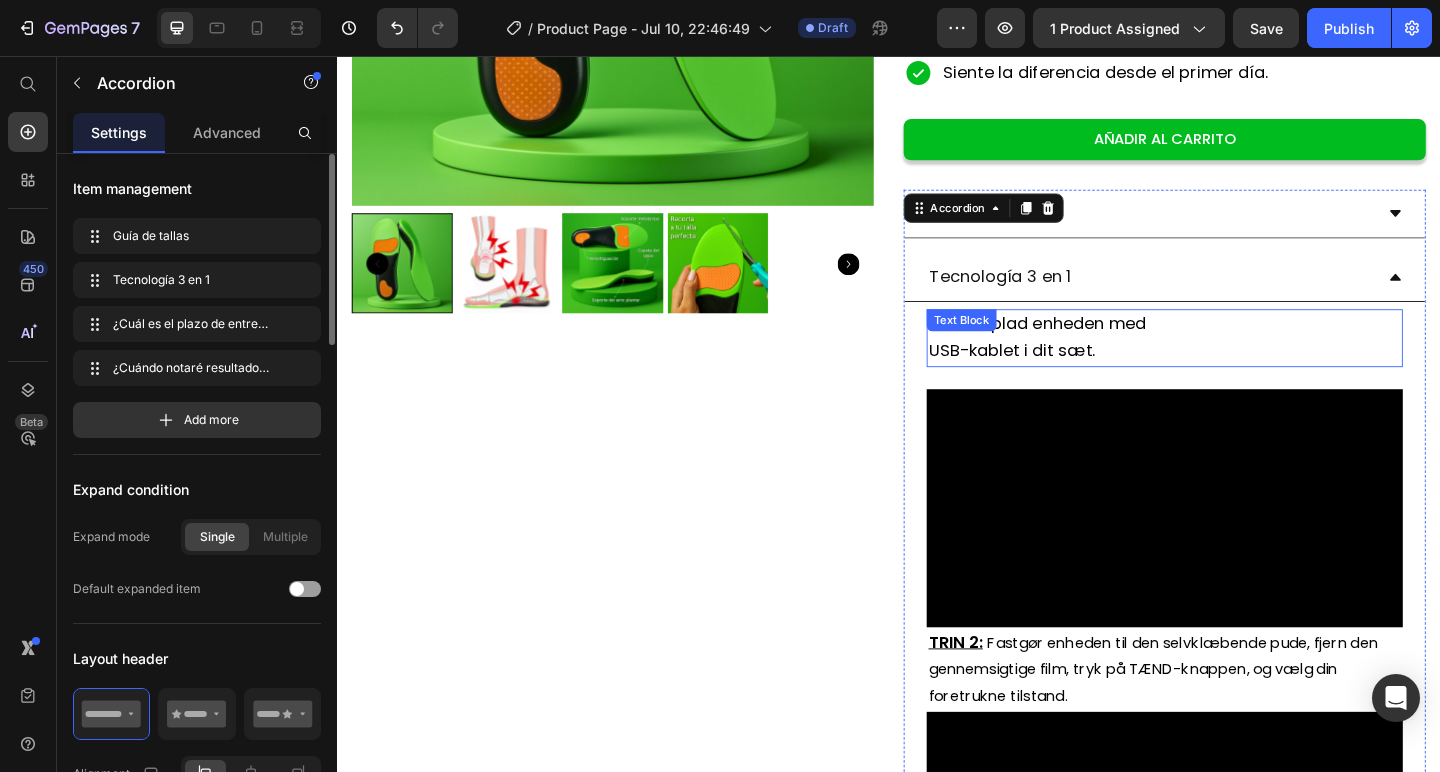 click on "TRIN 1: Oplad enheden med" at bounding box center [1237, 348] 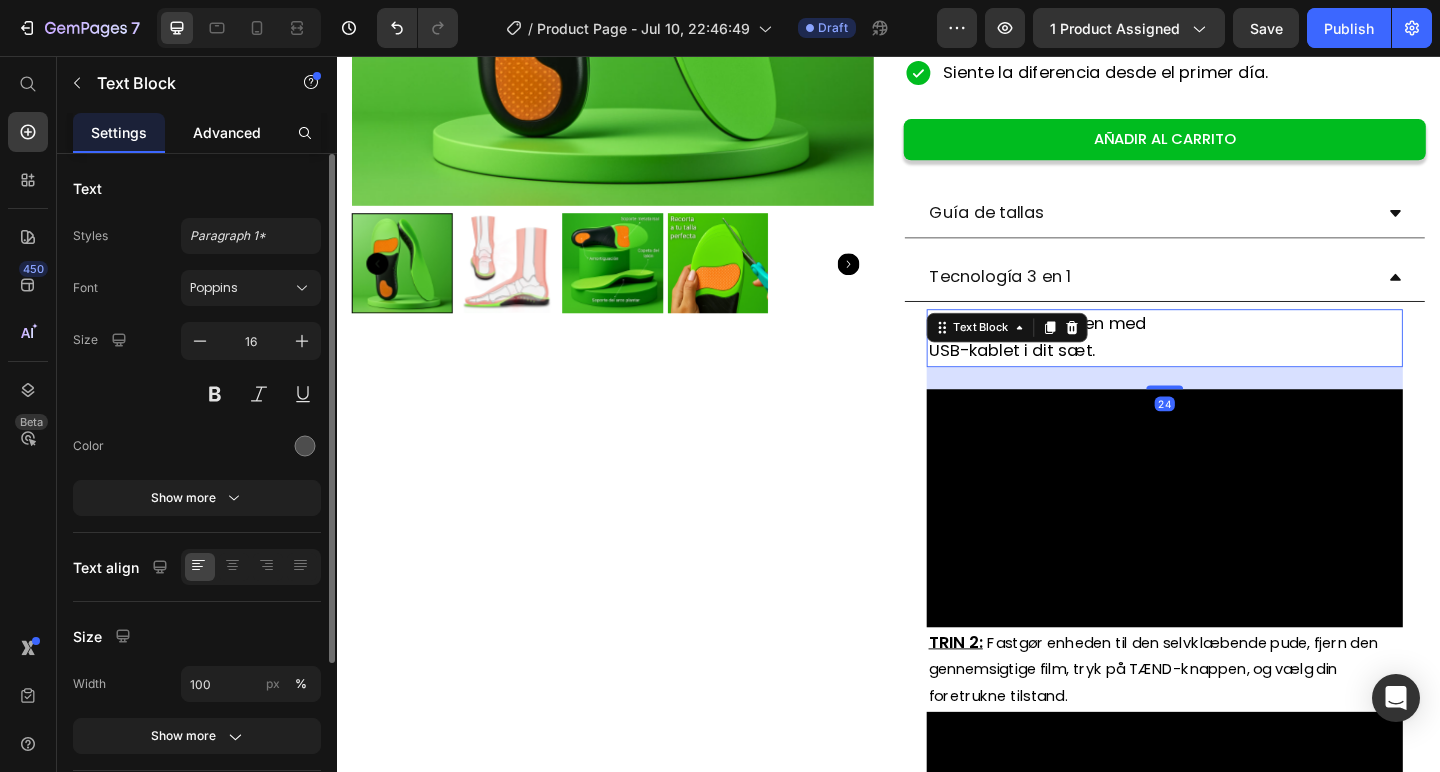 click on "Advanced" 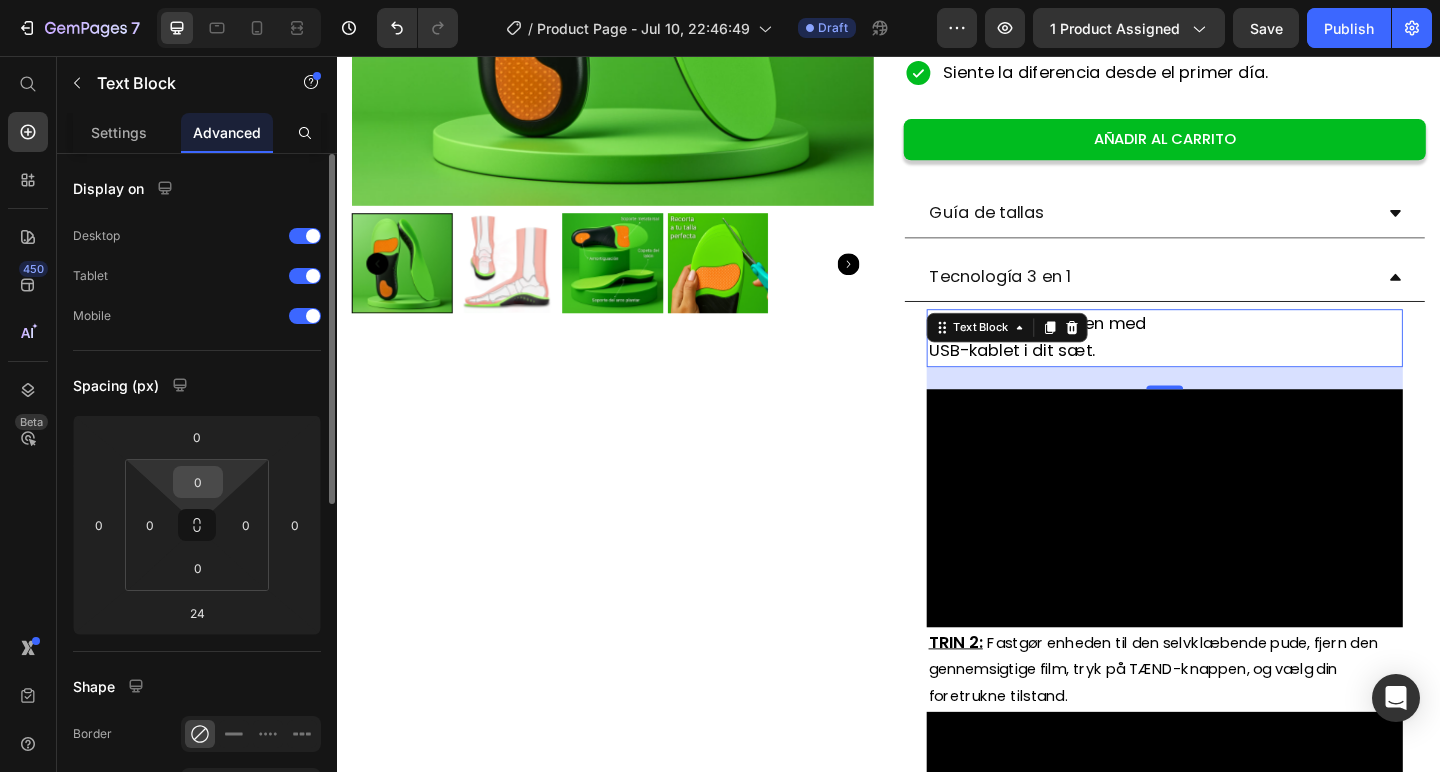 click on "0" at bounding box center (198, 482) 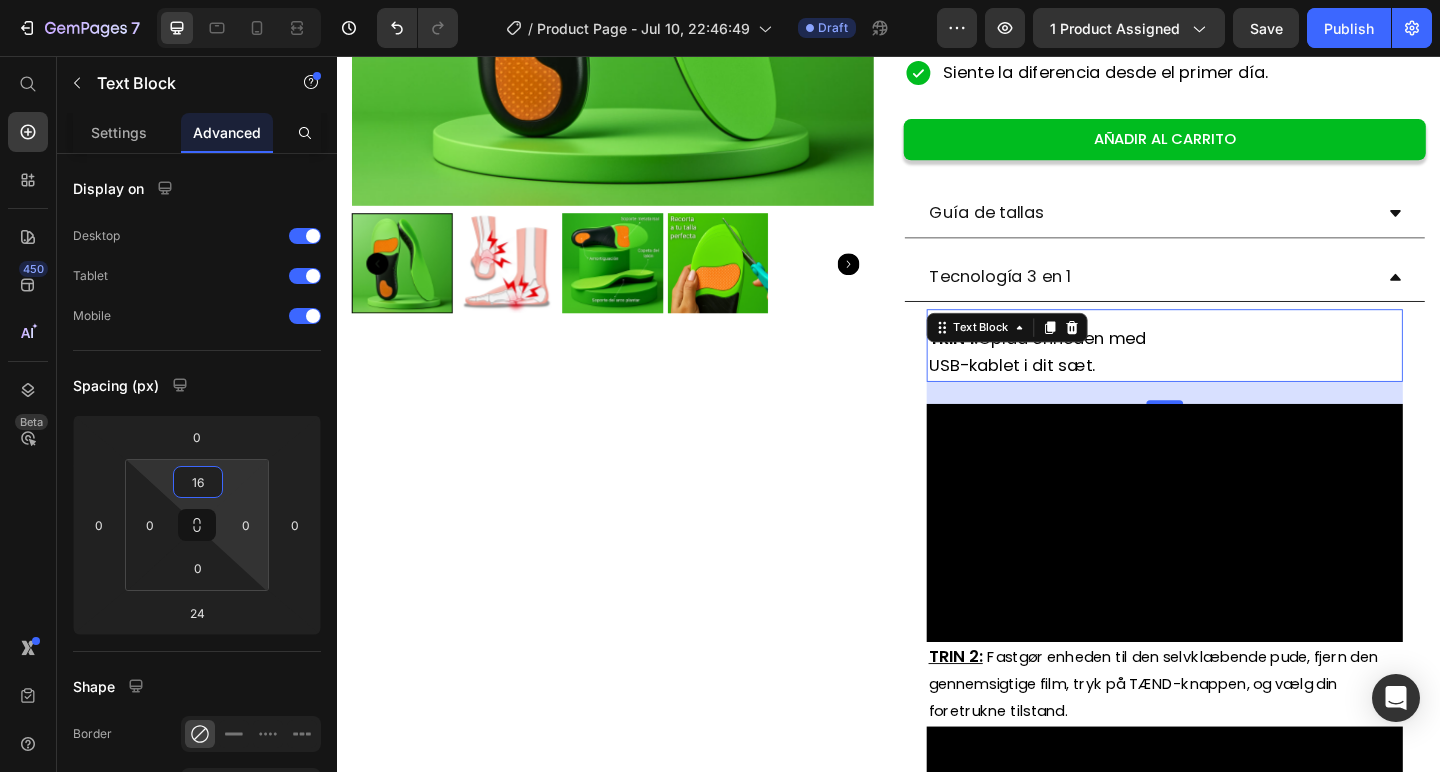 type on "16" 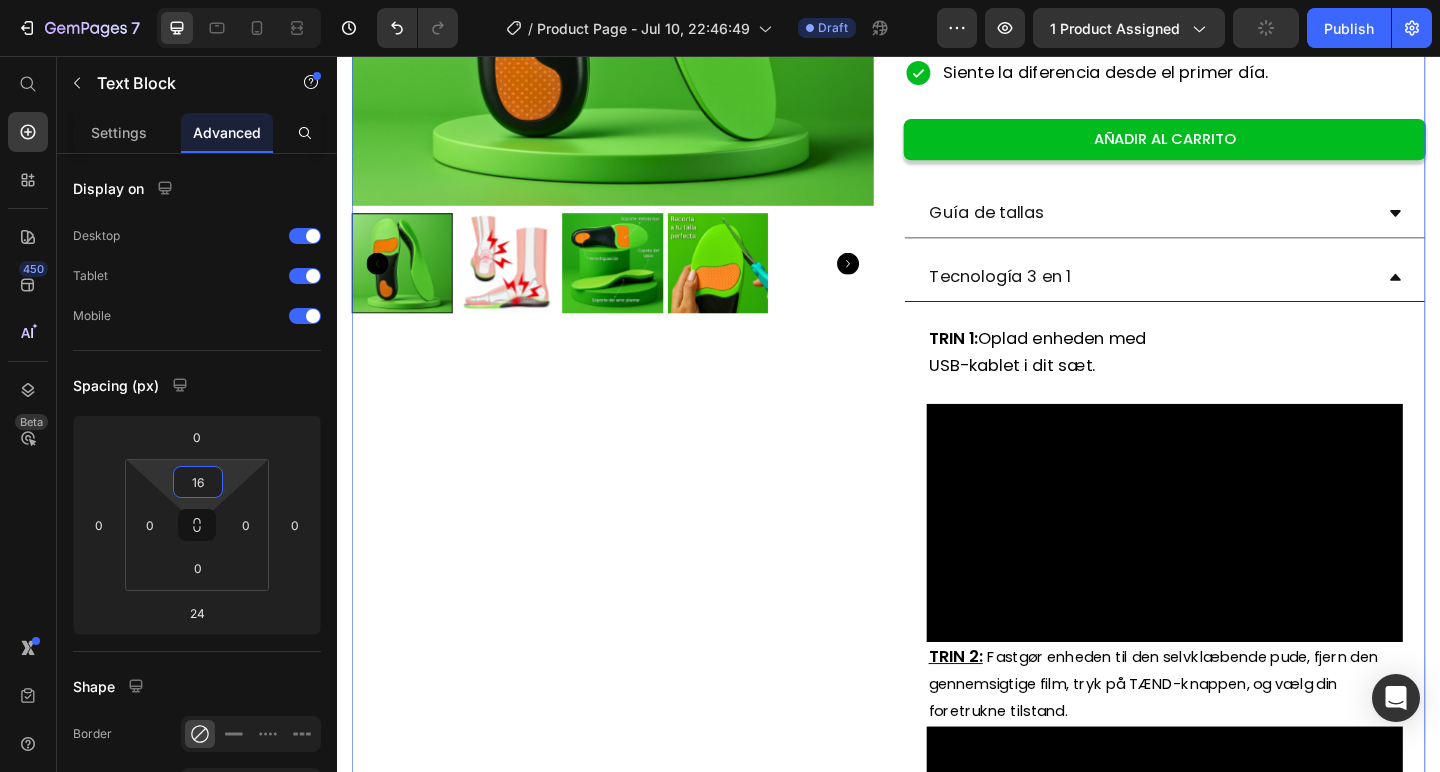 click on "Product Images" at bounding box center [637, 643] 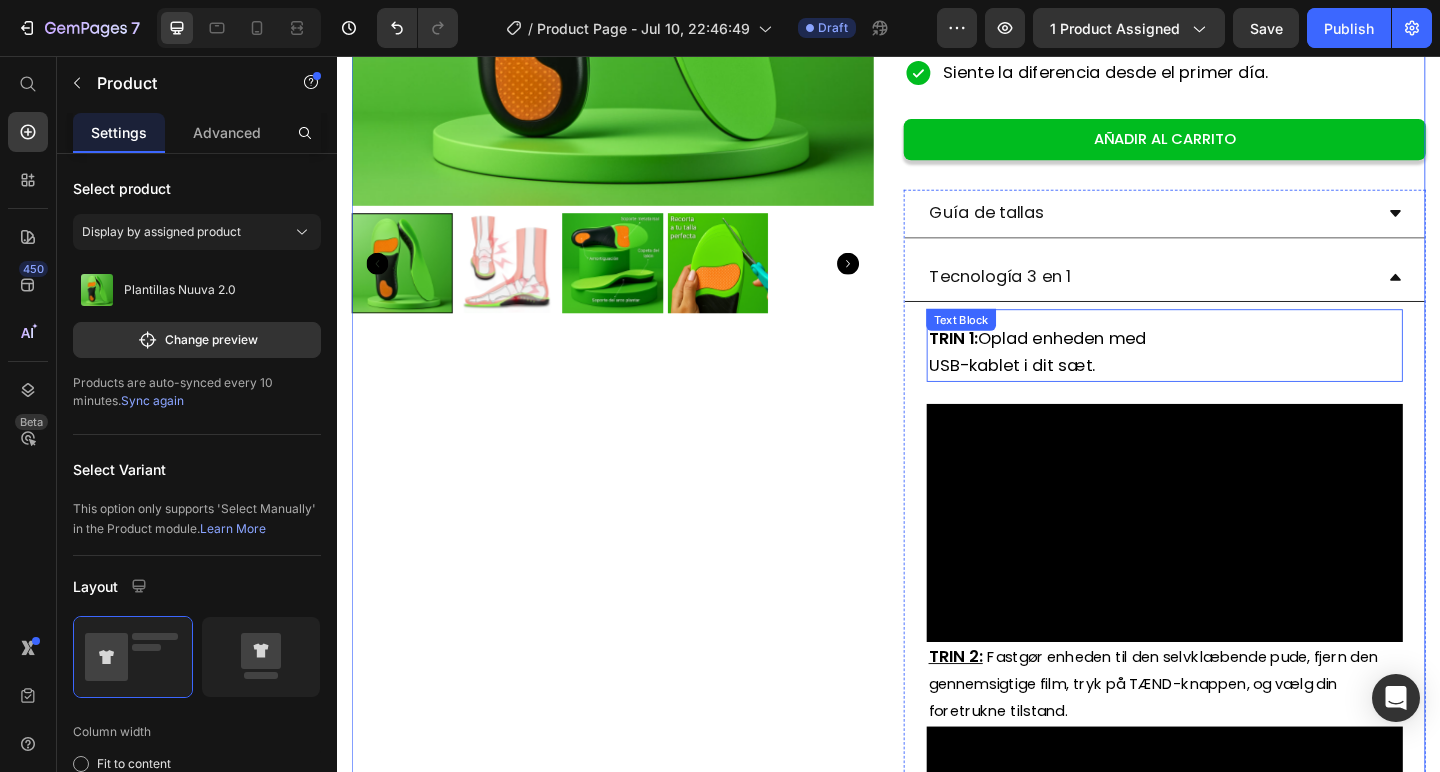 click on "USB-kablet i dit sæt." at bounding box center [1070, 391] 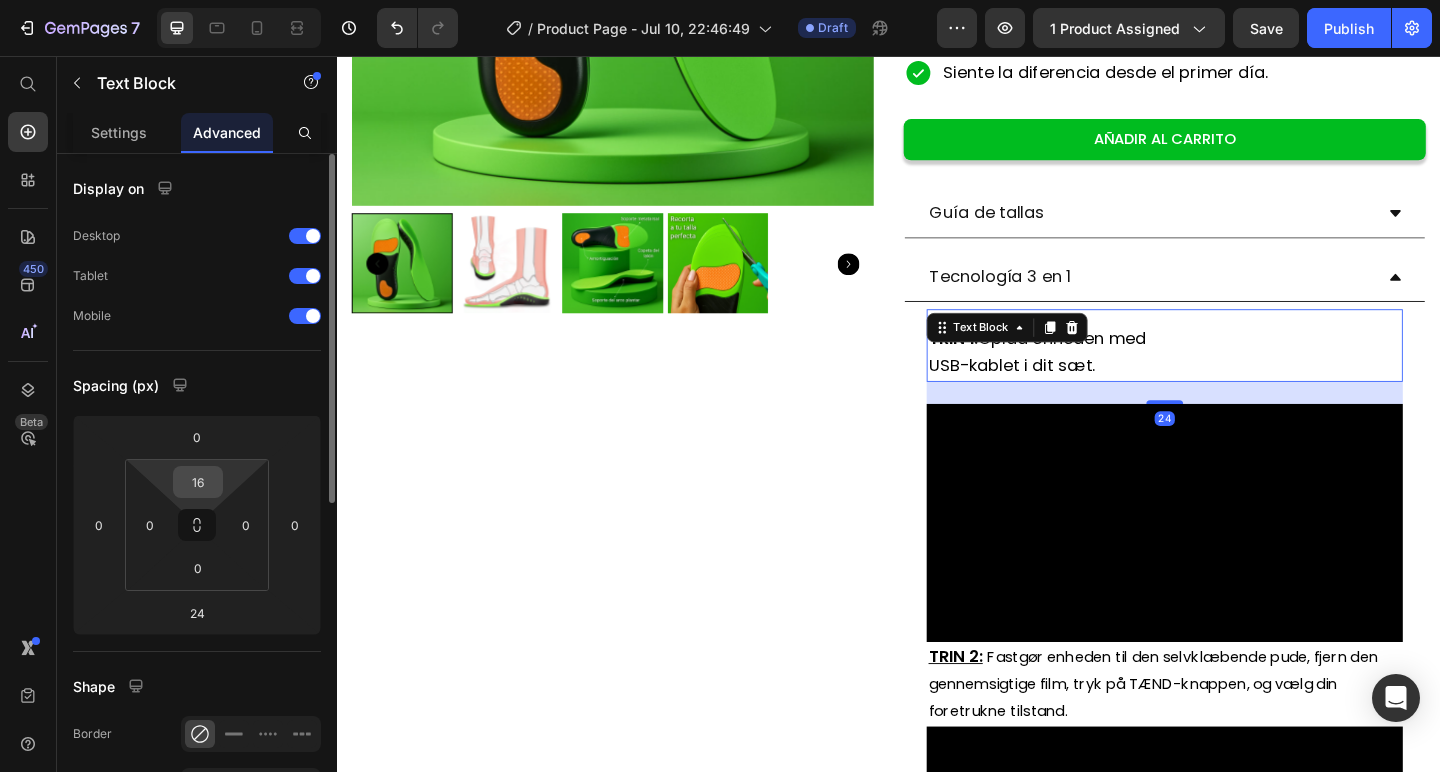 click on "16" at bounding box center [198, 482] 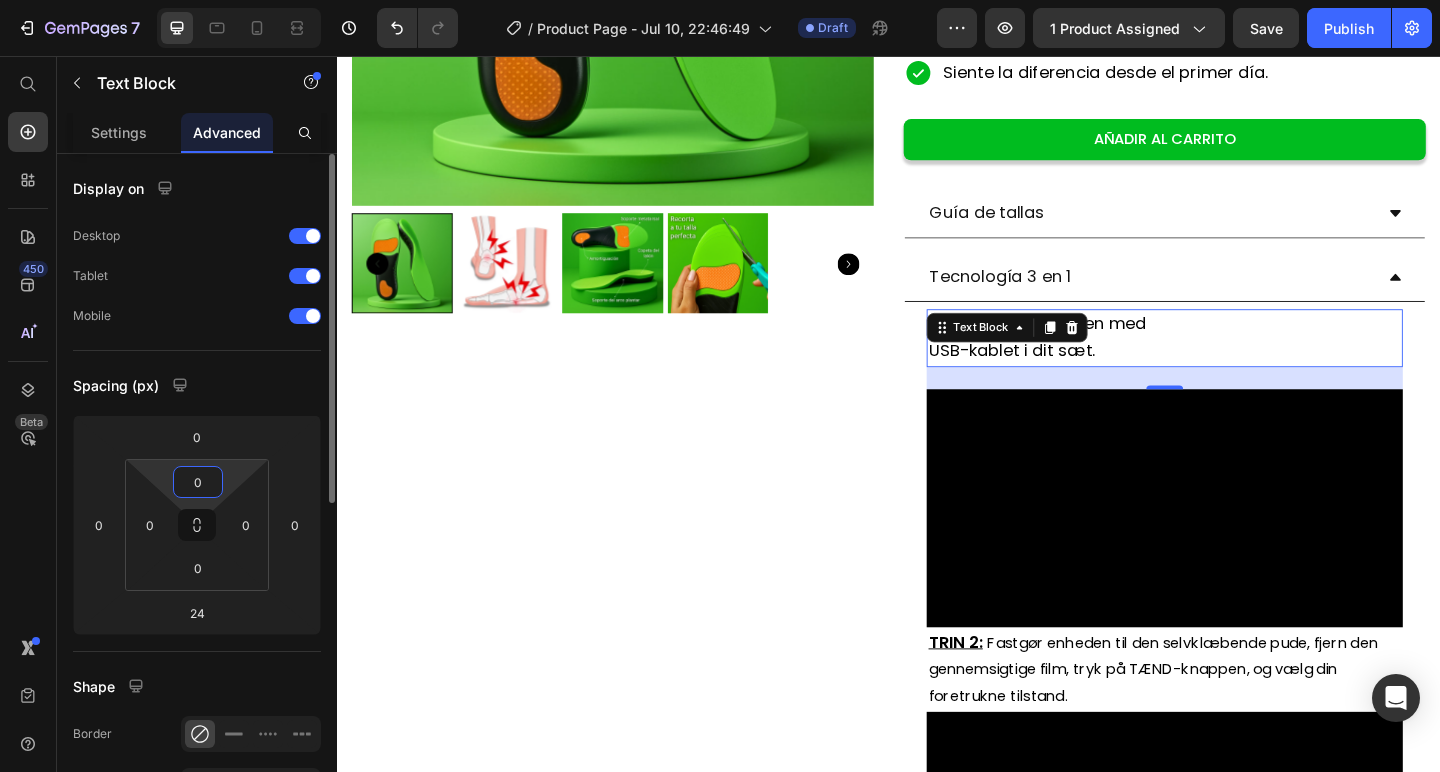 type on "0" 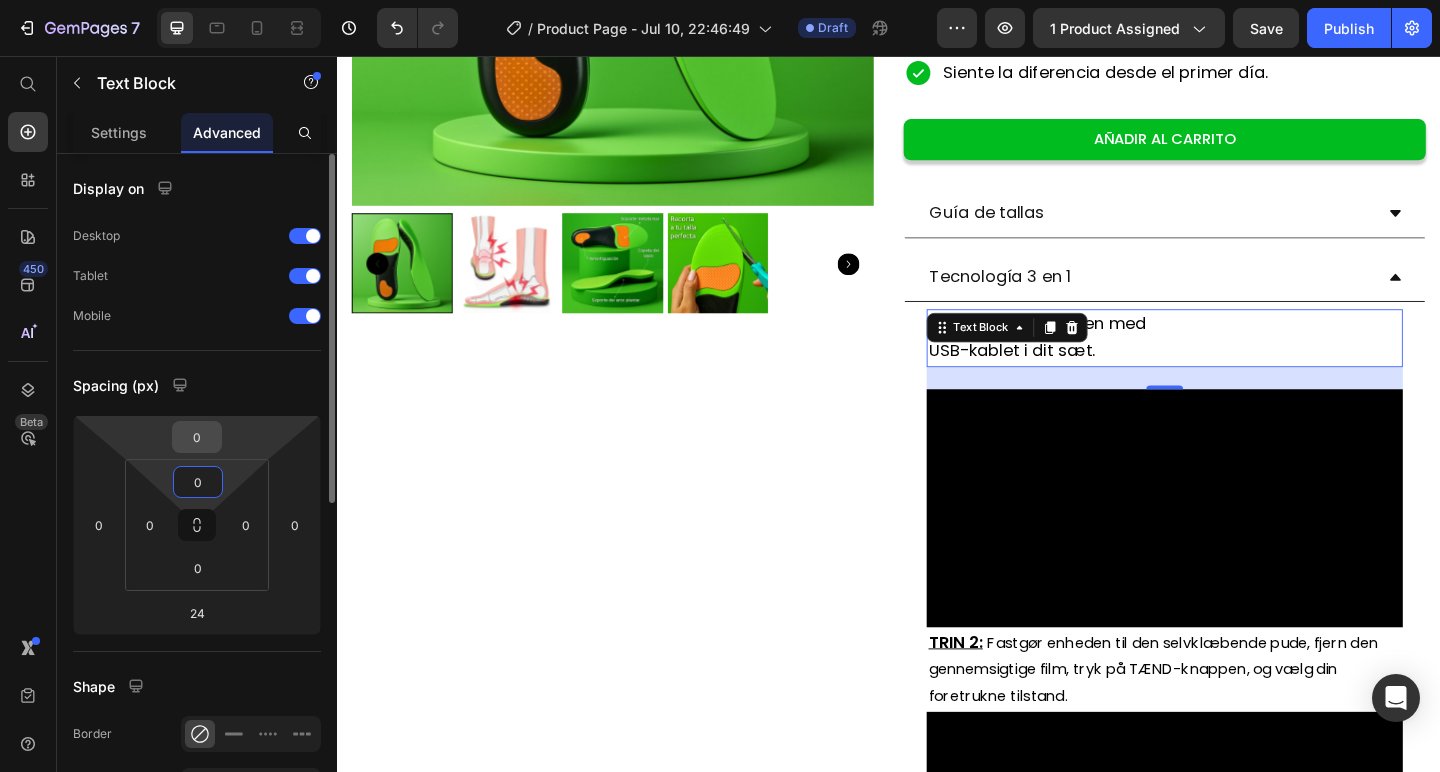 click on "0" at bounding box center [197, 437] 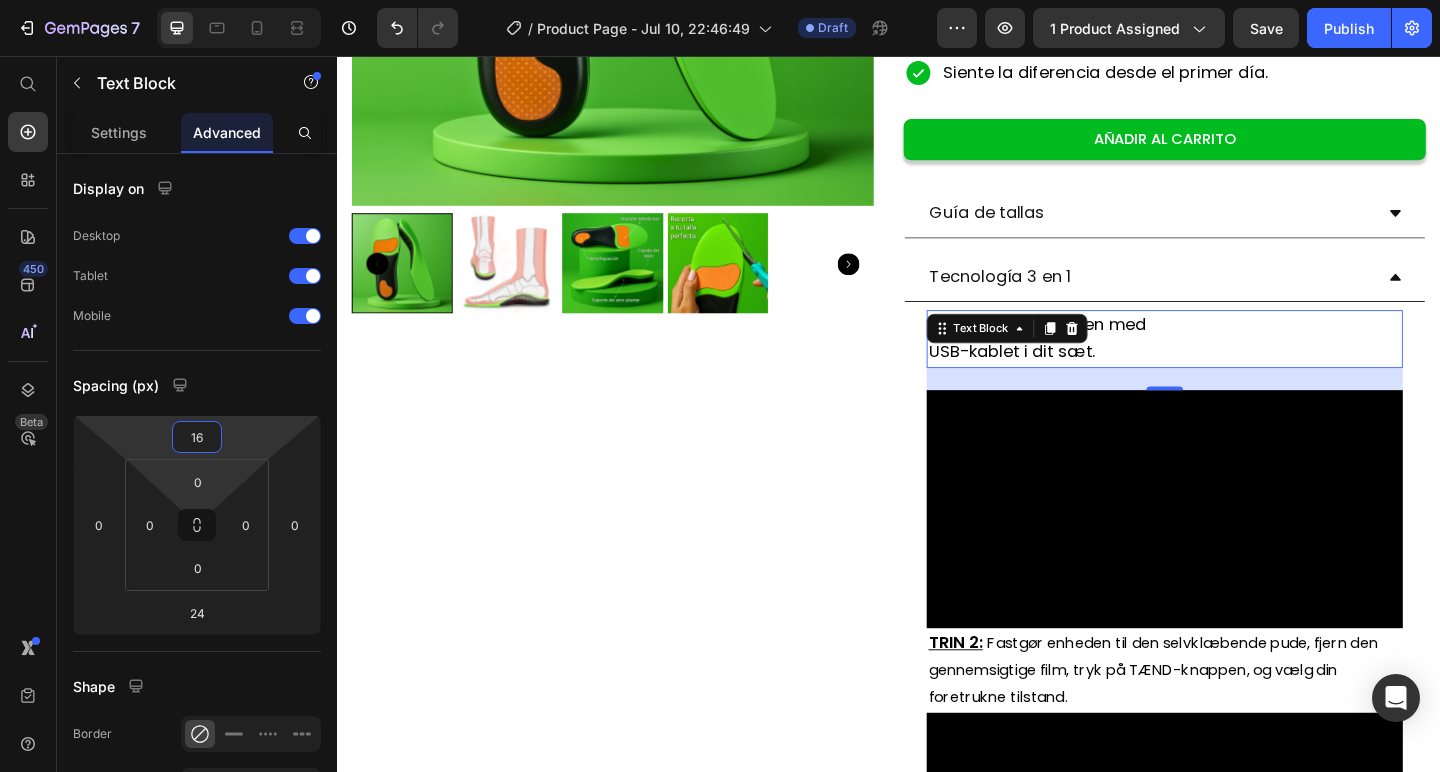 type on "16" 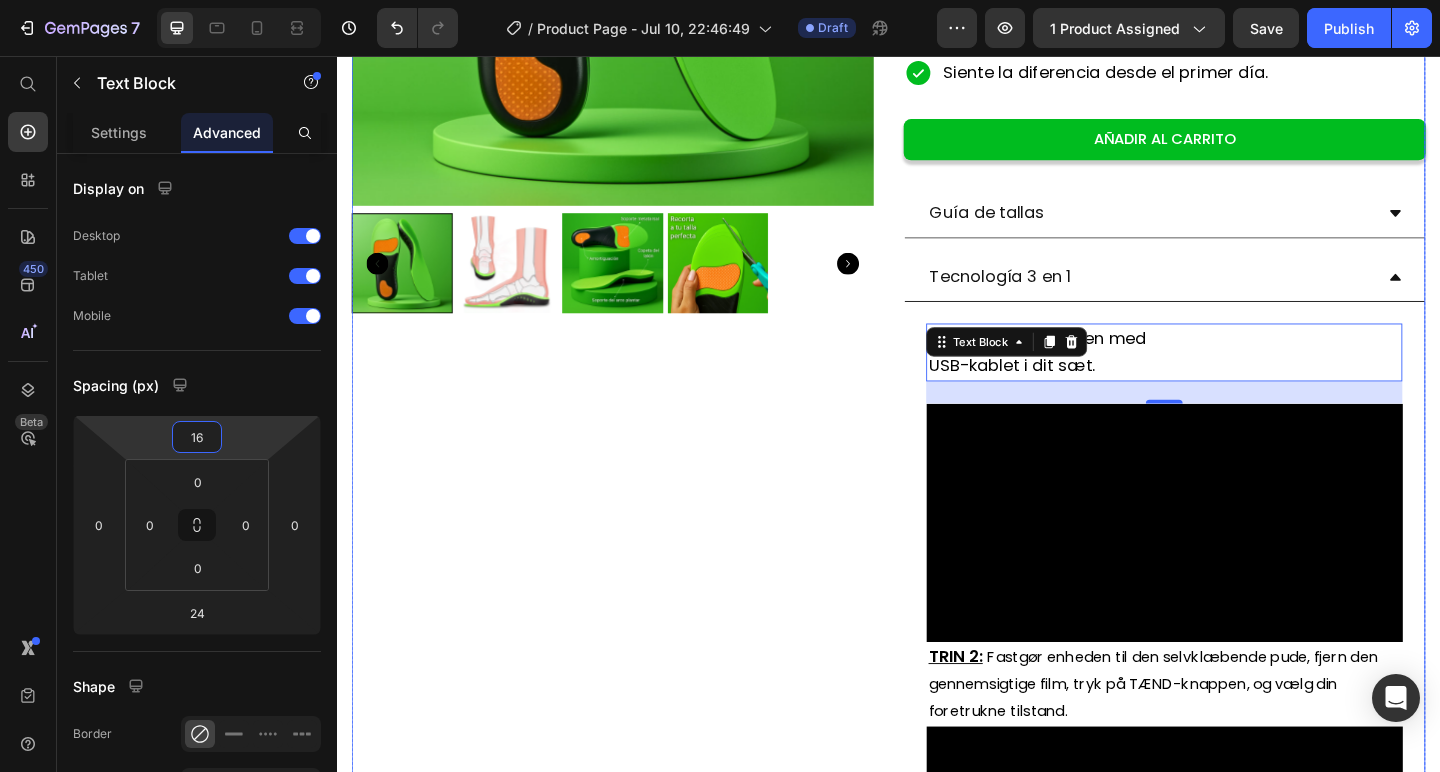 click on "Product Images" at bounding box center [637, 643] 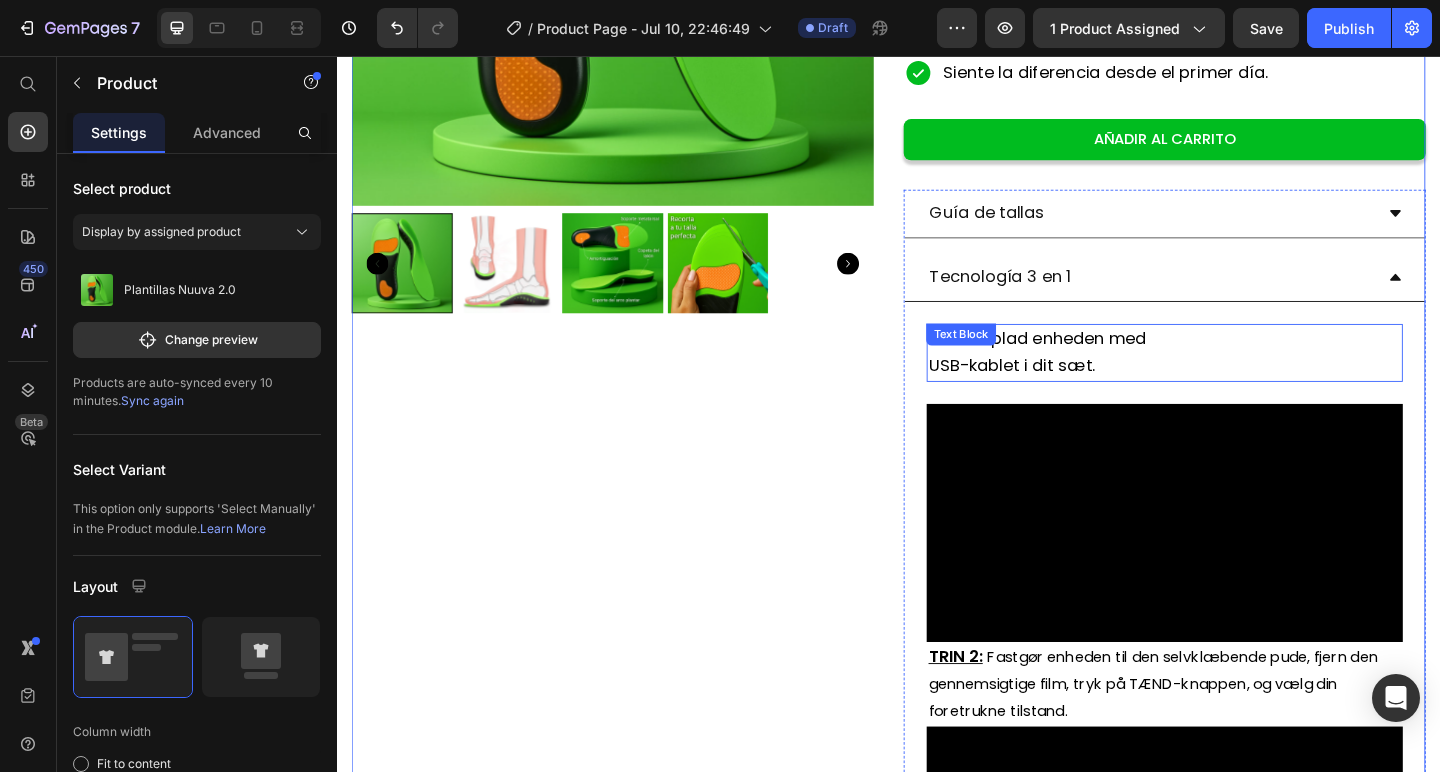 click on "USB-kablet i dit sæt." at bounding box center (1237, 393) 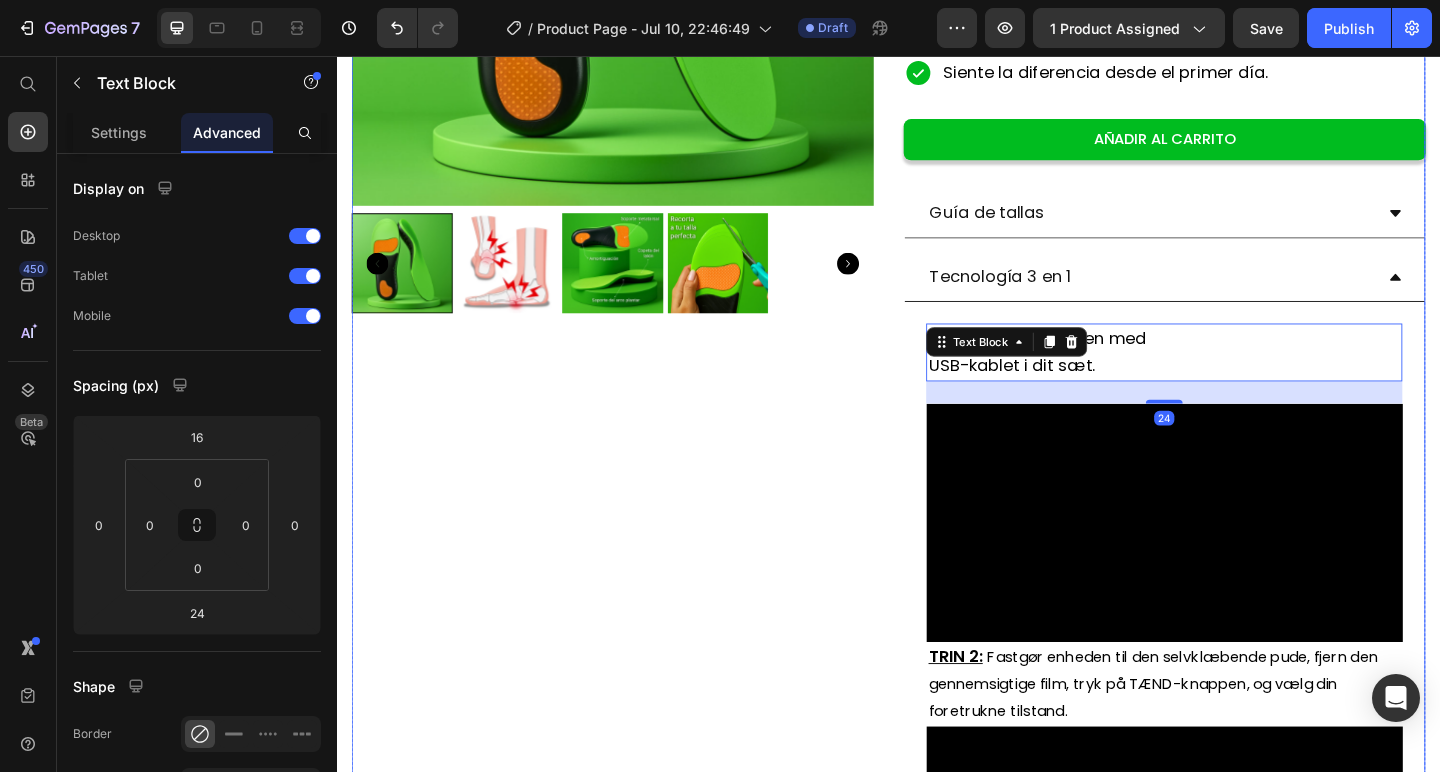 click on "Product Images" at bounding box center (637, 643) 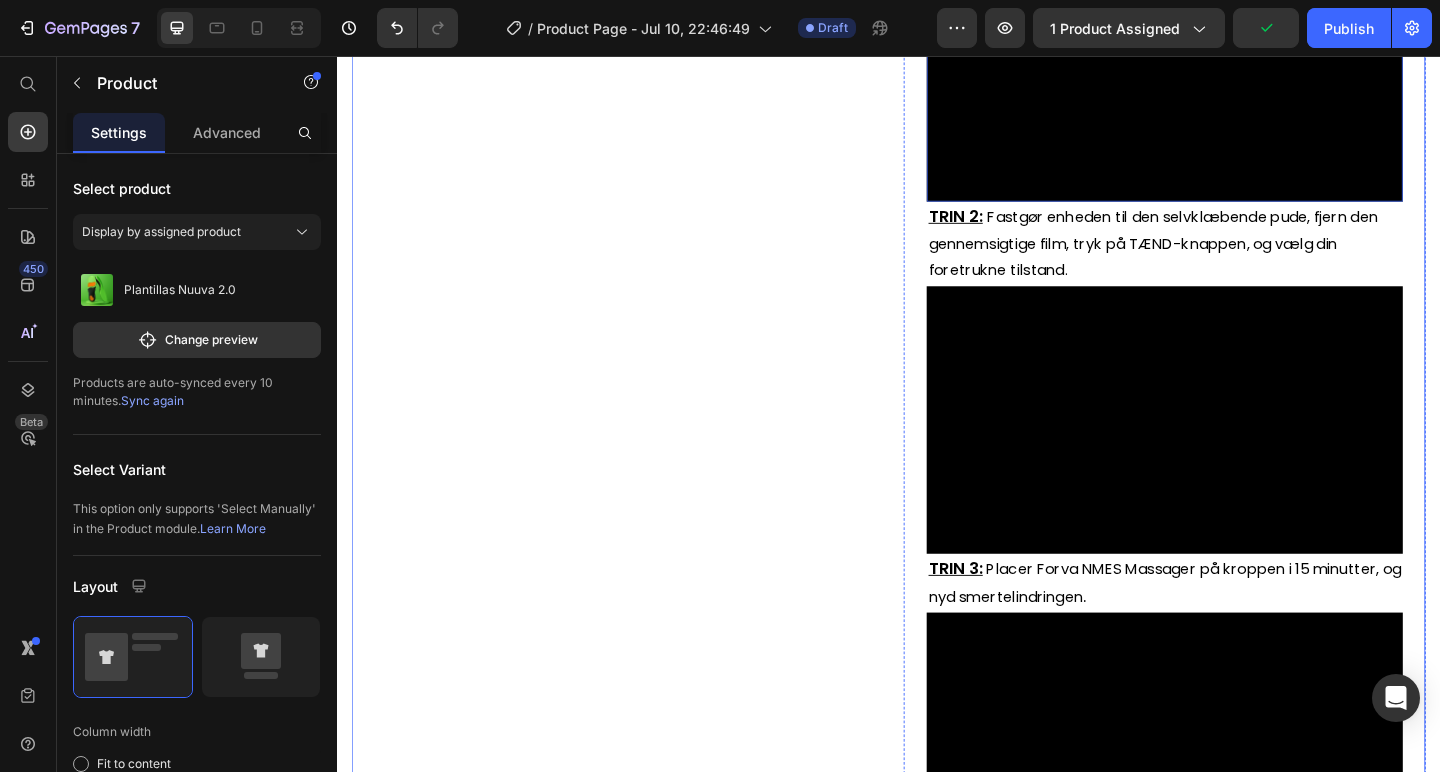 scroll, scrollTop: 1057, scrollLeft: 0, axis: vertical 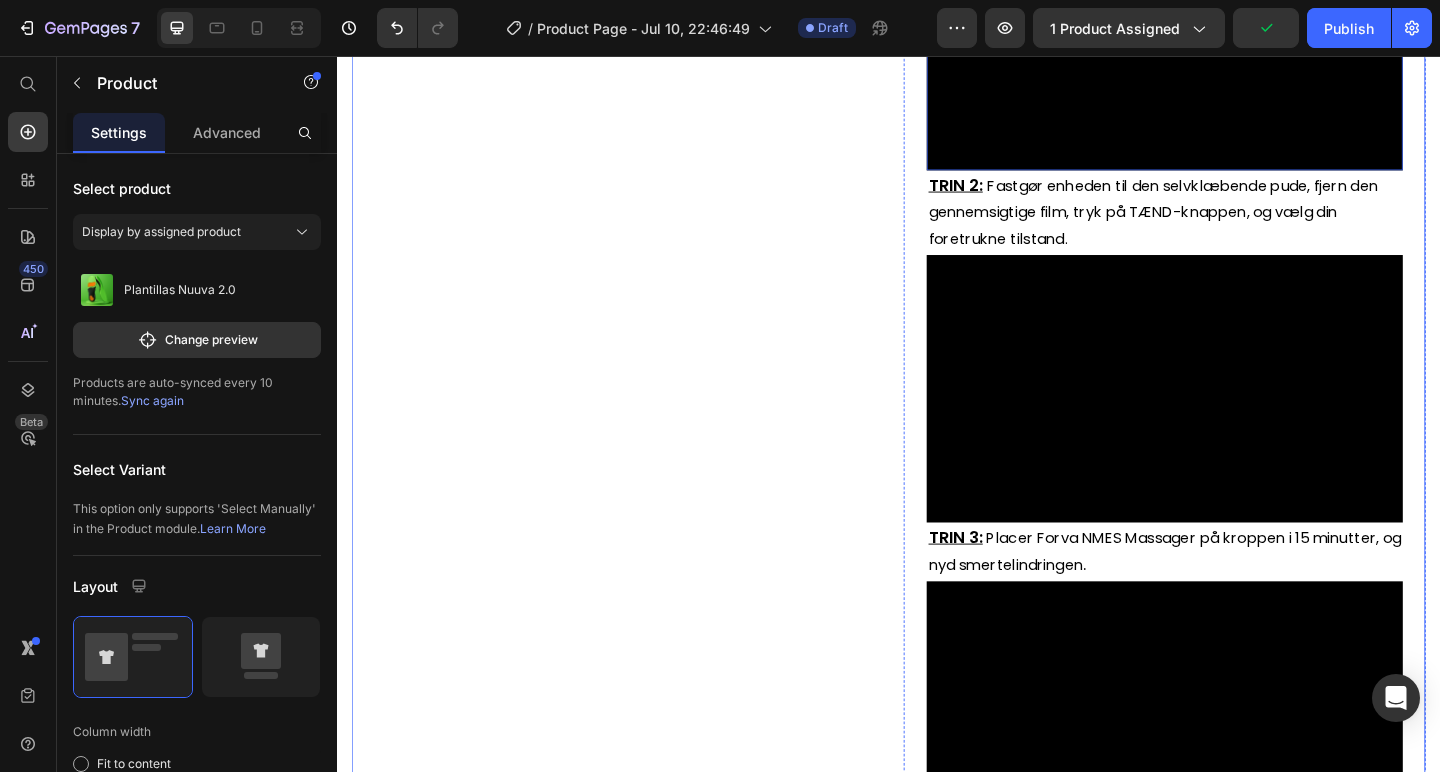 click at bounding box center (1237, 50) 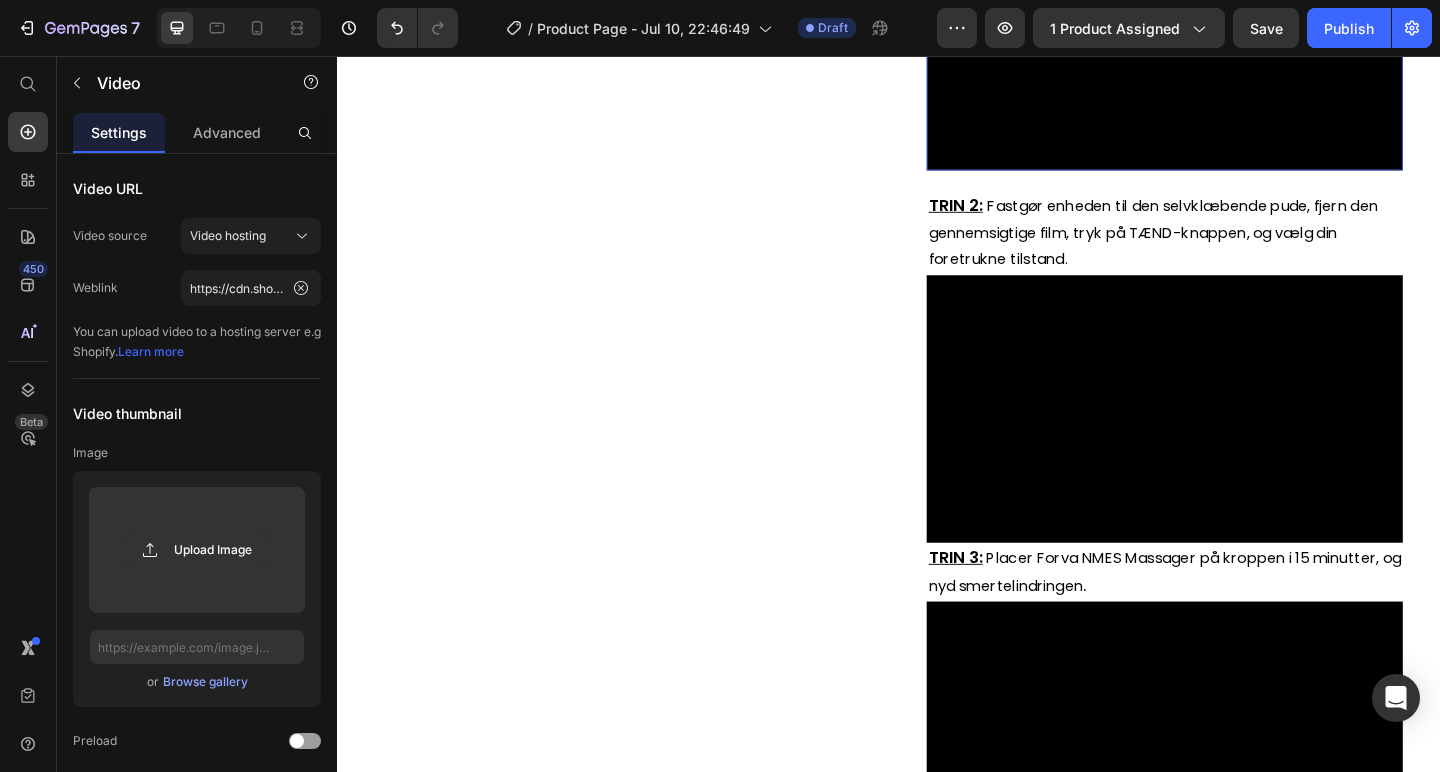 drag, startPoint x: 1241, startPoint y: 431, endPoint x: 1241, endPoint y: 452, distance: 21 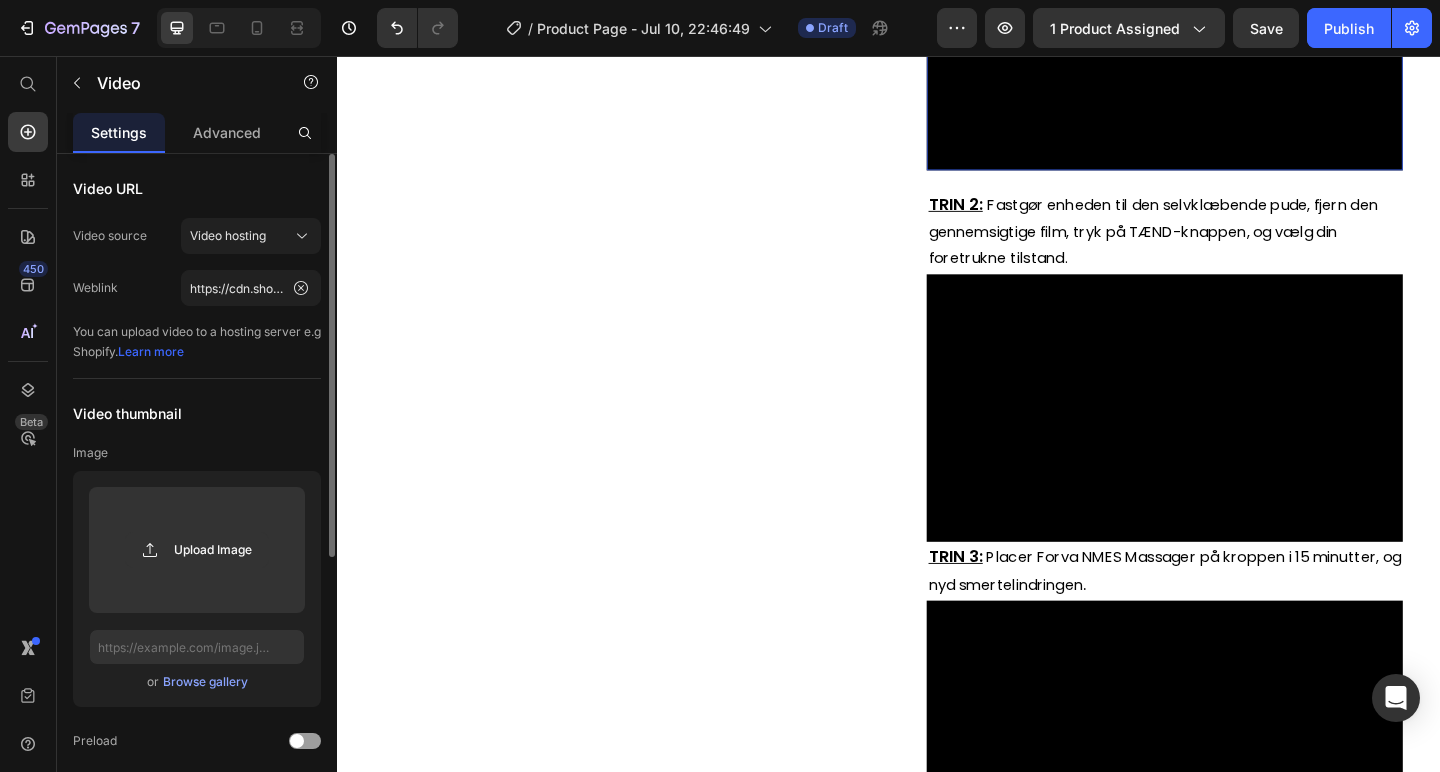 click on "Advanced" 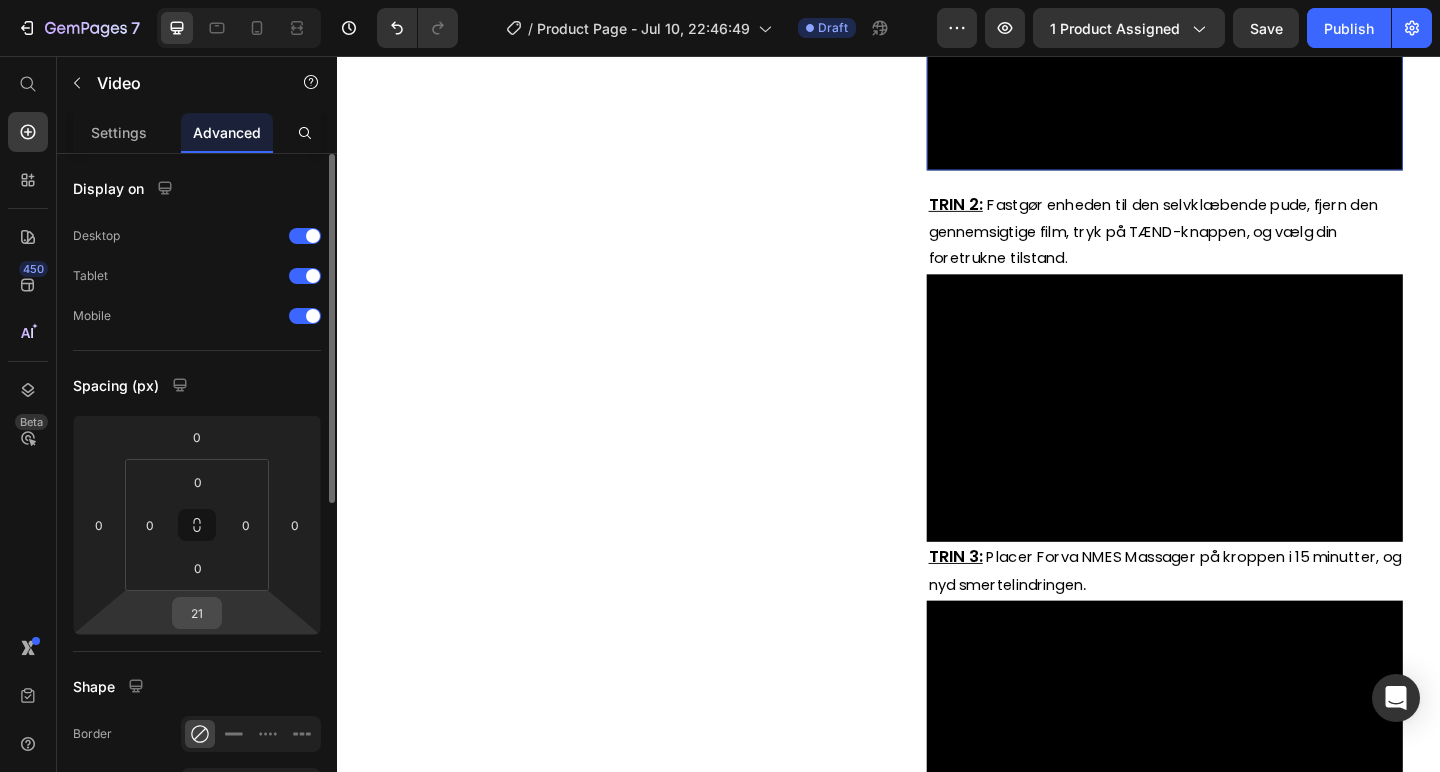 click on "21" at bounding box center (197, 613) 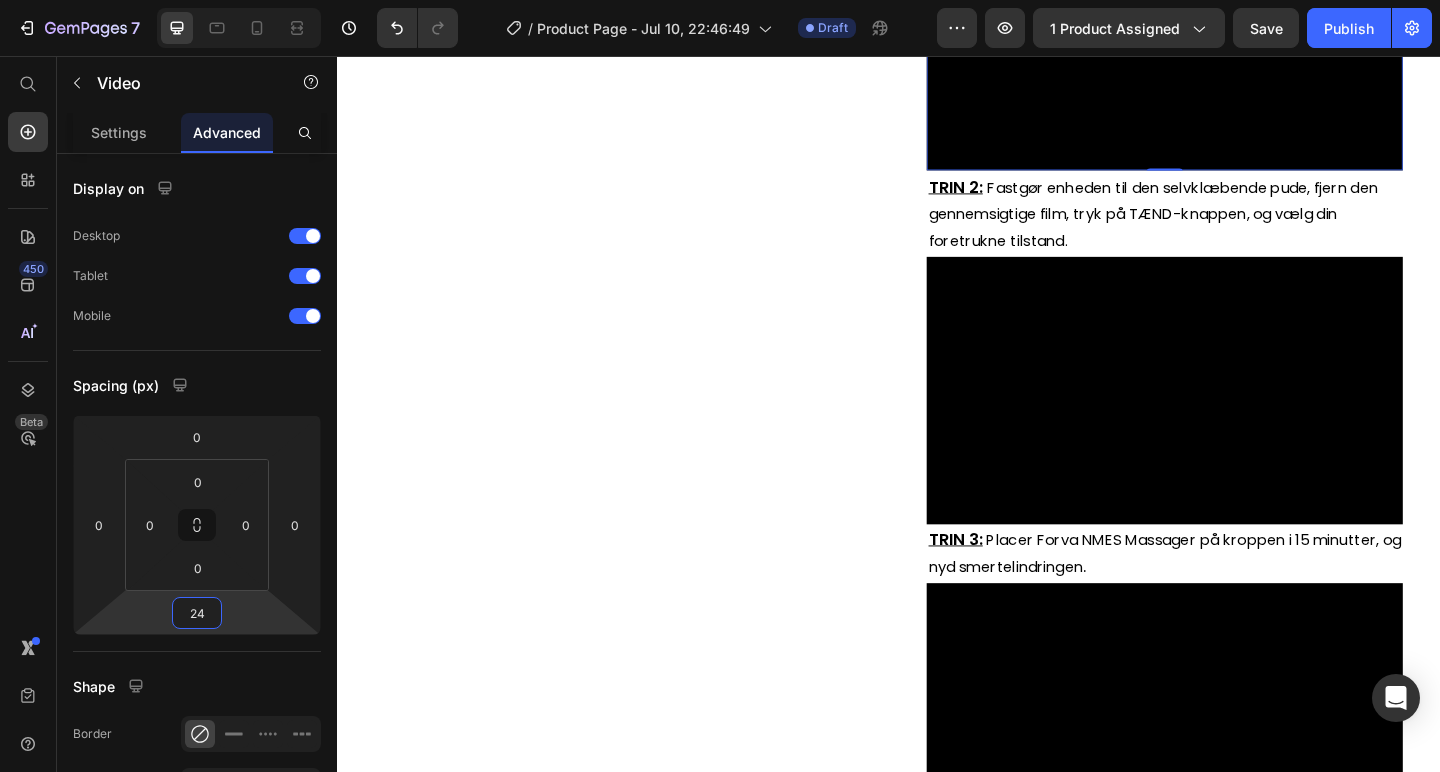type on "24" 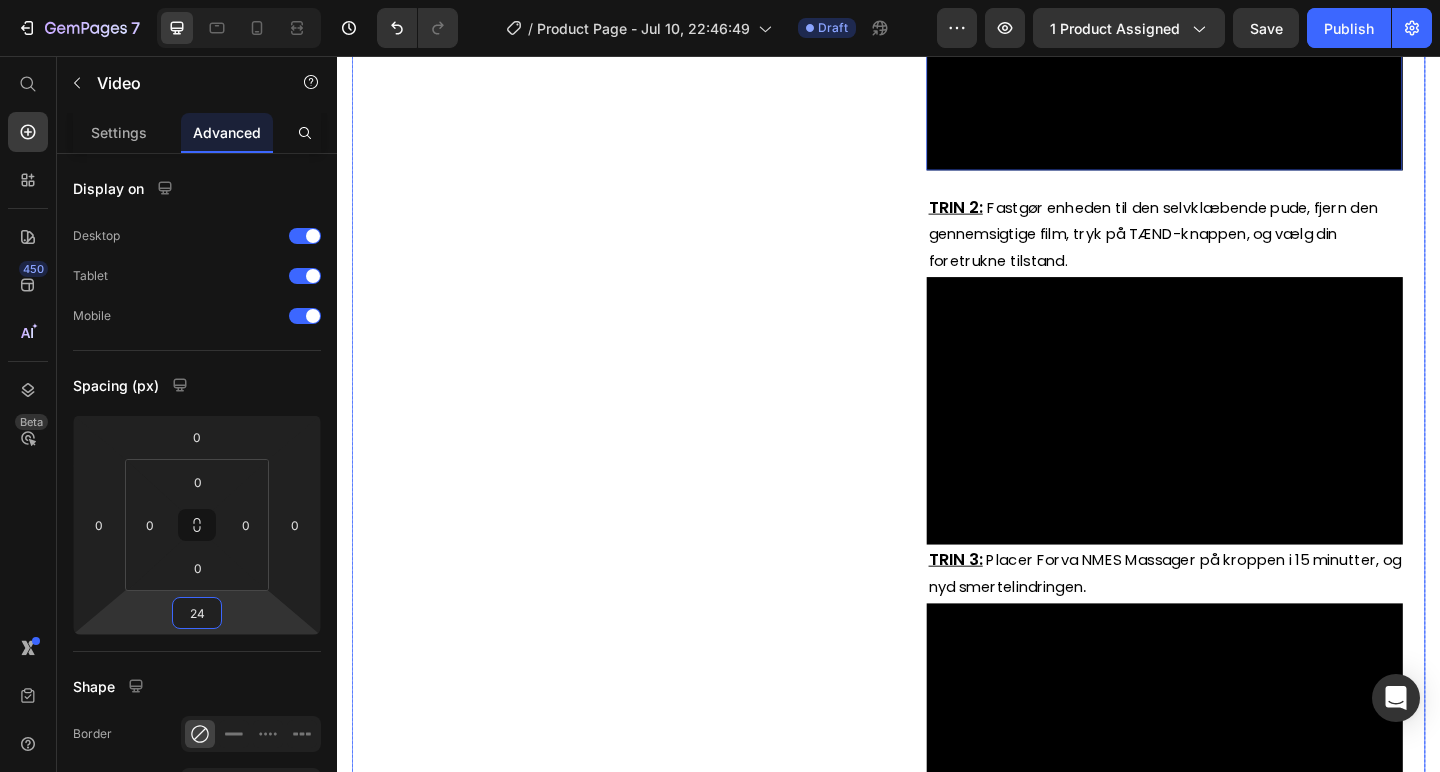 click on "Product Images" at bounding box center (637, 142) 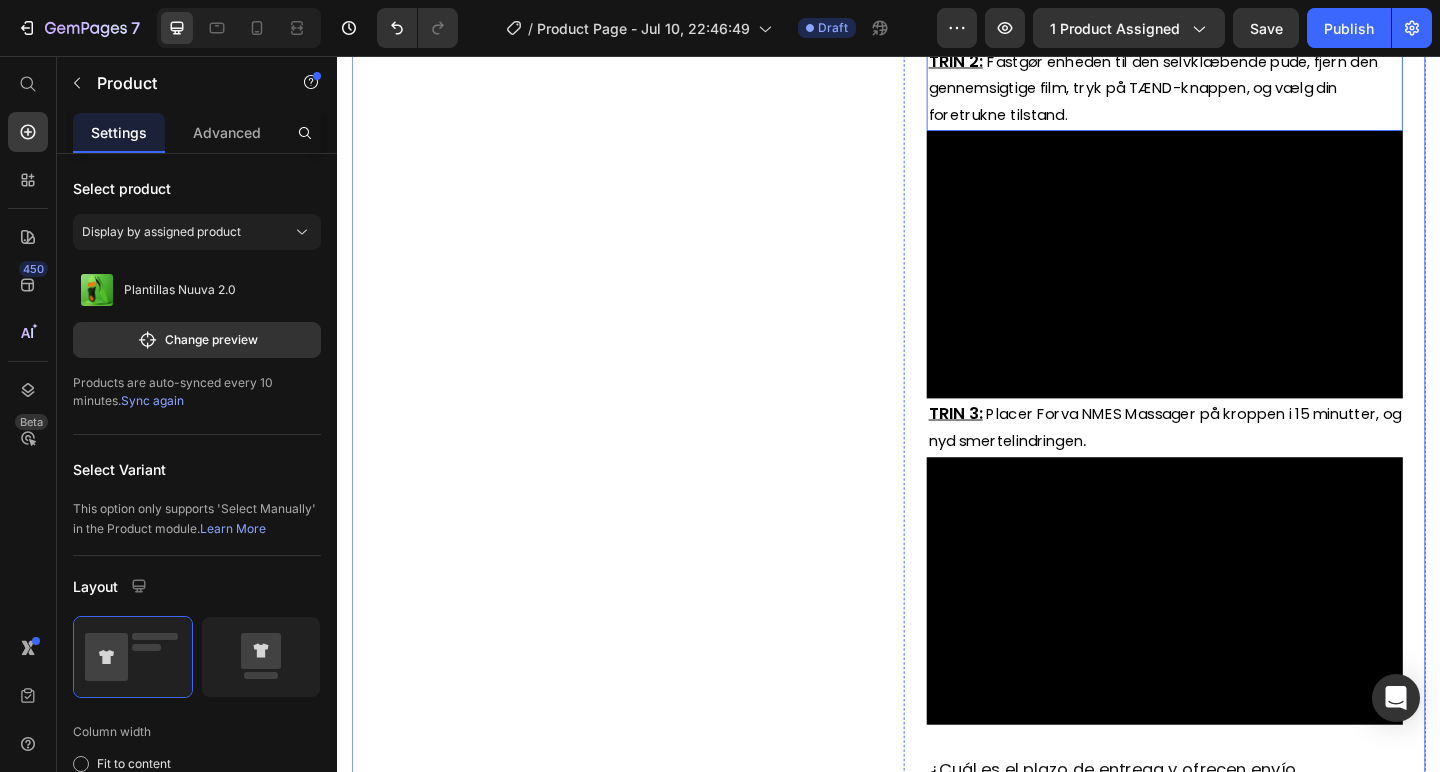 scroll, scrollTop: 1226, scrollLeft: 0, axis: vertical 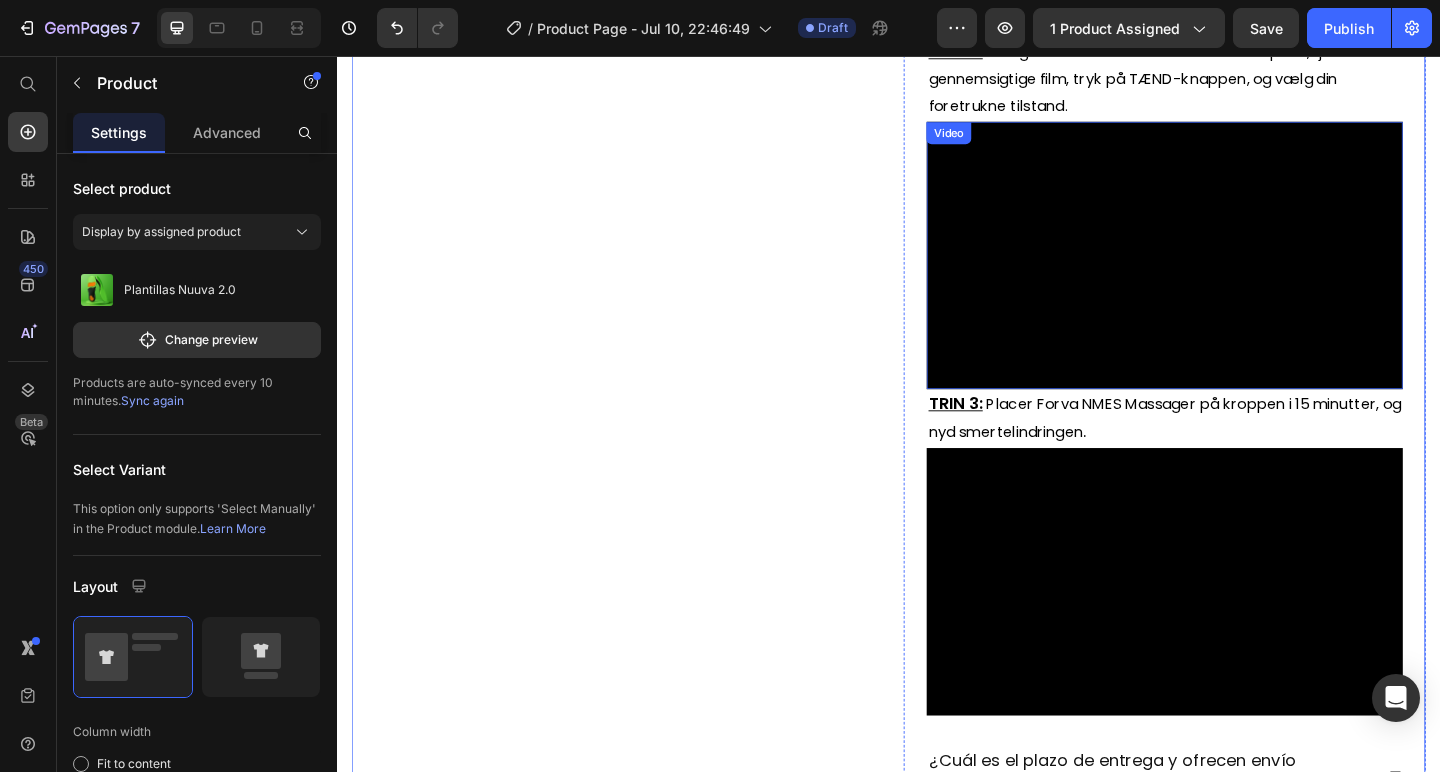 click on "TRIN 2: Fastgør enheden til den selvklæbende pude, fjern den gennemsigtige film, tryk på TÆND-knappen, og vælg din foretrukne tilstand." at bounding box center (1237, 80) 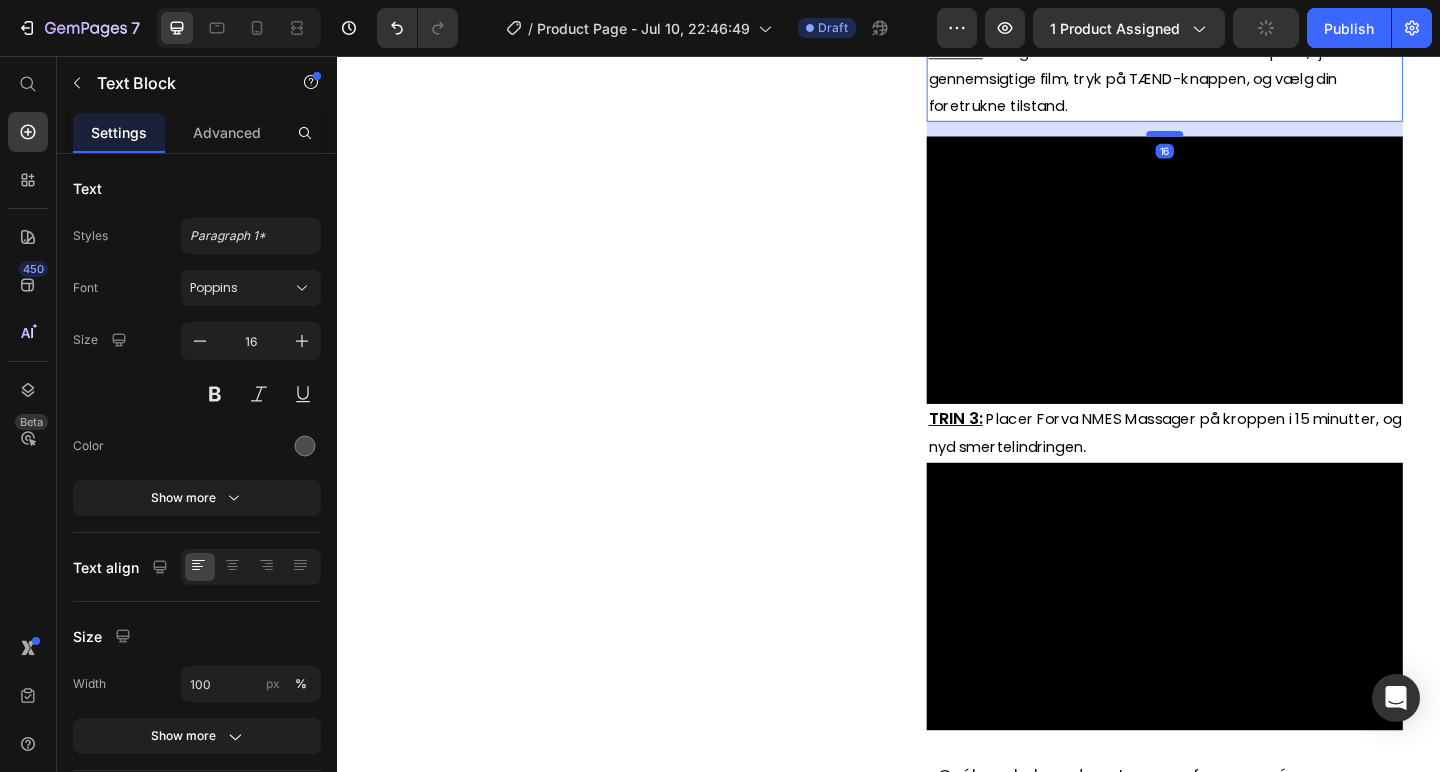 drag, startPoint x: 1231, startPoint y: 377, endPoint x: 1231, endPoint y: 393, distance: 16 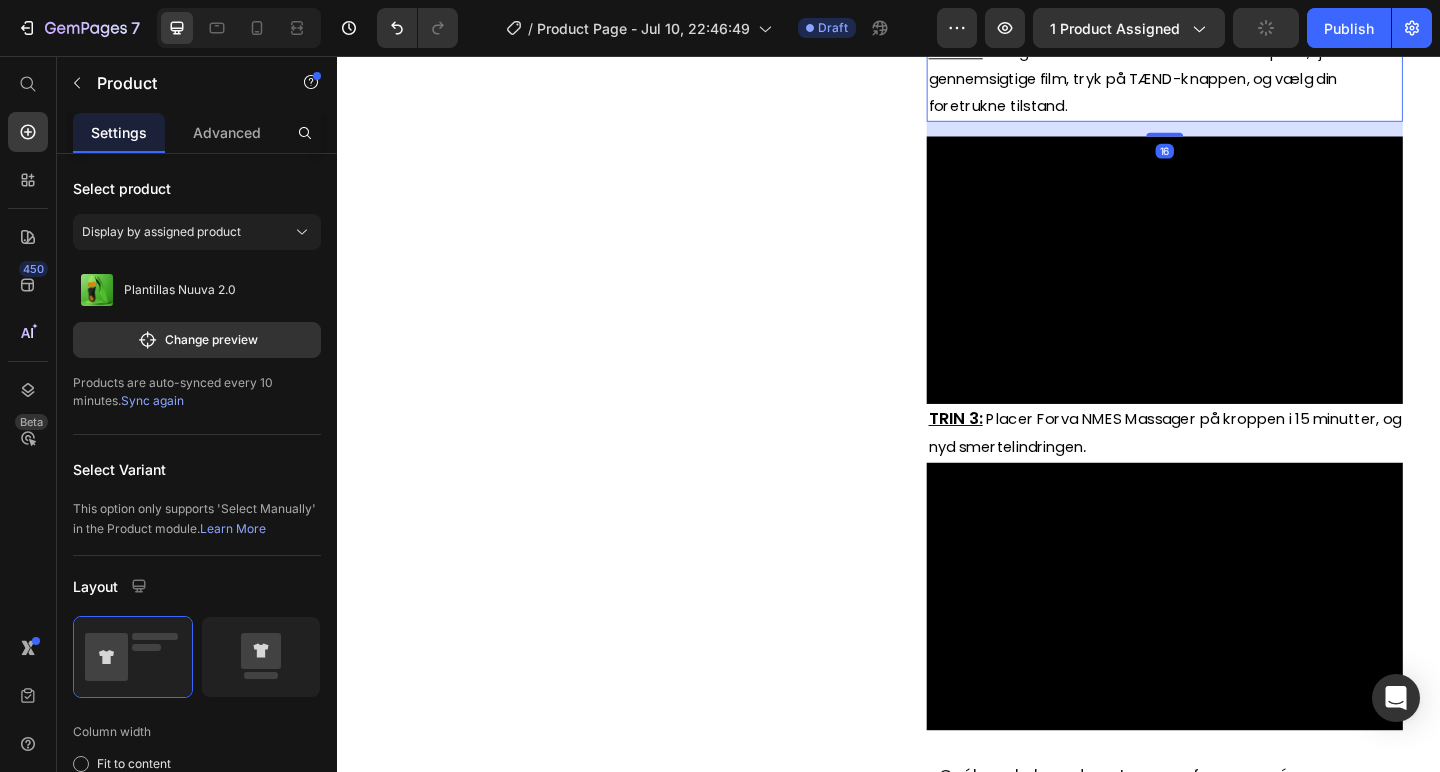 click on "Product Images" at bounding box center (637, -19) 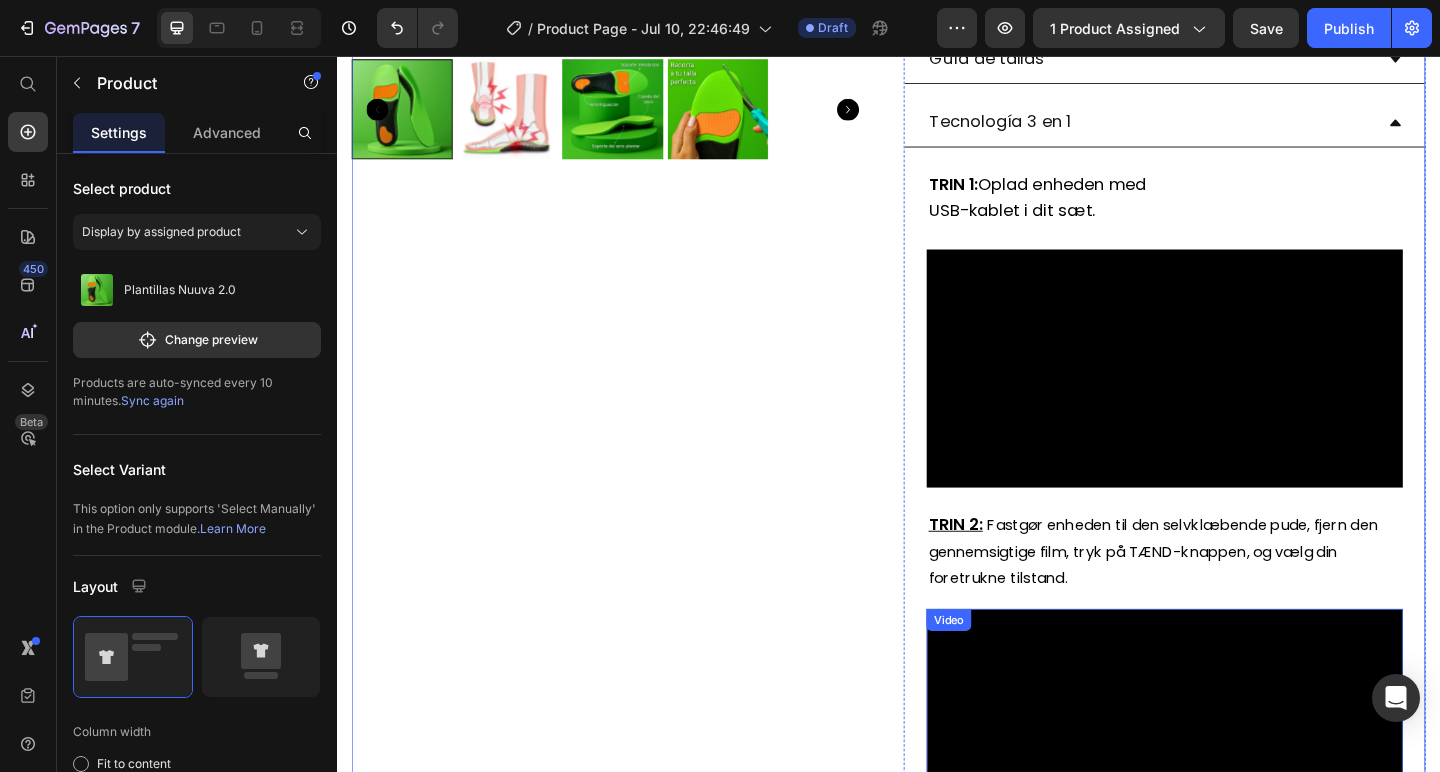 scroll, scrollTop: 604, scrollLeft: 0, axis: vertical 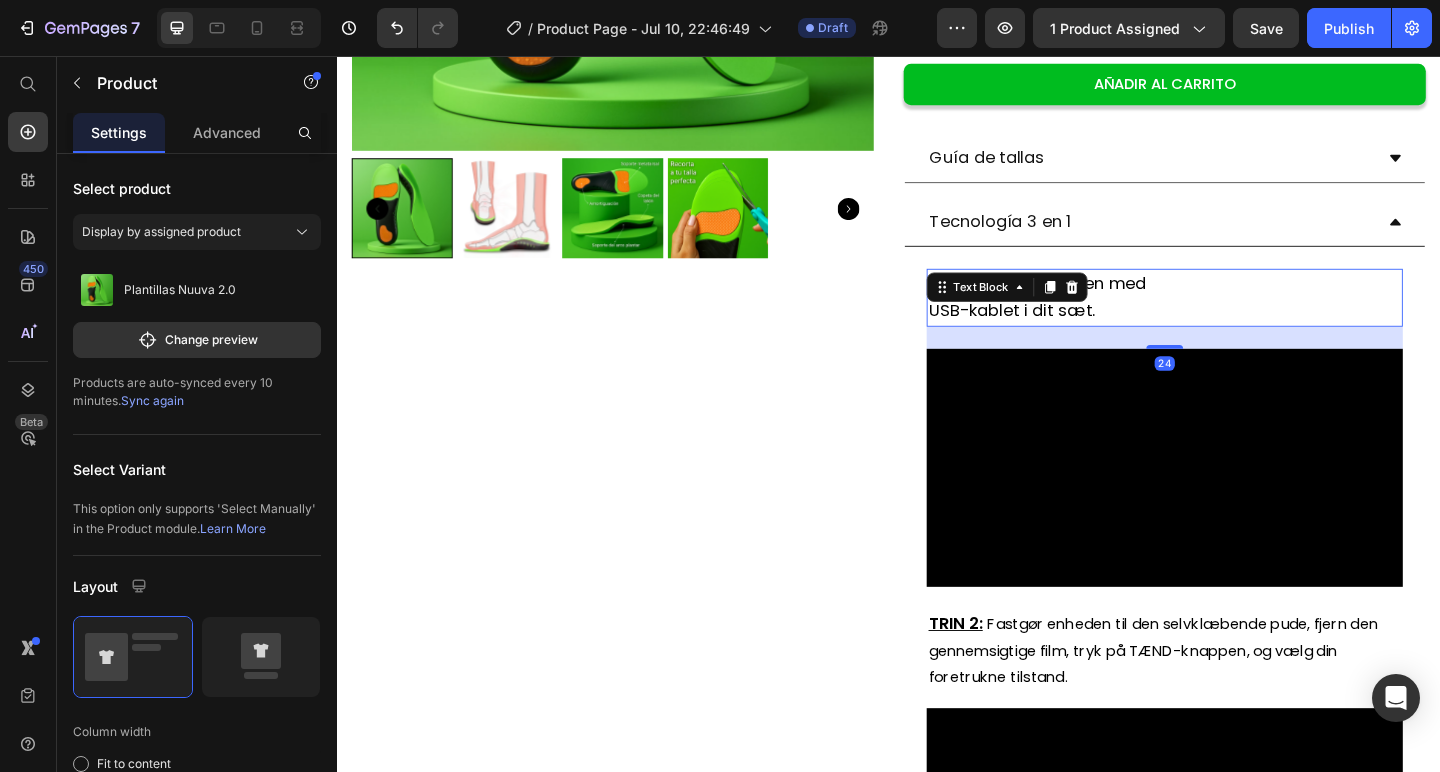 click on "USB-kablet i dit sæt." at bounding box center (1237, 333) 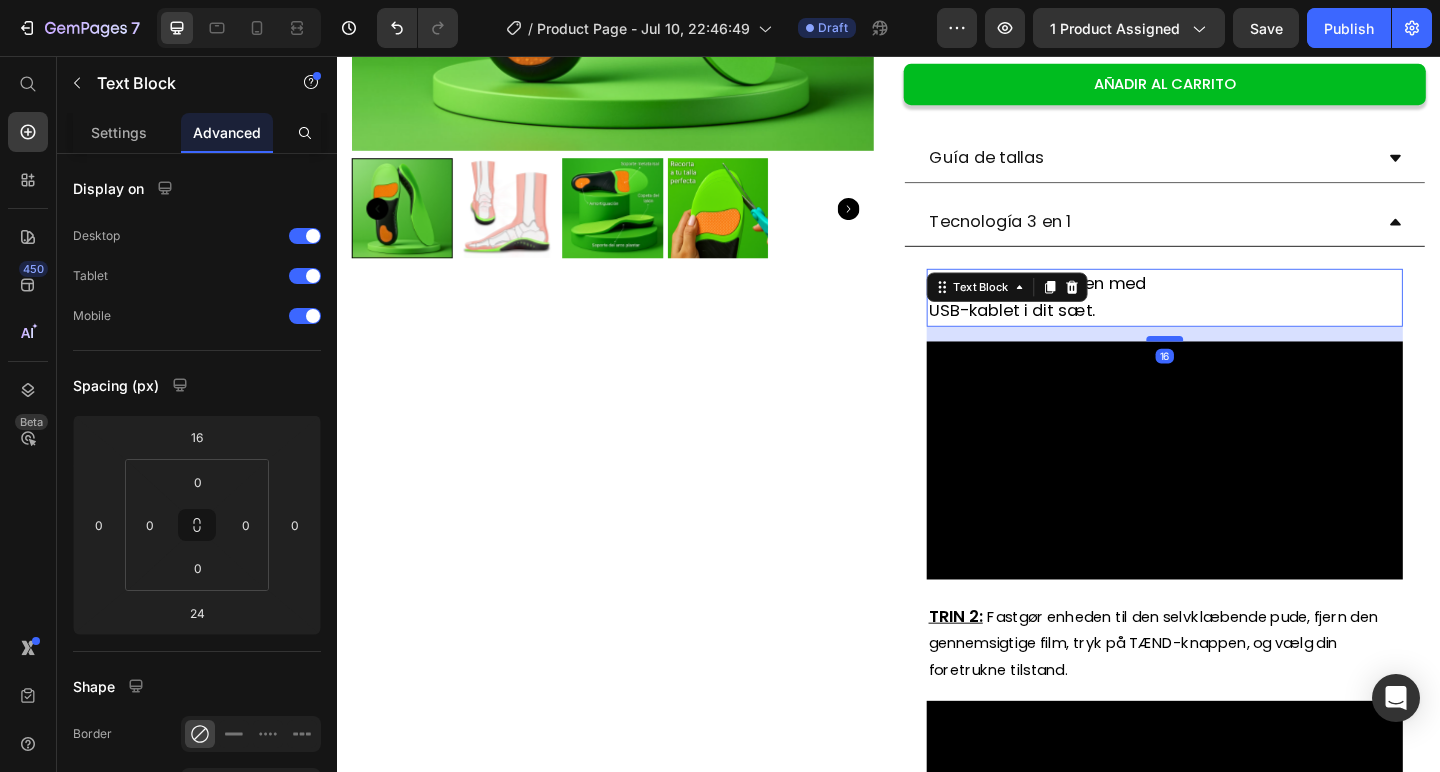 click at bounding box center (1237, 363) 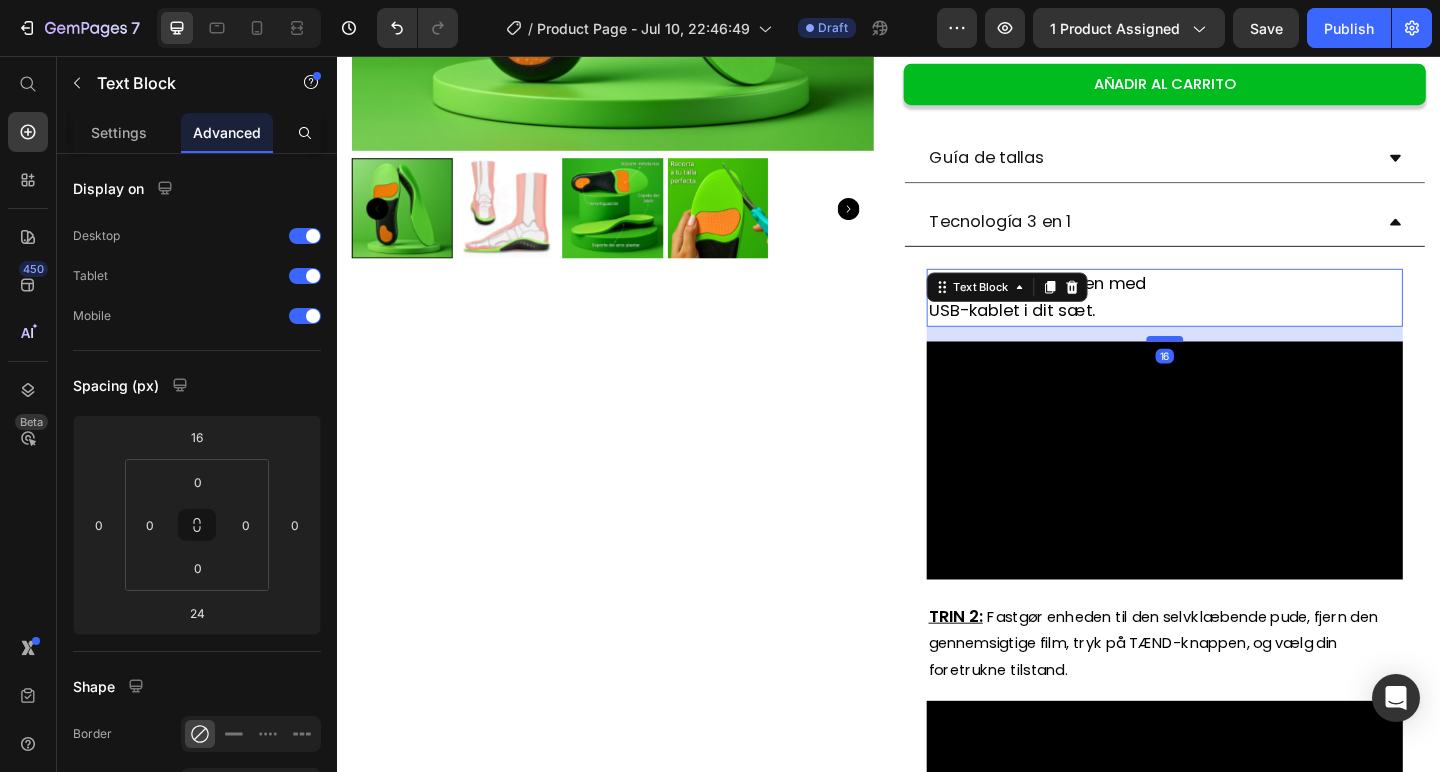 type on "16" 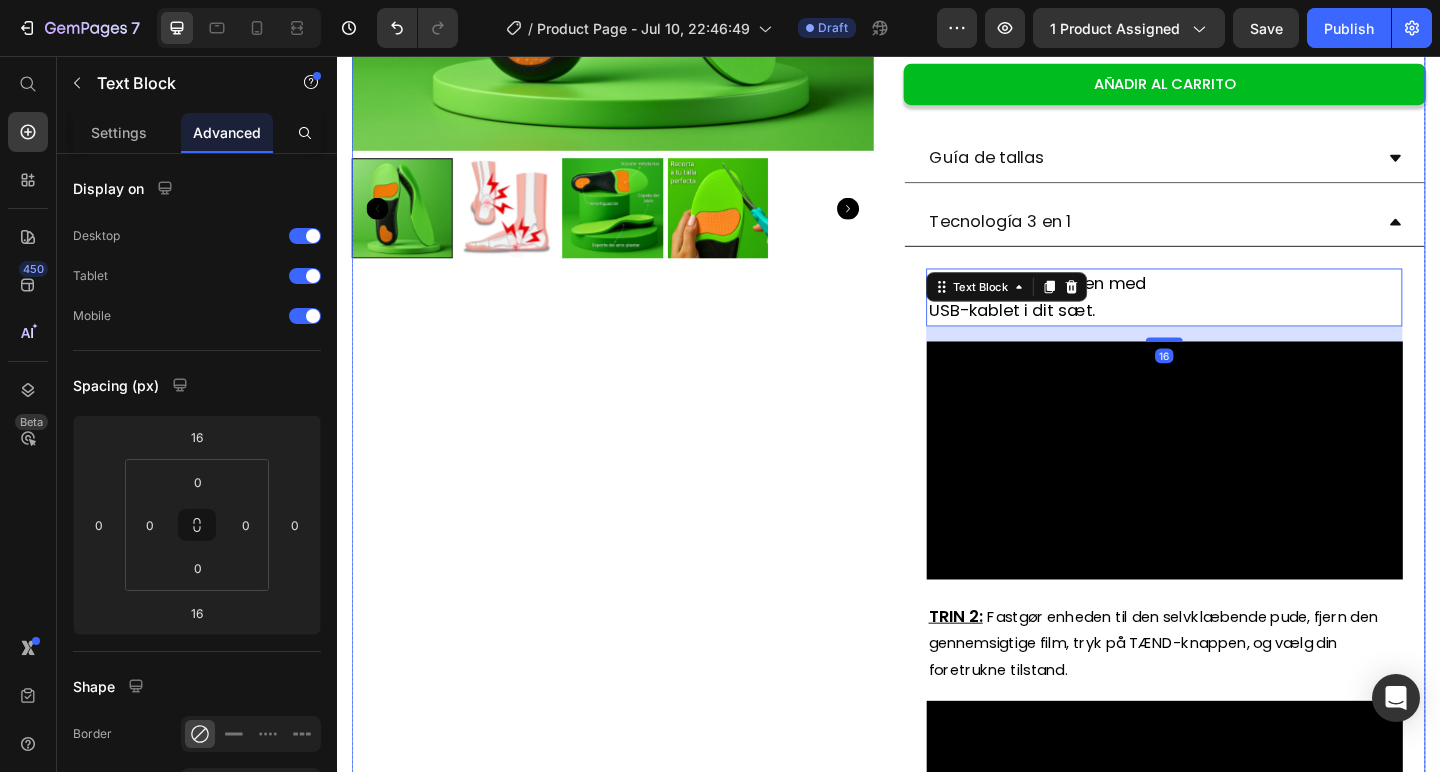 click on "Product Images" at bounding box center (637, 599) 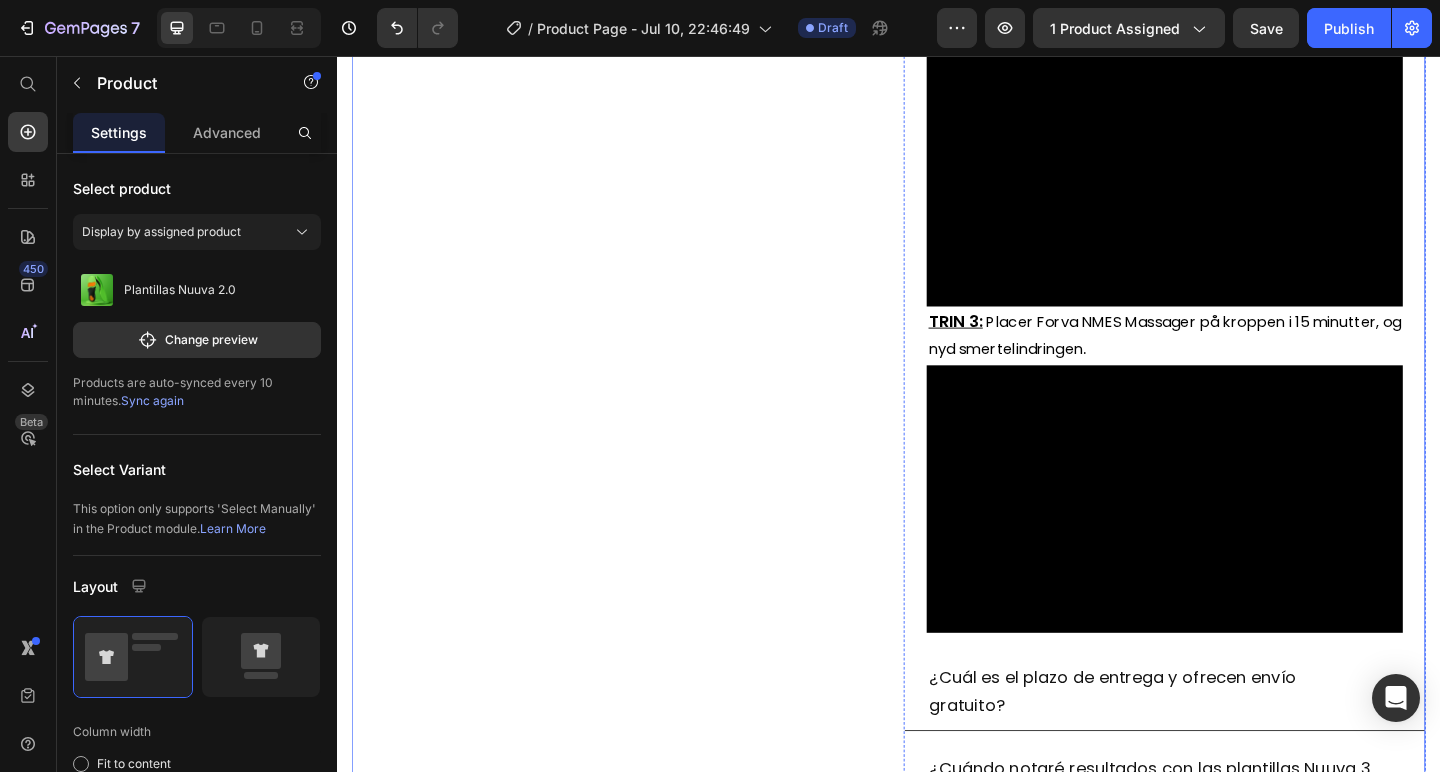 scroll, scrollTop: 1321, scrollLeft: 0, axis: vertical 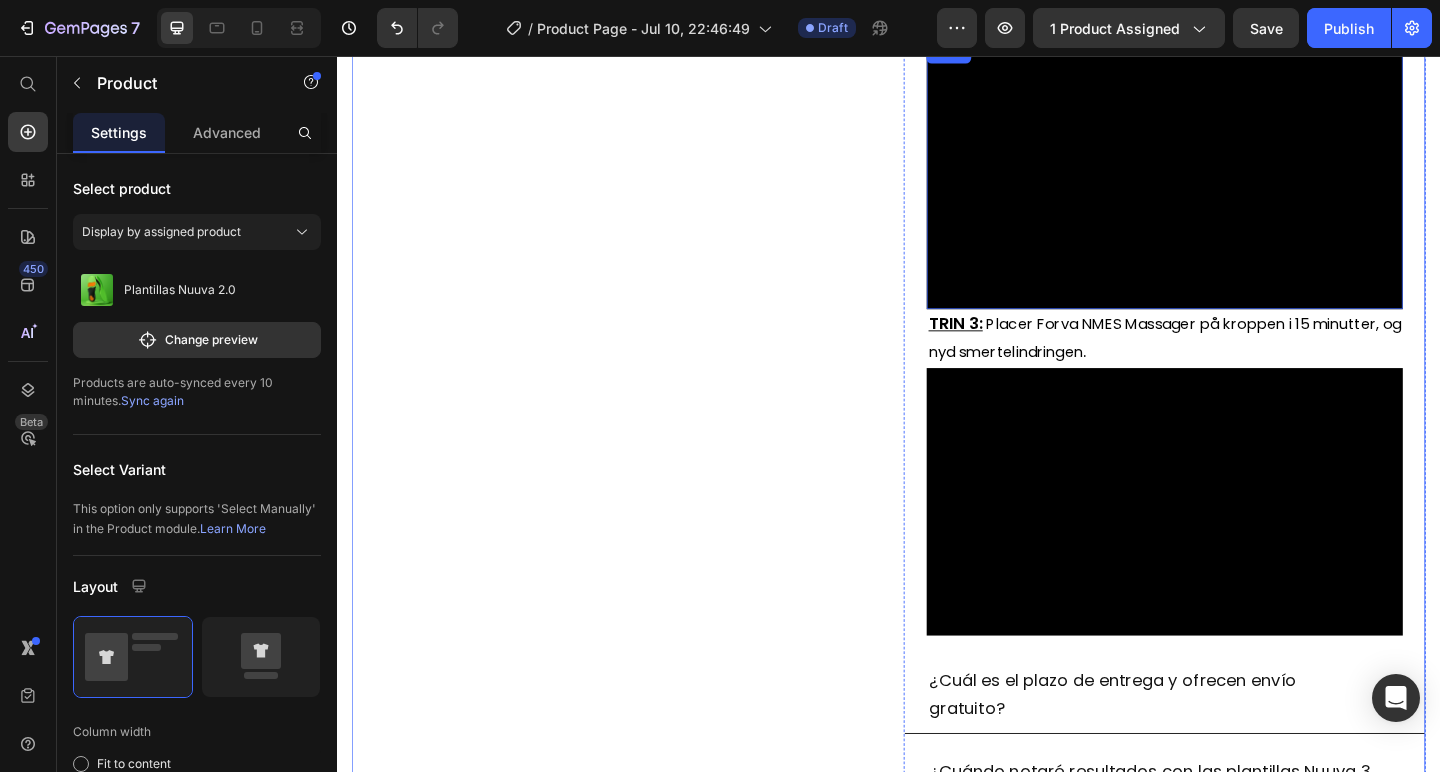 click at bounding box center (1237, 185) 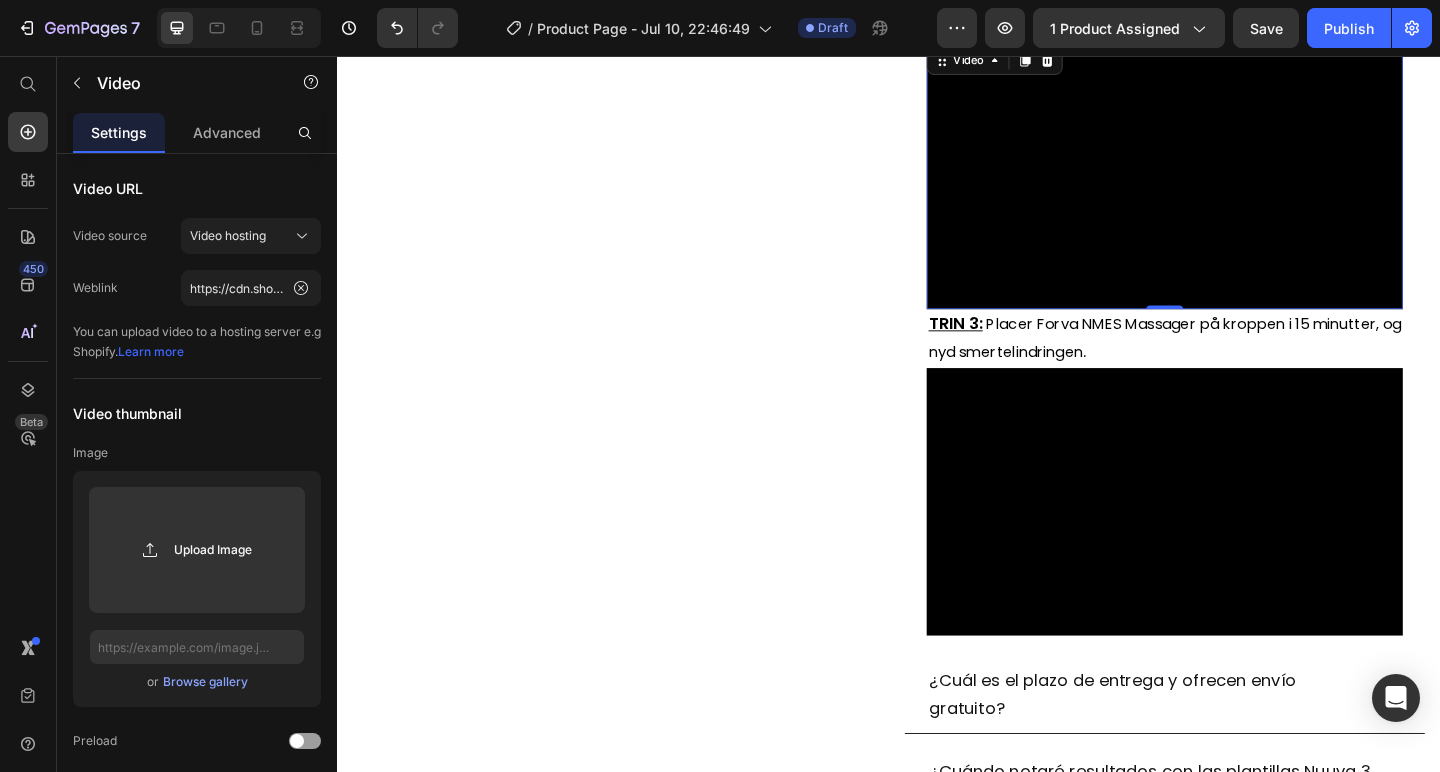 click at bounding box center (1237, 185) 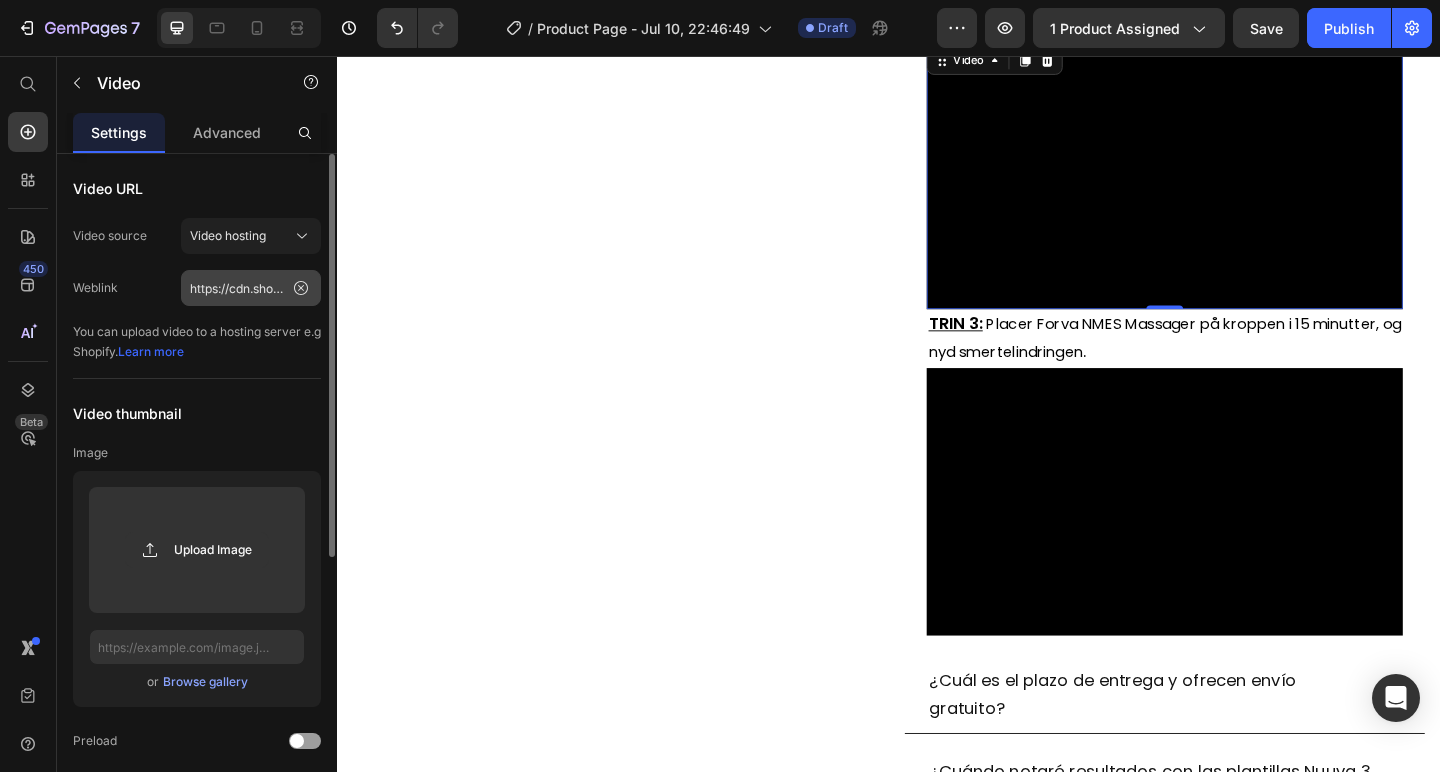 drag, startPoint x: 301, startPoint y: 288, endPoint x: 301, endPoint y: 305, distance: 17 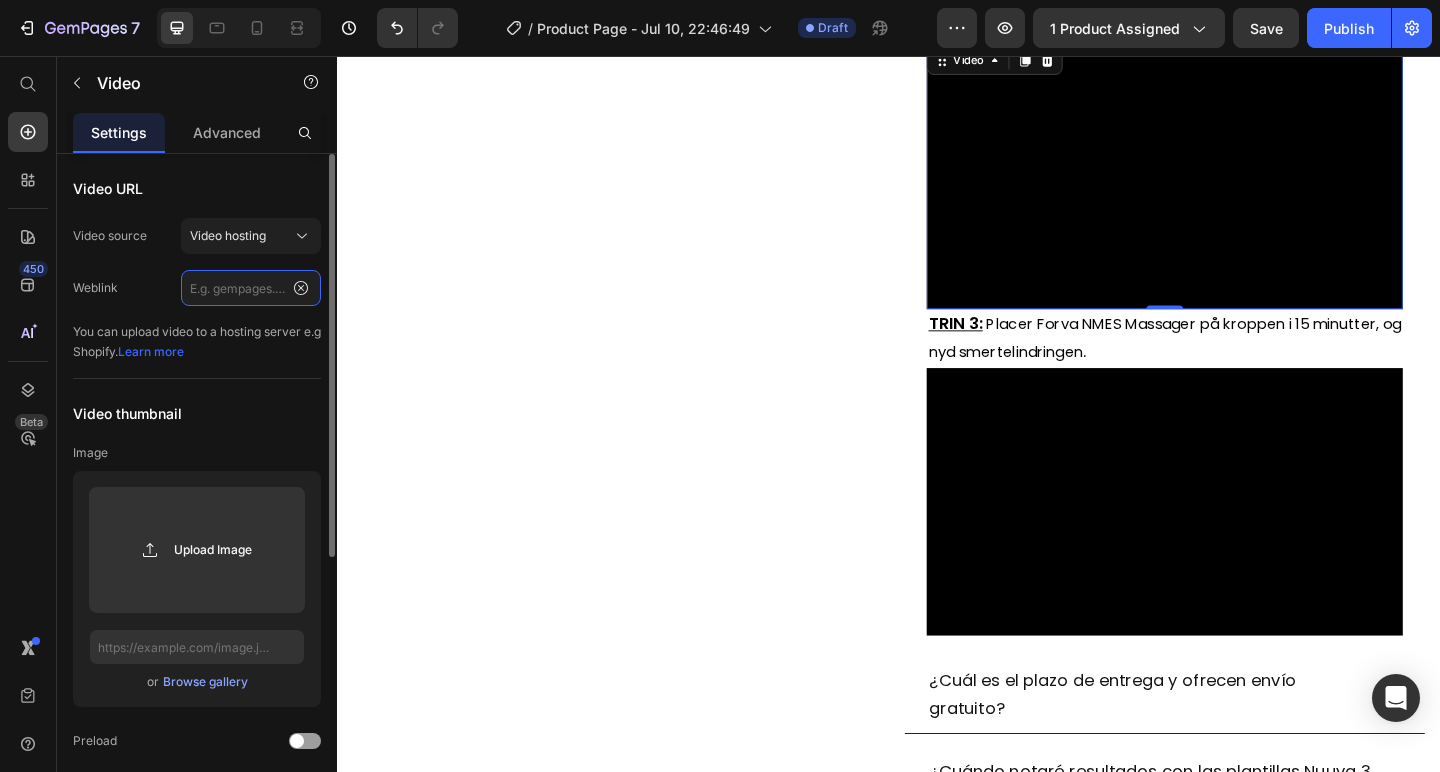 scroll, scrollTop: 0, scrollLeft: 0, axis: both 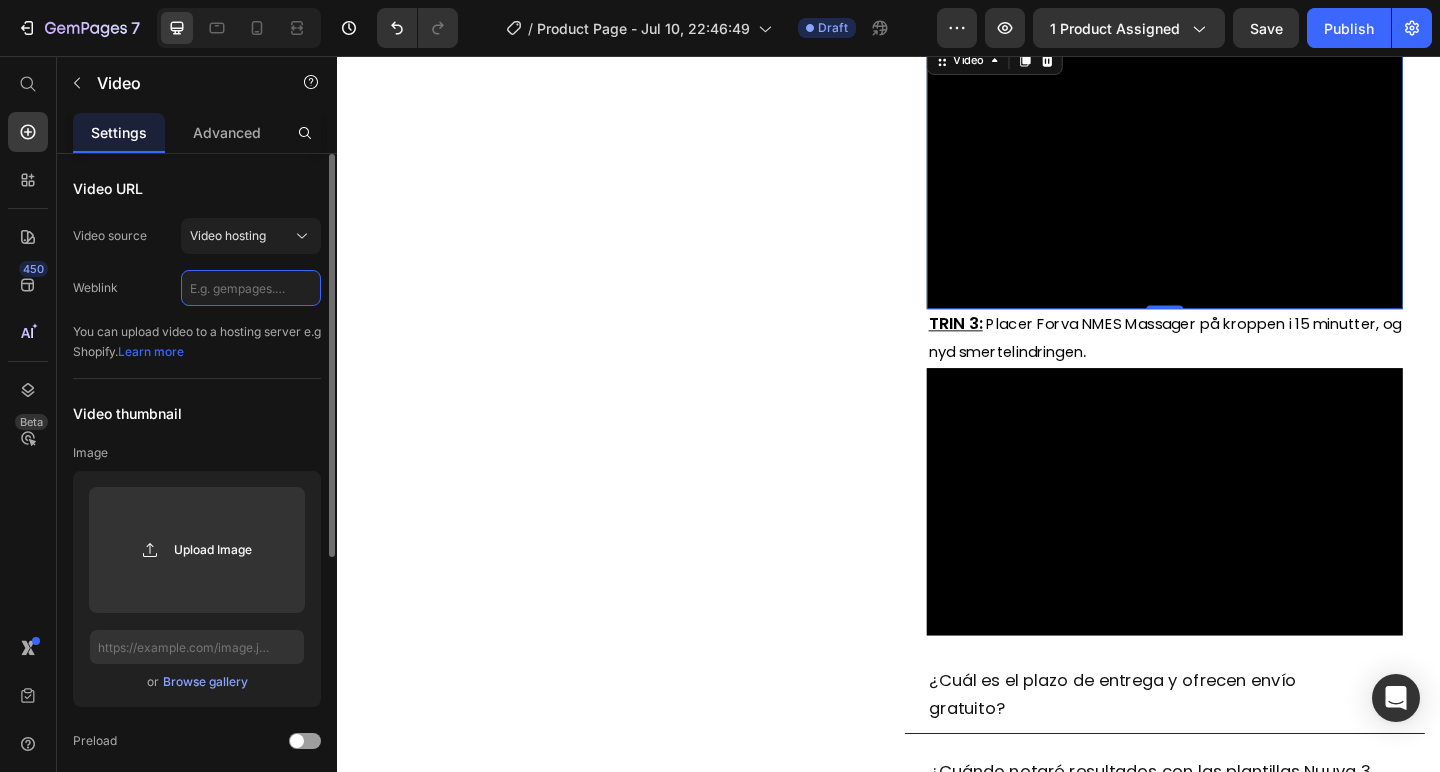 paste on "https://cdn.shopify.com/videos/c/o/v/23df8e90baf14c12a43fddb9541fd384.mp4" 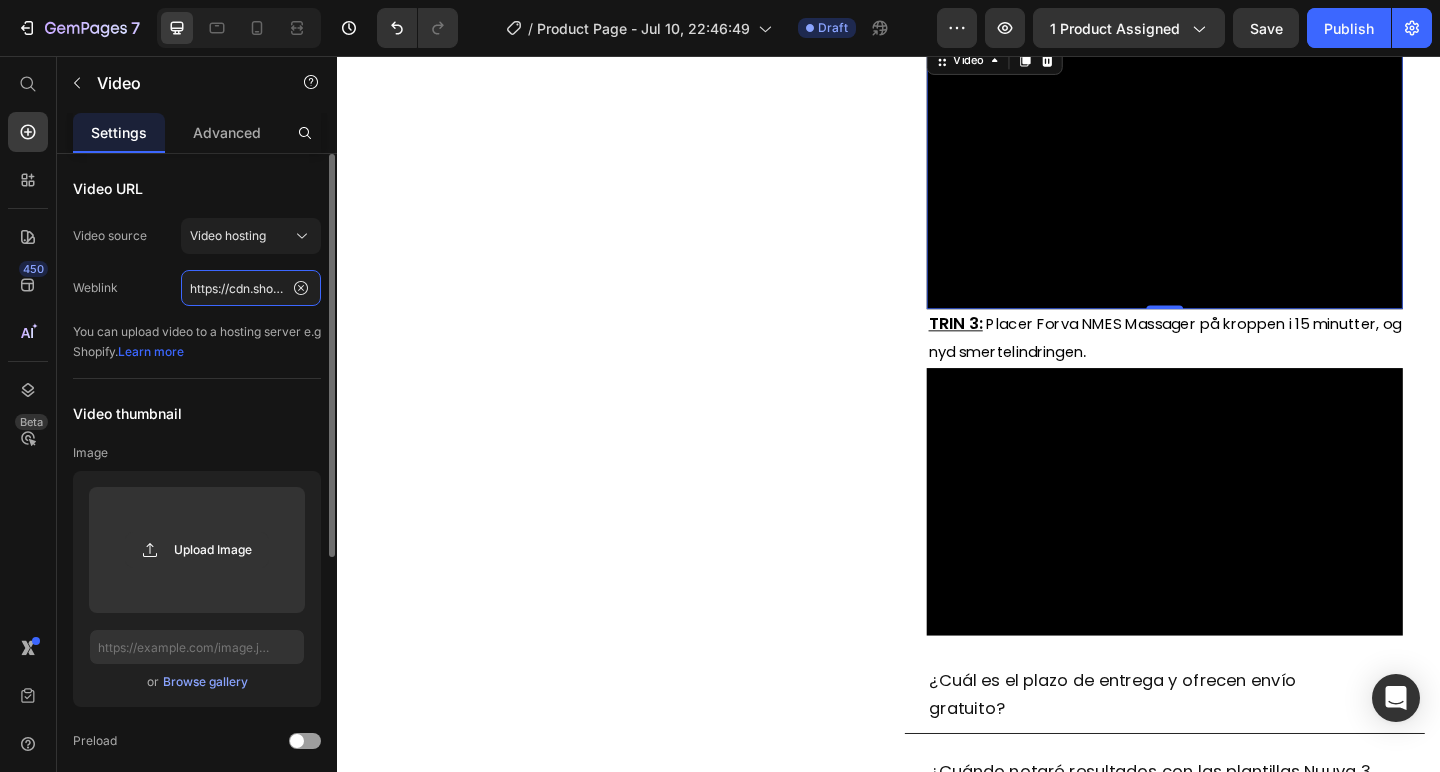 scroll, scrollTop: 0, scrollLeft: 359, axis: horizontal 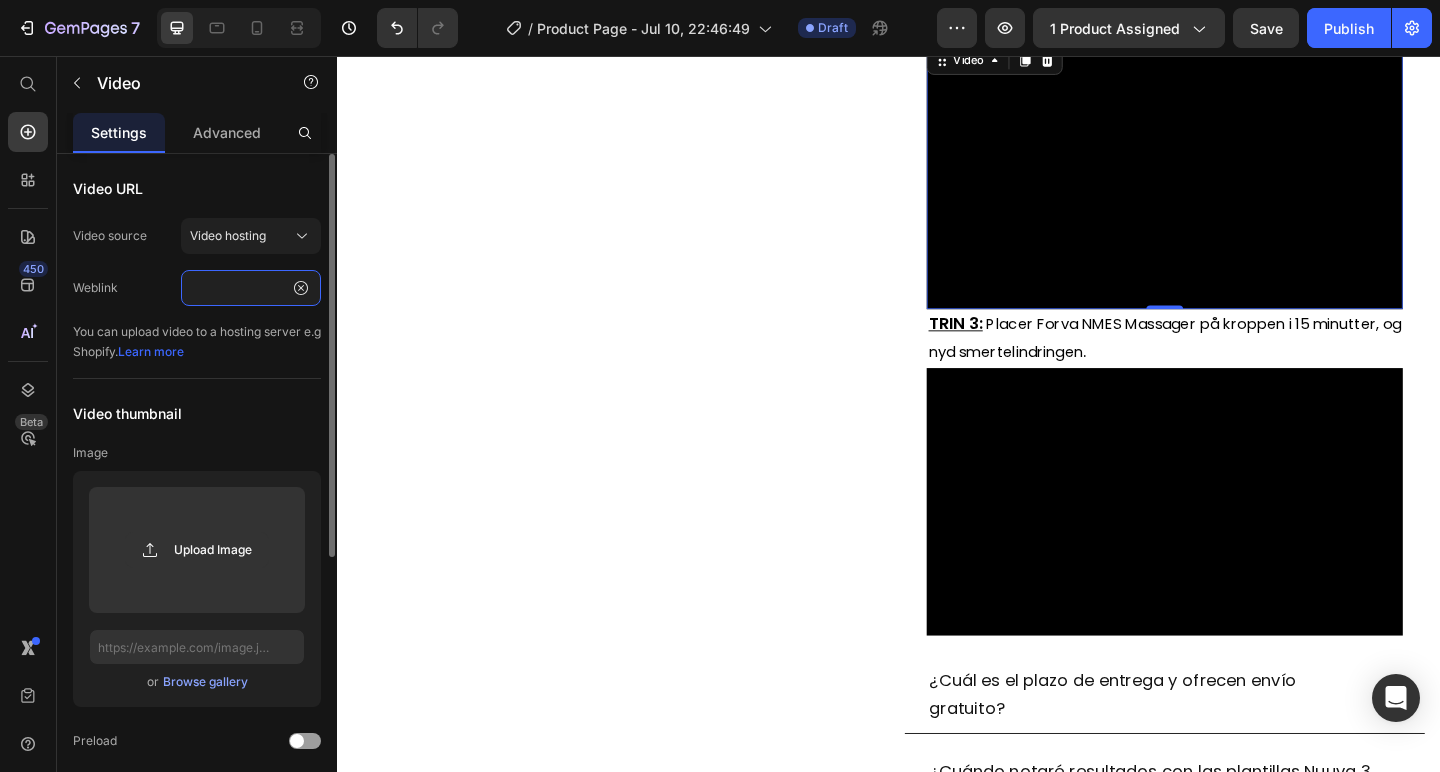 type on "https://cdn.shopify.com/videos/c/o/v/23df8e90baf14c12a43fddb9541fd384.mp4" 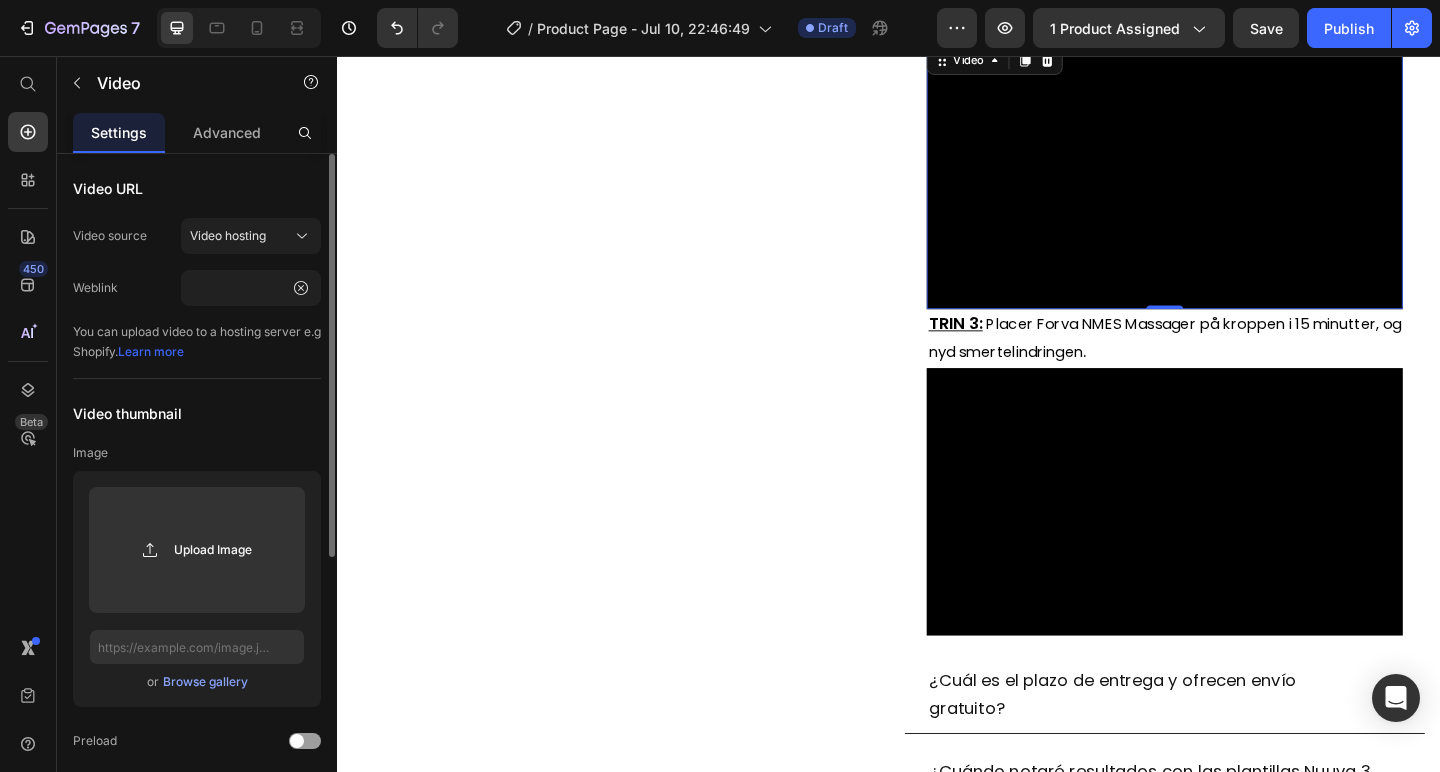 click on "Image" at bounding box center [197, 453] 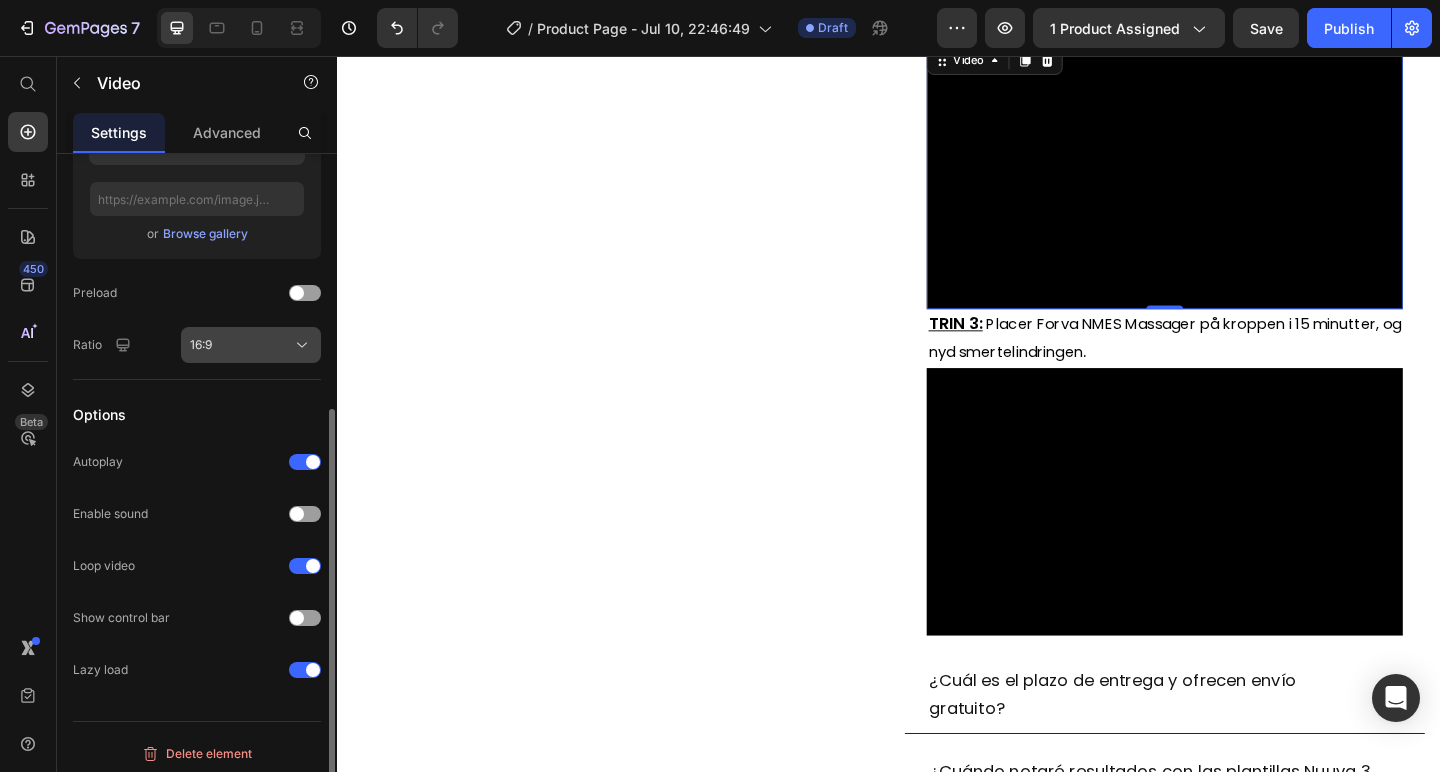 scroll, scrollTop: 455, scrollLeft: 0, axis: vertical 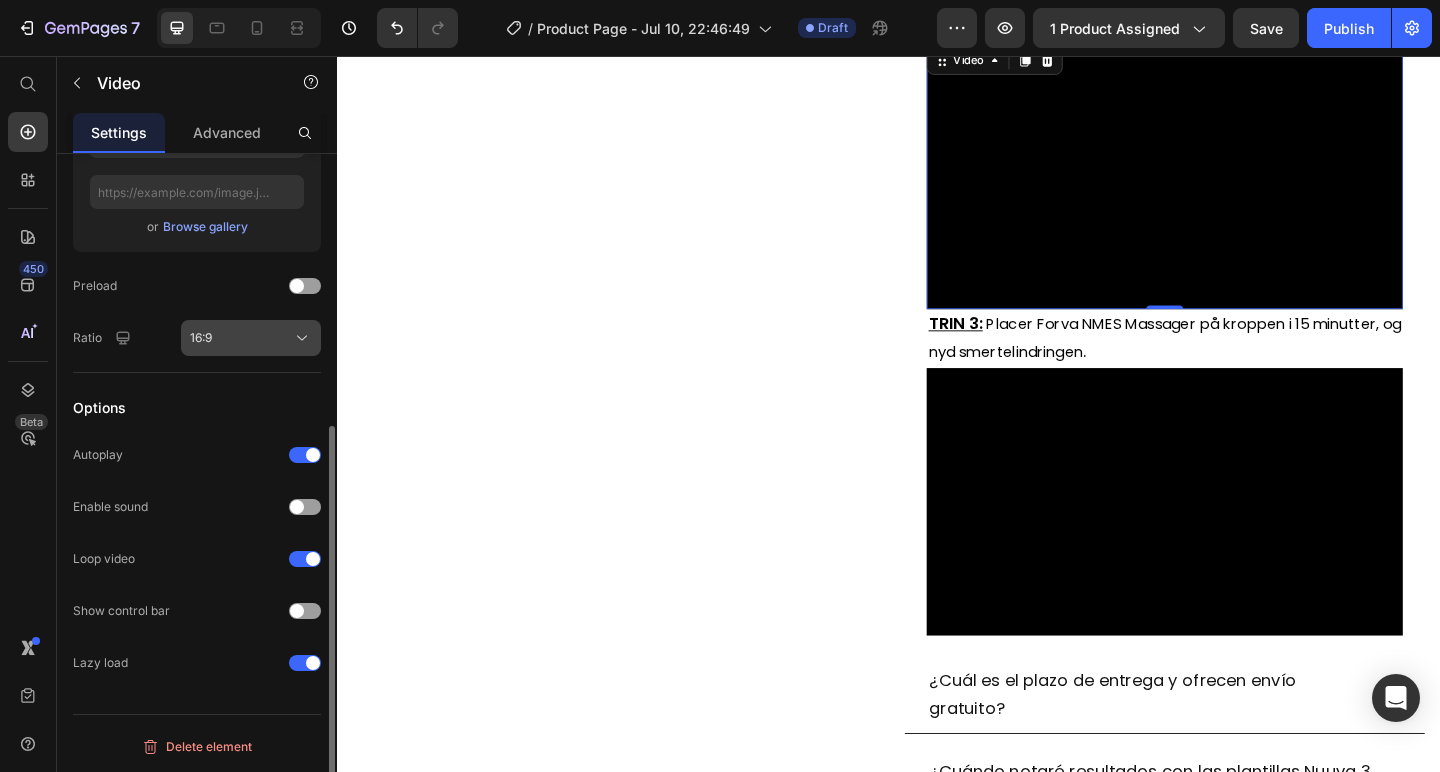 click on "16:9" at bounding box center [251, 338] 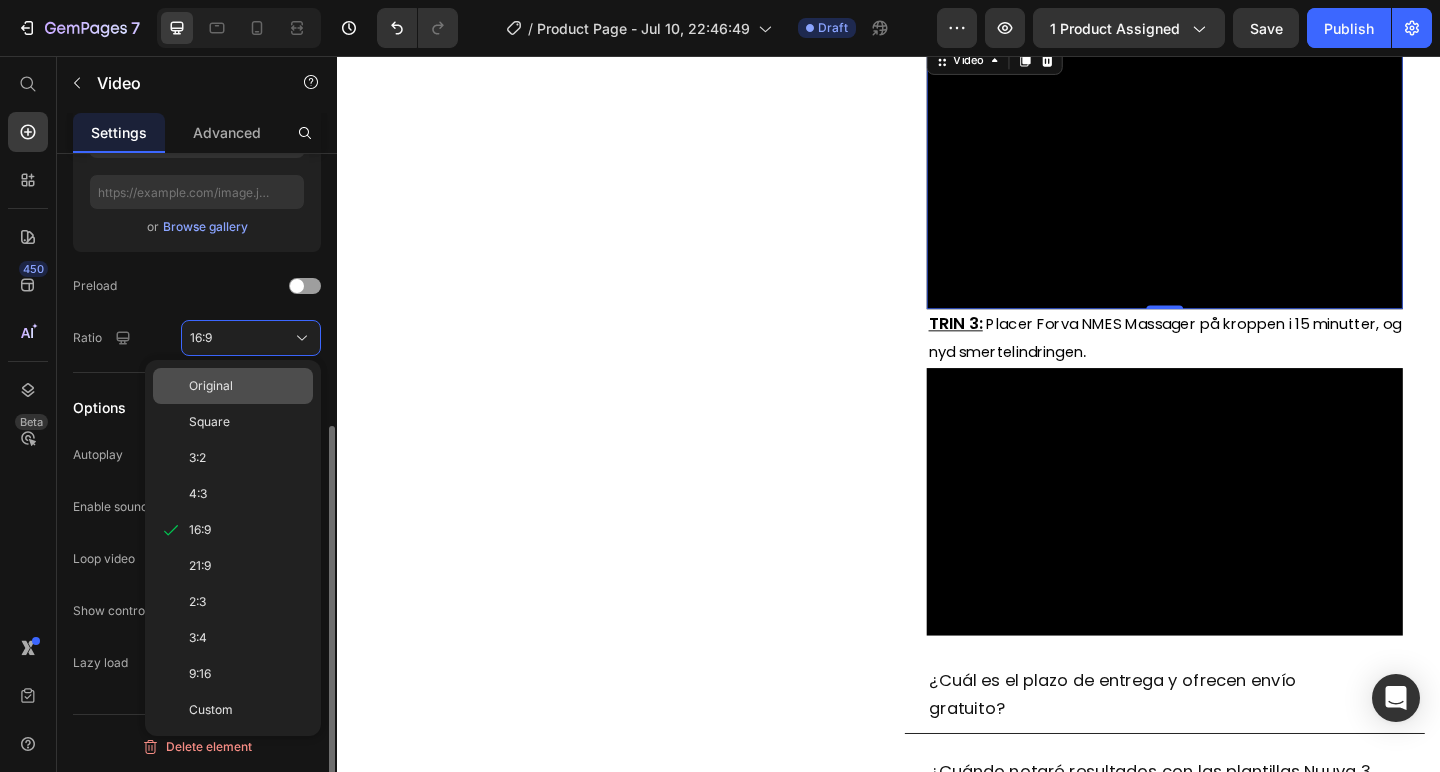 click on "Original" at bounding box center (247, 386) 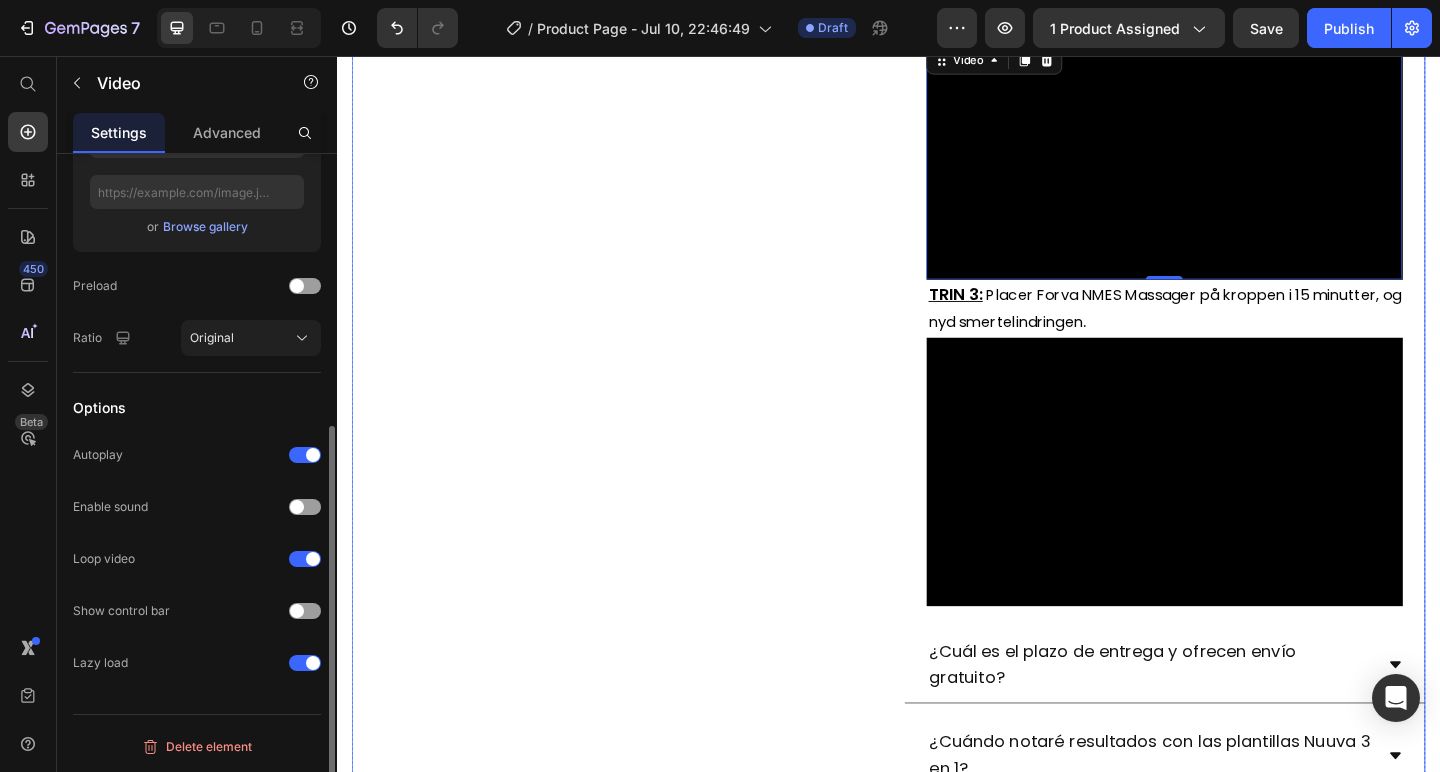 click on "Product Images" at bounding box center (637, -134) 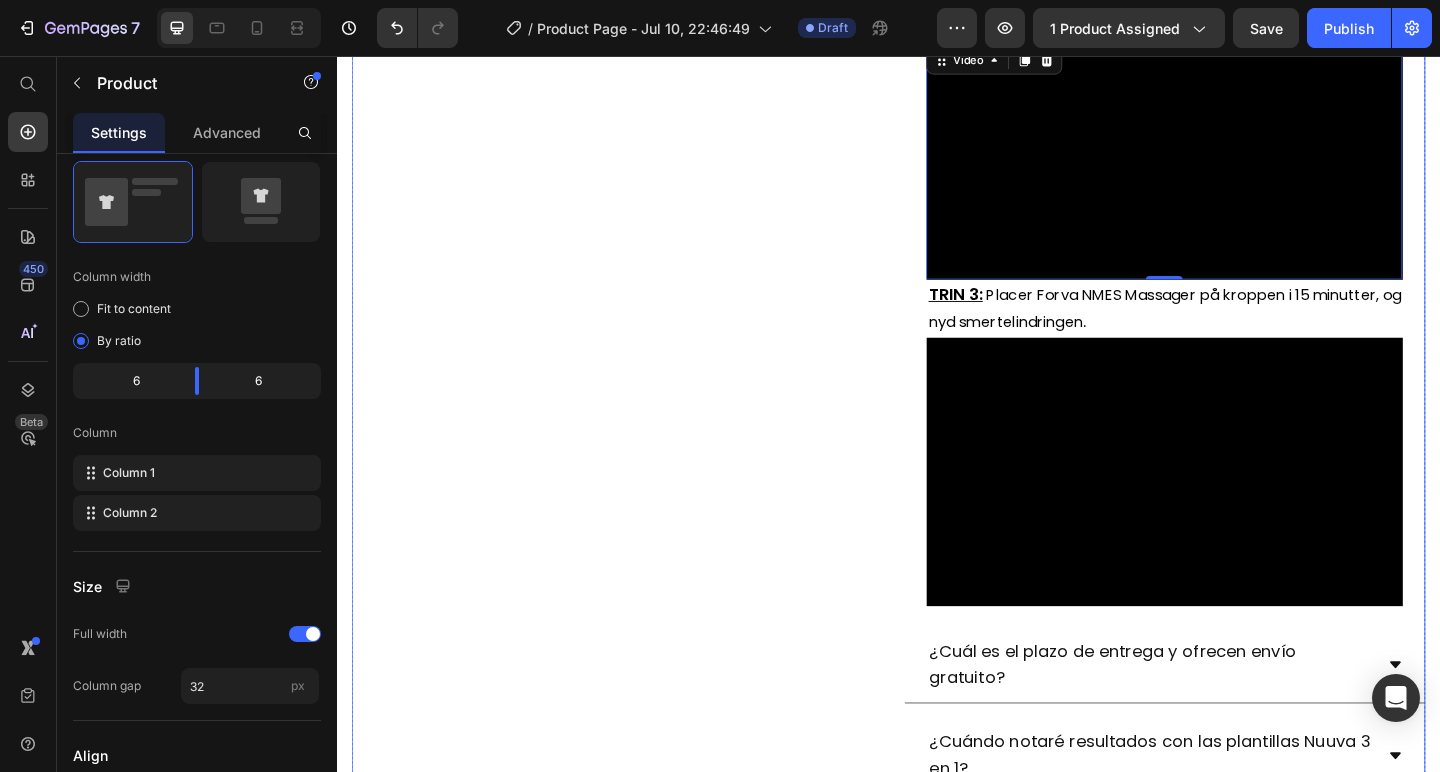 scroll, scrollTop: 0, scrollLeft: 0, axis: both 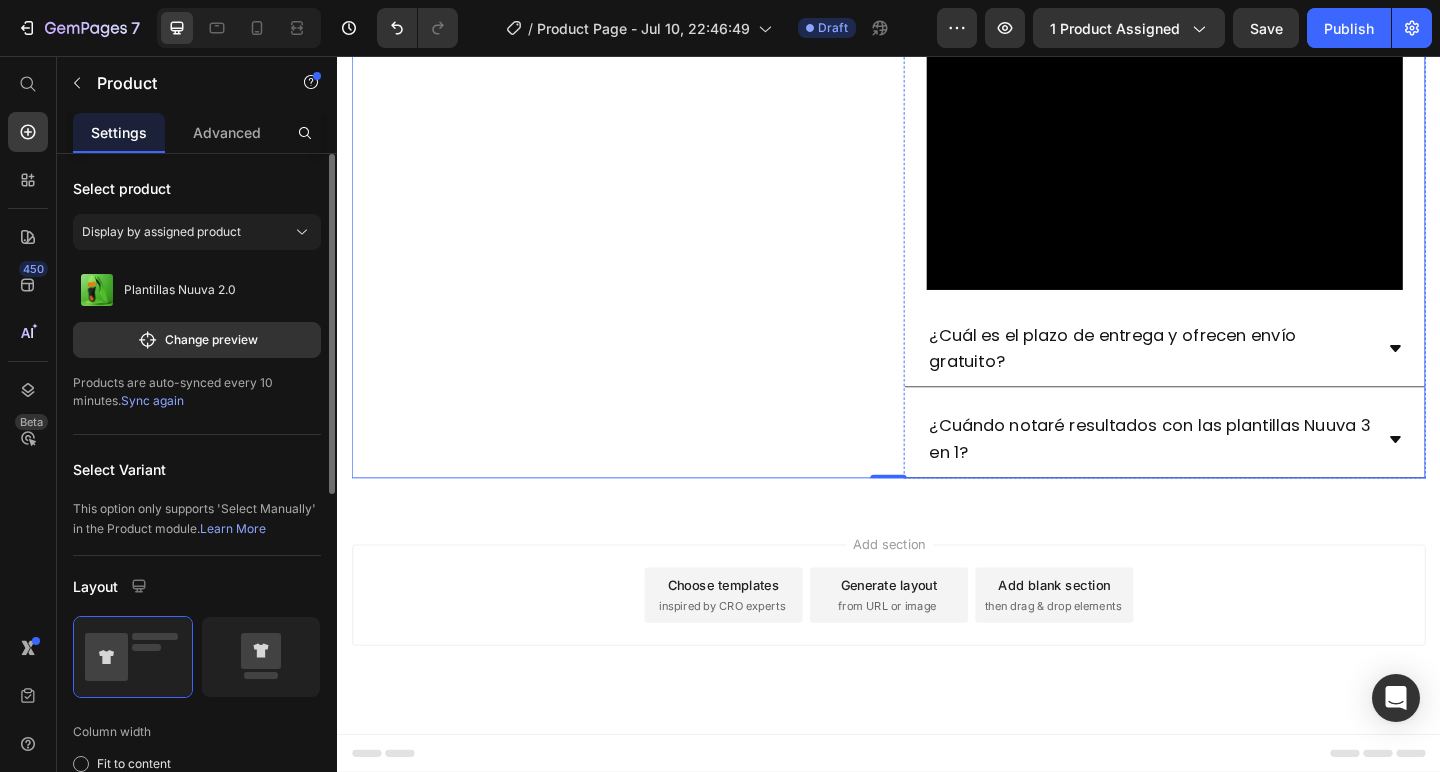 click at bounding box center (1237, -175) 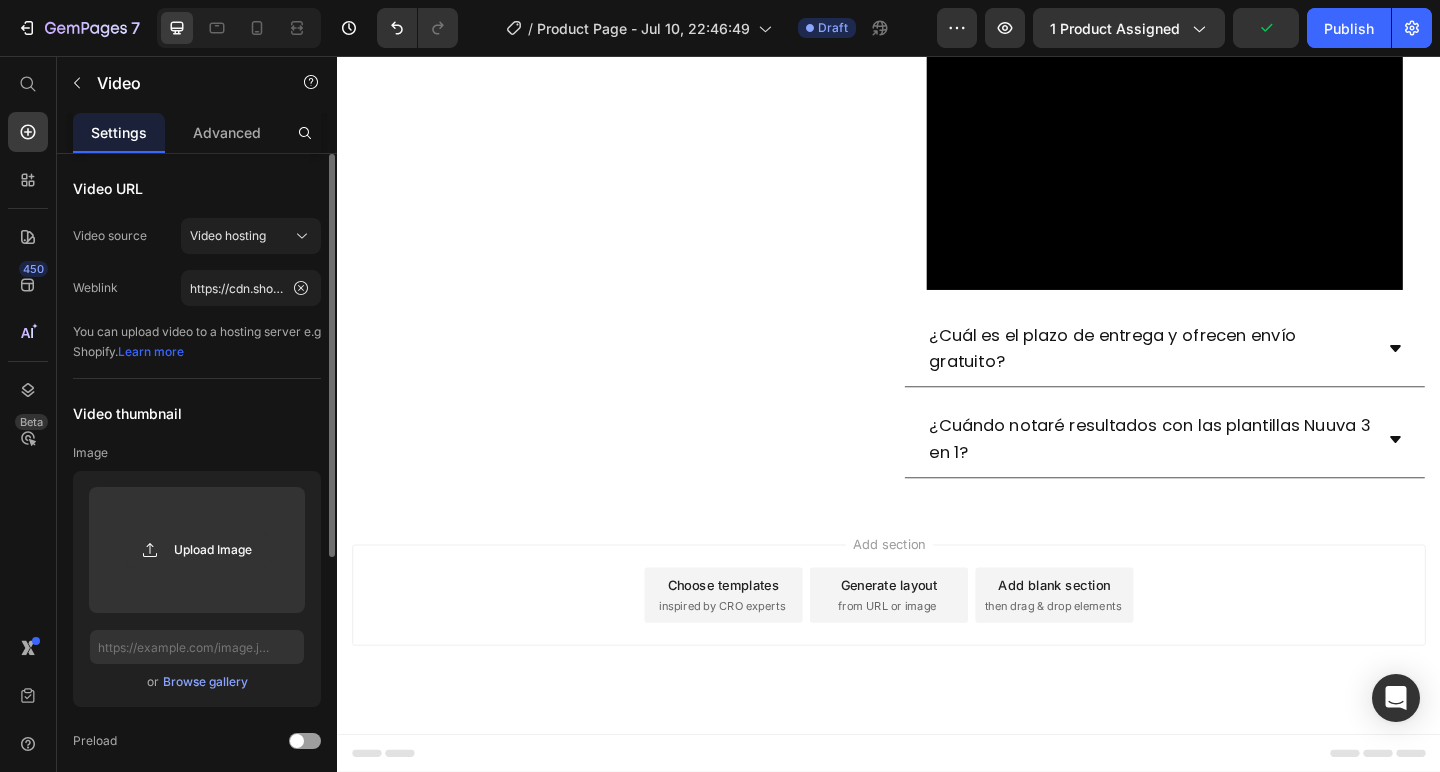 drag, startPoint x: 1243, startPoint y: 343, endPoint x: 1243, endPoint y: 370, distance: 27 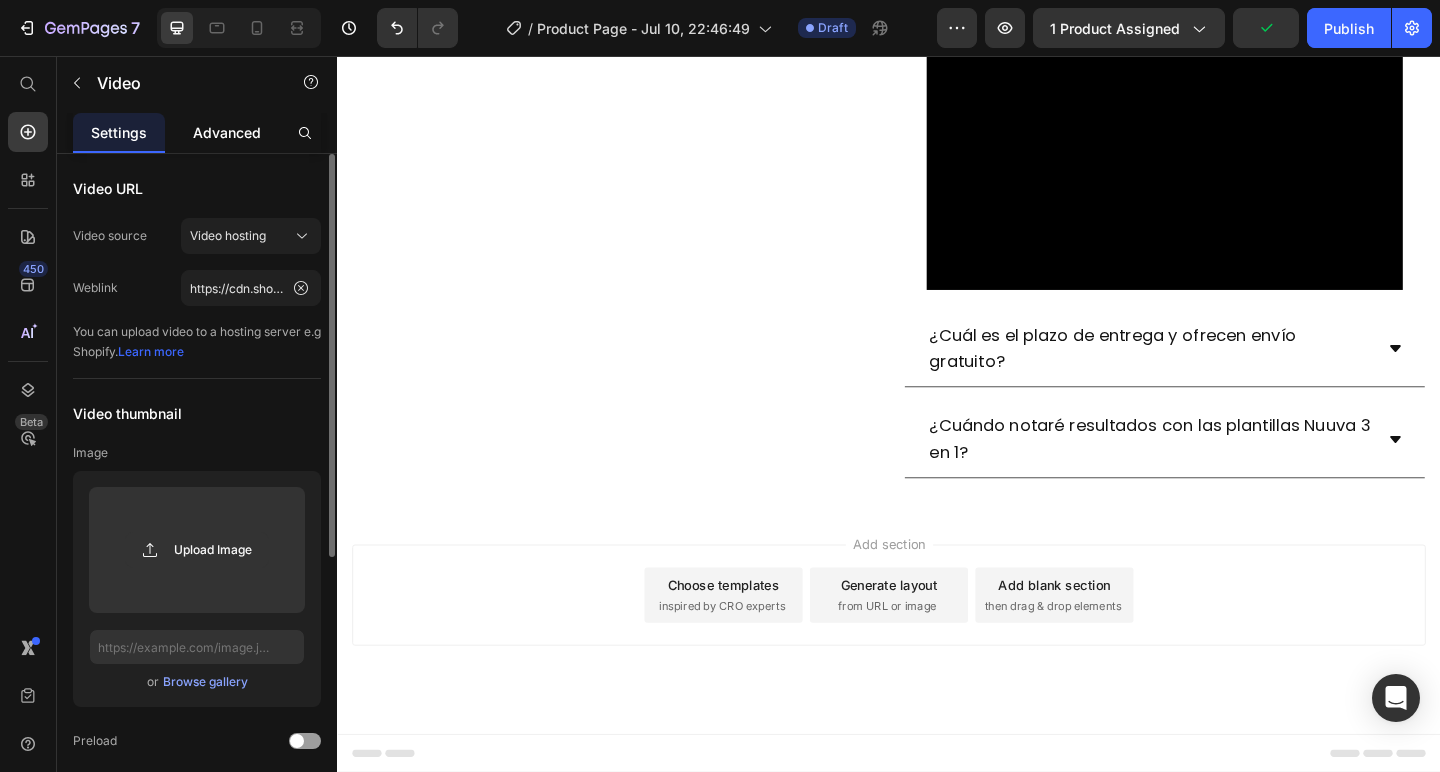 click on "Advanced" 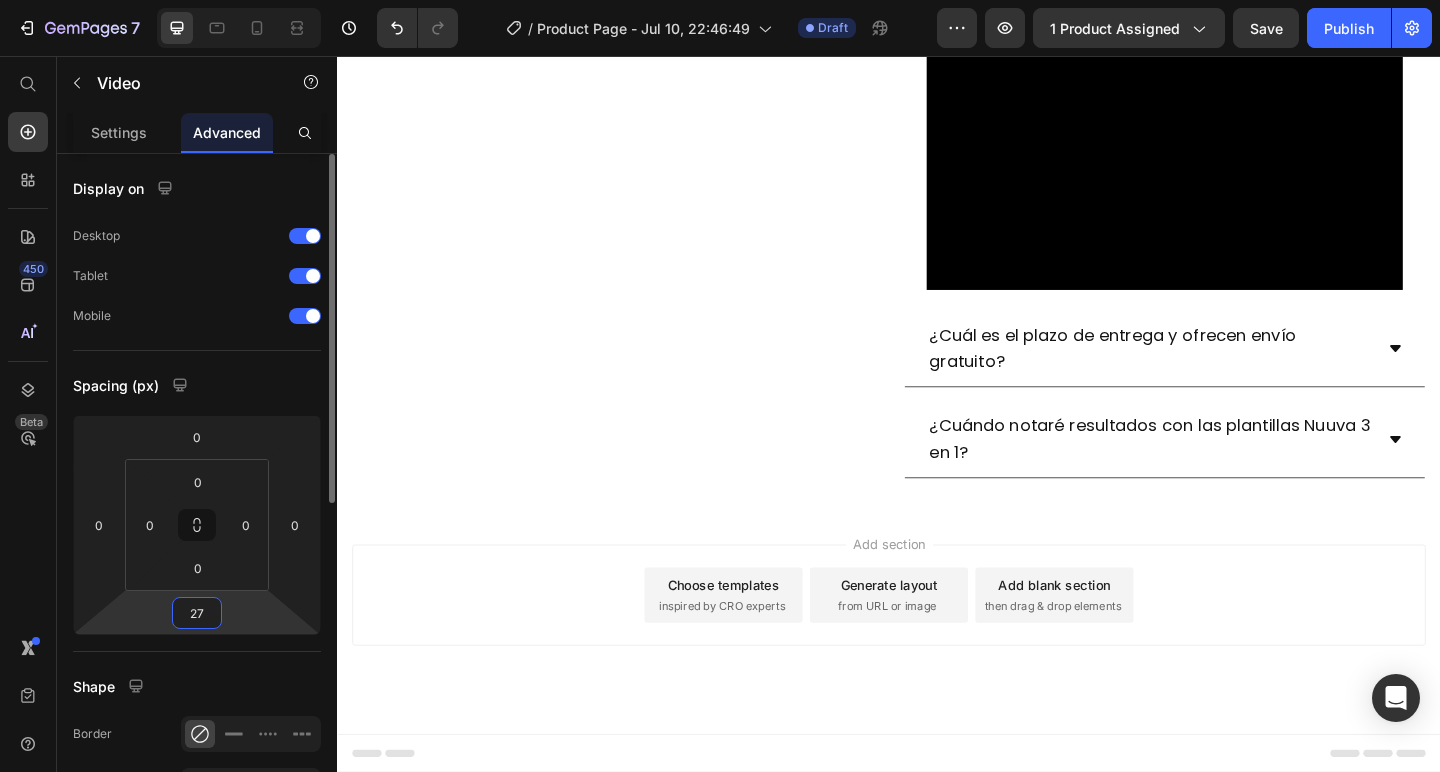 click on "27" at bounding box center (197, 613) 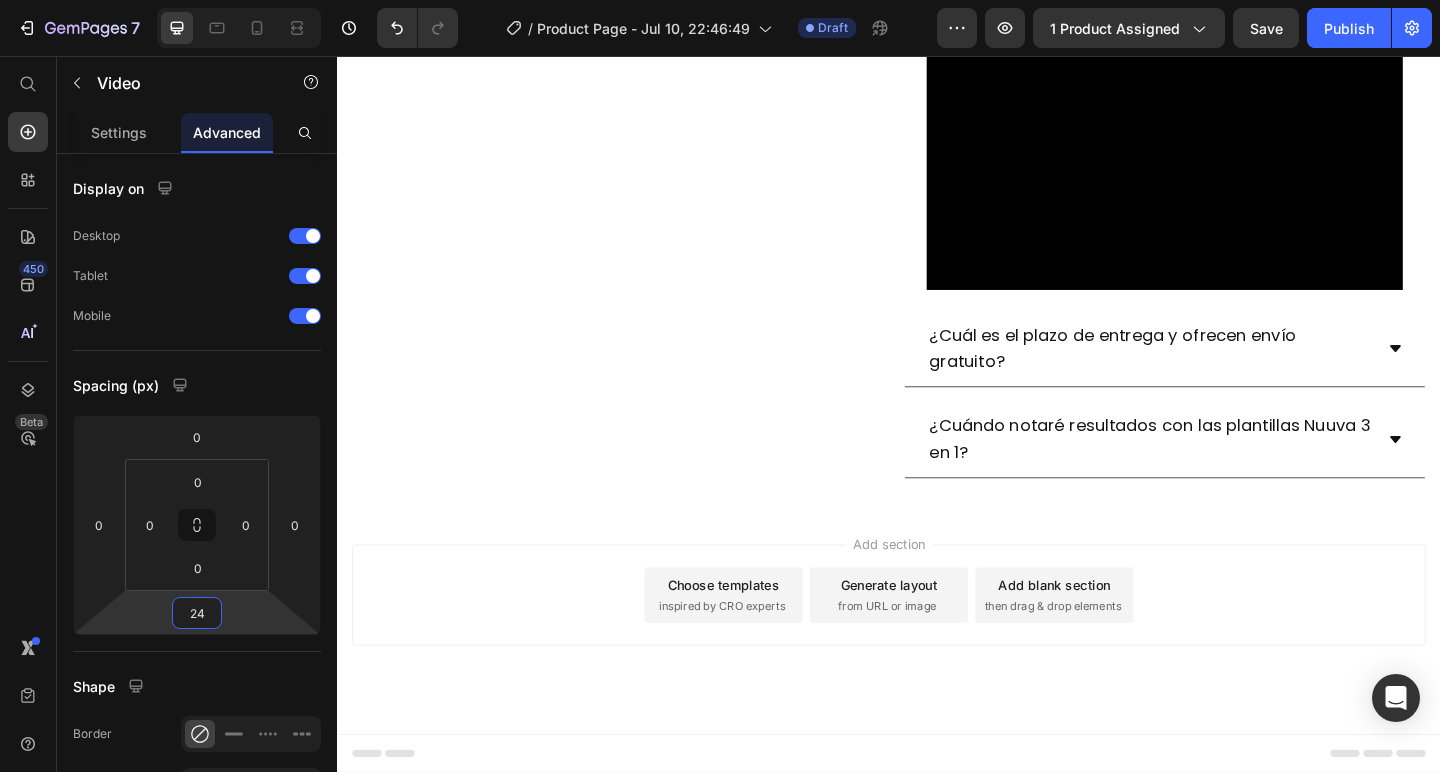 type on "24" 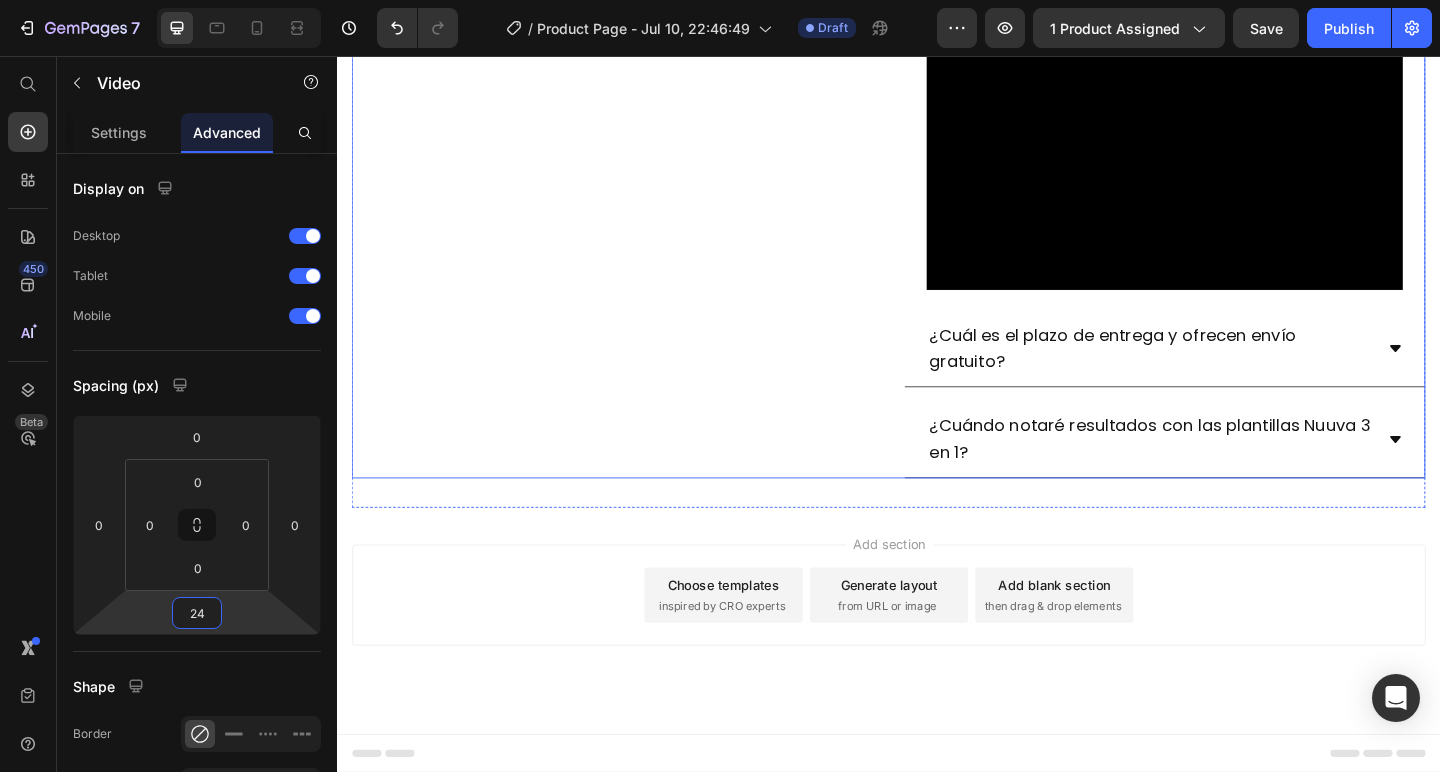 click on "Product Images" at bounding box center (637, -490) 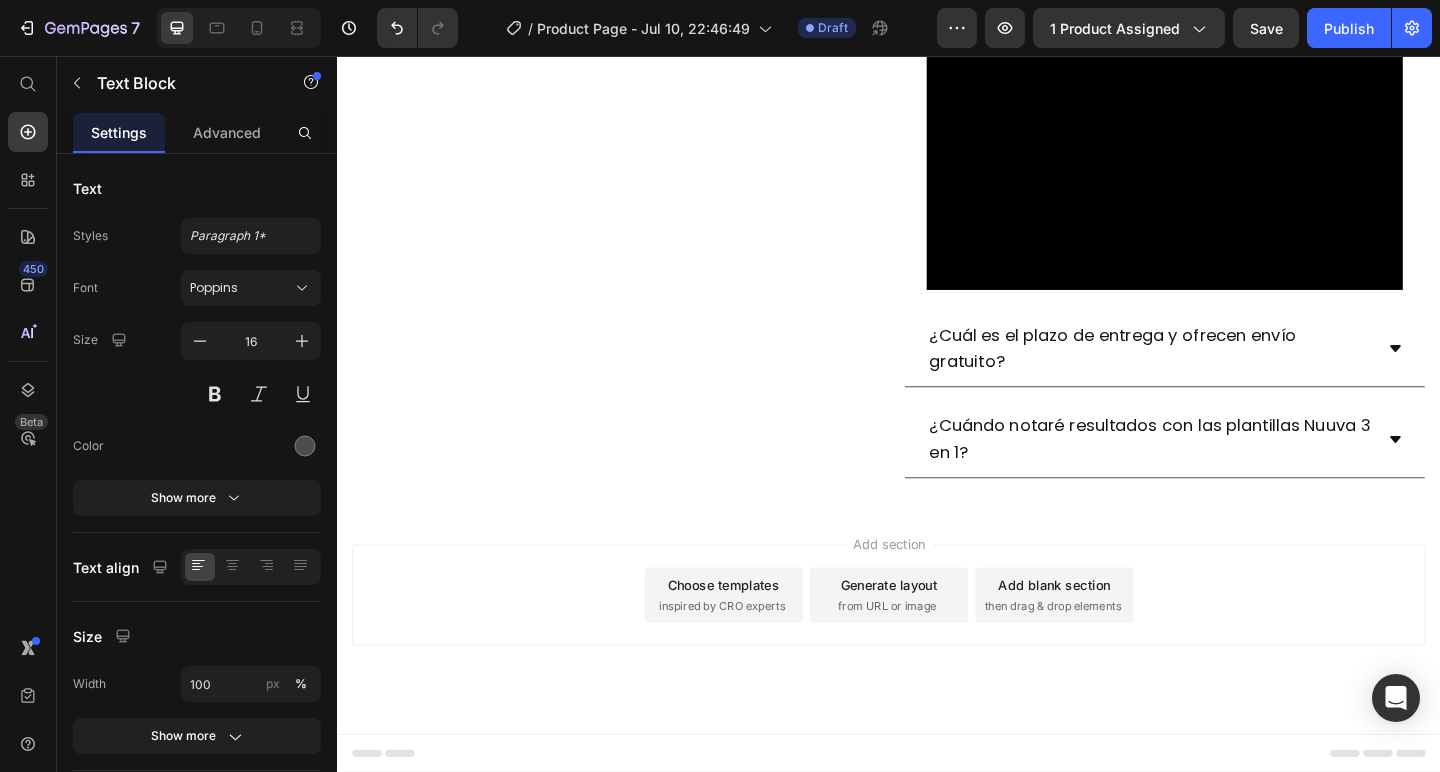 click on "Placer Forva NMES Massager på kroppen i 15 minutter, og nyd smertelindringen" at bounding box center [1237, -14] 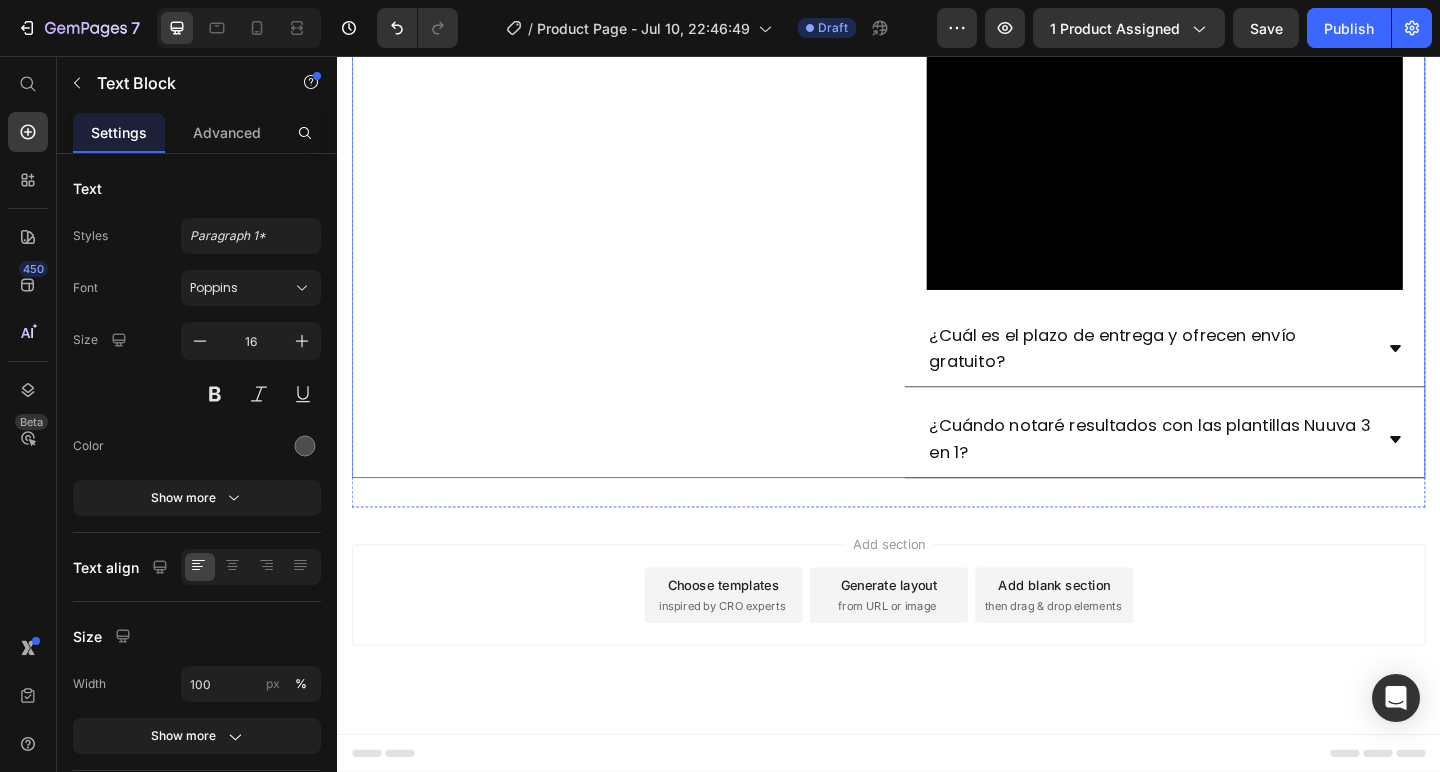 click on "Product Images" at bounding box center [637, -498] 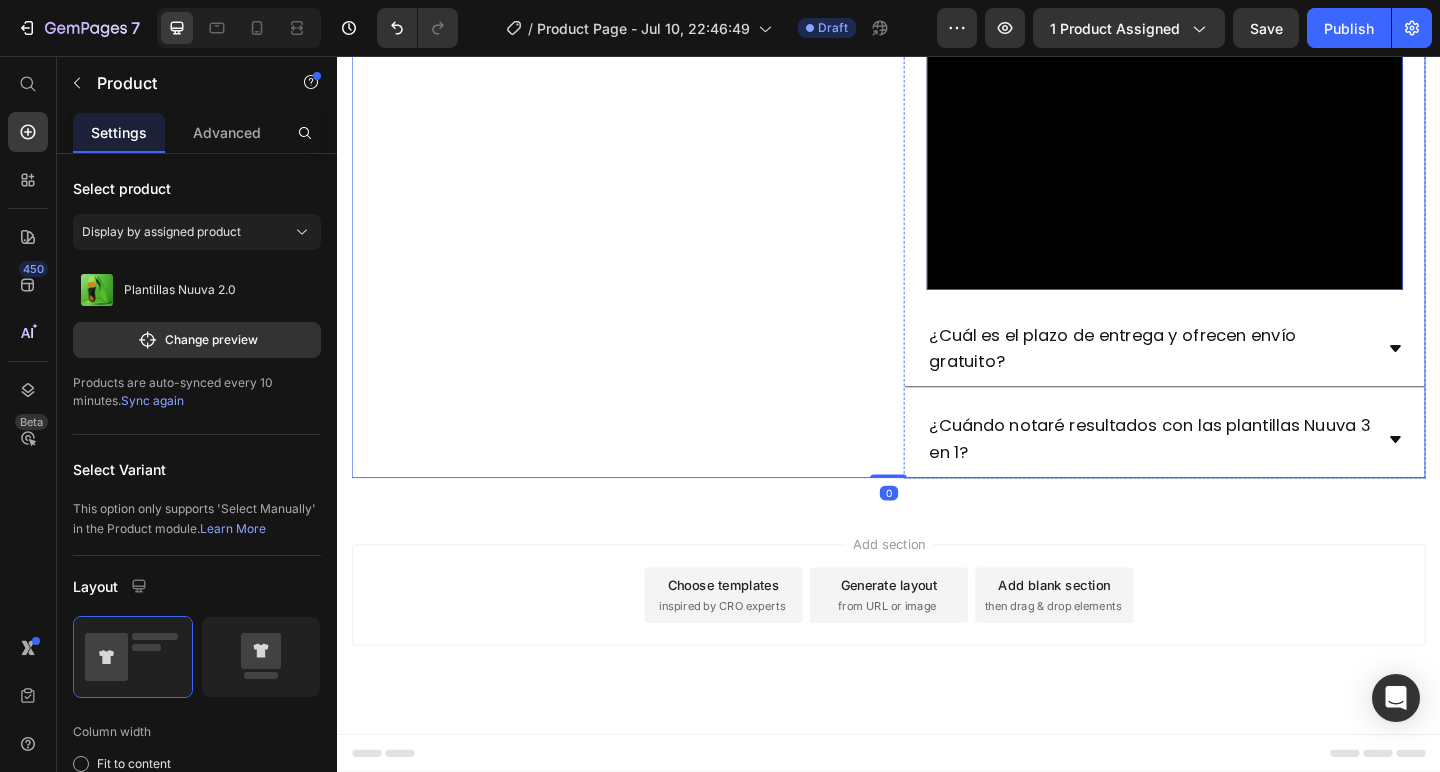 click at bounding box center [1237, 163] 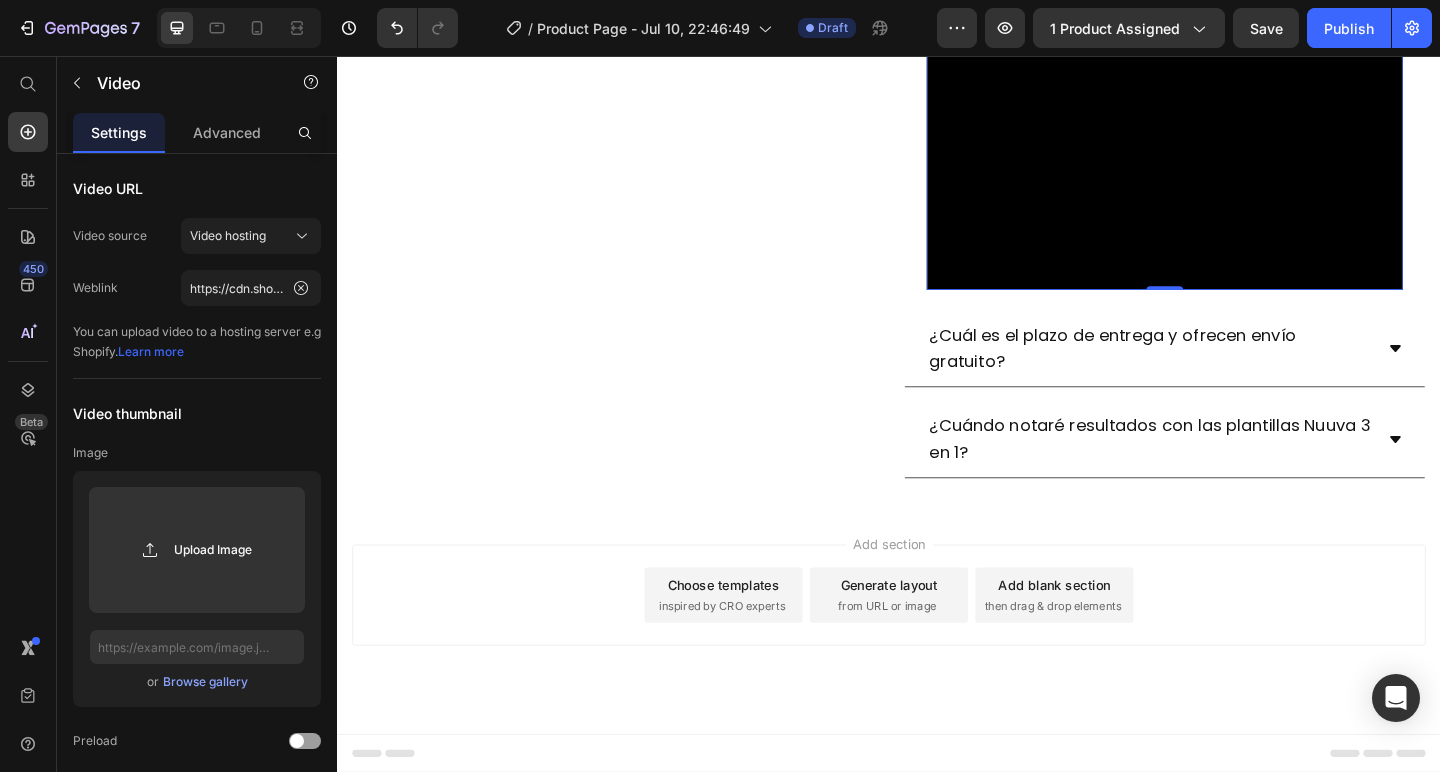 click at bounding box center [1237, 163] 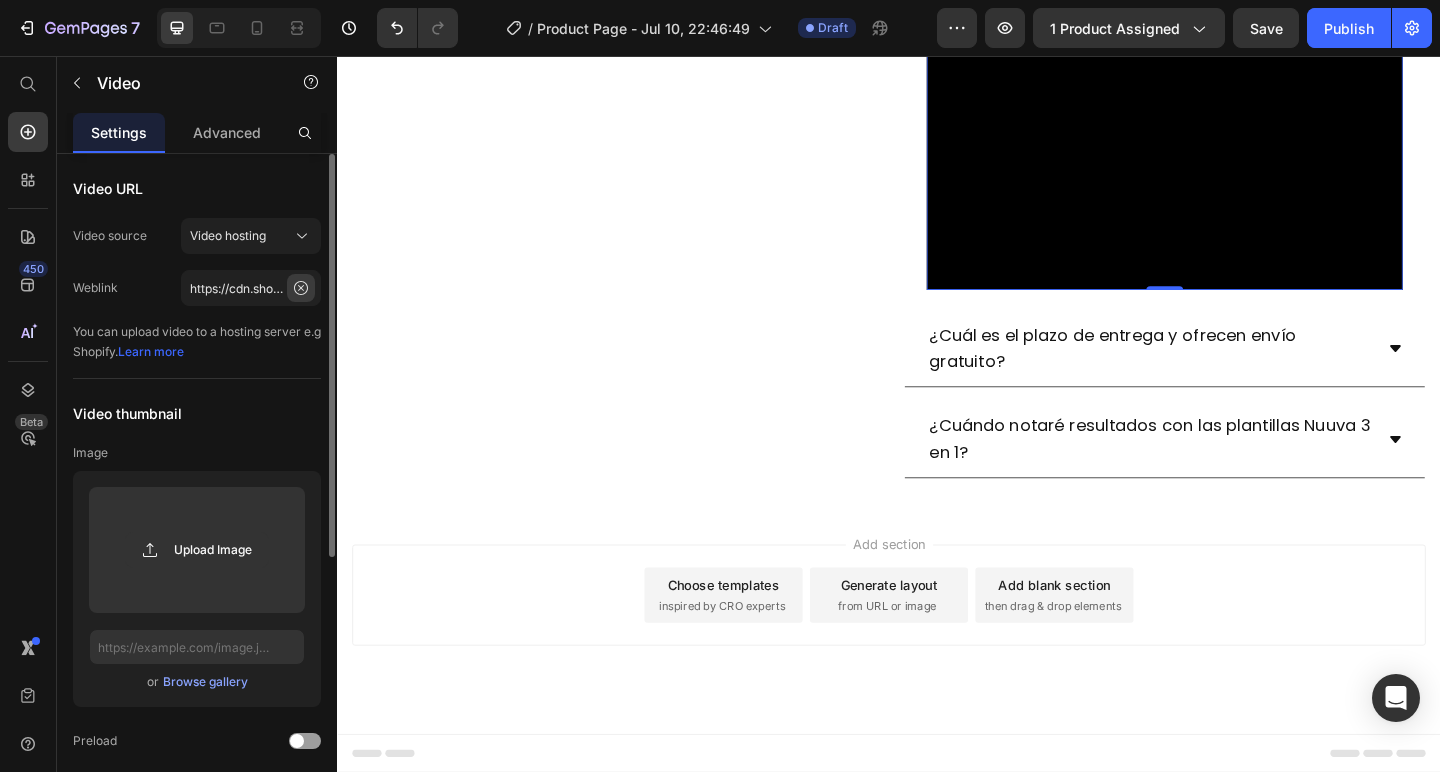 click 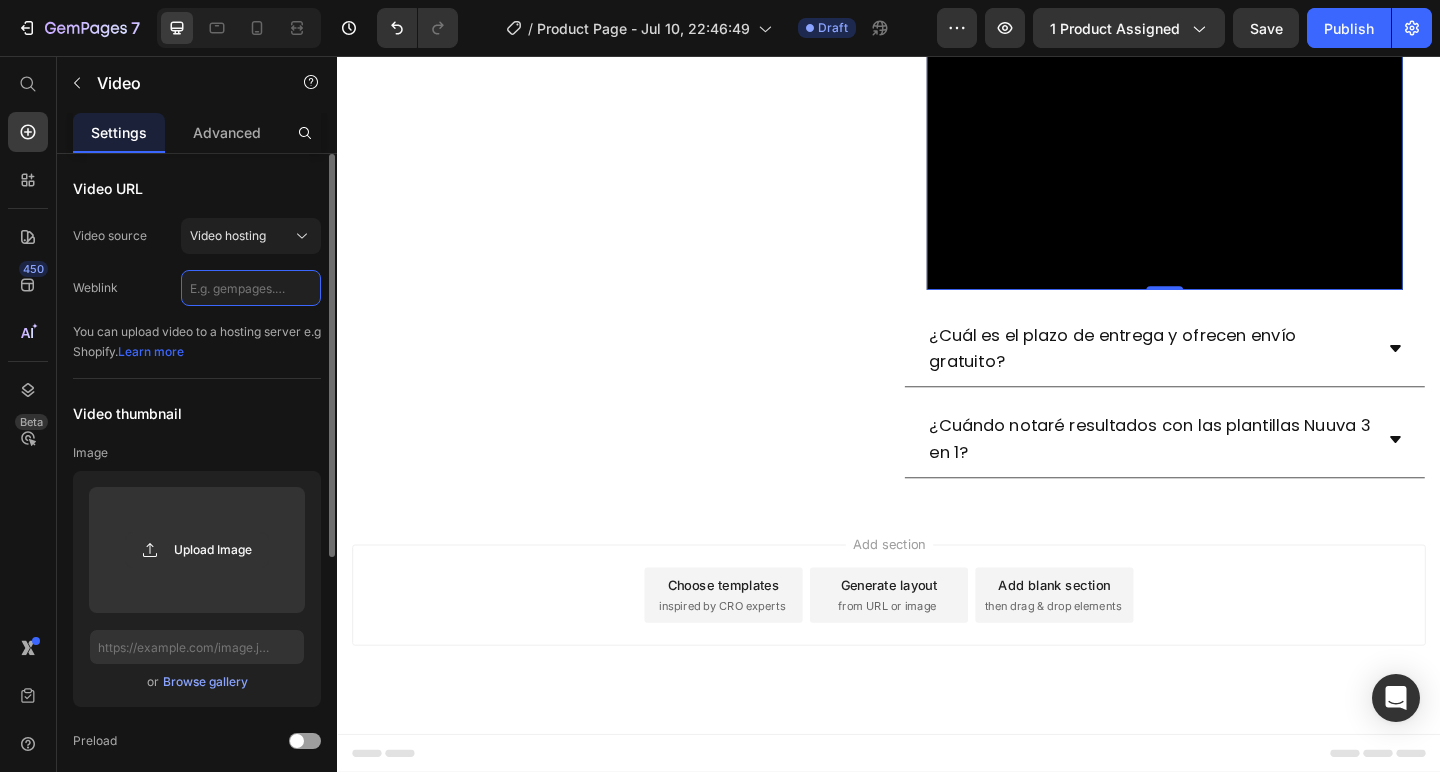scroll, scrollTop: 0, scrollLeft: 0, axis: both 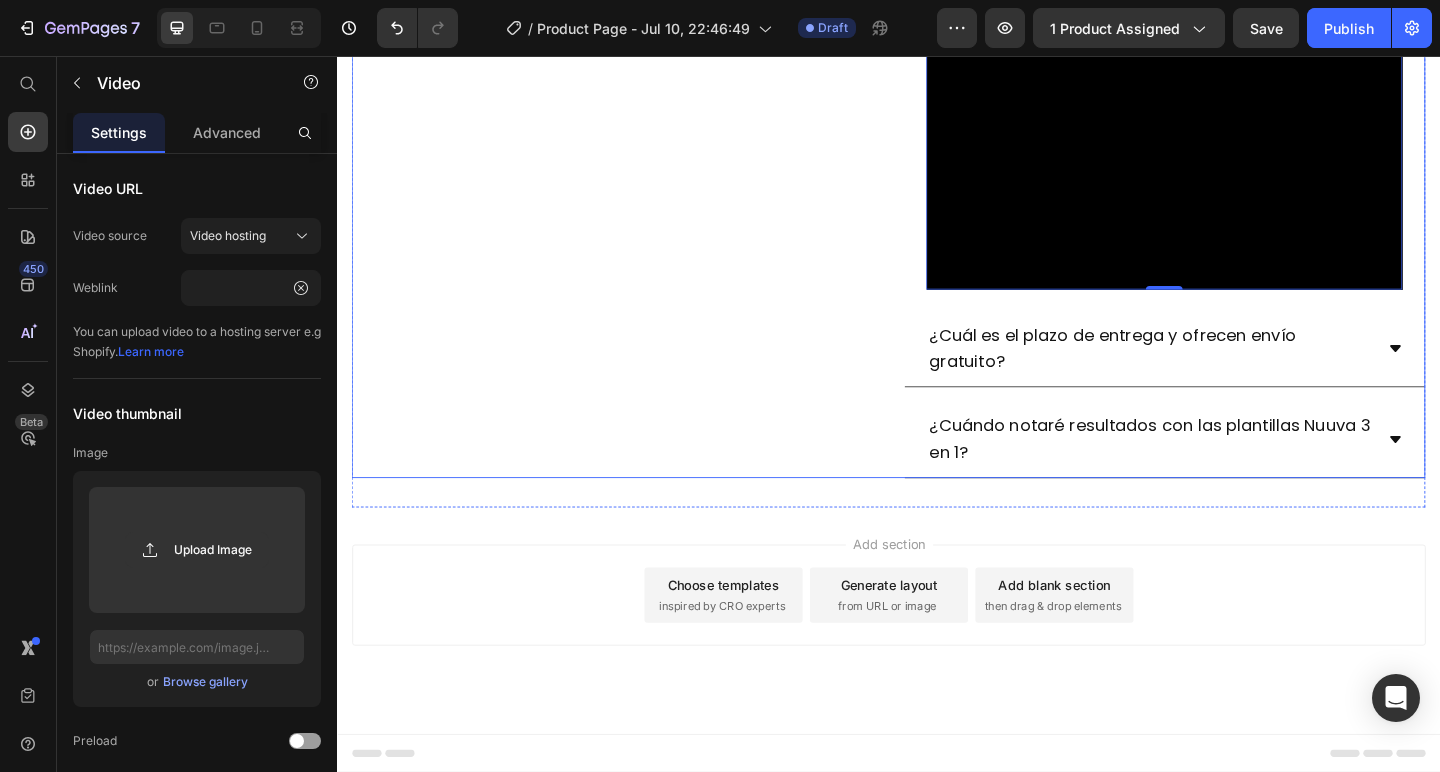 click on "Product Images" at bounding box center (637, -498) 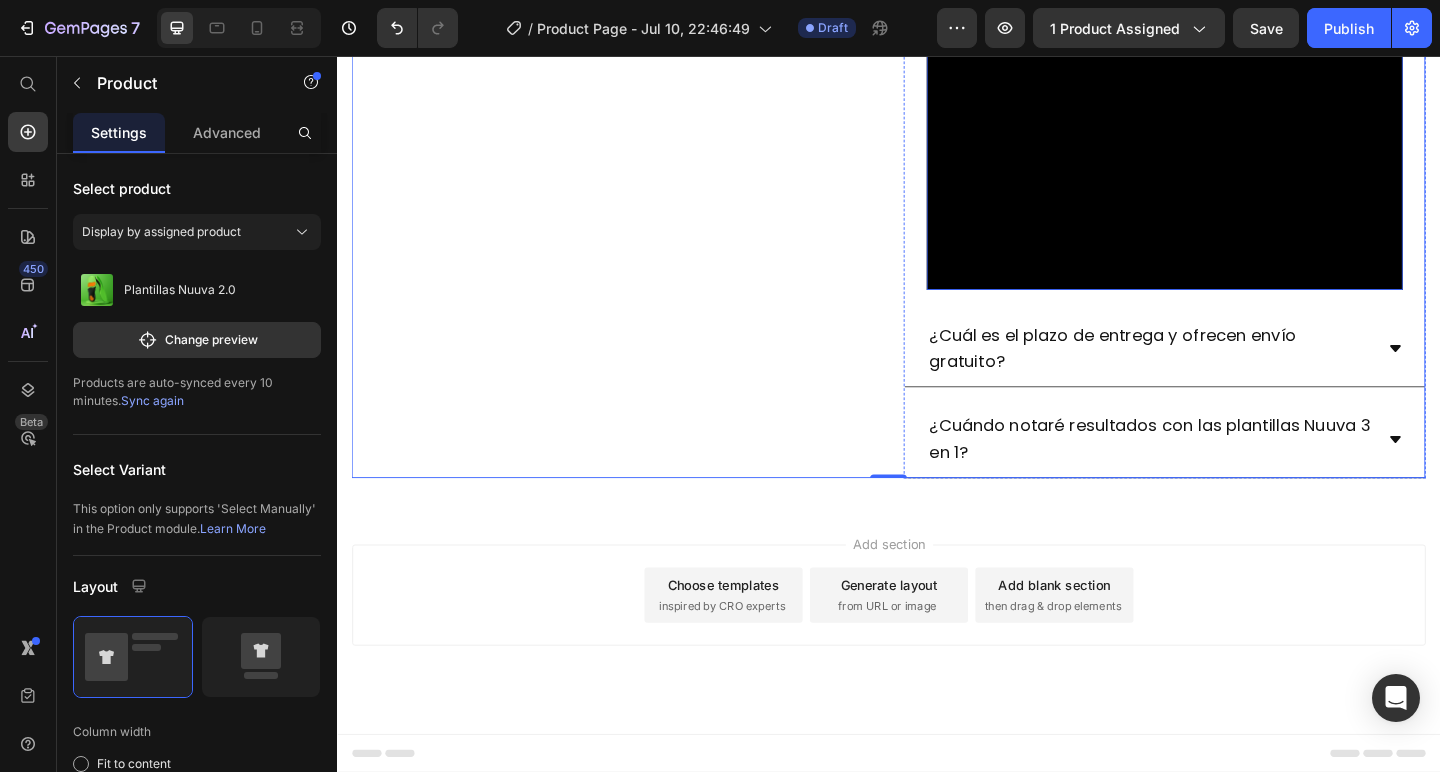 scroll, scrollTop: 1895, scrollLeft: 0, axis: vertical 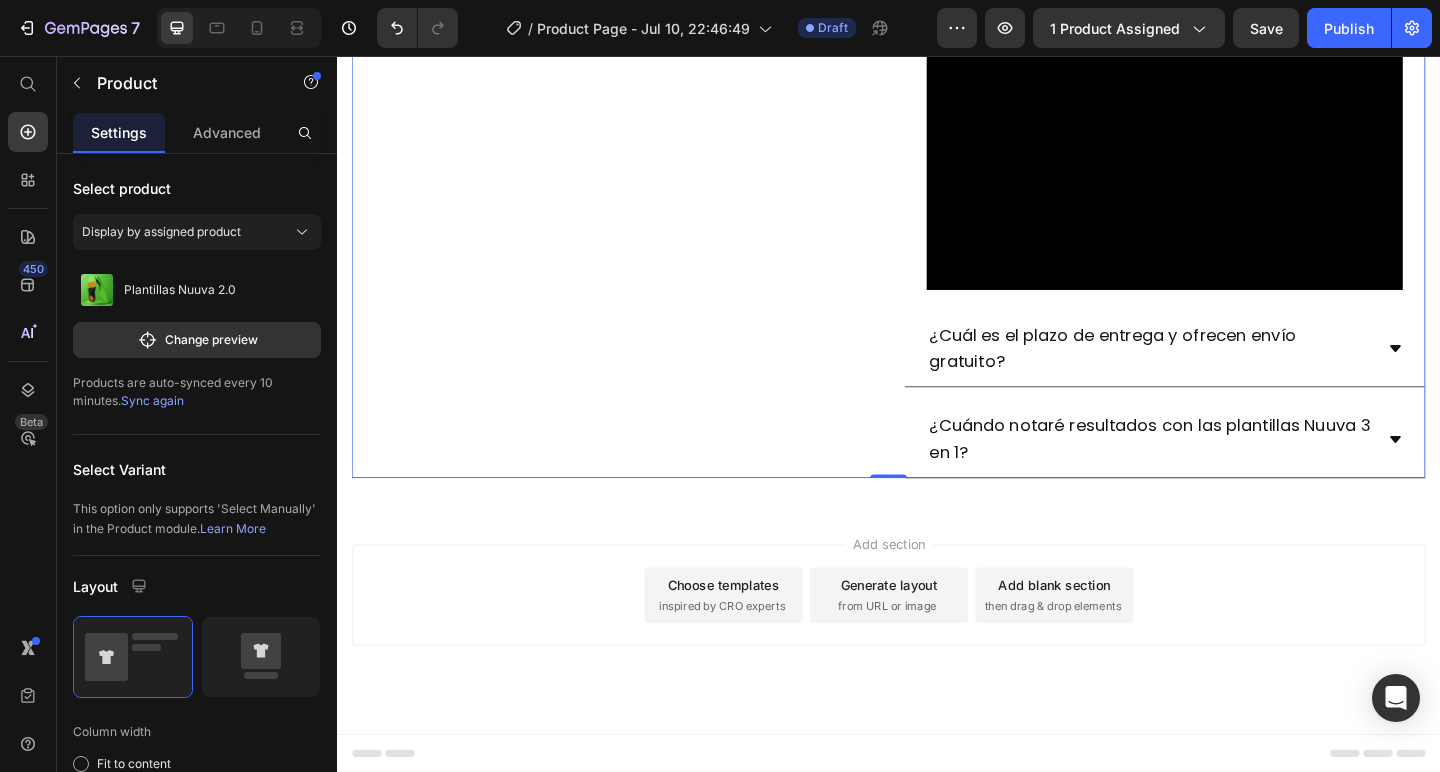 click on "Product Images" at bounding box center [637, -498] 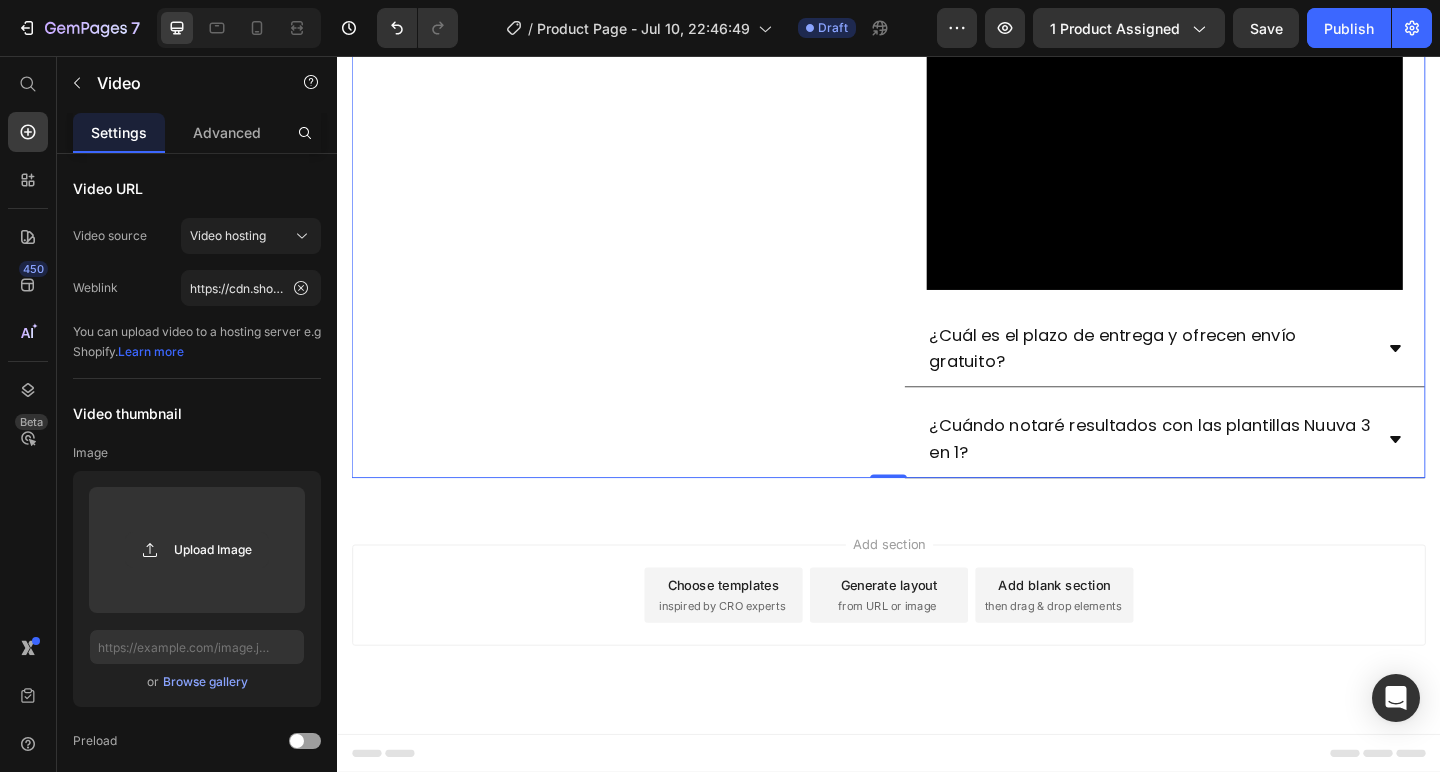 click at bounding box center (1237, 163) 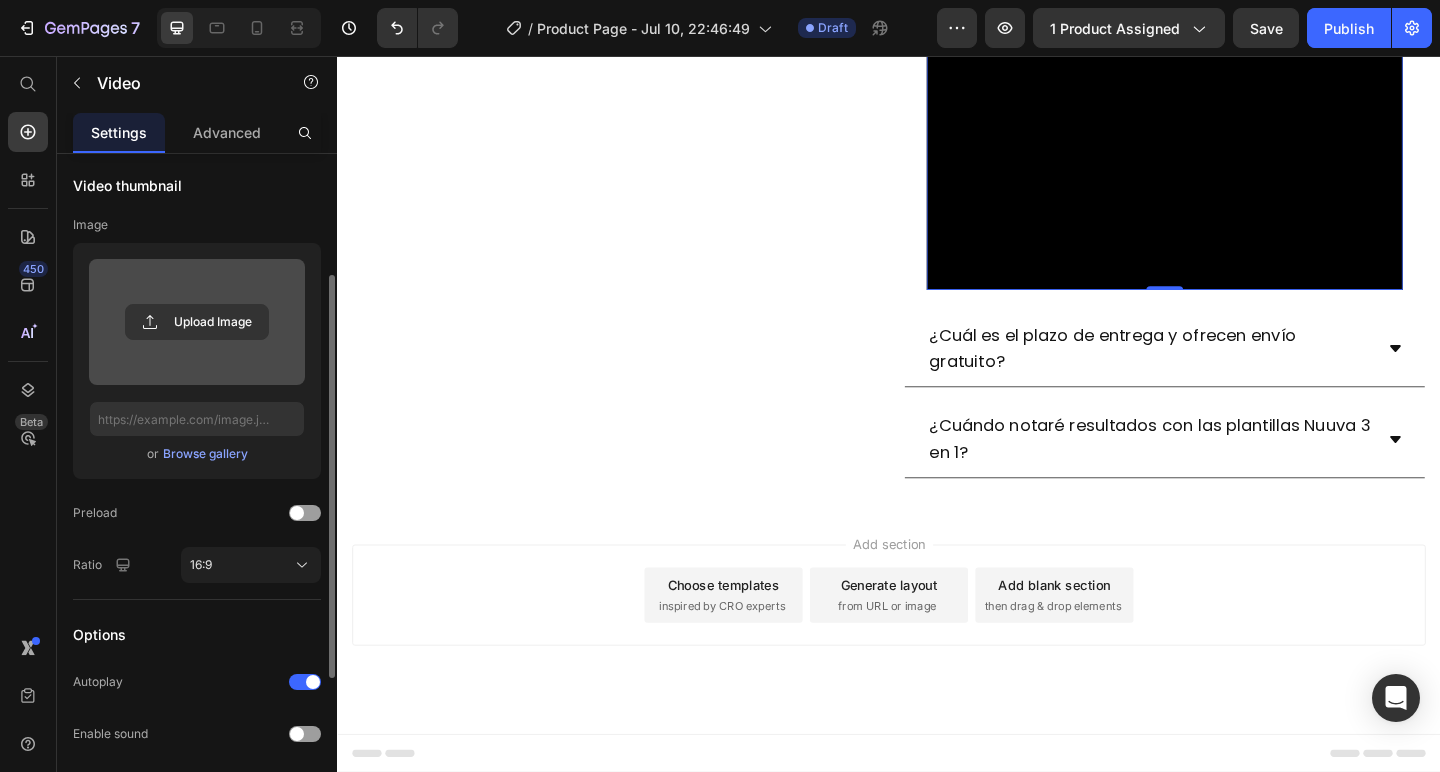 scroll, scrollTop: 237, scrollLeft: 0, axis: vertical 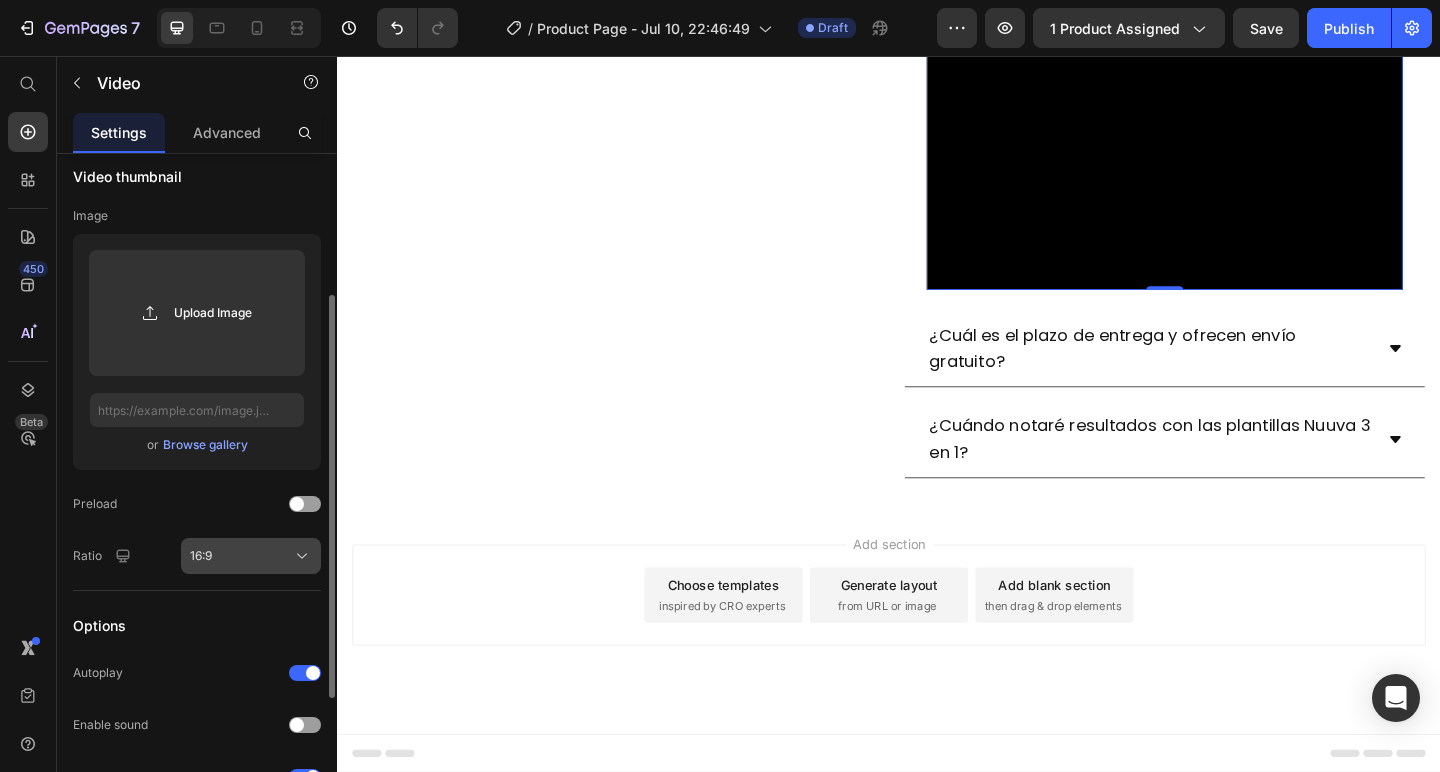 click on "16:9" at bounding box center (251, 556) 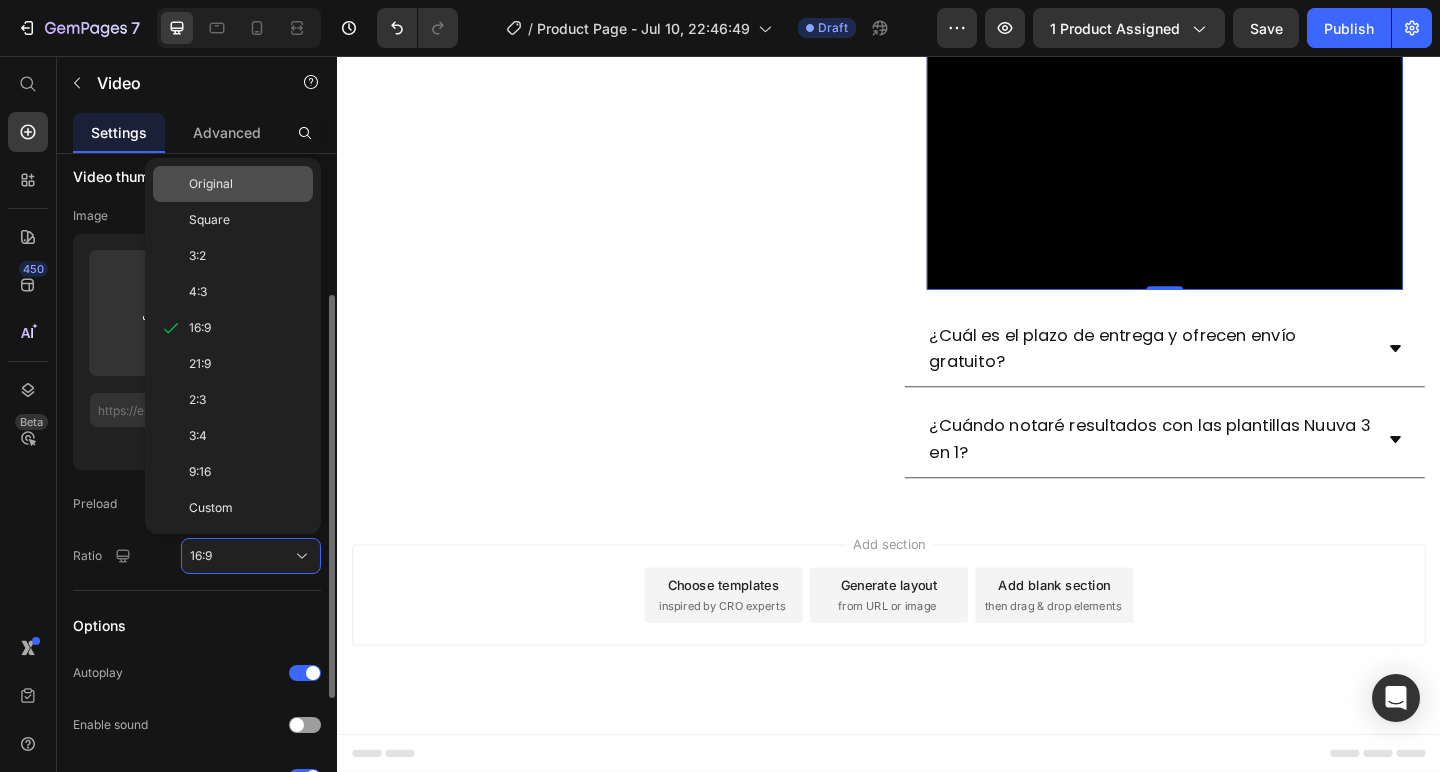 click on "Original" at bounding box center (247, 184) 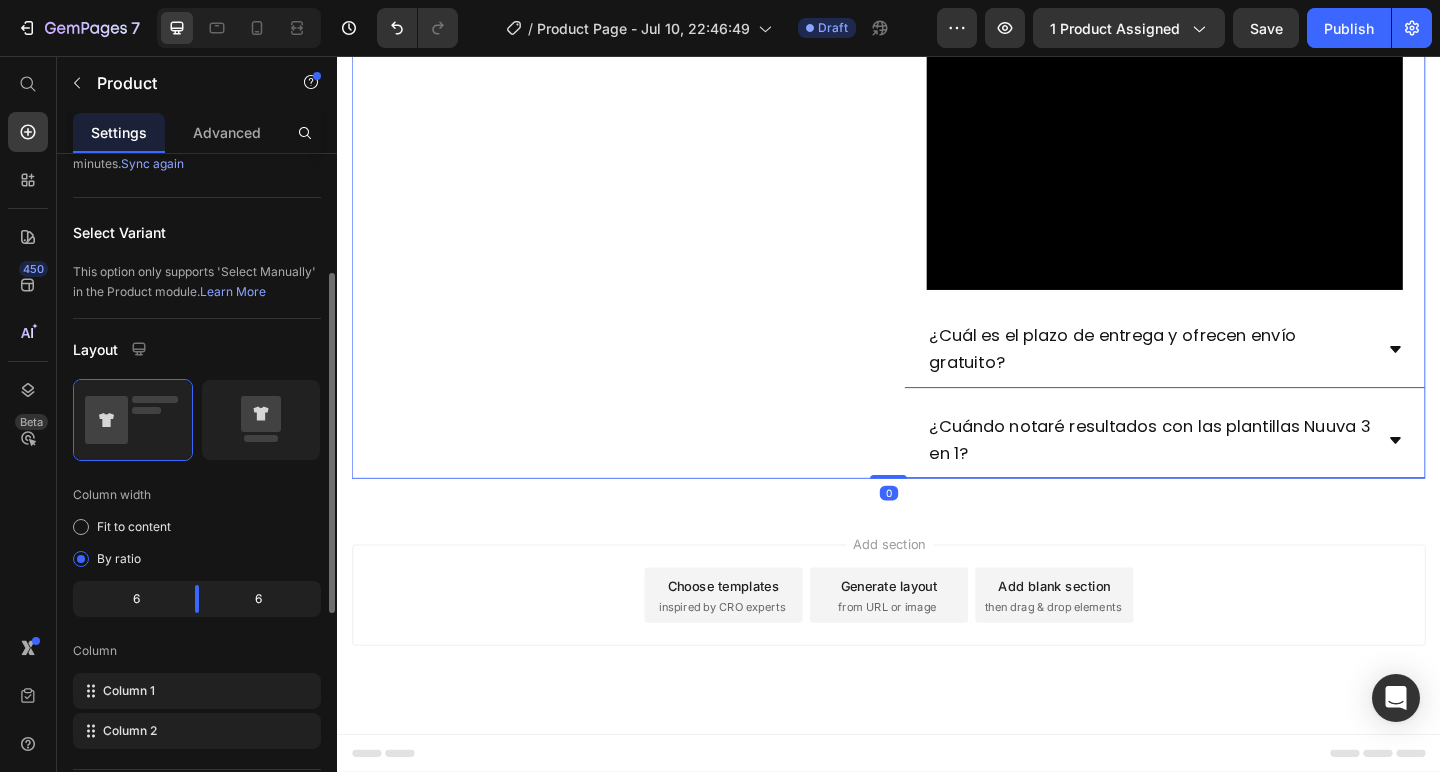 click on "Product Images" at bounding box center (637, -481) 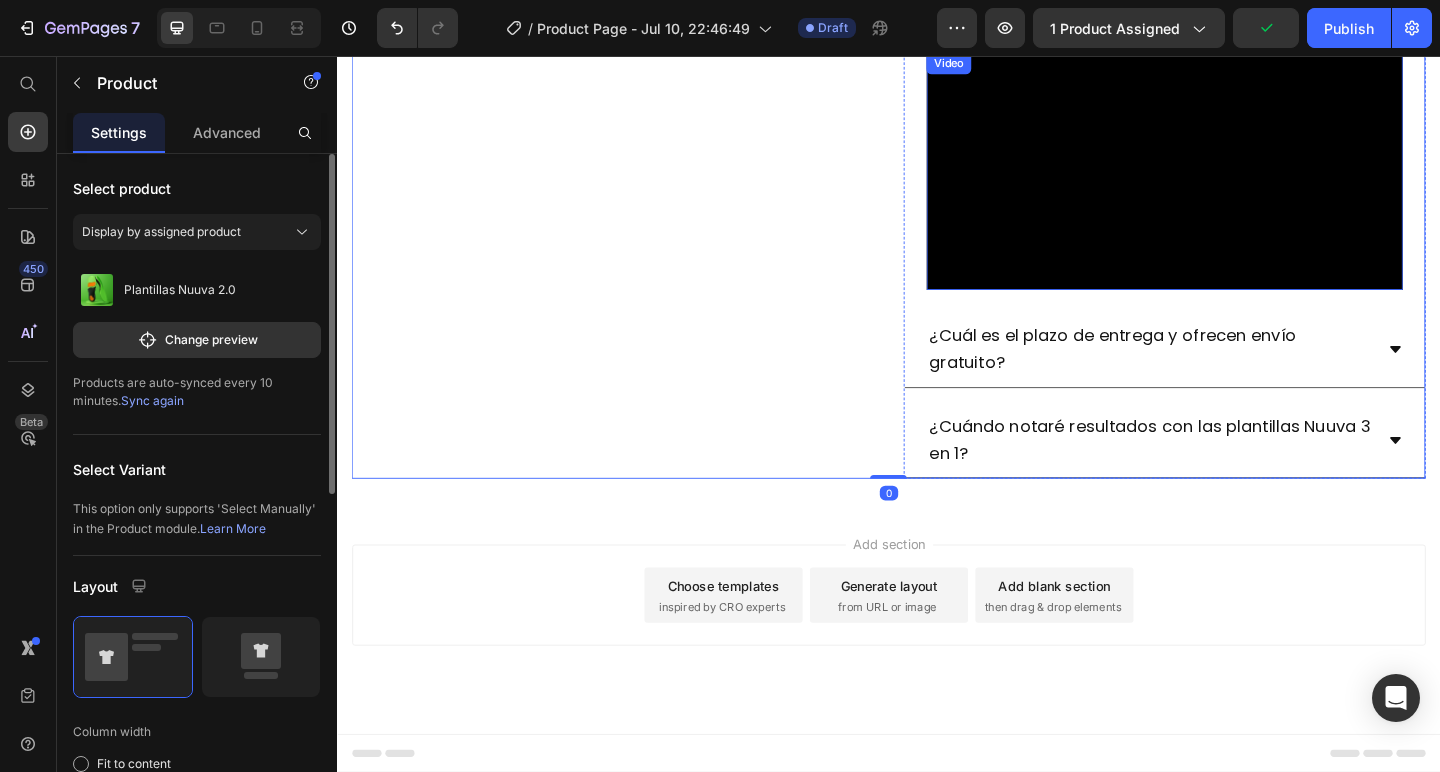 scroll, scrollTop: 2233, scrollLeft: 0, axis: vertical 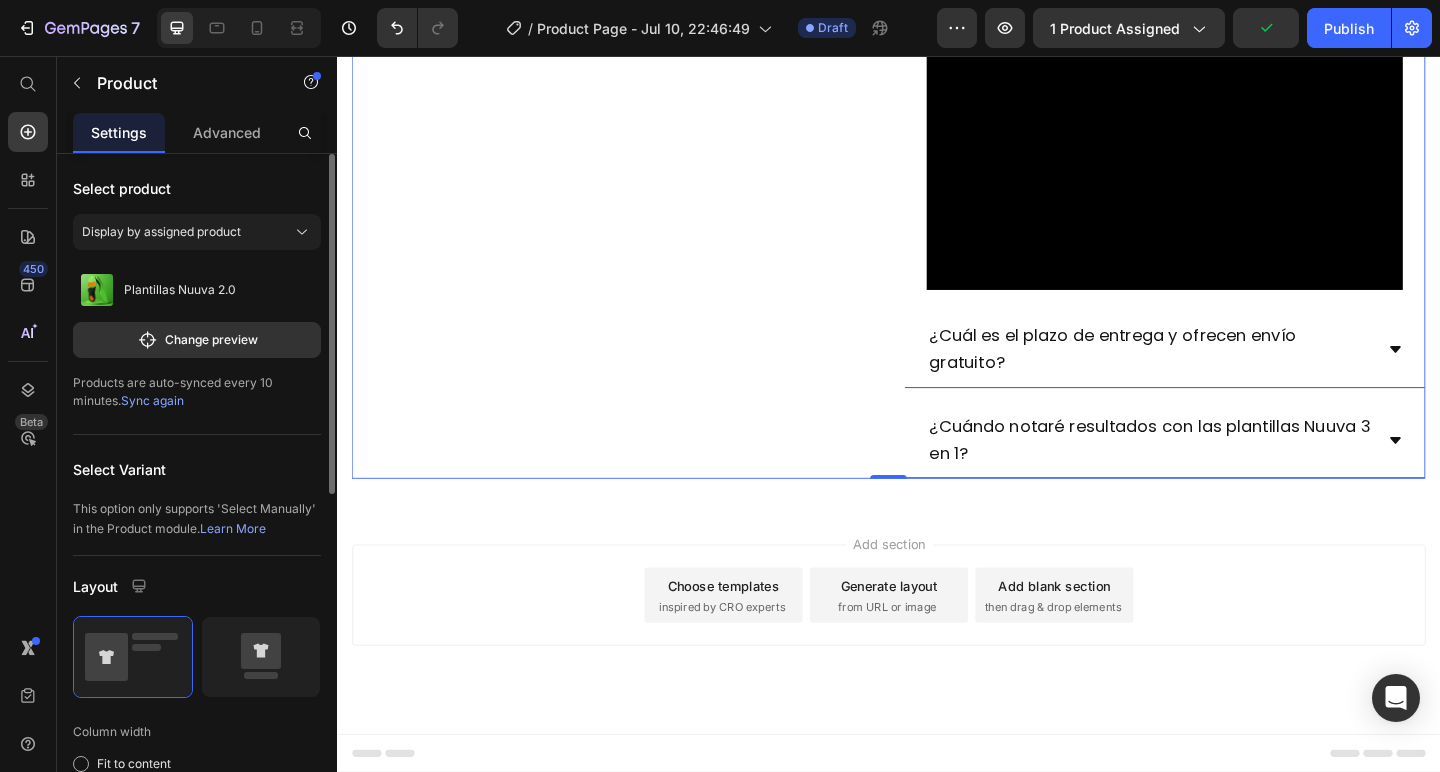 click on "Product Images" at bounding box center (637, -481) 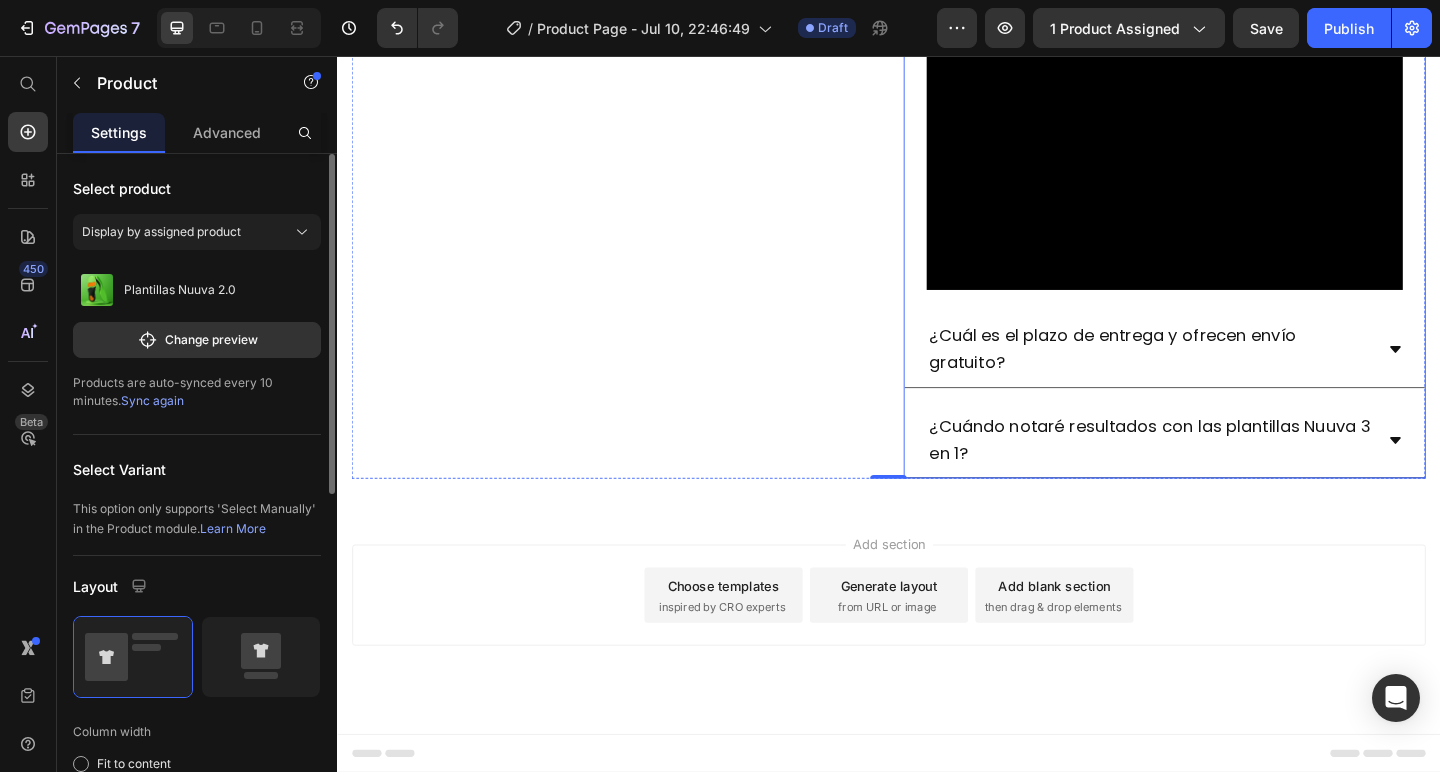 click 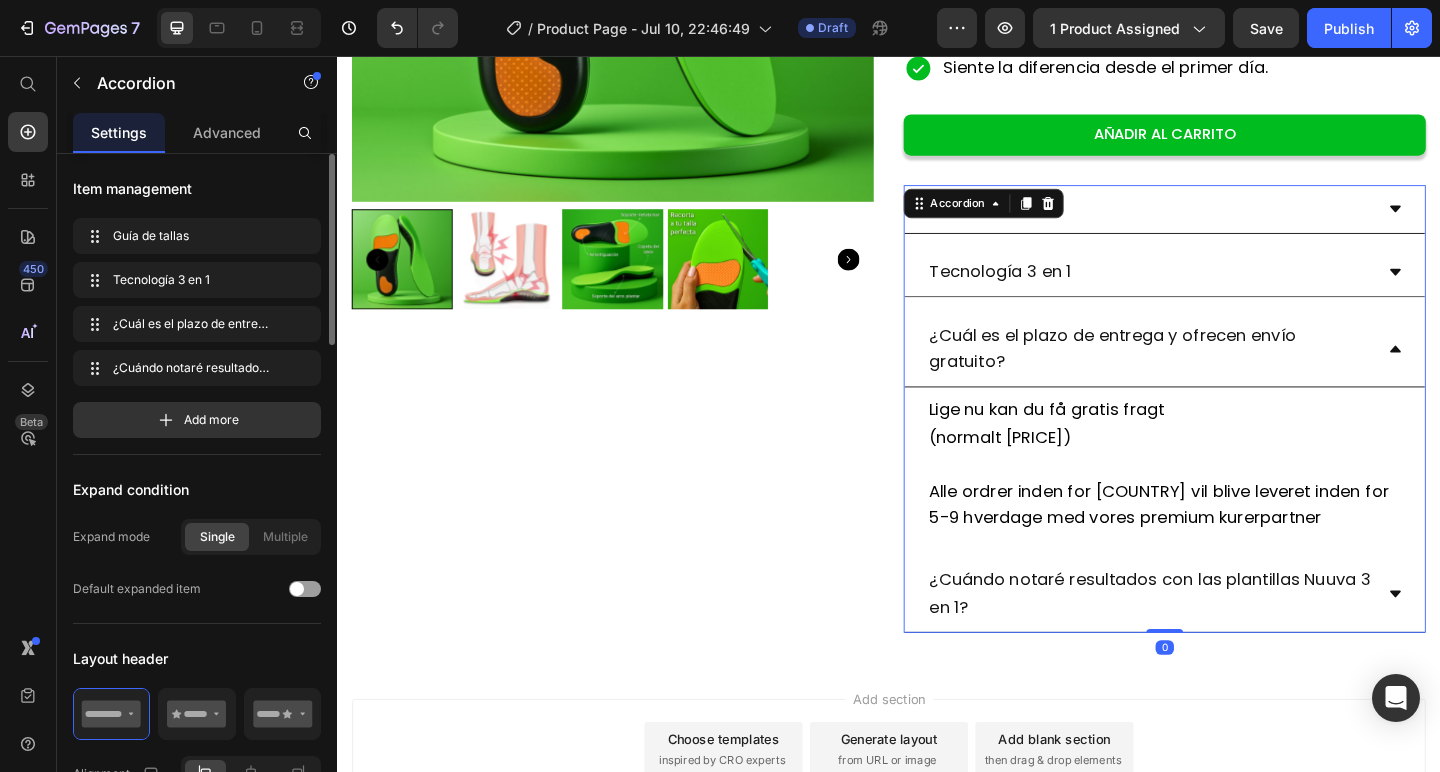 scroll, scrollTop: 528, scrollLeft: 0, axis: vertical 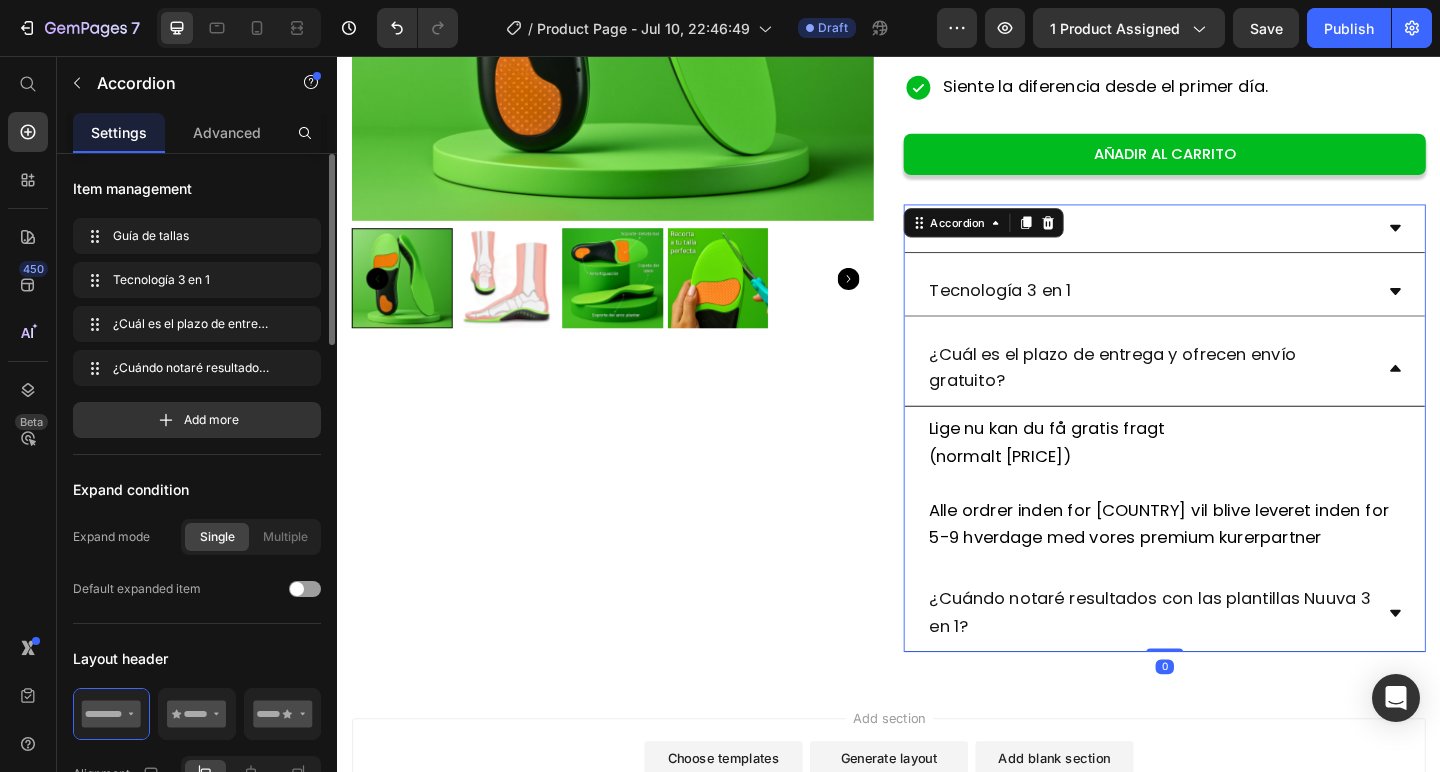 drag, startPoint x: 1485, startPoint y: 398, endPoint x: 1482, endPoint y: 420, distance: 22.203604 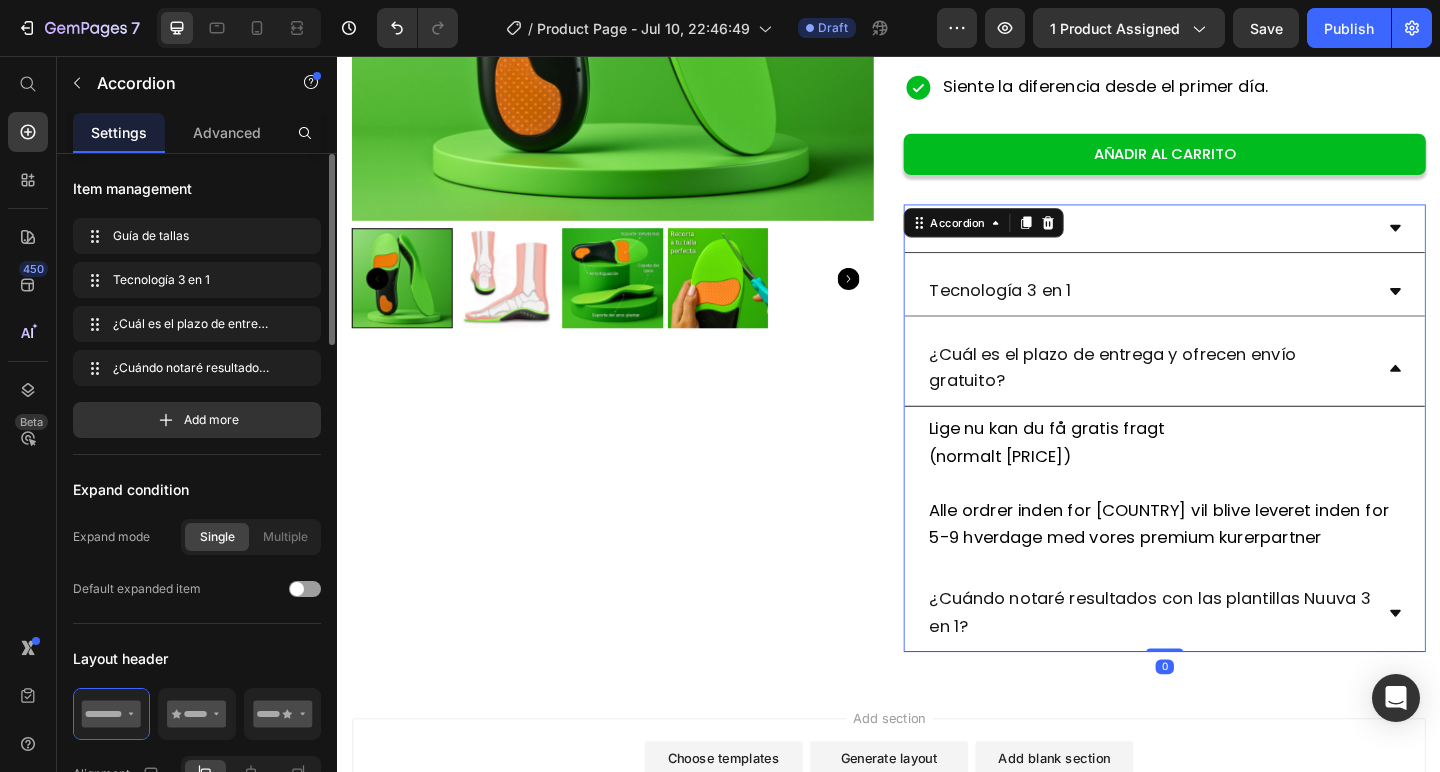 click 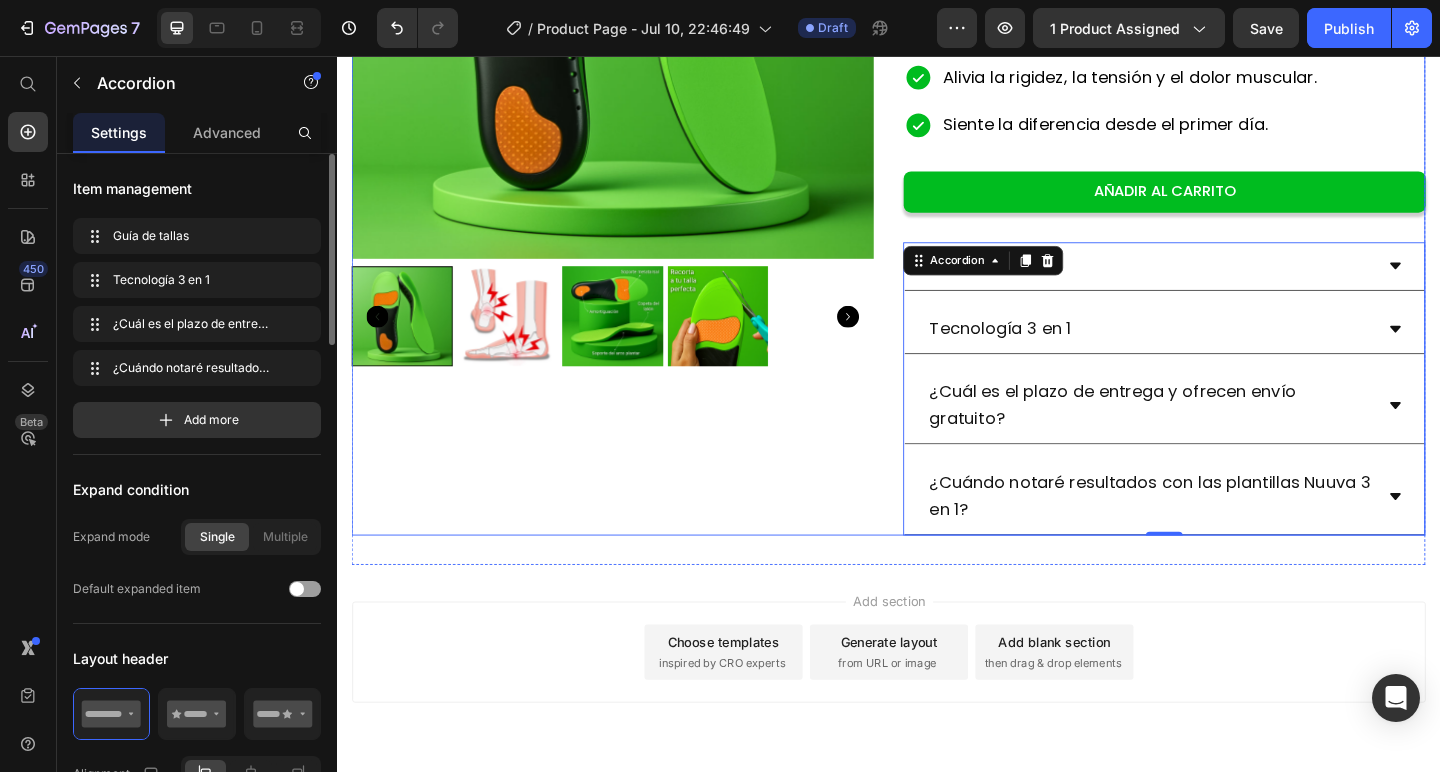 scroll, scrollTop: 473, scrollLeft: 0, axis: vertical 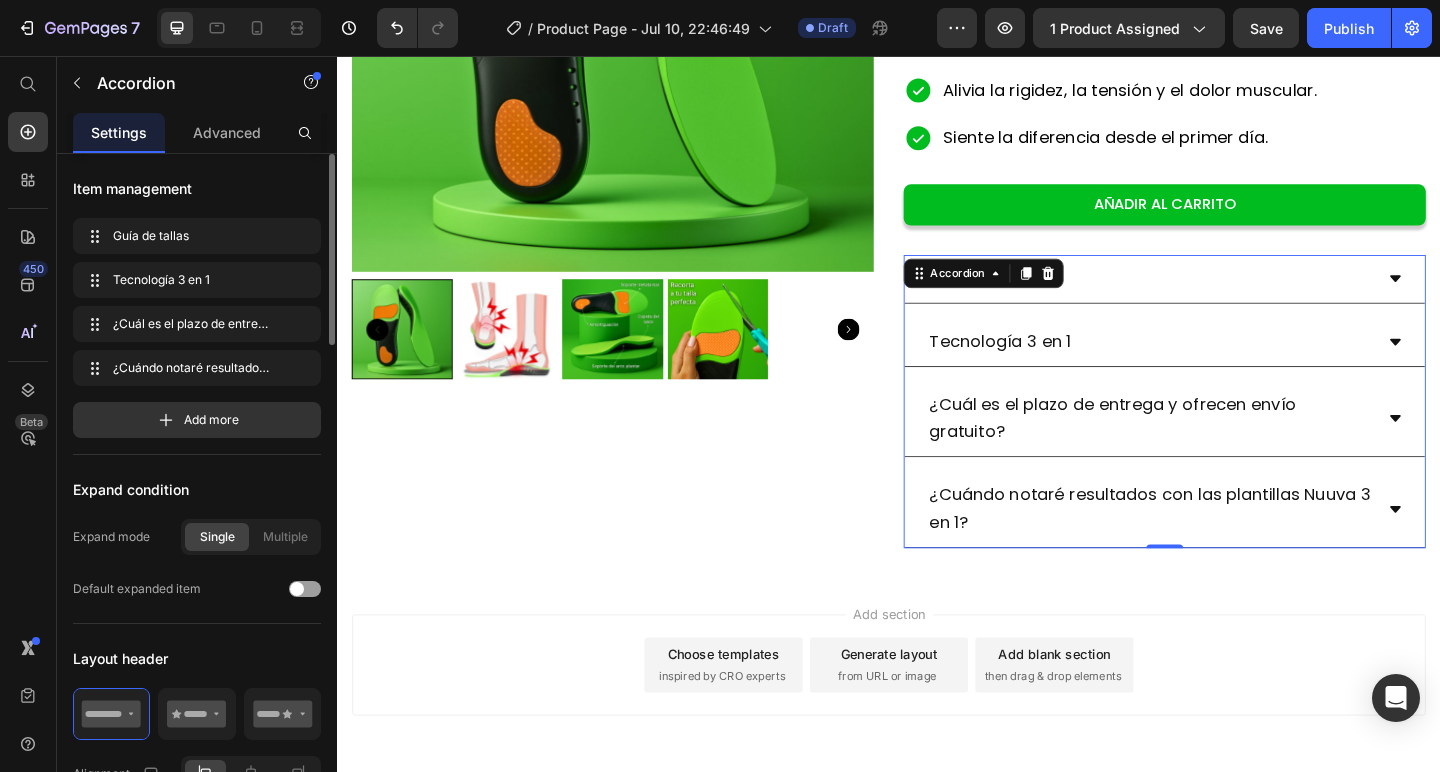 click on "Add section Choose templates inspired by CRO experts Generate layout from URL or image Add blank section then drag & drop elements" at bounding box center (937, 718) 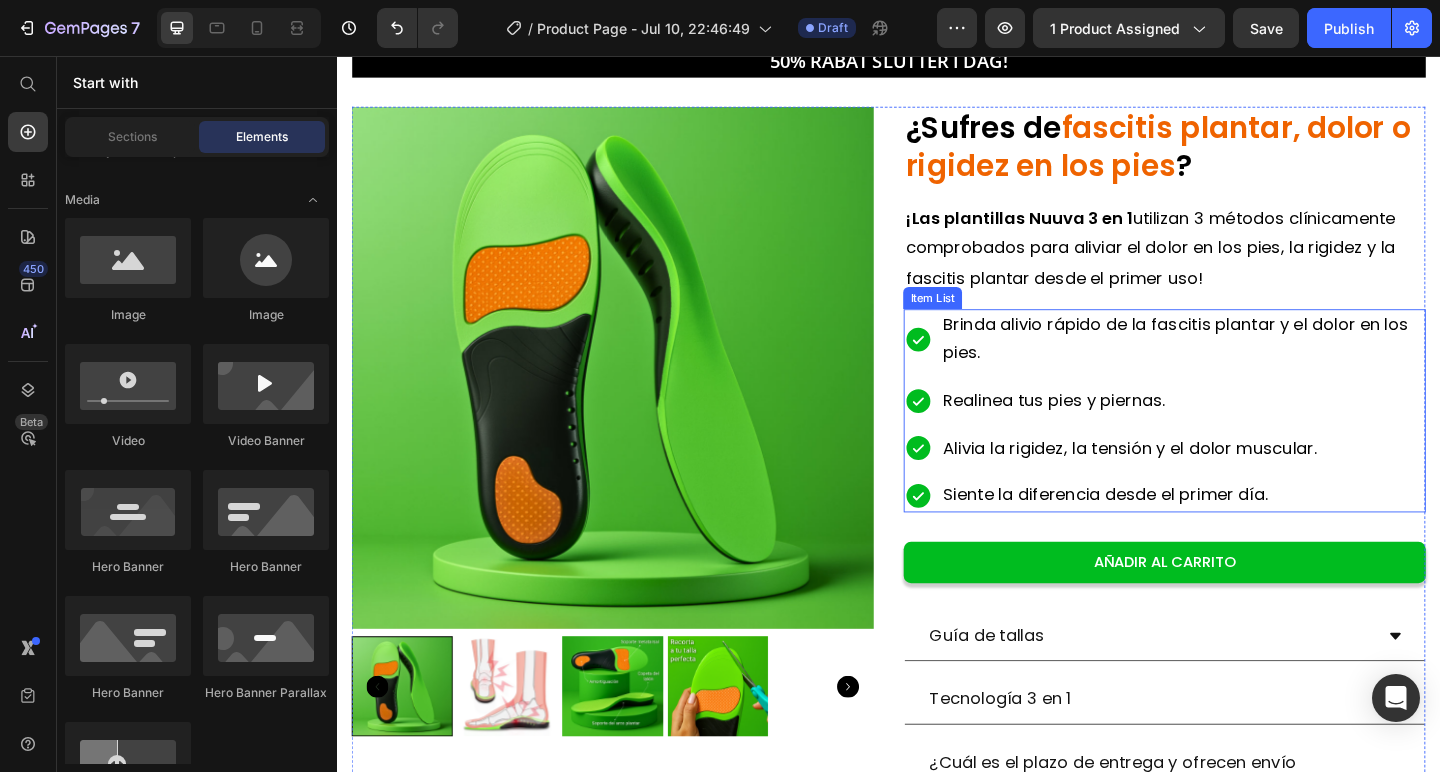scroll, scrollTop: 49, scrollLeft: 0, axis: vertical 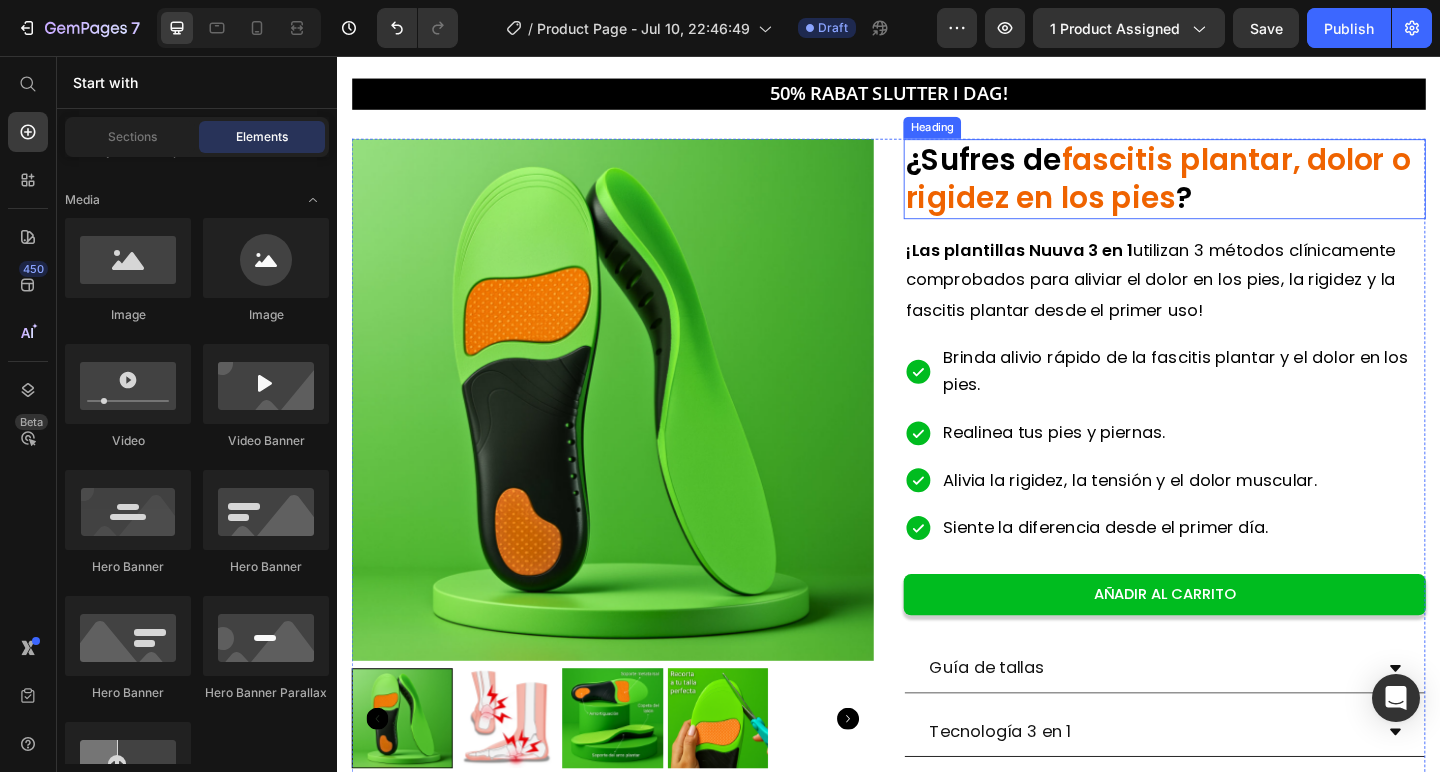 click on "fascitis plantar, dolor o rigidez en los pies" at bounding box center [1229, 189] 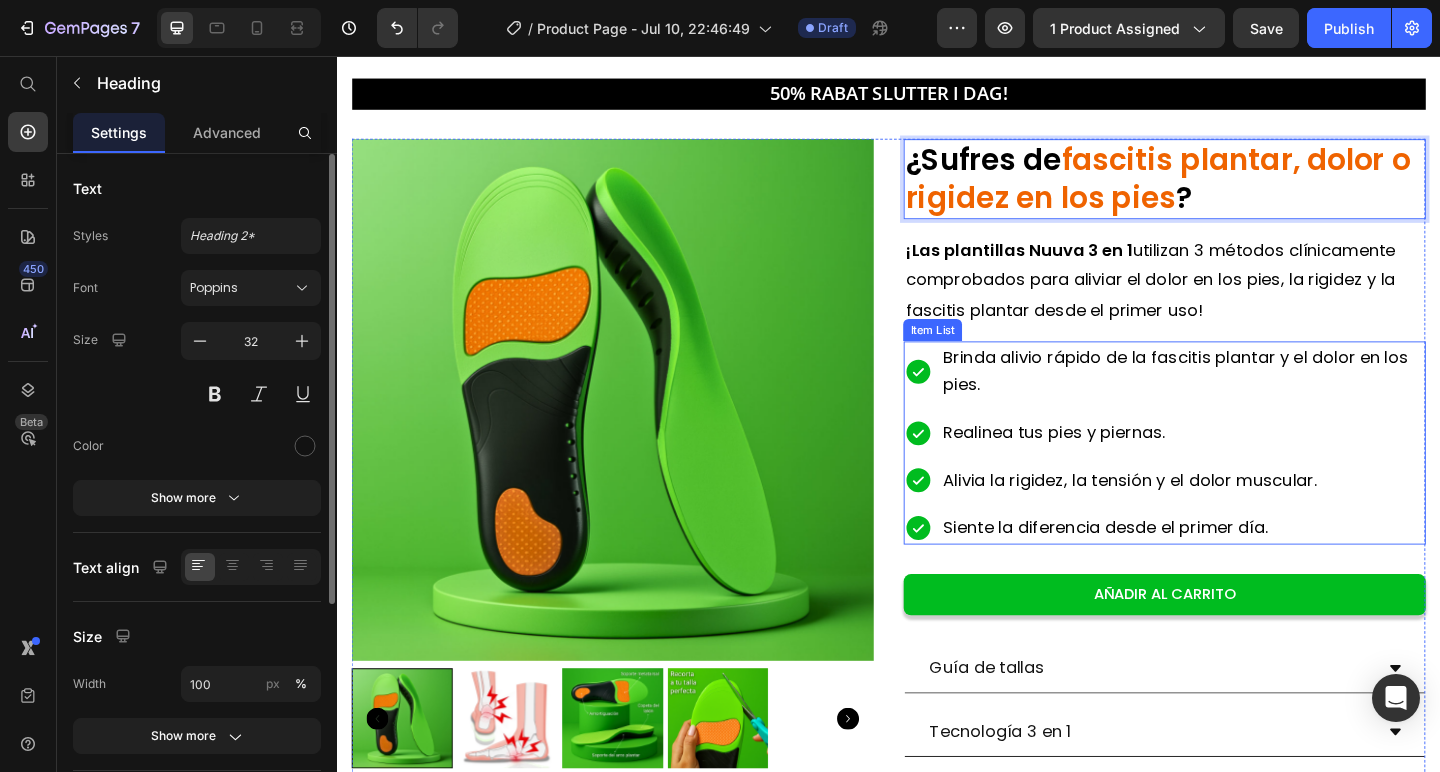 click on "Realinea tus pies y piernas." at bounding box center [1116, 464] 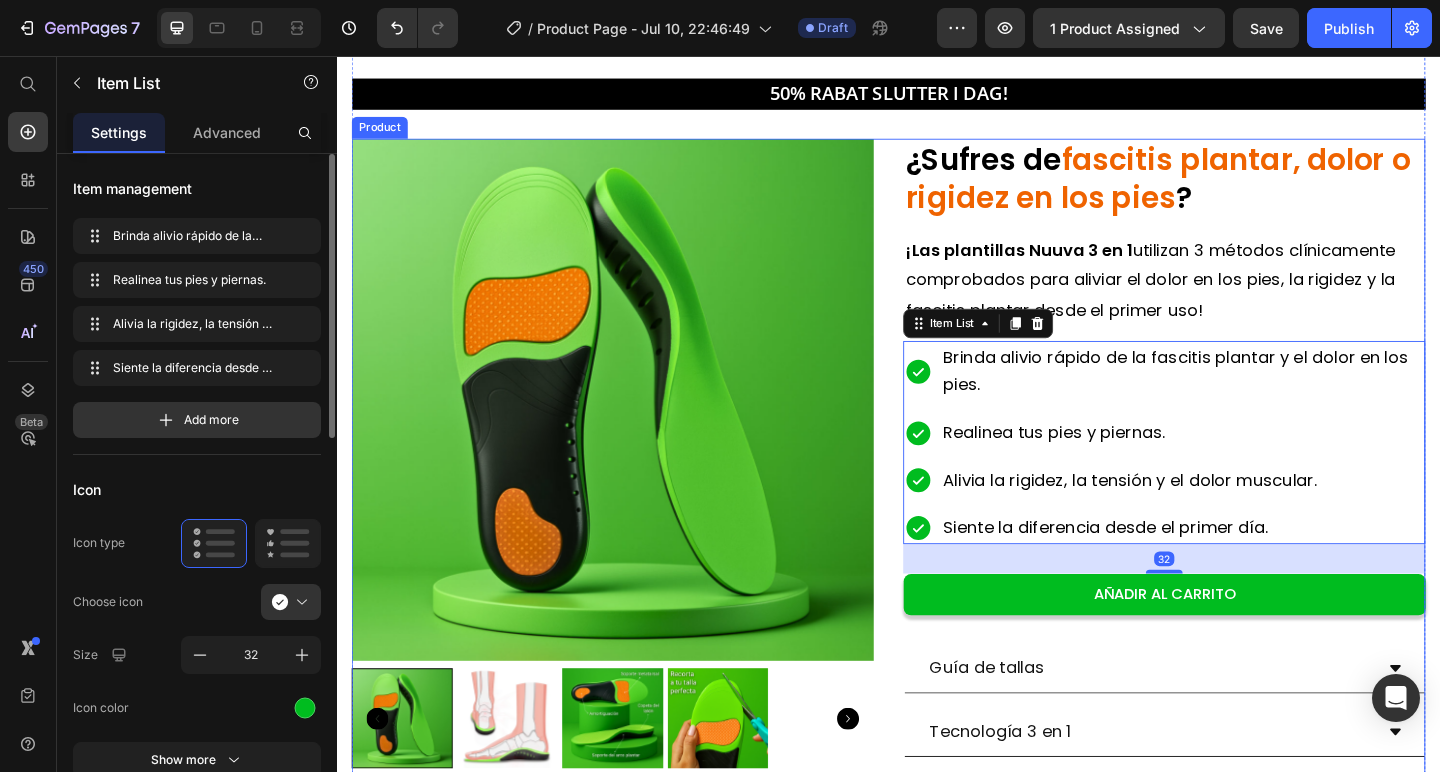 click on "Product Images ⁠⁠⁠⁠⁠⁠⁠ ¿Sufres de fascitis plantar, dolor o rigidez en los pies ? Heading ¡Las plantillas Nuuva 3 en 1 utilizan 3 métodos clínicamente comprobados para aliviar el dolor en los pies, la rigidez y la fascitis plantar desde el primer uso! Text Block Brinda alivio rápido de la fascitis plantar y el dolor en los pies. Realinea tus pies y piernas. Alivia la rigidez, la tensión y el dolor muscular. Siente la diferencia desde el primer día. Item List 32 AÑADIR AL CARRITO Add to Cart Guía de tallas Tecnología 3 en 1 ¿Cuál es el plazo de entrega y ofrecen envío gratuito? ¿Cuándo notaré resultados con las plantillas Nuuva 3 en 1? Accordion Product" at bounding box center [937, 580] 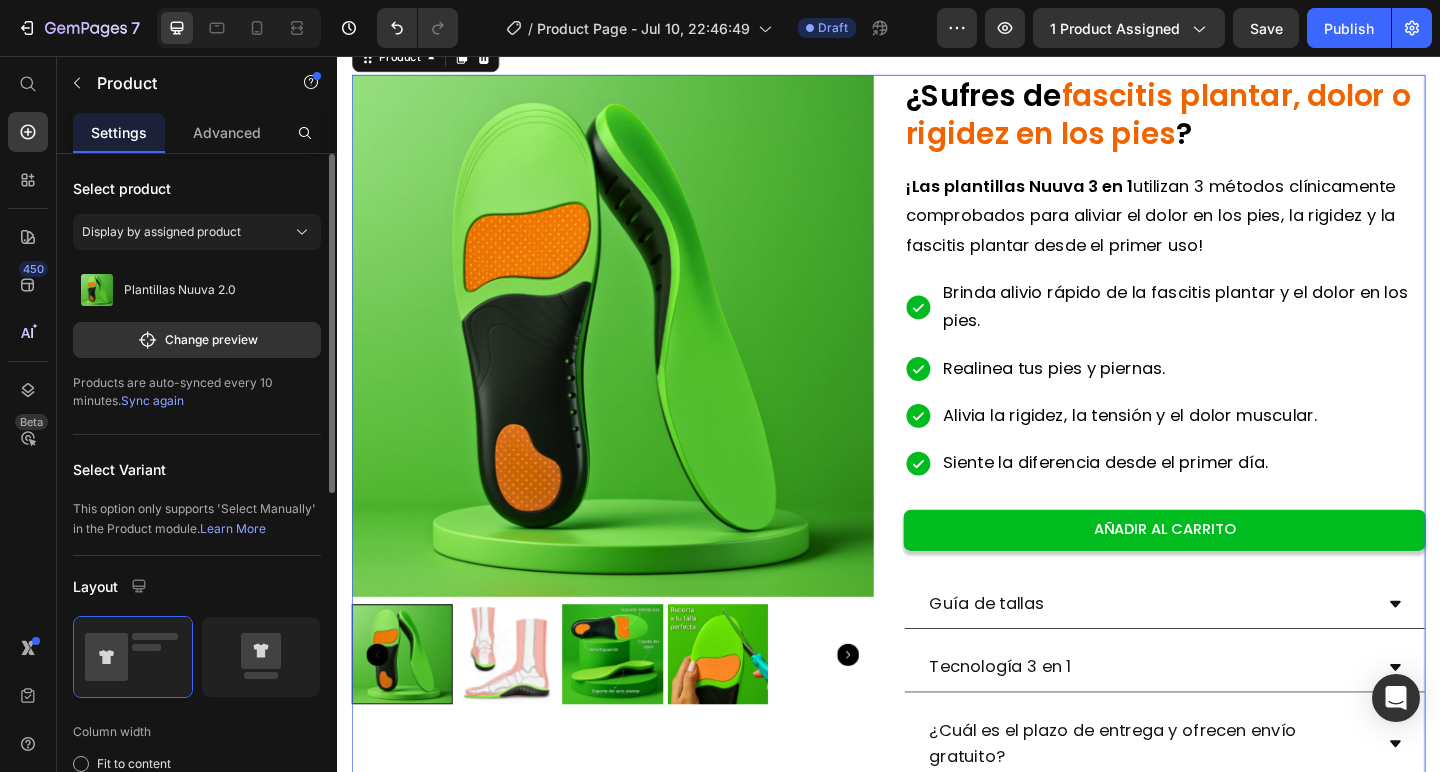 scroll, scrollTop: 123, scrollLeft: 0, axis: vertical 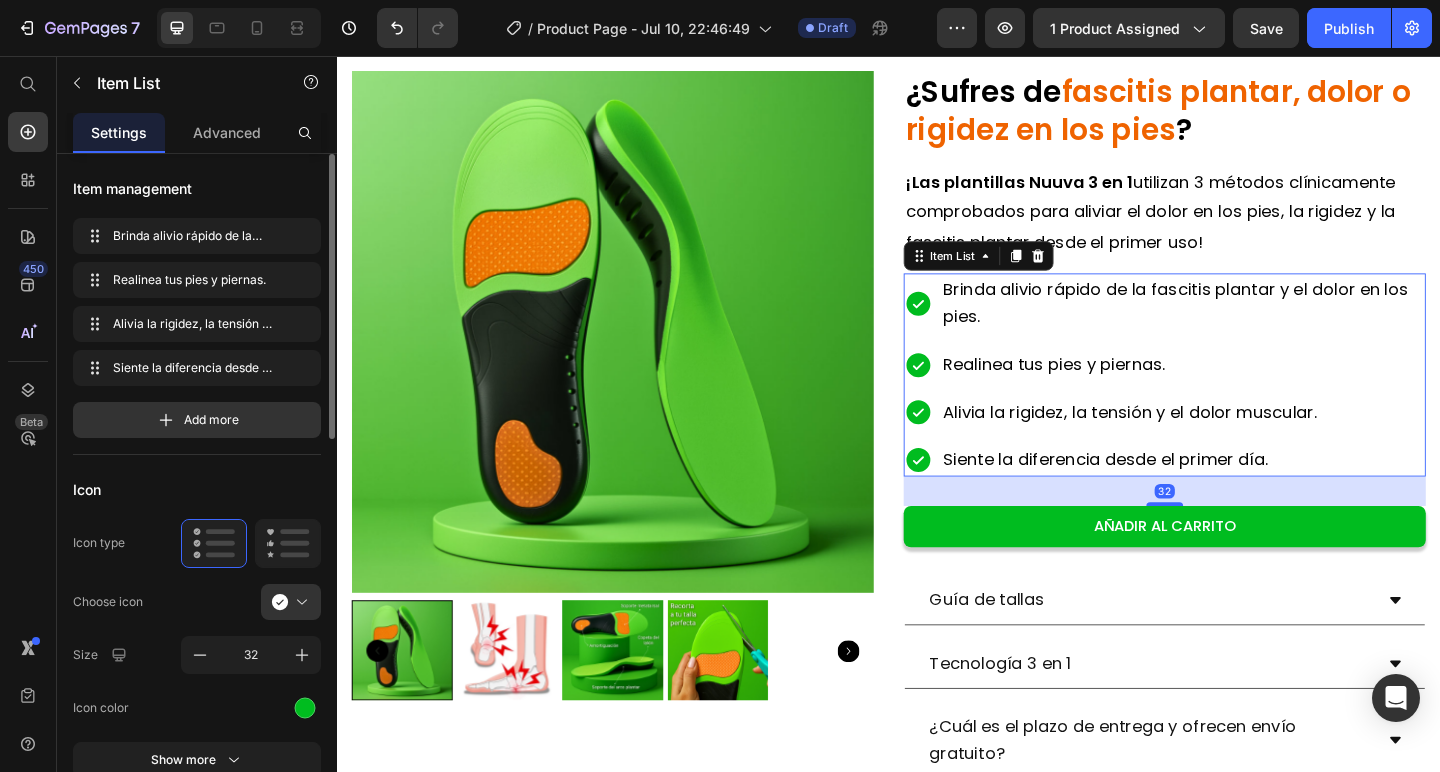 click 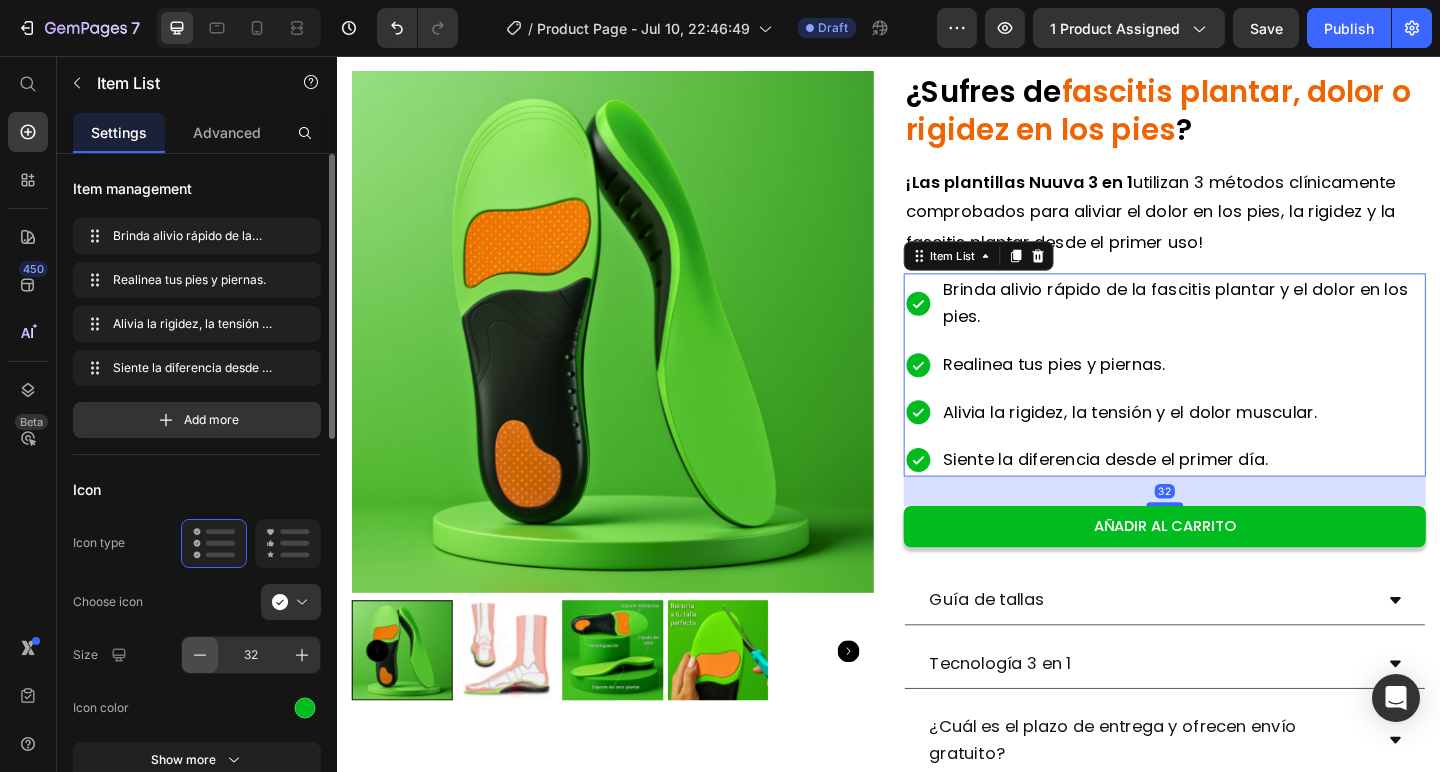 click 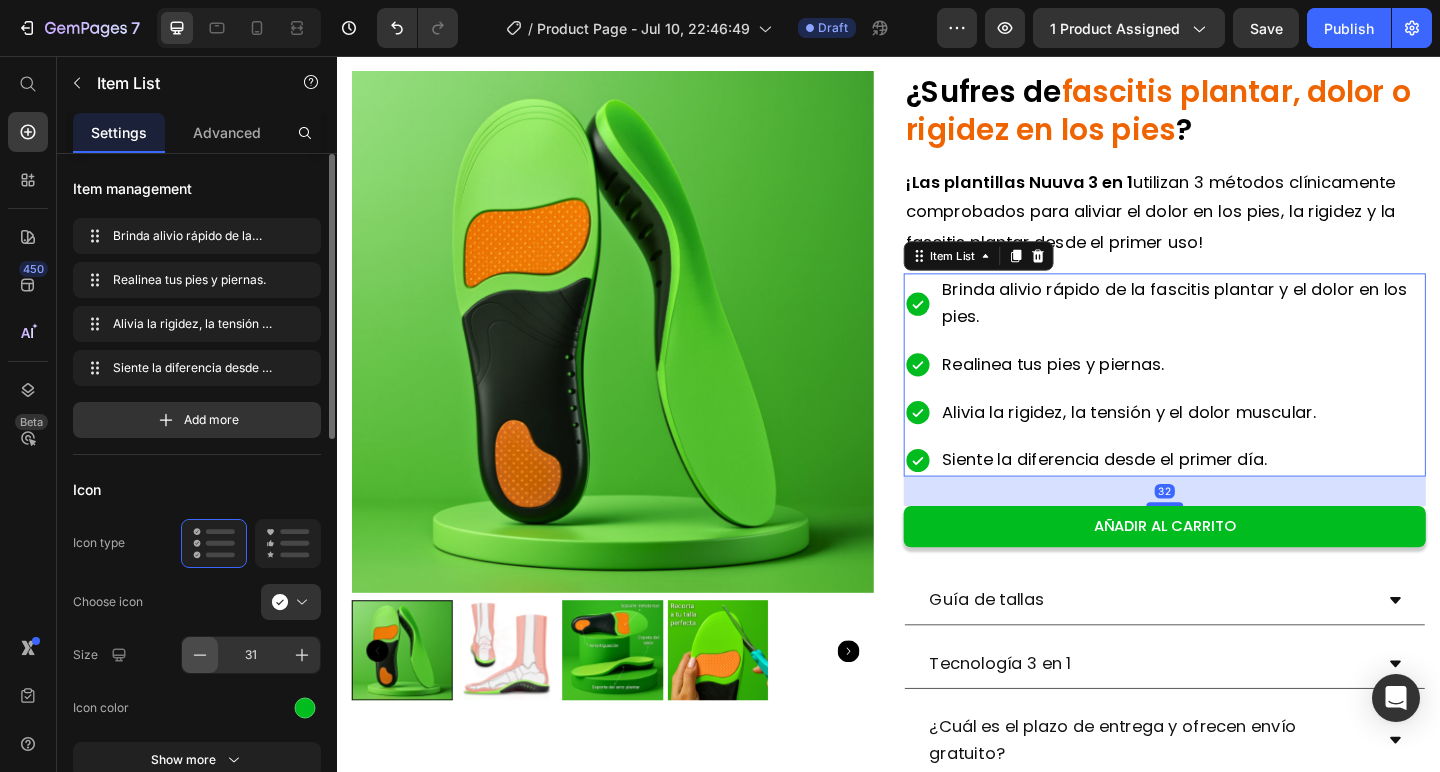 click 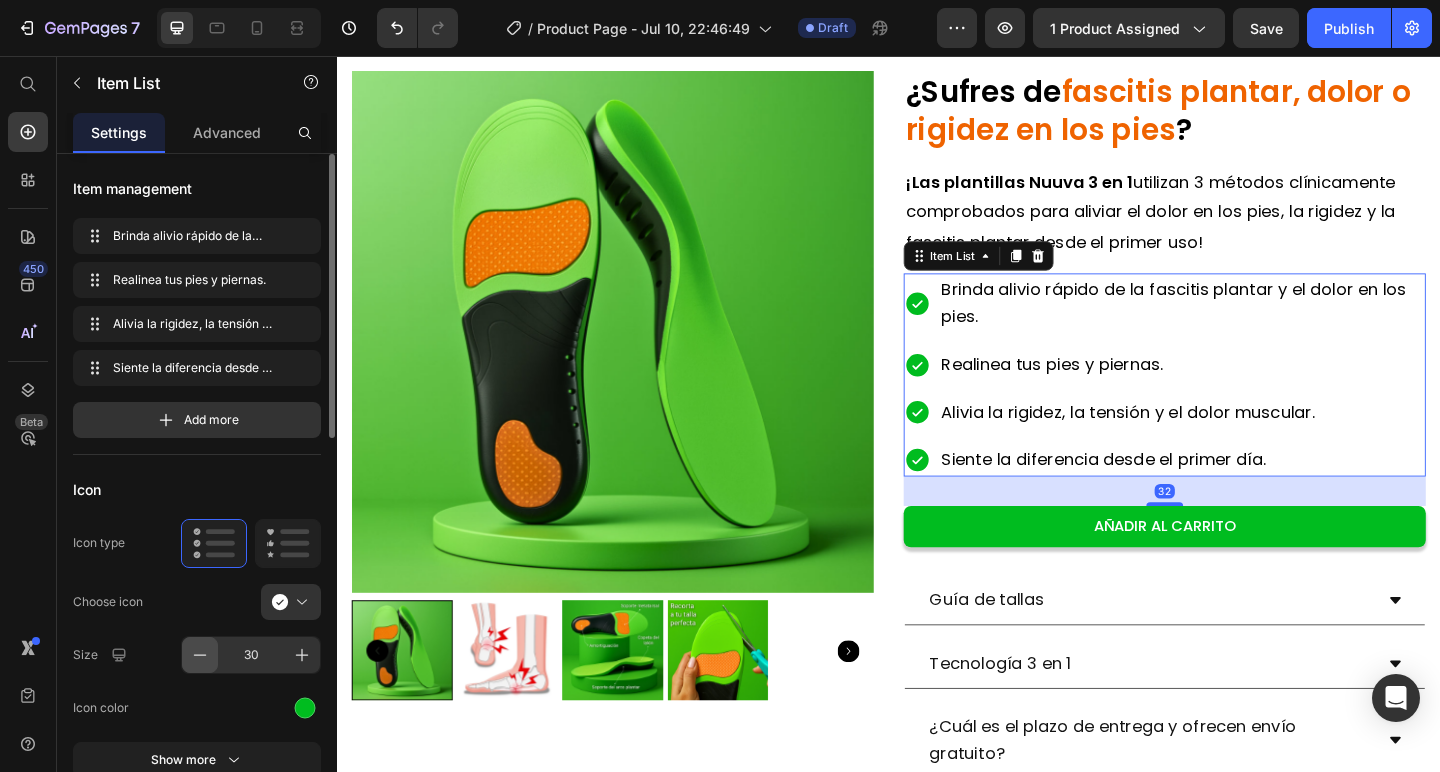click 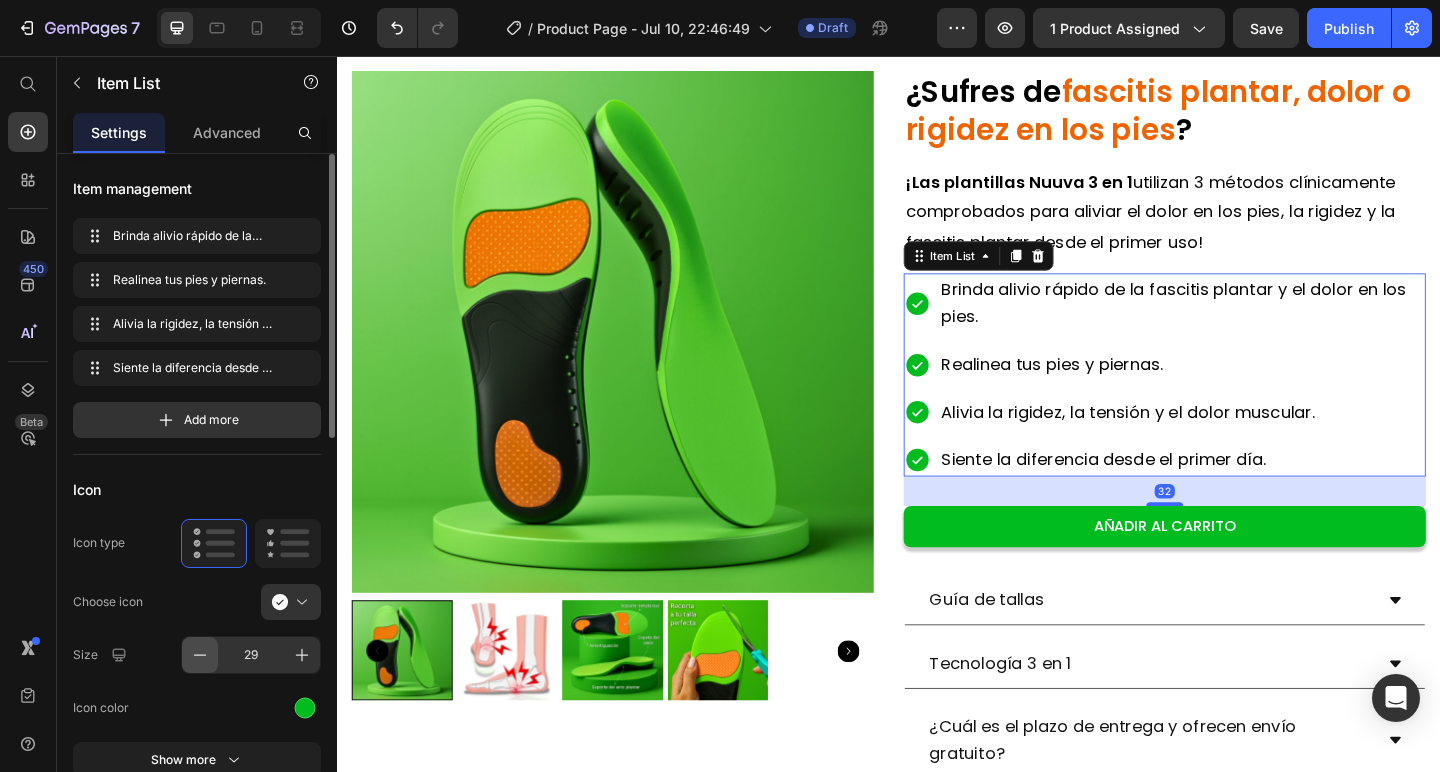 click 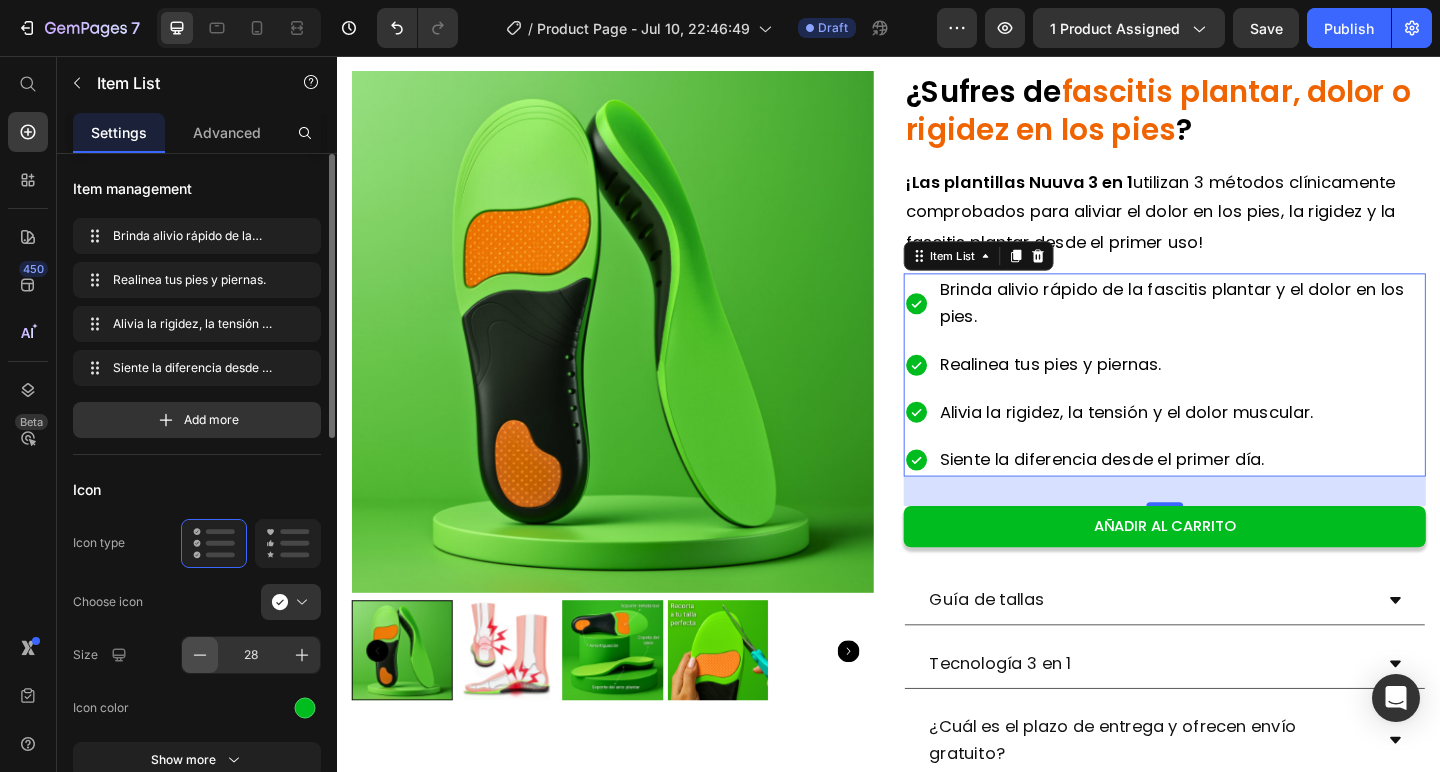 click 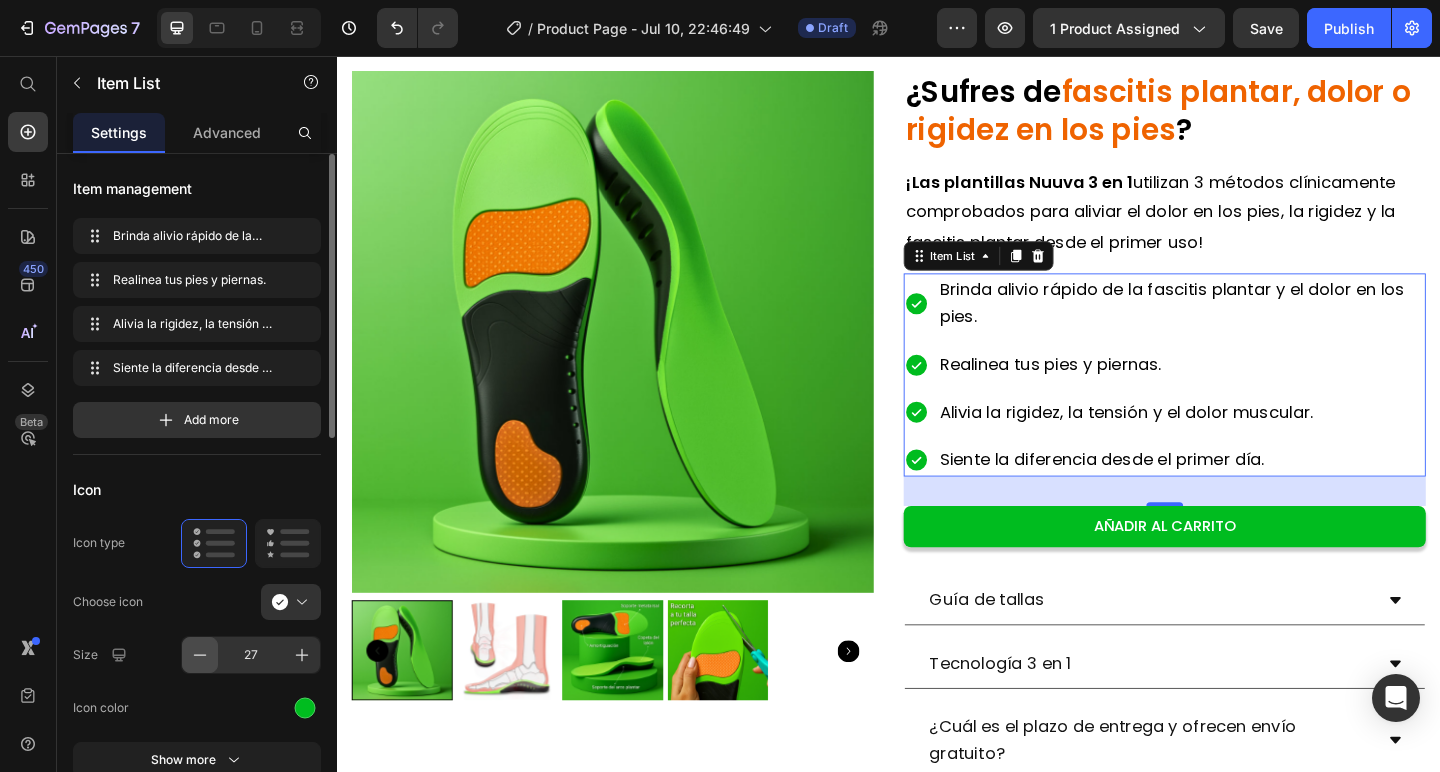click 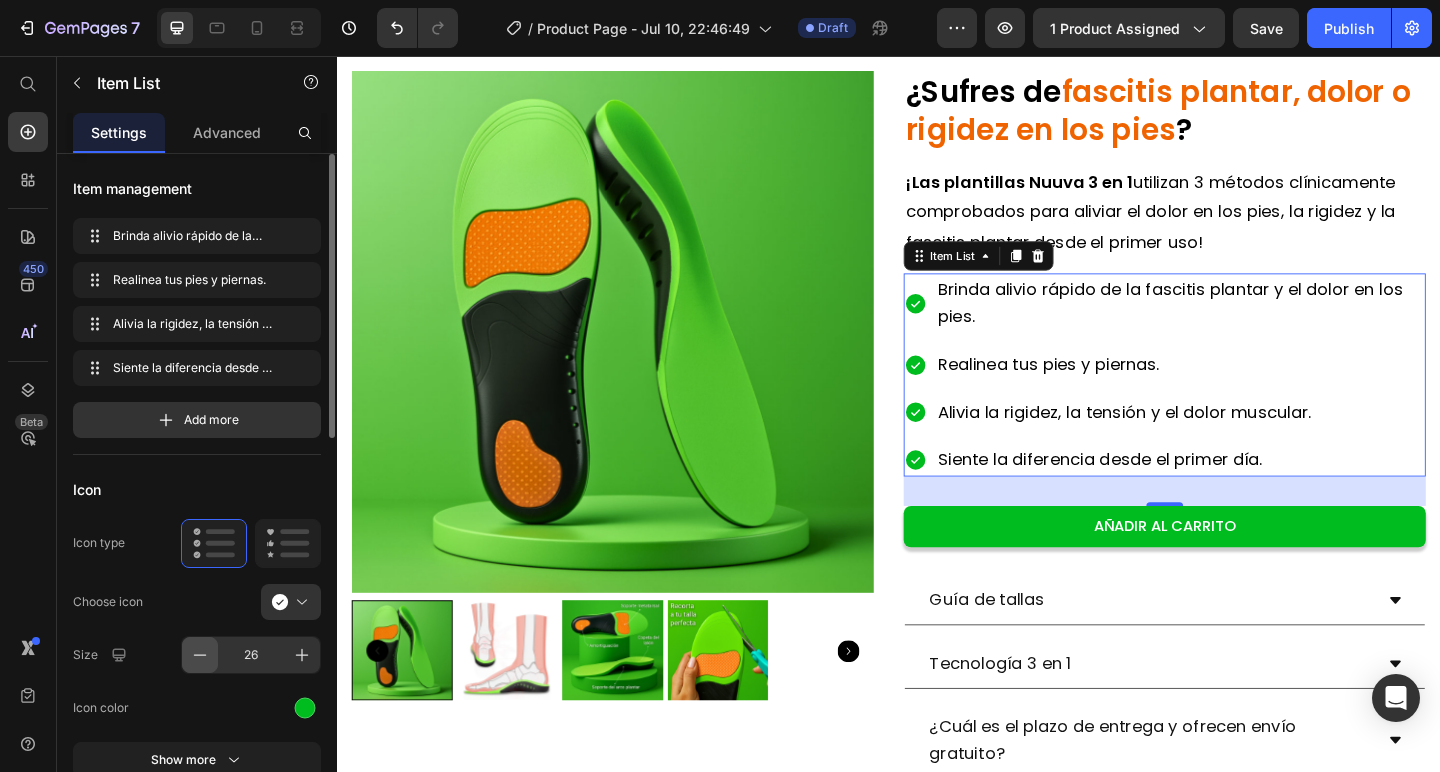 click 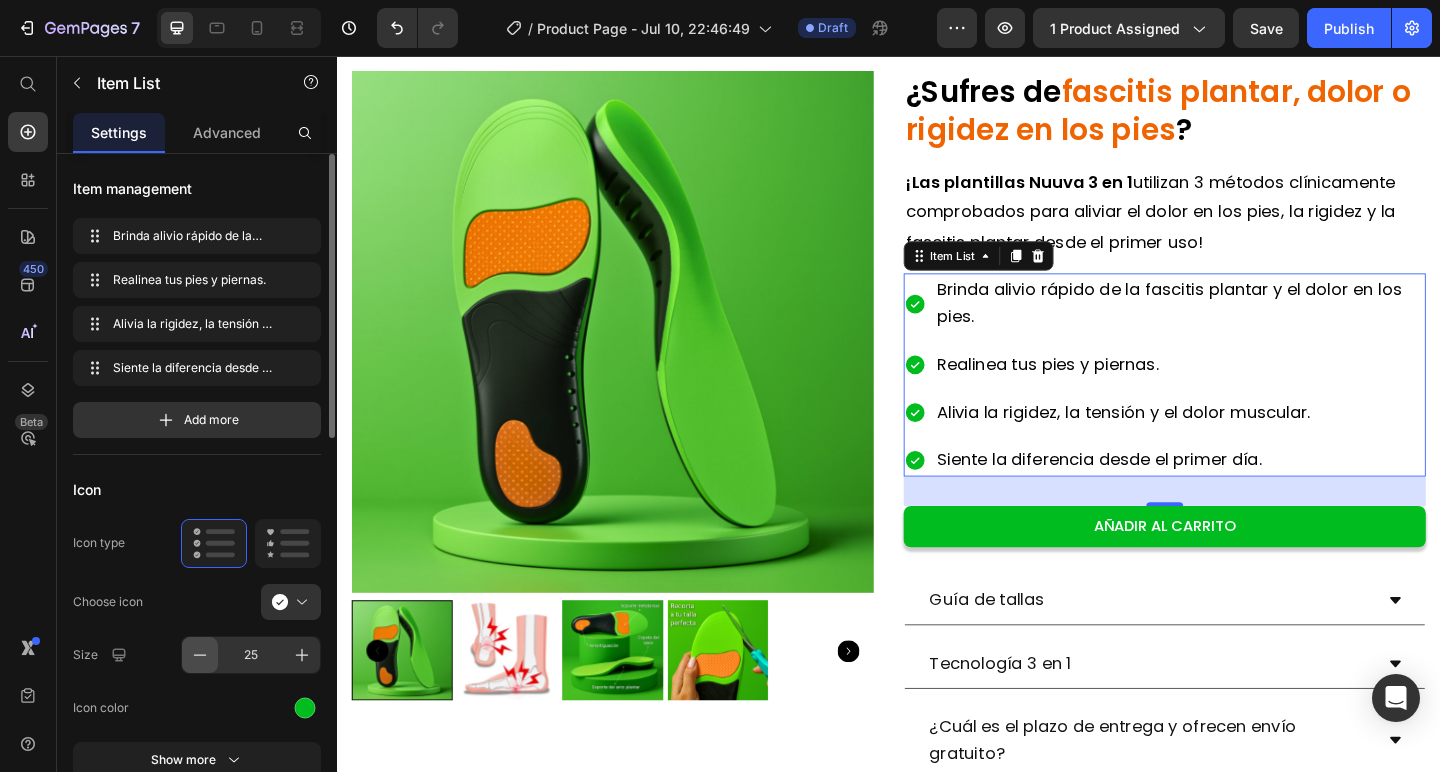 click 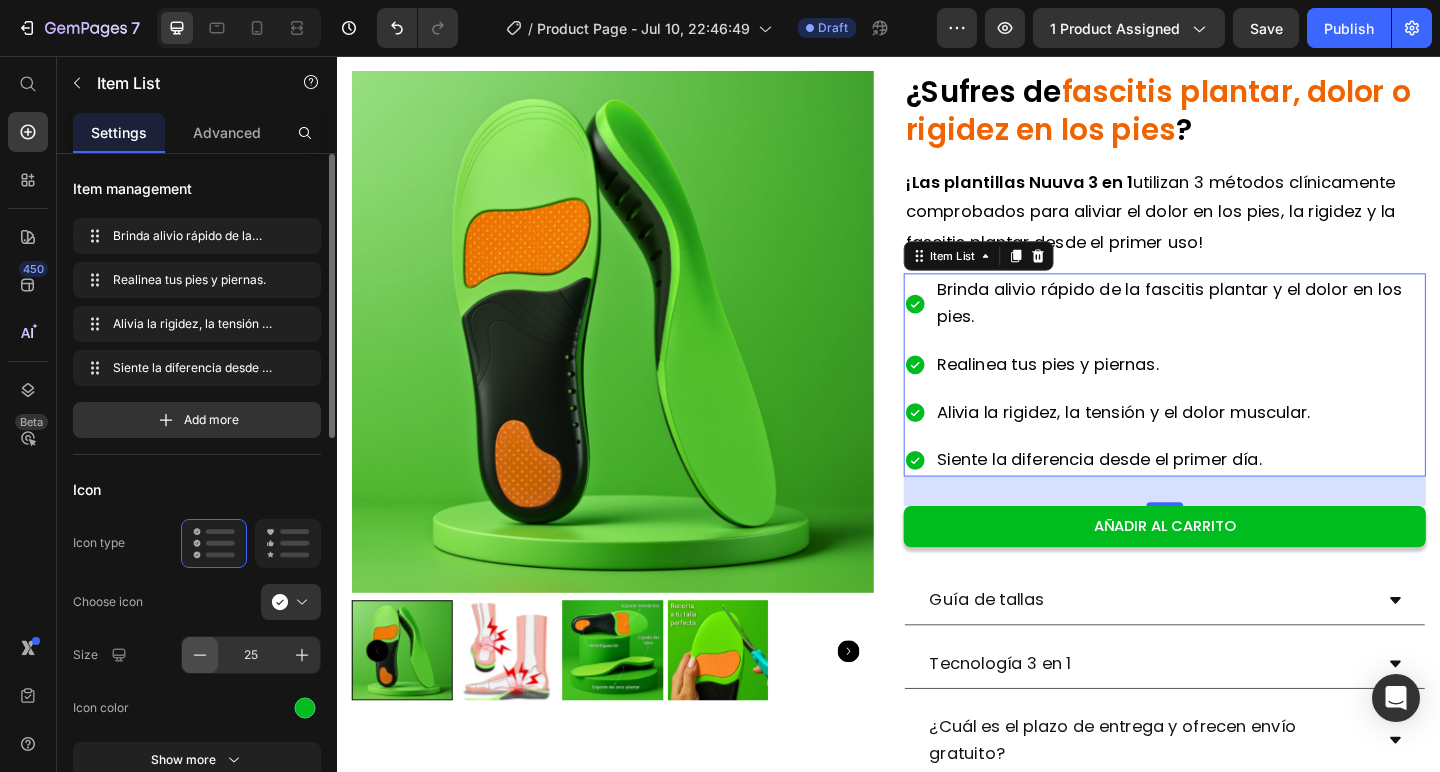 type on "24" 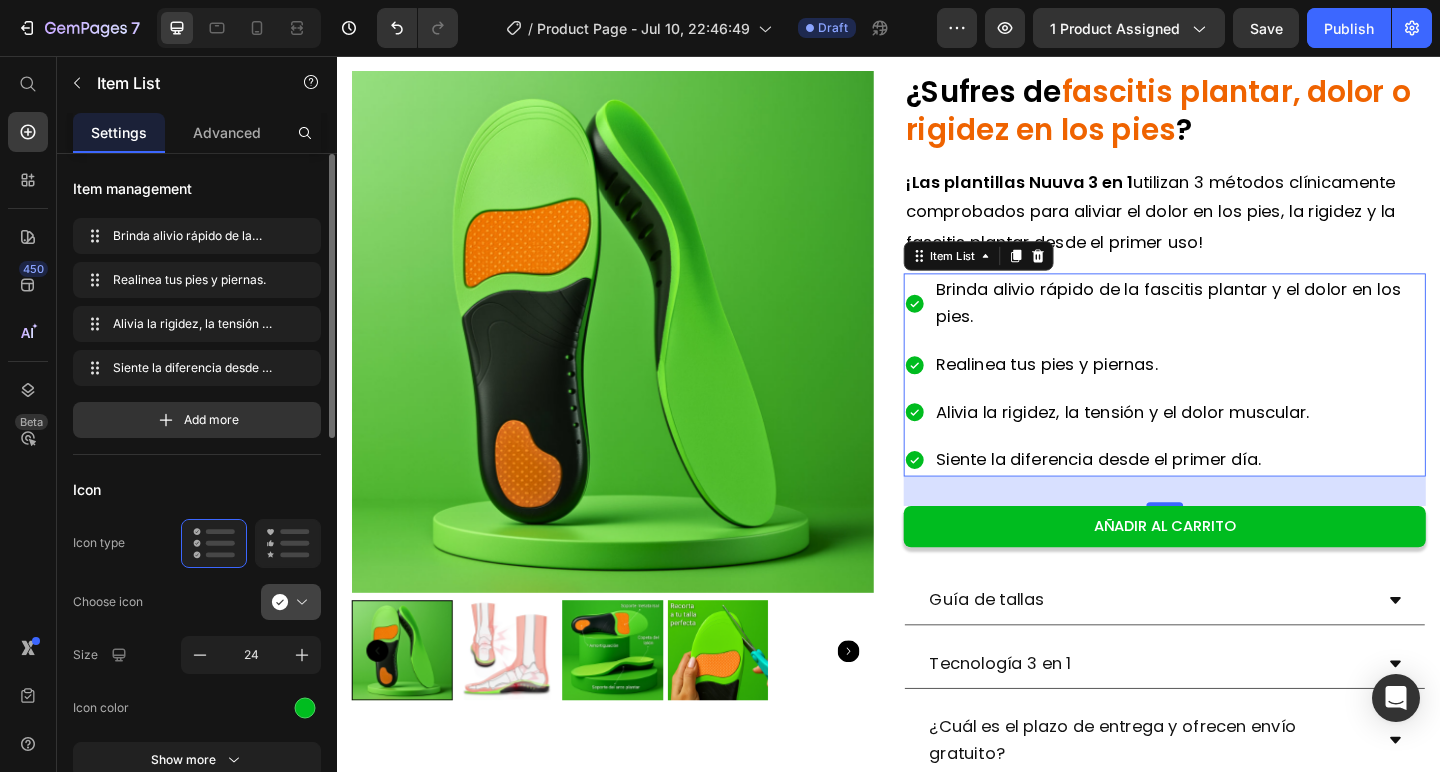 click at bounding box center (299, 602) 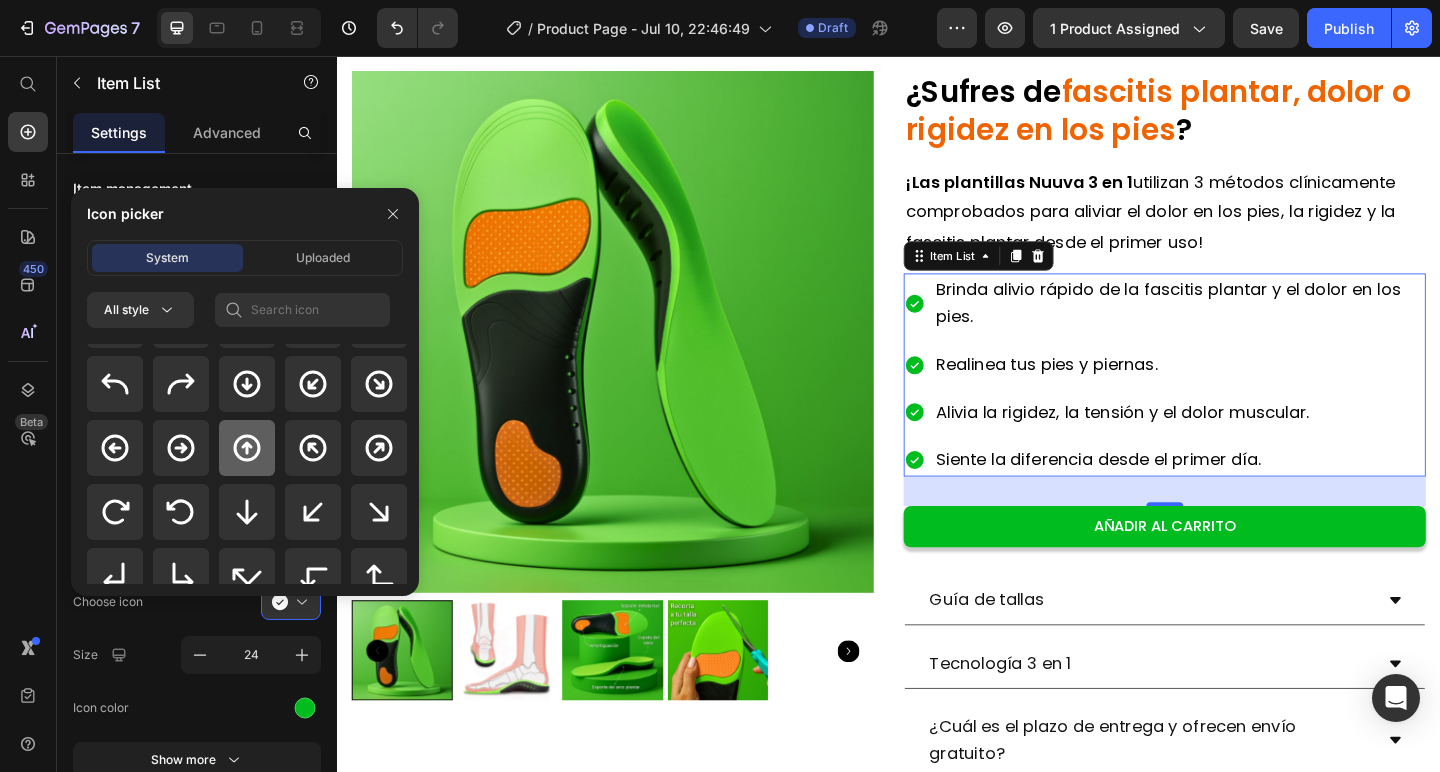 scroll, scrollTop: 0, scrollLeft: 0, axis: both 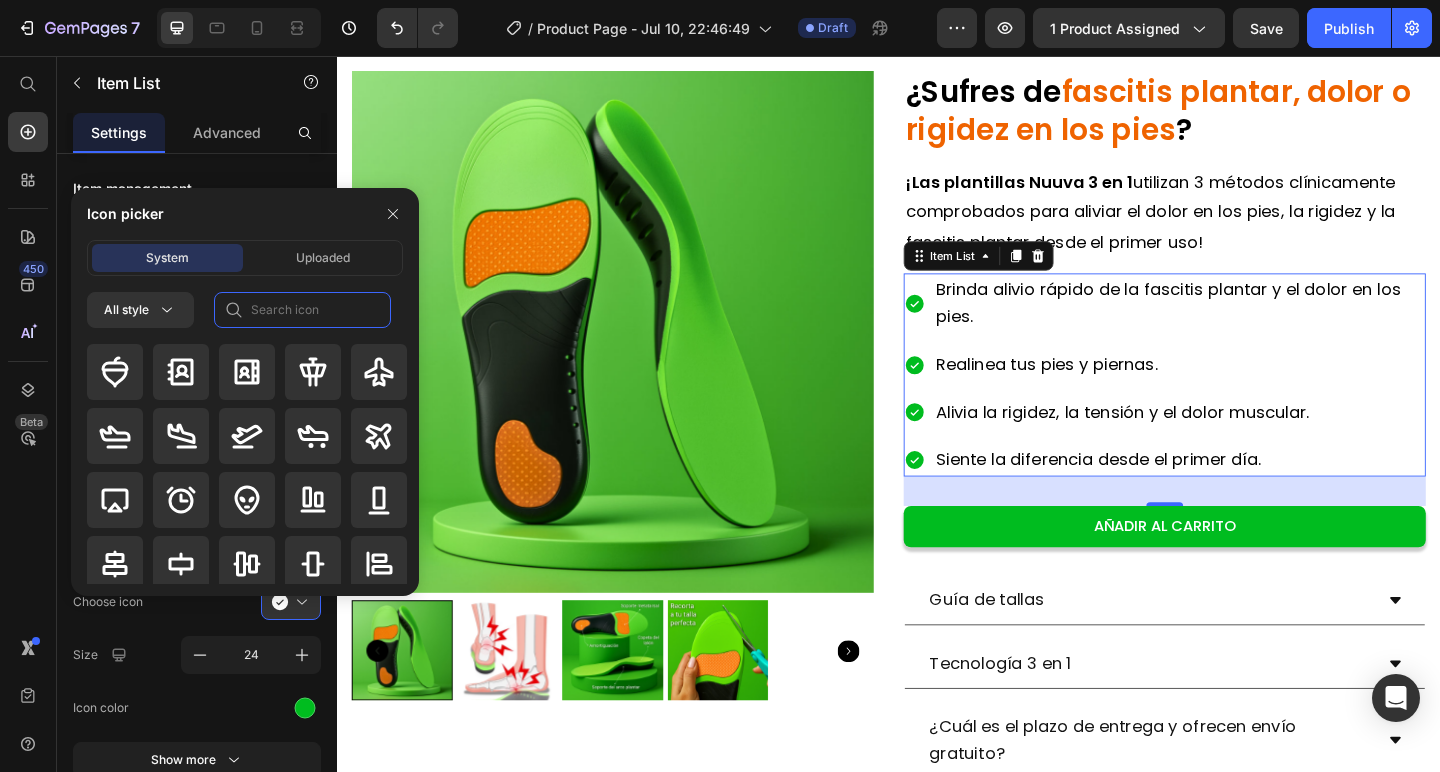click 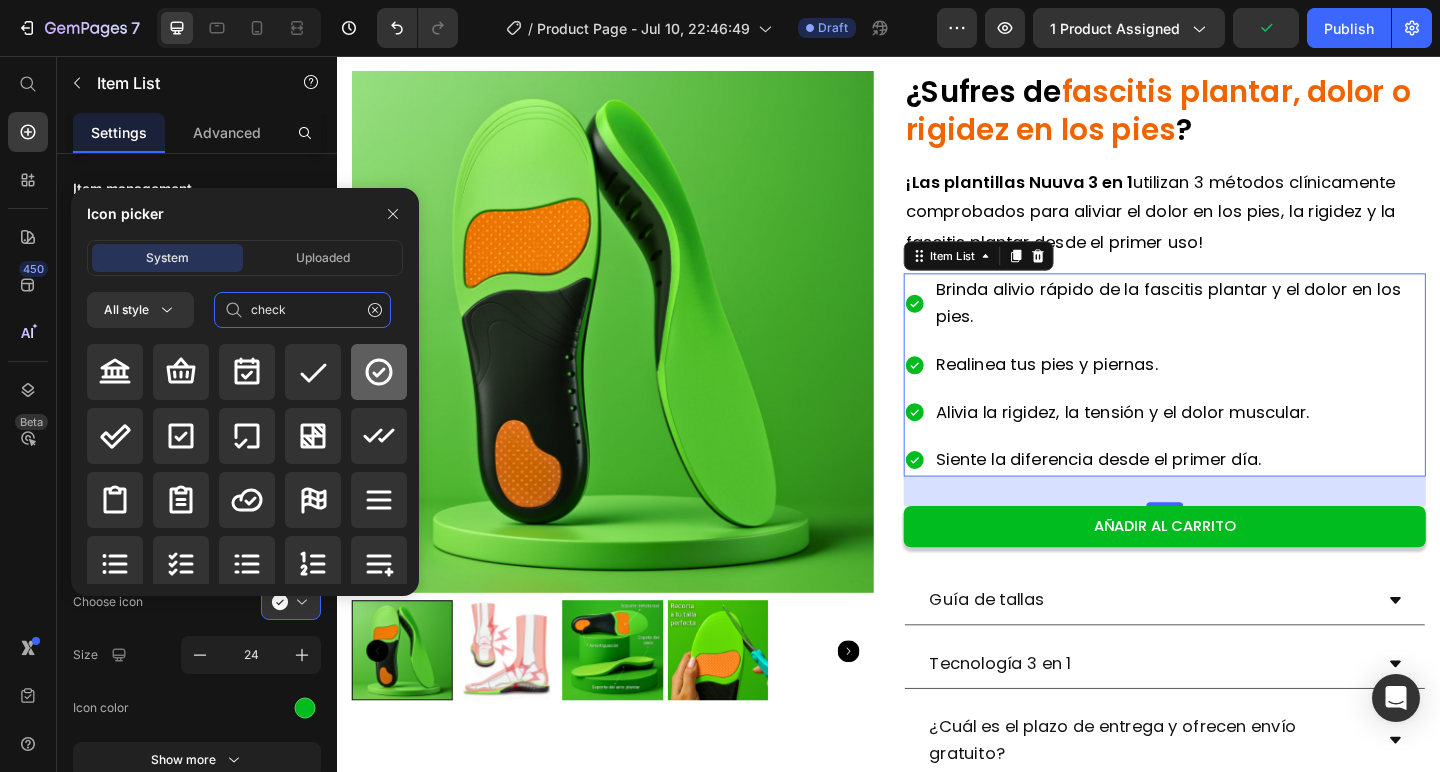 type on "check" 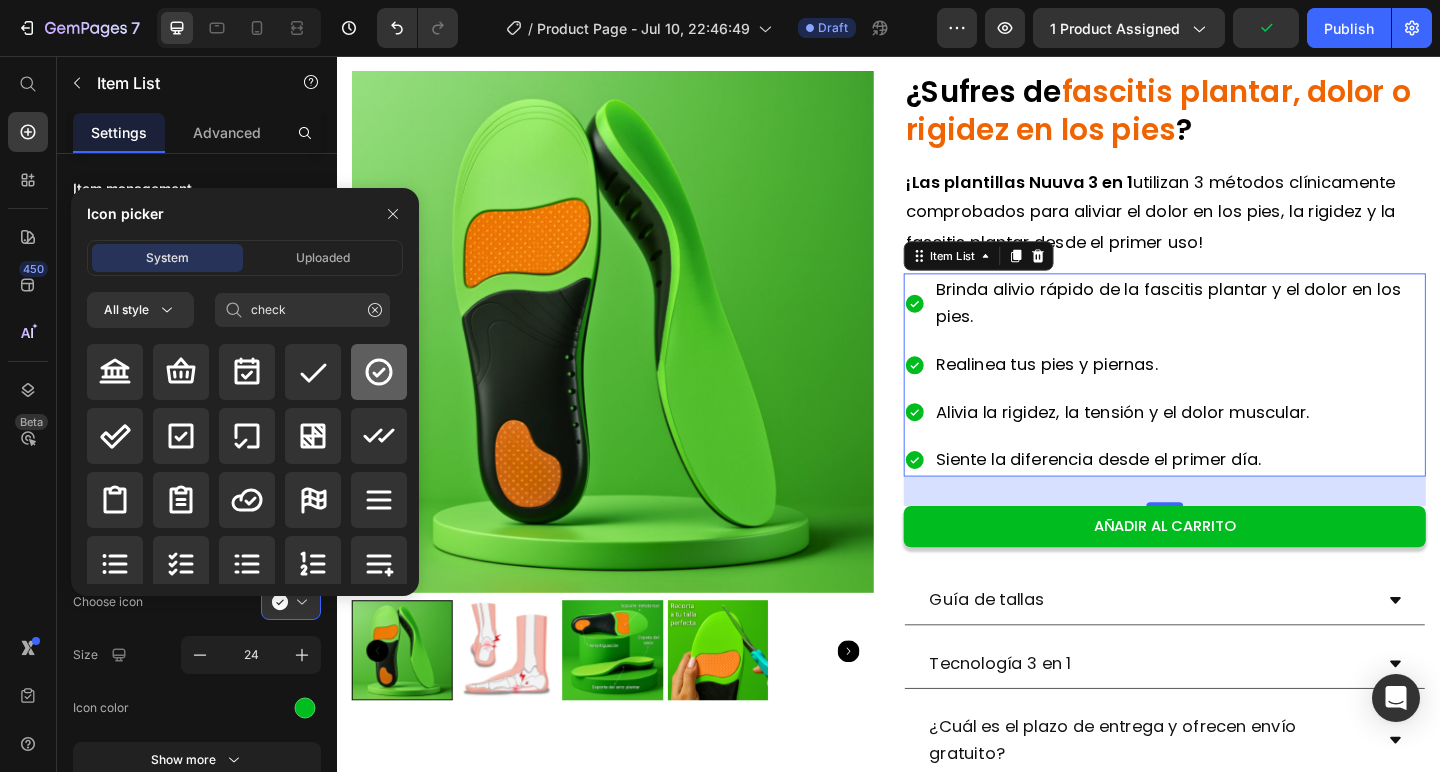 click 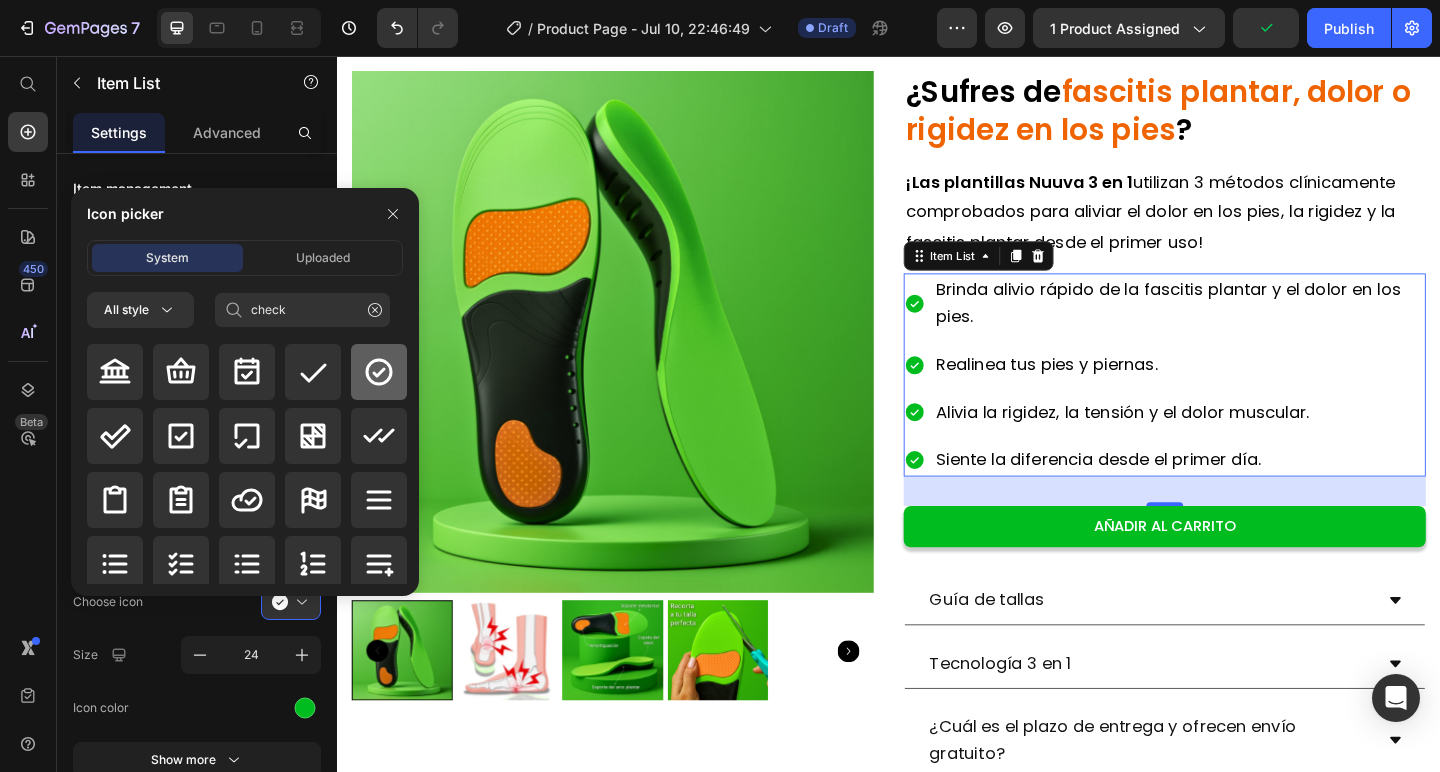 type 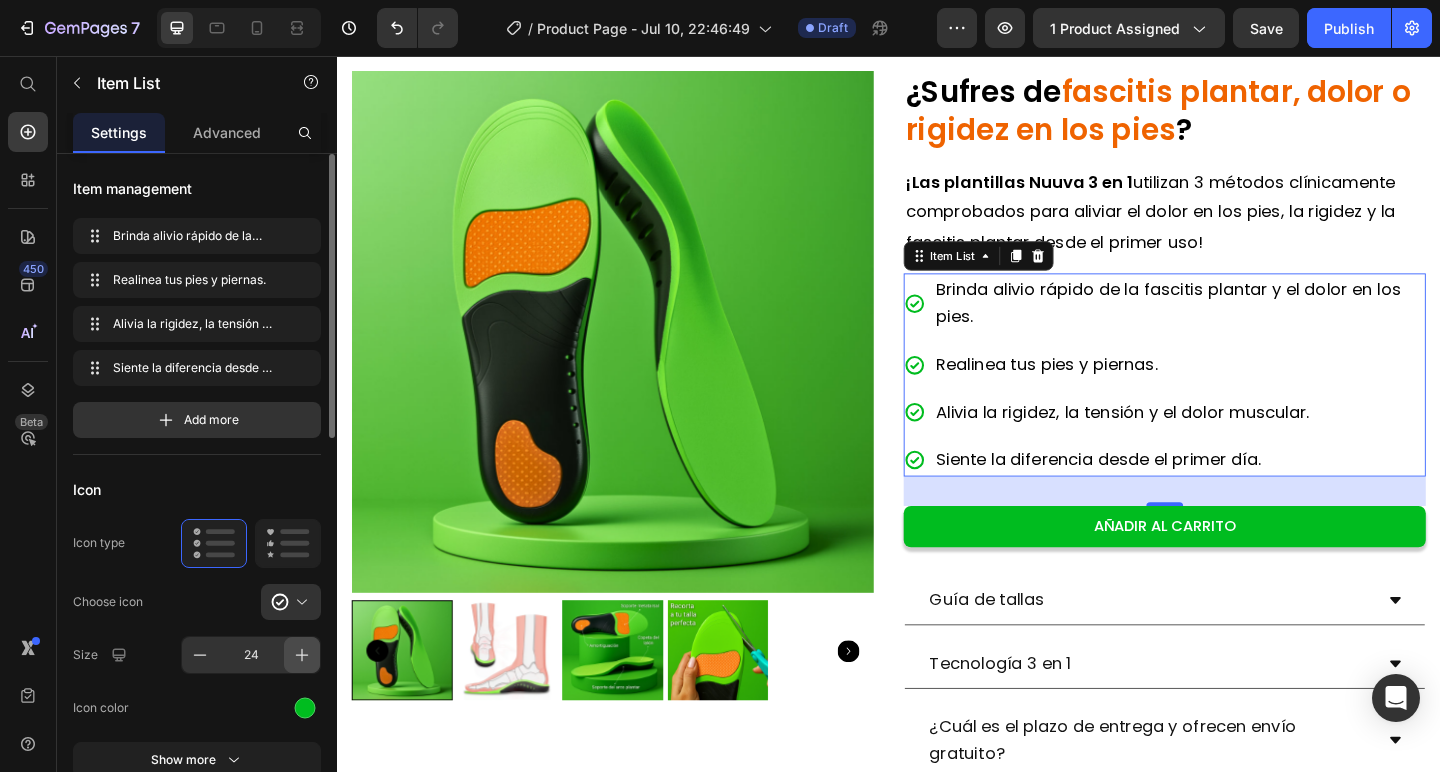 click 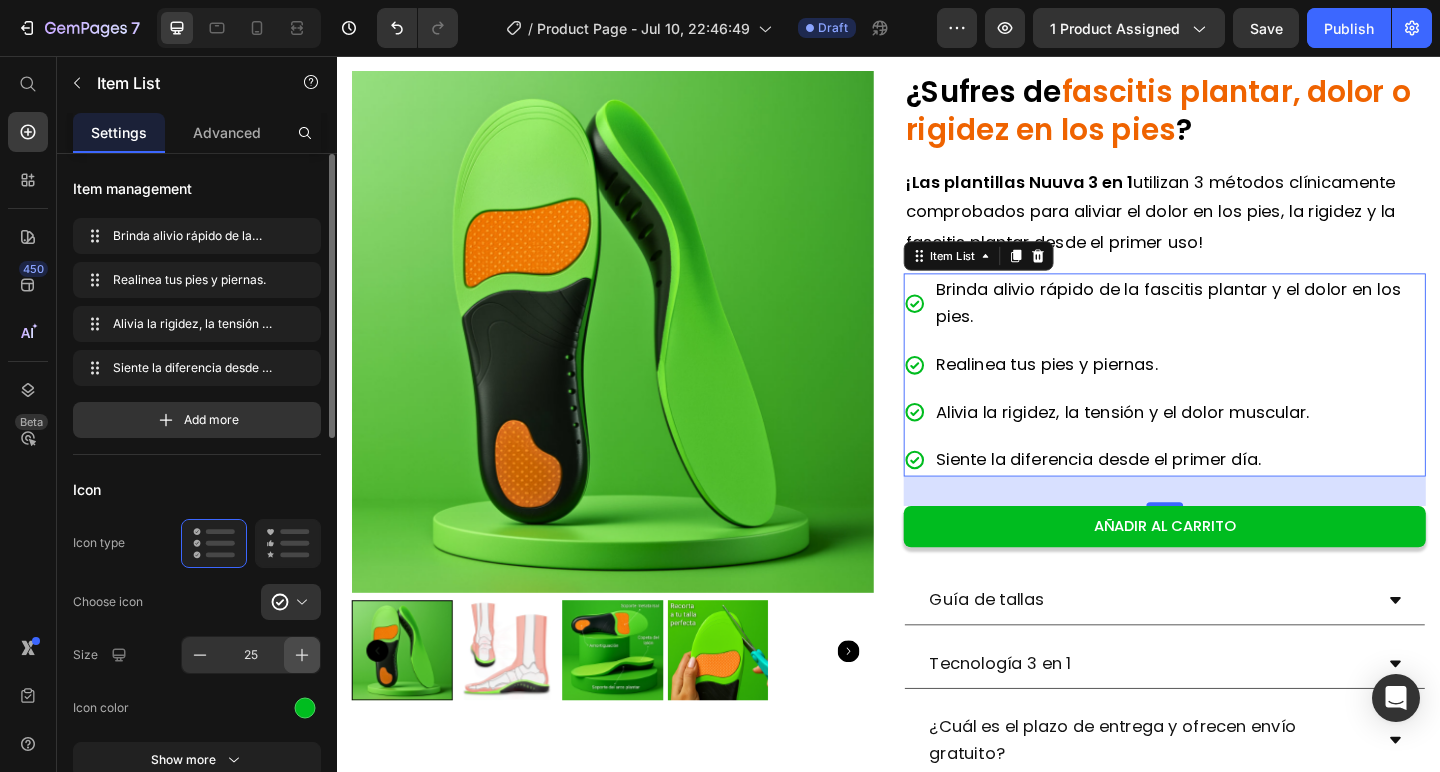 click 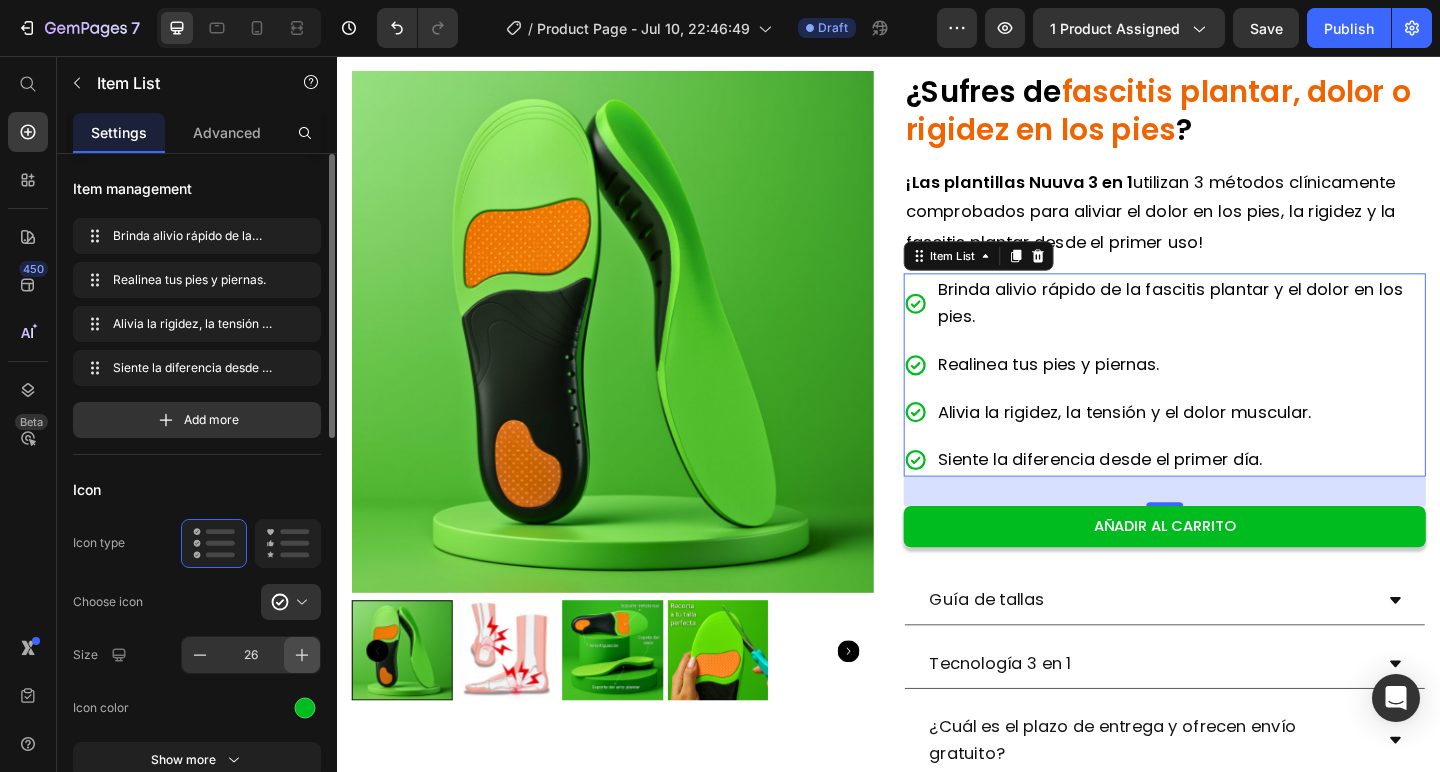 click 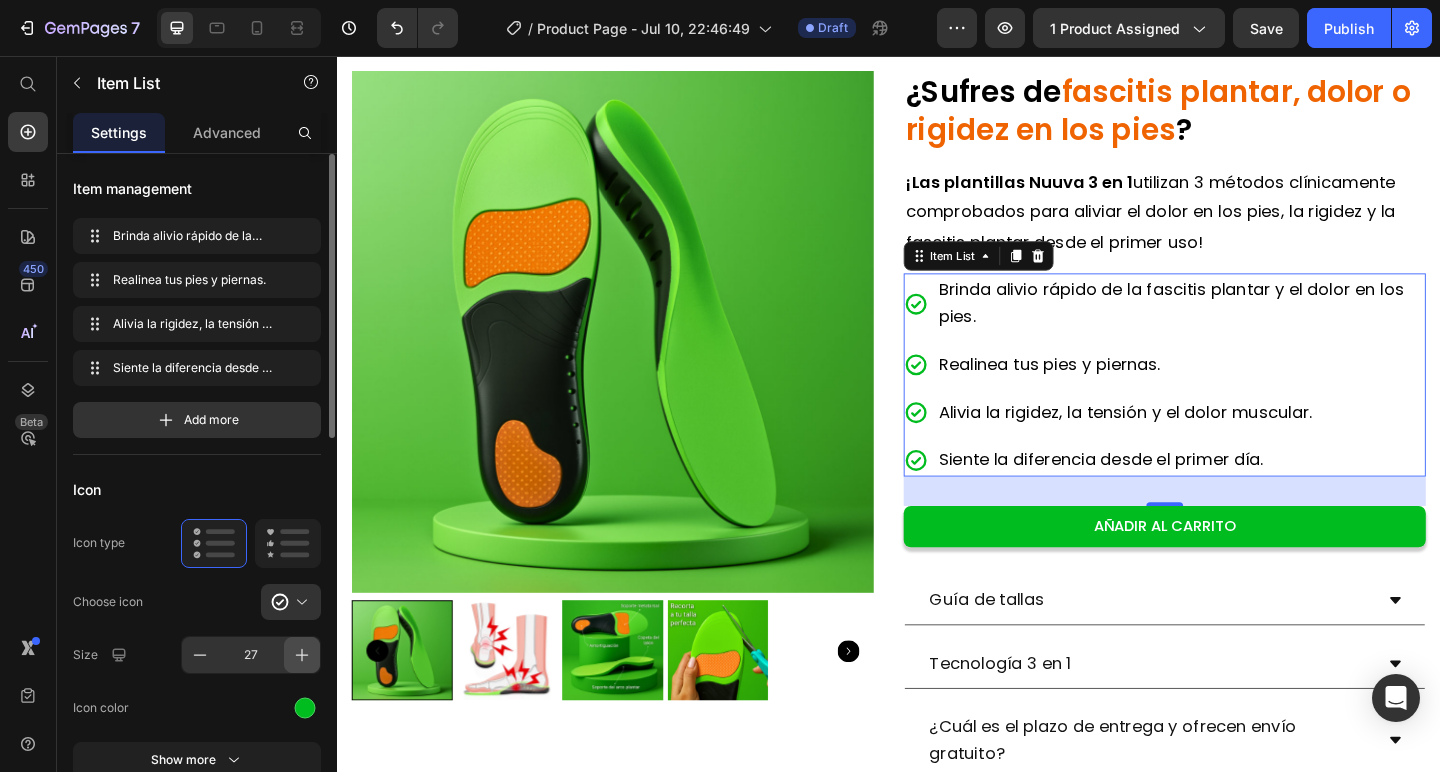click 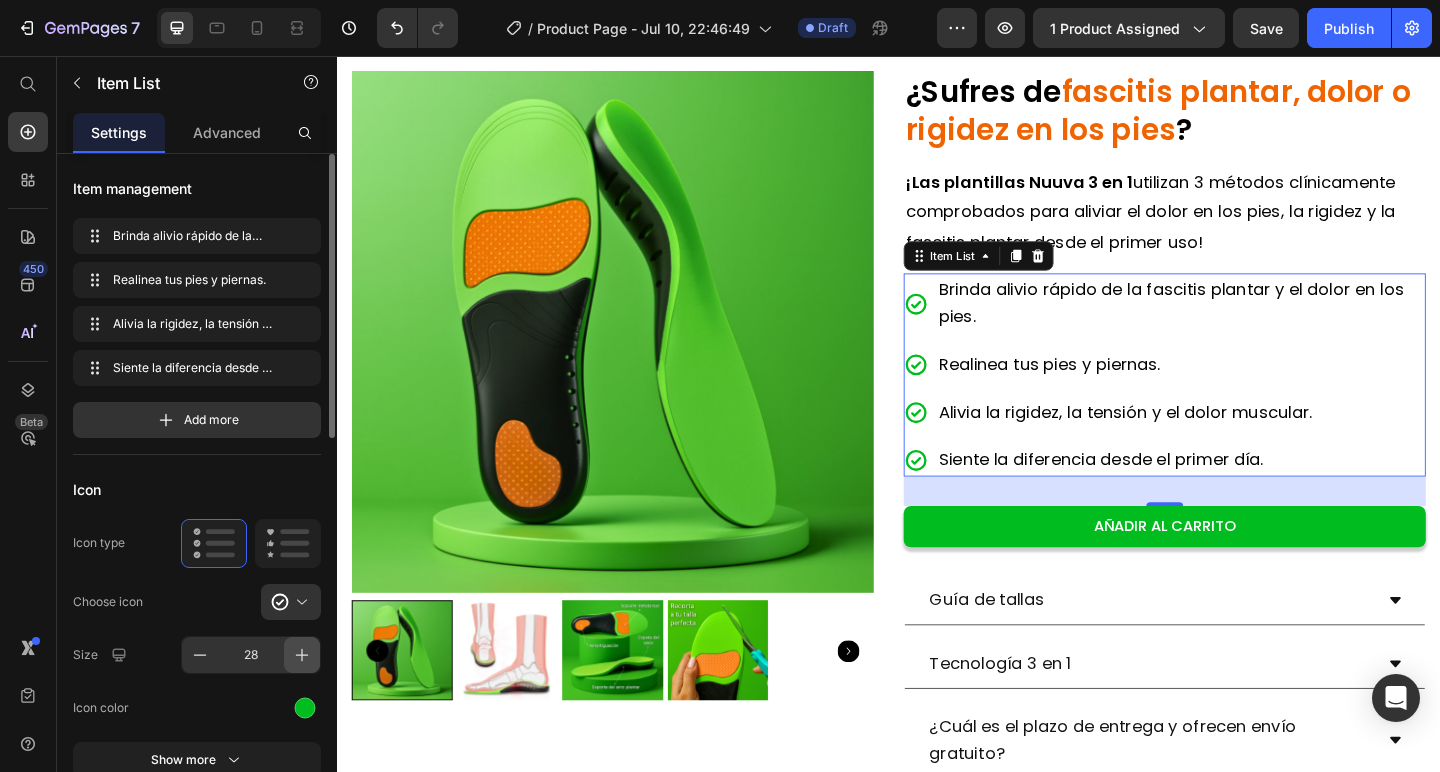 click 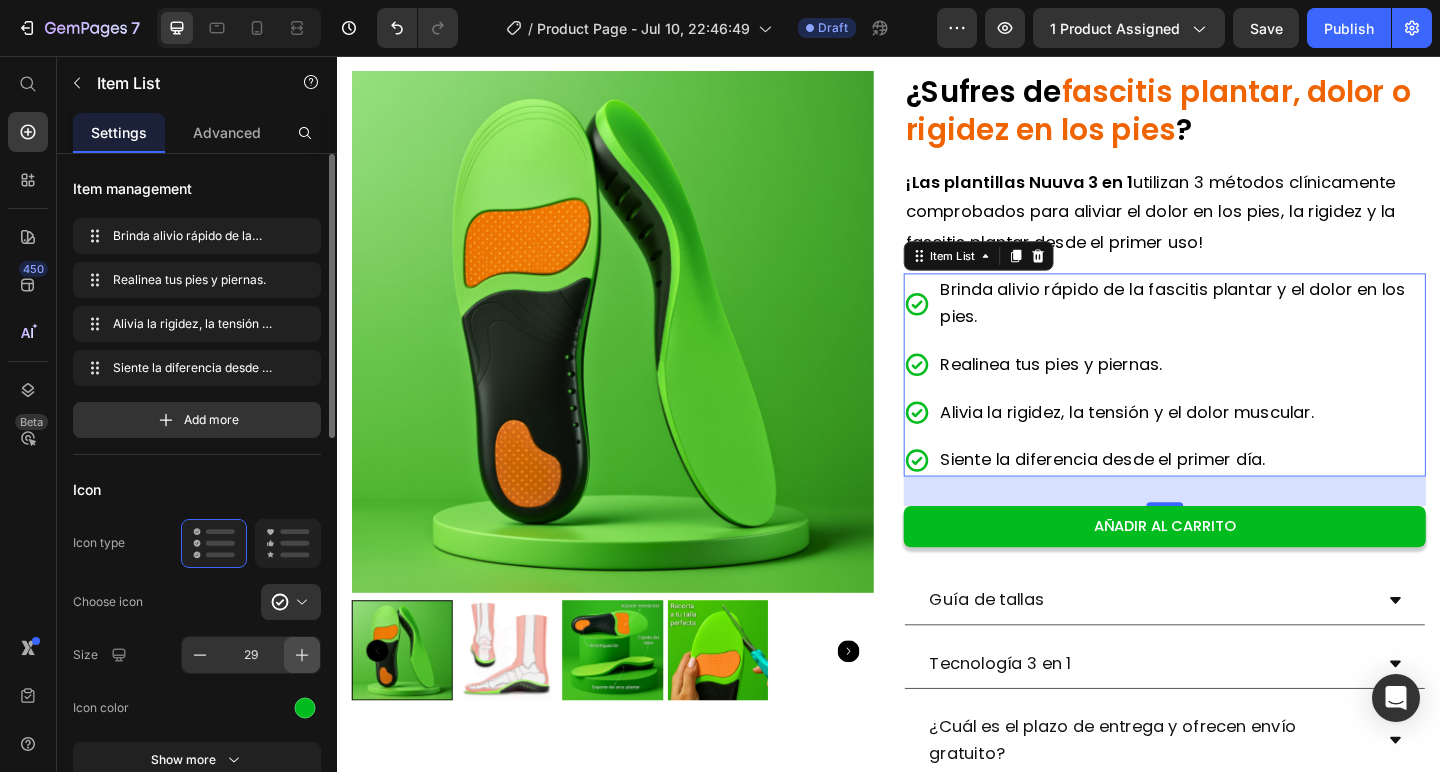 click 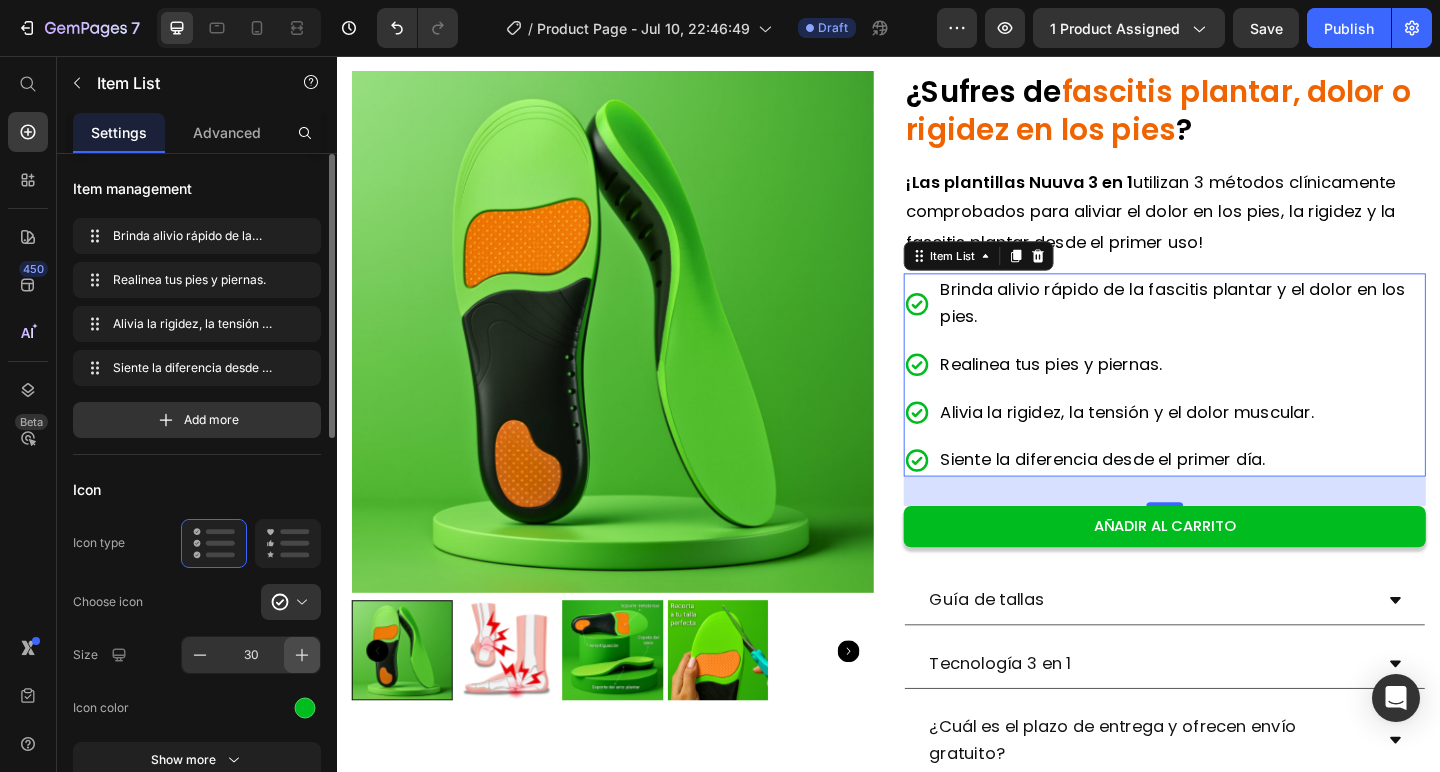 click 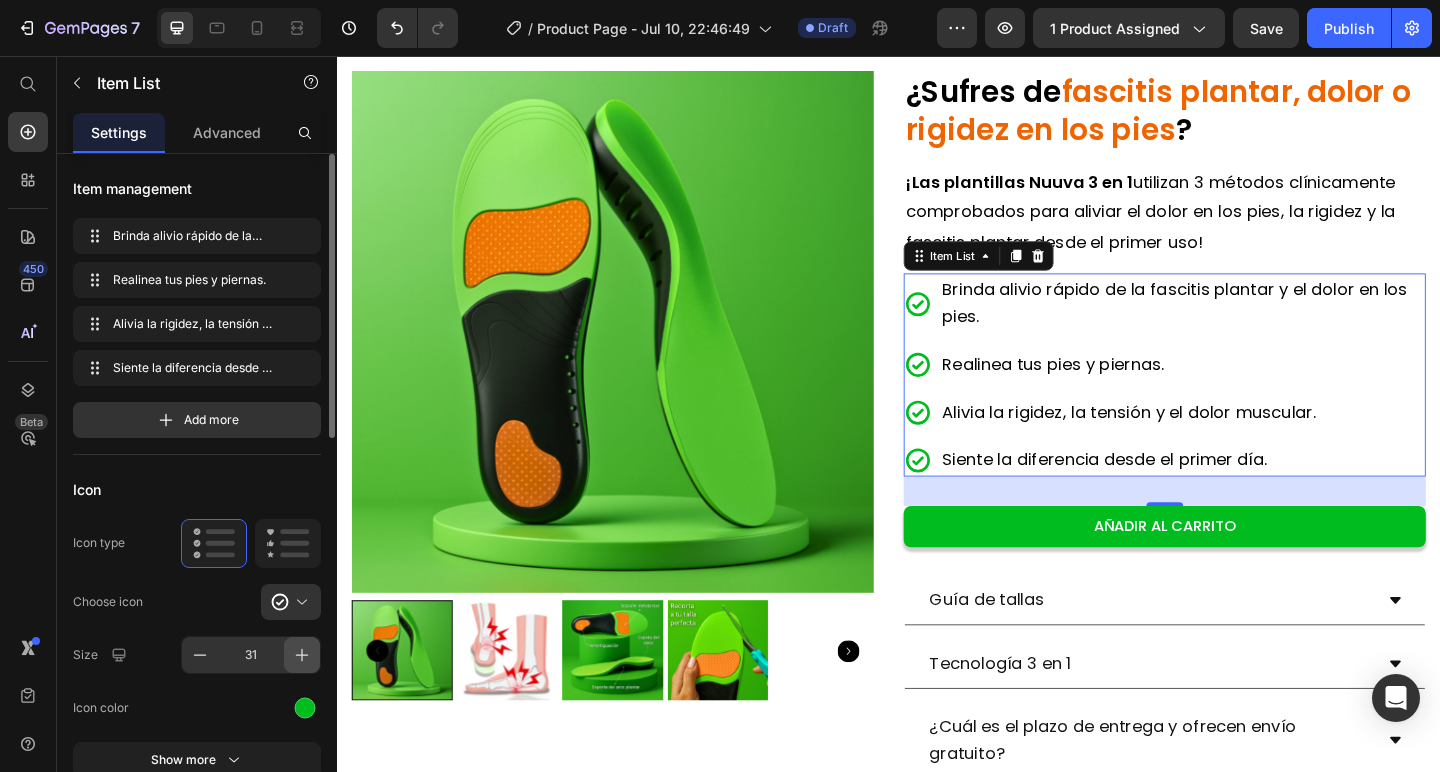 click 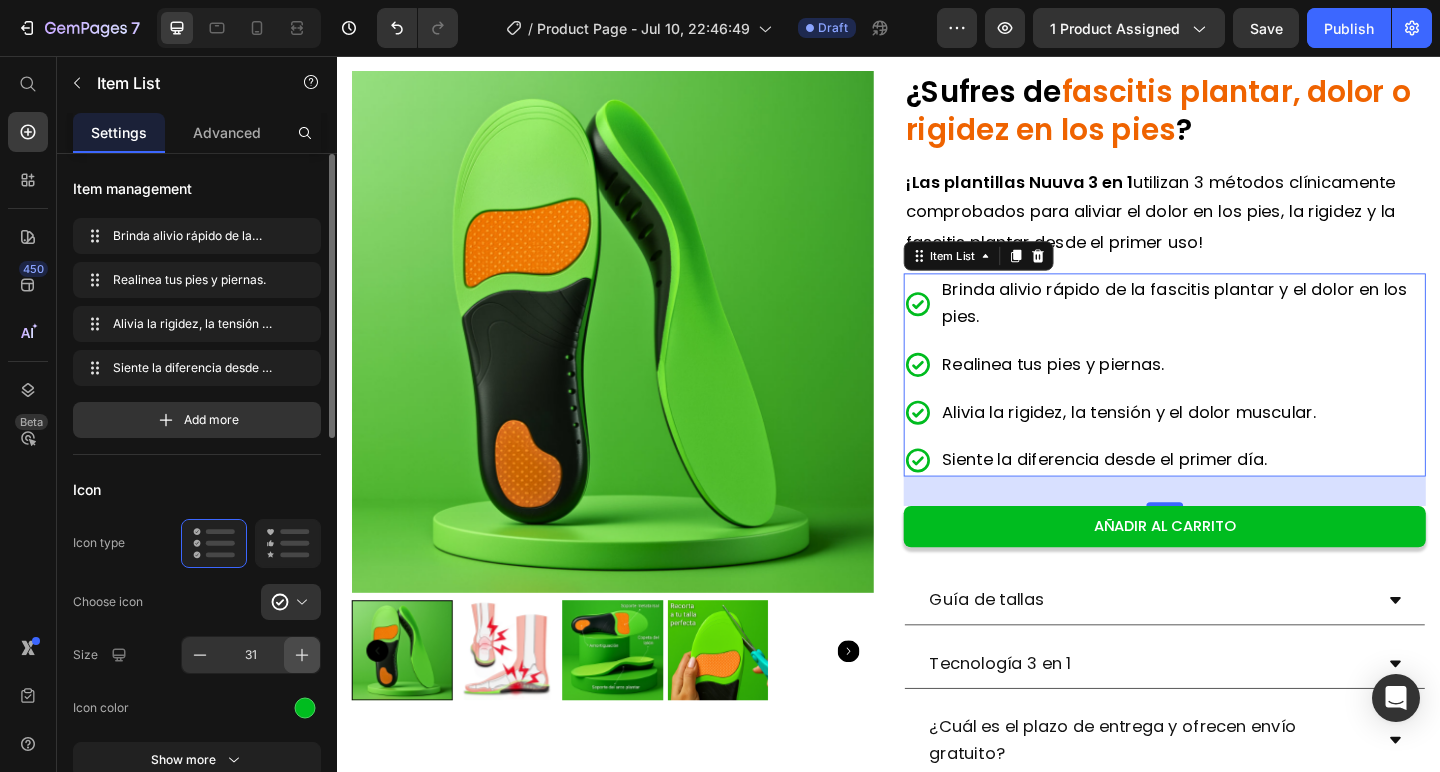 type on "32" 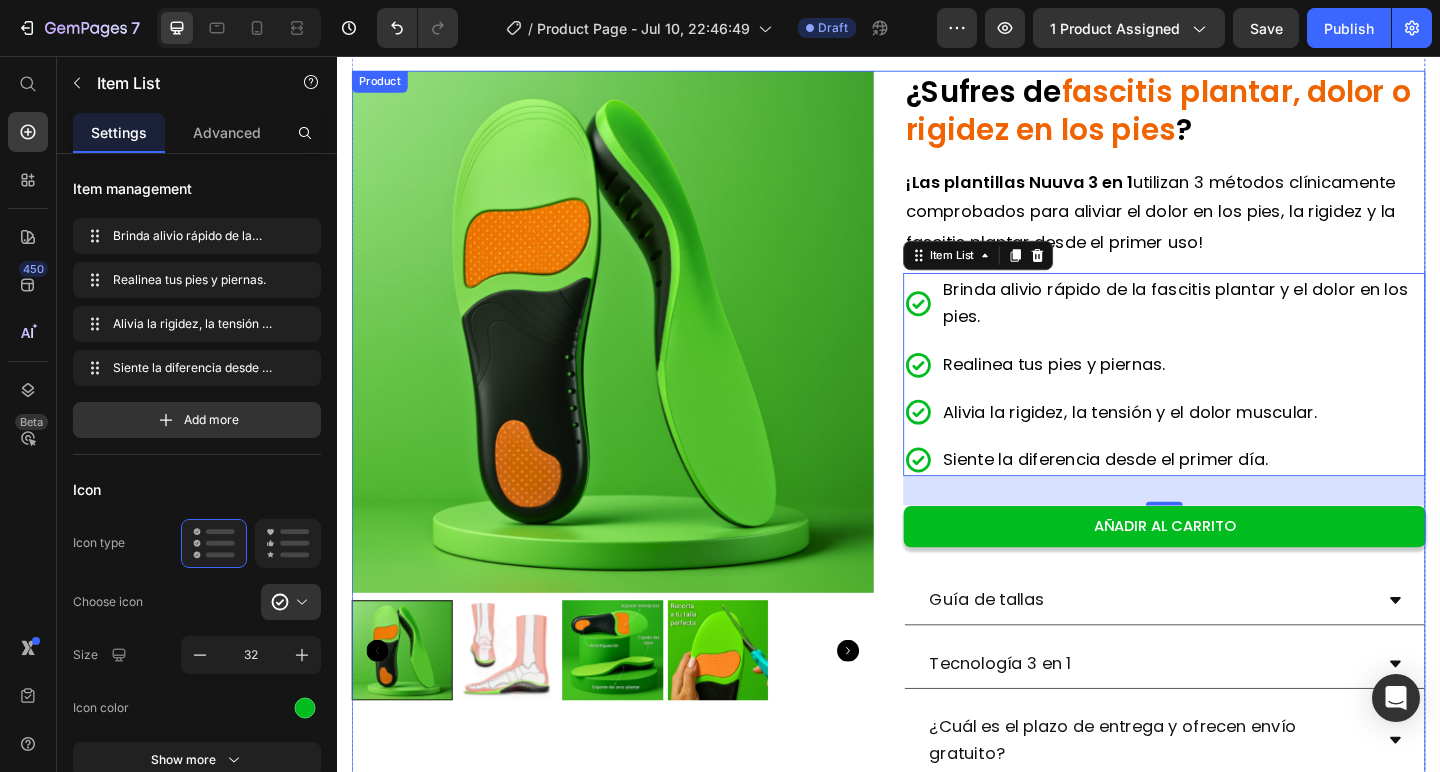 click on "Product Images" at bounding box center (637, 506) 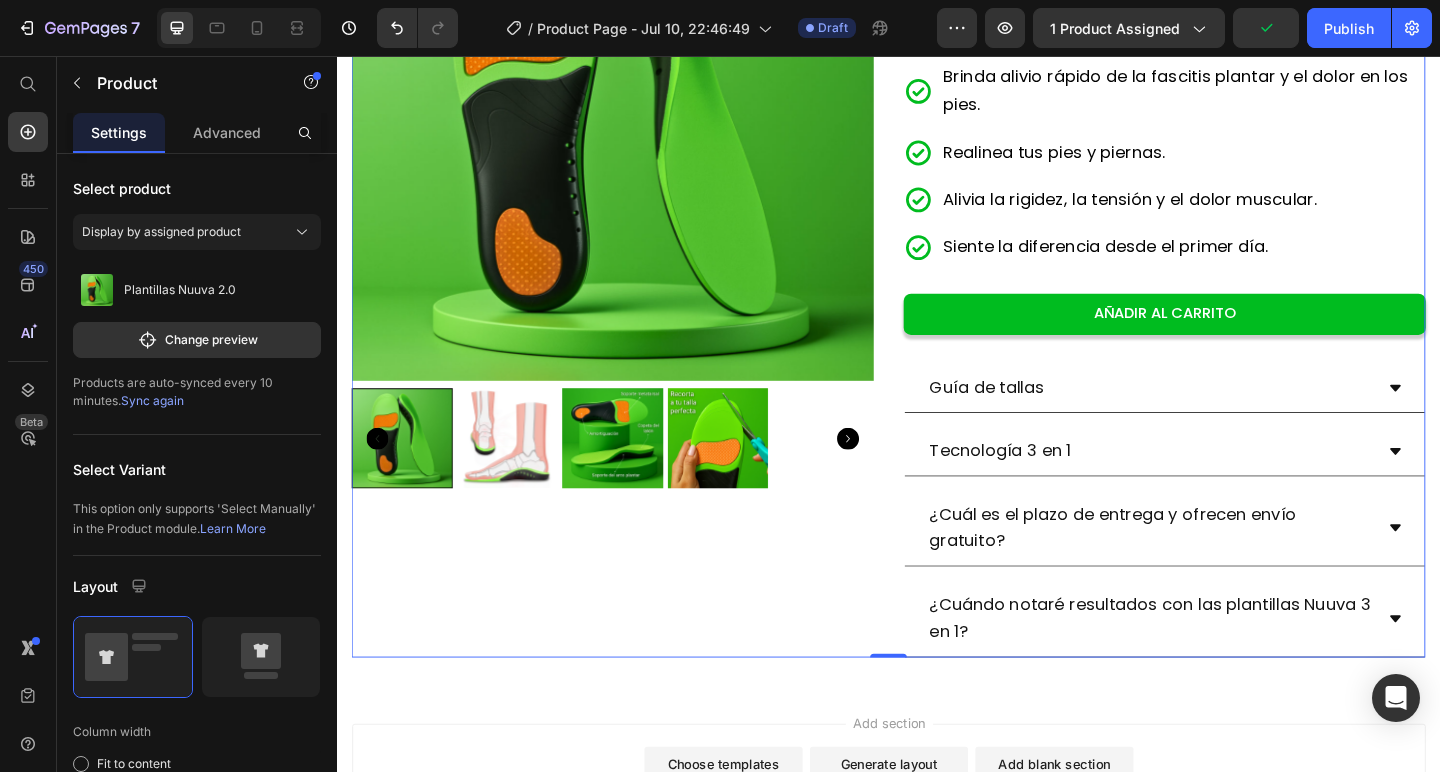 scroll, scrollTop: 544, scrollLeft: 0, axis: vertical 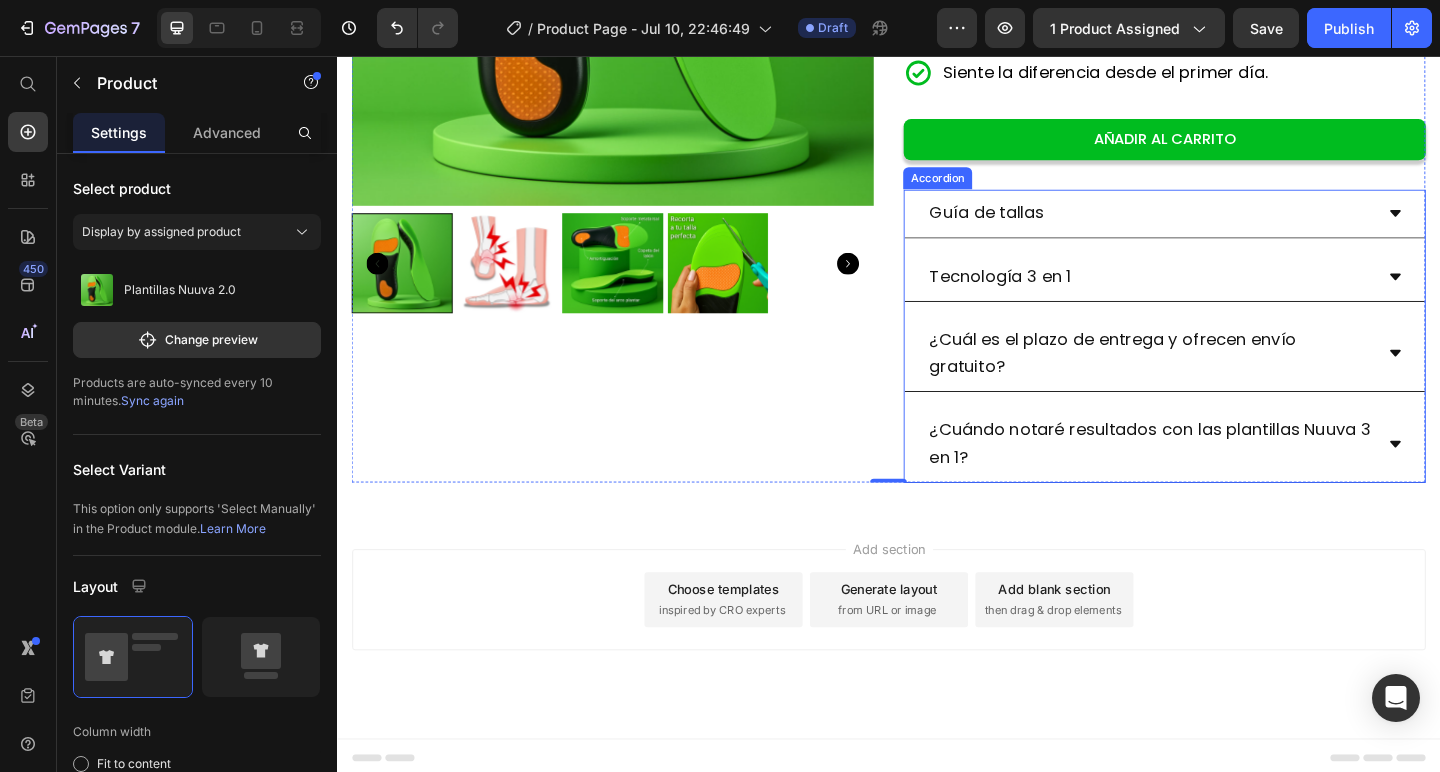 click on "Tecnología 3 en 1" at bounding box center [1237, 296] 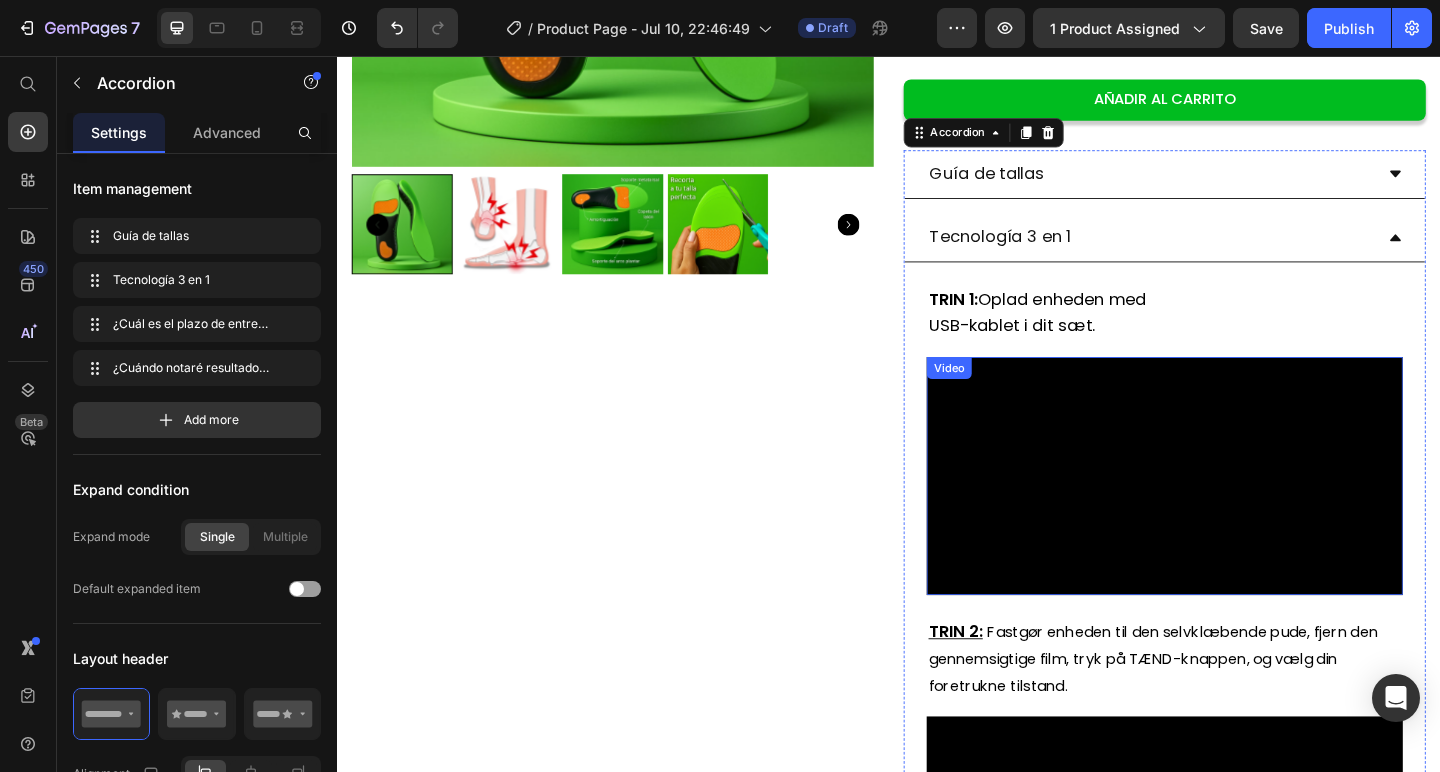 scroll, scrollTop: 591, scrollLeft: 0, axis: vertical 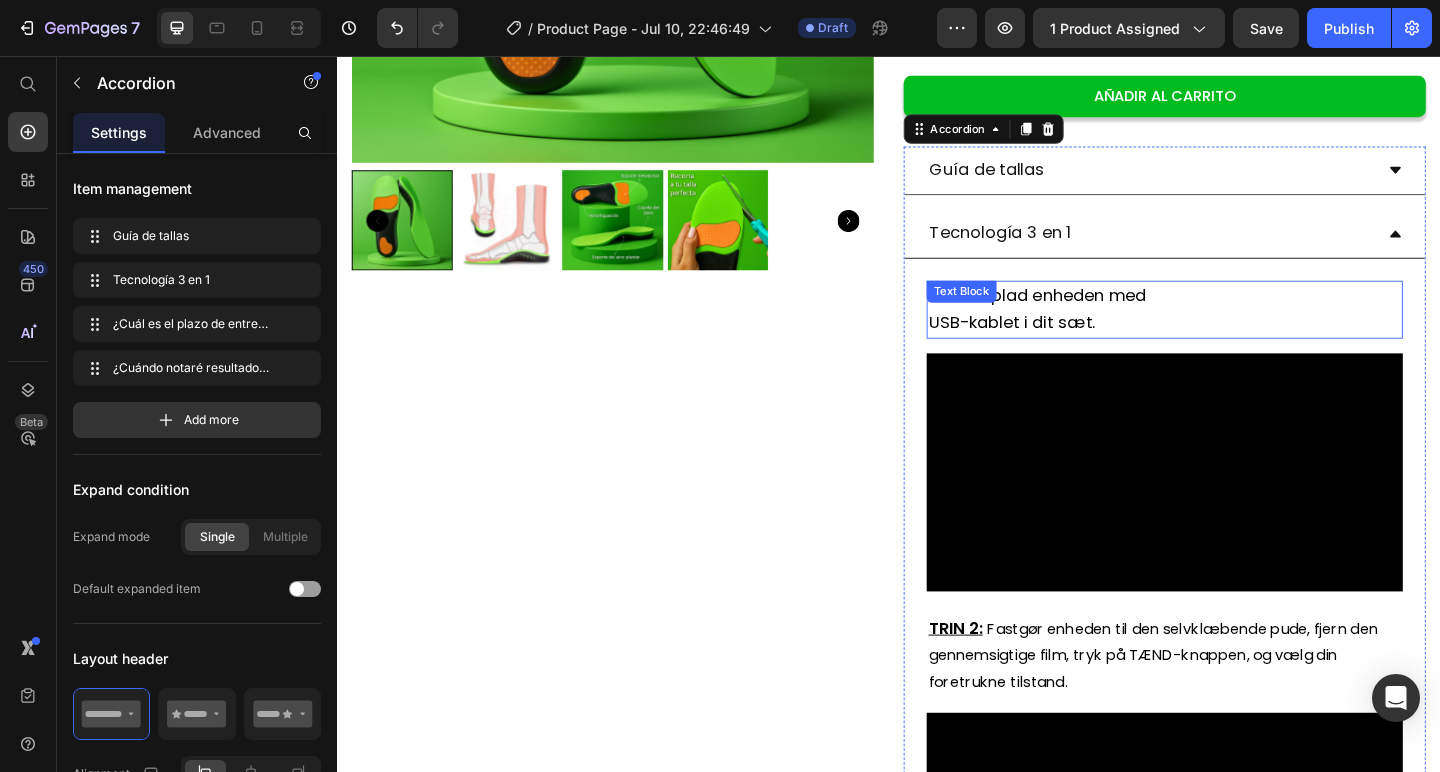 click on "TRIN 1: Oplad enheden med" at bounding box center [1098, 315] 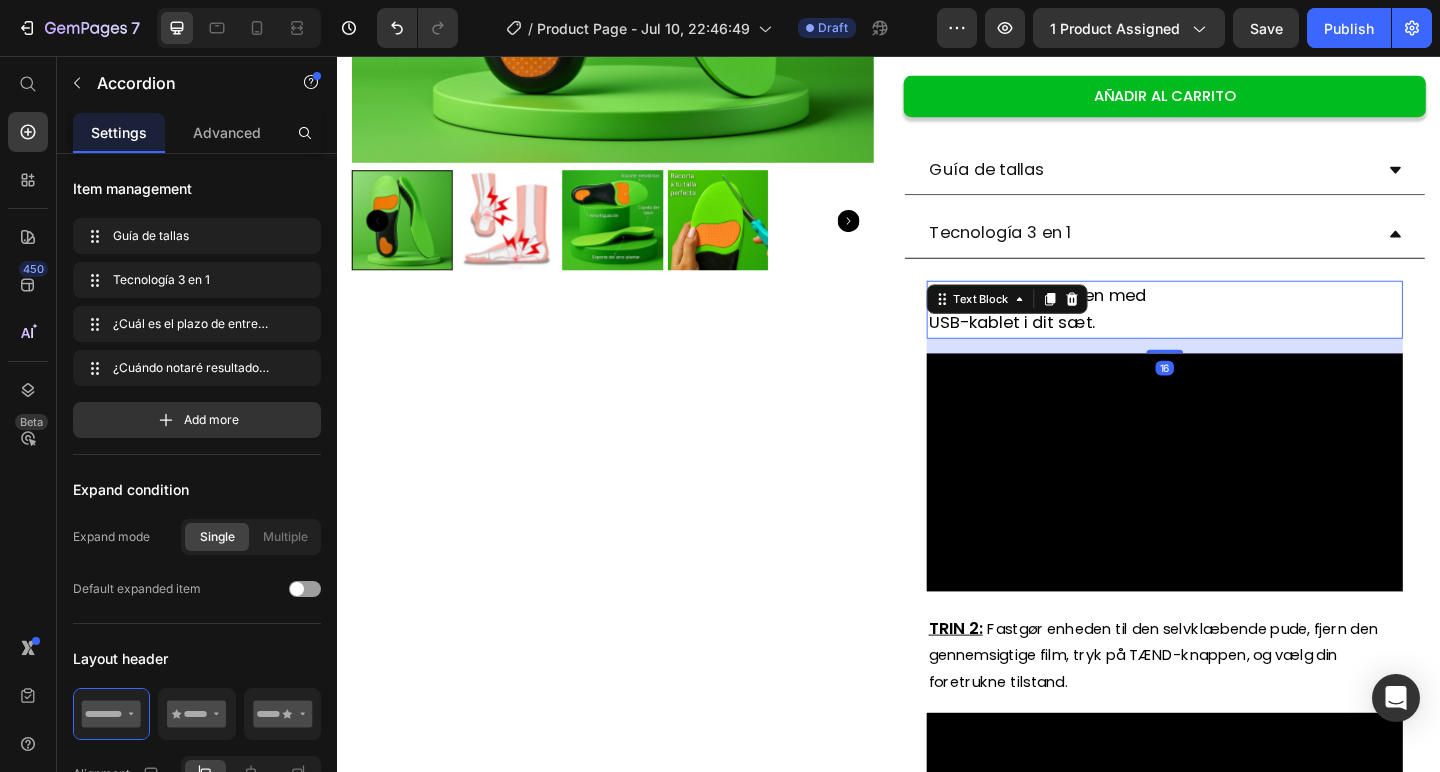 click on "TRIN 1: Oplad enheden med" at bounding box center [1098, 315] 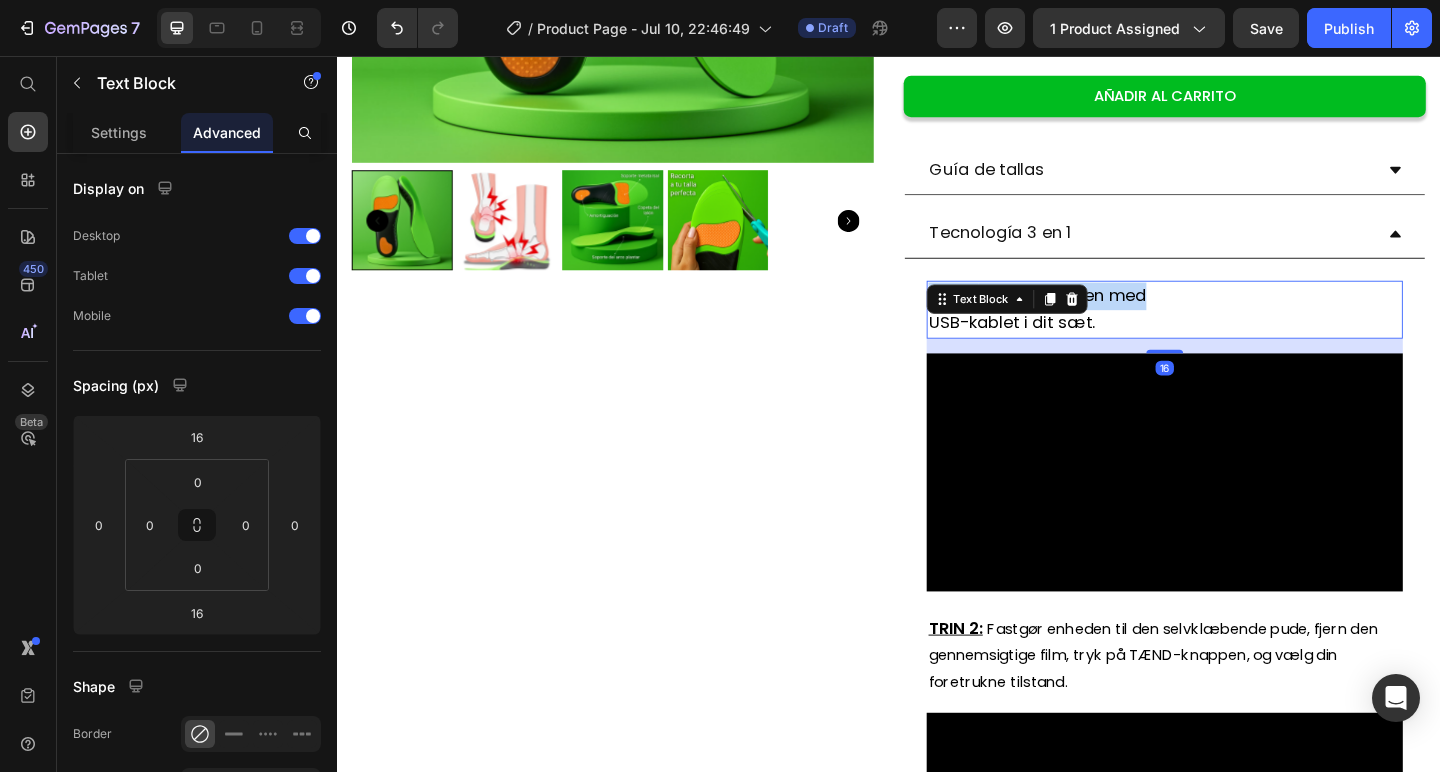 click on "TRIN 1: Oplad enheden med" at bounding box center (1098, 315) 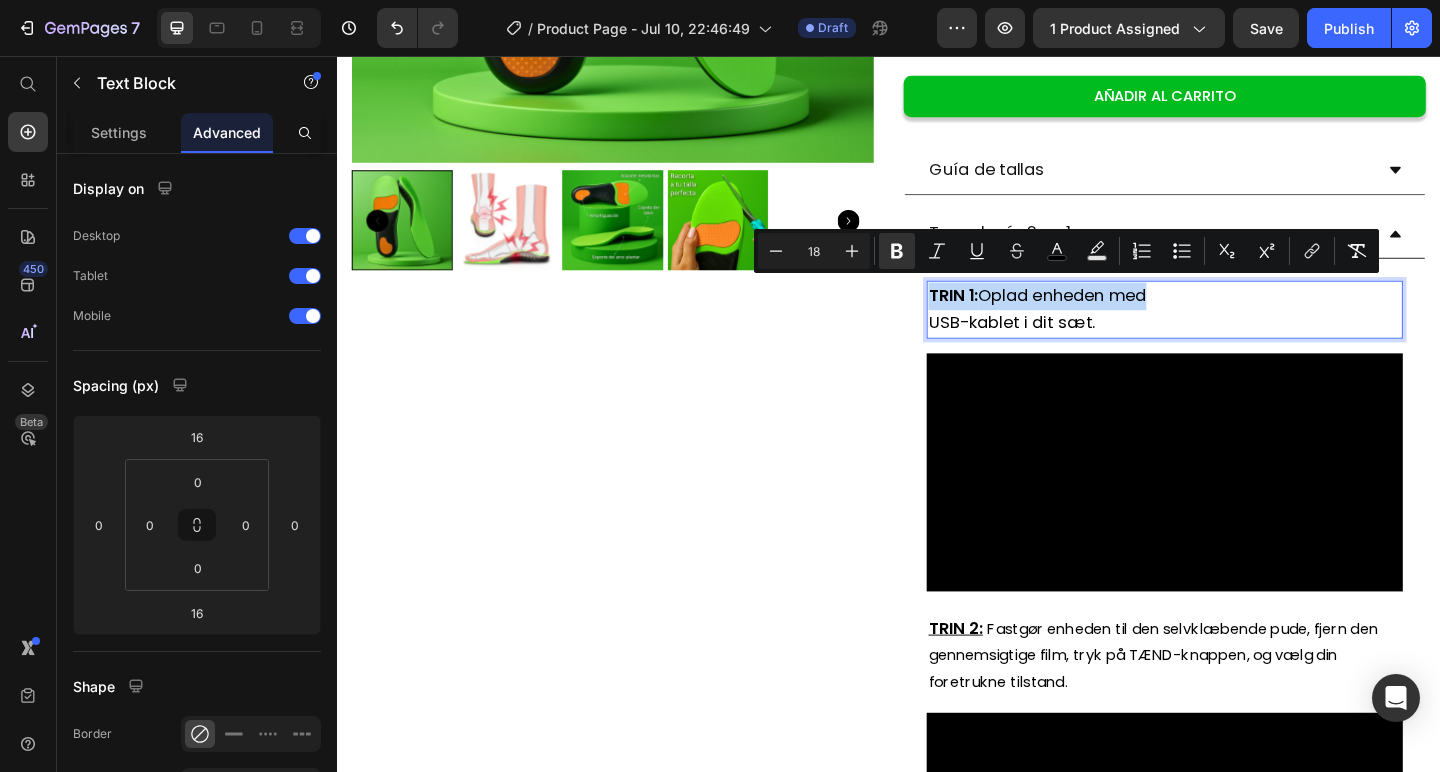 click on "TRIN 1: Oplad enheden med" at bounding box center (1098, 315) 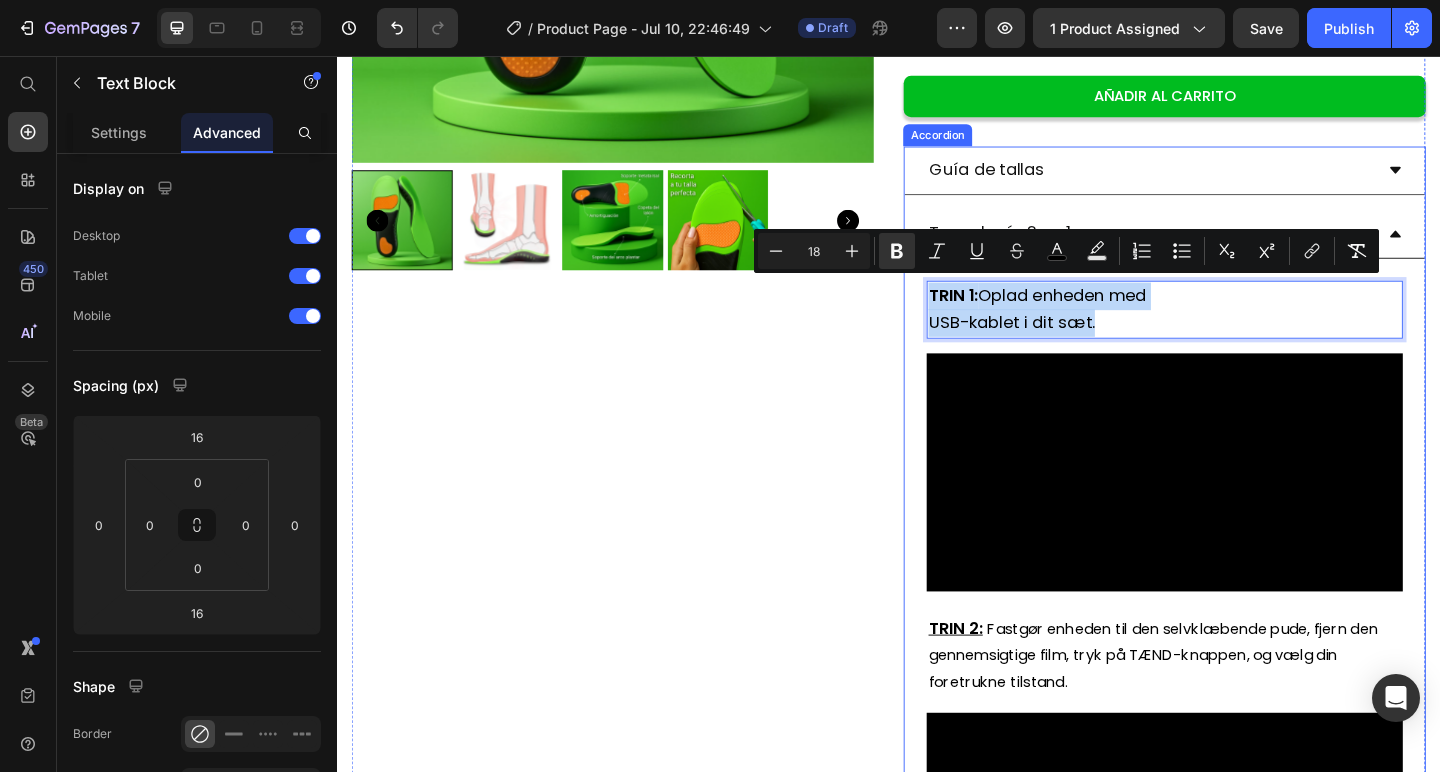 drag, startPoint x: 1163, startPoint y: 339, endPoint x: 953, endPoint y: 302, distance: 213.23462 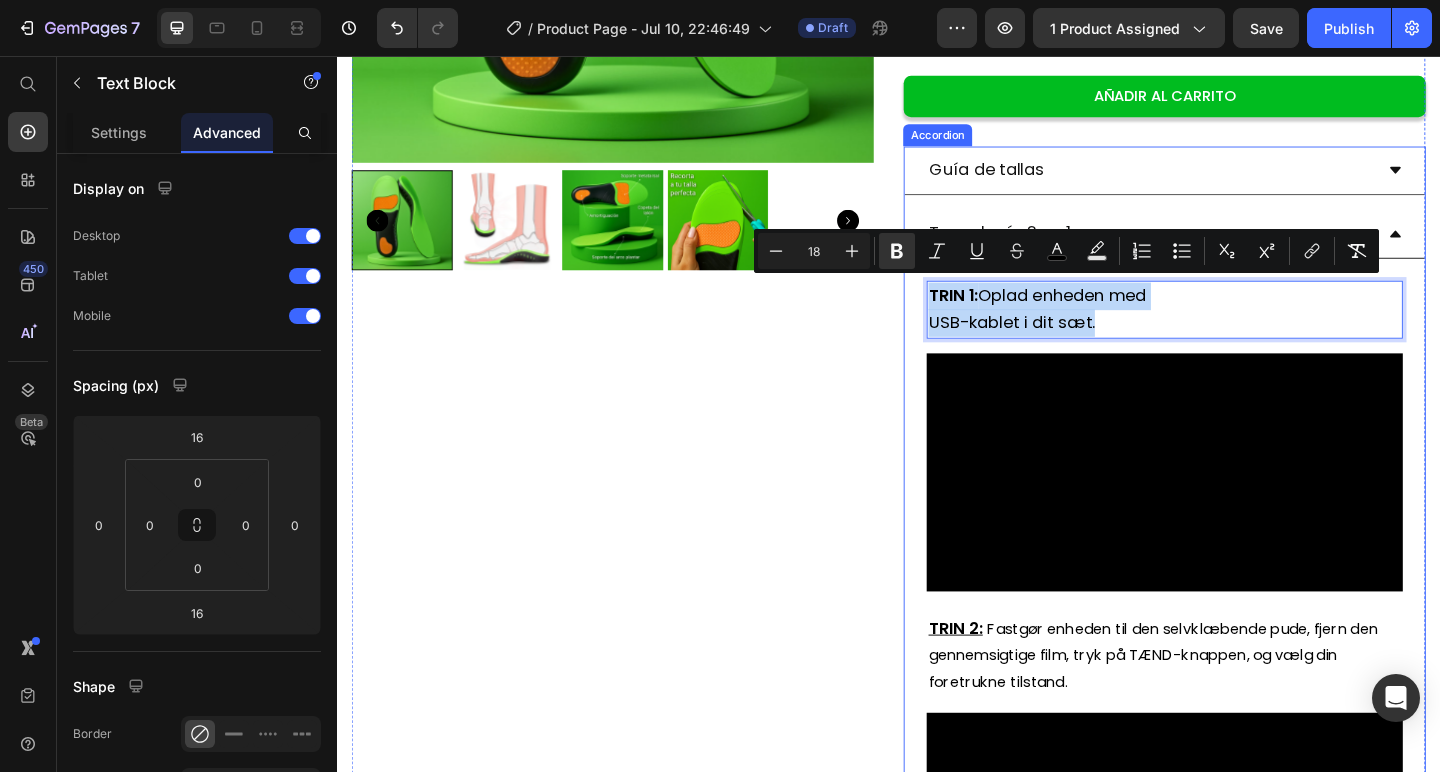 click on "TRIN 1: Oplad enheden med USB-kablet i dit sæt. Text Block 16 Video TRIN 2: Fastgør enheden til den selvklæbende pude, fjern den gennemsigtige film, tryk på TÆND-knappen, og vælg din foretrukne tilstand. Text Block Video TRIN 3: Placer Forva NMES Massager på kroppen i 15 minutter, og nyd smertelindringen . Text Block Video" at bounding box center [1237, 838] 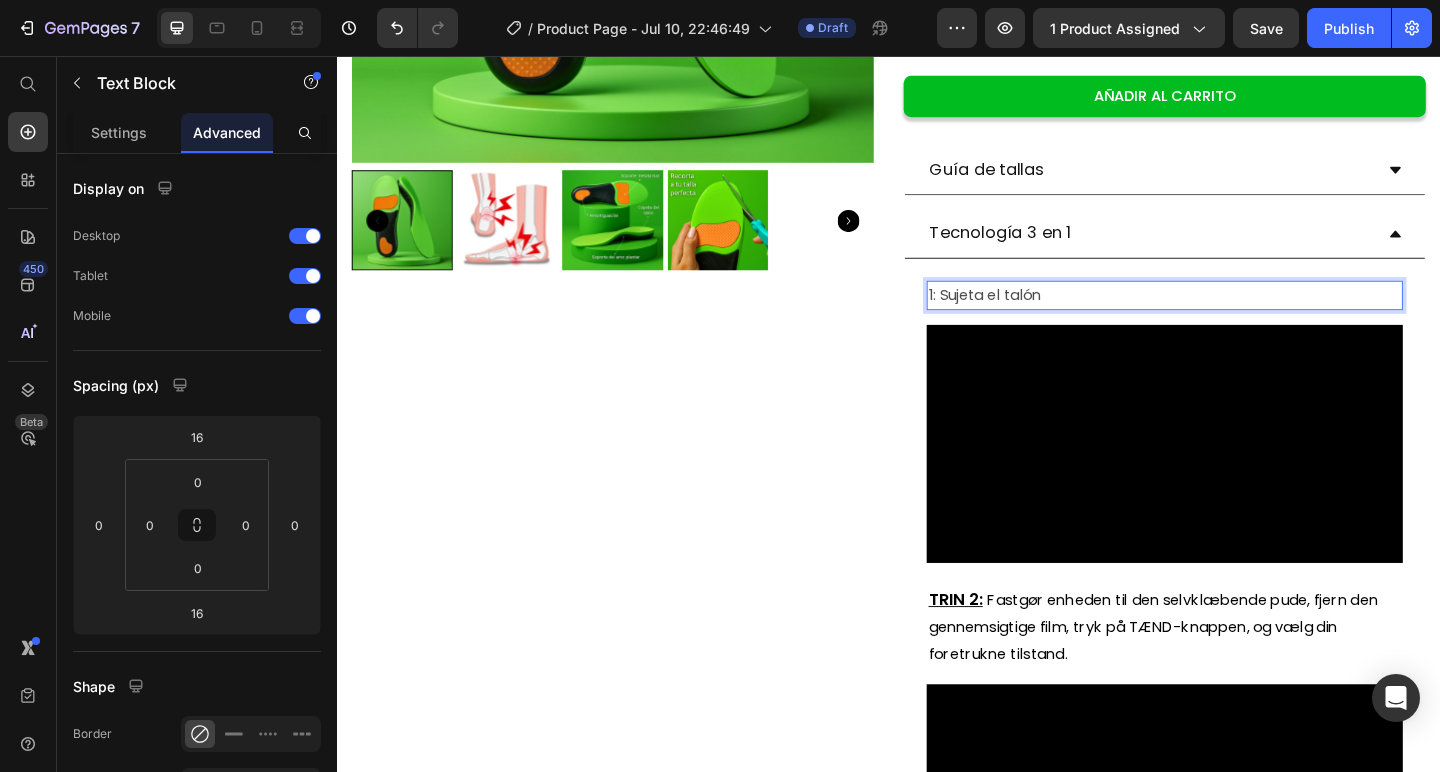 click on "1: Sujeta el talón" at bounding box center (1237, 316) 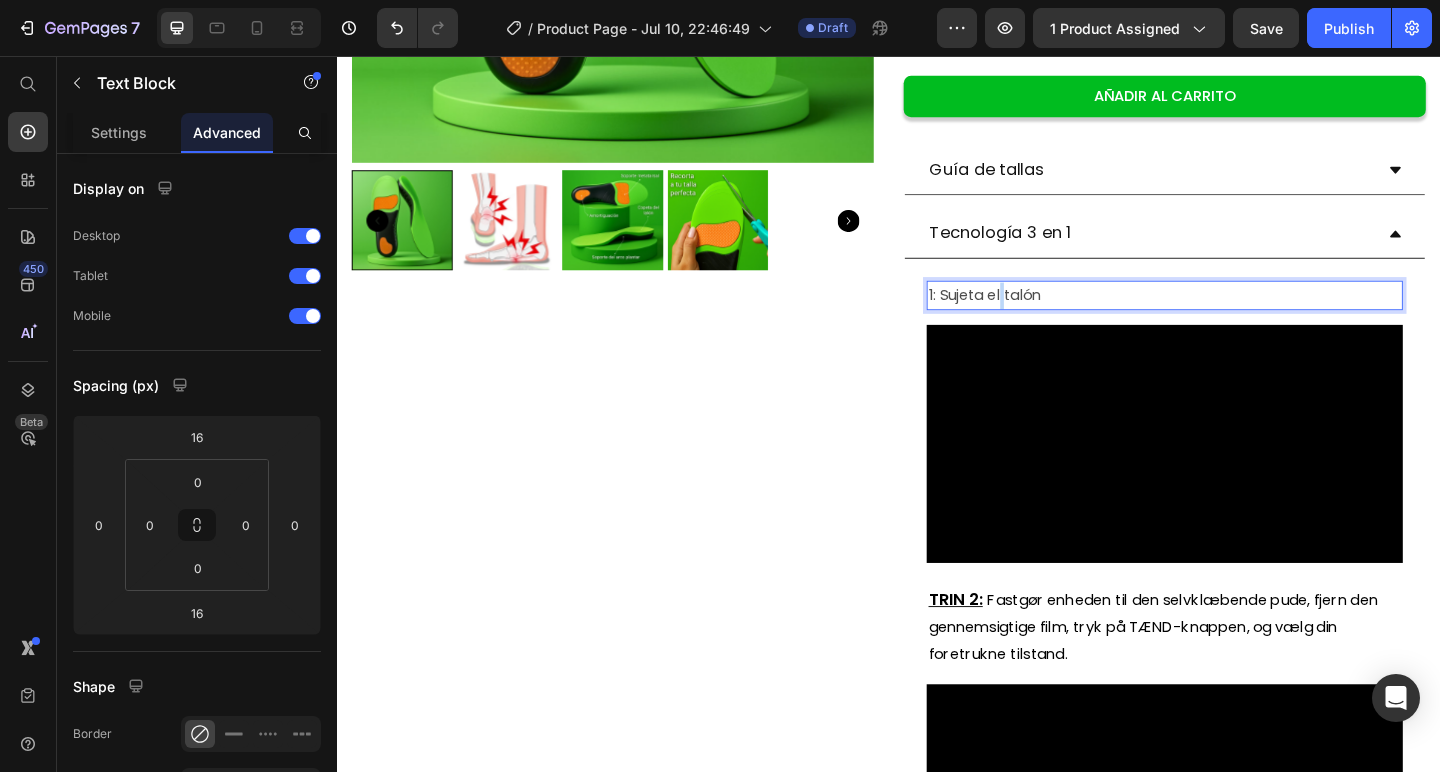 click on "1: Sujeta el talón" at bounding box center (1237, 316) 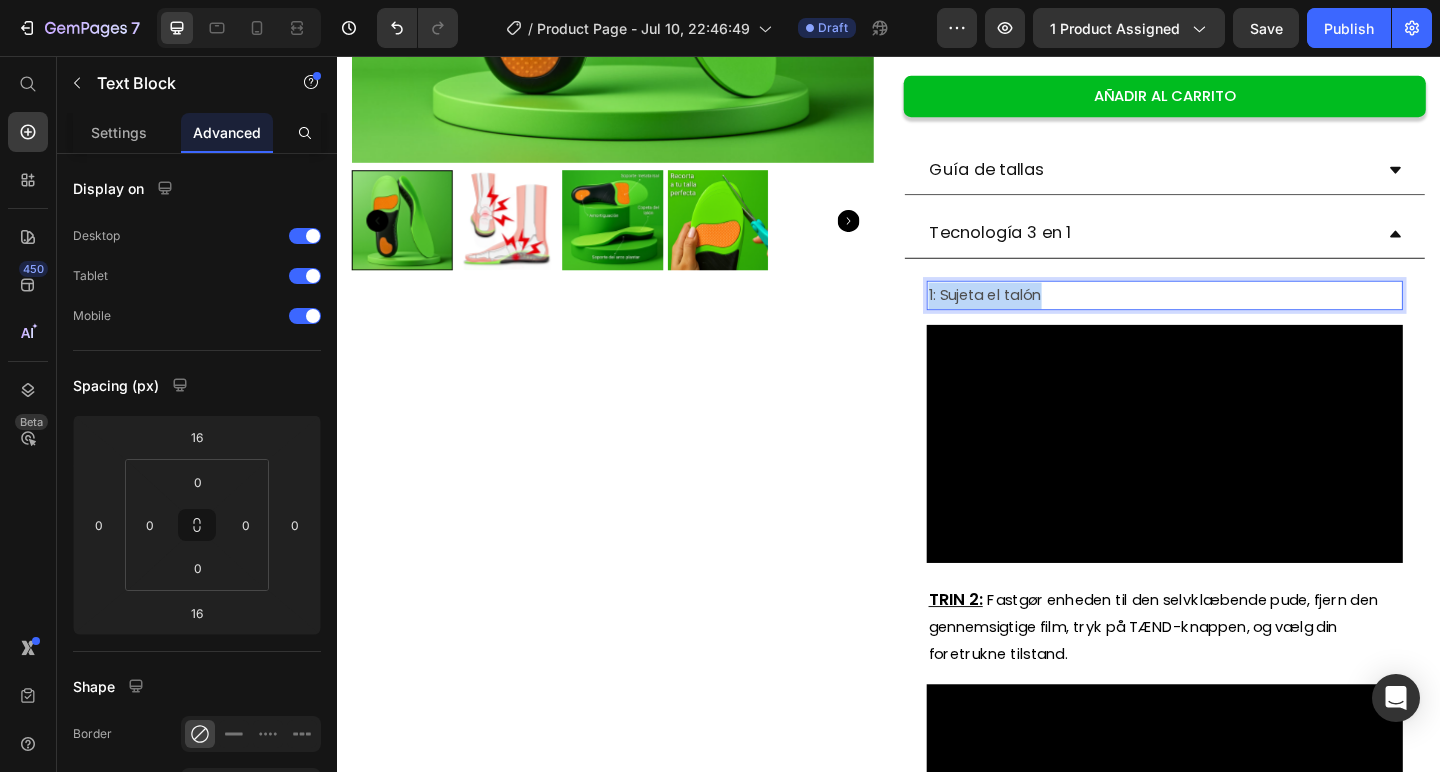 click on "1: Sujeta el talón" at bounding box center [1237, 316] 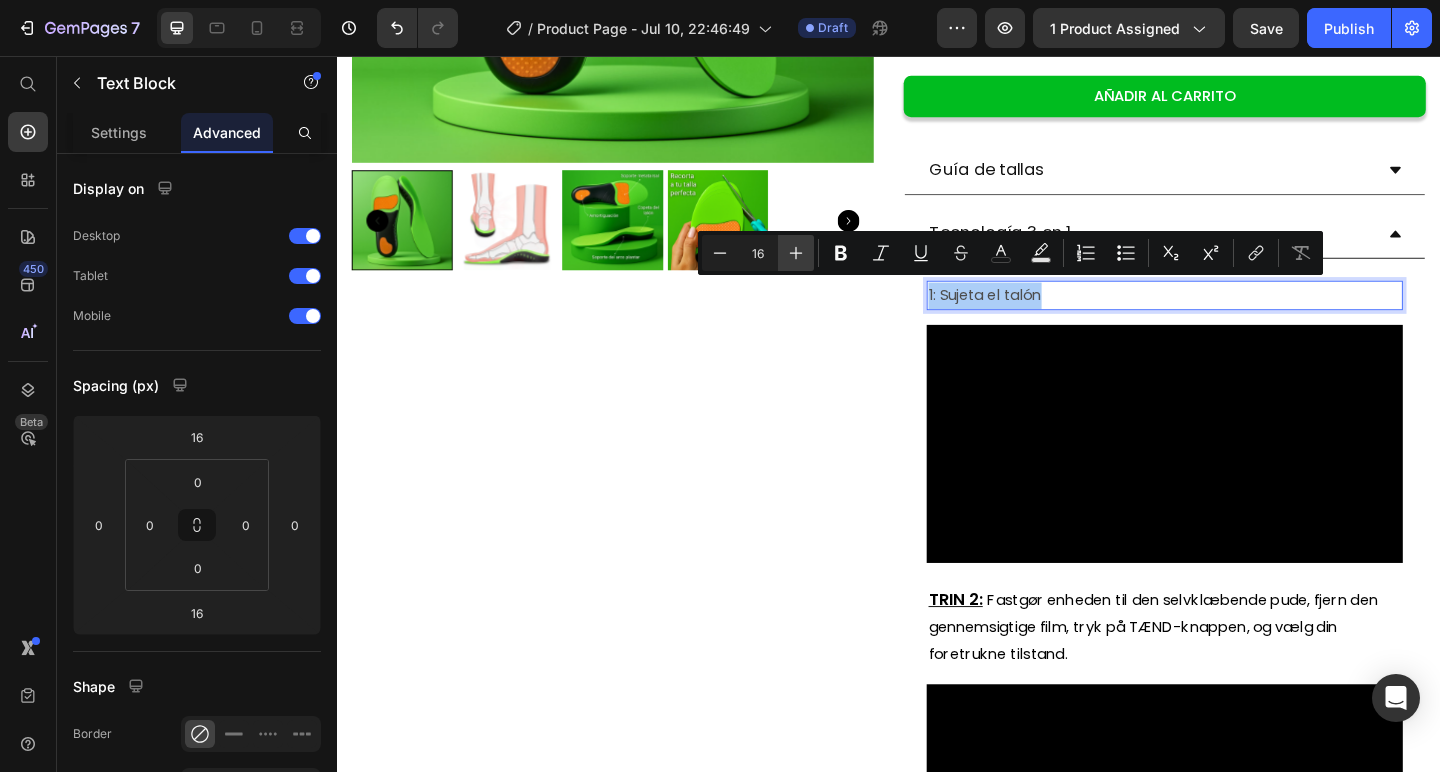 click 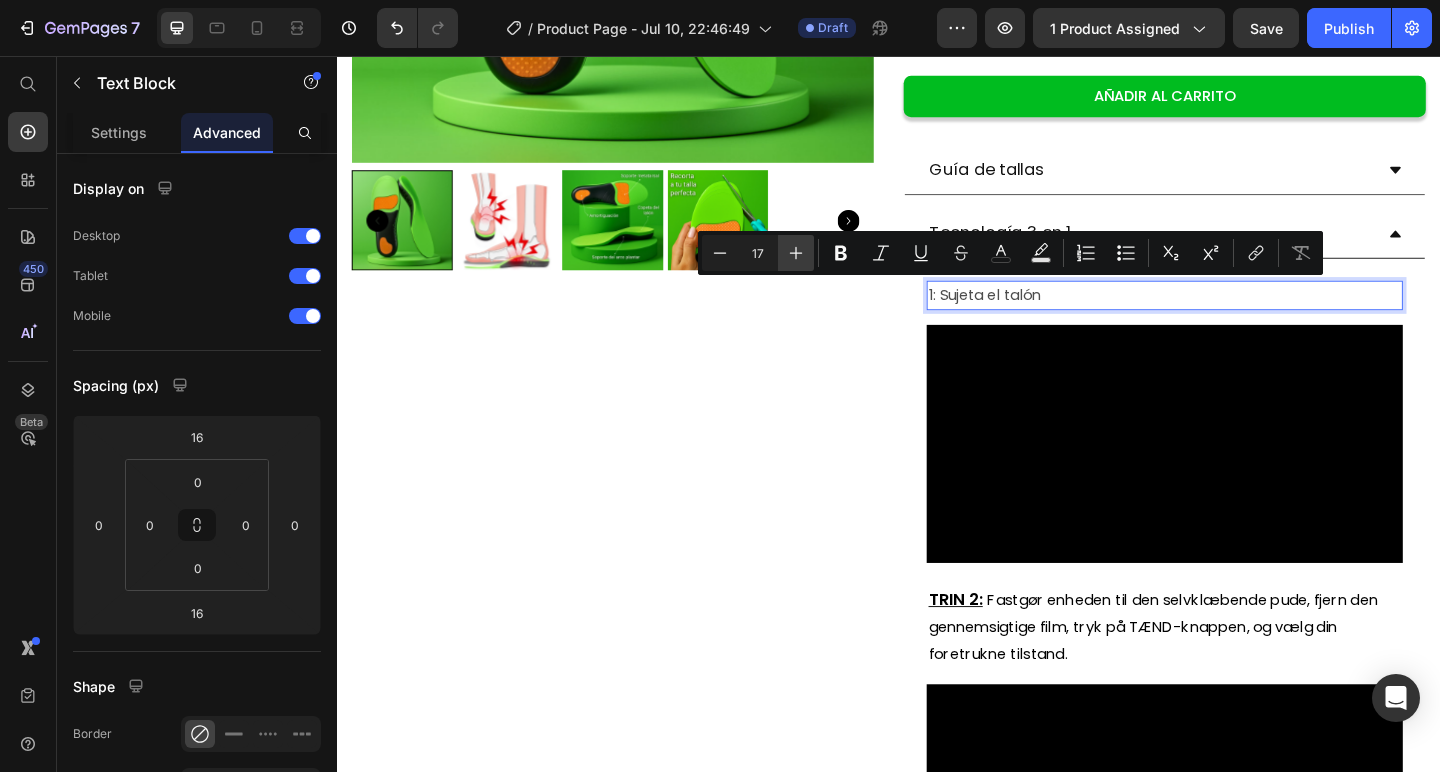 click 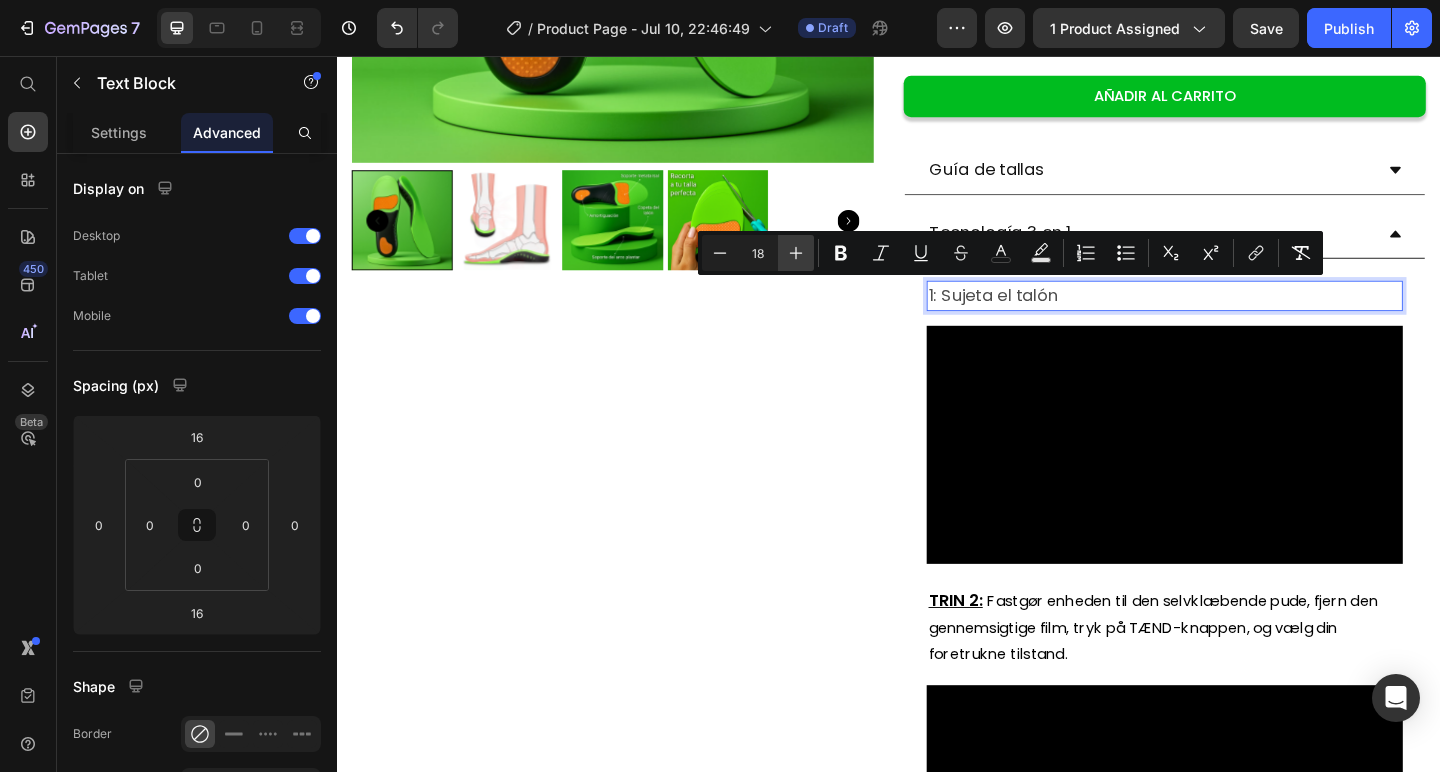 click 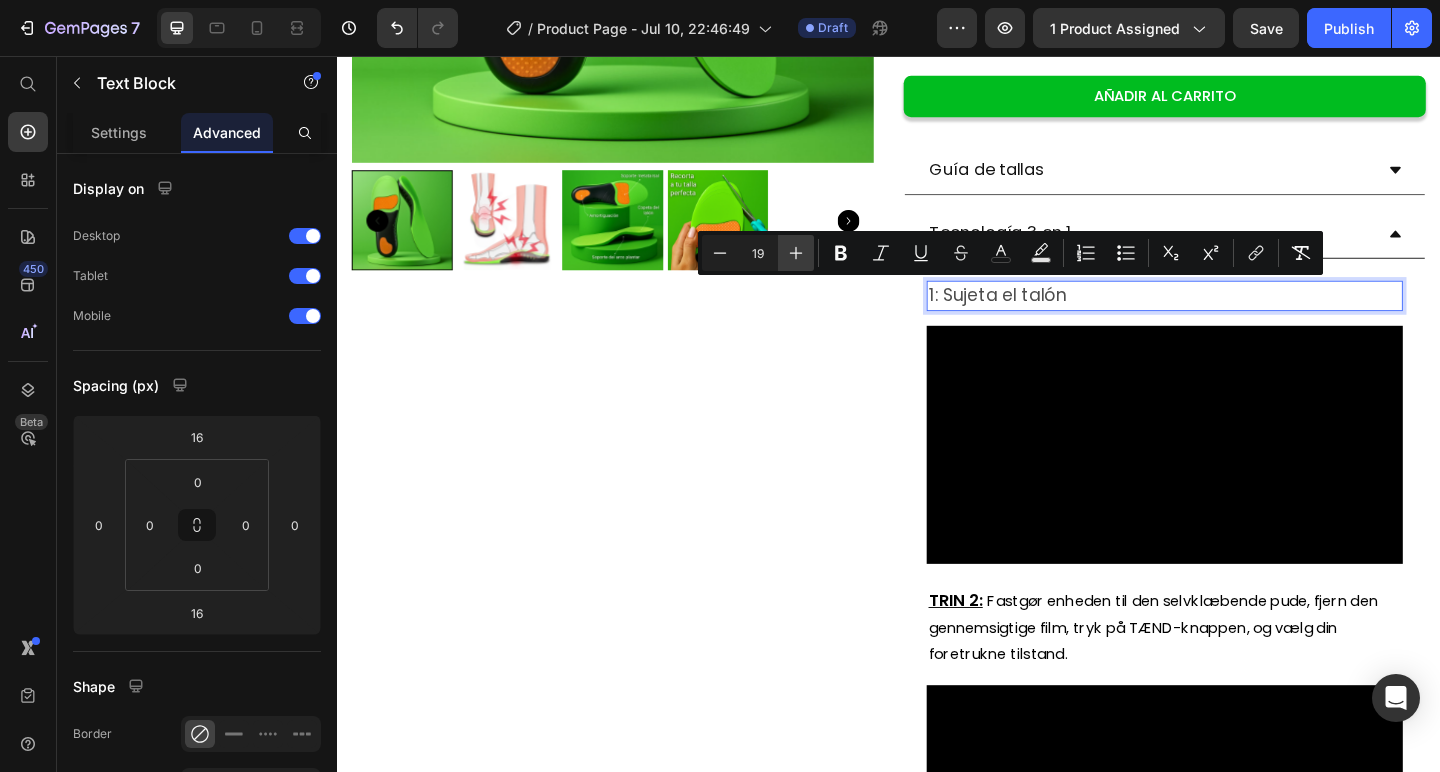 click 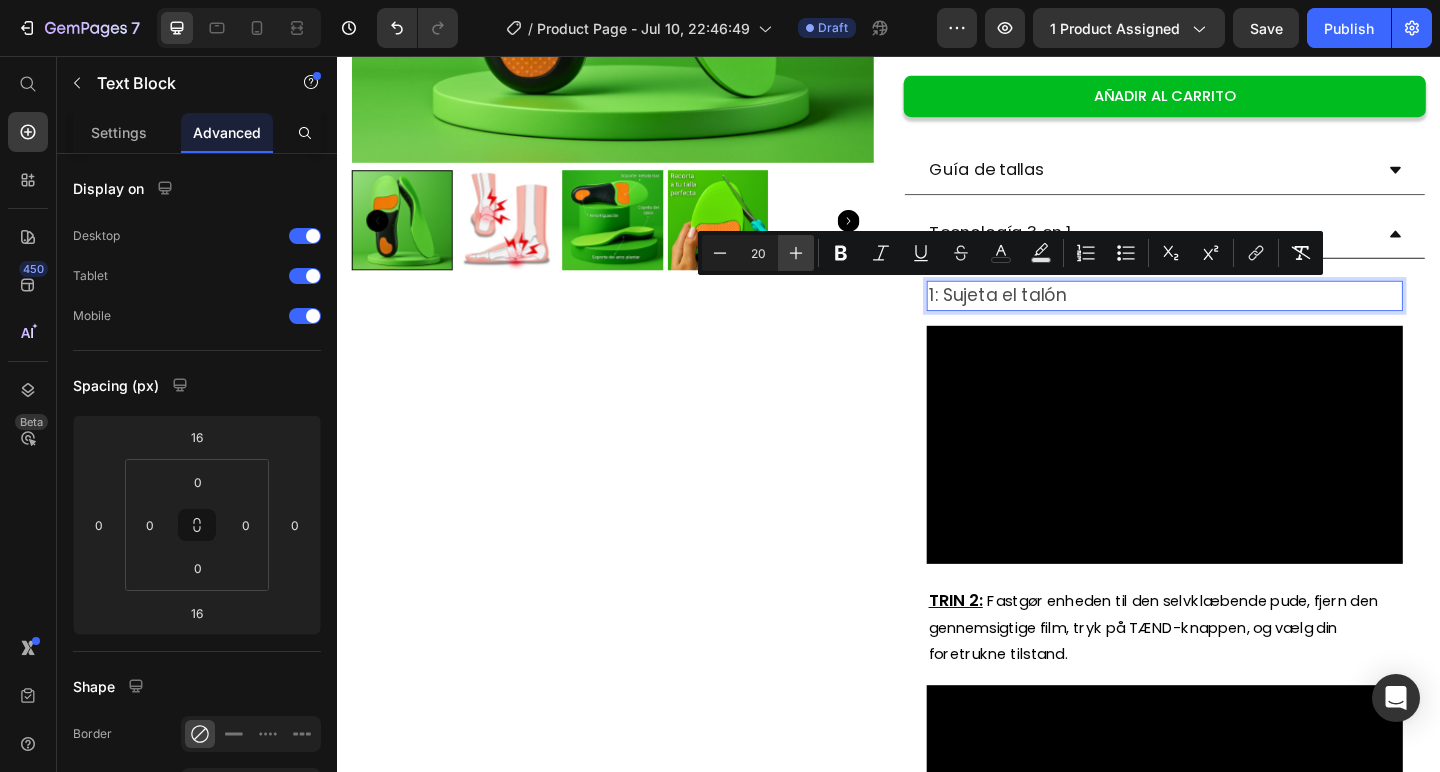 click 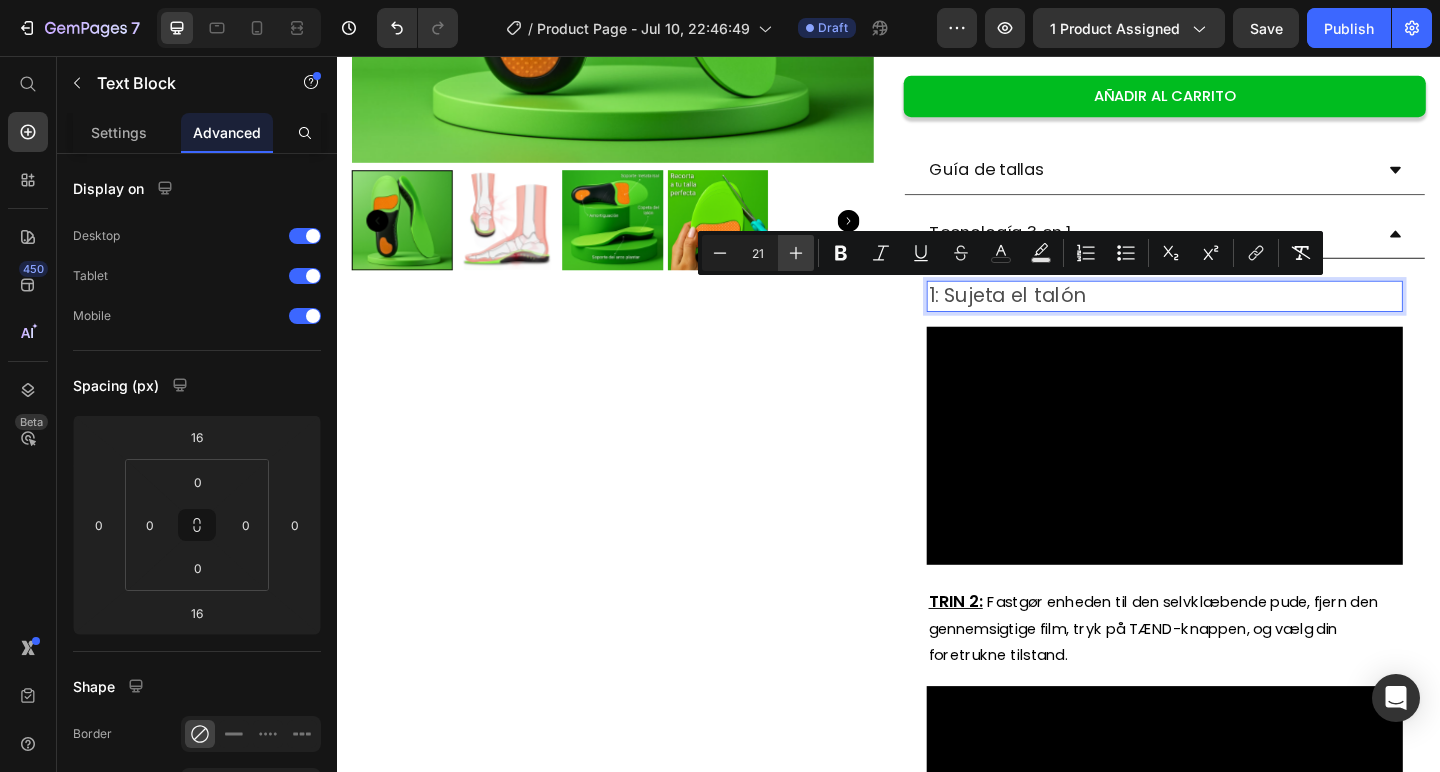 click 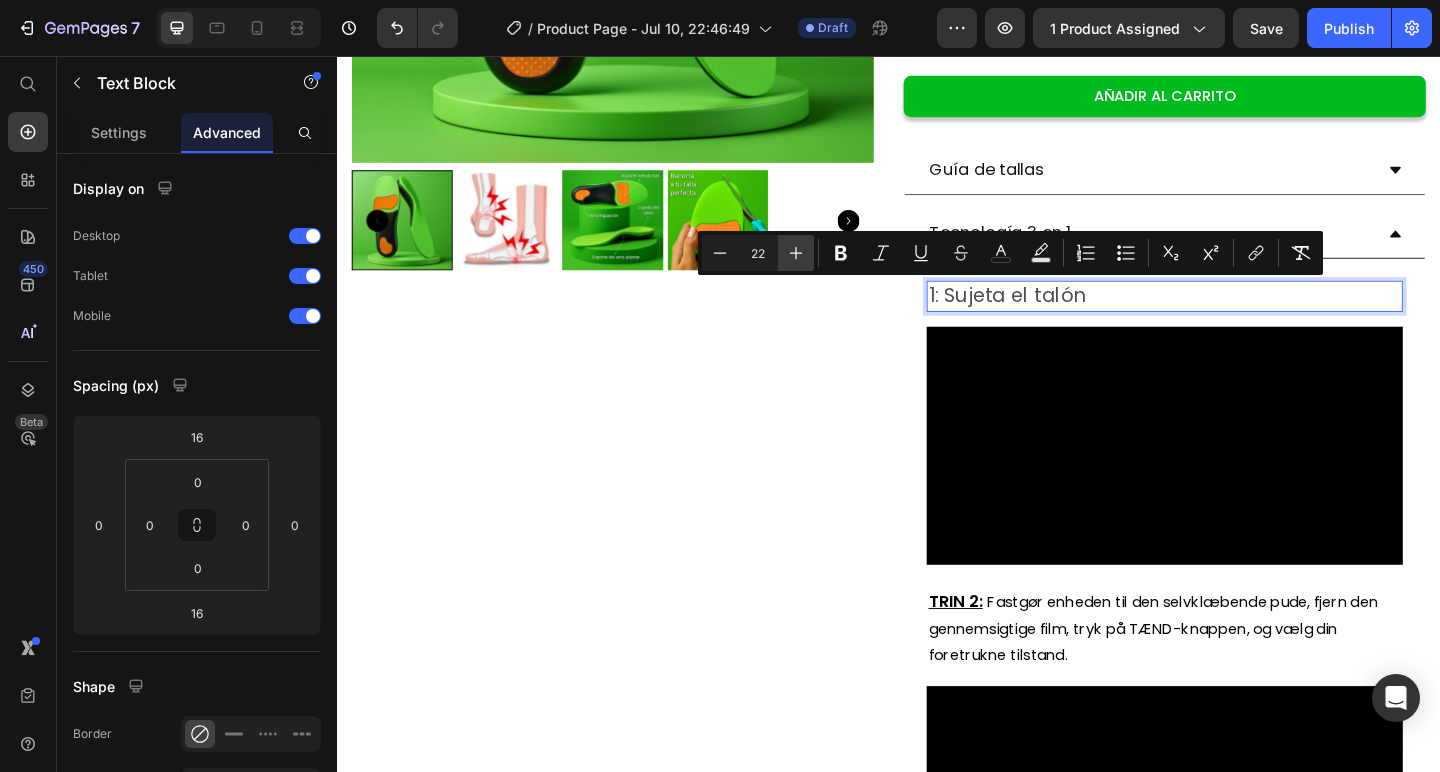 click 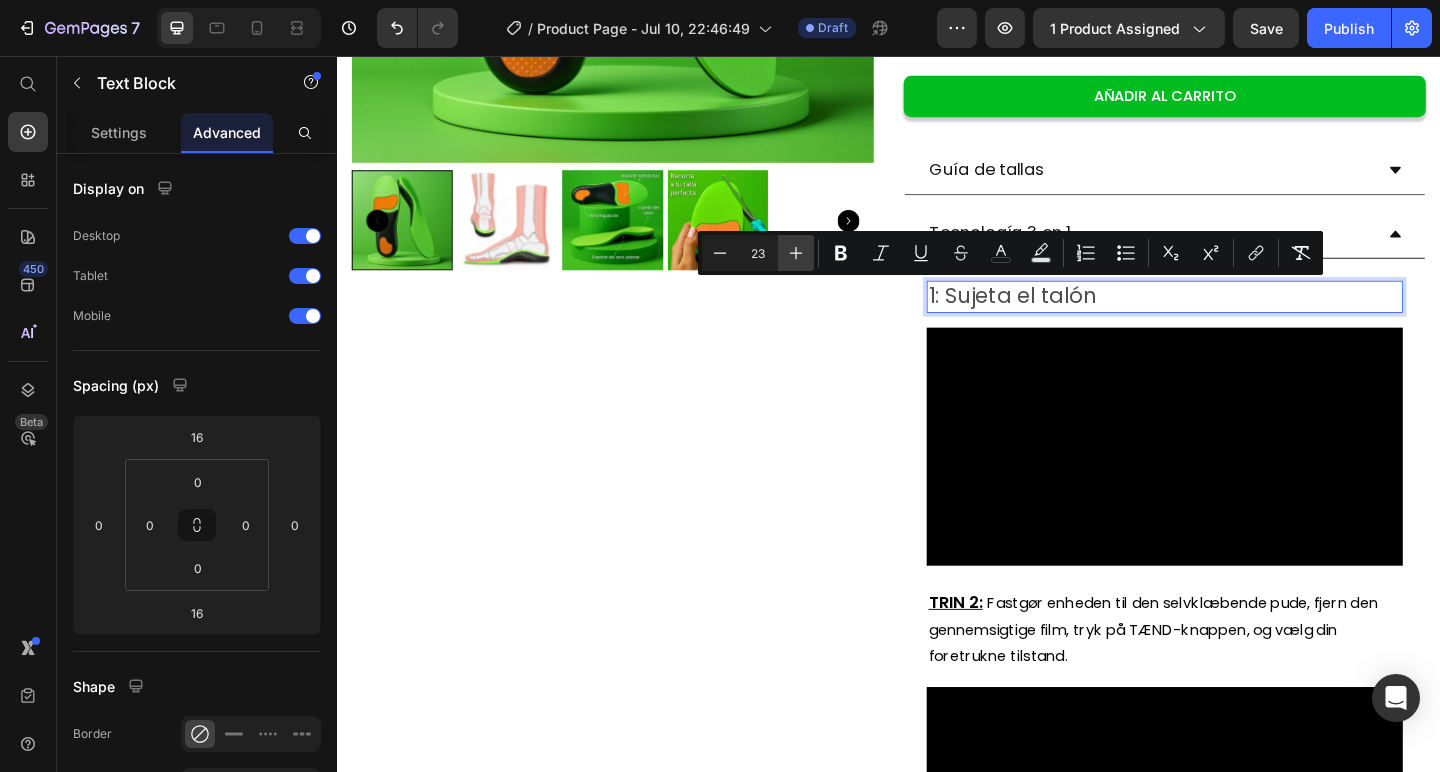 click 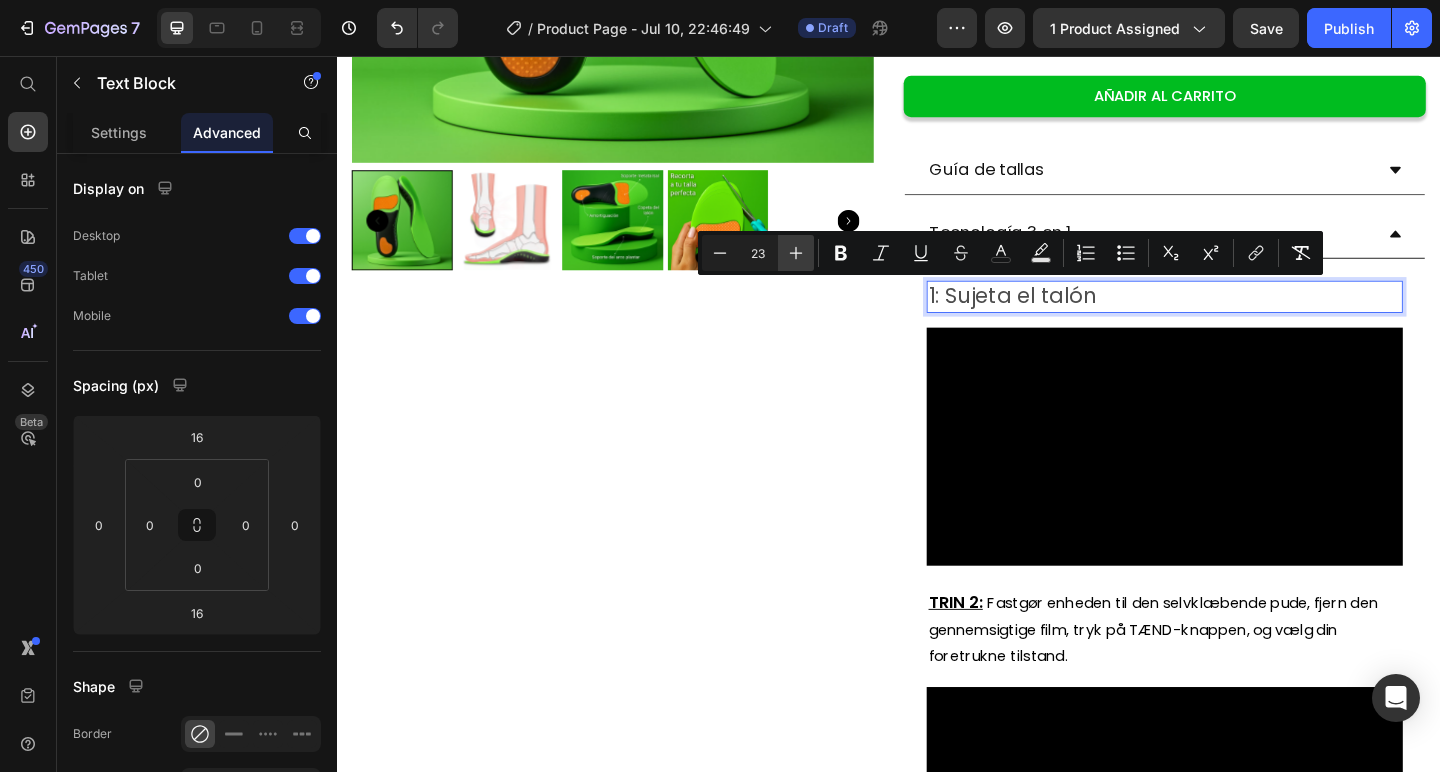 type on "24" 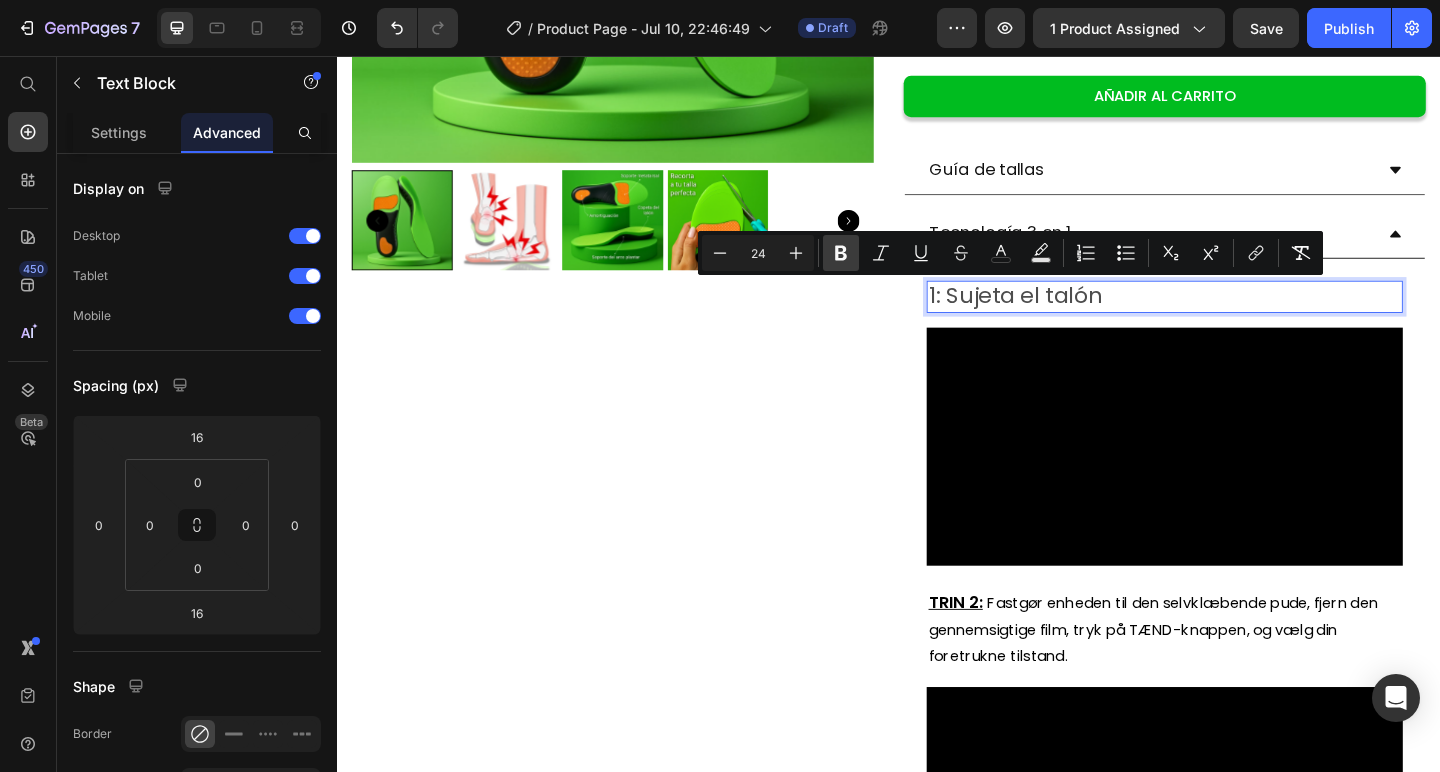 click 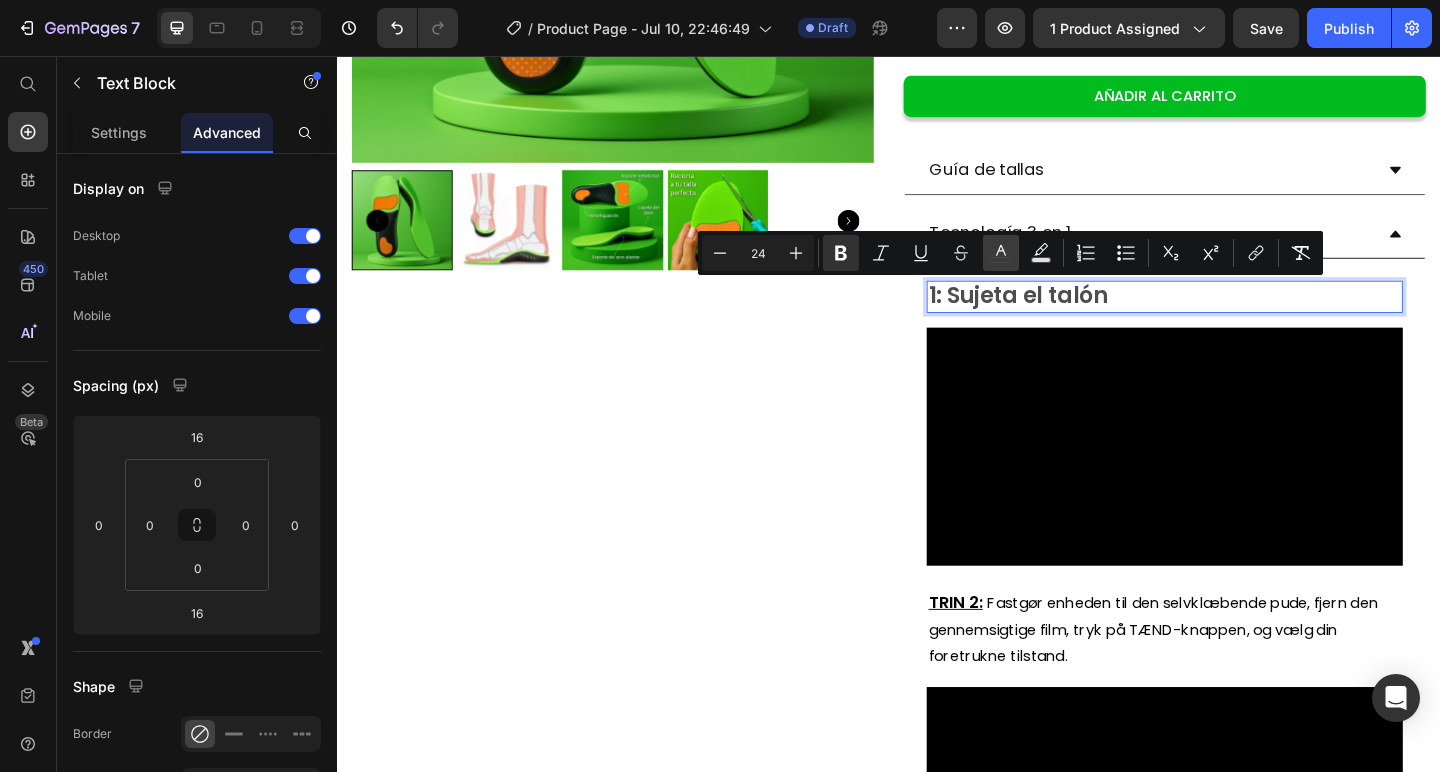 click 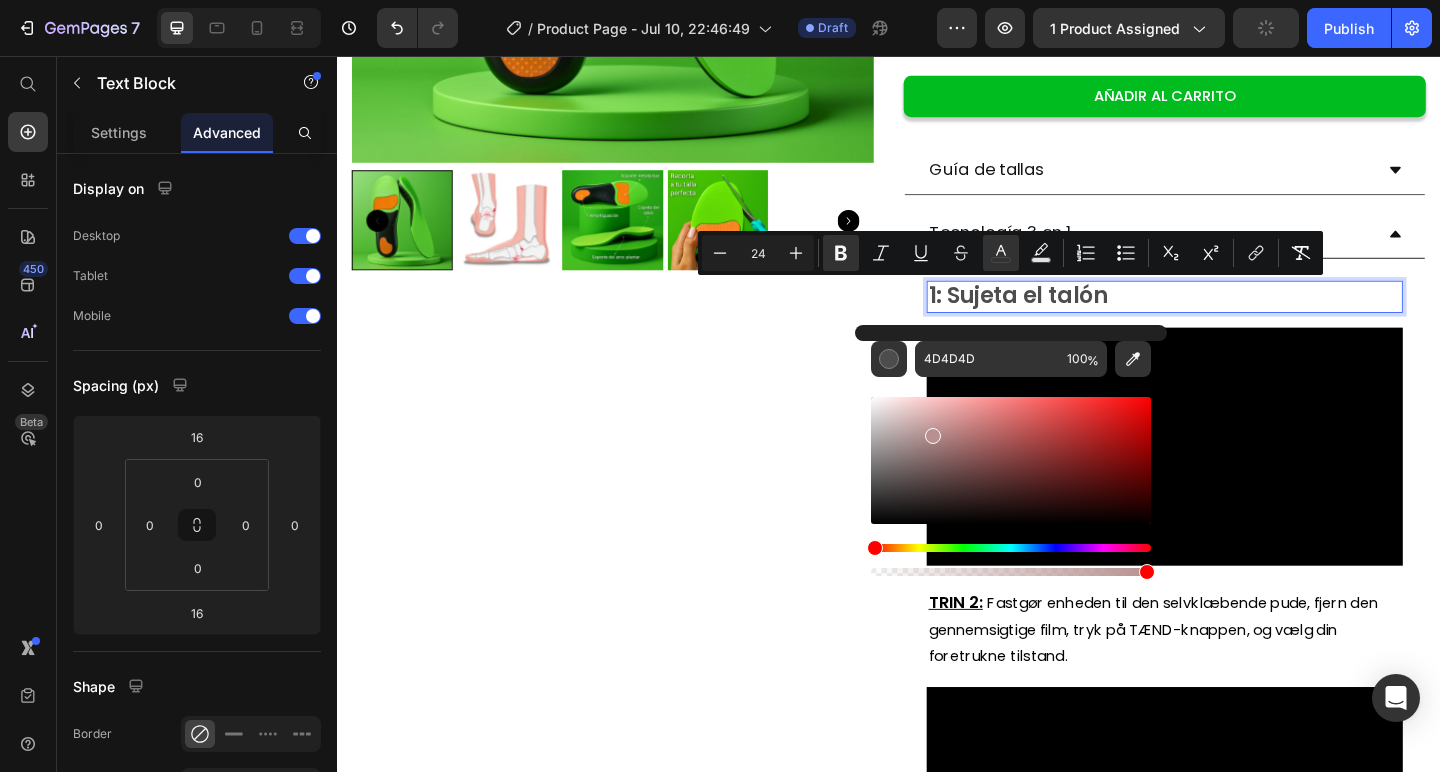 drag, startPoint x: 1273, startPoint y: 481, endPoint x: 831, endPoint y: 662, distance: 477.62433 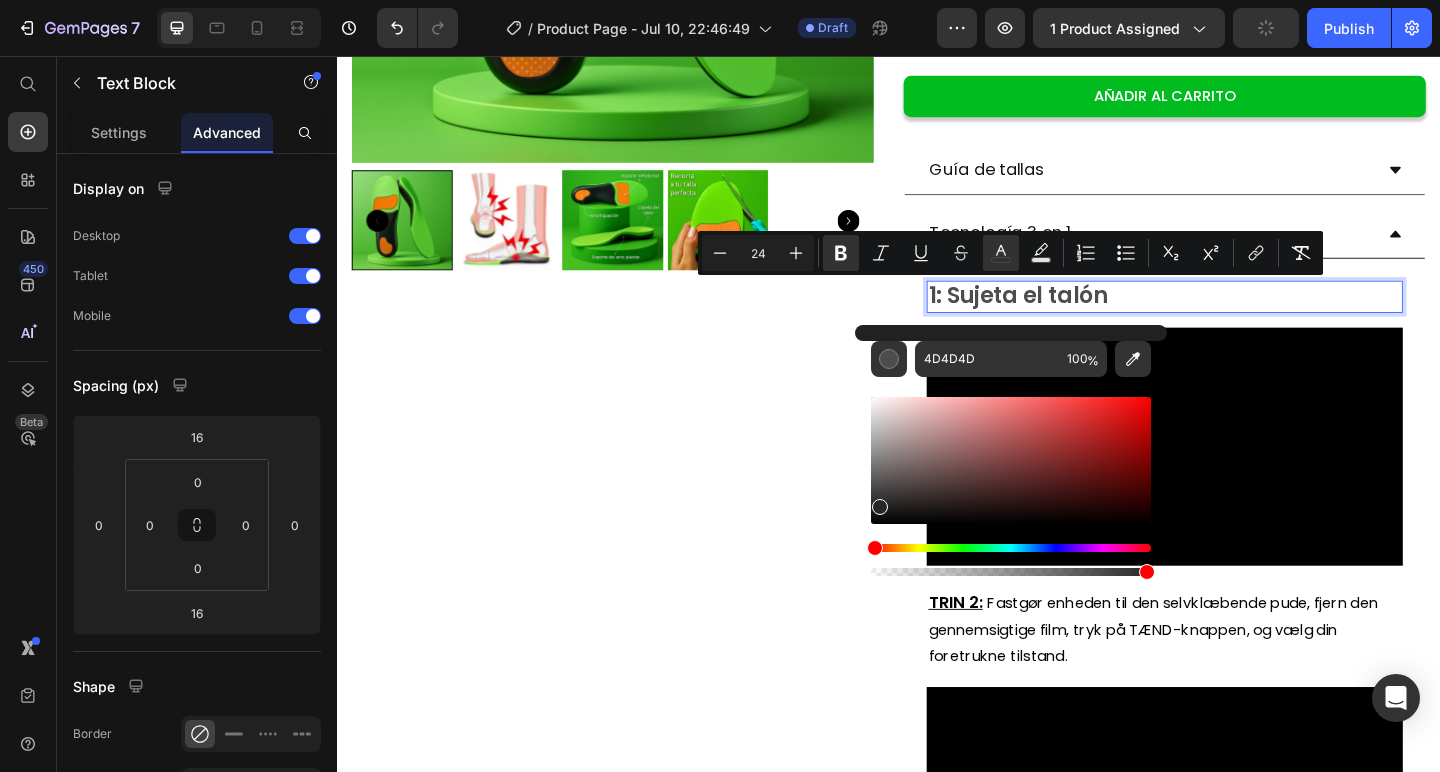 type on "282727" 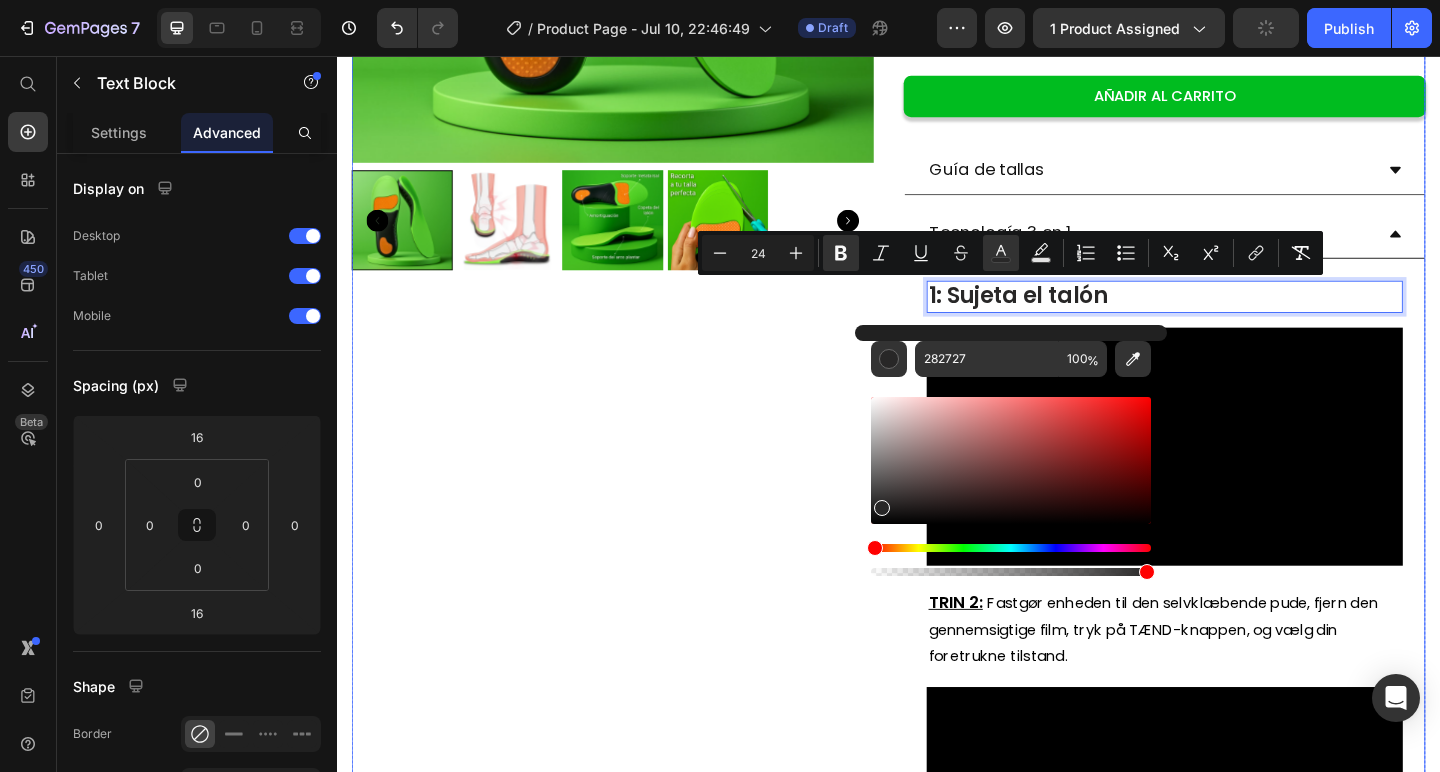 click on "Product Images" at bounding box center (637, 586) 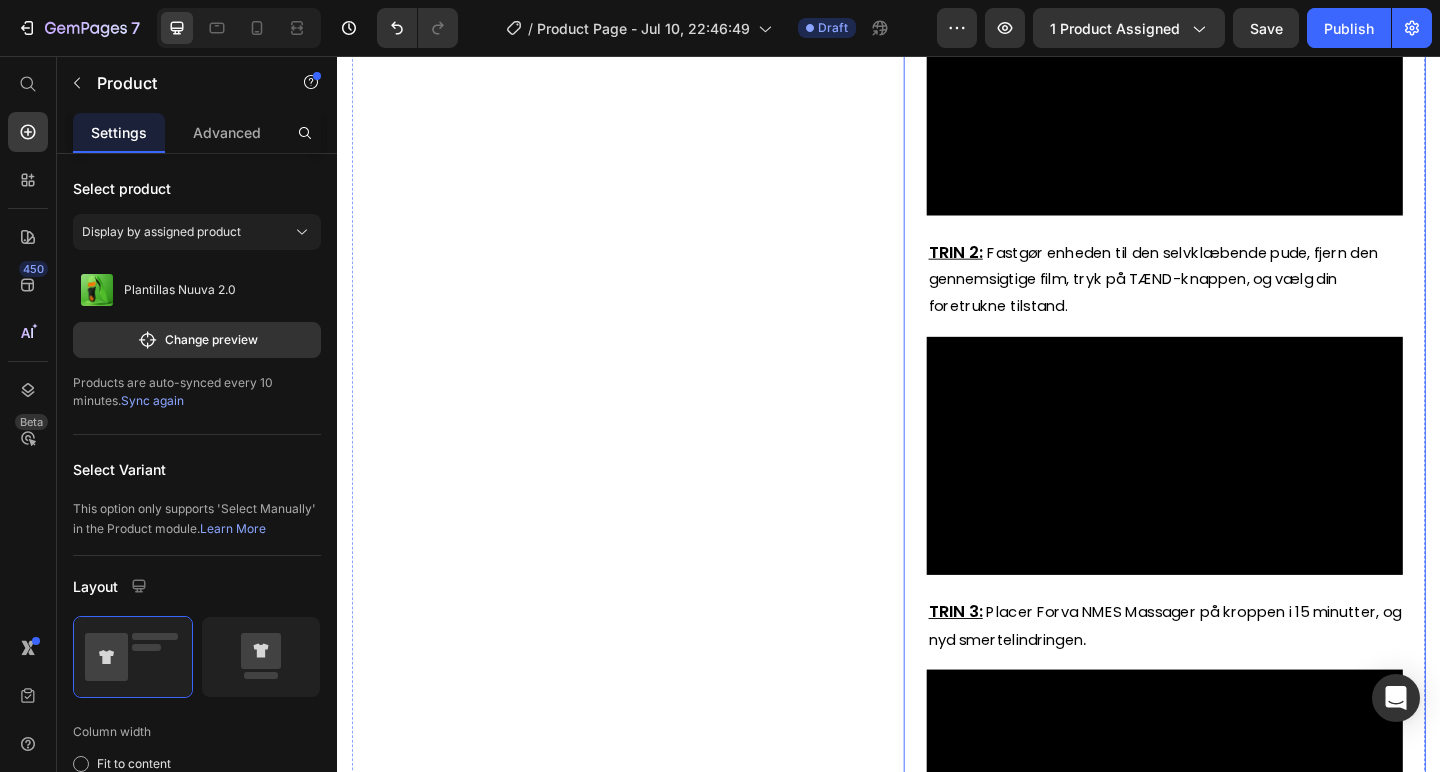 scroll, scrollTop: 995, scrollLeft: 0, axis: vertical 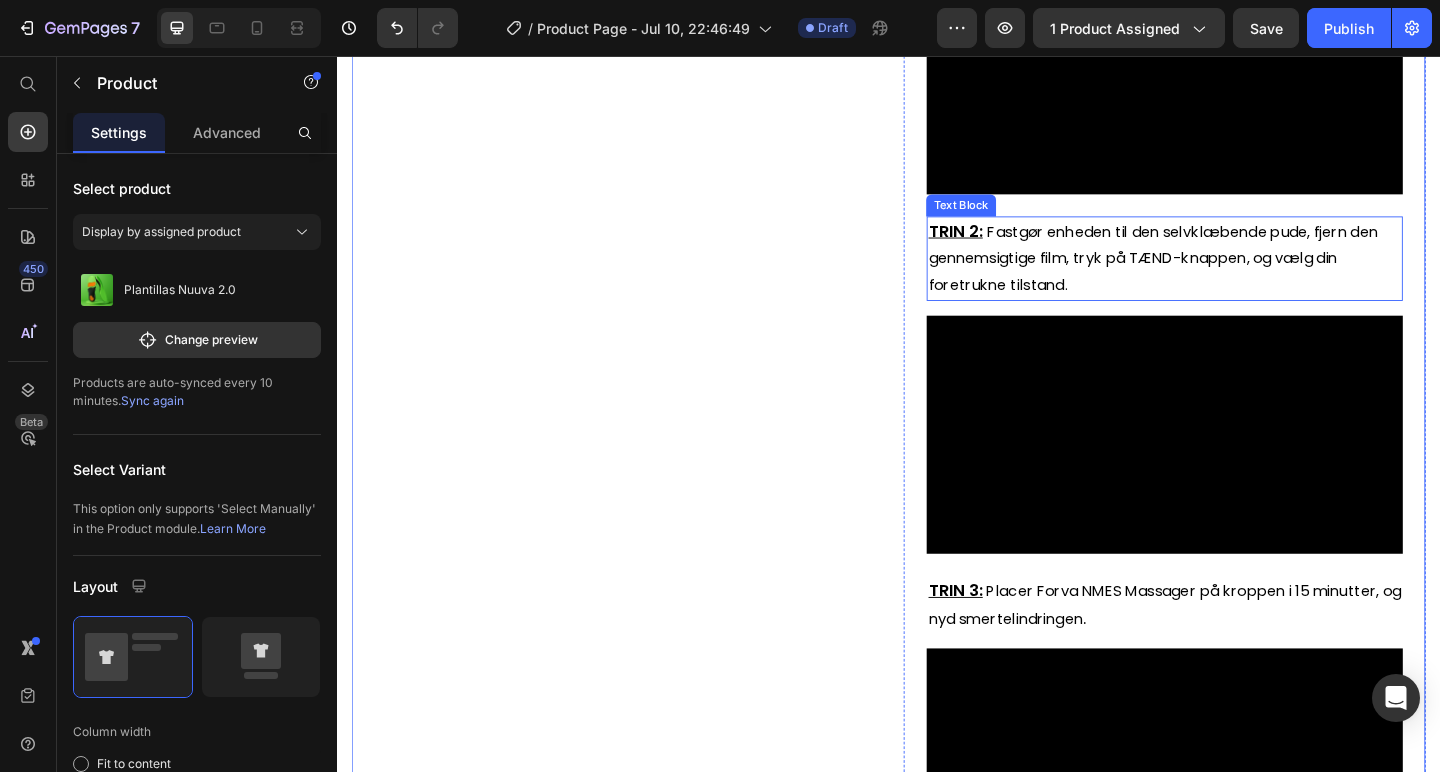 click on "Fastgør enheden til den selvklæbende pude, fjern den gennemsigtige film, tryk på TÆND-knappen, og vælg din foretrukne tilstand." at bounding box center (1224, 275) 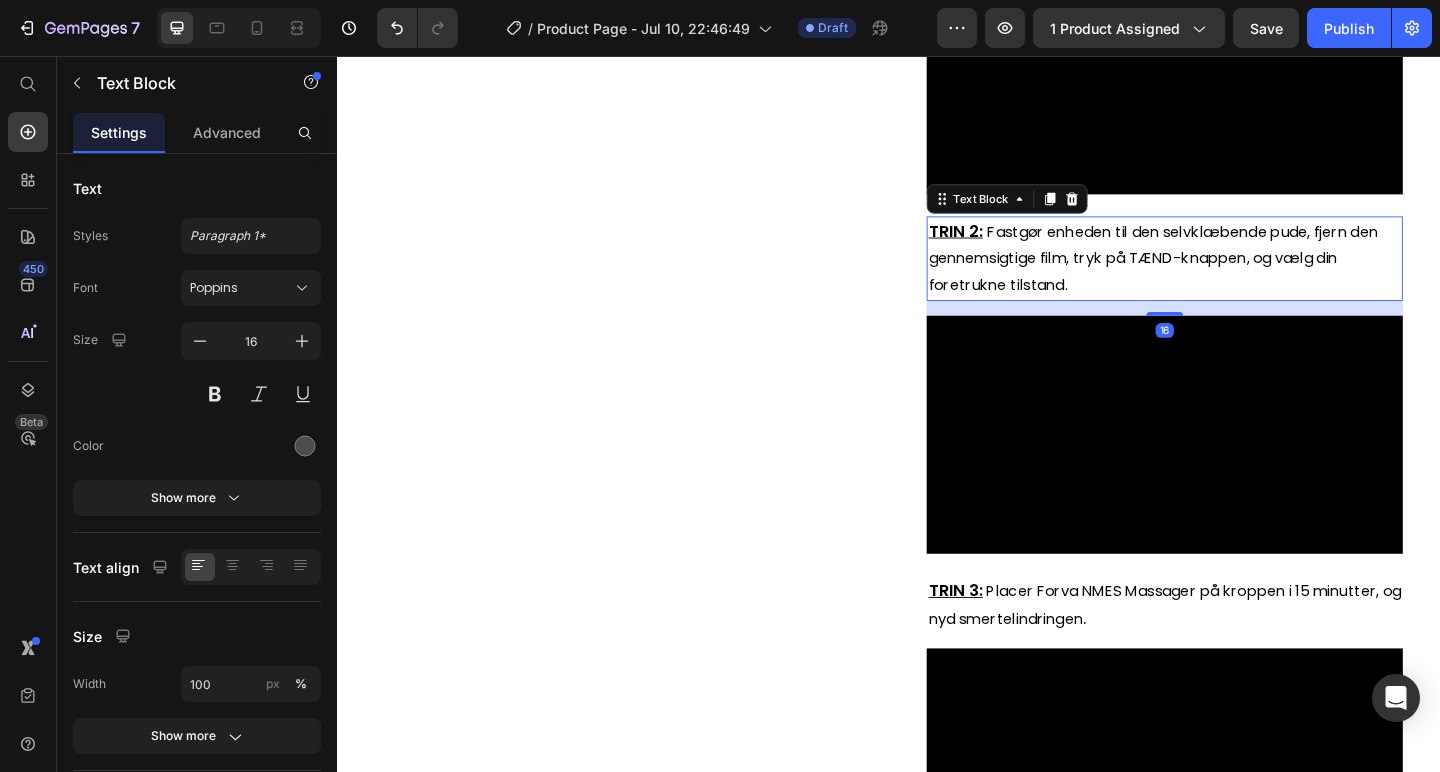 click on "Fastgør enheden til den selvklæbende pude, fjern den gennemsigtige film, tryk på TÆND-knappen, og vælg din foretrukne tilstand." at bounding box center (1224, 275) 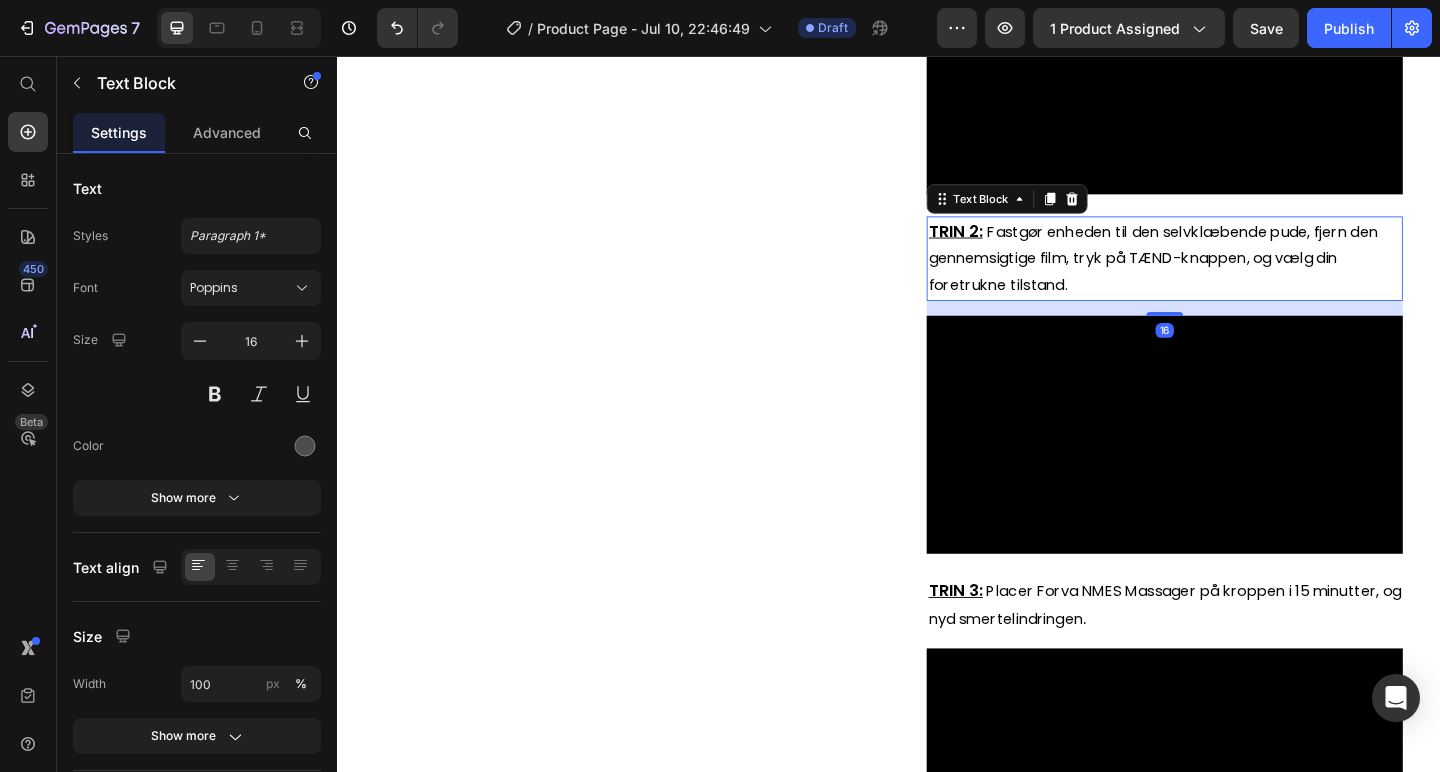 click on "Fastgør enheden til den selvklæbende pude, fjern den gennemsigtige film, tryk på TÆND-knappen, og vælg din foretrukne tilstand." at bounding box center [1224, 275] 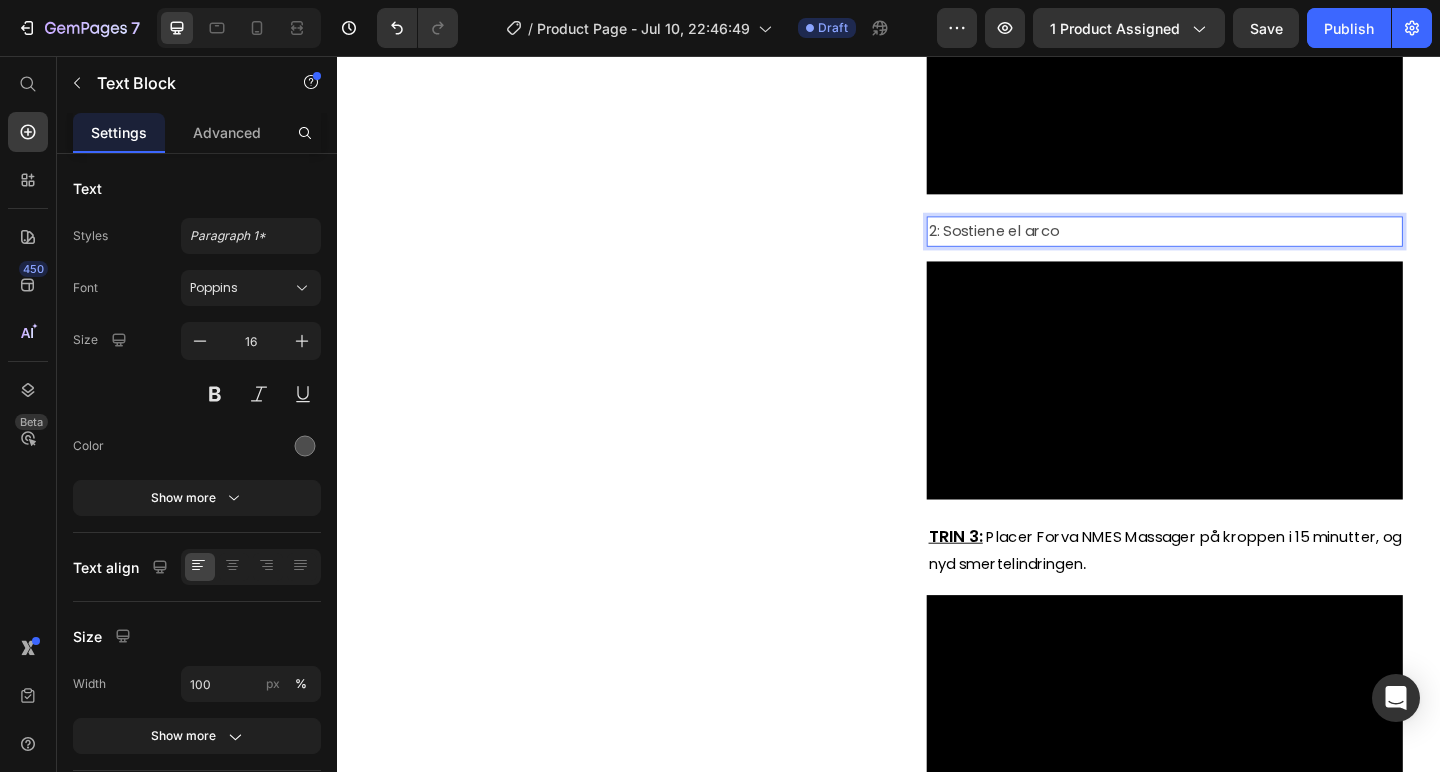 click on "2: Sostiene el arco" at bounding box center (1237, 246) 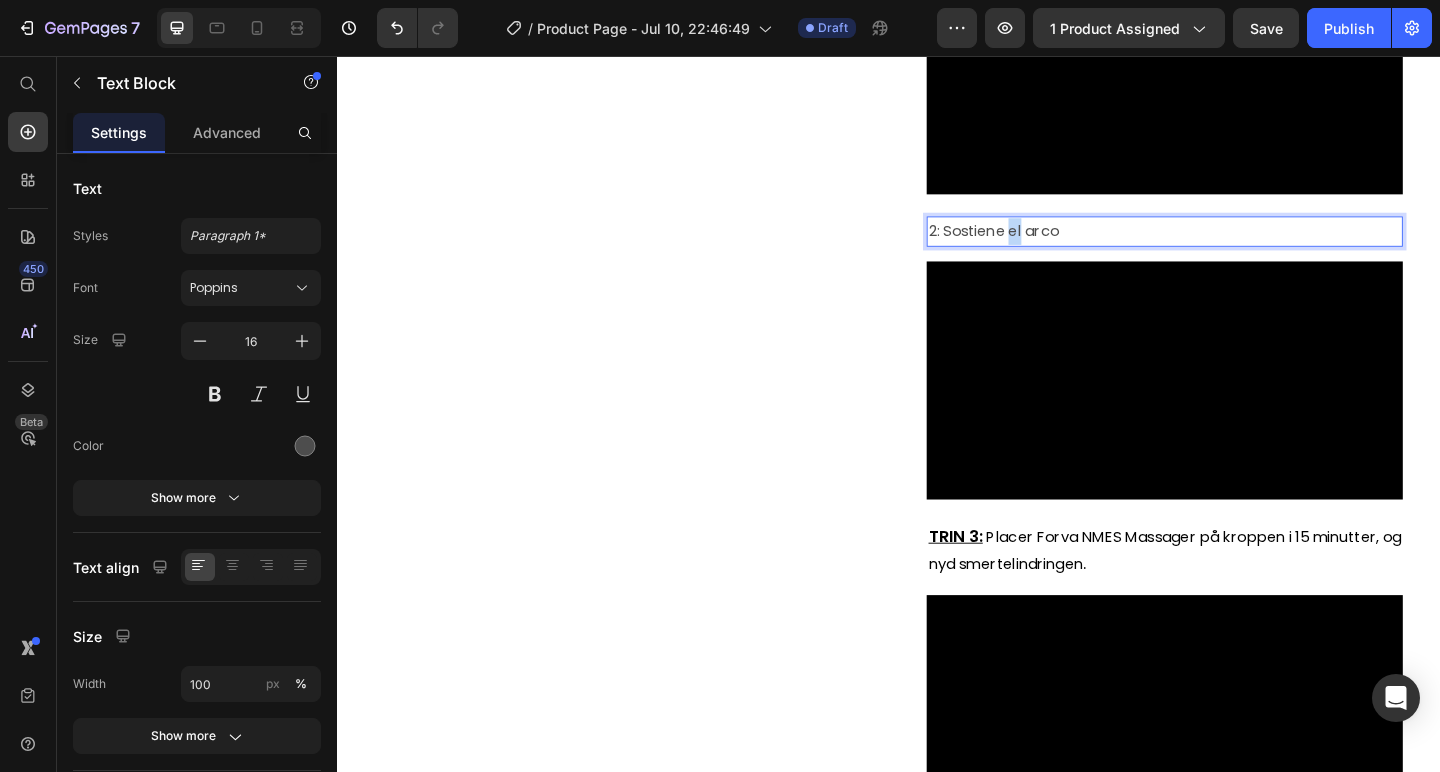 click on "2: Sostiene el arco" at bounding box center [1237, 246] 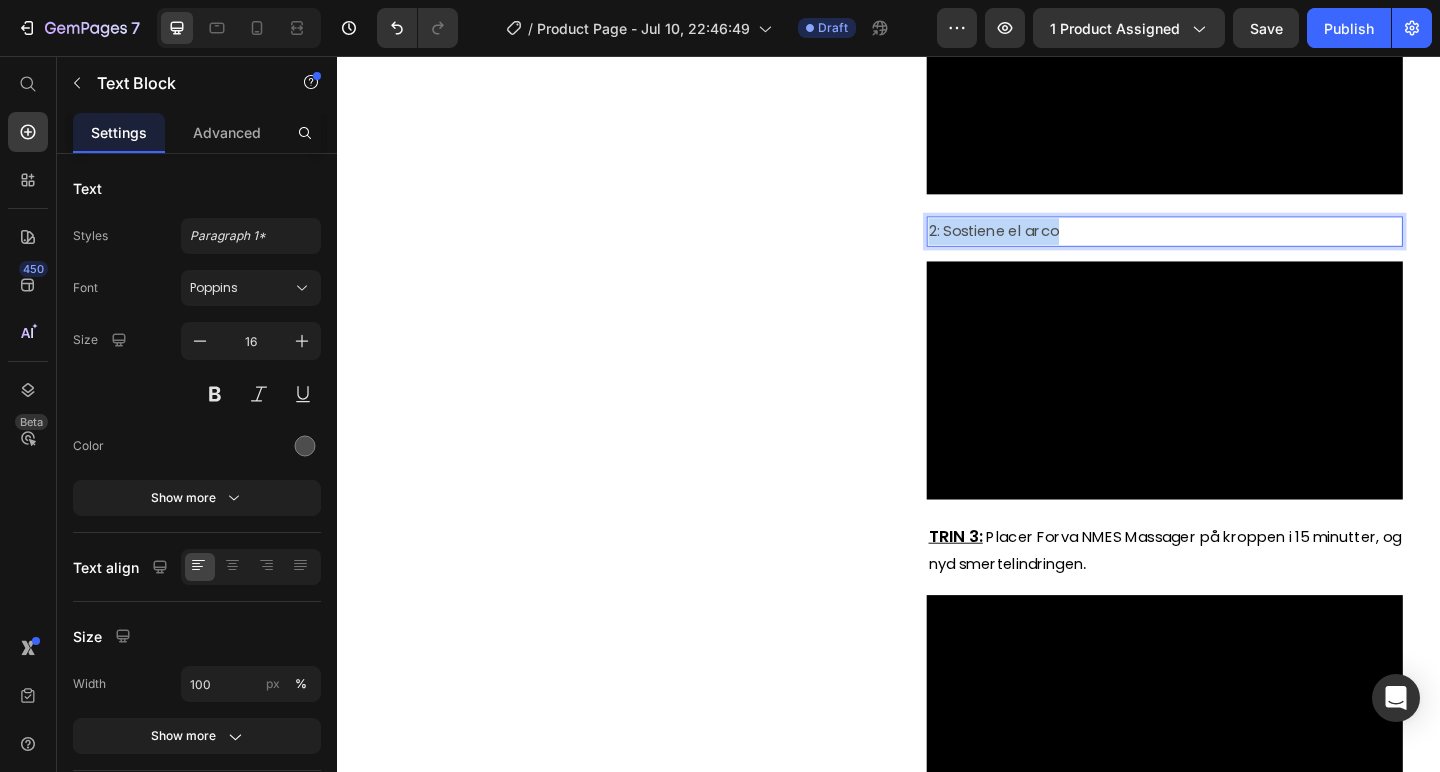 click on "2: Sostiene el arco" at bounding box center (1237, 246) 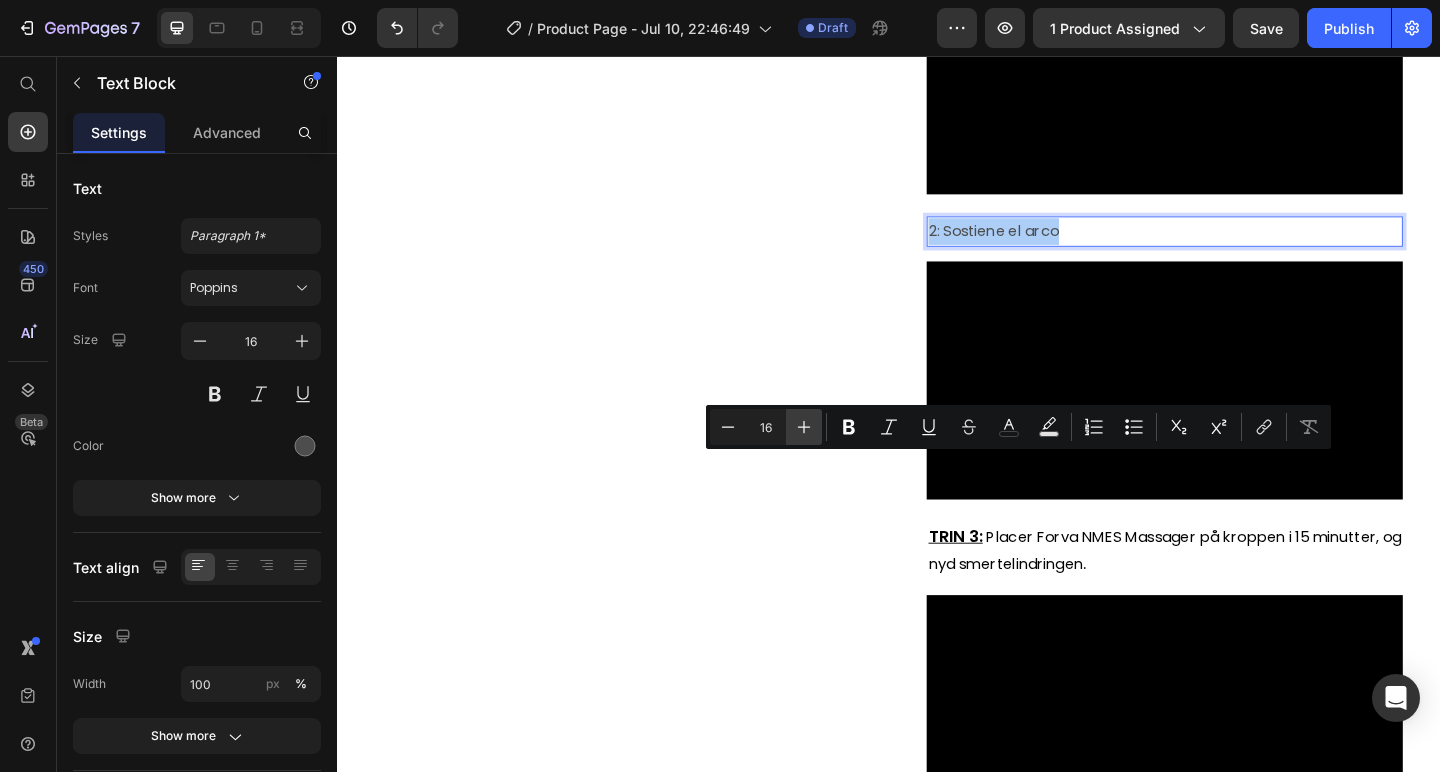 click 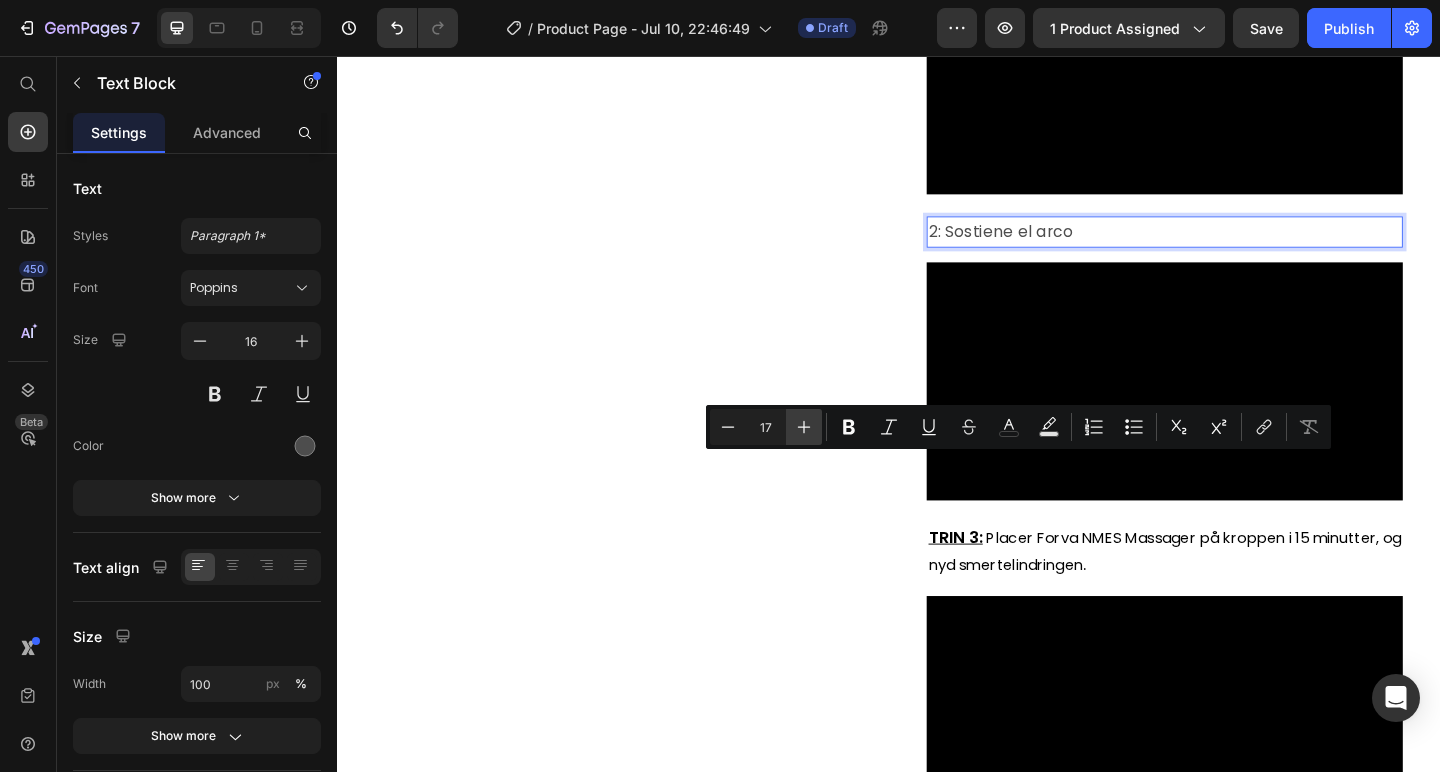 click 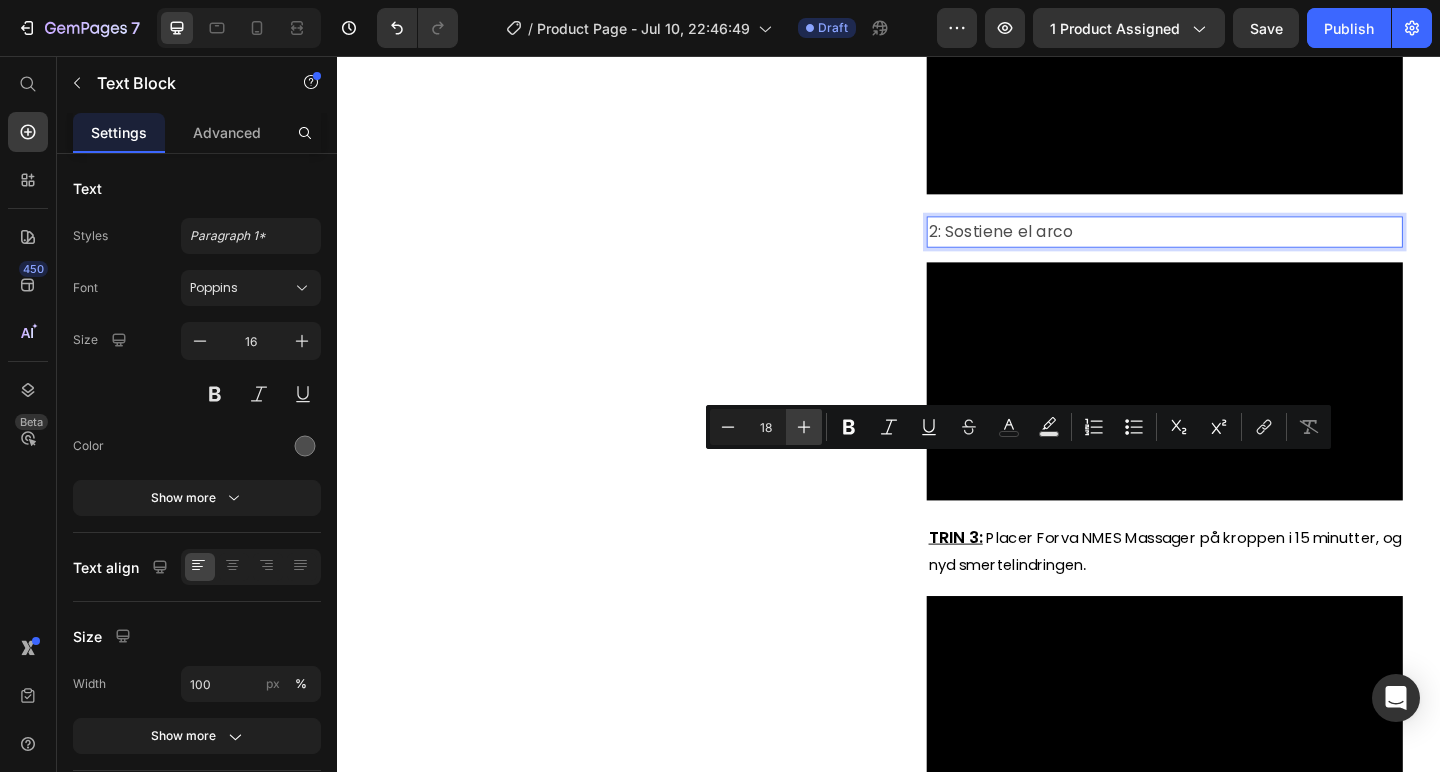 click 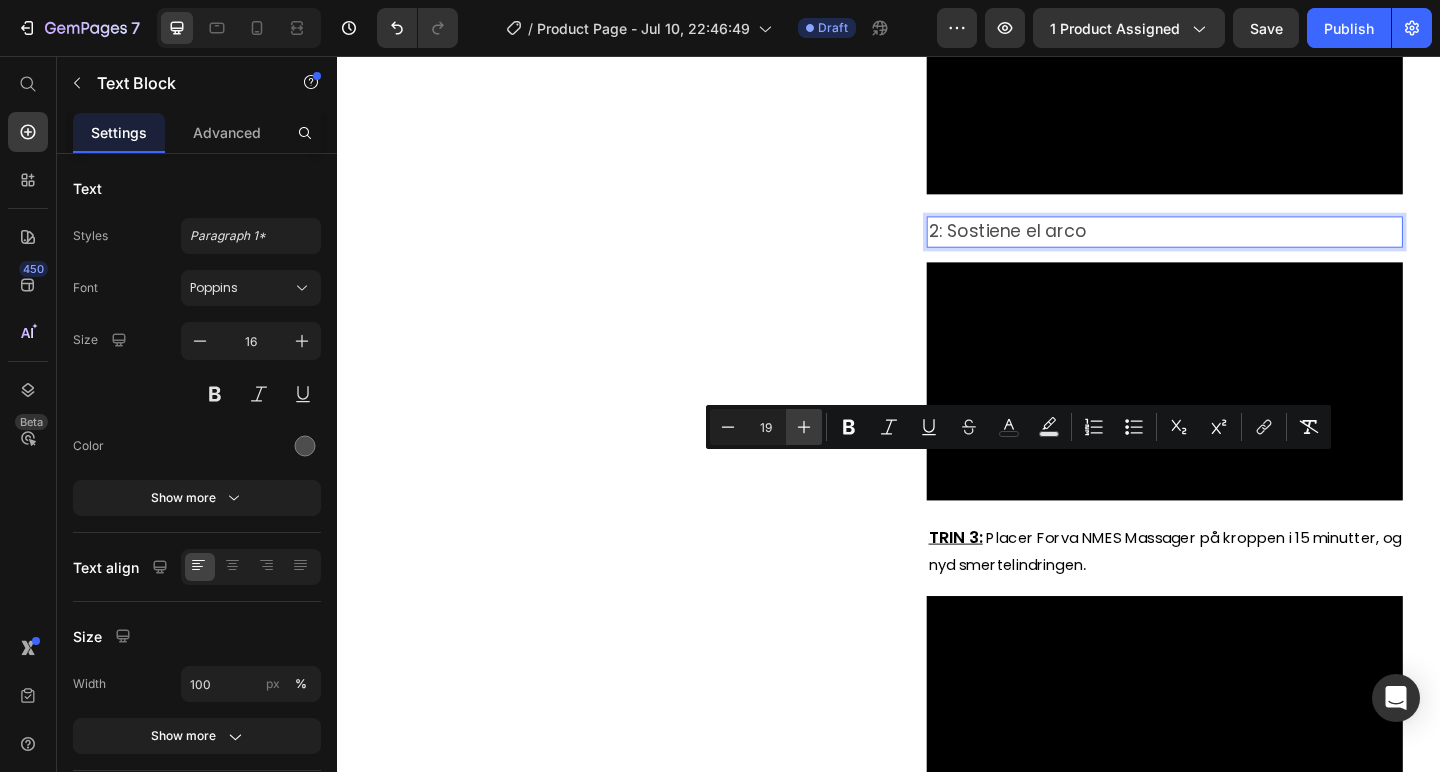 click 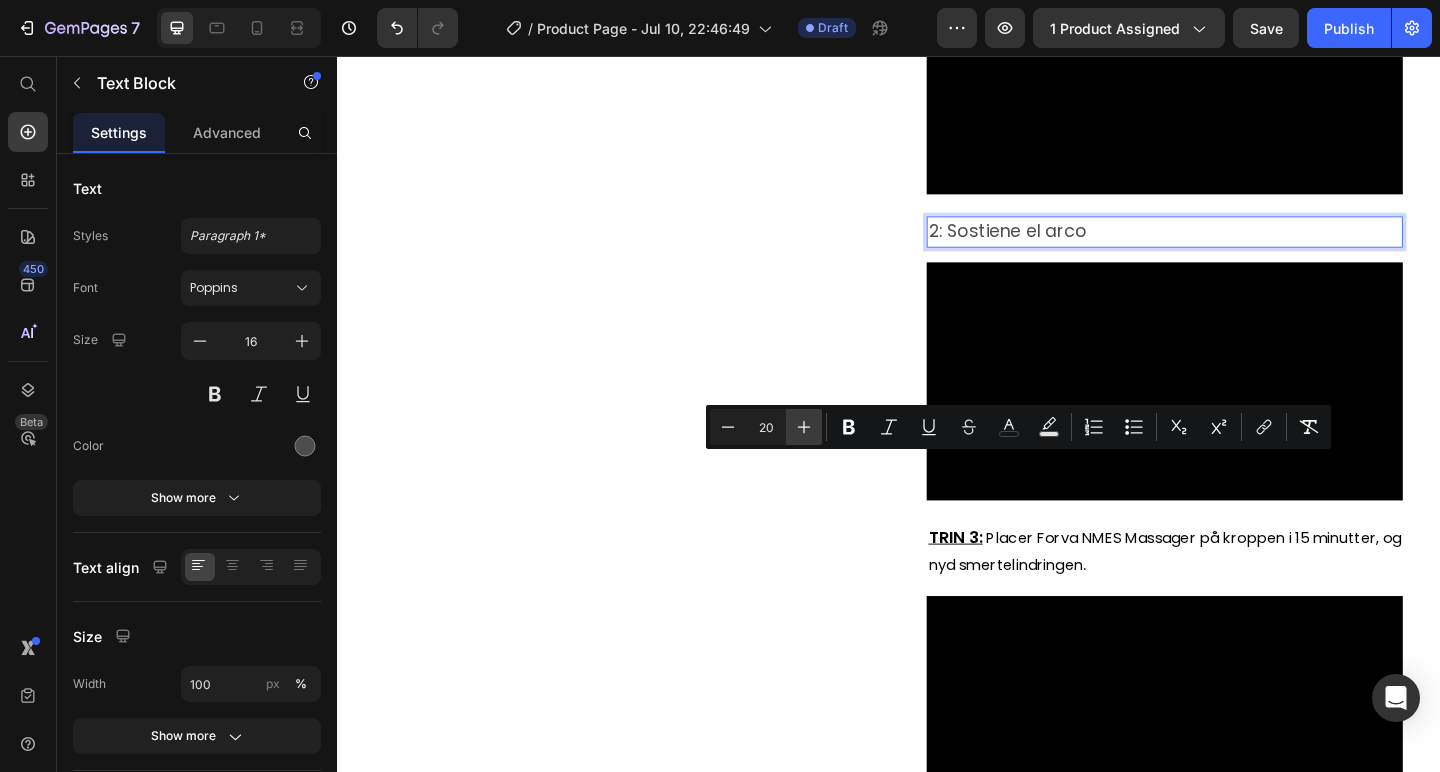 click 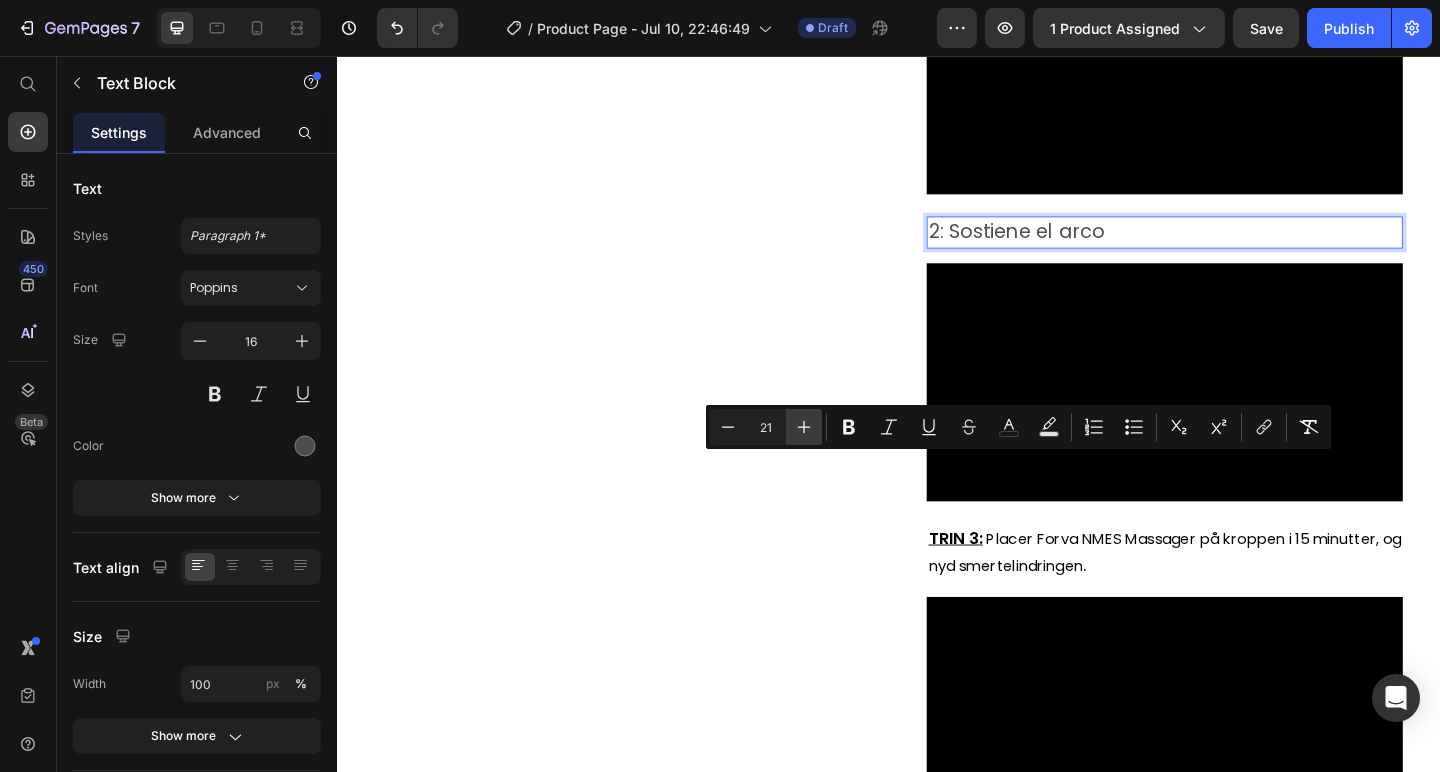 click 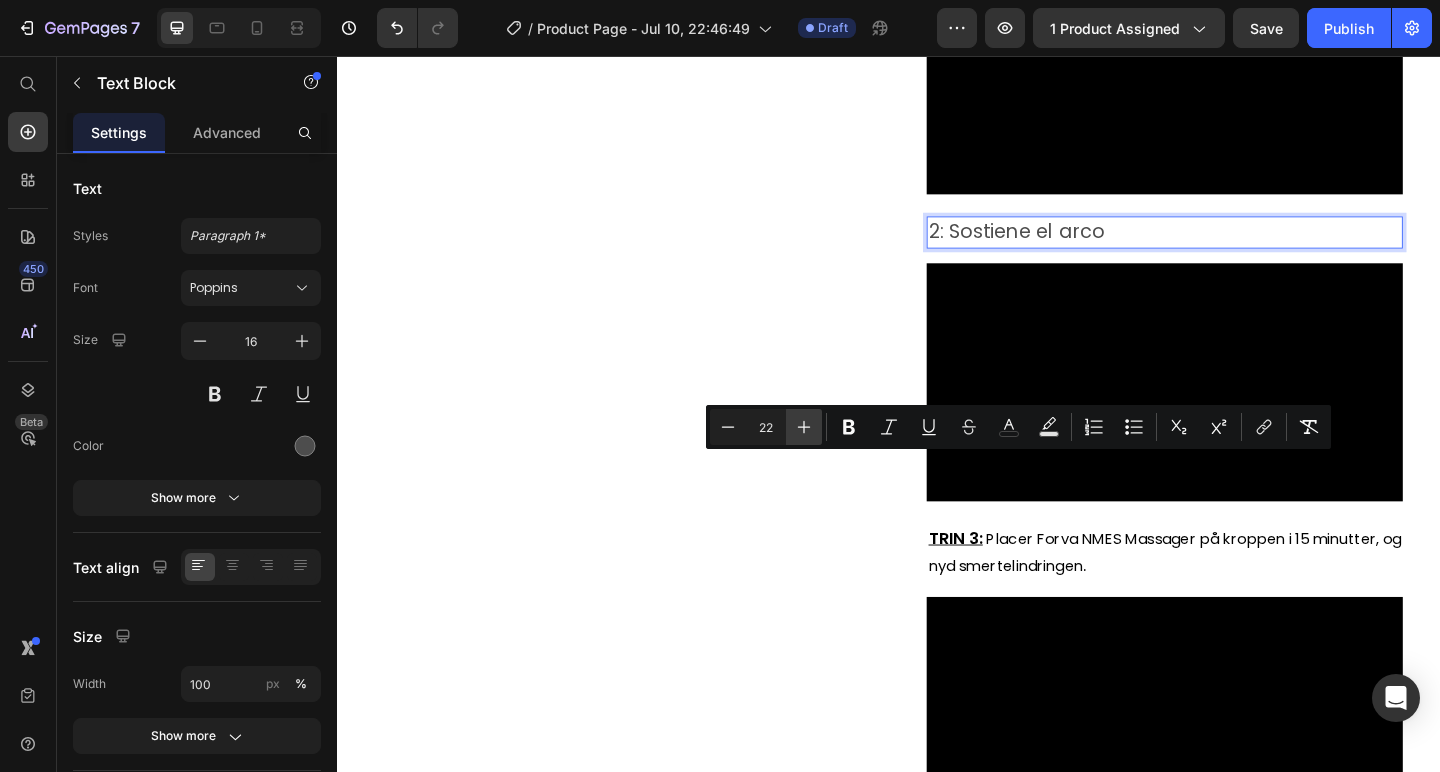 click 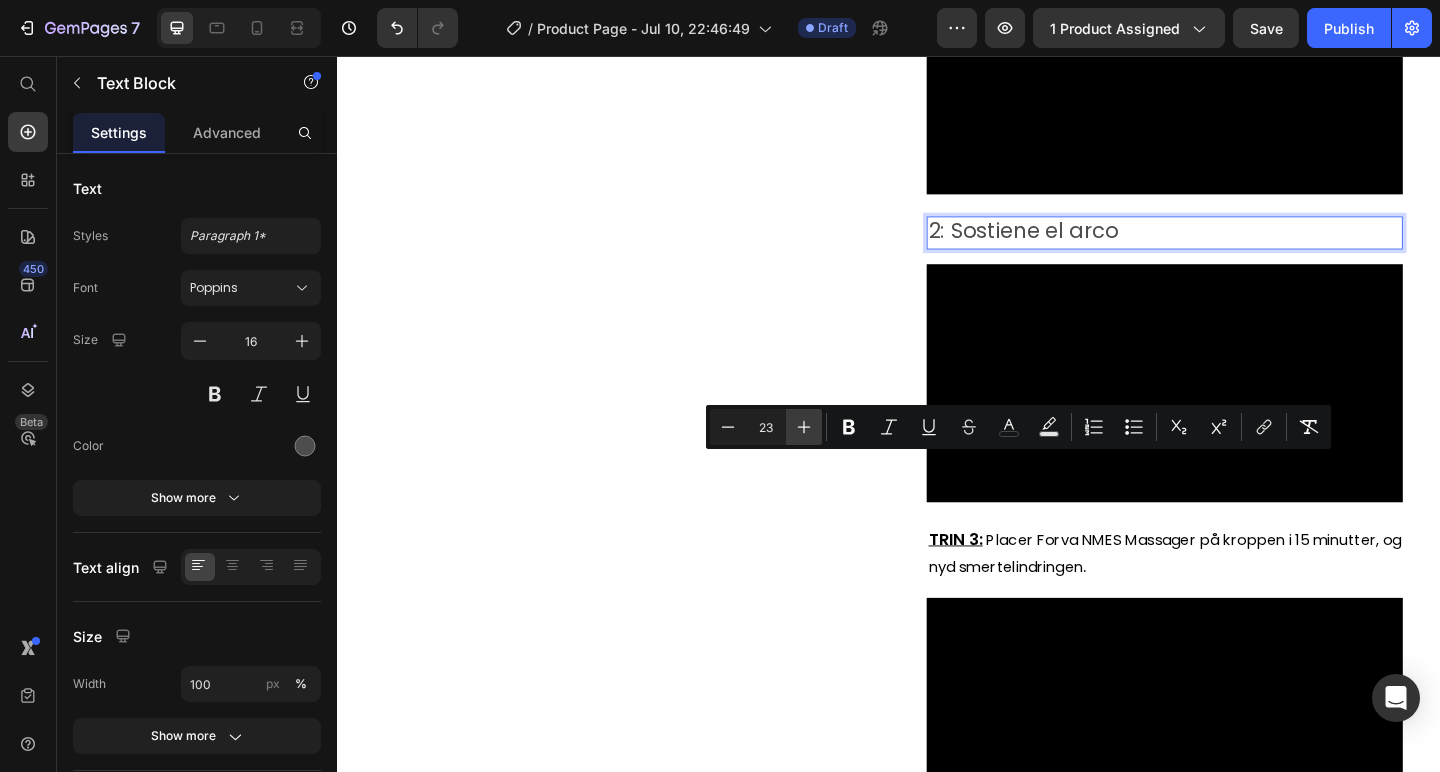 click 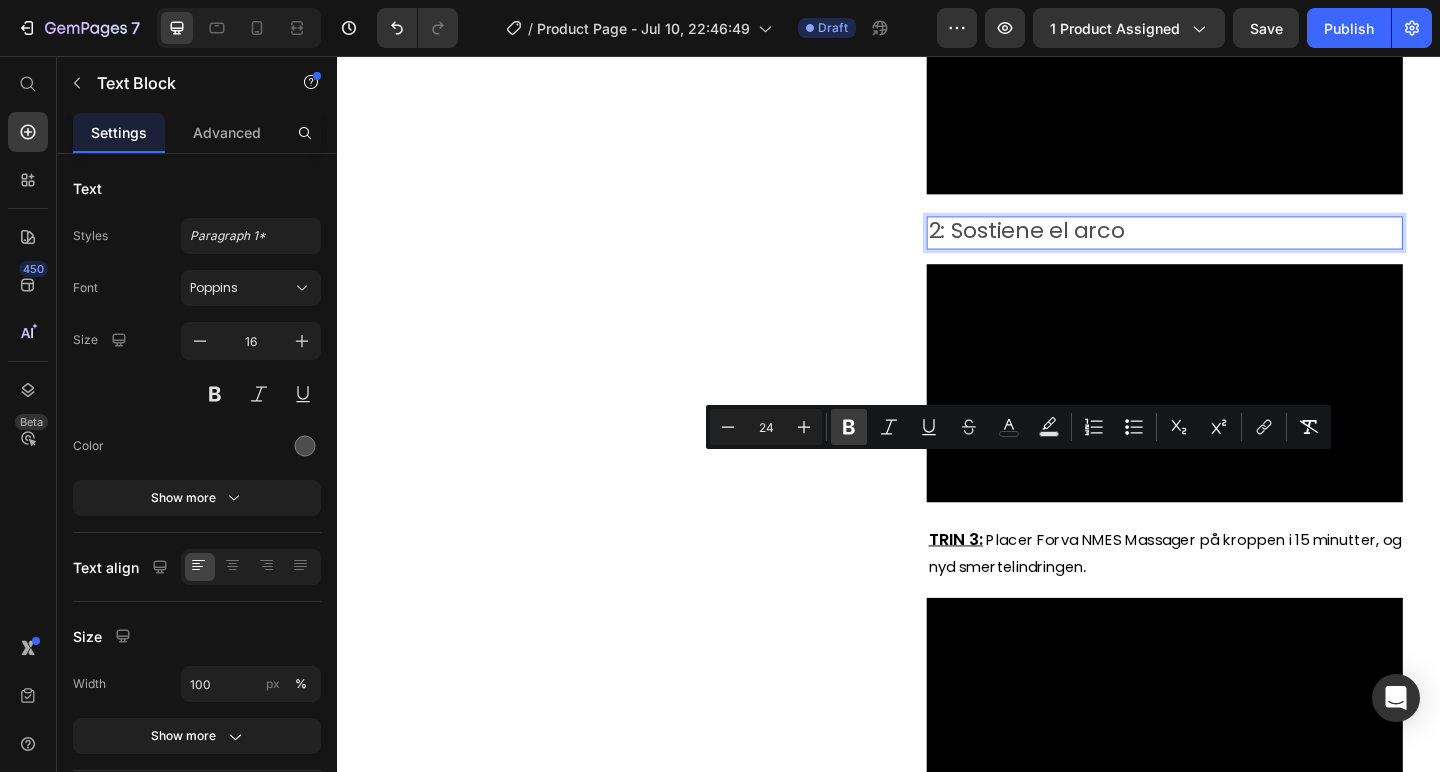 click 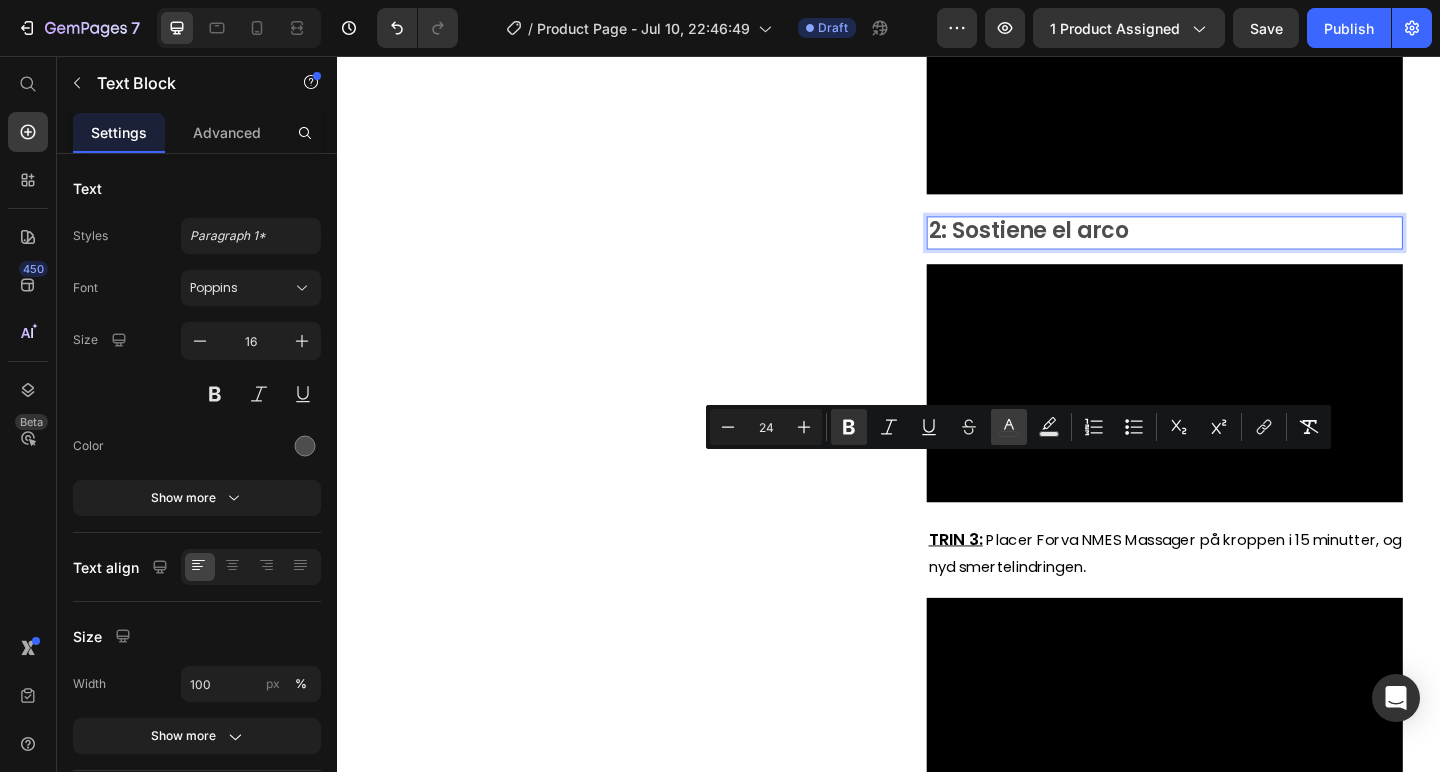 click on "color" at bounding box center [1009, 427] 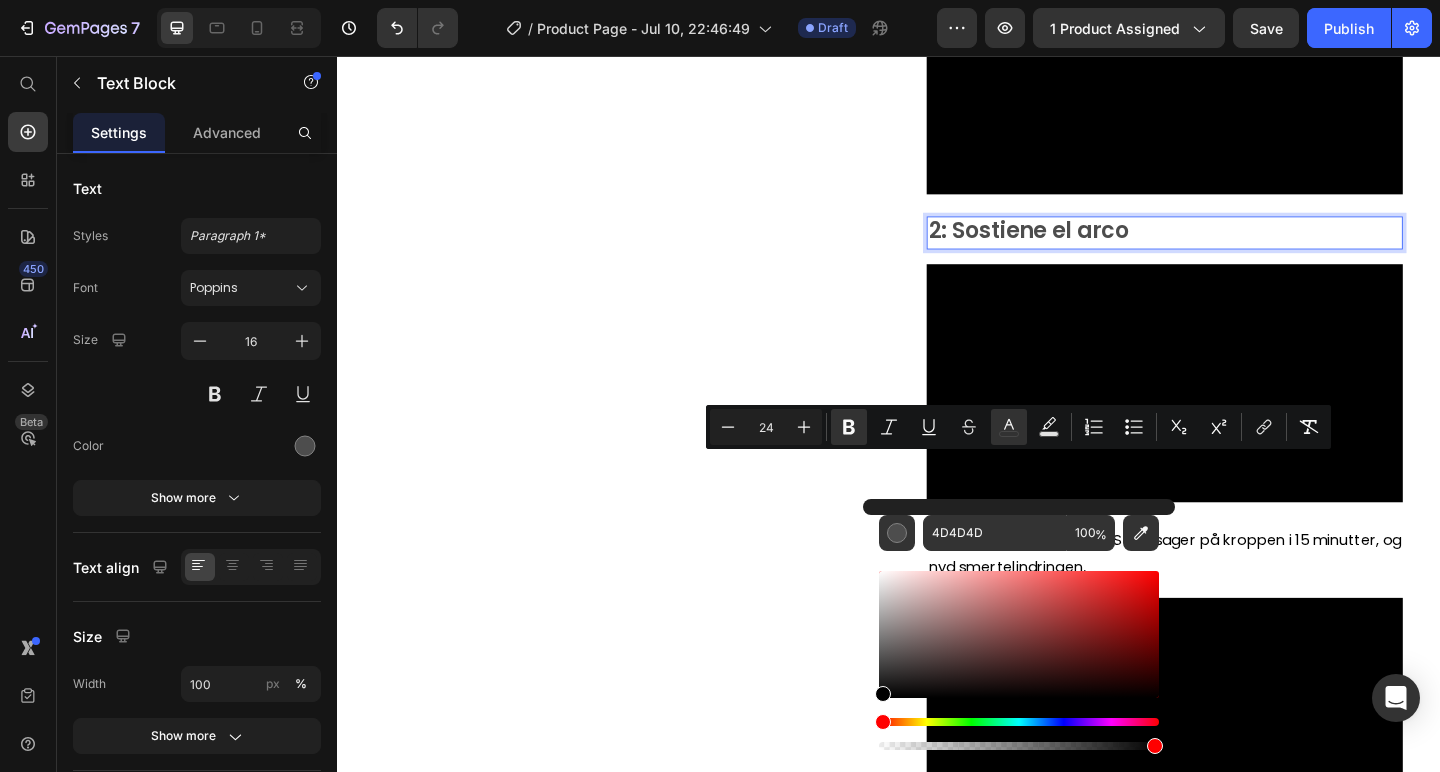 drag, startPoint x: 922, startPoint y: 664, endPoint x: 727, endPoint y: 792, distance: 233.25737 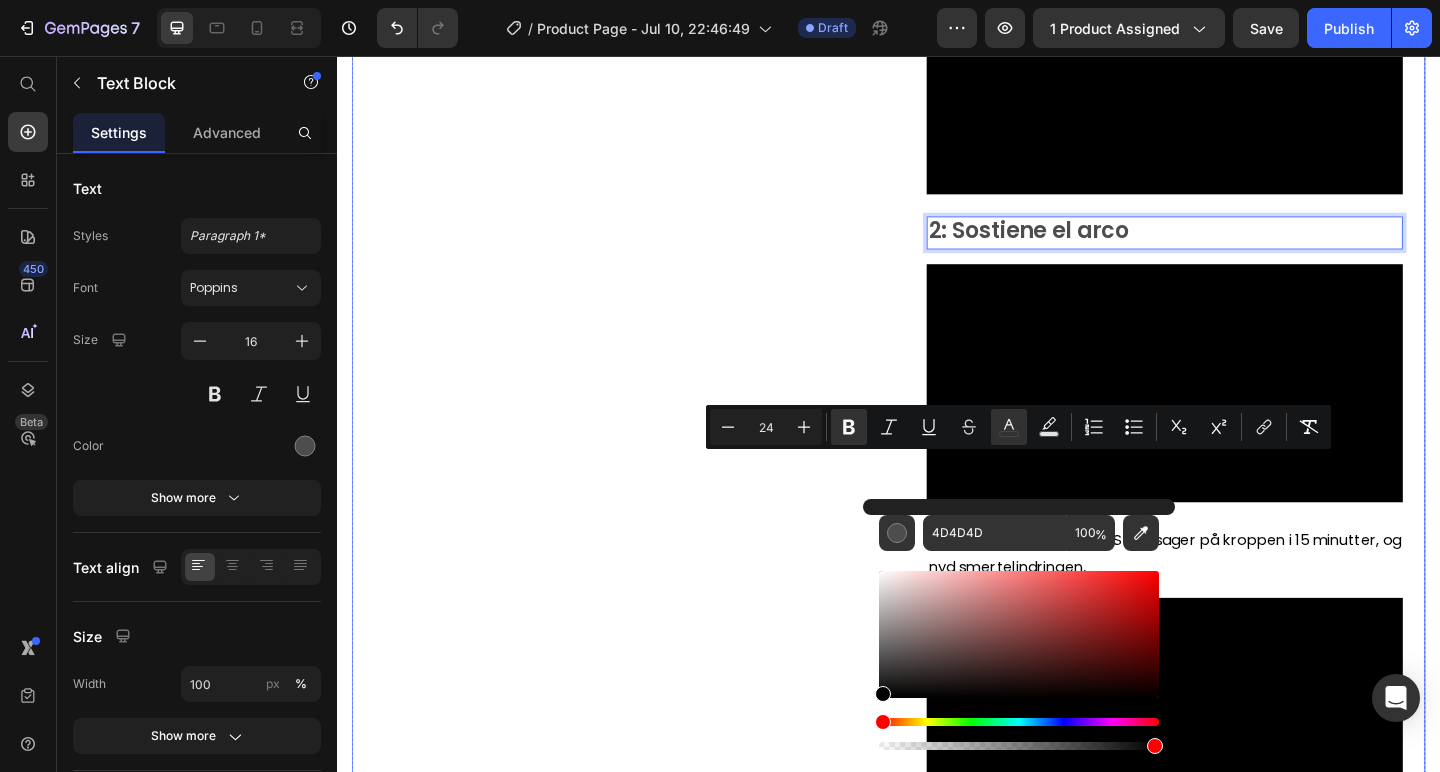 type on "000000" 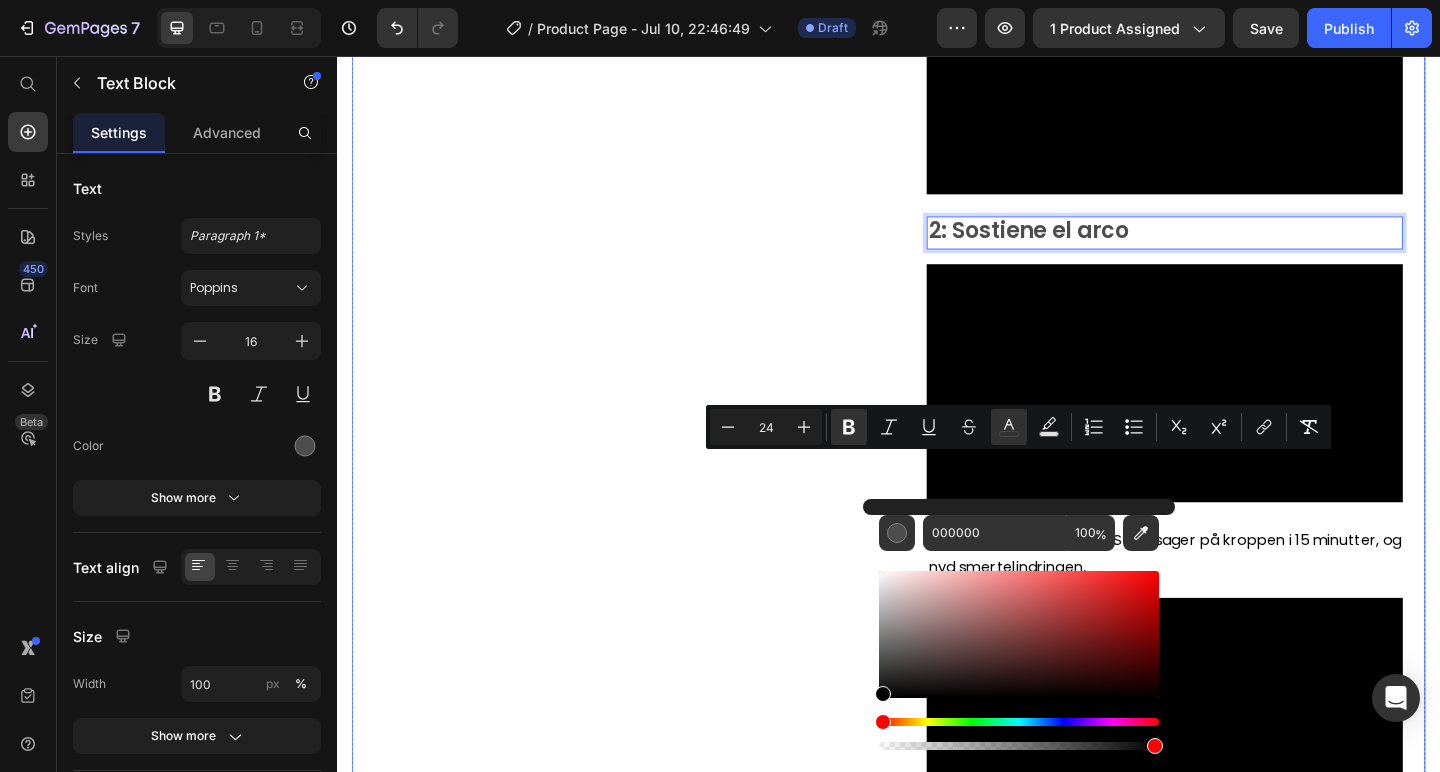 click on "Product Images" at bounding box center [637, 154] 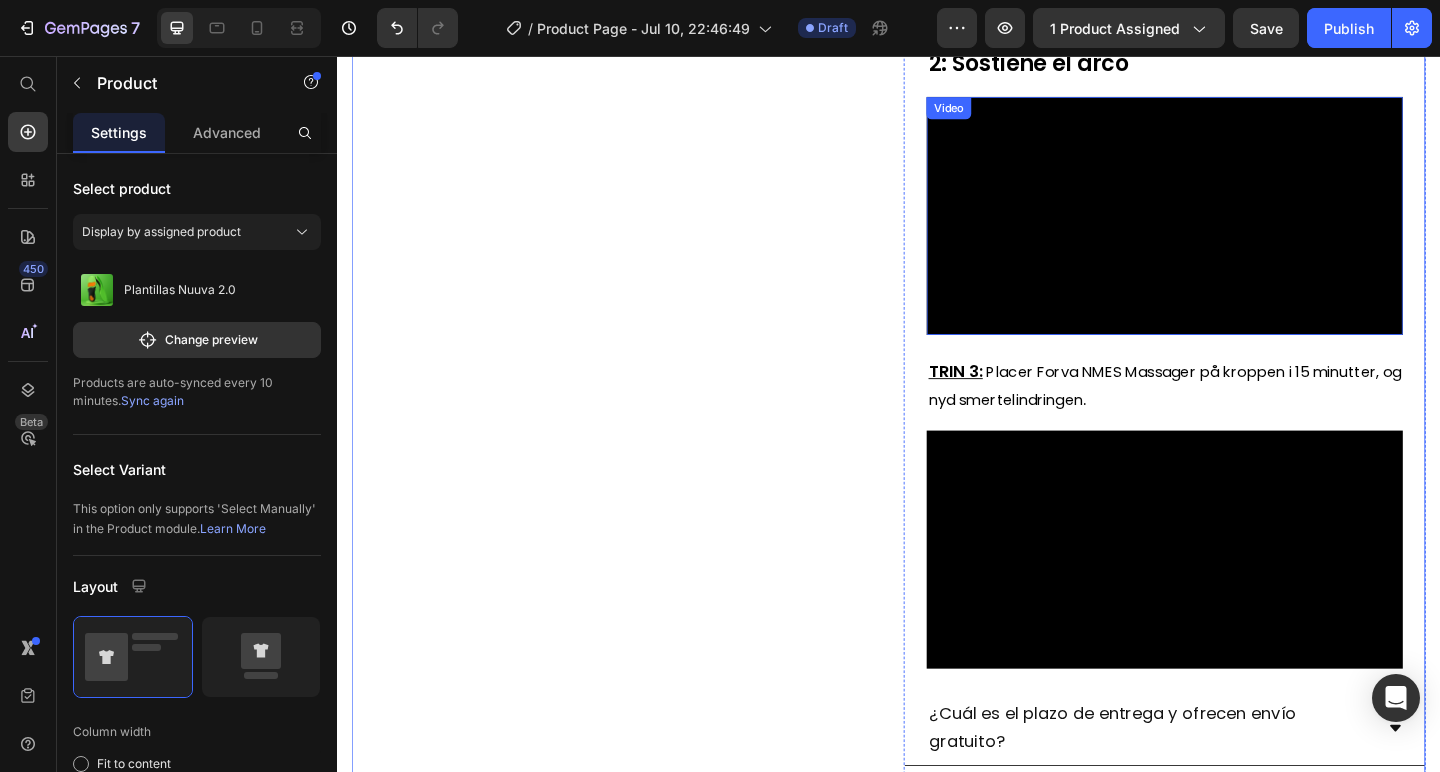 scroll, scrollTop: 1188, scrollLeft: 0, axis: vertical 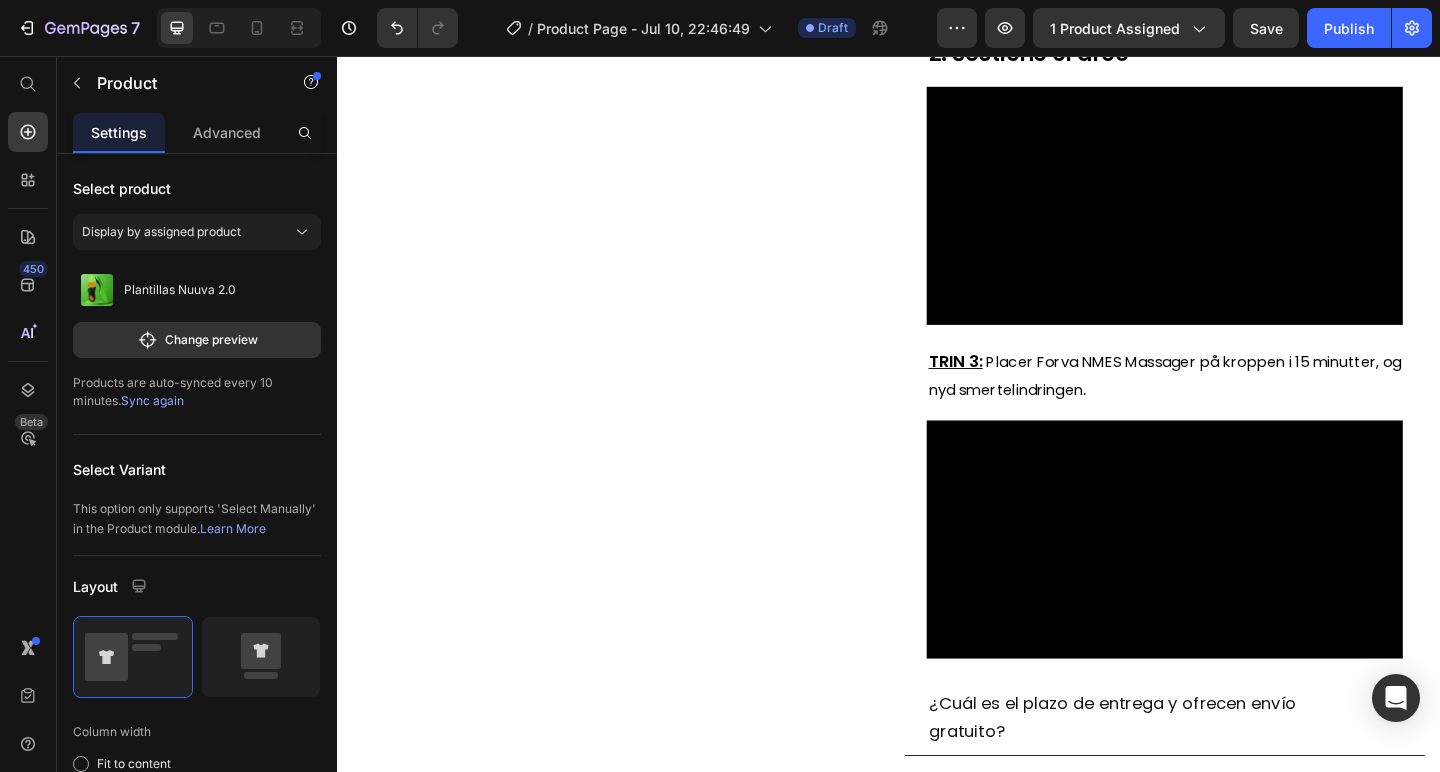 click at bounding box center (1237, -117) 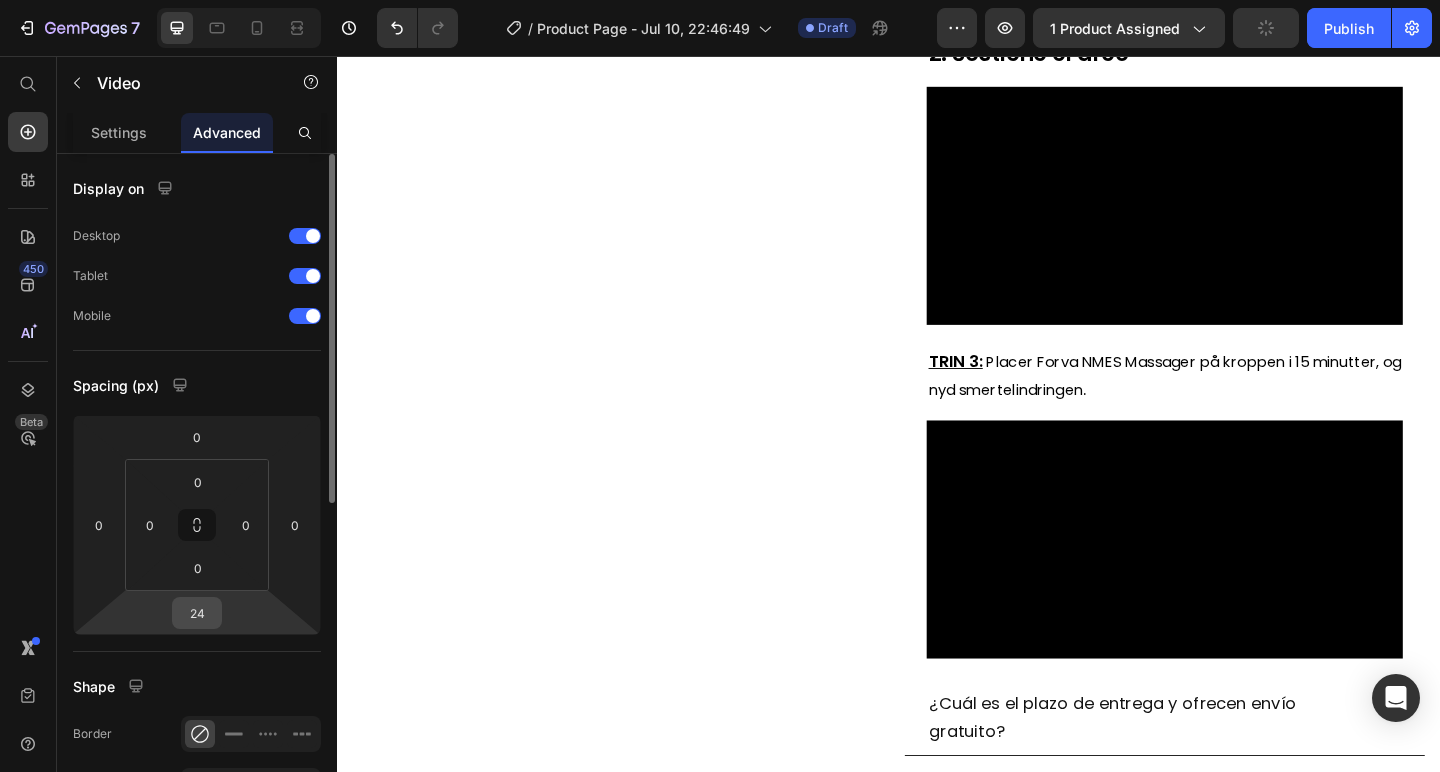 click on "24" at bounding box center [197, 613] 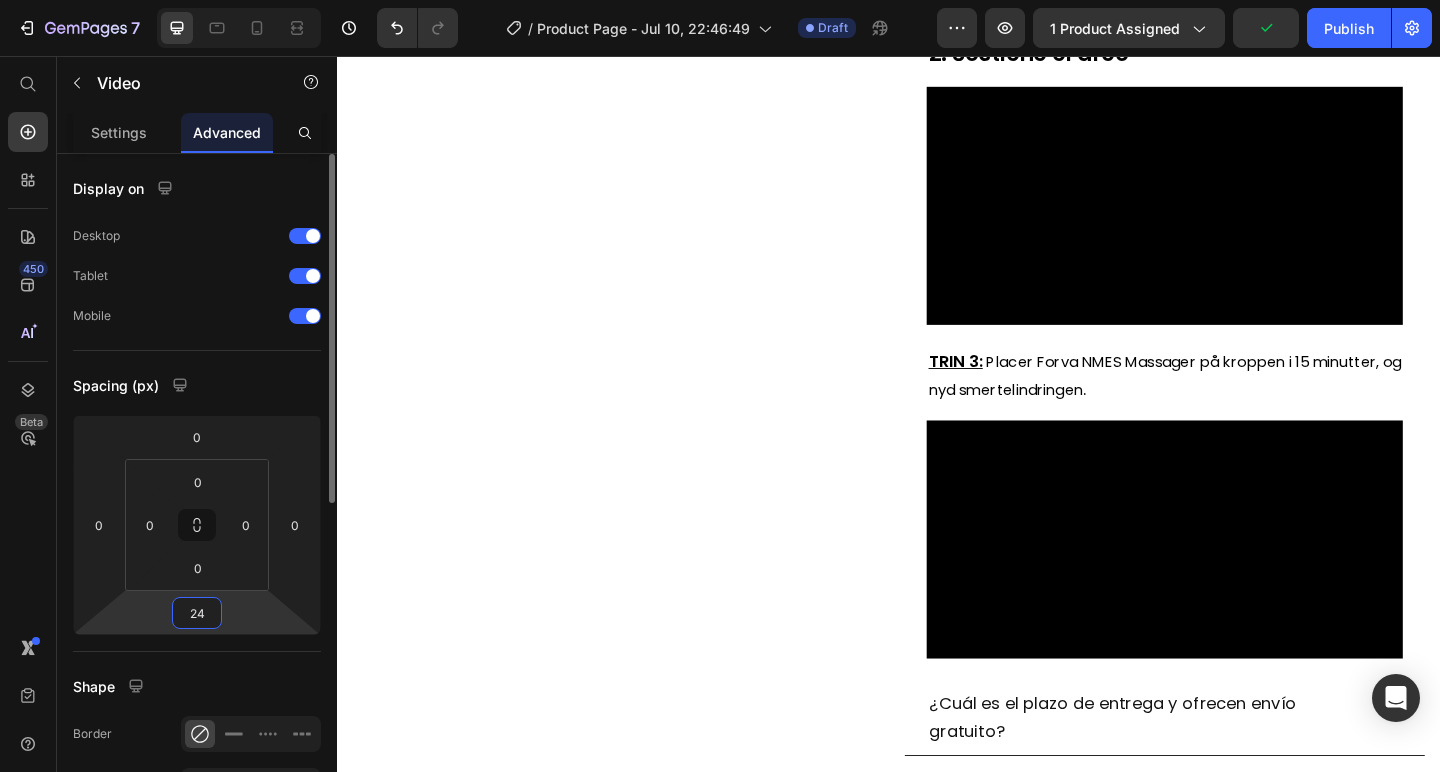 click on "24" at bounding box center [197, 613] 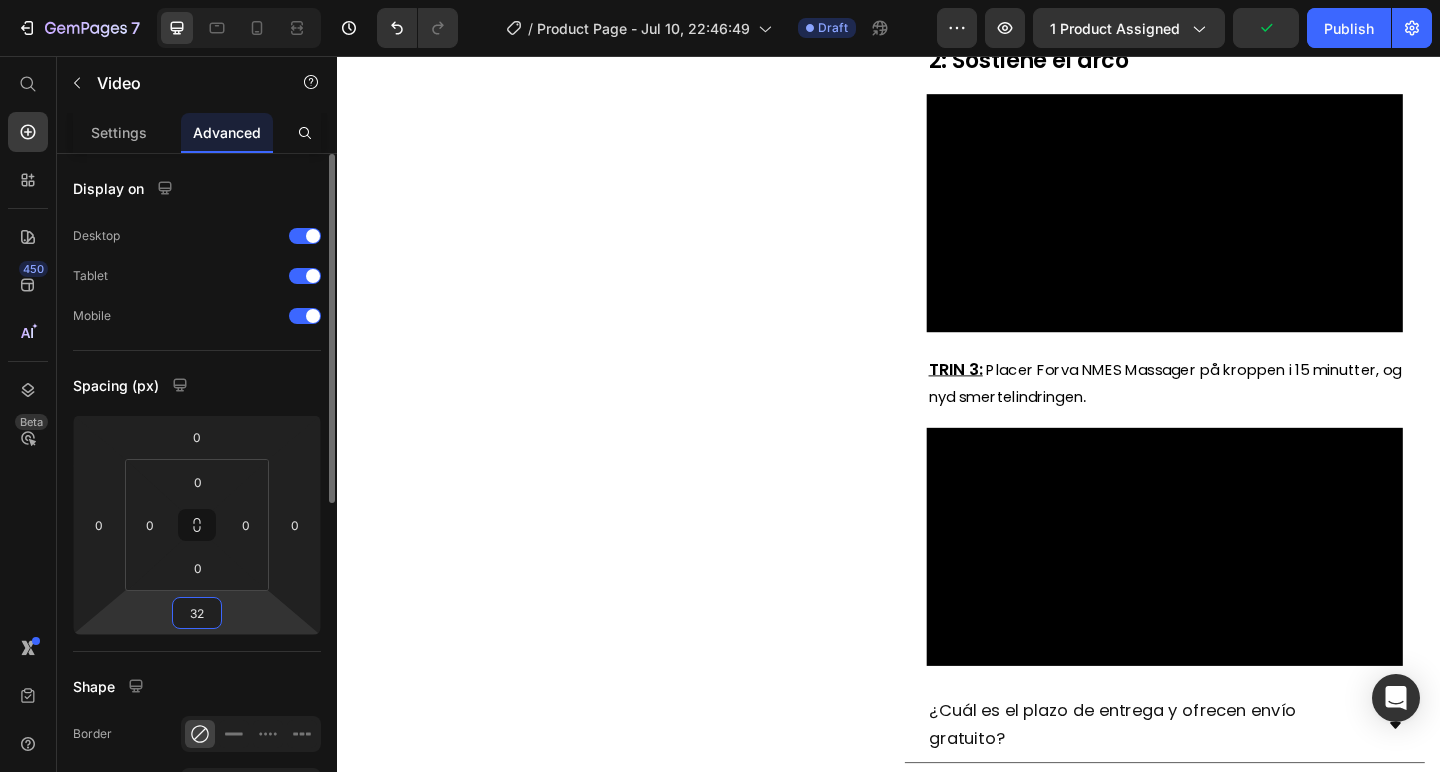 type on "32" 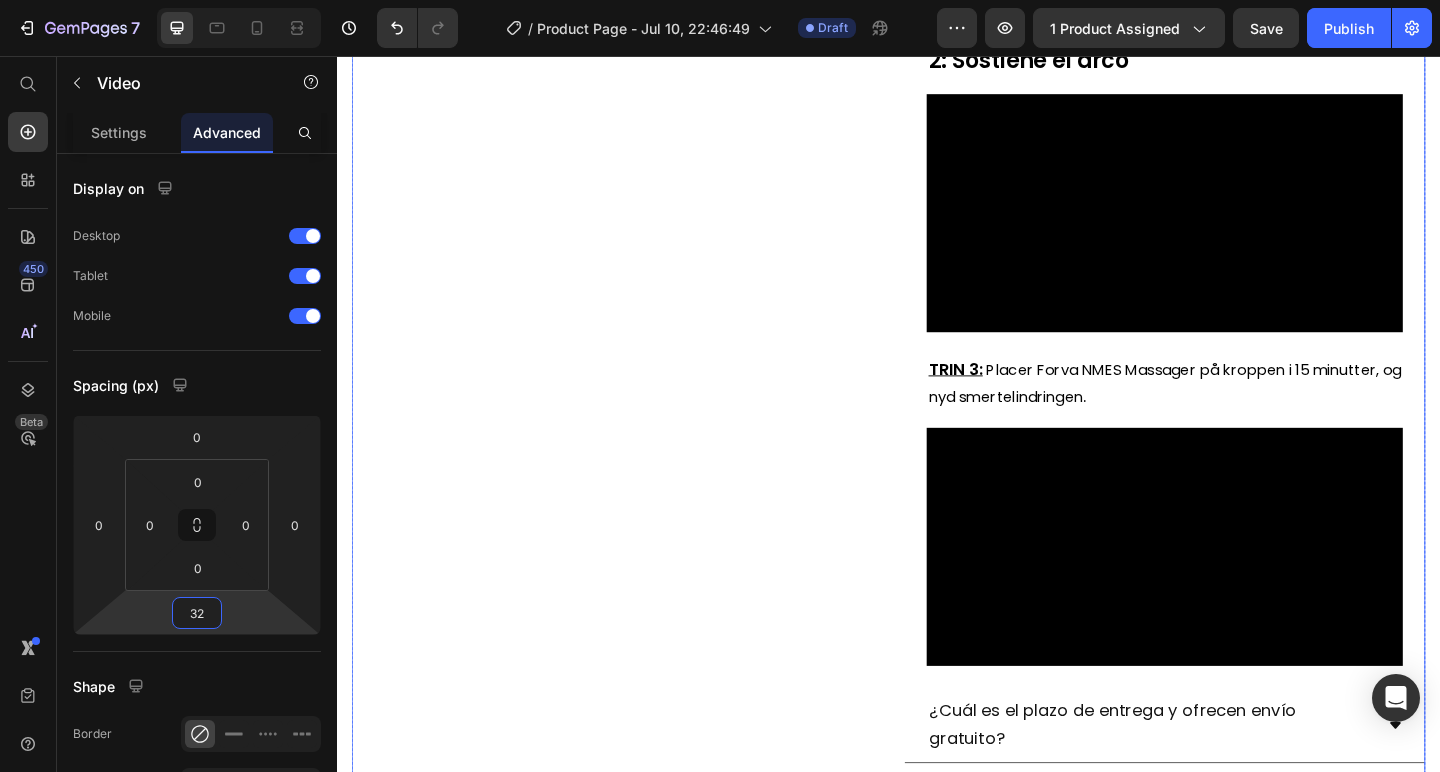 click on "Product Images" at bounding box center (637, -35) 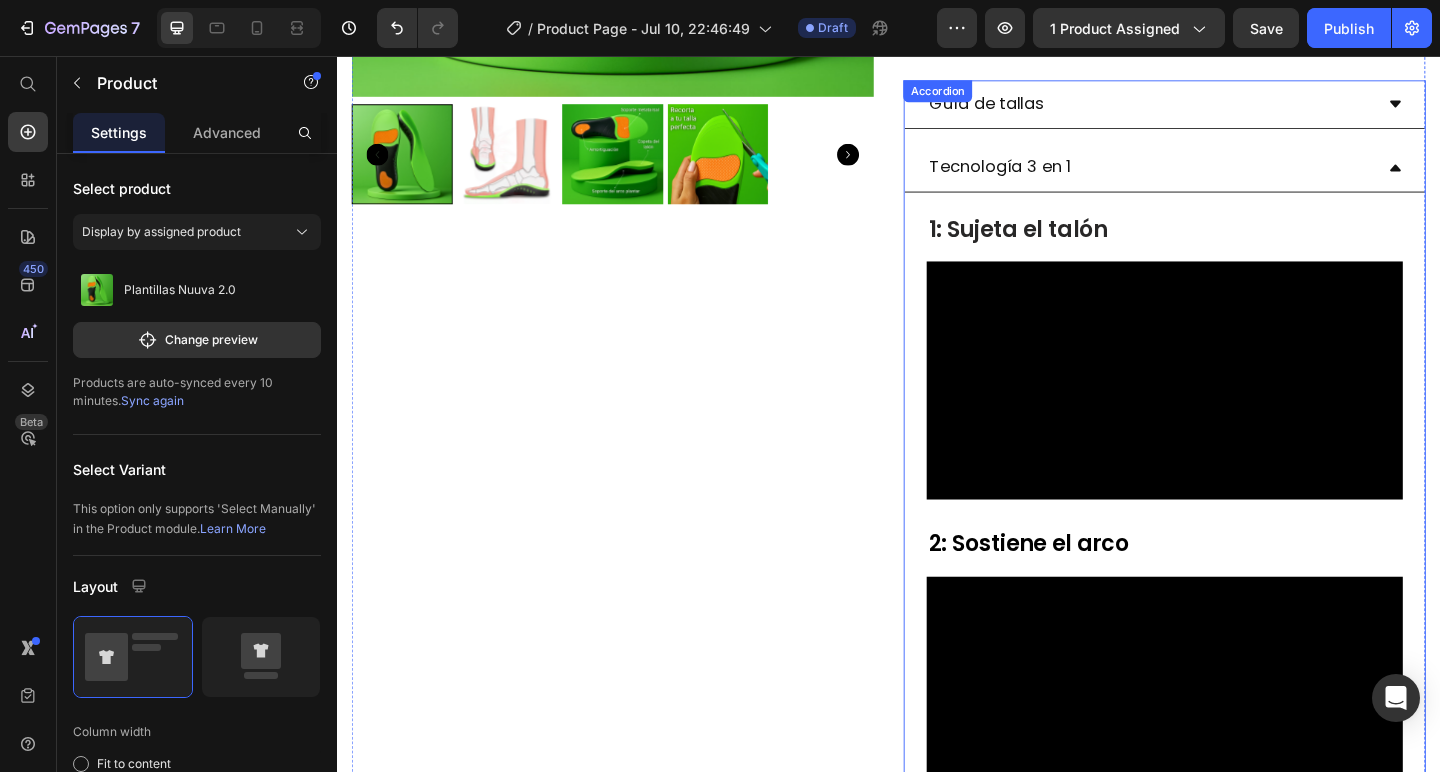 scroll, scrollTop: 632, scrollLeft: 0, axis: vertical 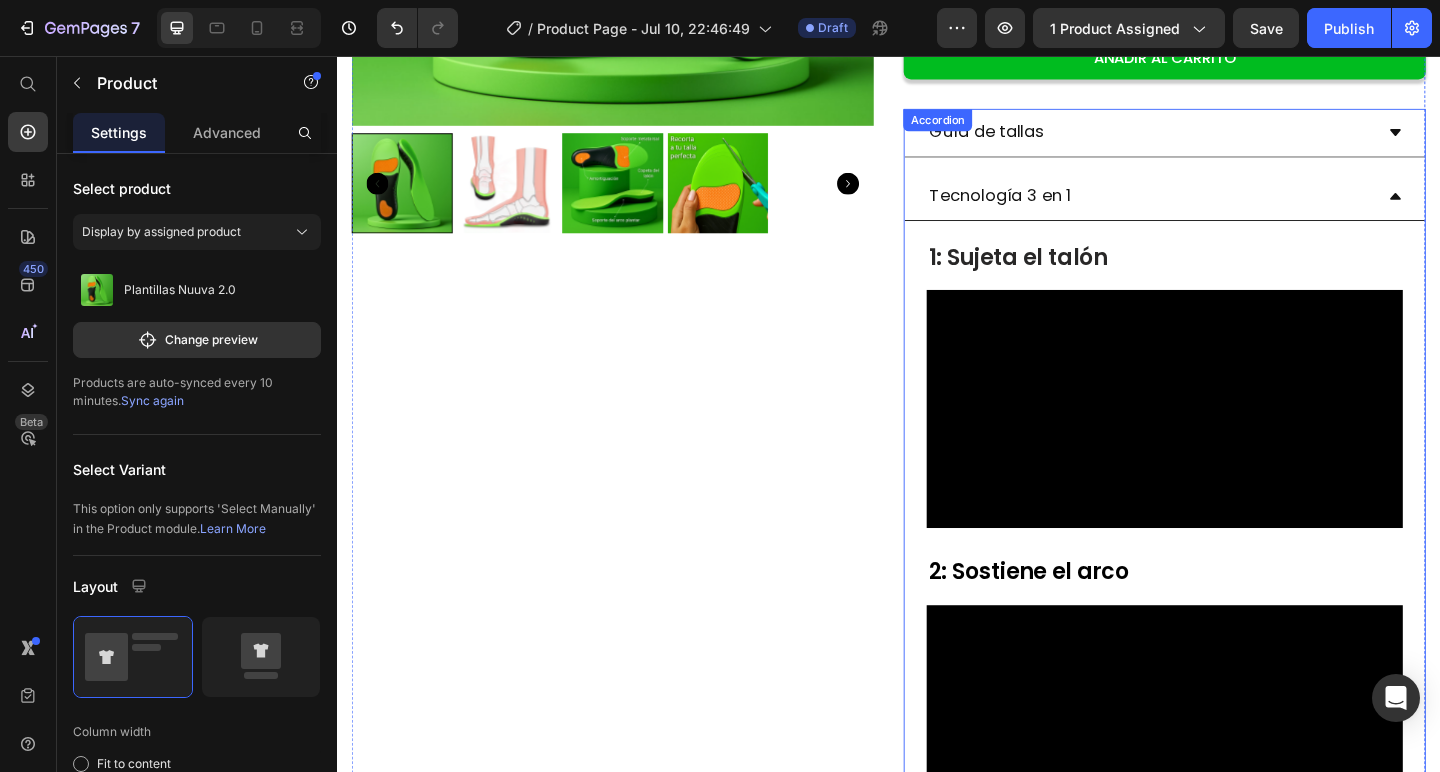 click on "Tecnología 3 en 1" at bounding box center (1221, 208) 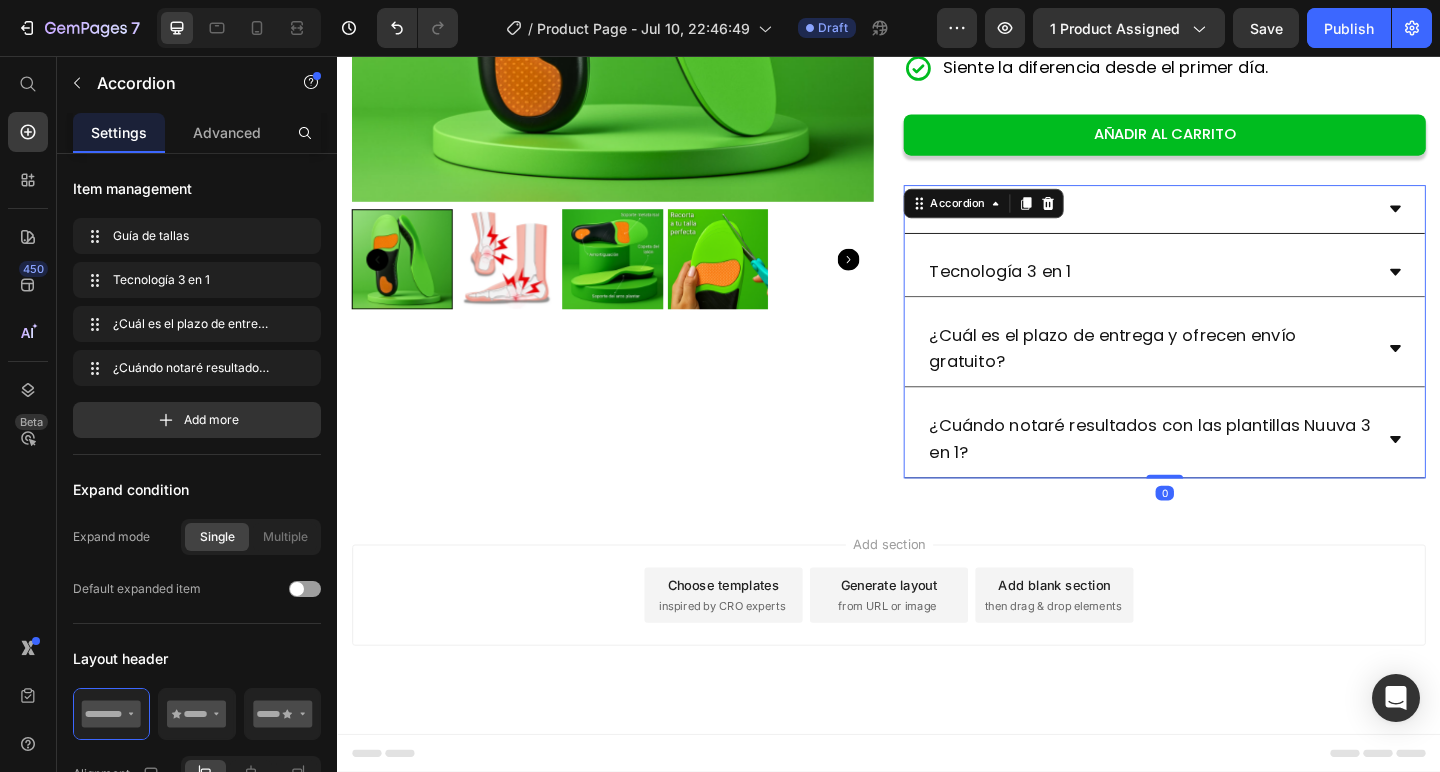 scroll, scrollTop: 544, scrollLeft: 0, axis: vertical 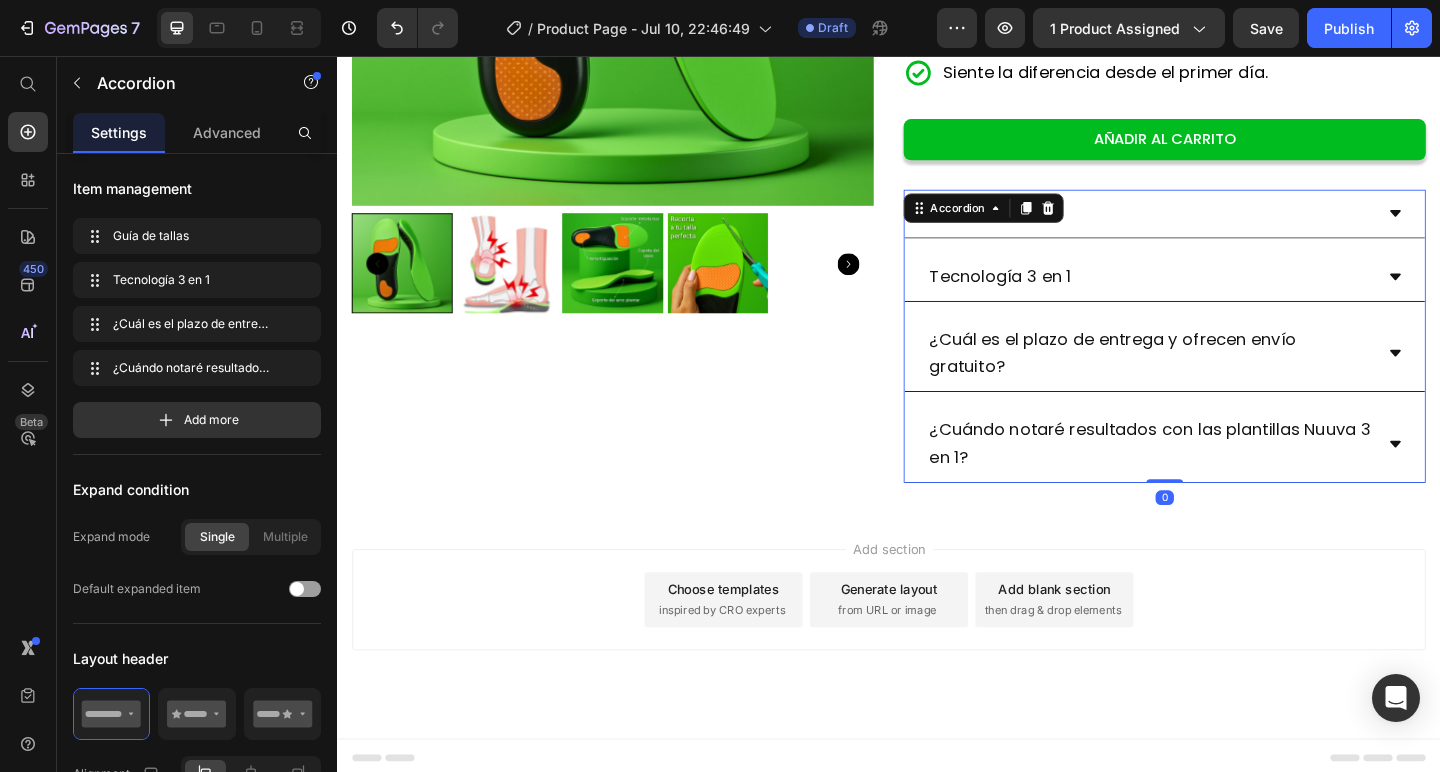 click on "Tecnología 3 en 1" at bounding box center (1221, 296) 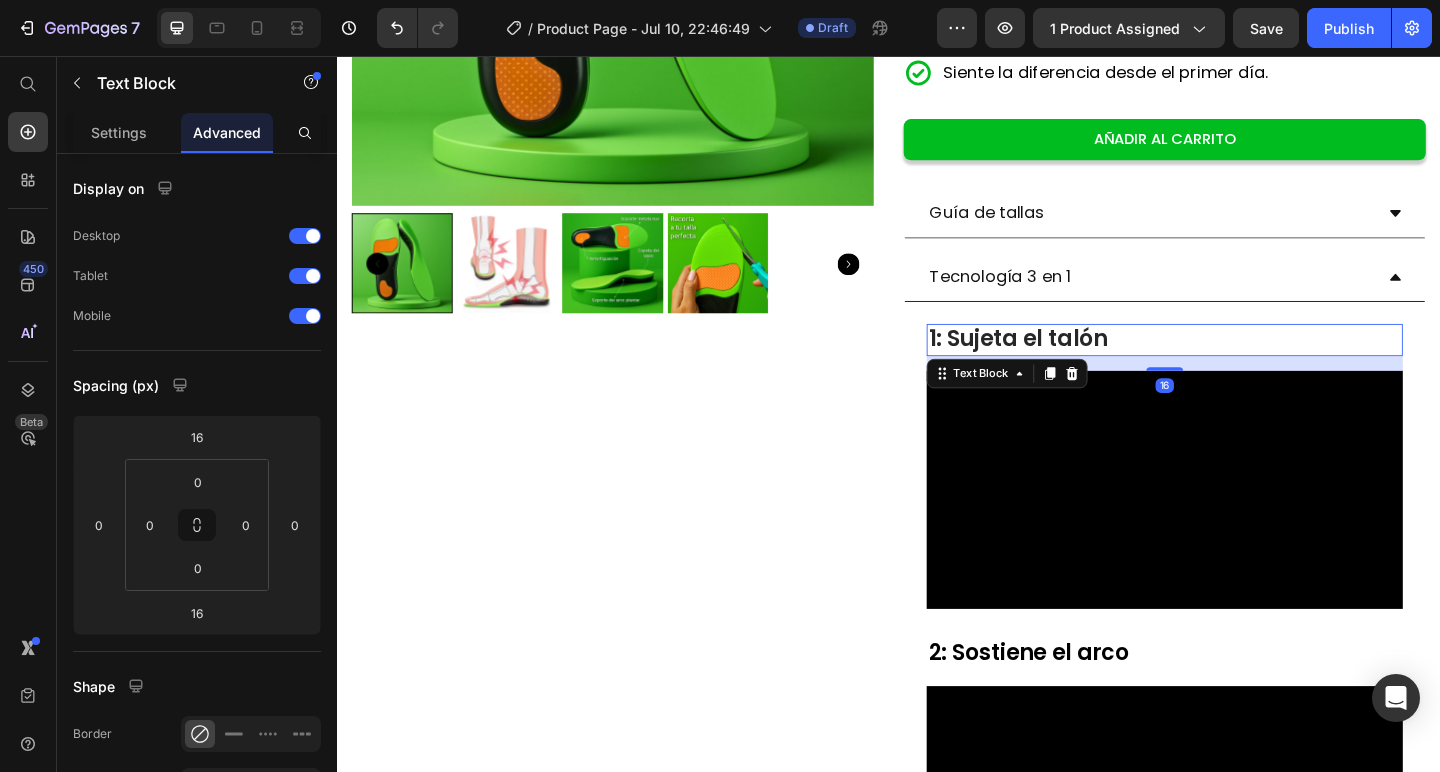 click on "1: Sujeta el talón" at bounding box center [1077, 362] 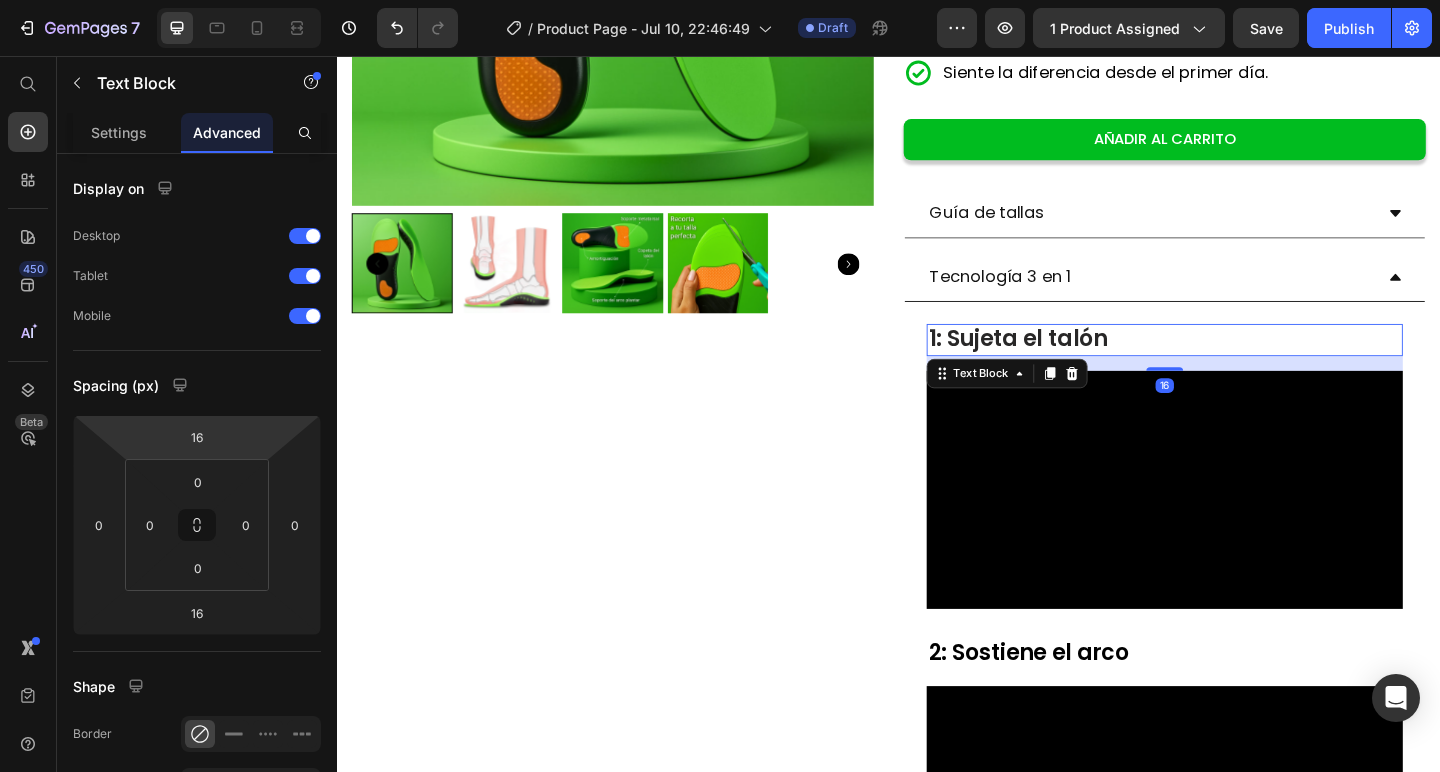 click on "16" at bounding box center (197, 437) 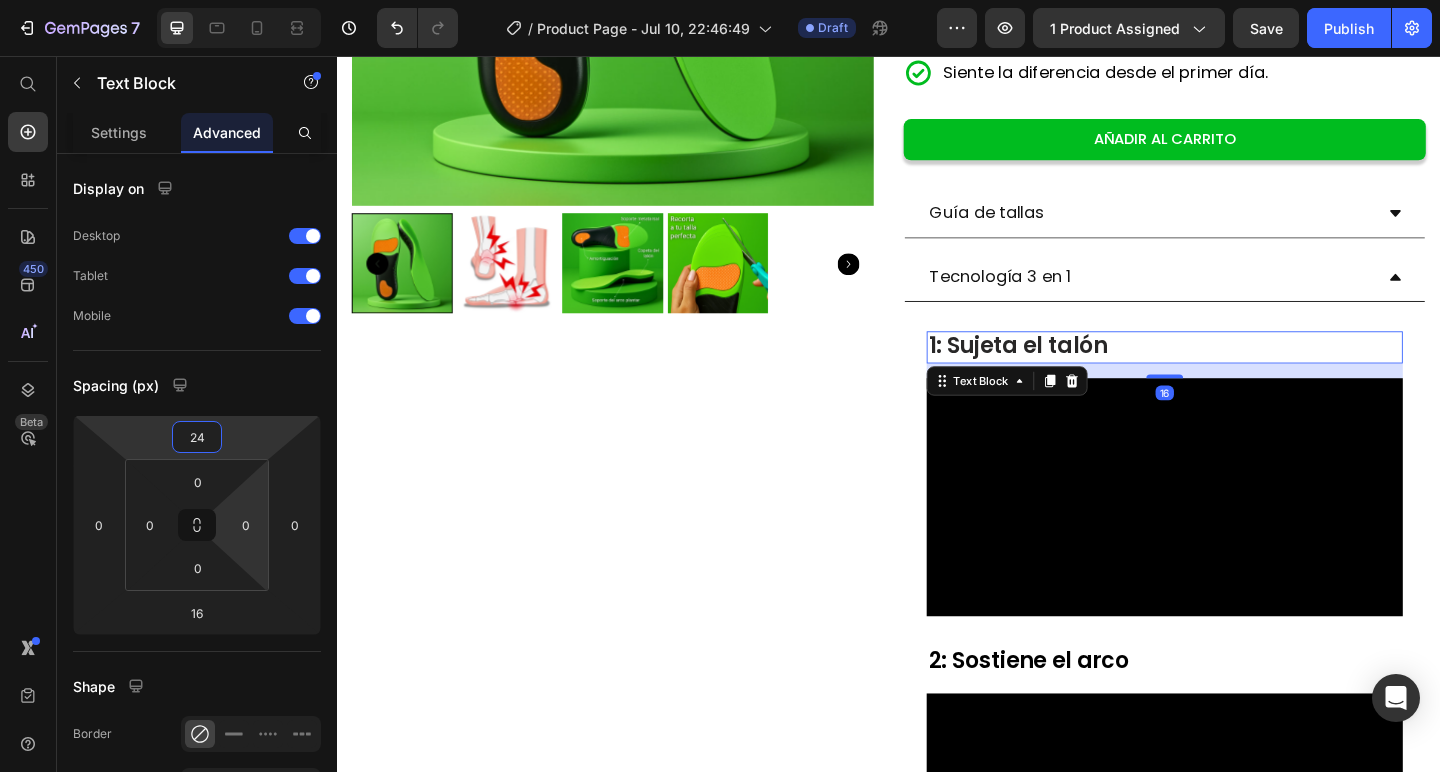 type on "24" 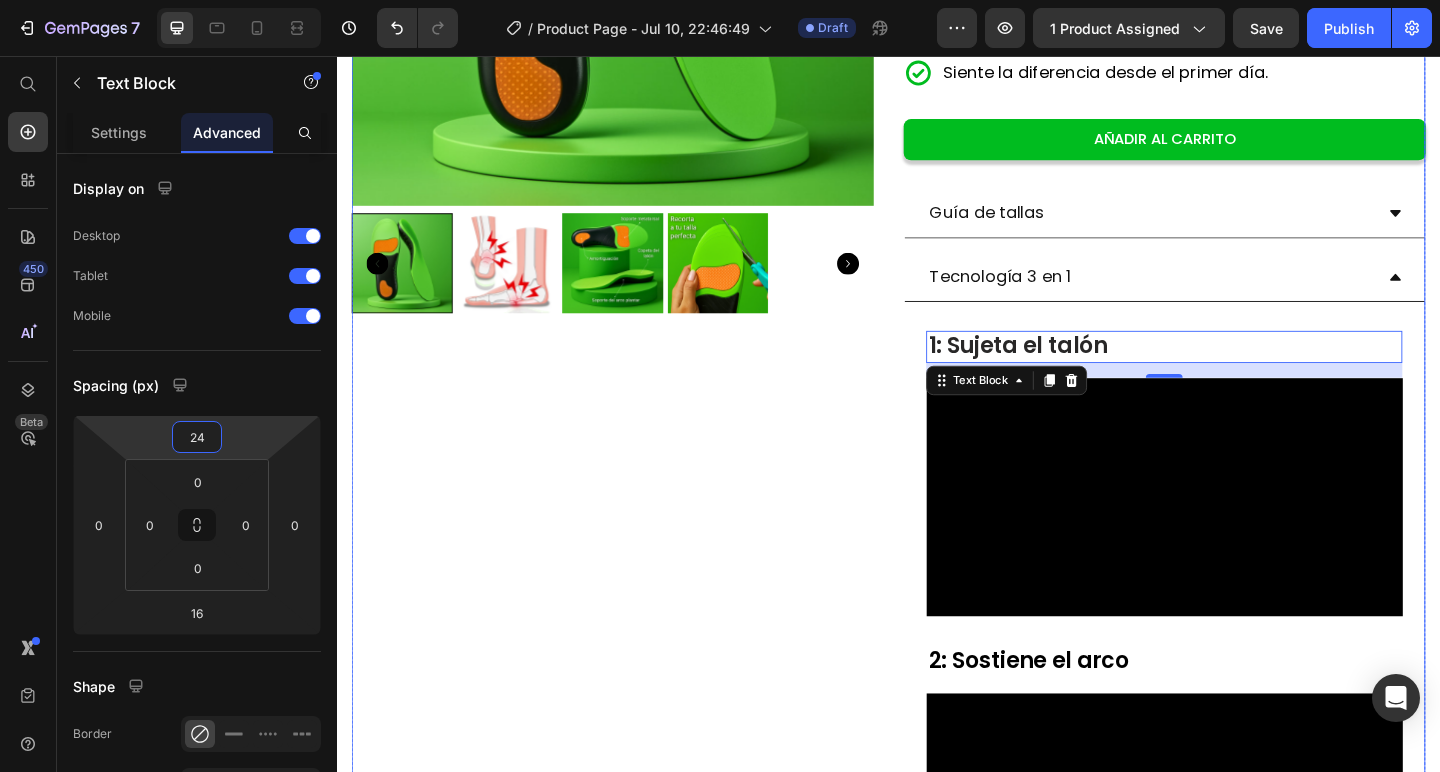 click on "Product Images" at bounding box center [637, 613] 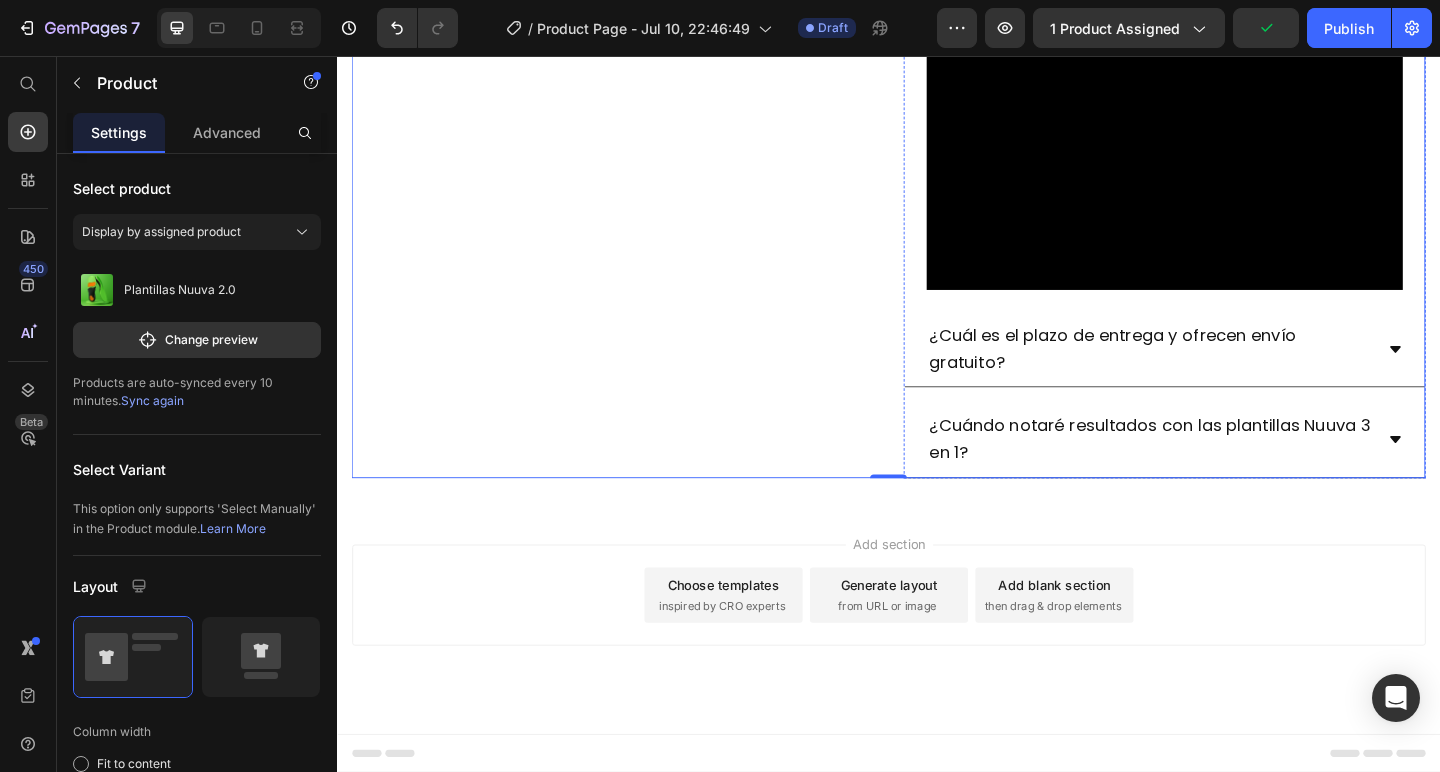 scroll, scrollTop: 1663, scrollLeft: 0, axis: vertical 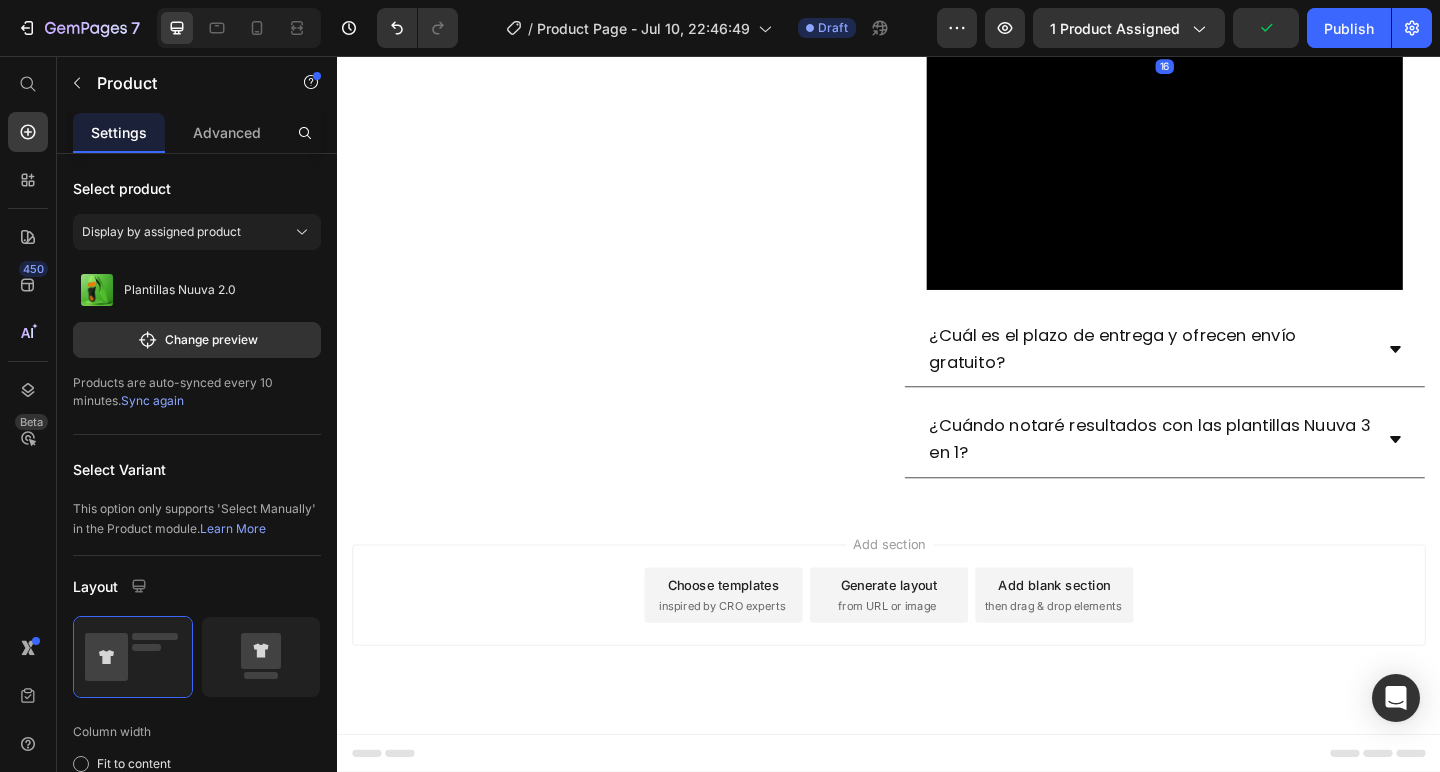 click on "Placer Forva NMES Massager på kroppen i 15 minutter, og nyd smertelindringen" at bounding box center (1237, 2) 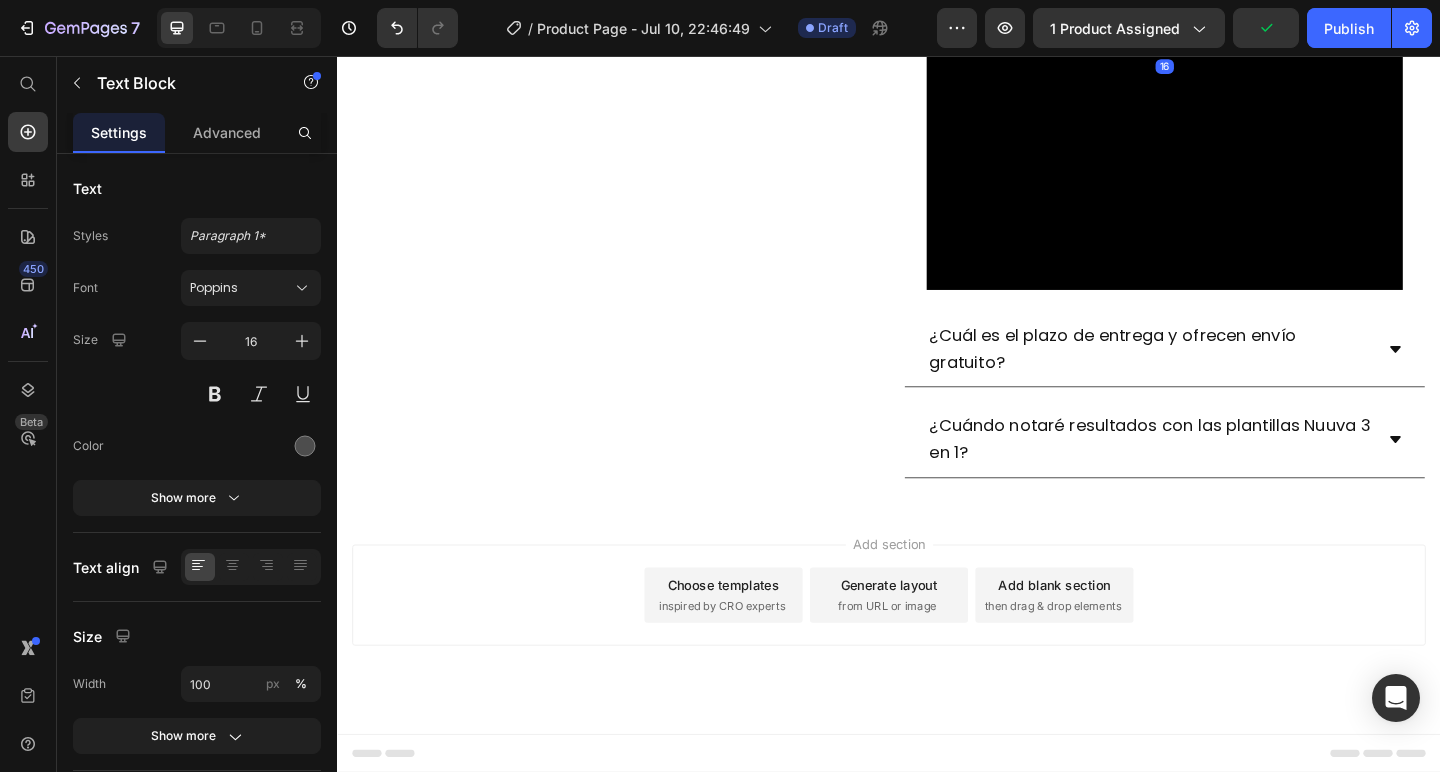 click on "Placer Forva NMES Massager på kroppen i 15 minutter, og nyd smertelindringen" at bounding box center (1237, 2) 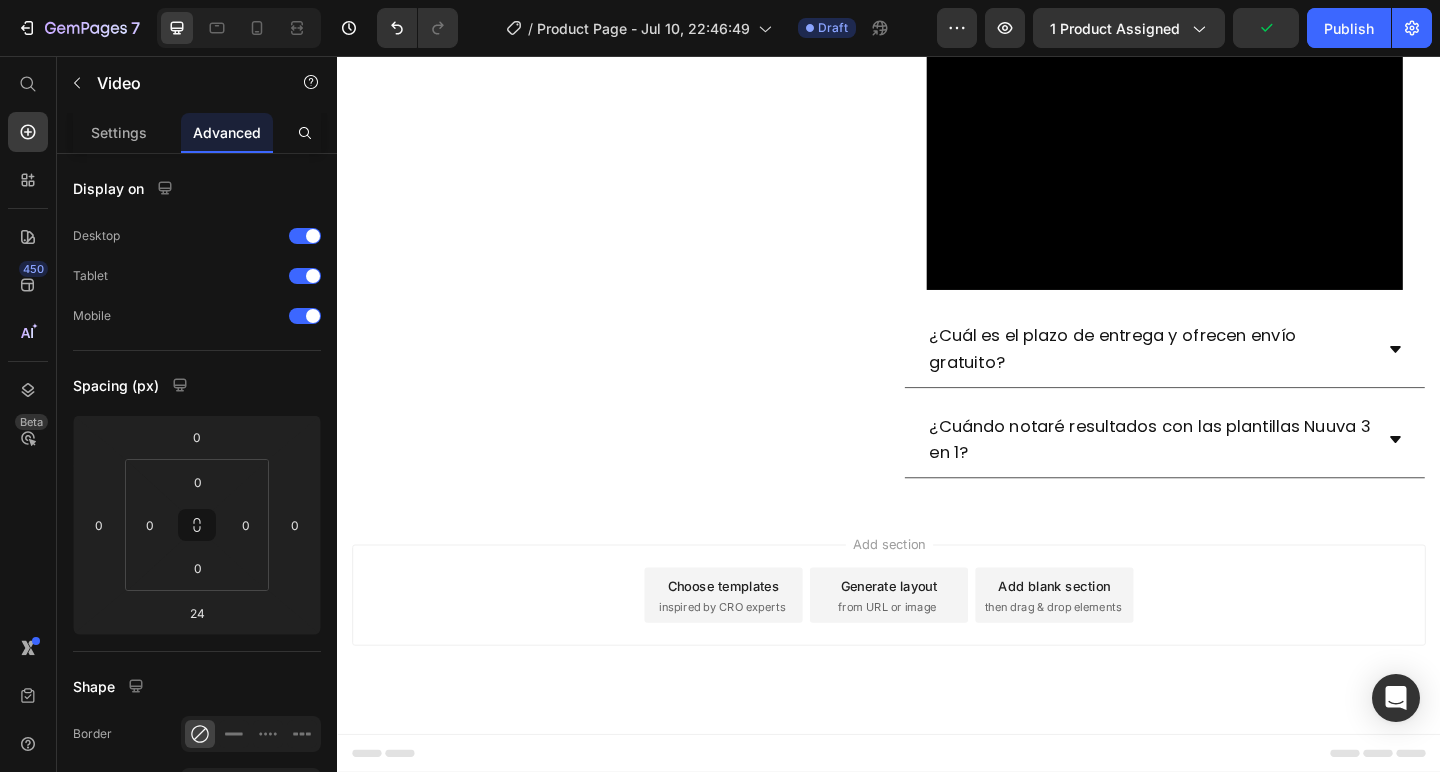 click at bounding box center [1237, -152] 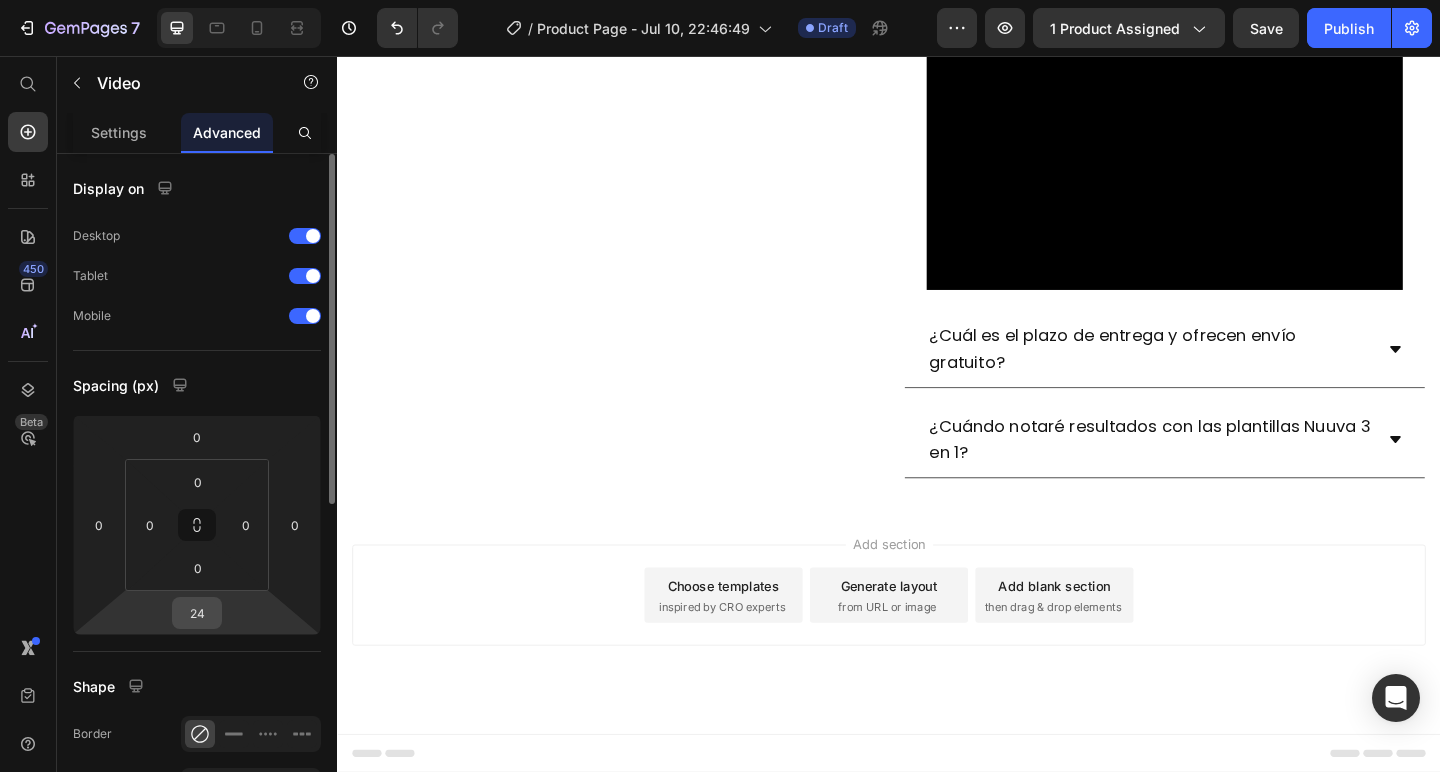 click on "24" at bounding box center (197, 613) 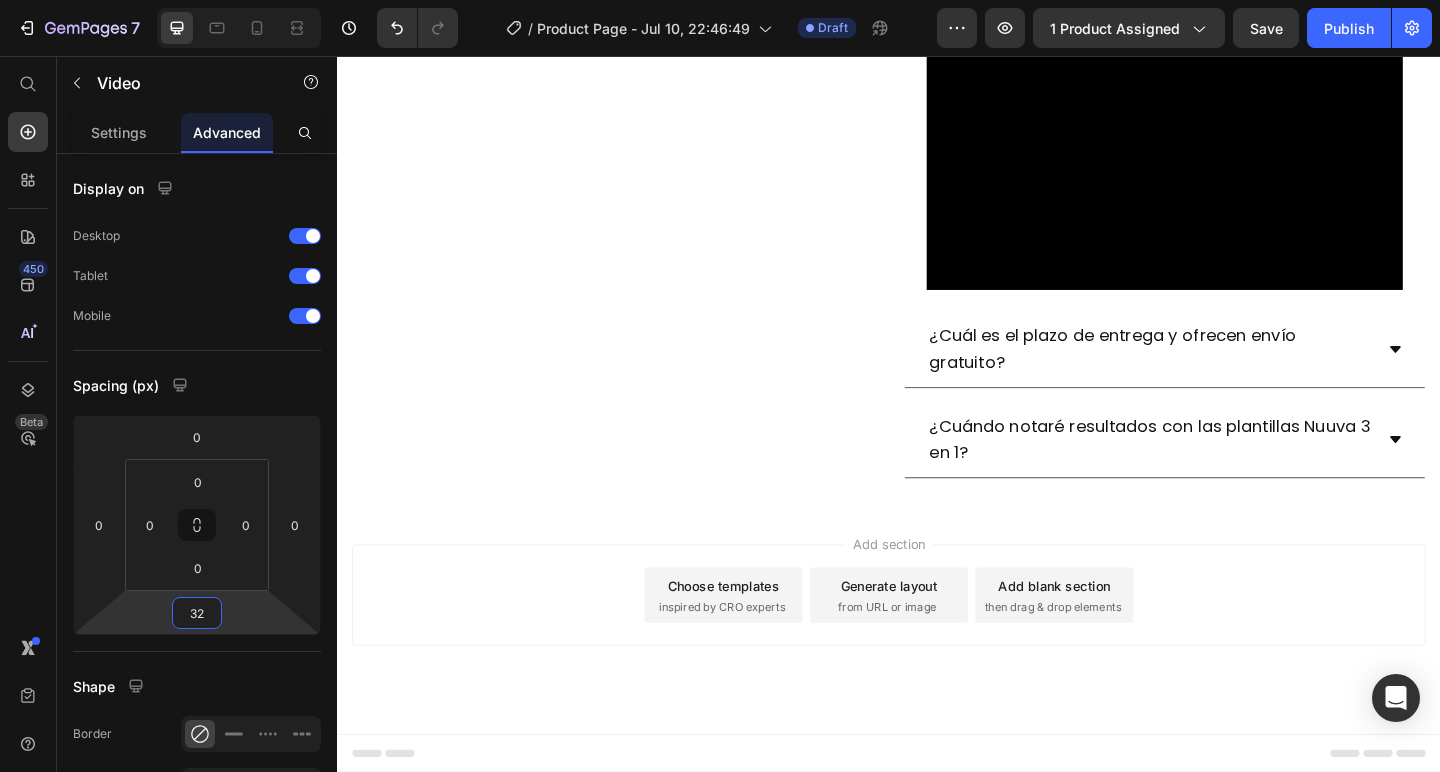 type on "32" 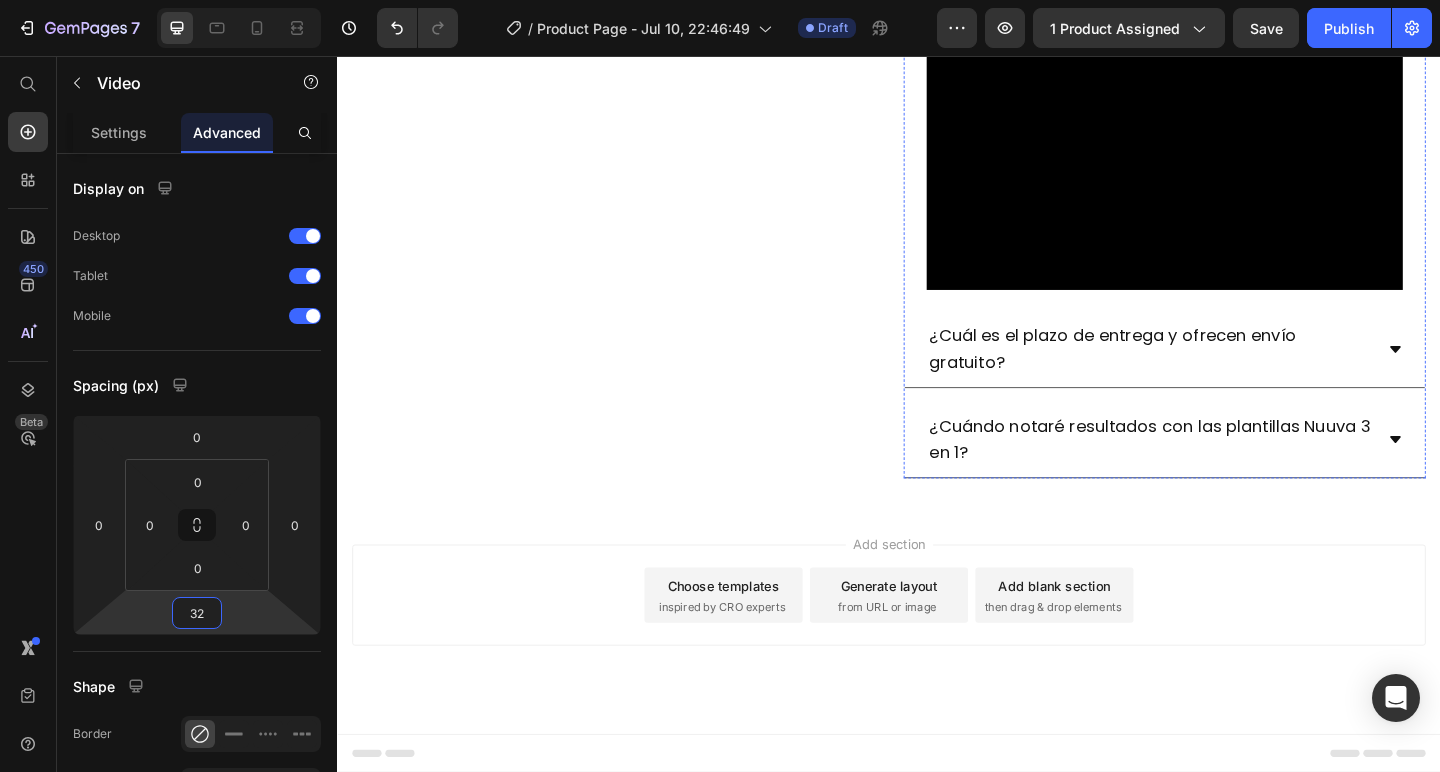 click at bounding box center (1237, 18) 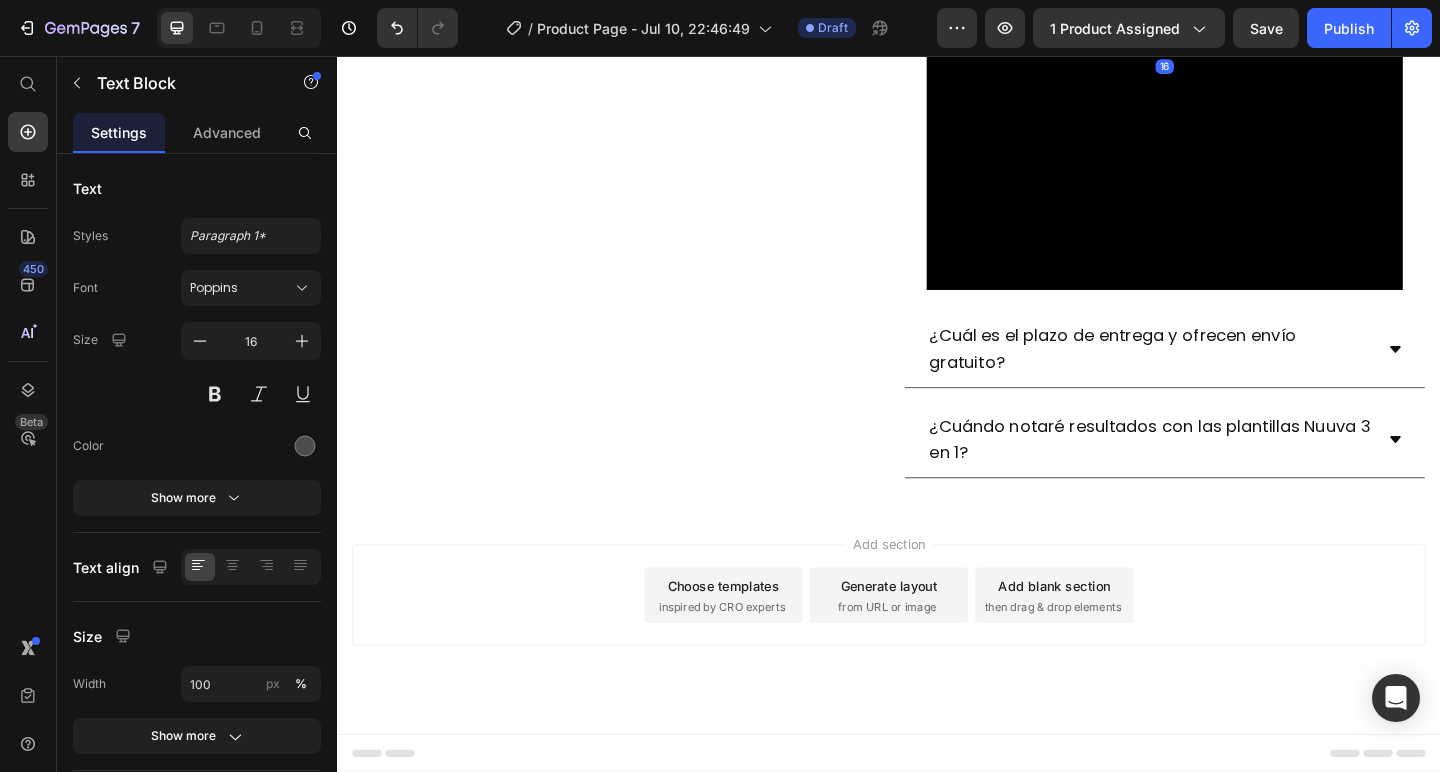 click at bounding box center (1237, 18) 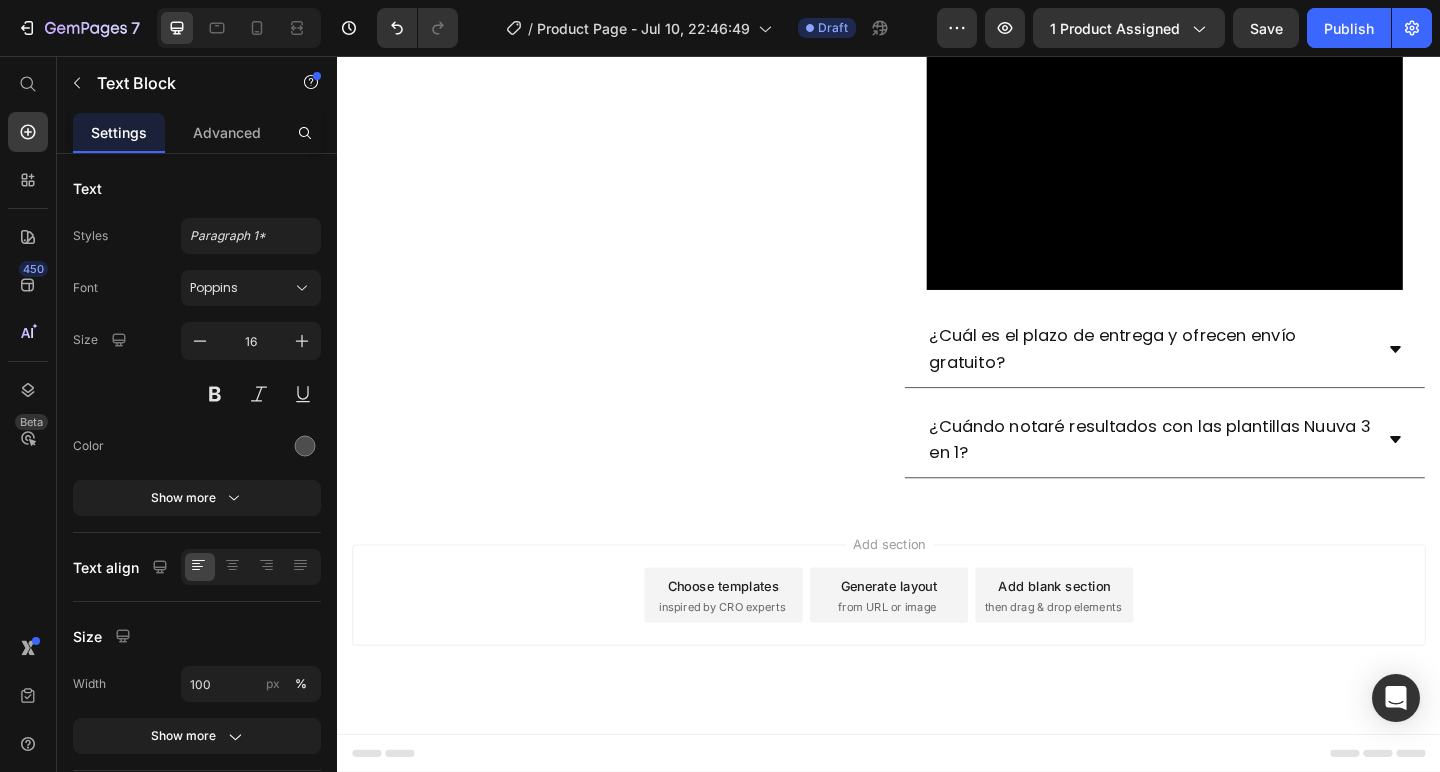 click on "3: Suaviza el impacto" at bounding box center (1237, 18) 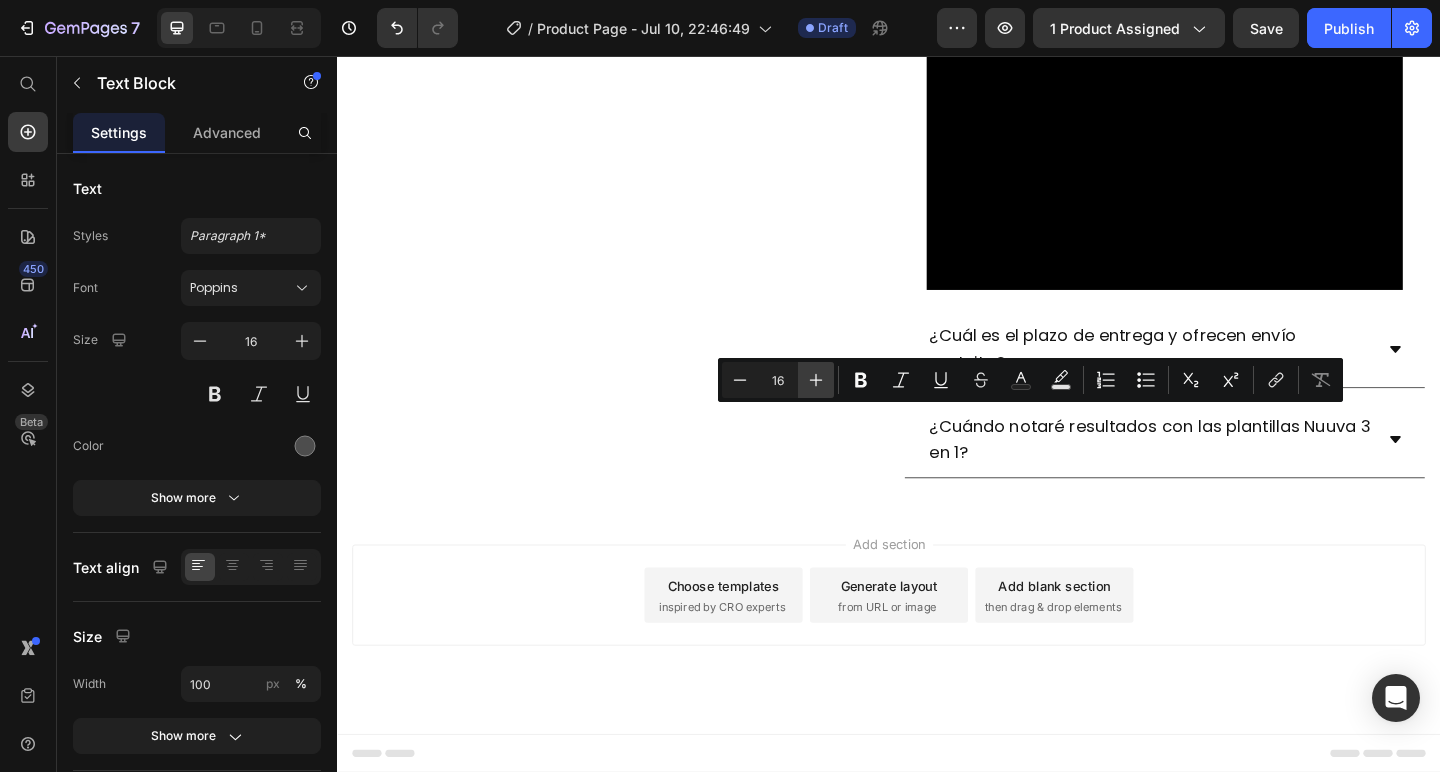click 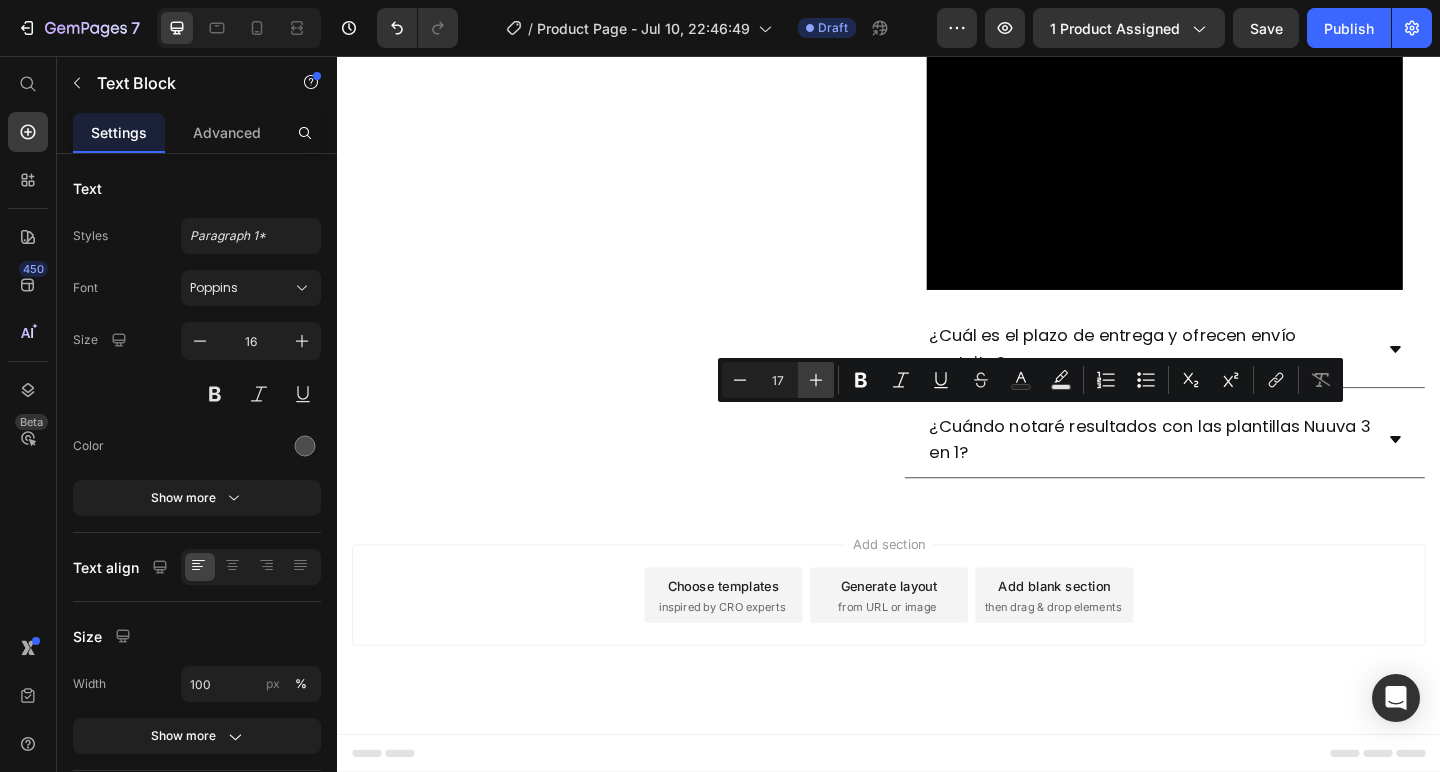 click 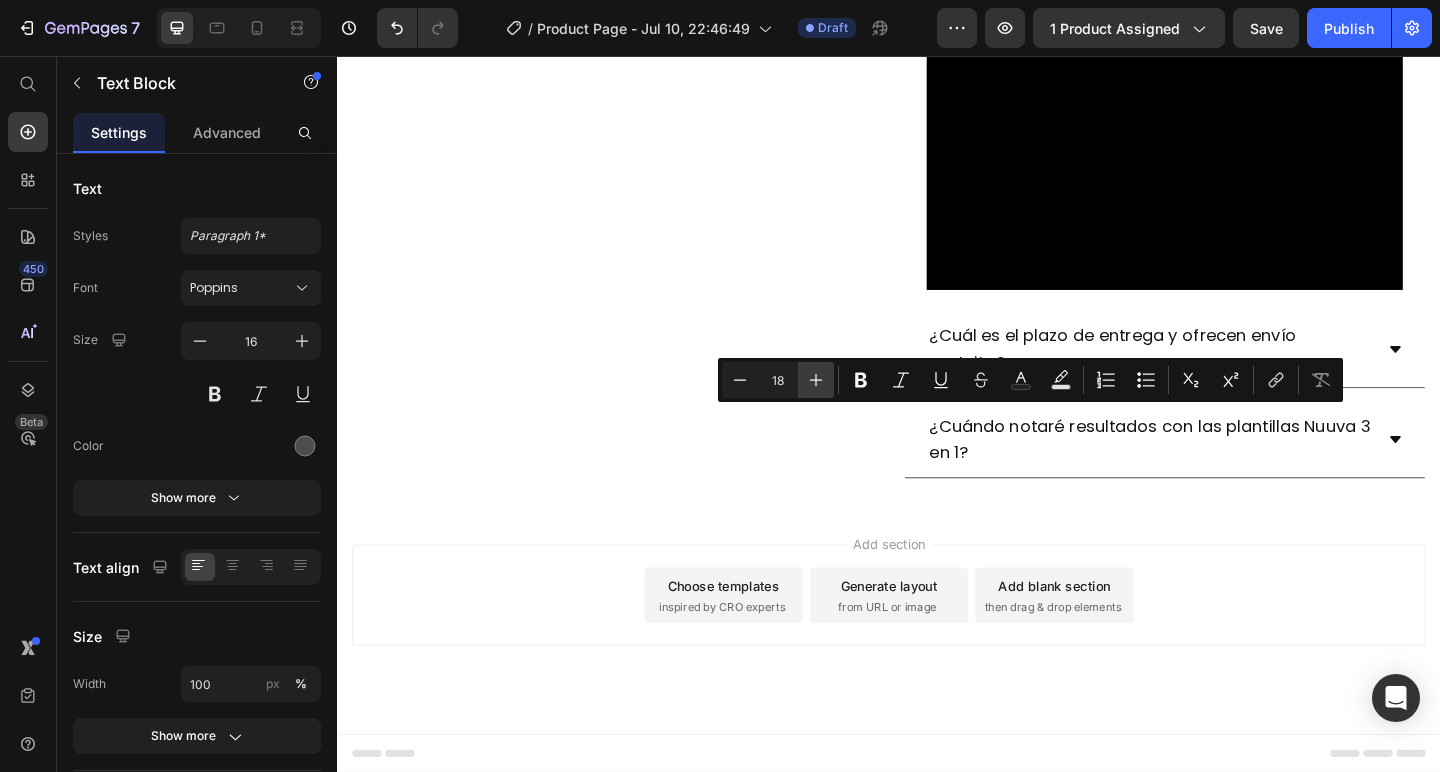 click 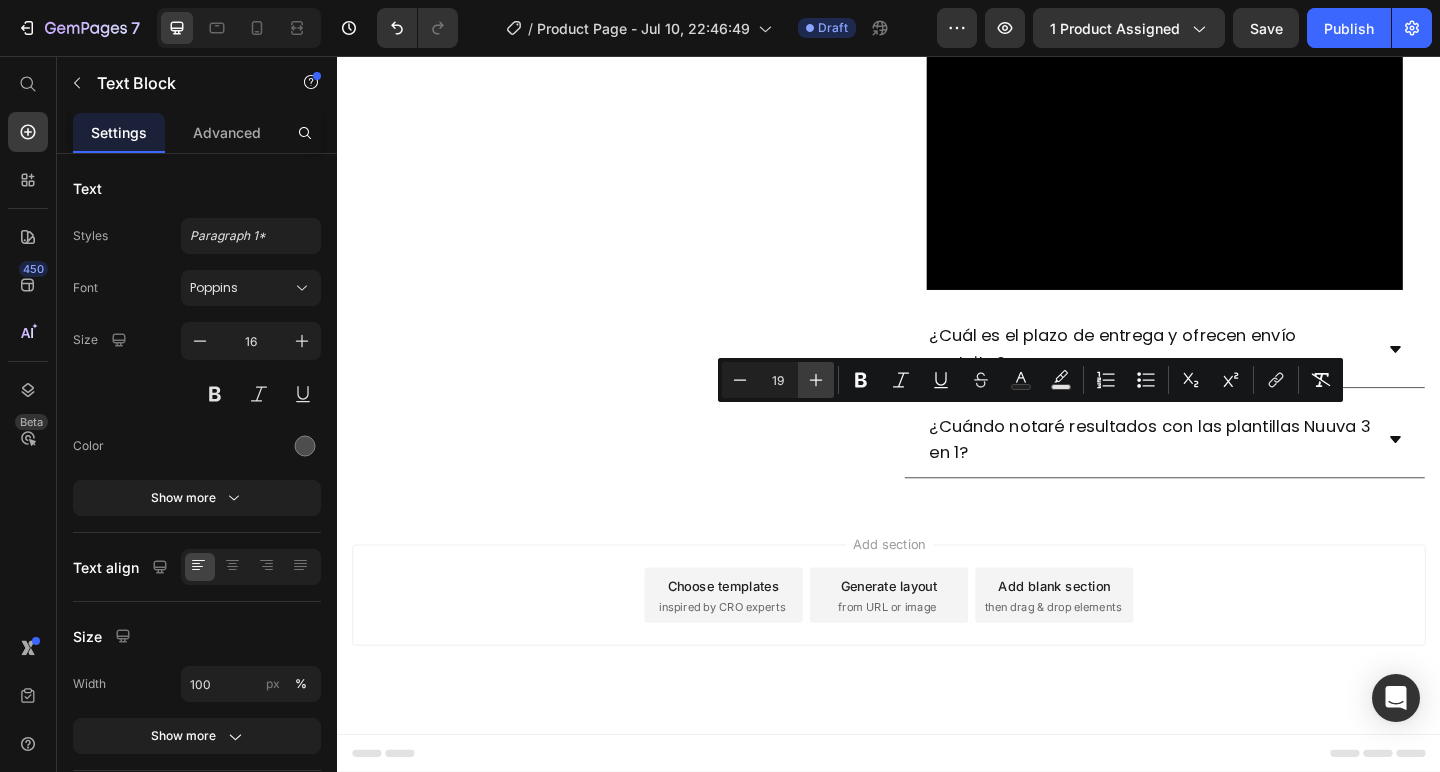 click 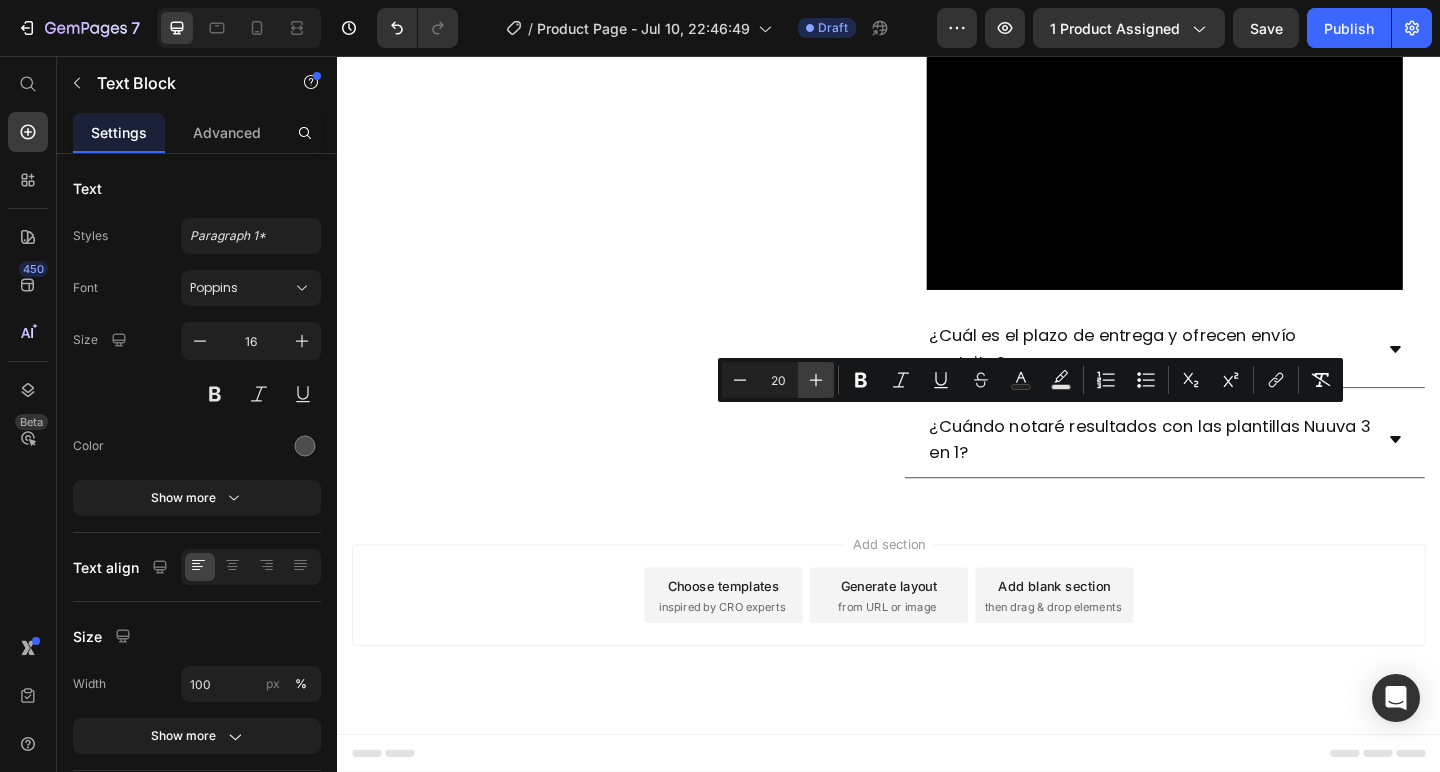 click 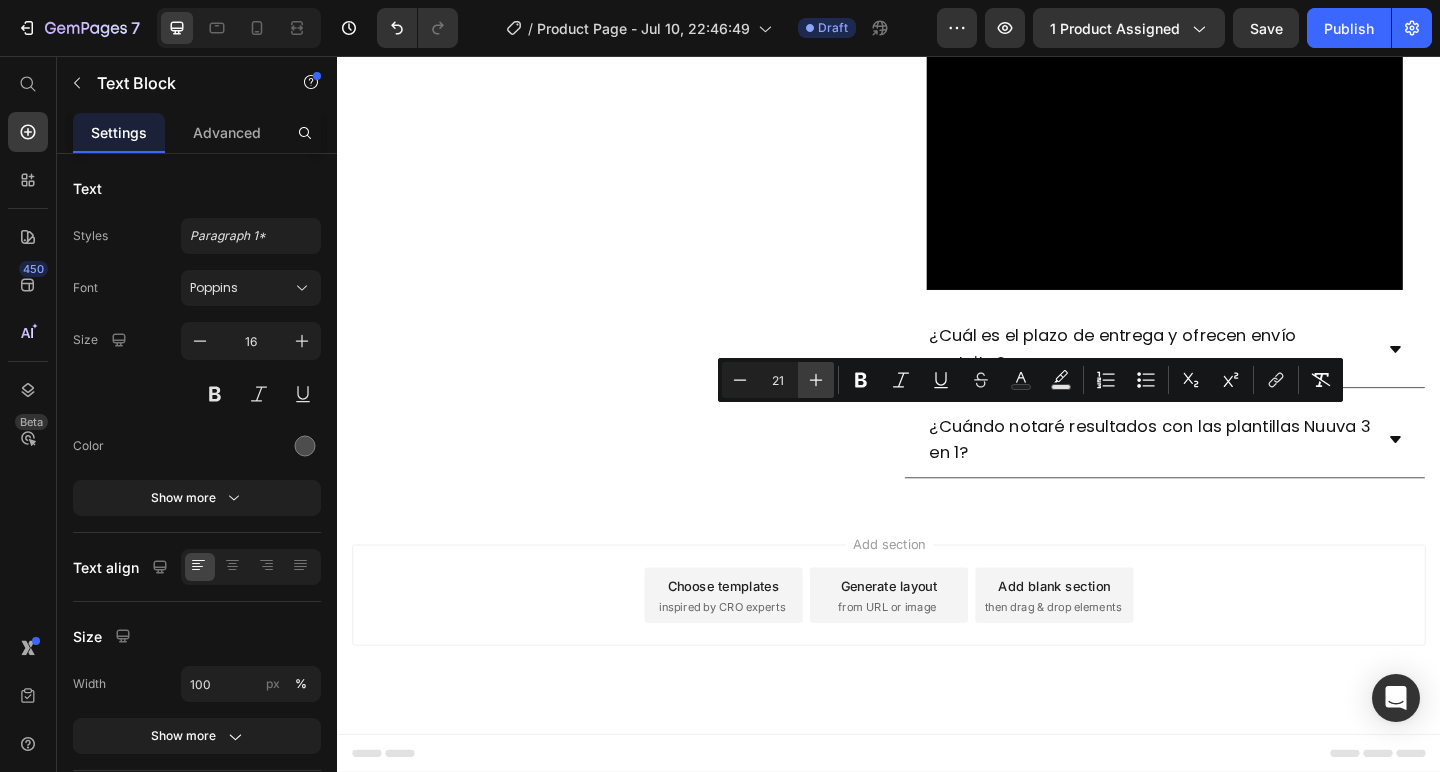 click 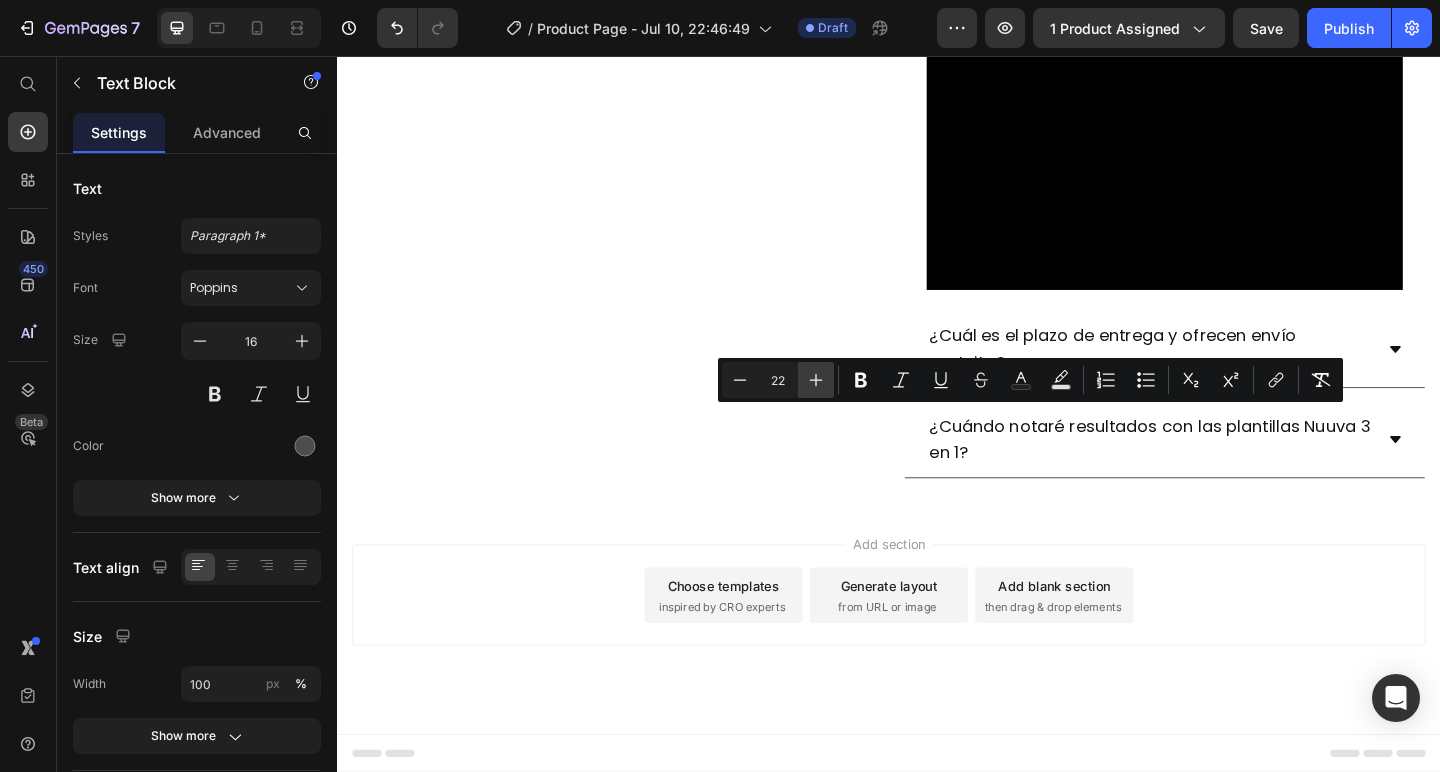 click 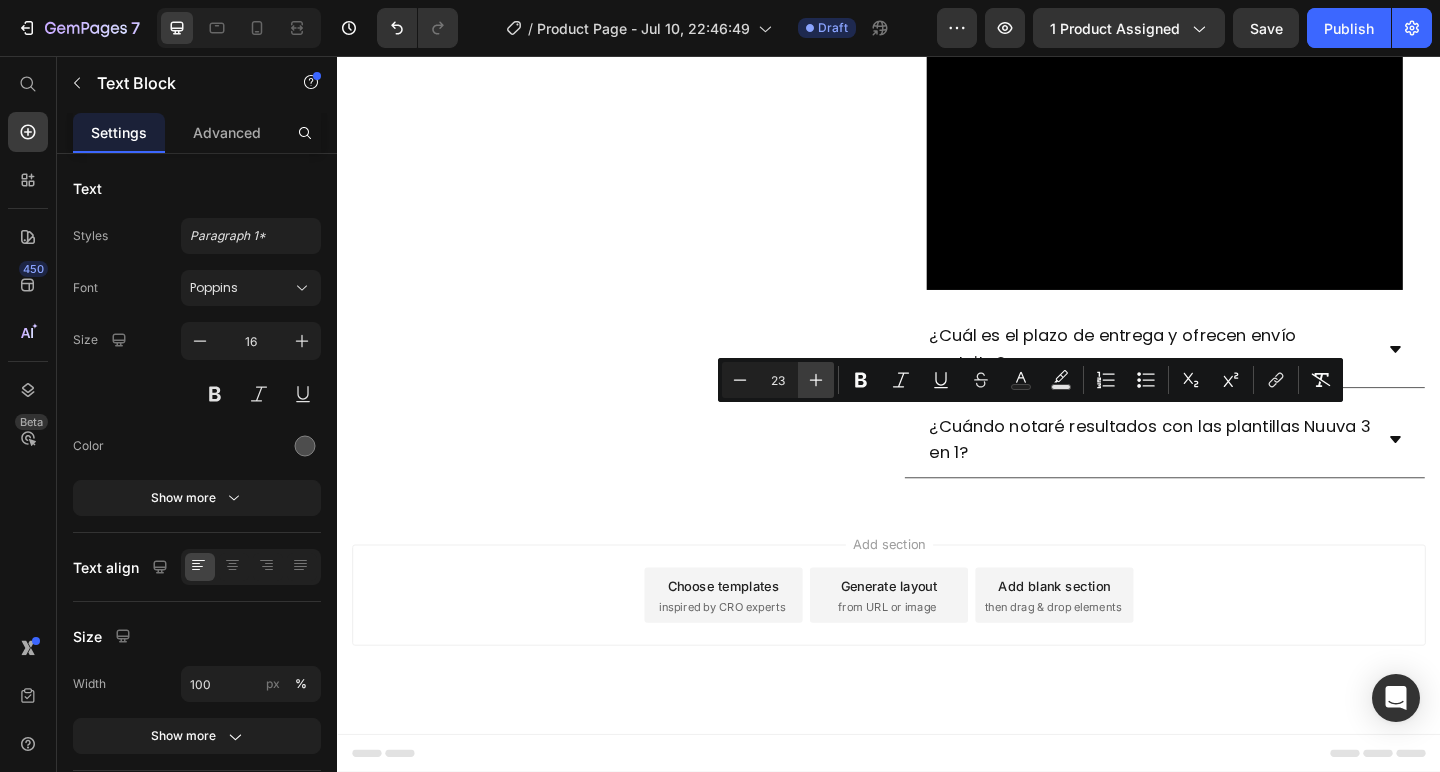 click 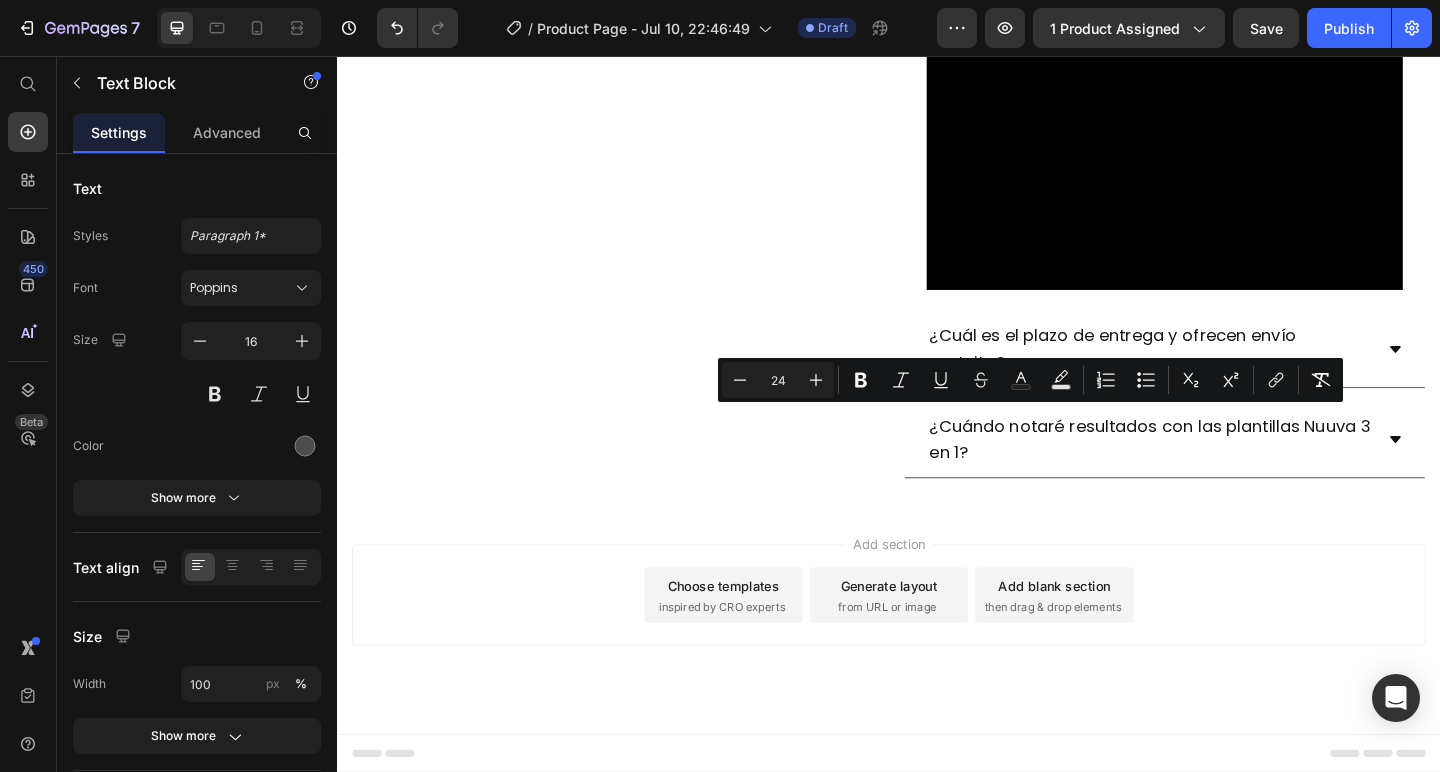 click on "Minus 24 Plus Bold Italic Underline       Strikethrough
Text Color
Text Background Color Numbered List Bulleted List Subscript Superscript       link Remove Format" at bounding box center [1030, 380] 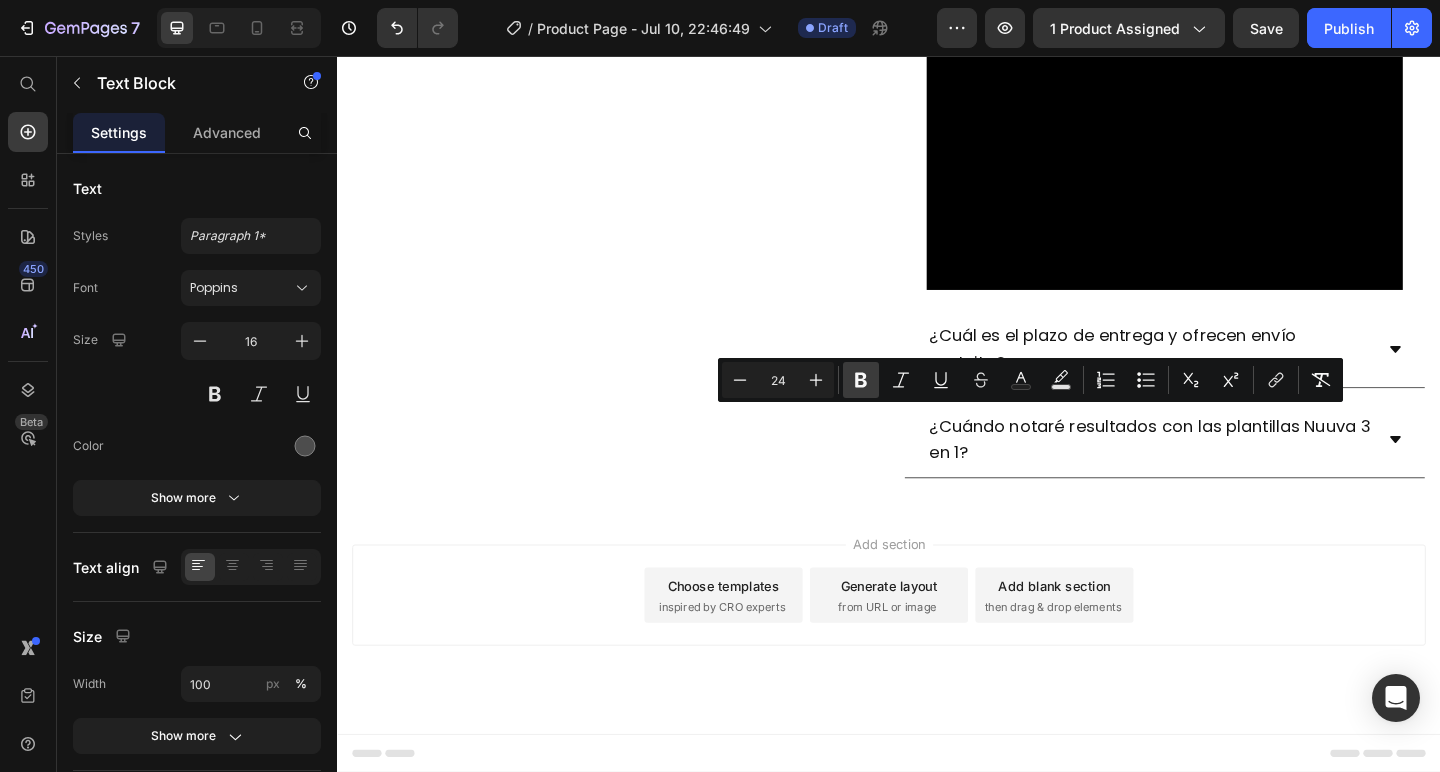 click on "Bold" at bounding box center (861, 380) 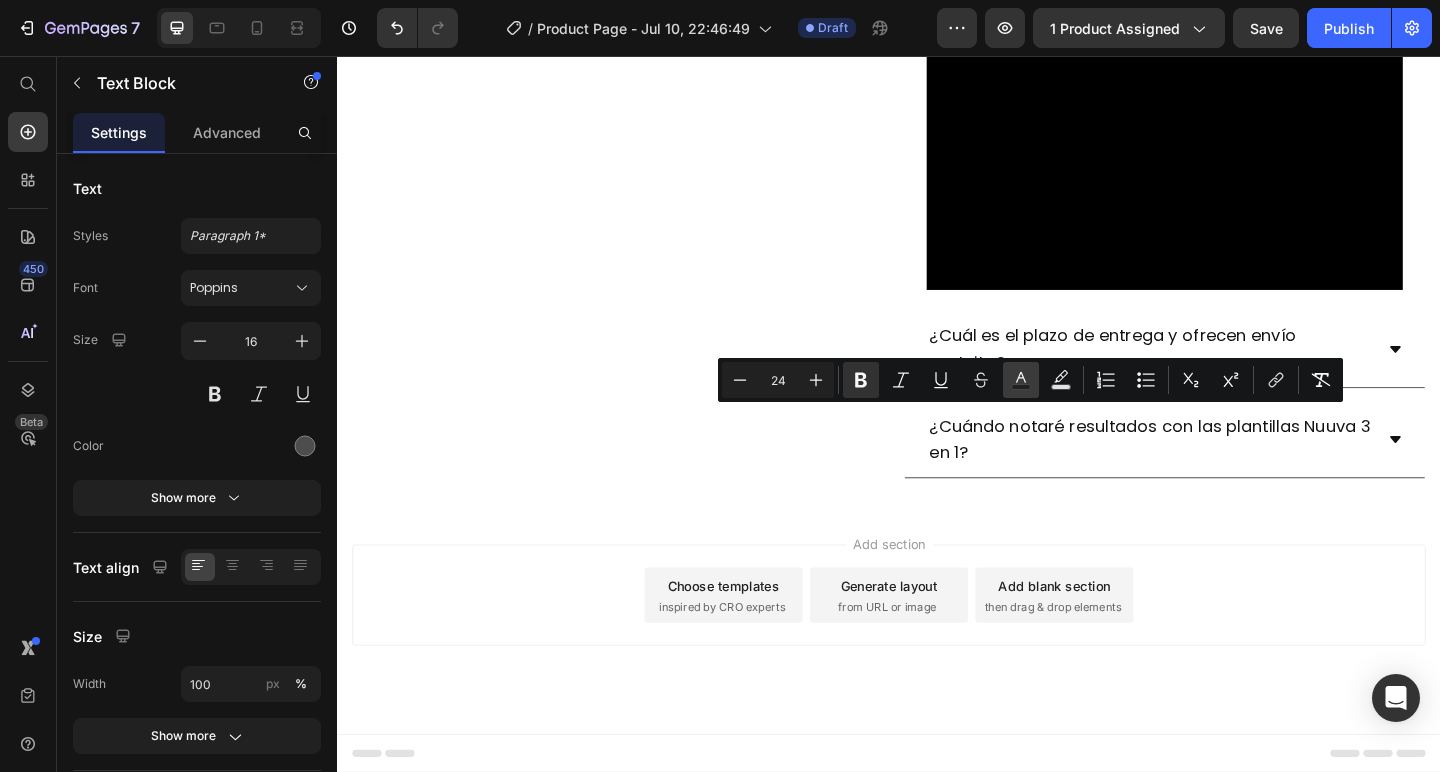 click on "Text Color" at bounding box center (1021, 380) 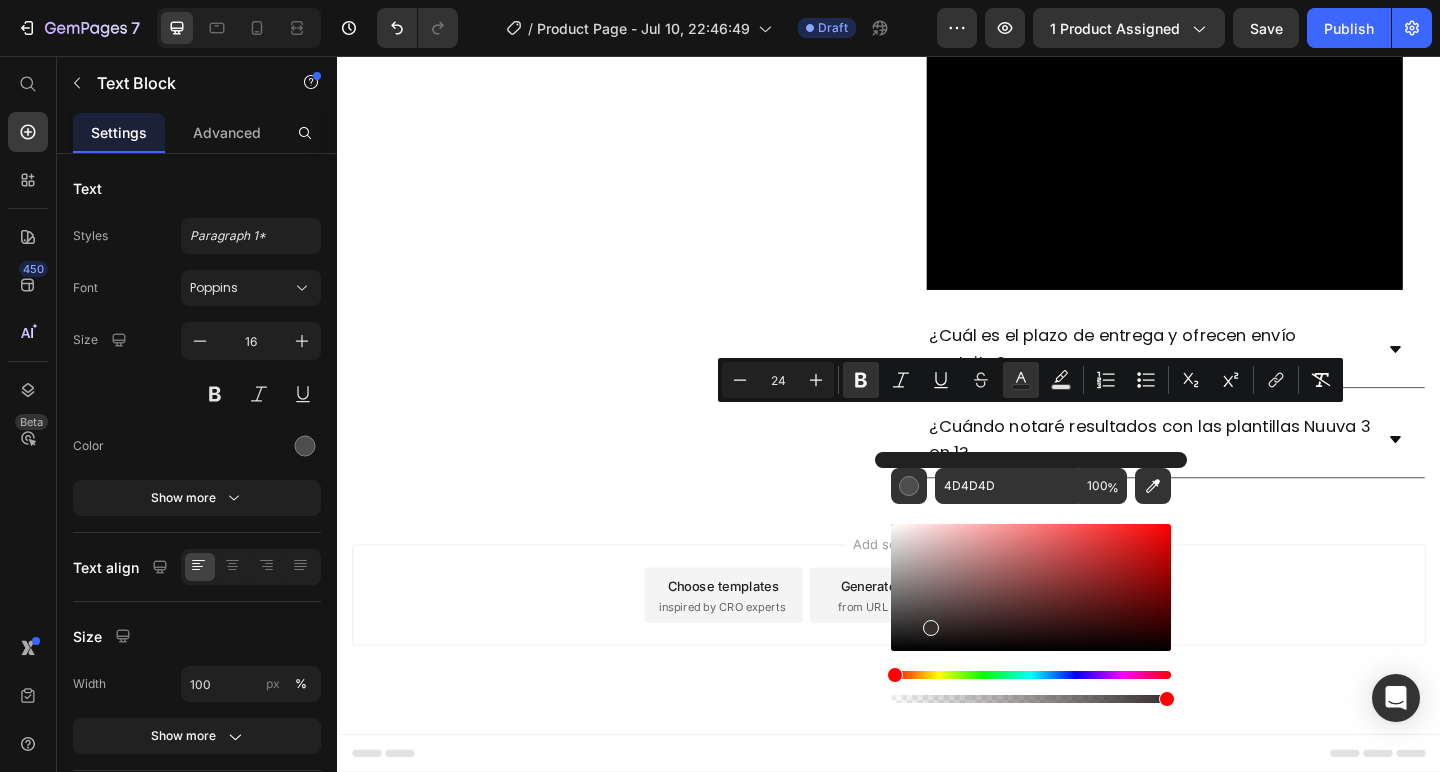 drag, startPoint x: 1265, startPoint y: 679, endPoint x: 820, endPoint y: 810, distance: 463.88144 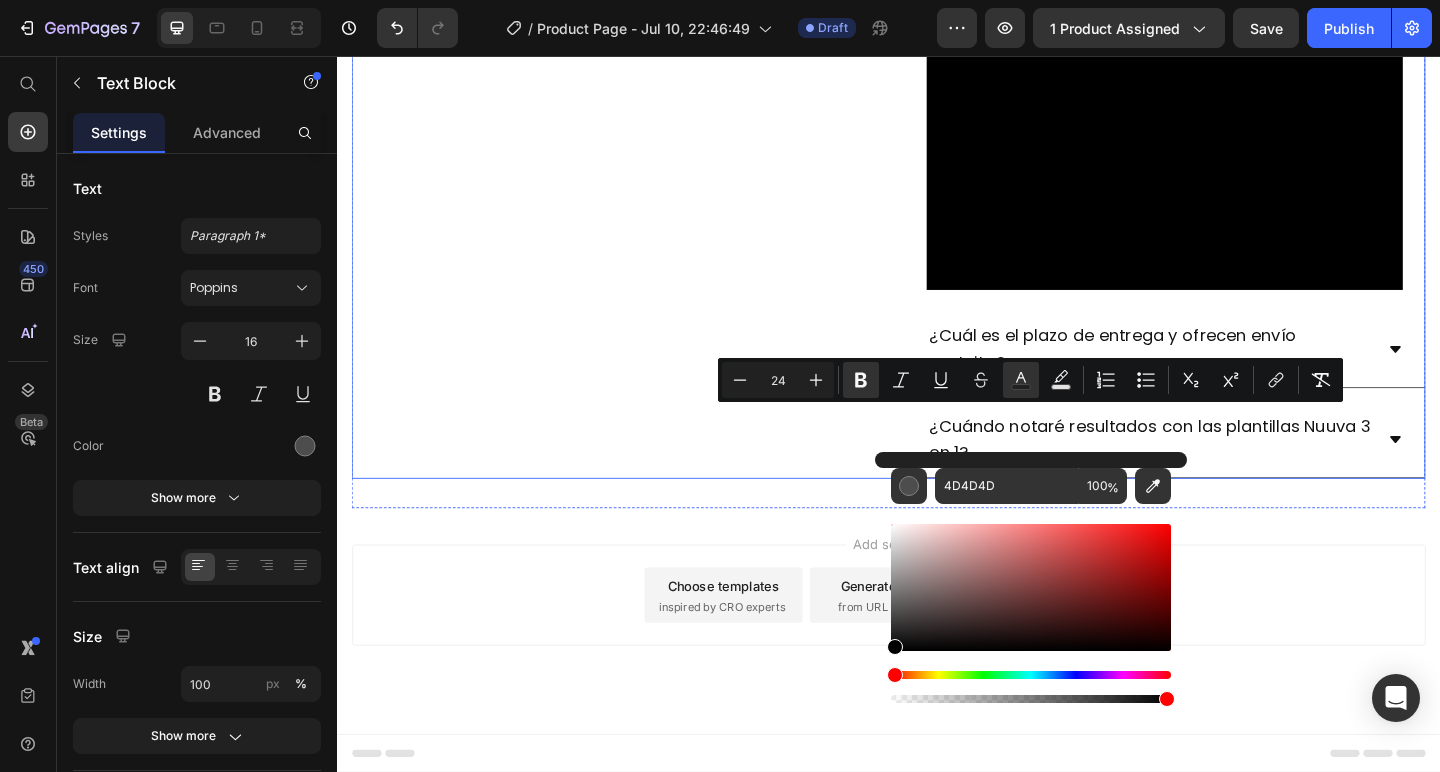 type on "000000" 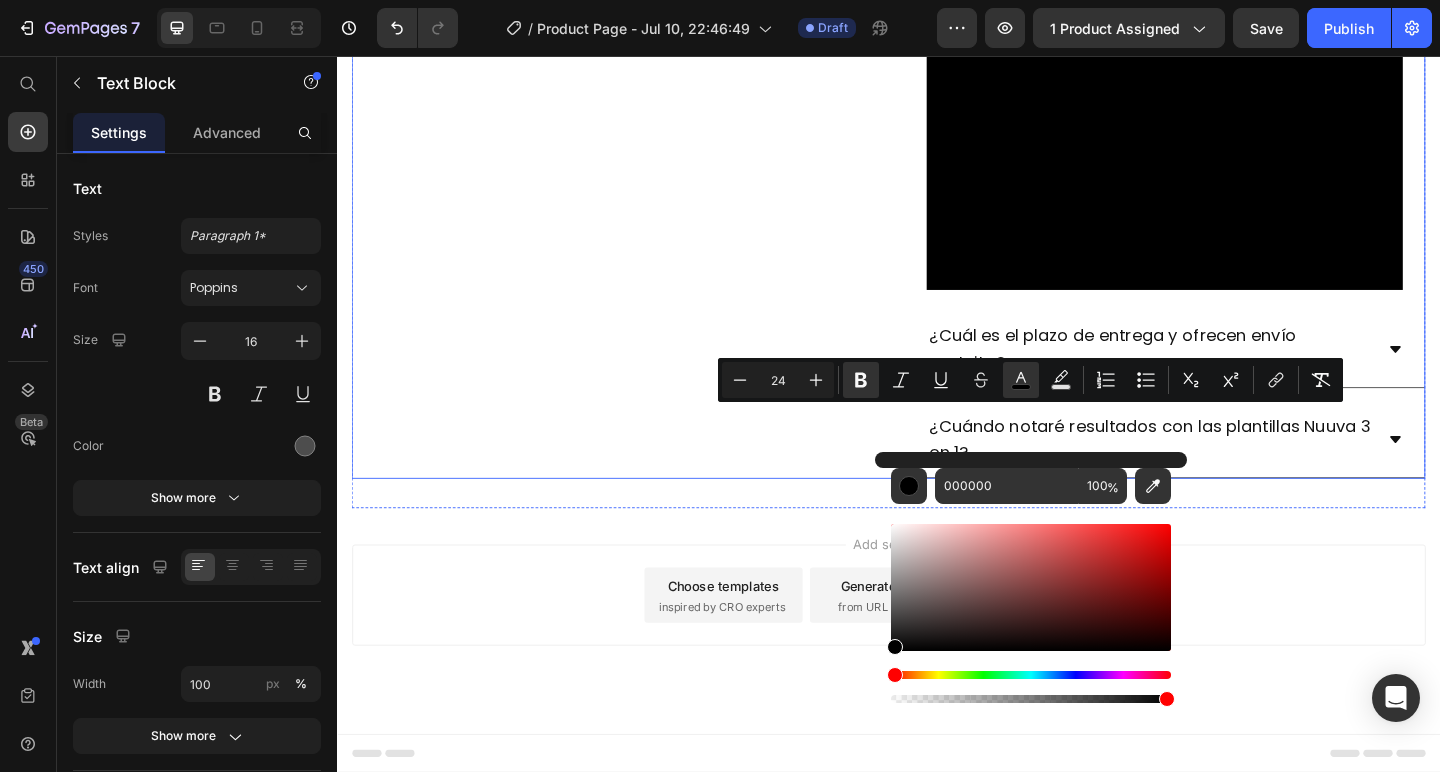 click on "Product Images" at bounding box center (637, -438) 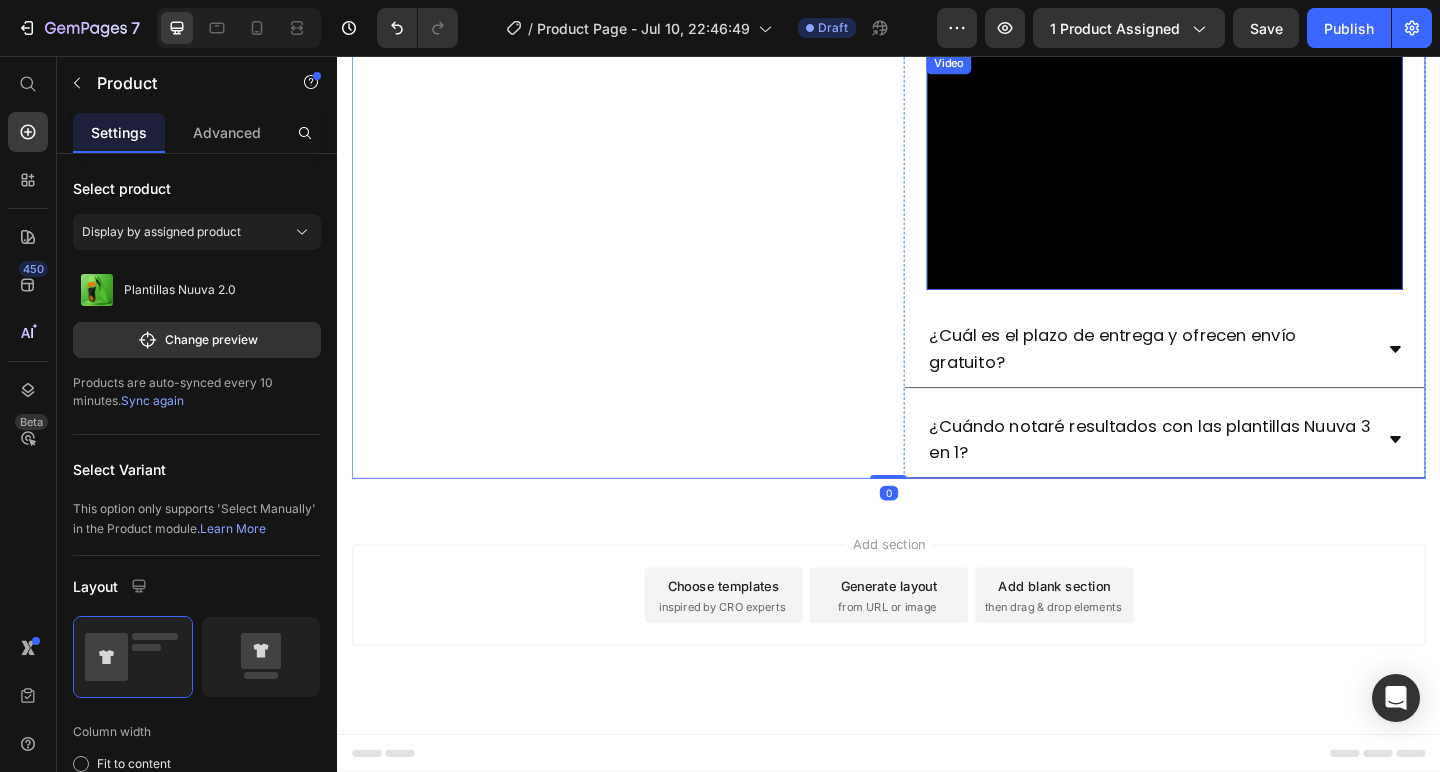 click on "3: Suaviza el impacto" at bounding box center [1237, 17] 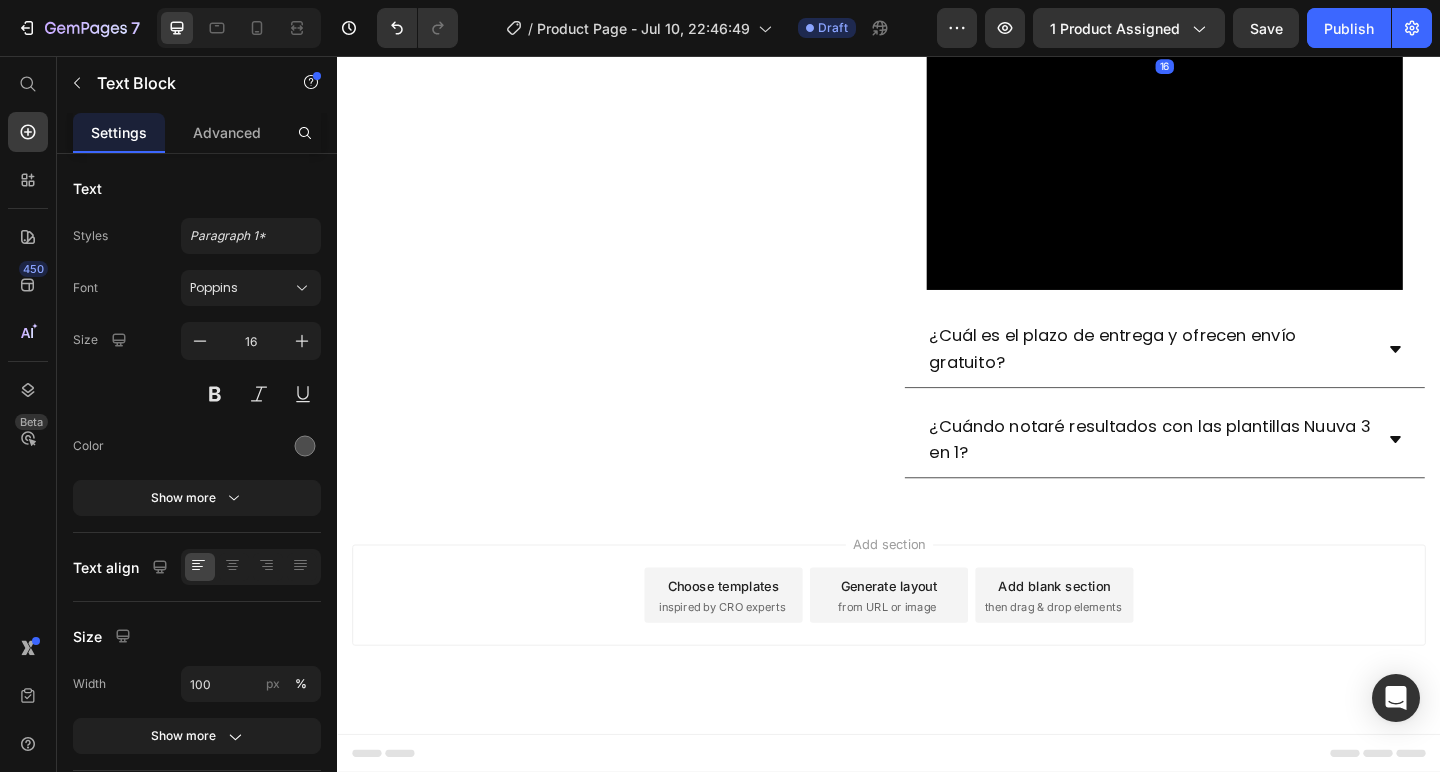 click on "3: Suaviza el impacto" at bounding box center [1237, 17] 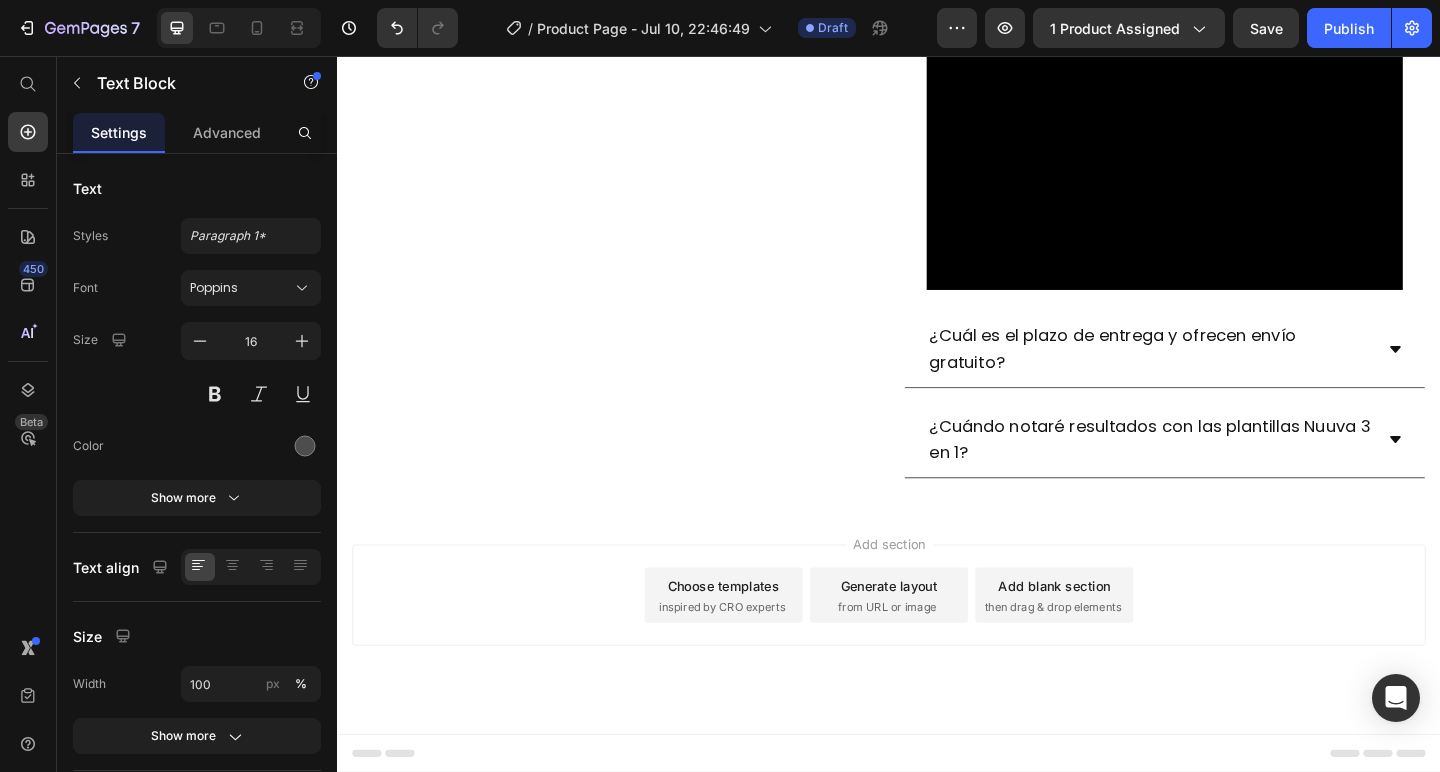 copy on "3: Suaviza el impacto" 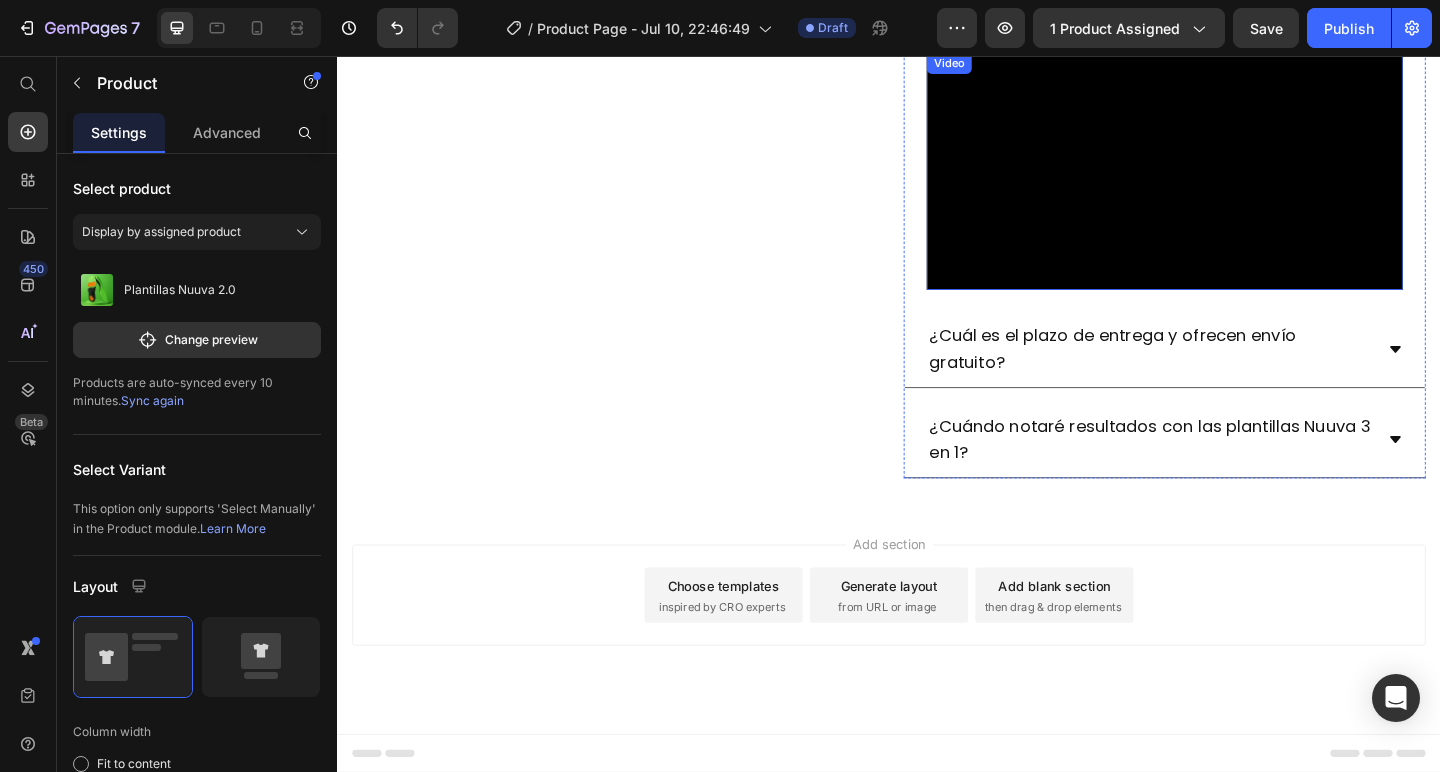 click on "Product Images" at bounding box center [637, -436] 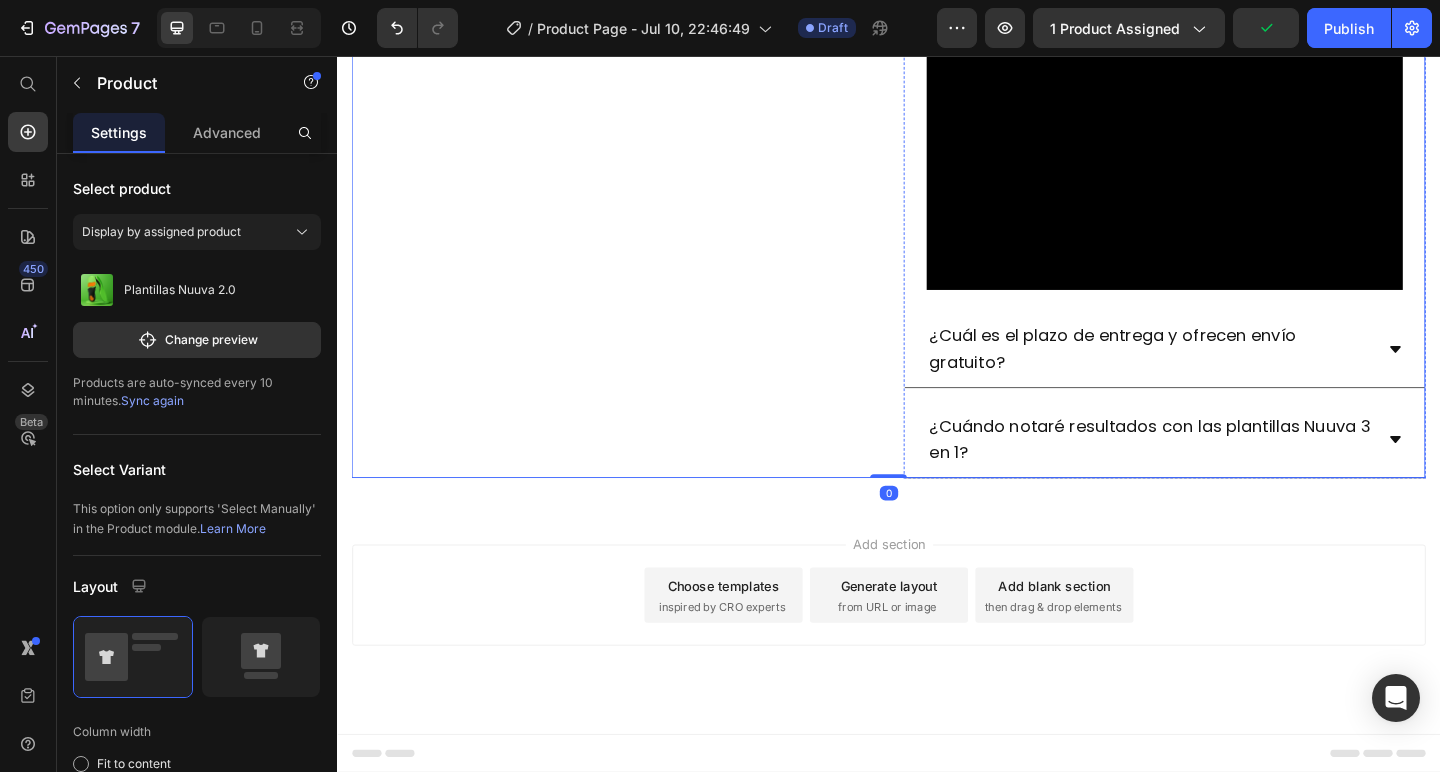click at bounding box center [1237, 18] 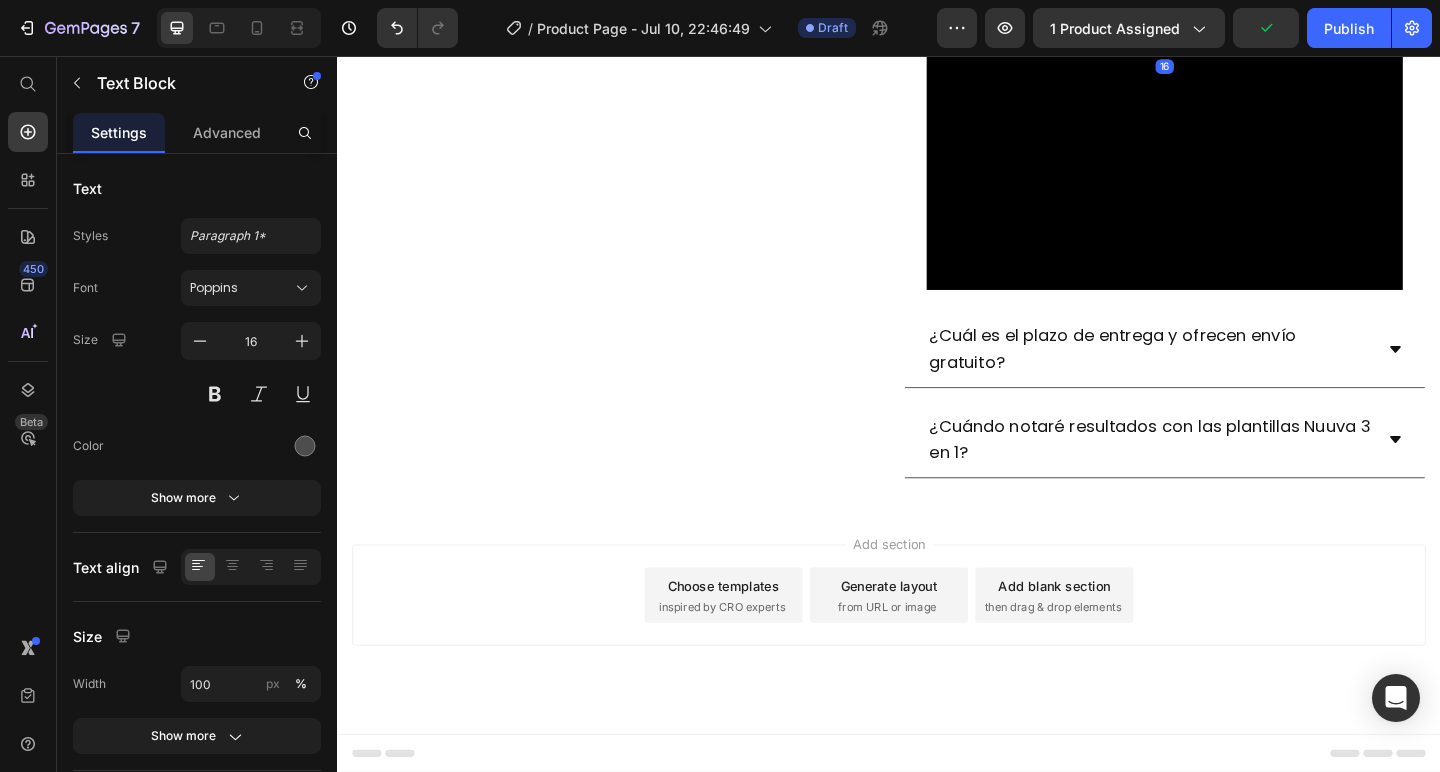 click at bounding box center (1237, 18) 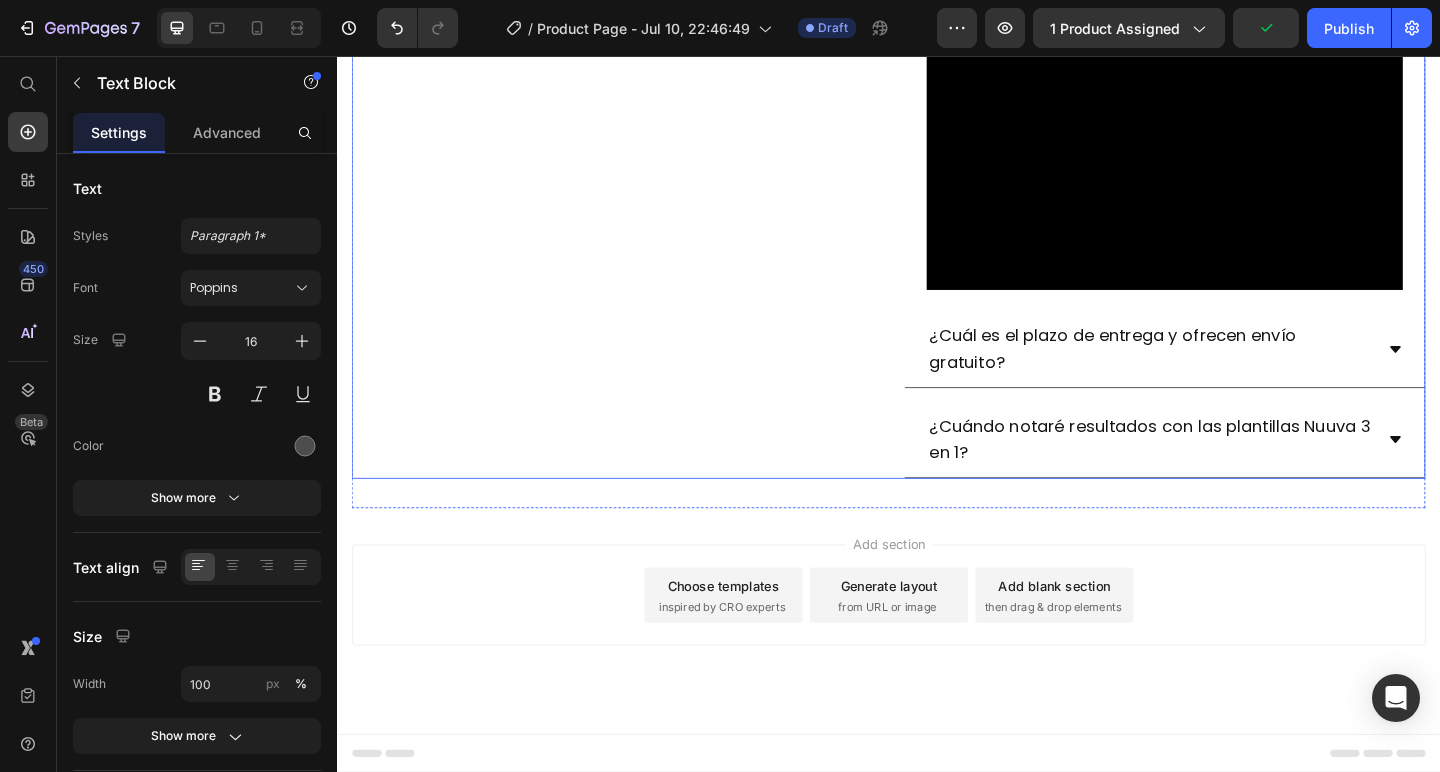 click on "Product Images" at bounding box center [637, -438] 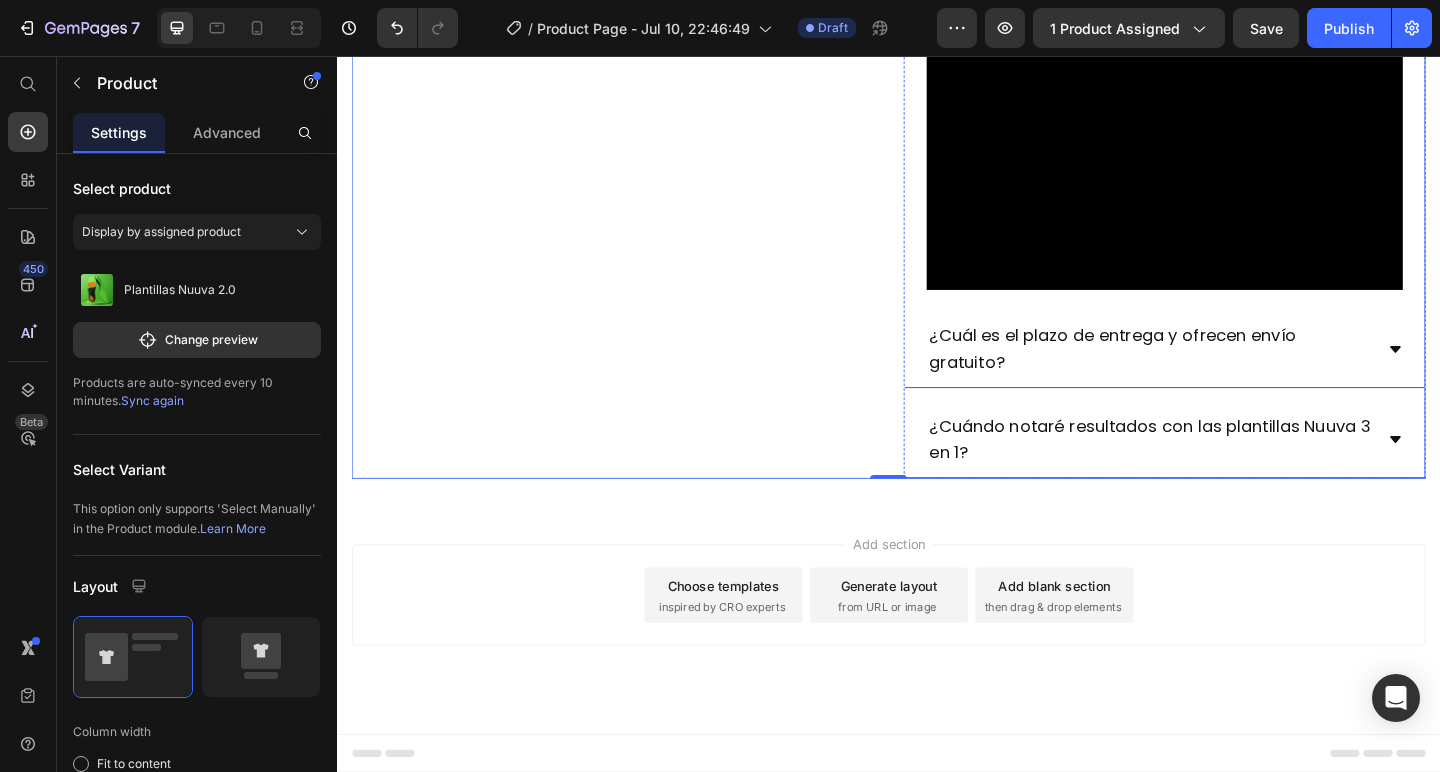 click on "3: Suaviza el impacto" at bounding box center (1110, 14) 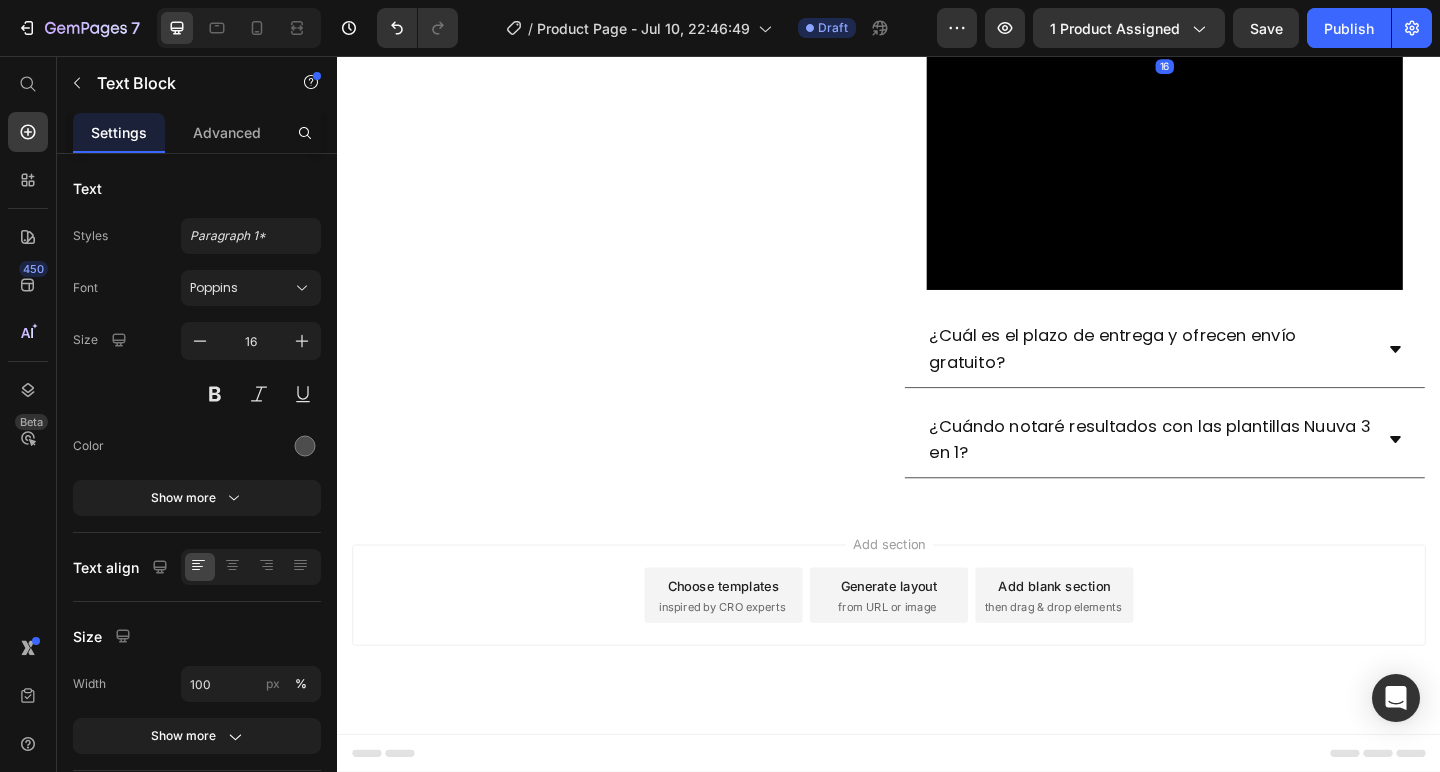 click on "3: Suaviza el impacto" at bounding box center [1110, 14] 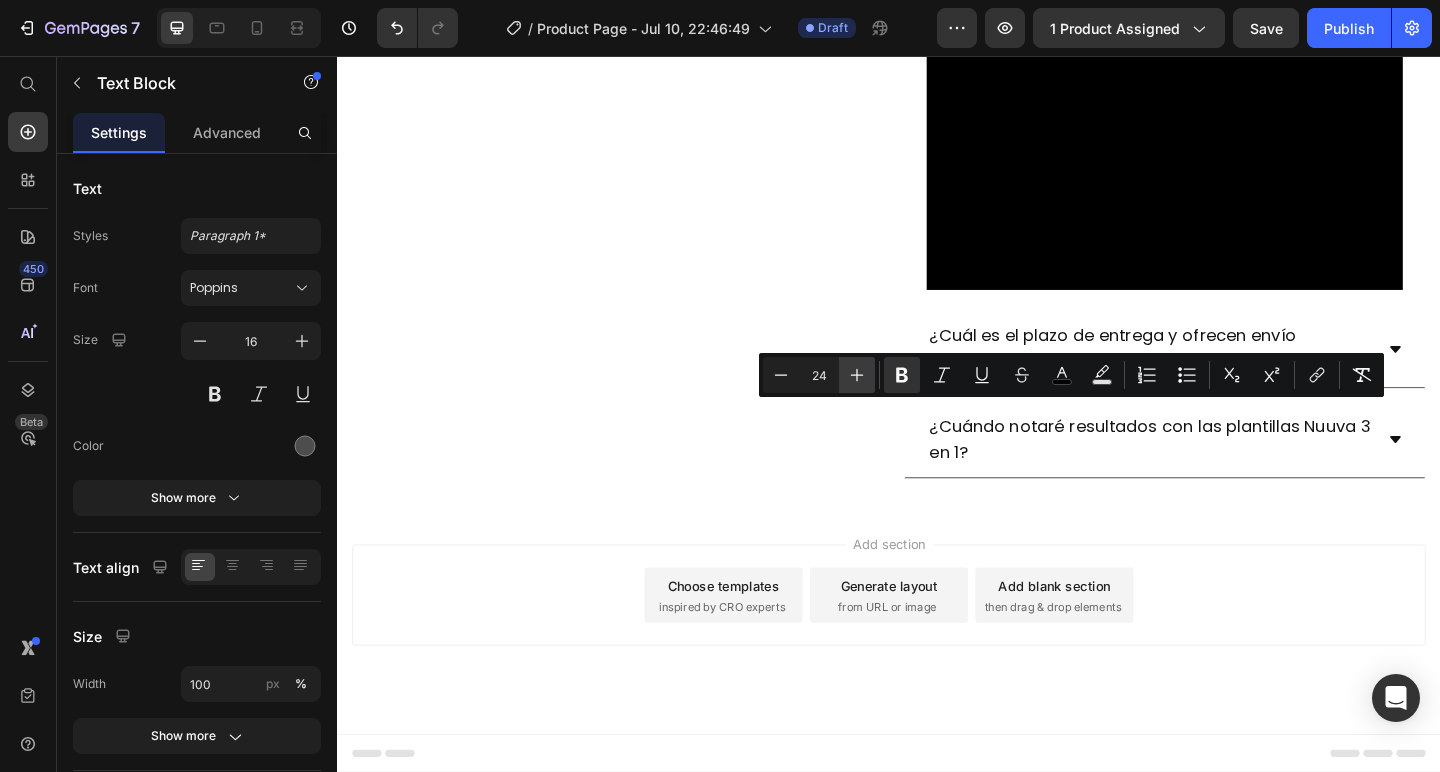 click on "Plus" at bounding box center (857, 375) 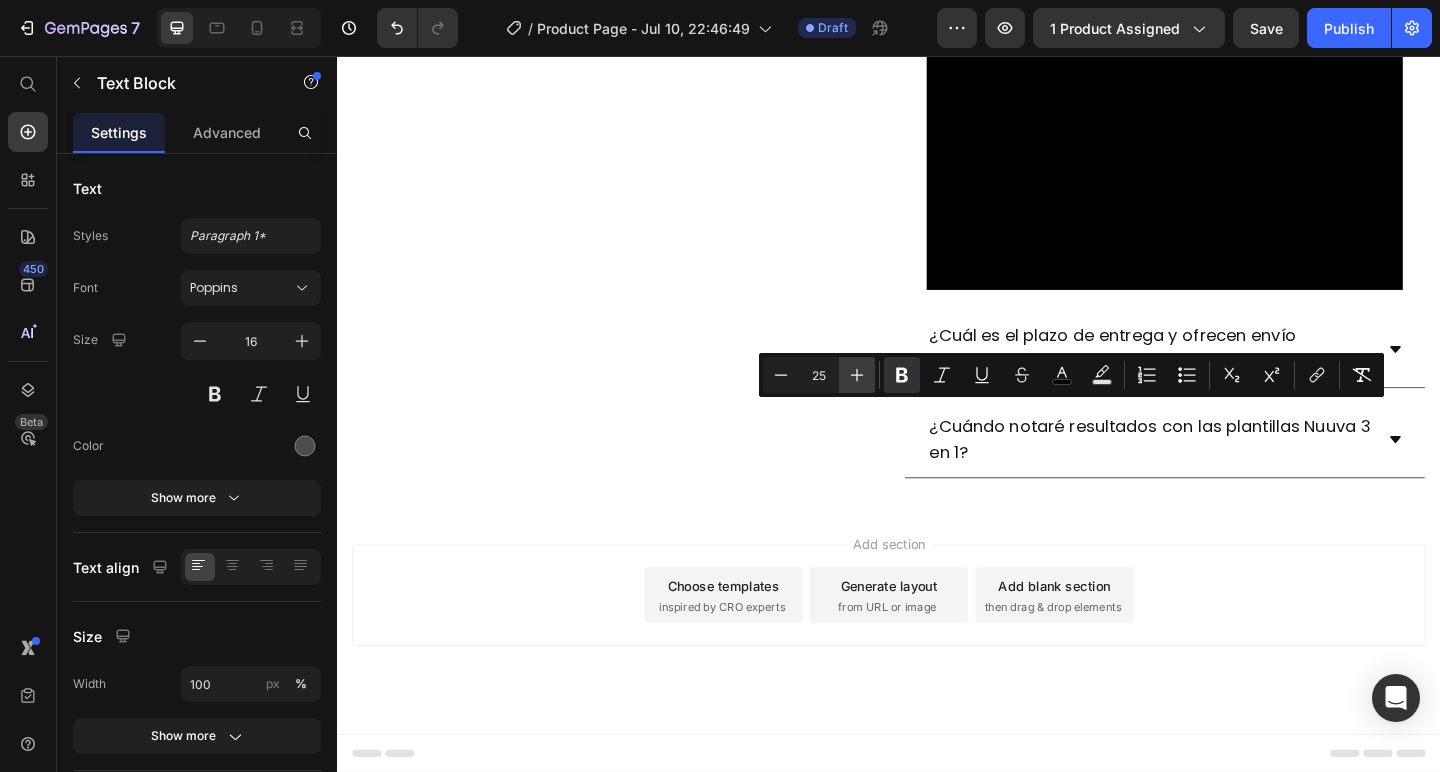 click on "Plus" at bounding box center [857, 375] 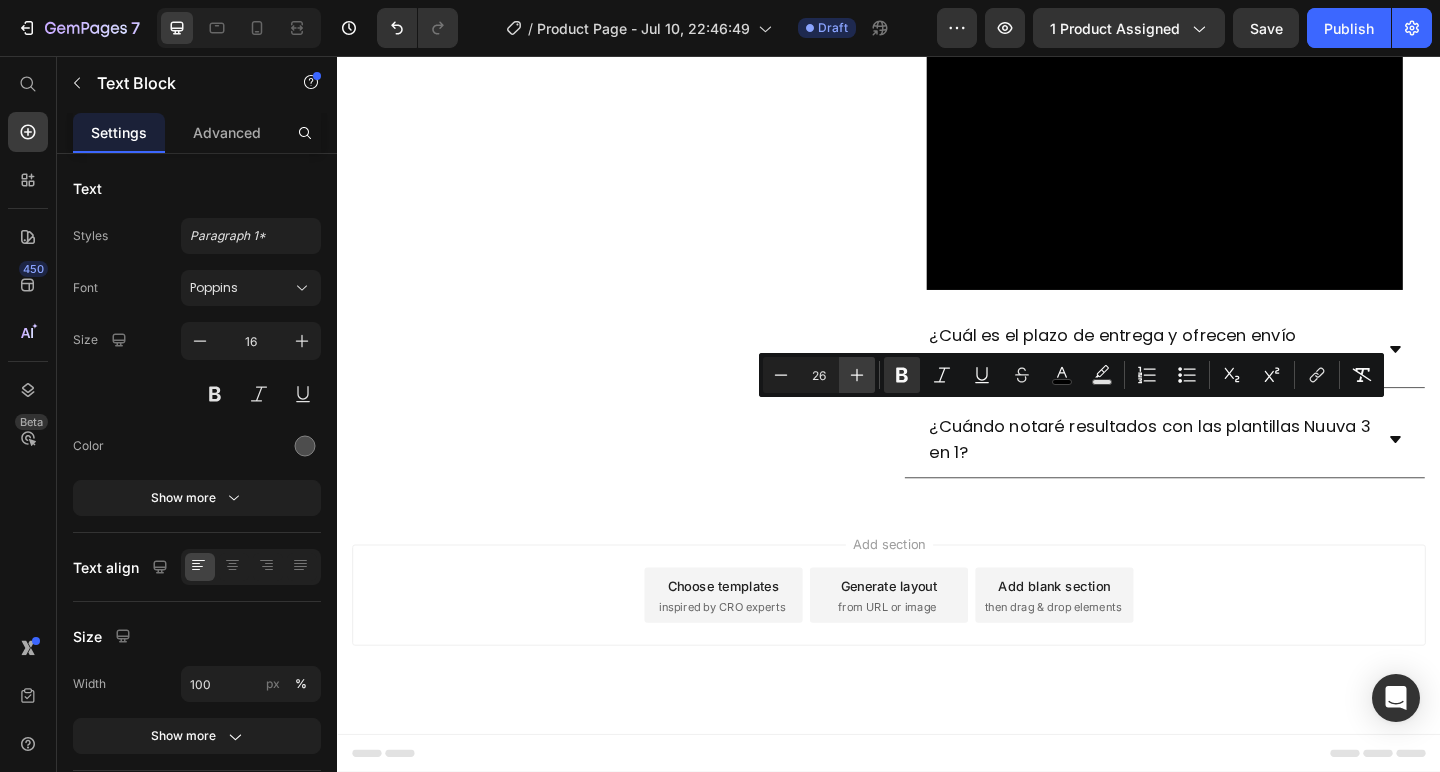click on "Plus" at bounding box center [857, 375] 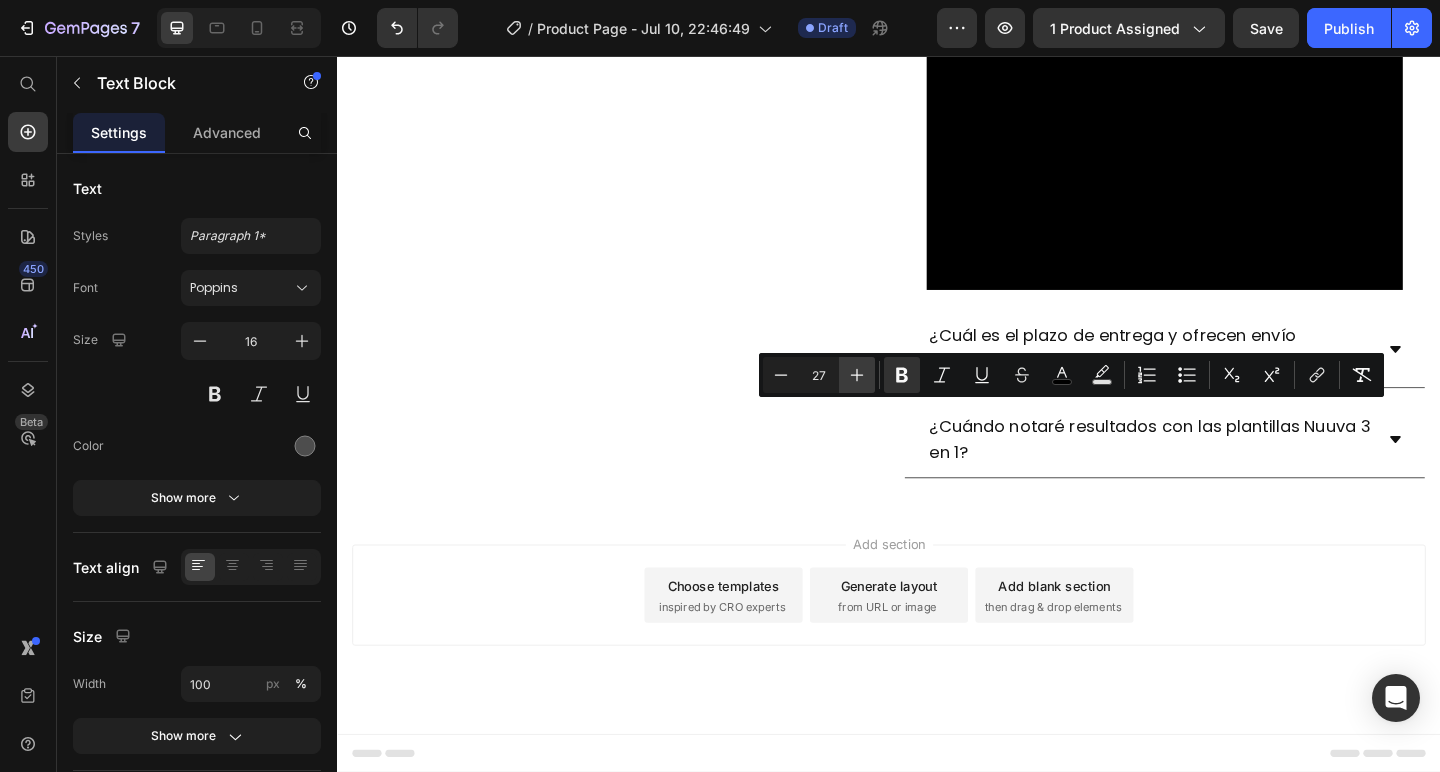 click on "Plus" at bounding box center (857, 375) 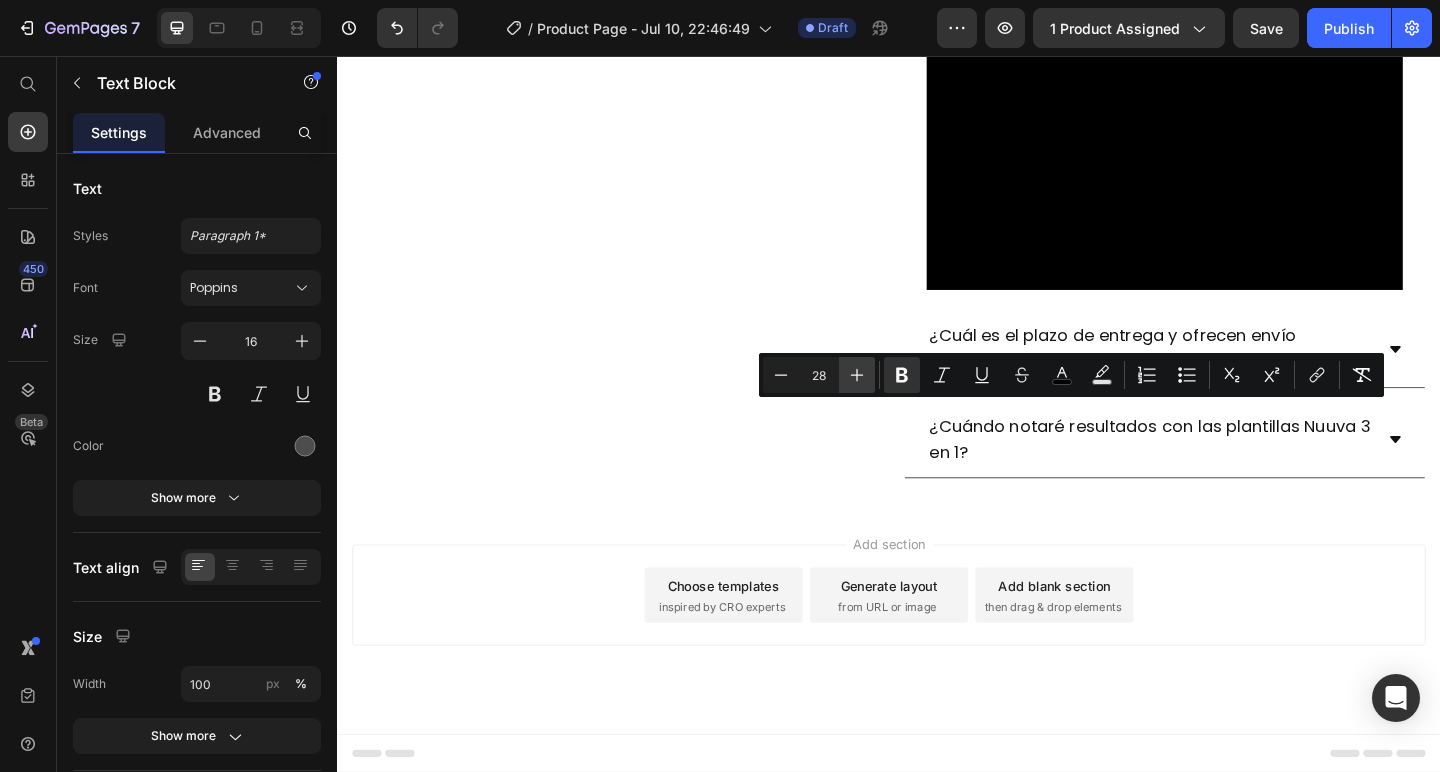 click on "Plus" at bounding box center [857, 375] 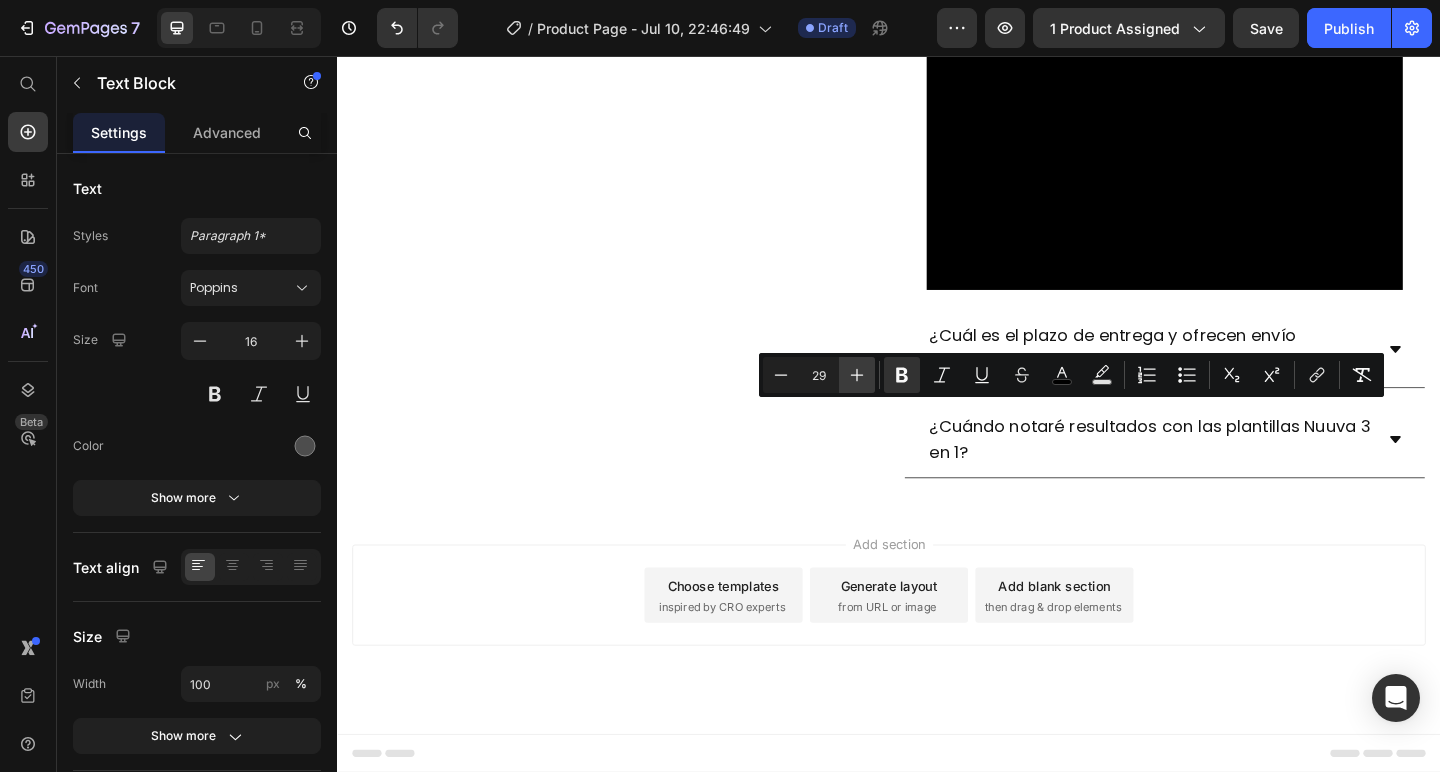 click on "Plus" at bounding box center (857, 375) 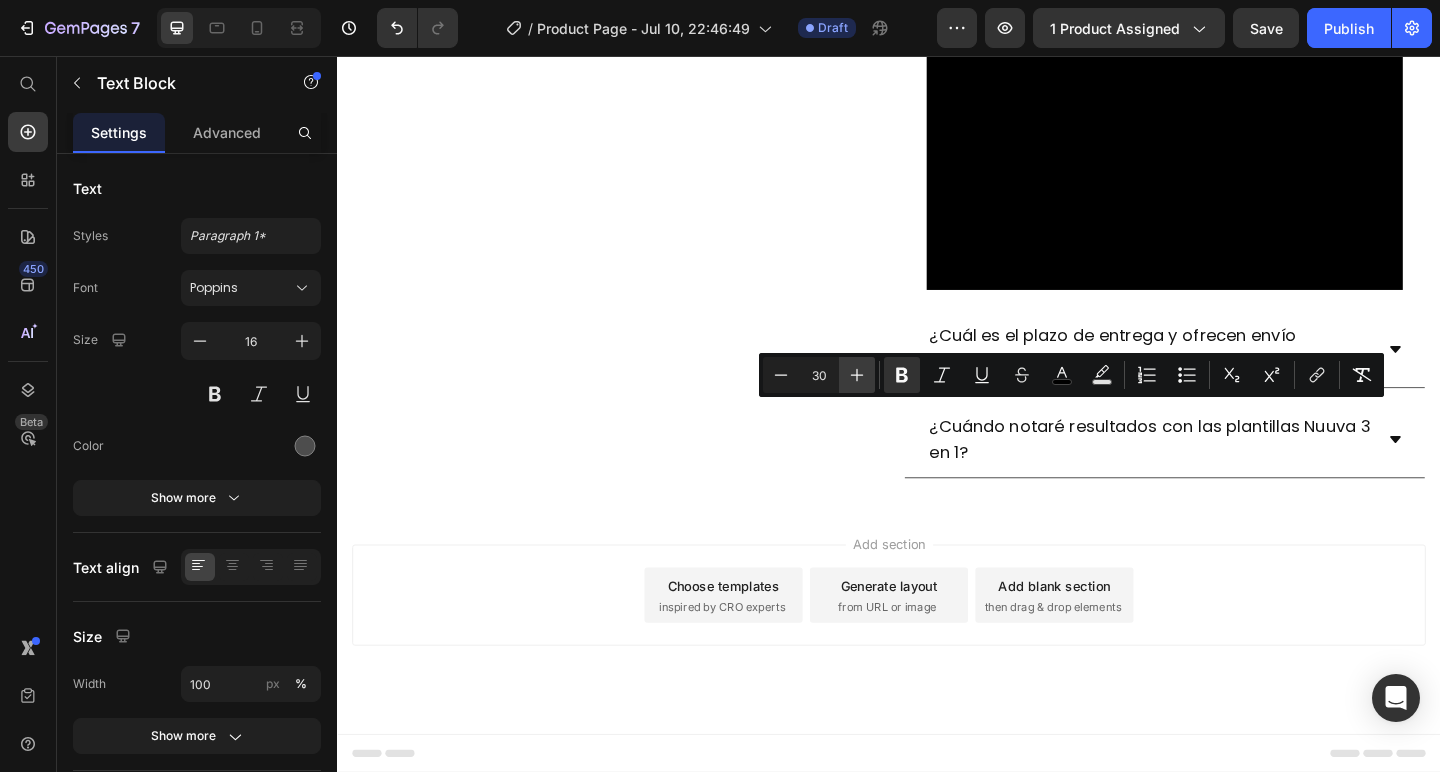 click on "Plus" at bounding box center [857, 375] 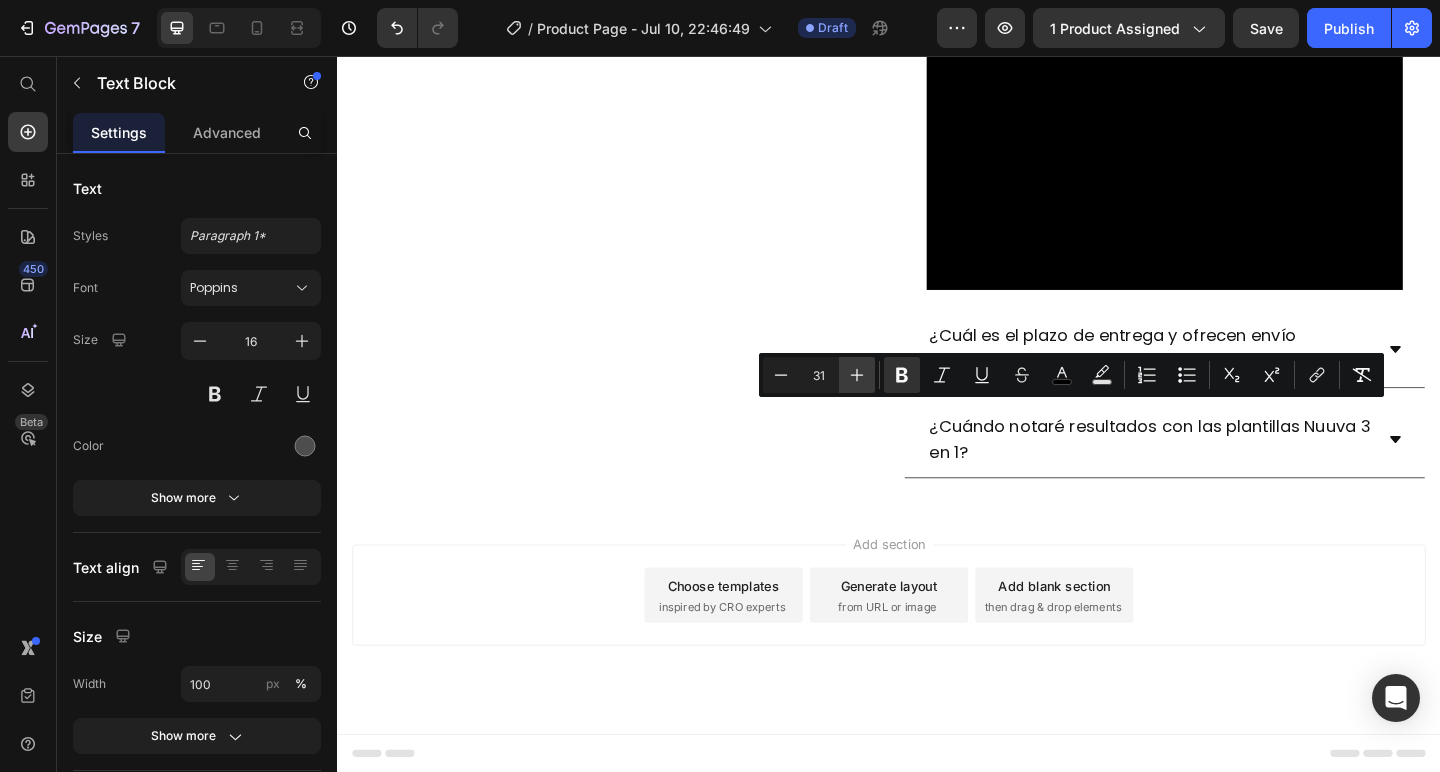click on "Plus" at bounding box center (857, 375) 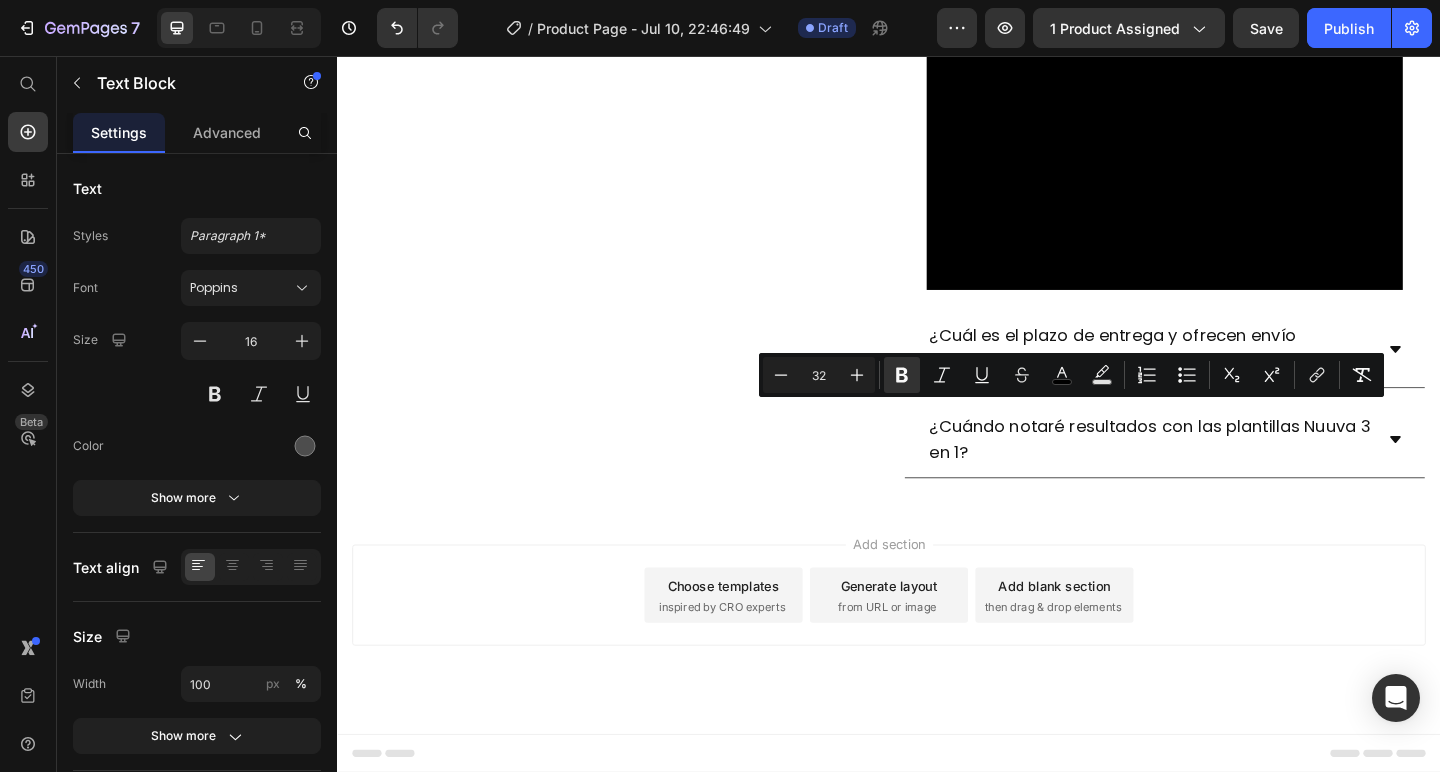click on "Product Images" at bounding box center (637, -439) 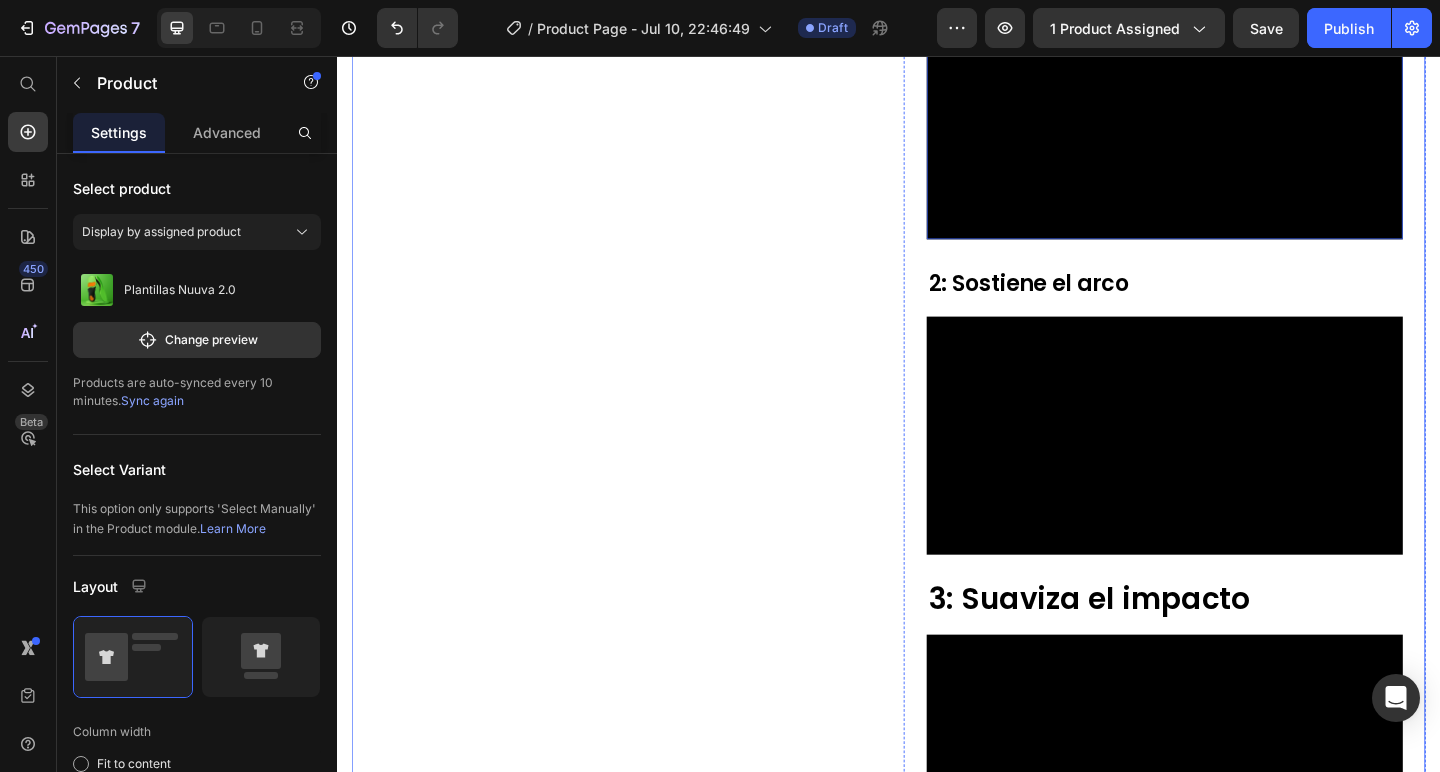 scroll, scrollTop: 957, scrollLeft: 0, axis: vertical 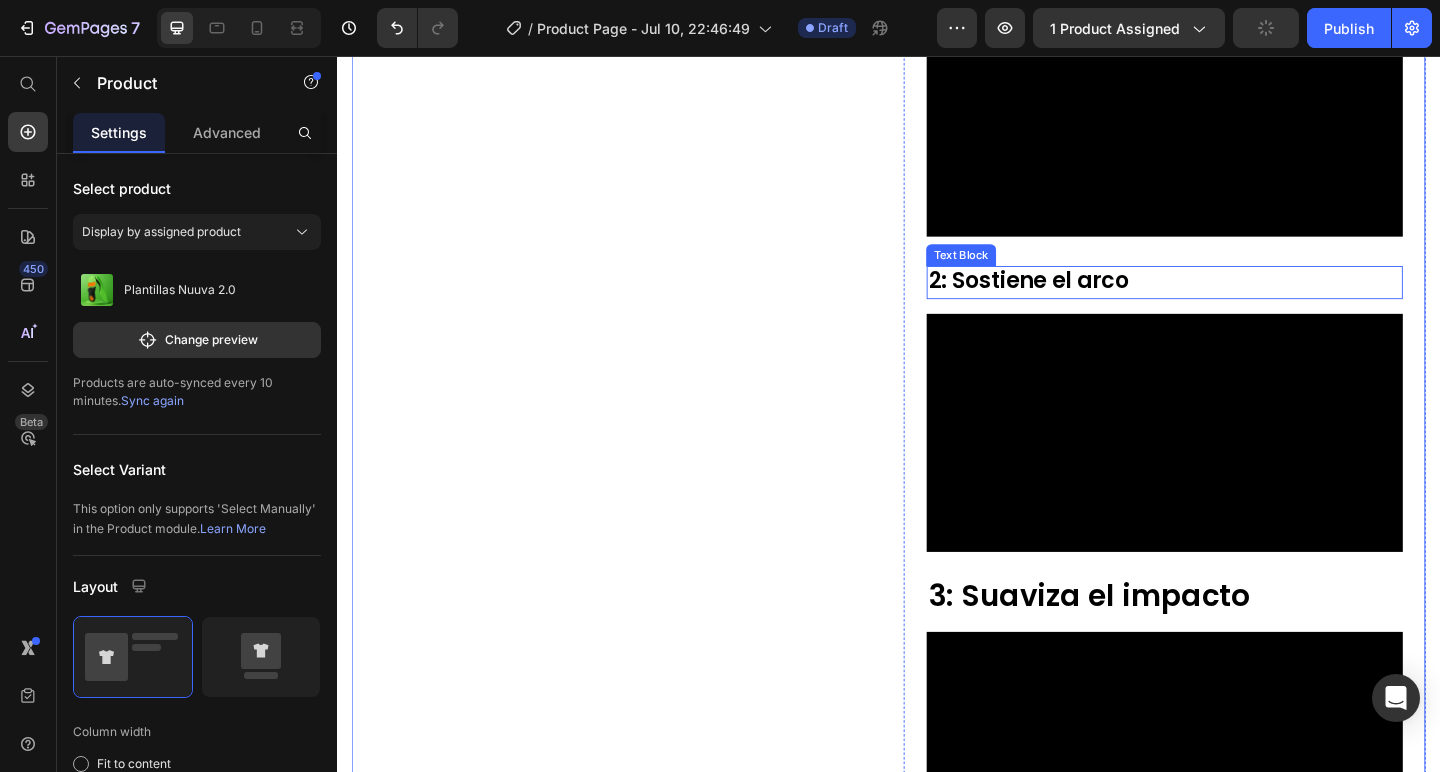 click on "2: Sostiene el arco" at bounding box center [1089, 299] 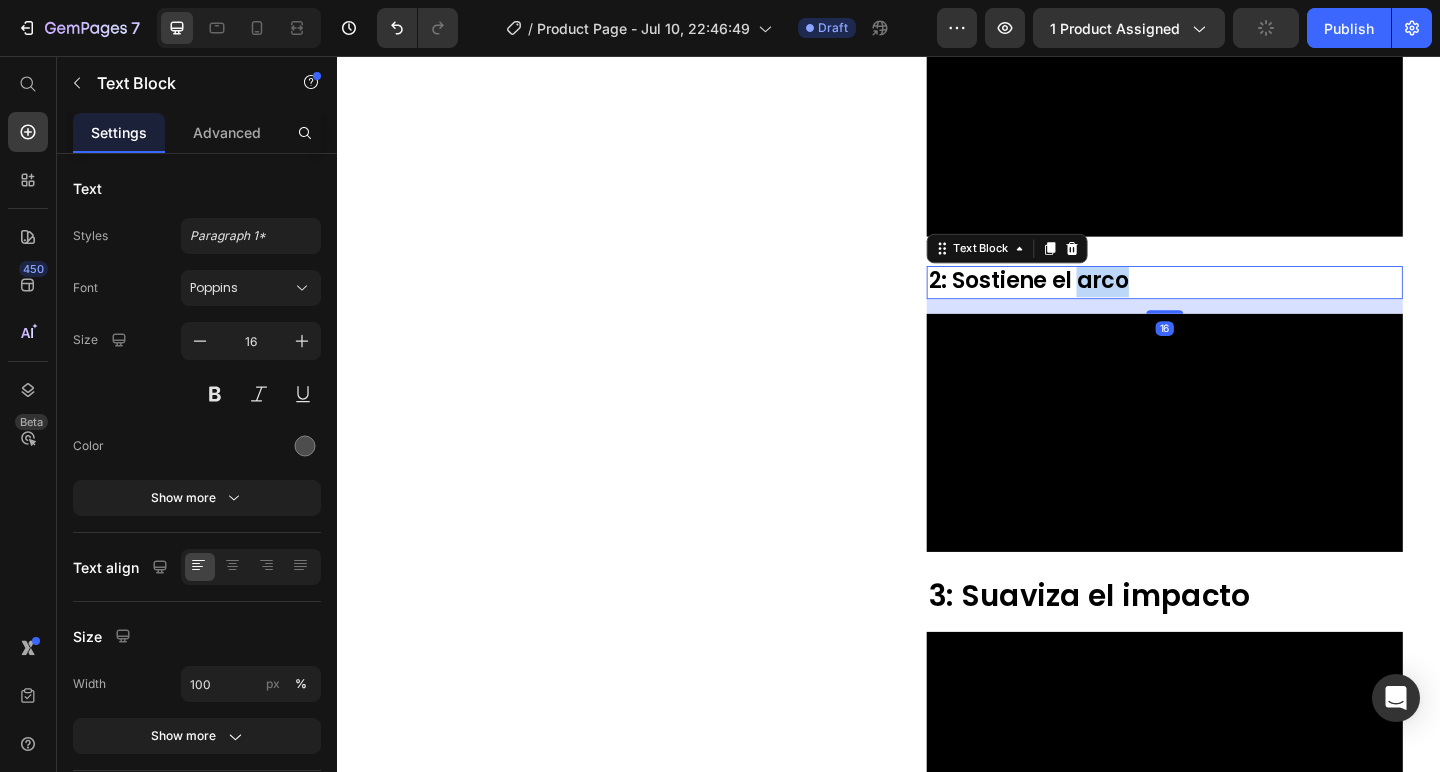 click on "2: Sostiene el arco" at bounding box center (1089, 299) 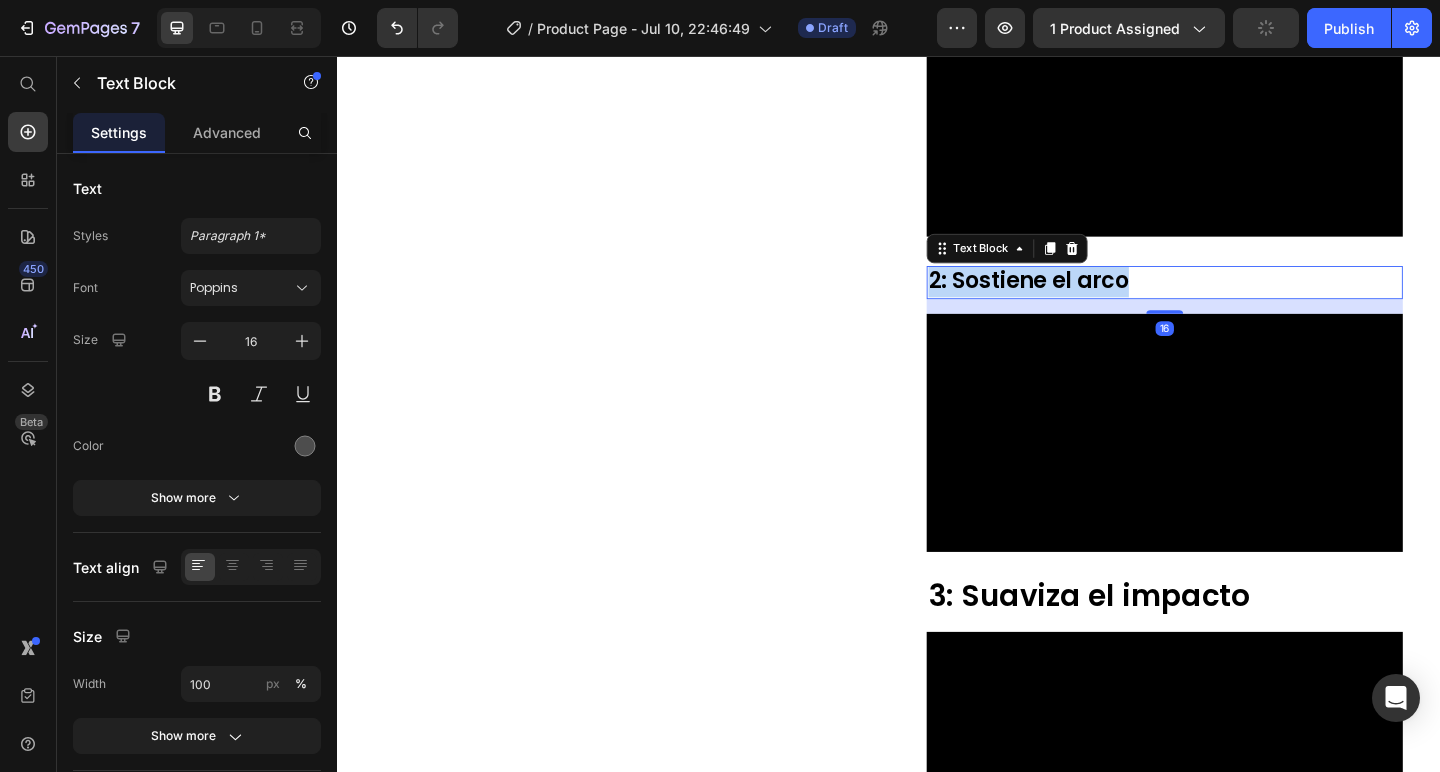 click on "2: Sostiene el arco" at bounding box center (1089, 299) 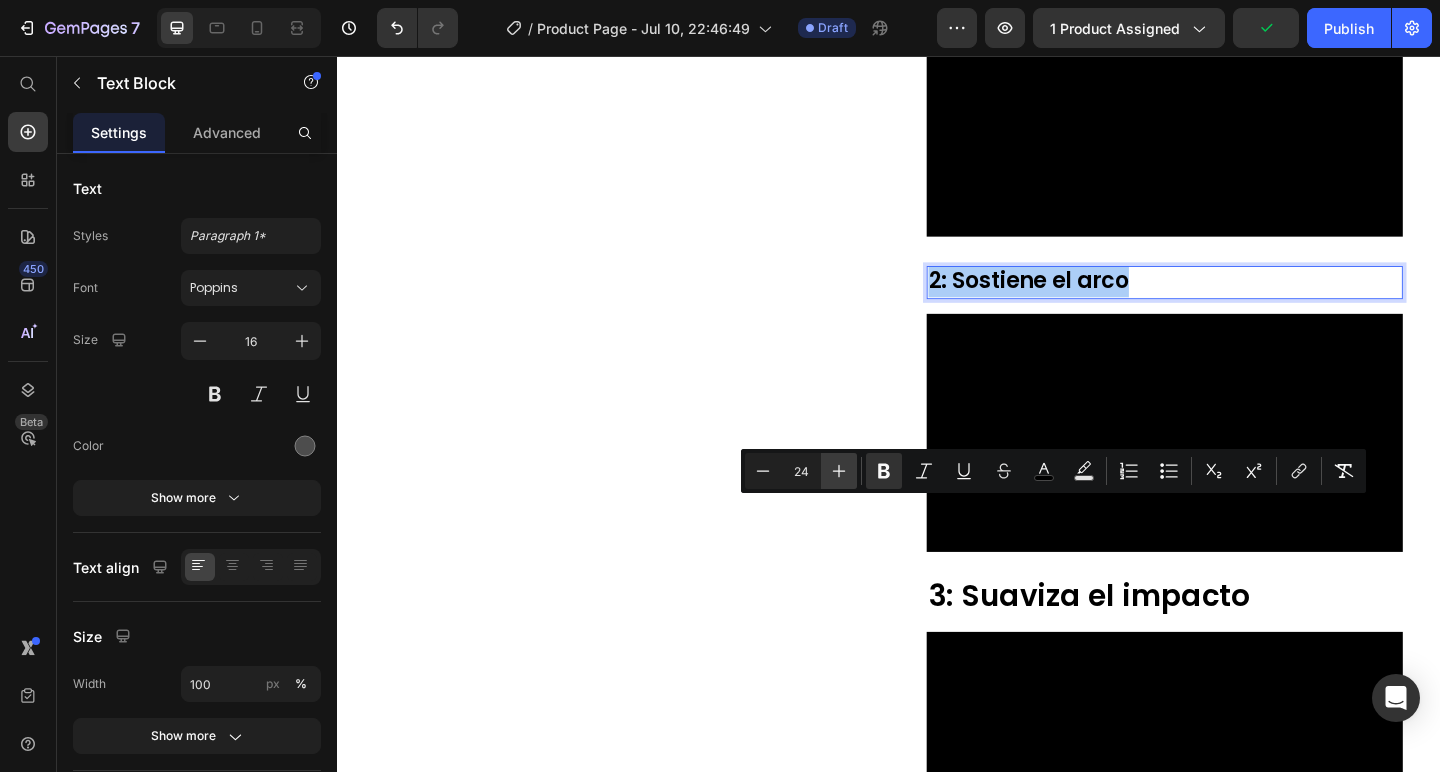 click on "Plus" at bounding box center [839, 471] 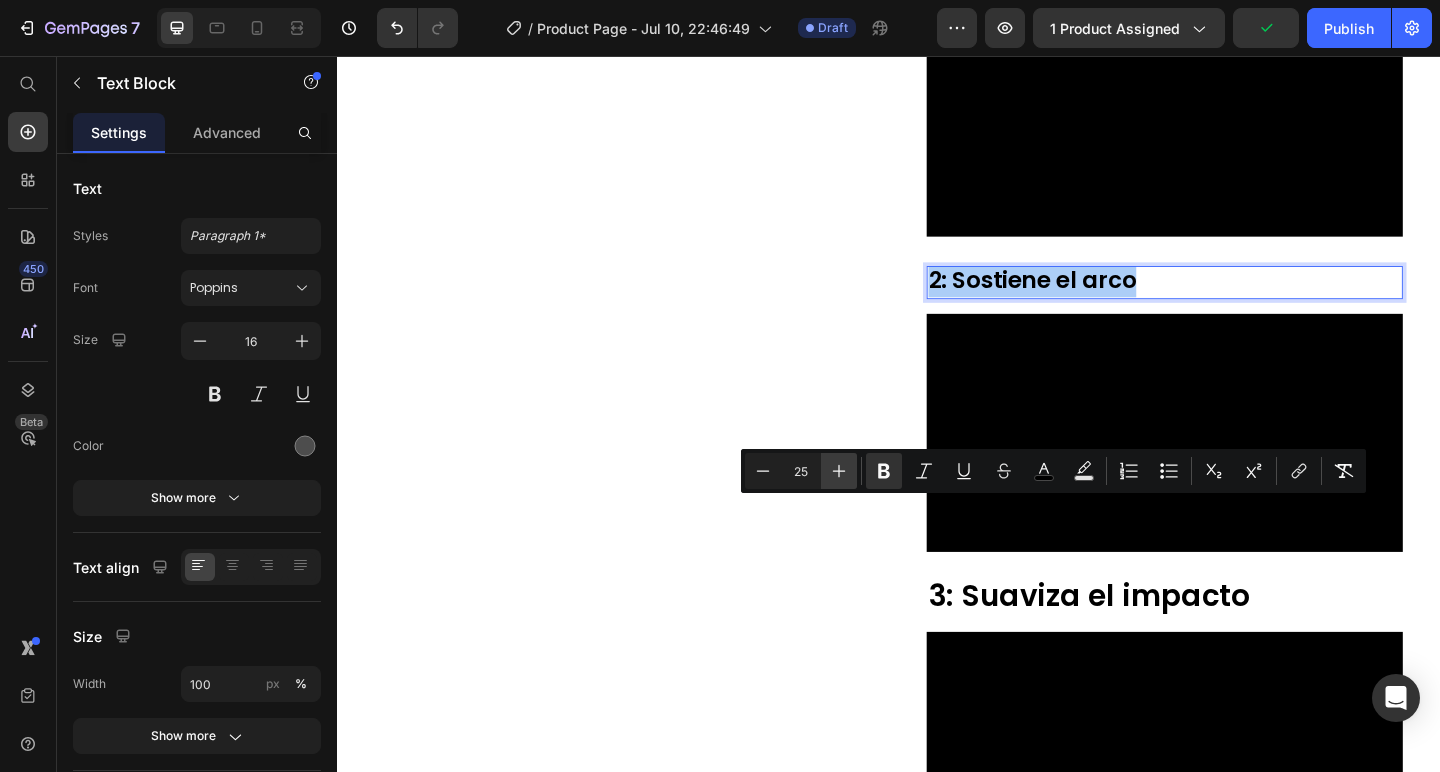 click on "Plus" at bounding box center [839, 471] 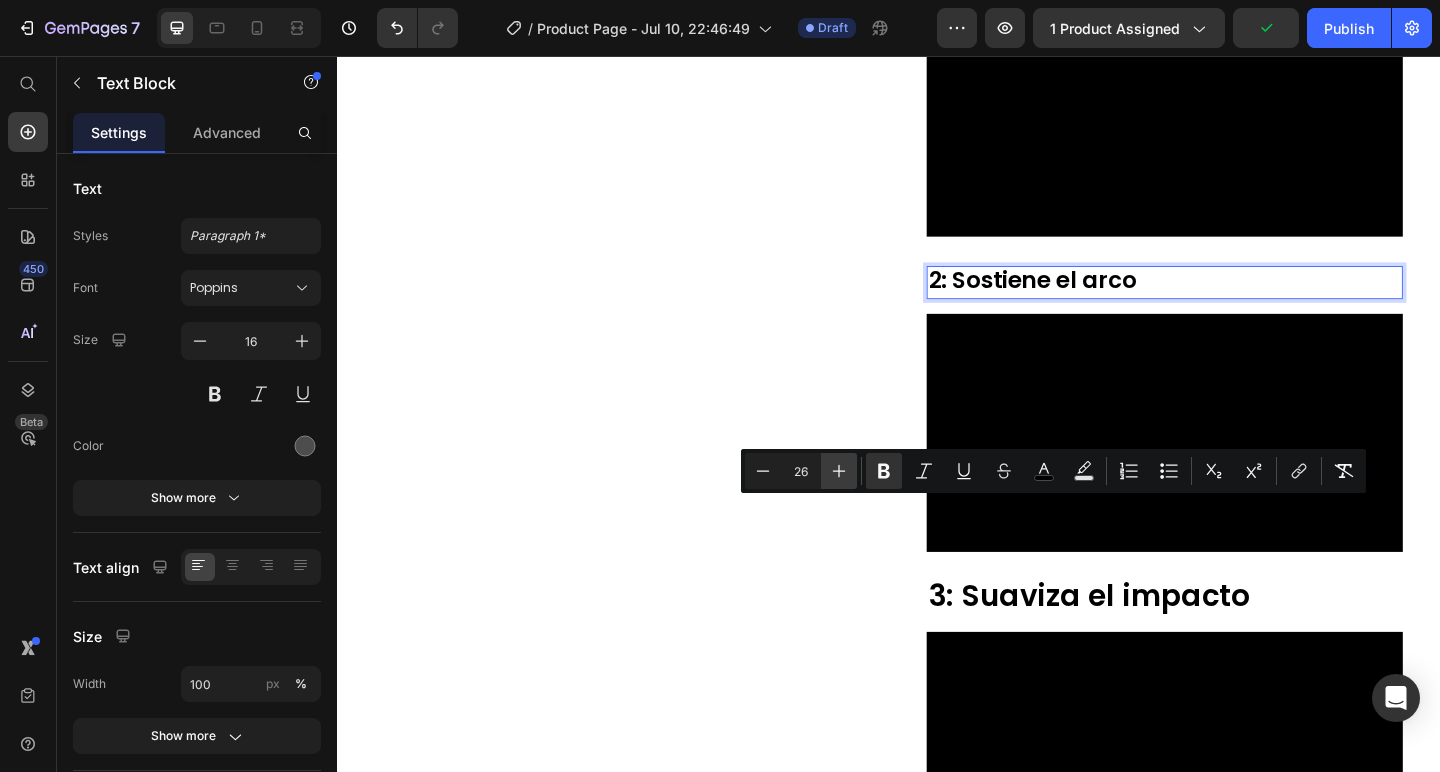 click on "Plus" at bounding box center [839, 471] 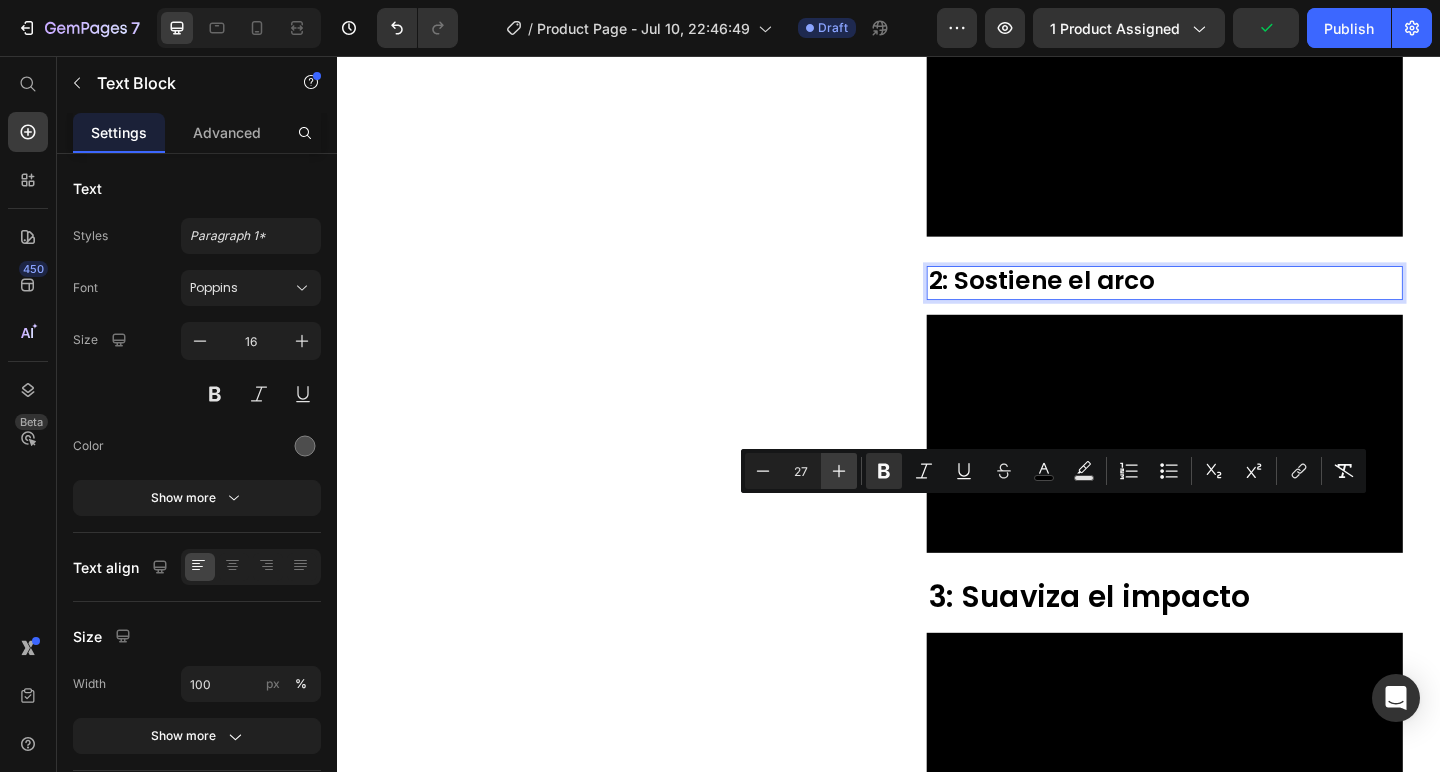 click on "Plus" at bounding box center (839, 471) 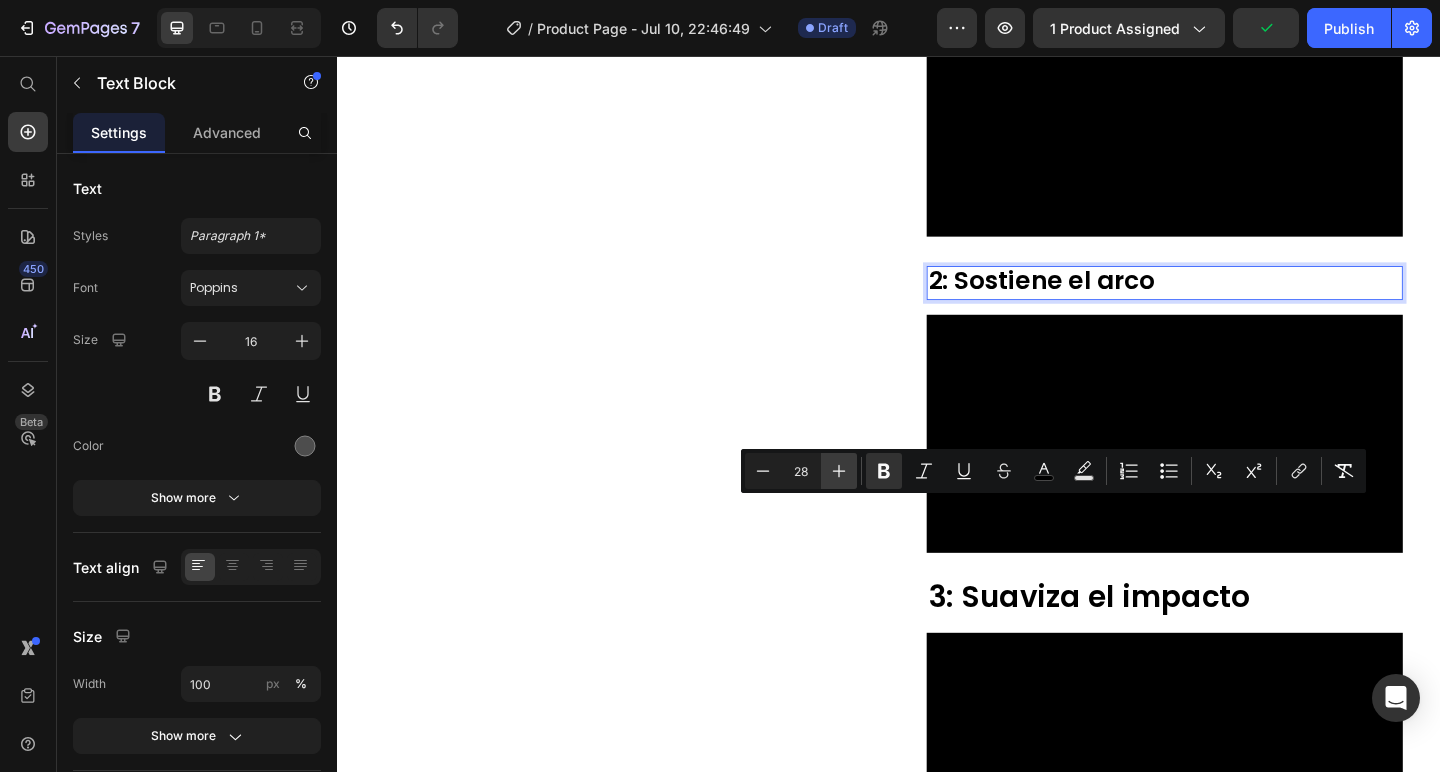 click on "Plus" at bounding box center (839, 471) 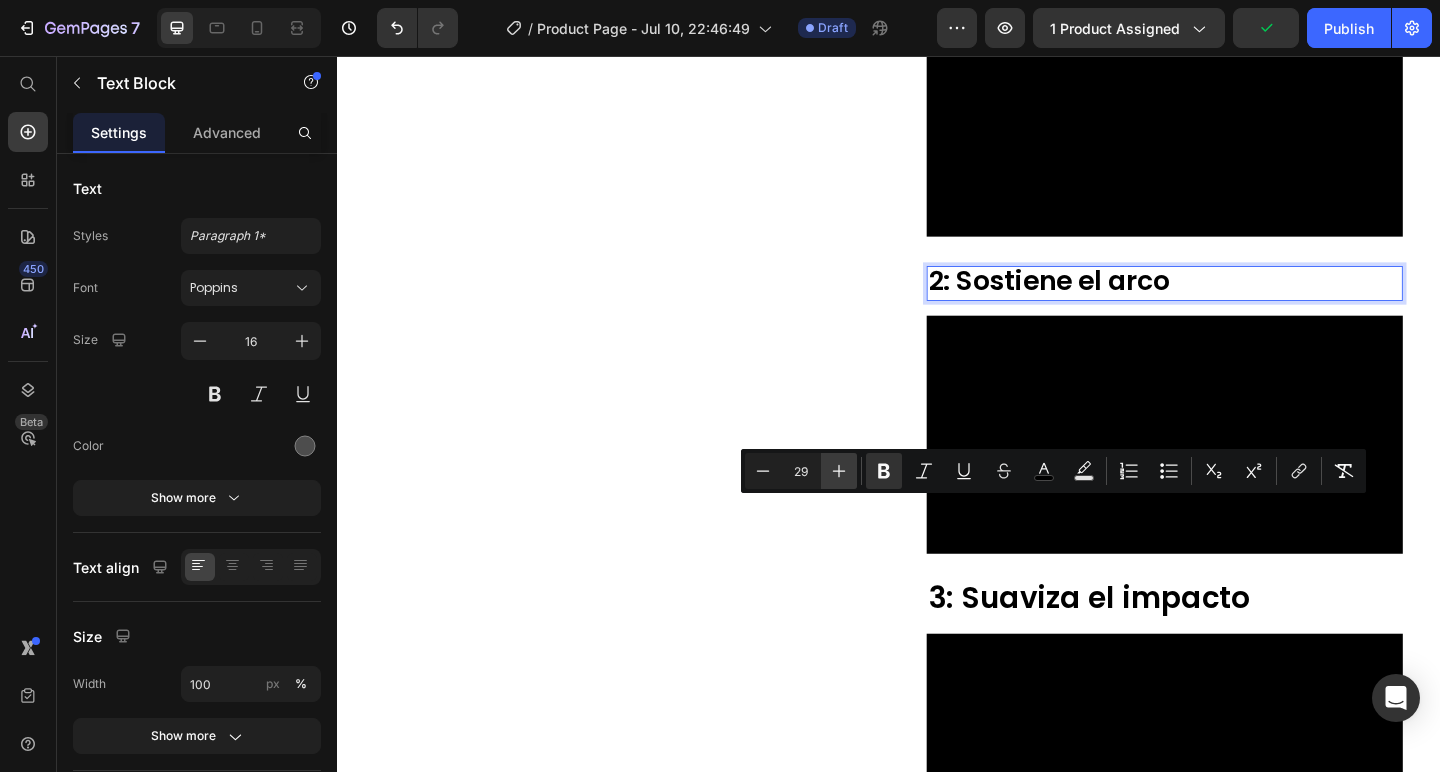click on "Plus" at bounding box center (839, 471) 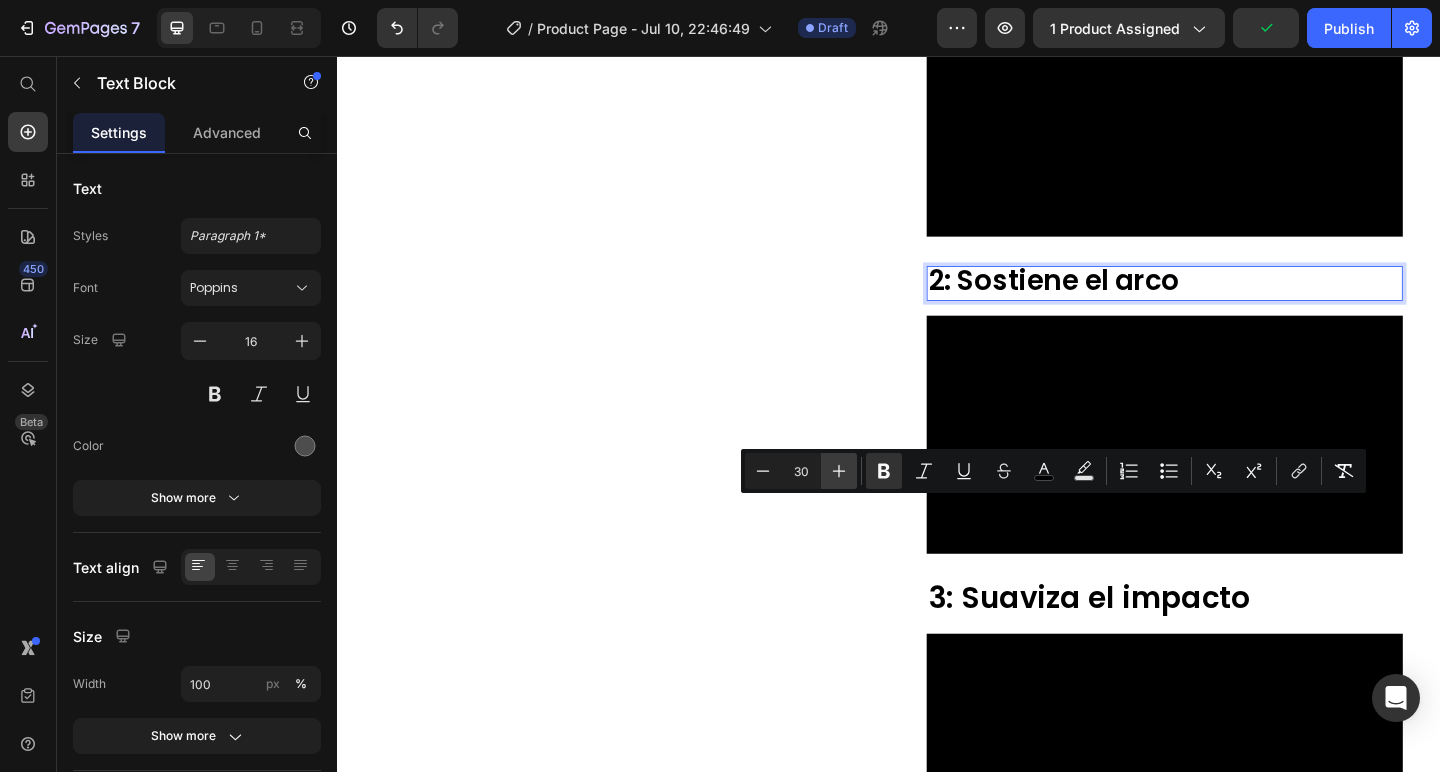 click on "Plus" at bounding box center [839, 471] 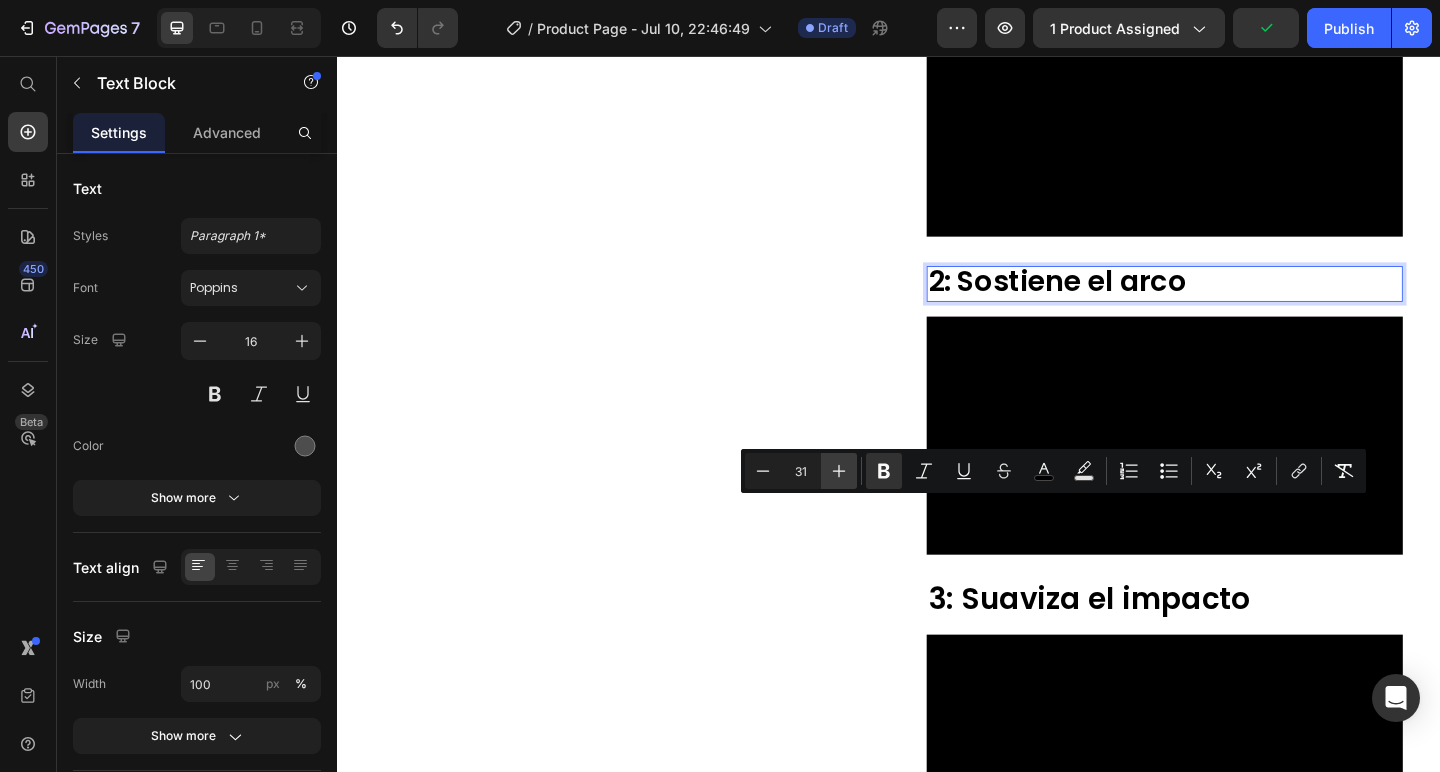 click on "Plus" at bounding box center (839, 471) 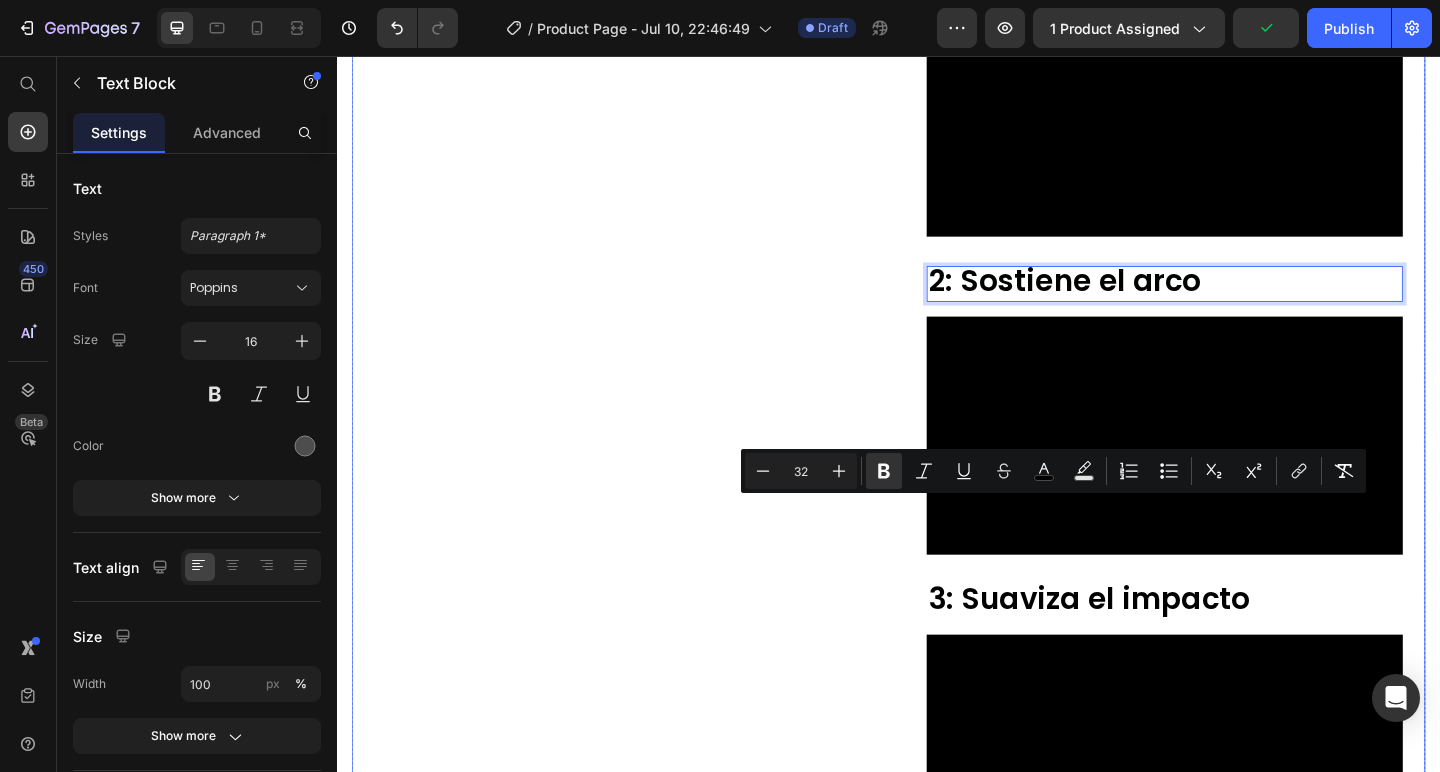 click on "Product Images" at bounding box center (637, 193) 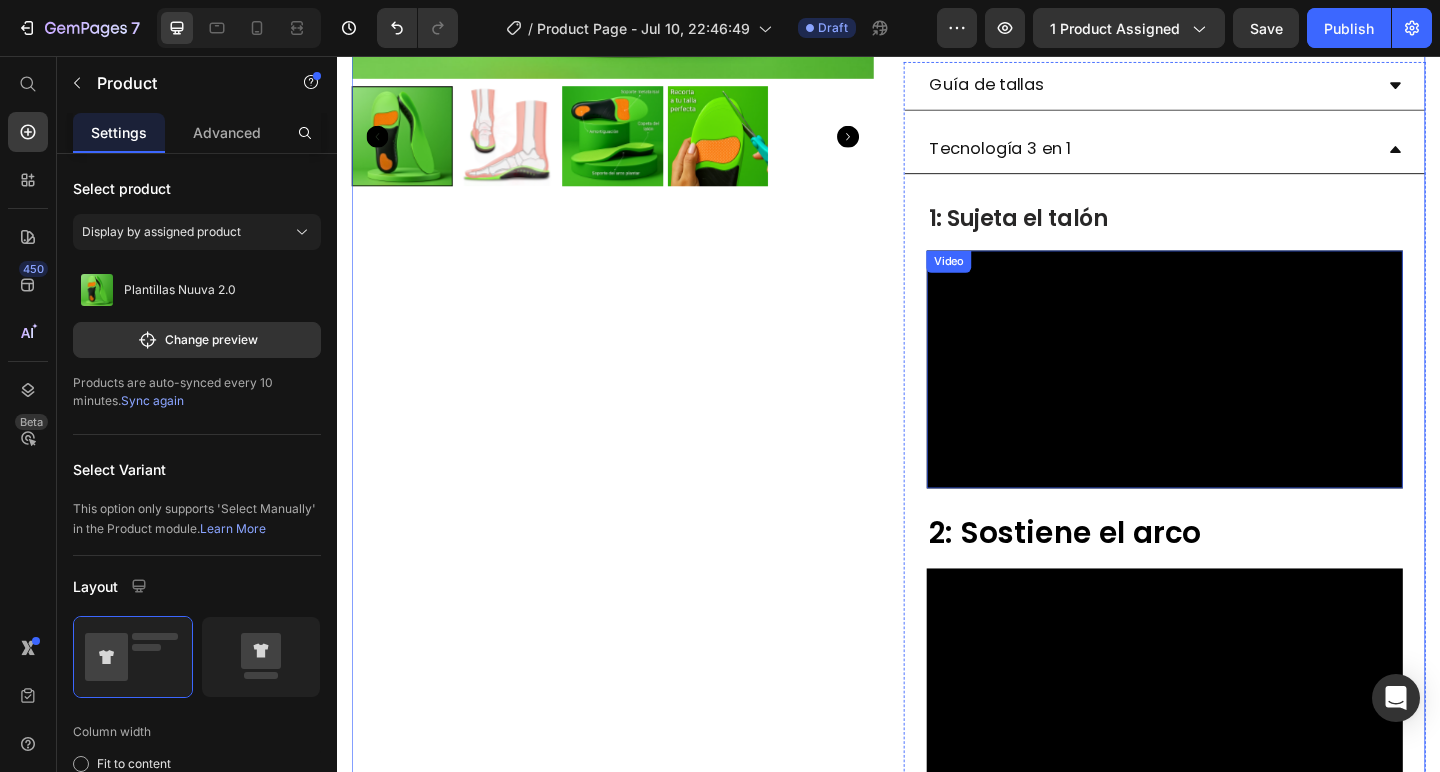 scroll, scrollTop: 420, scrollLeft: 0, axis: vertical 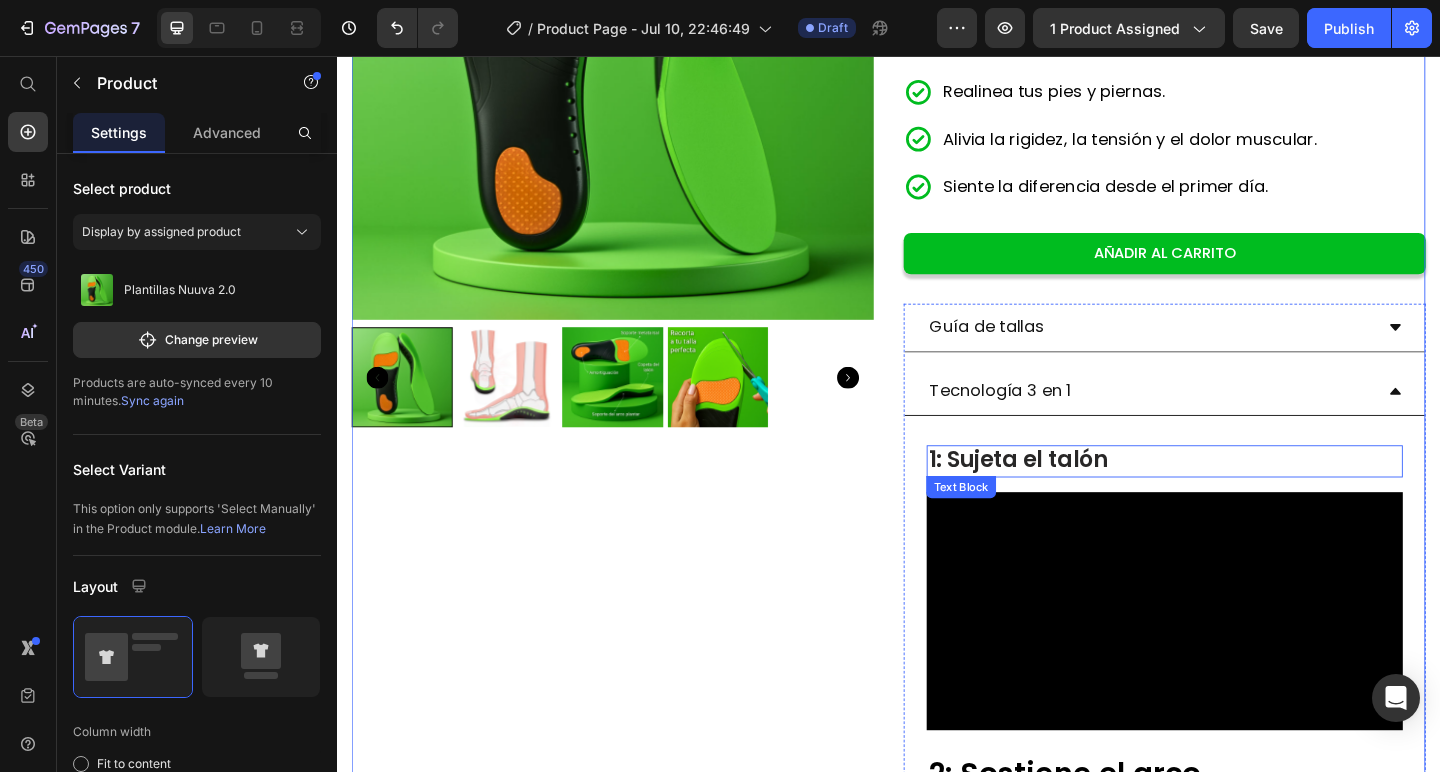 click on "1: Sujeta el talón" at bounding box center (1077, 494) 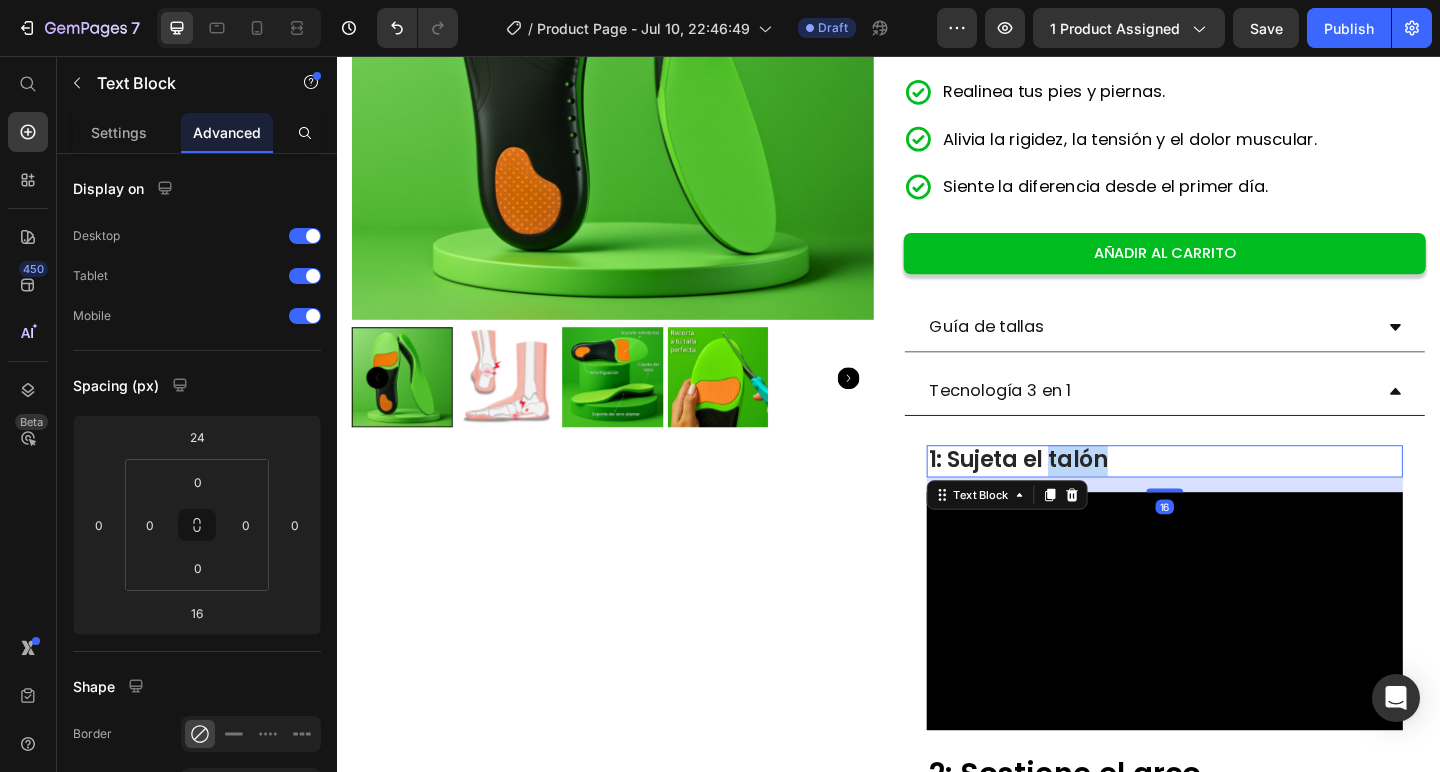 click on "1: Sujeta el talón" at bounding box center (1077, 494) 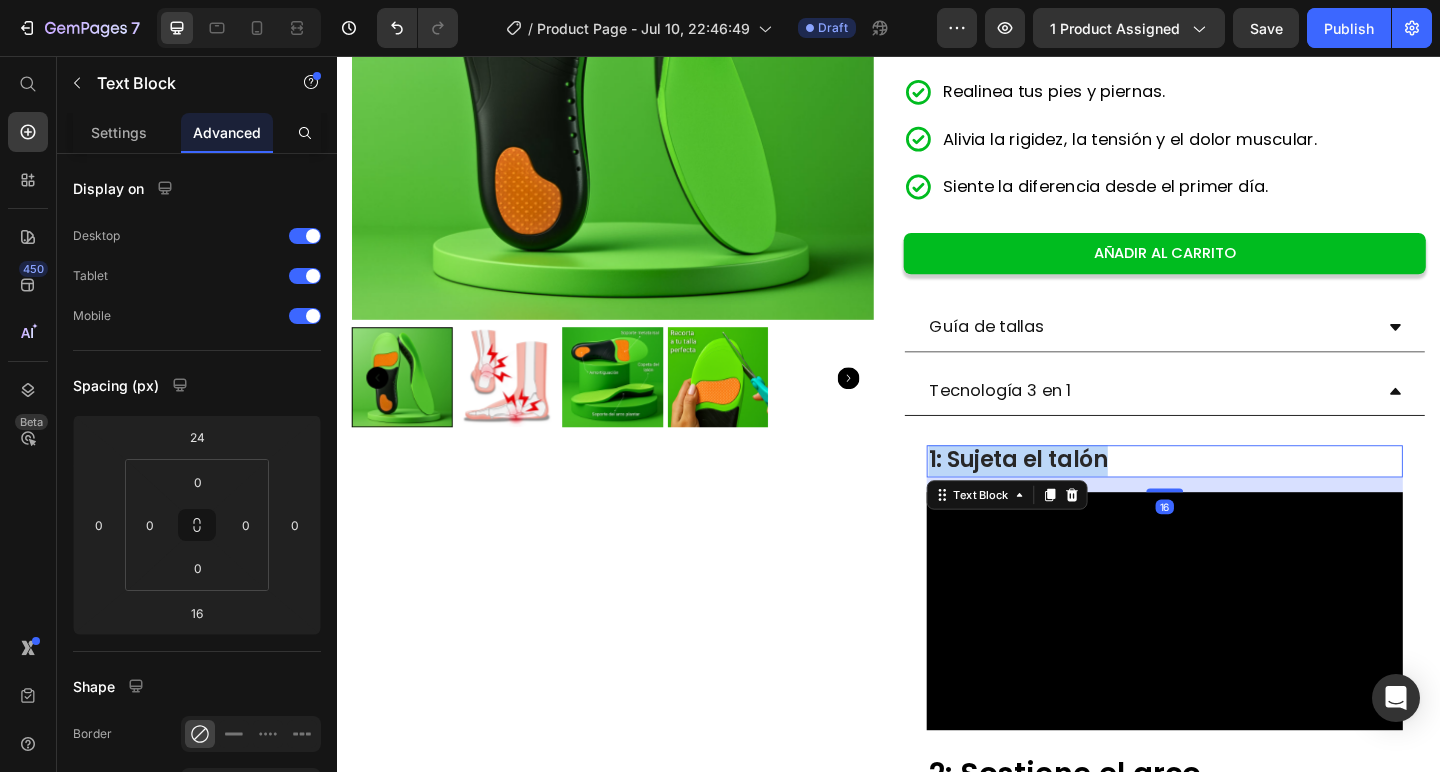 click on "1: Sujeta el talón" at bounding box center [1077, 494] 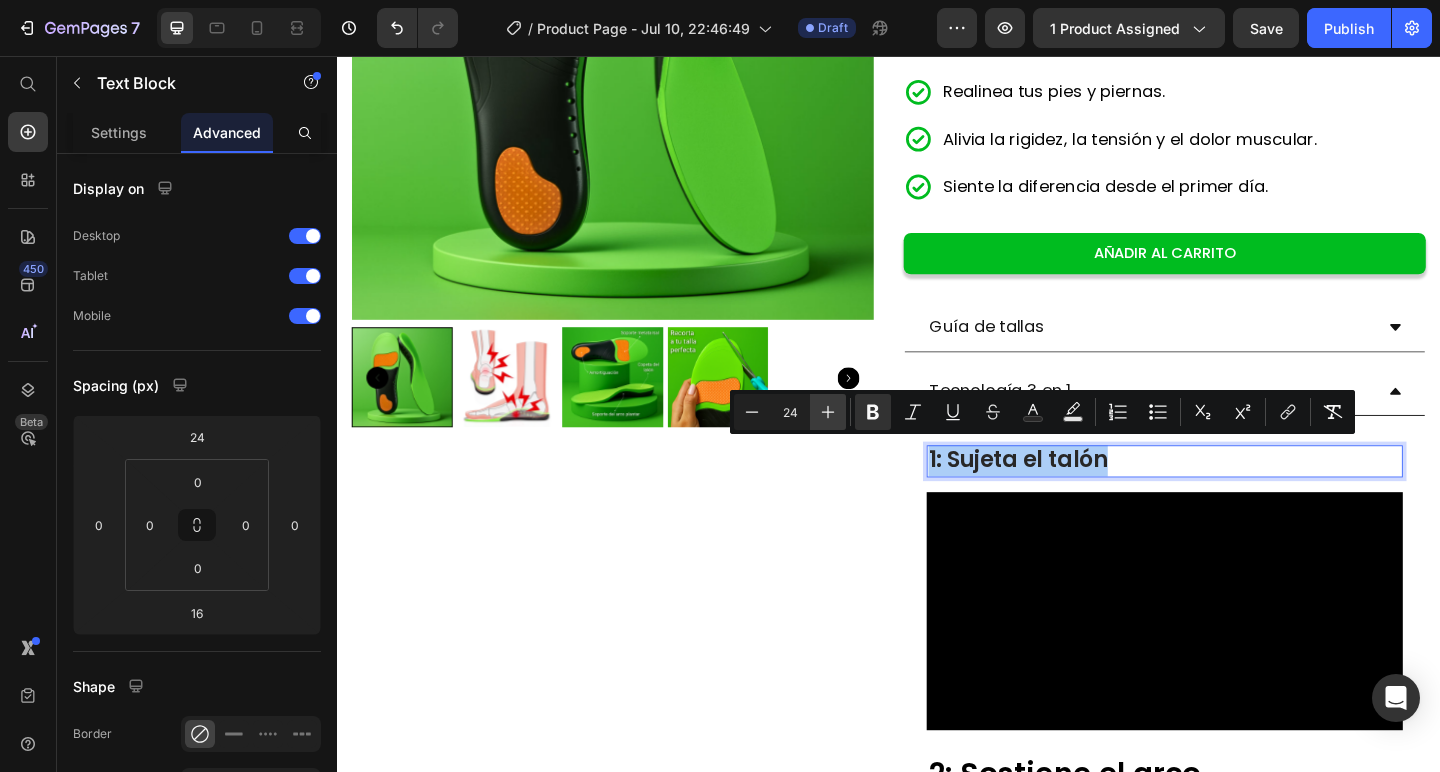 click 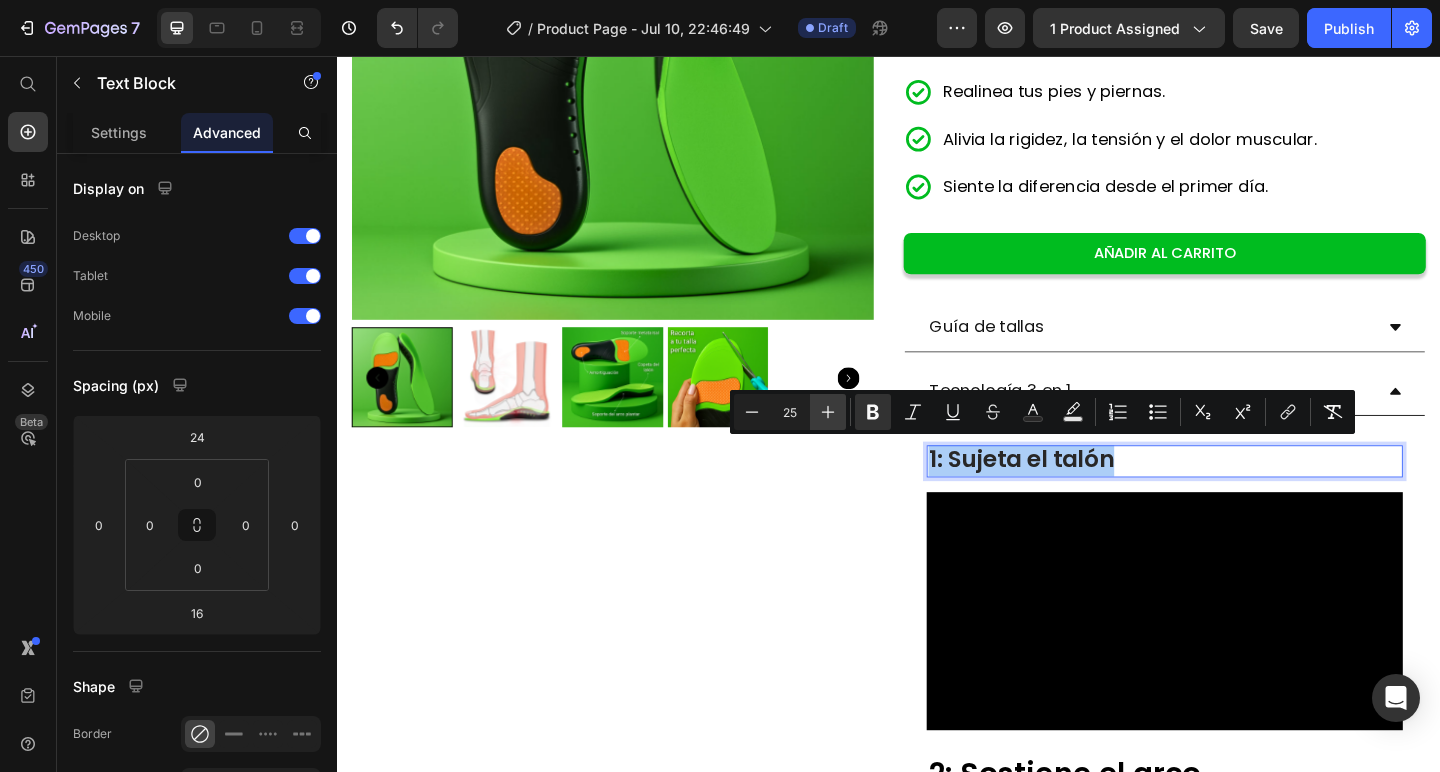 click 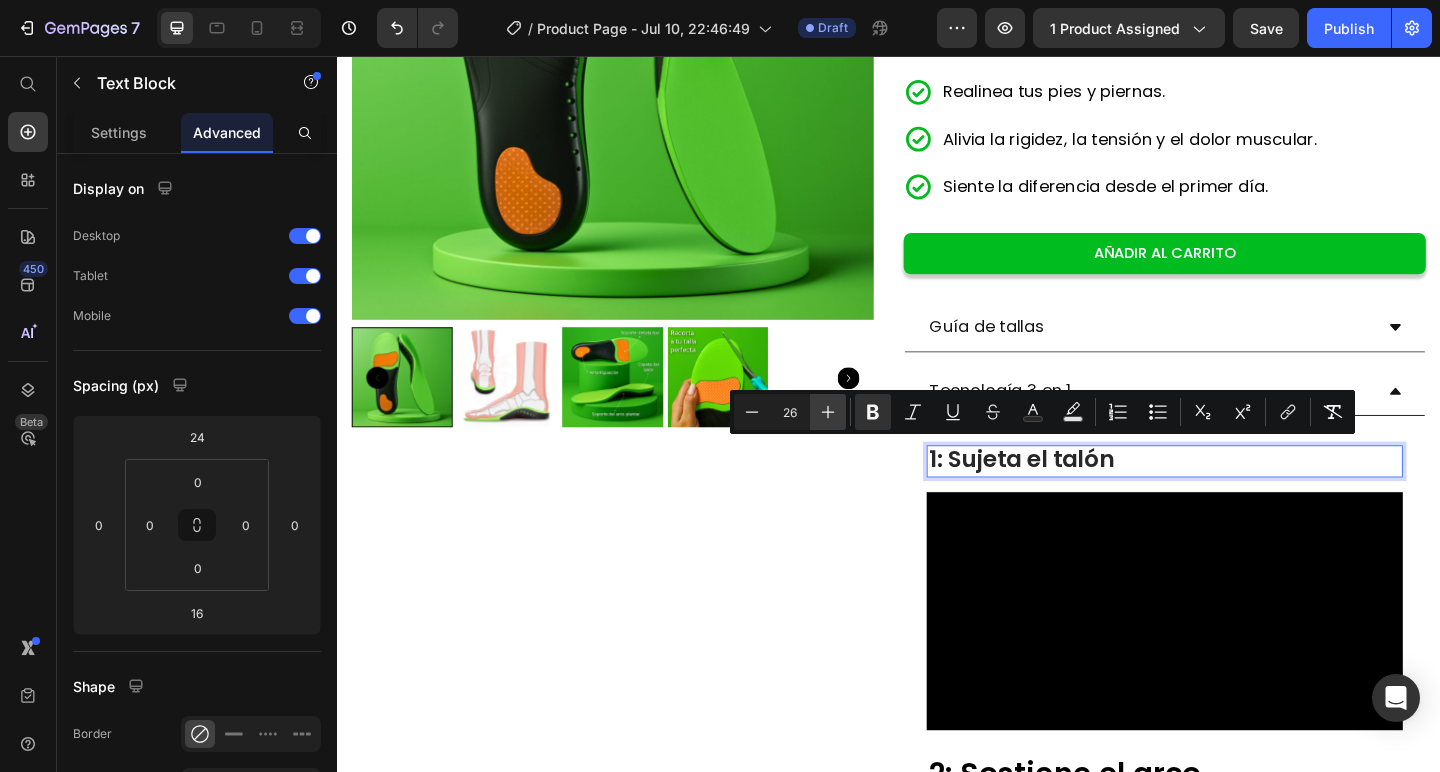 click 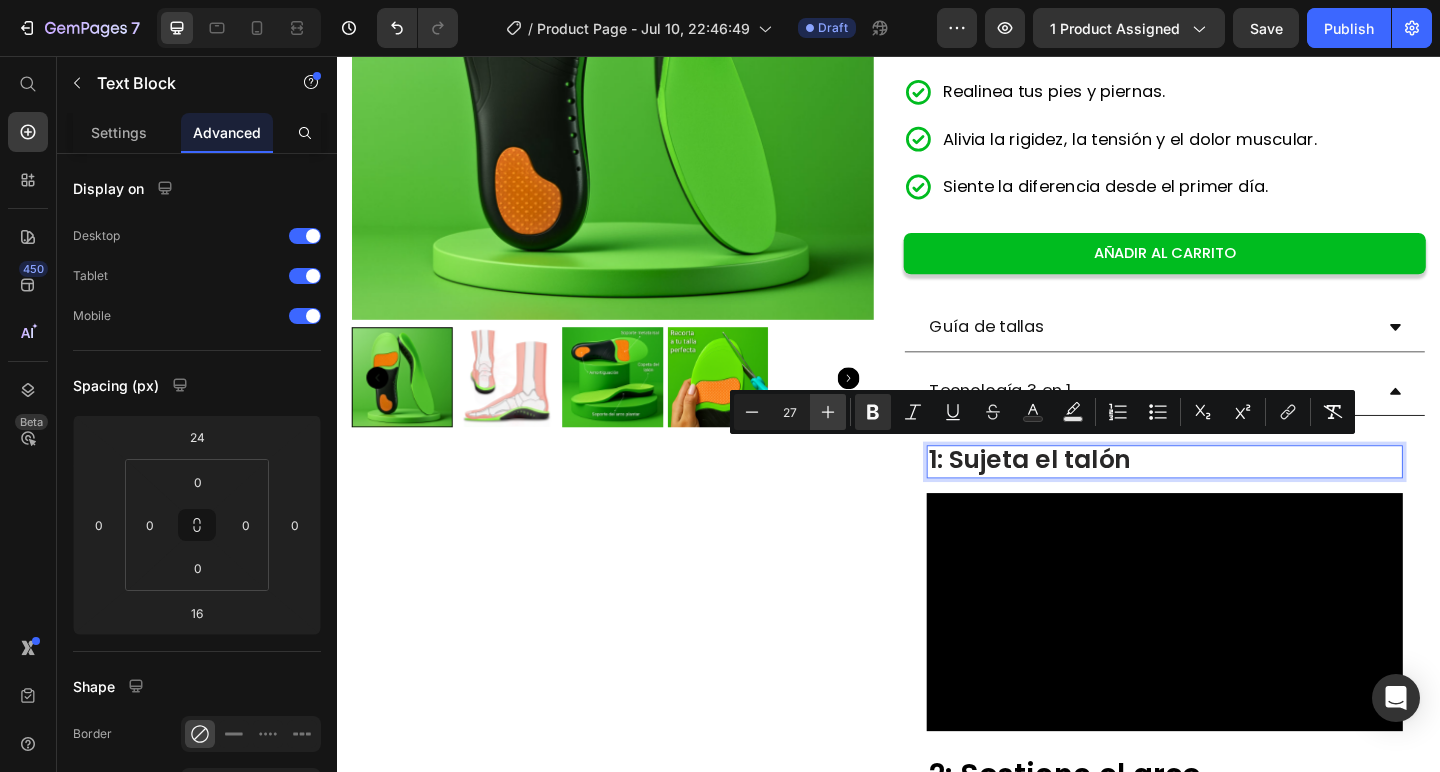 click 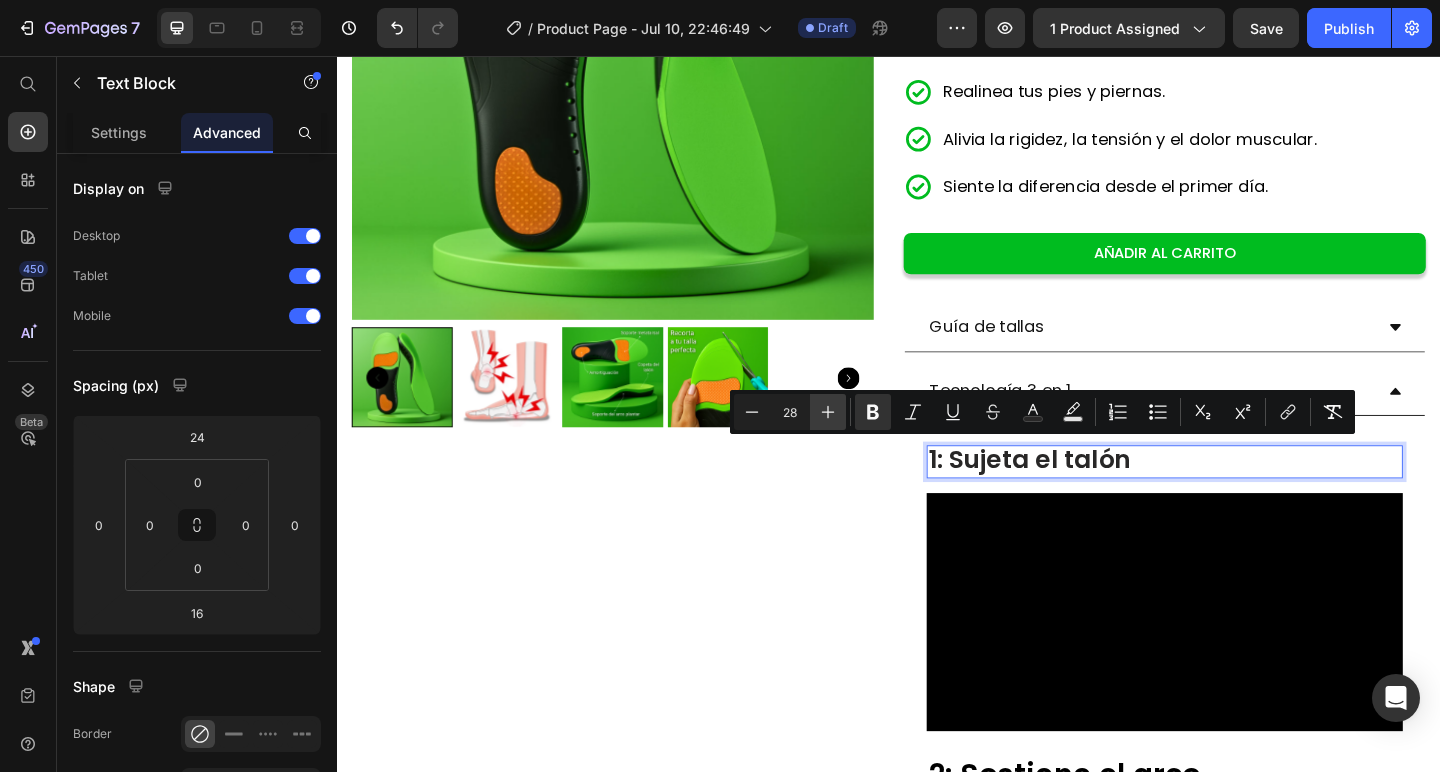click 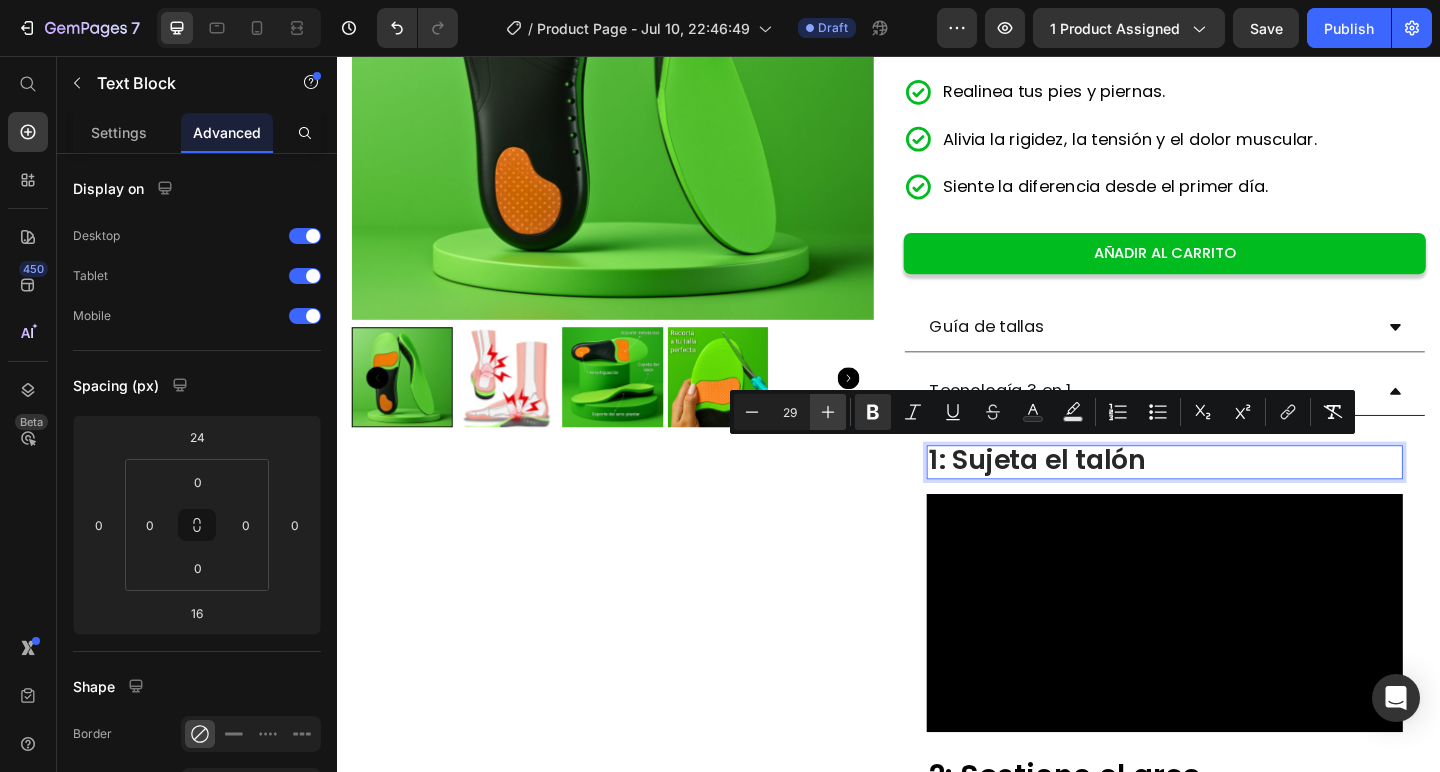 click 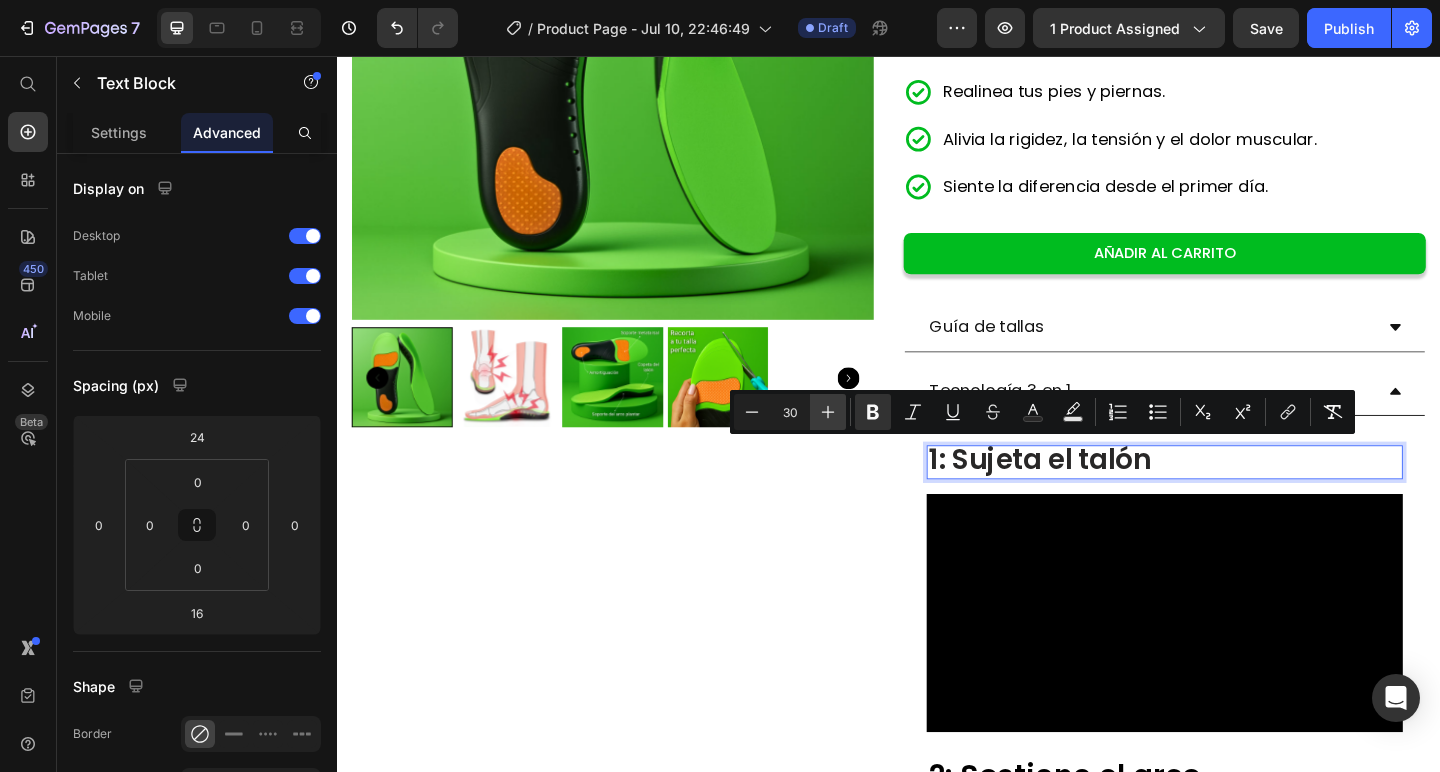 click 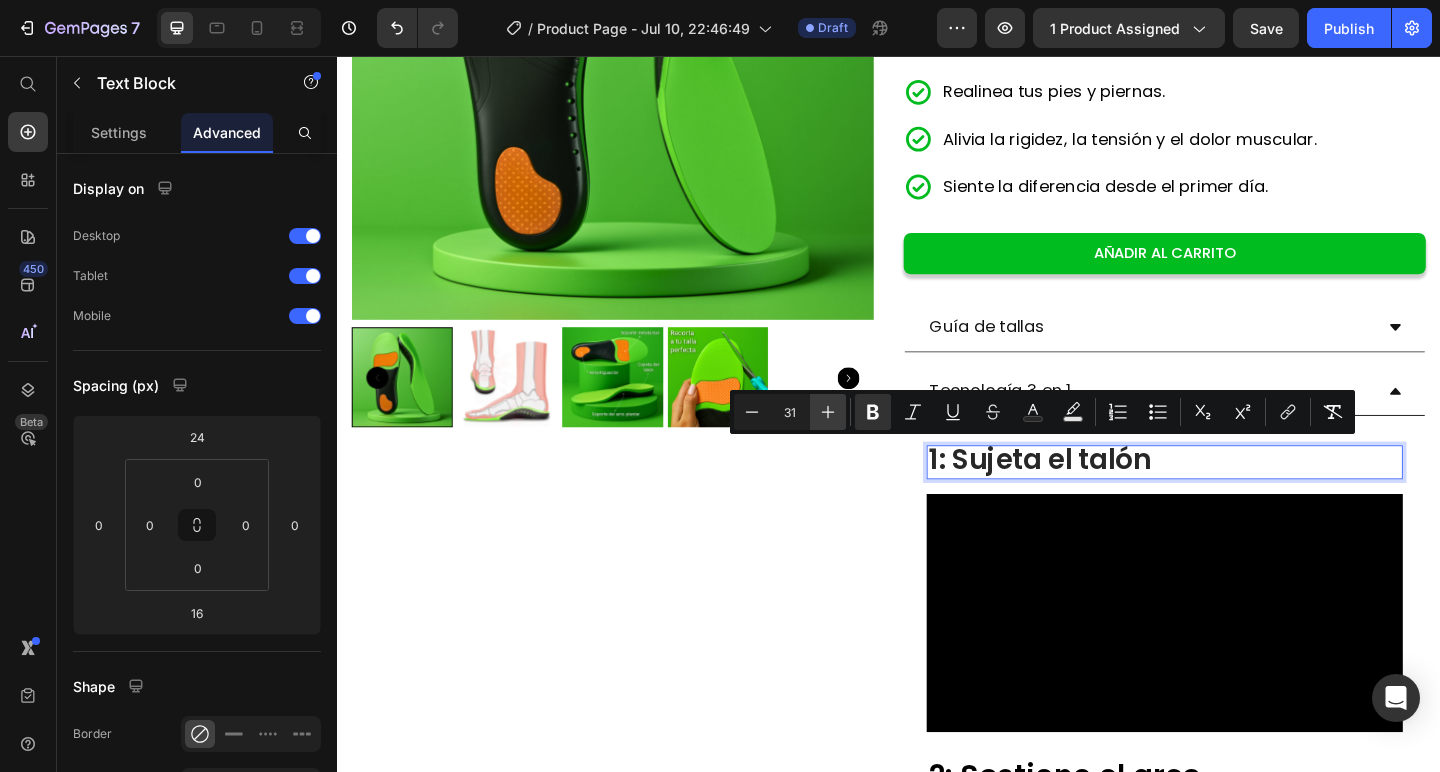 click 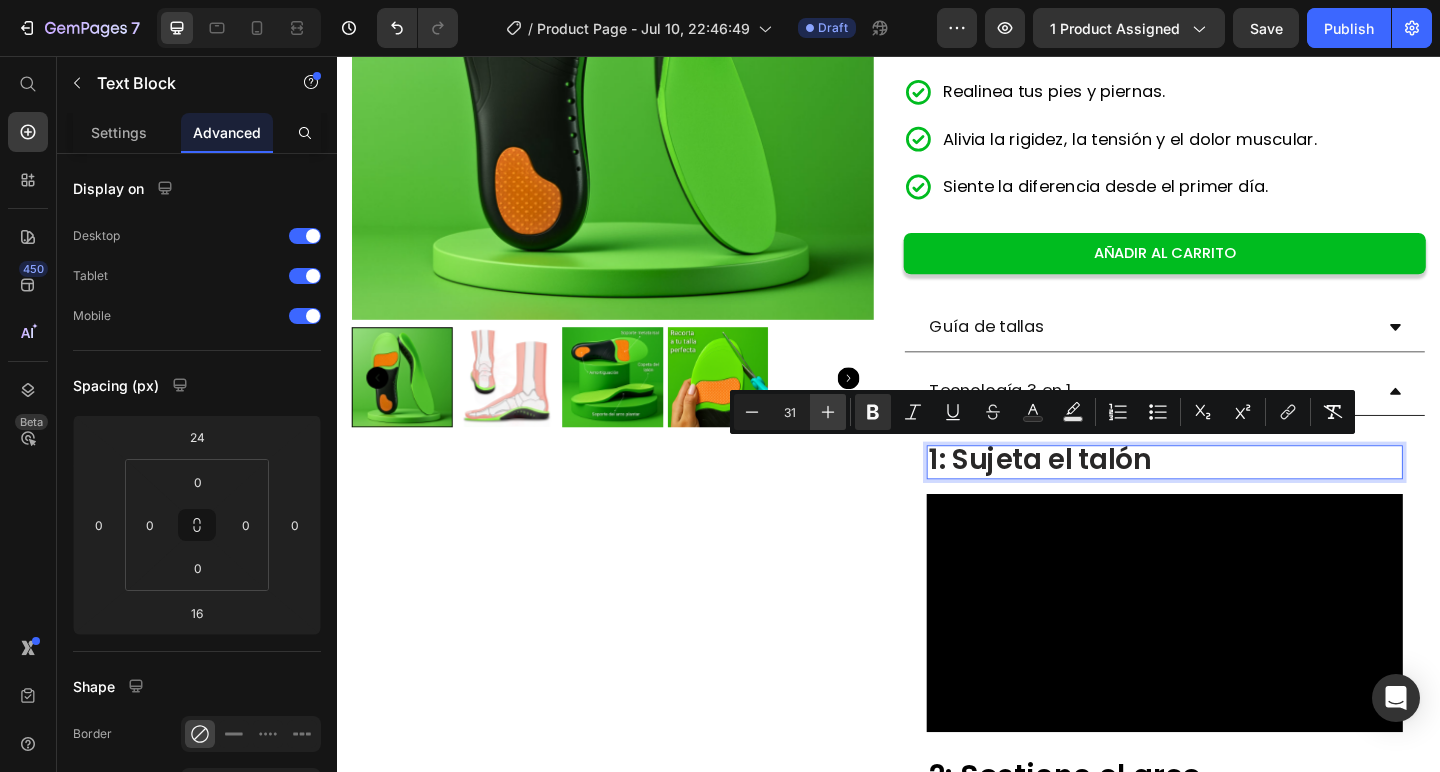 type on "32" 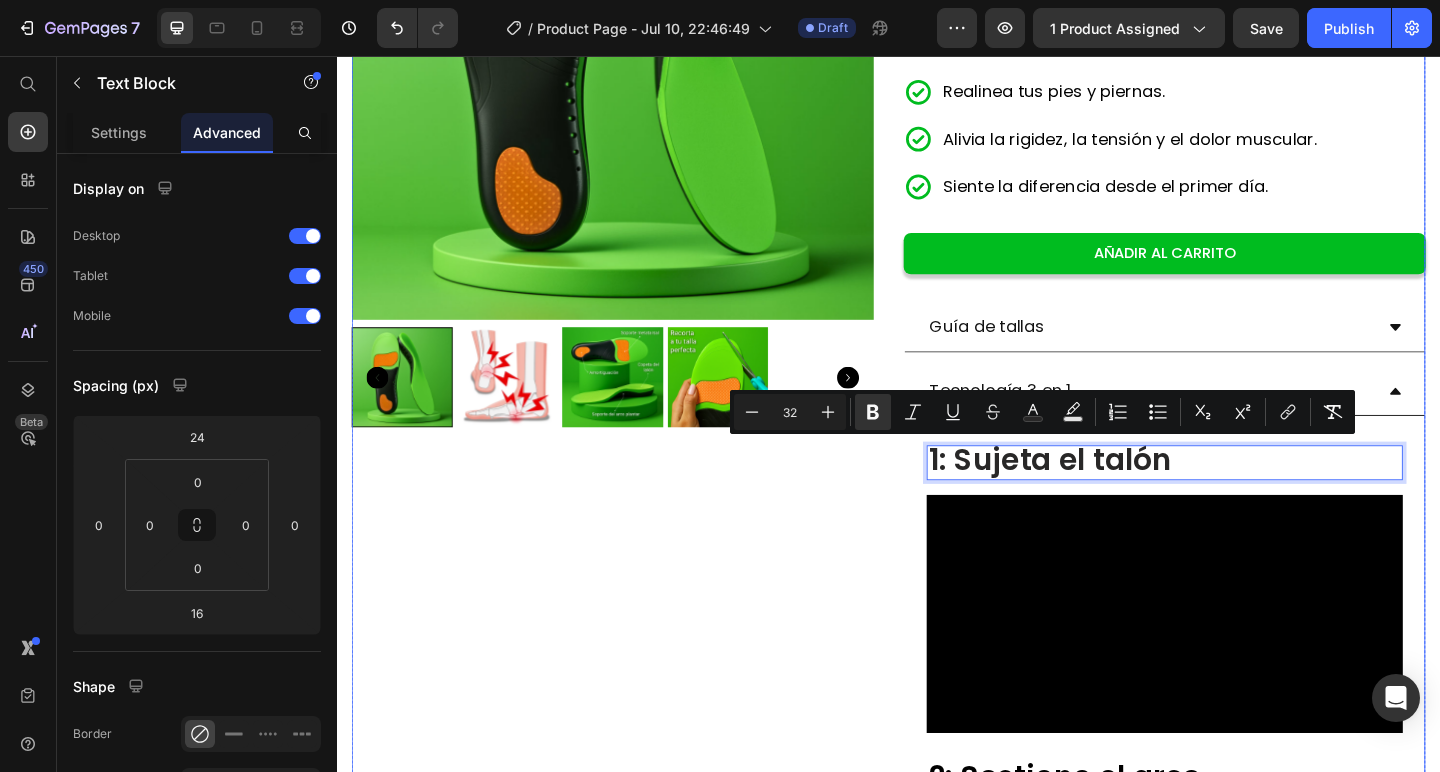 click on "Product Images" at bounding box center (637, 732) 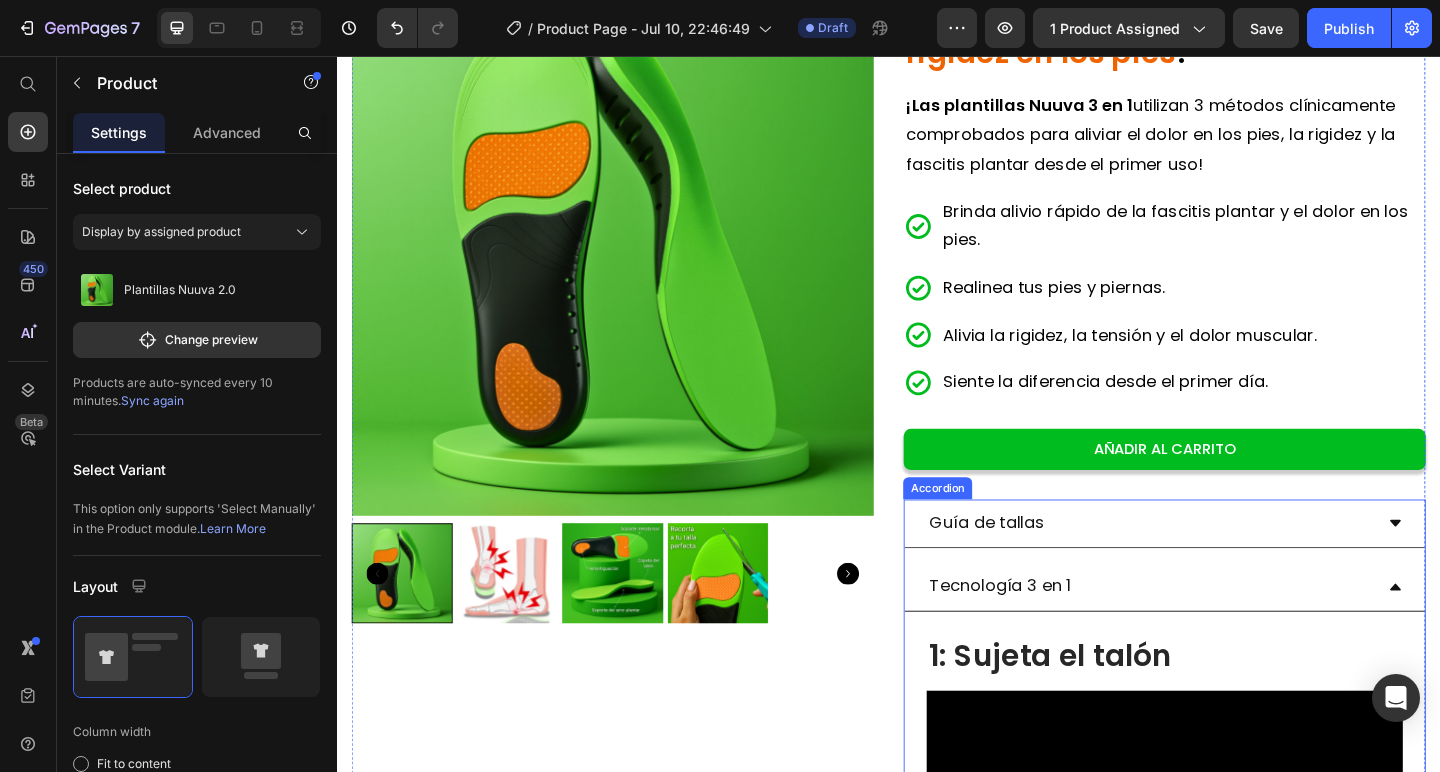 scroll, scrollTop: 231, scrollLeft: 0, axis: vertical 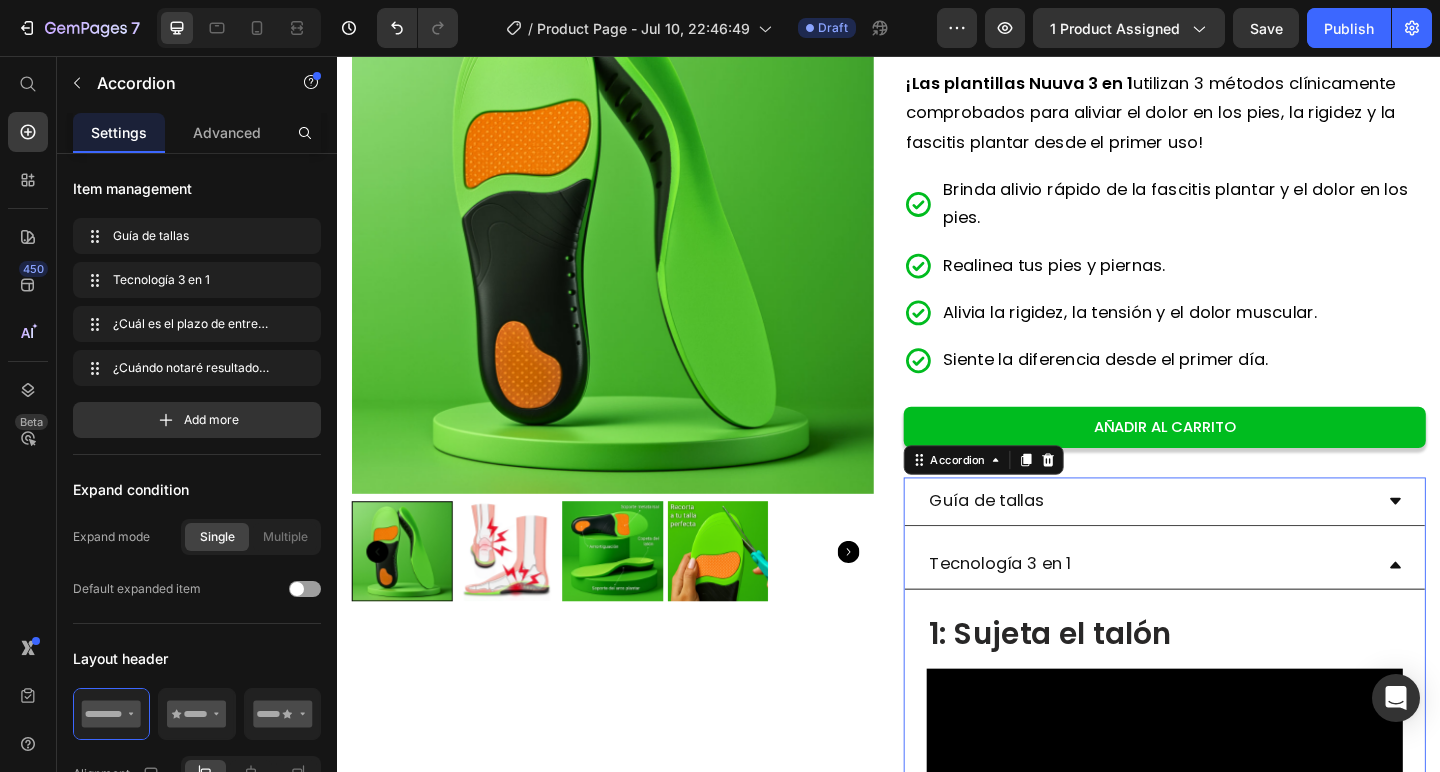 click 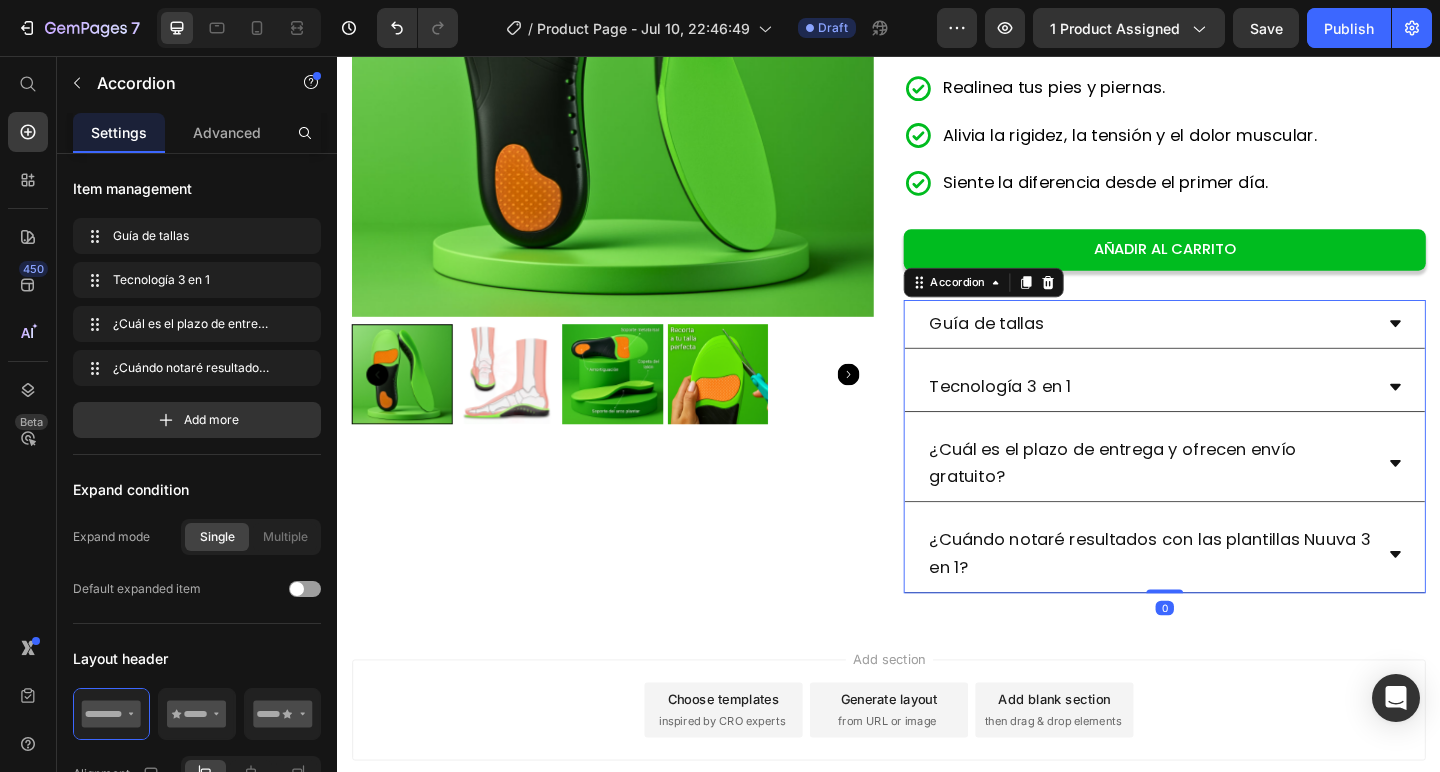 scroll, scrollTop: 489, scrollLeft: 0, axis: vertical 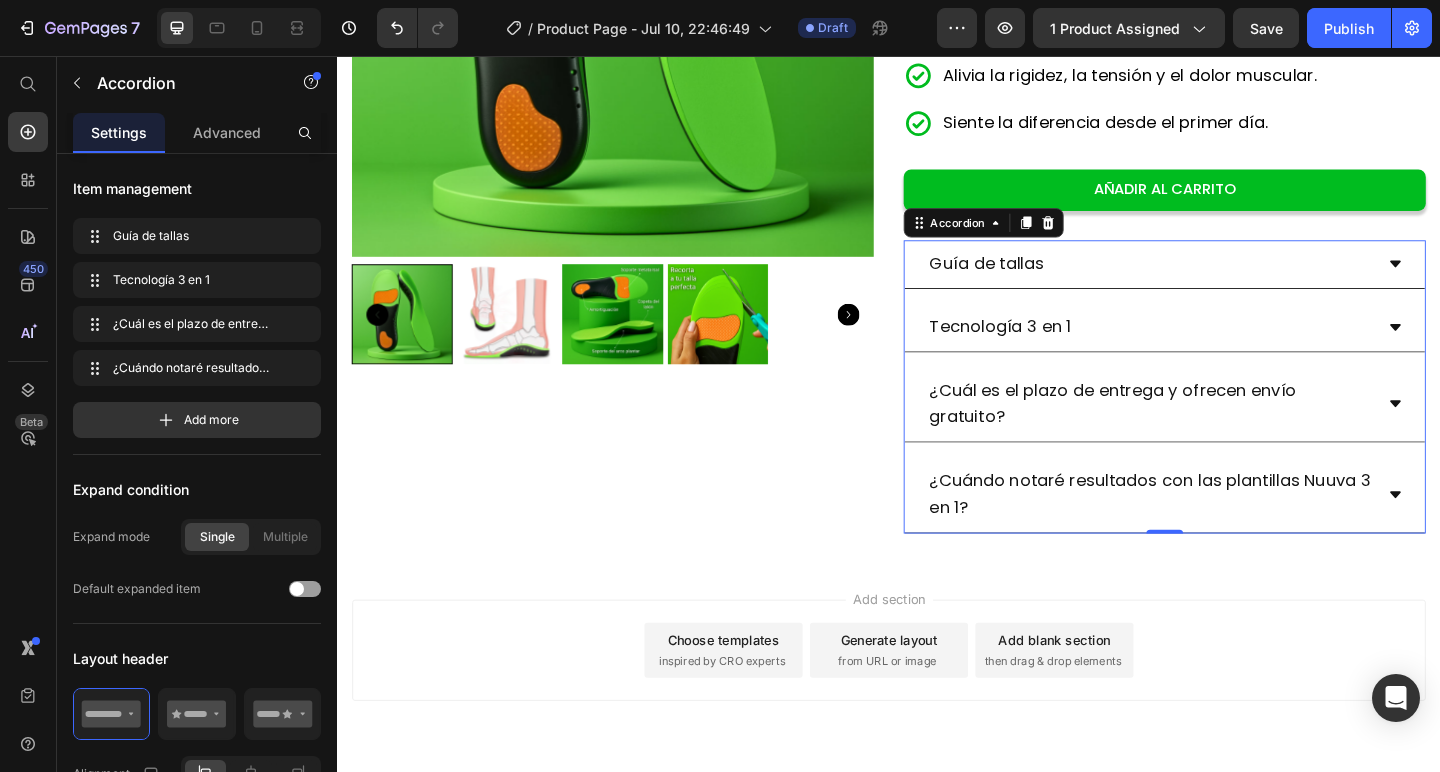 click on "Add section Choose templates inspired by CRO experts Generate layout from URL or image Add blank section then drag & drop elements" at bounding box center (937, 730) 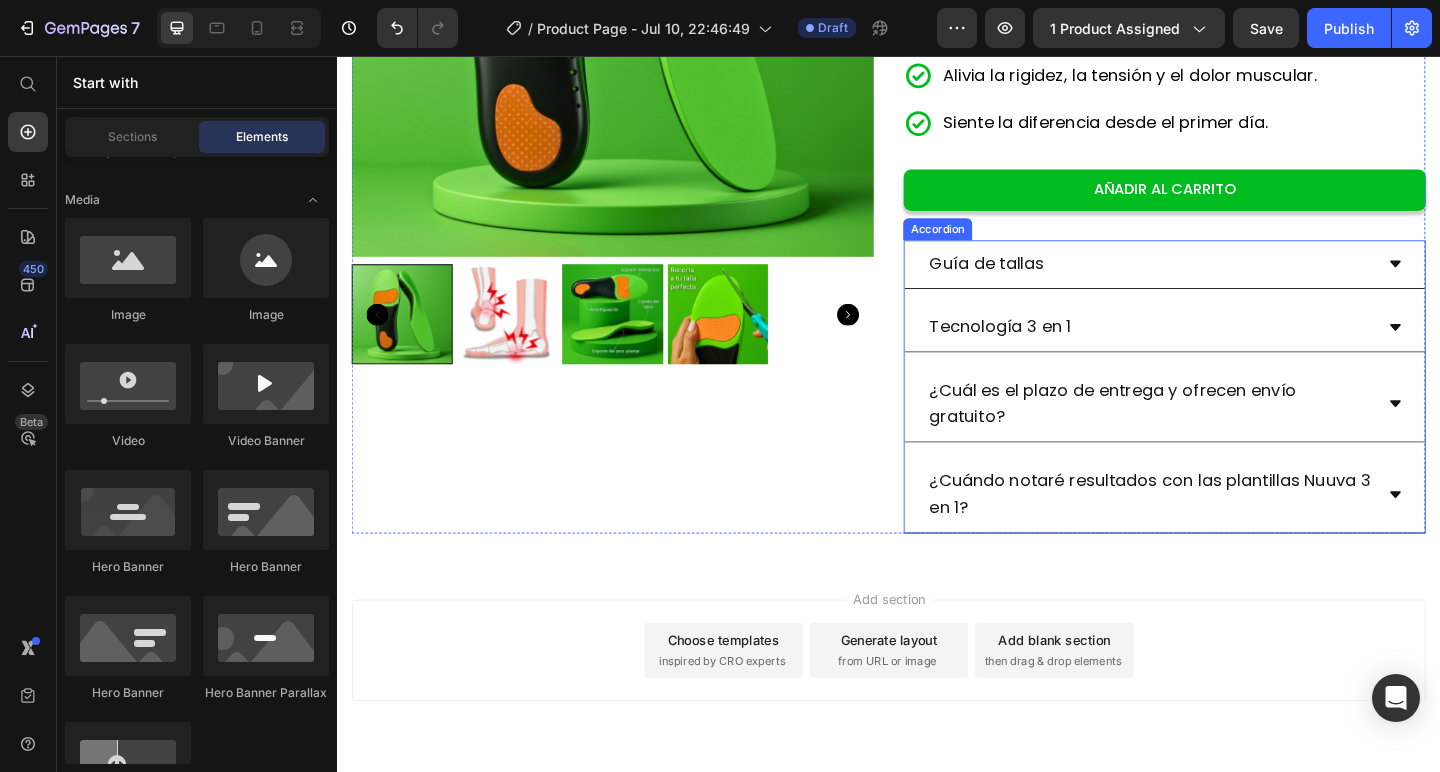 click 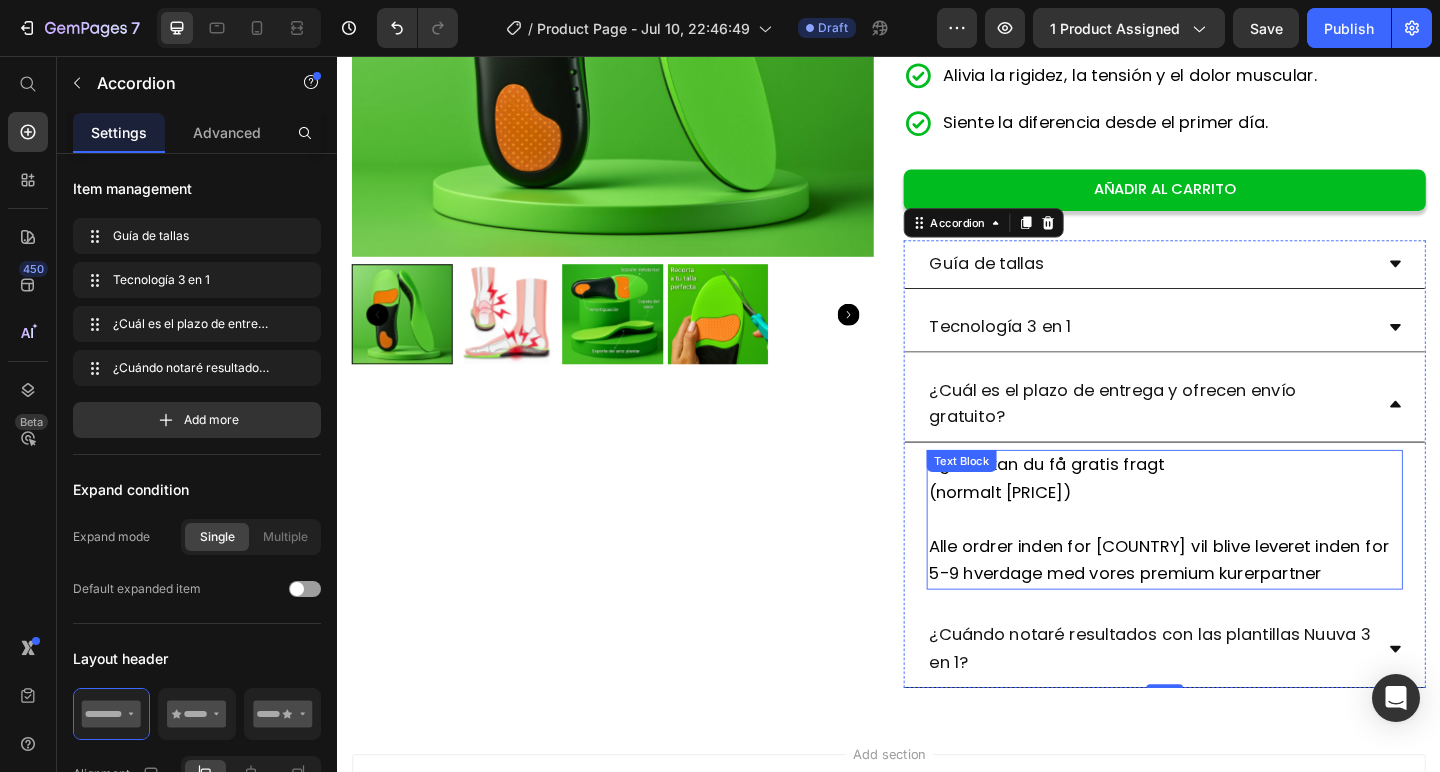 click on "Lige nu kan du få gratis fragt (normalt [PRICE]) Alle ordrer inden for [COUNTRY] vil blive leveret inden for 5-9 hverdage med vores premium kurerpartner Text Block" at bounding box center (1237, 560) 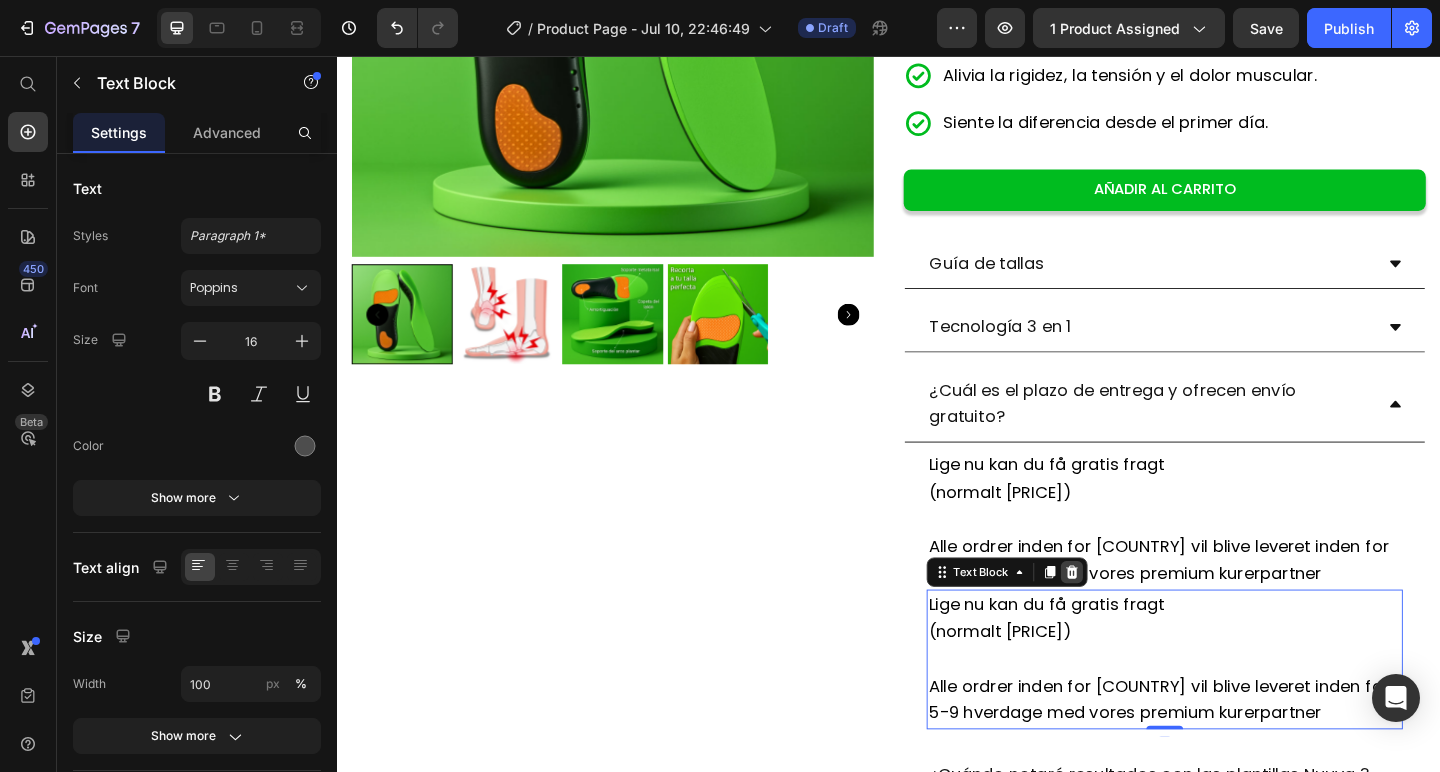 click 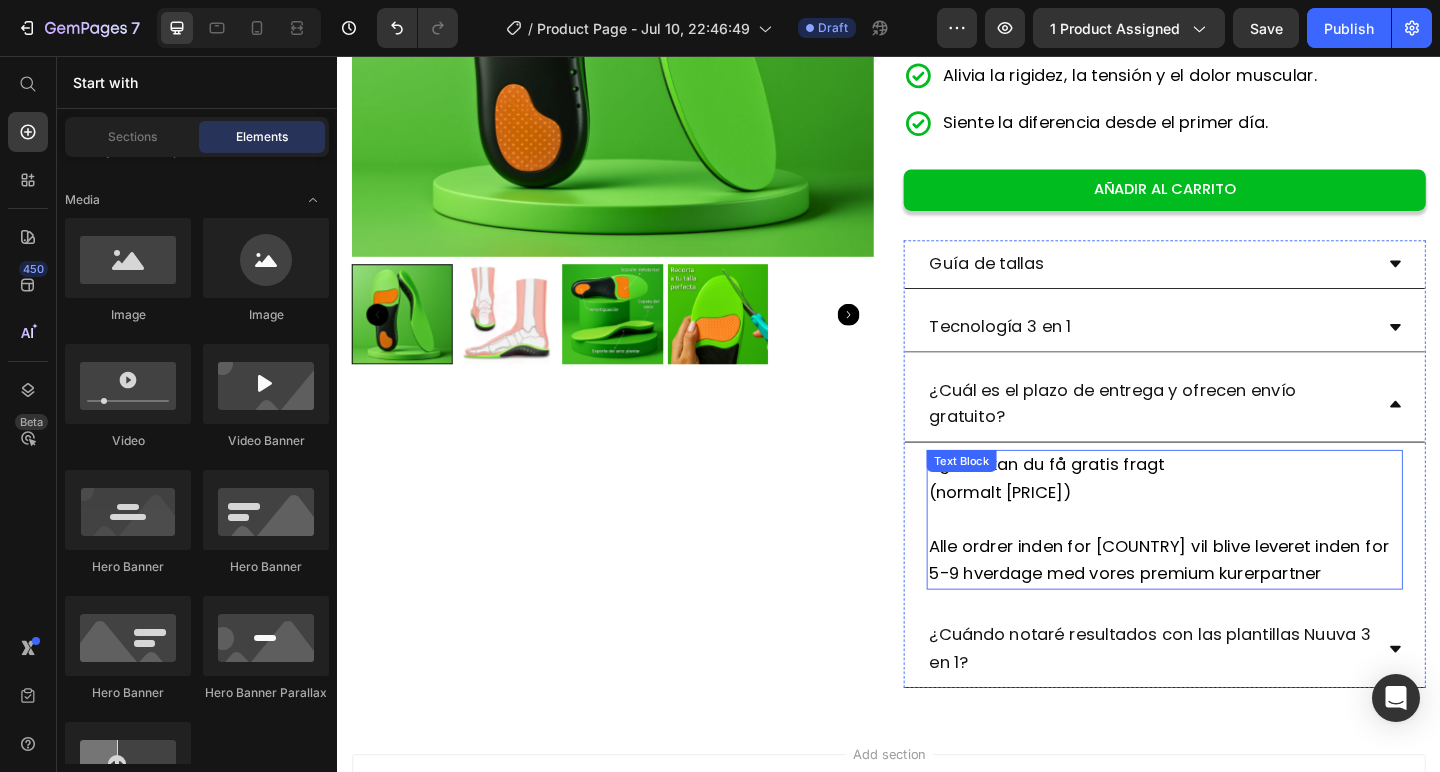click on "Lige nu kan du få gratis fragt (normalt [PRICE]) Alle ordrer inden for [COUNTRY] vil blive leveret inden for 5-9 hverdage med vores premium kurerpartner Text Block" at bounding box center (1237, 560) 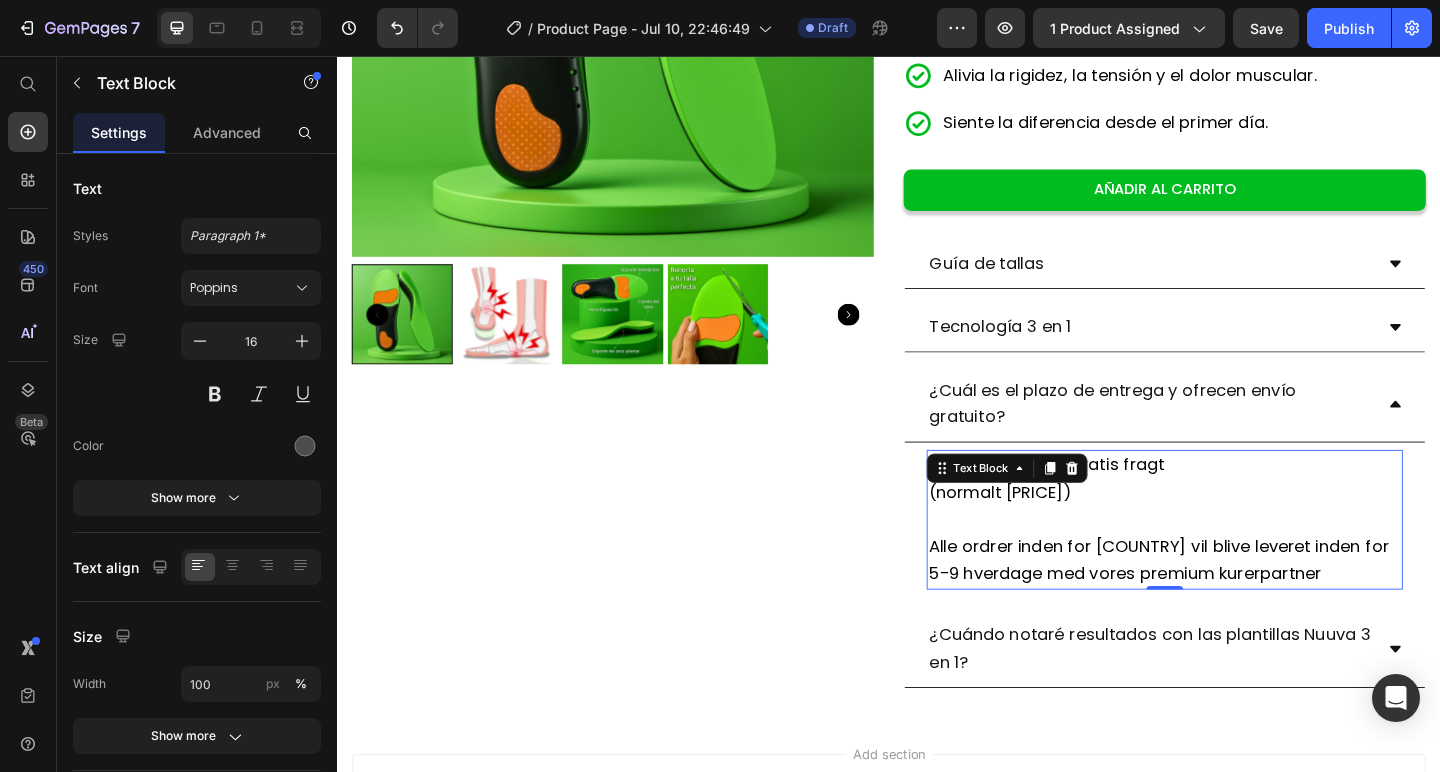 click on "Text Block" at bounding box center [1065, 504] 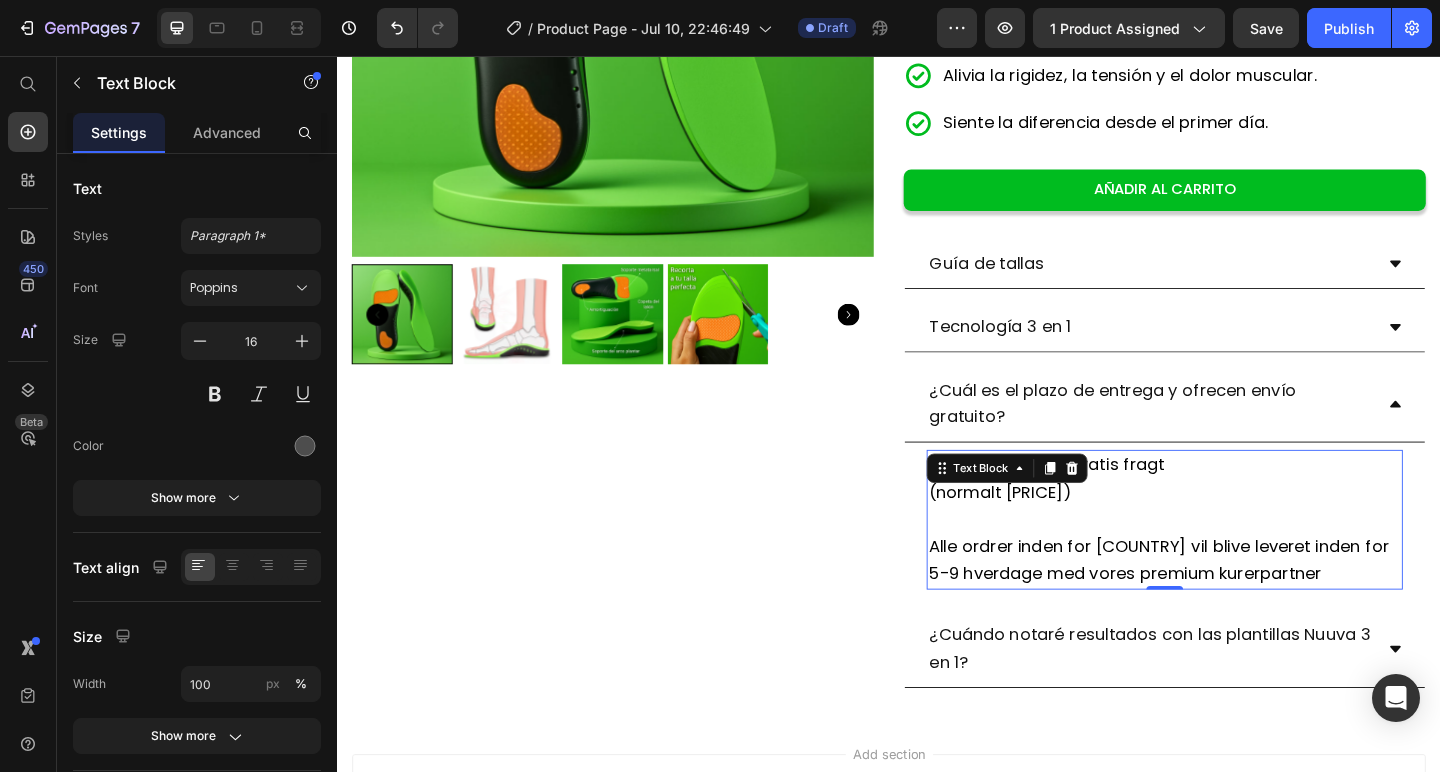 click on "Text Block" at bounding box center [1065, 504] 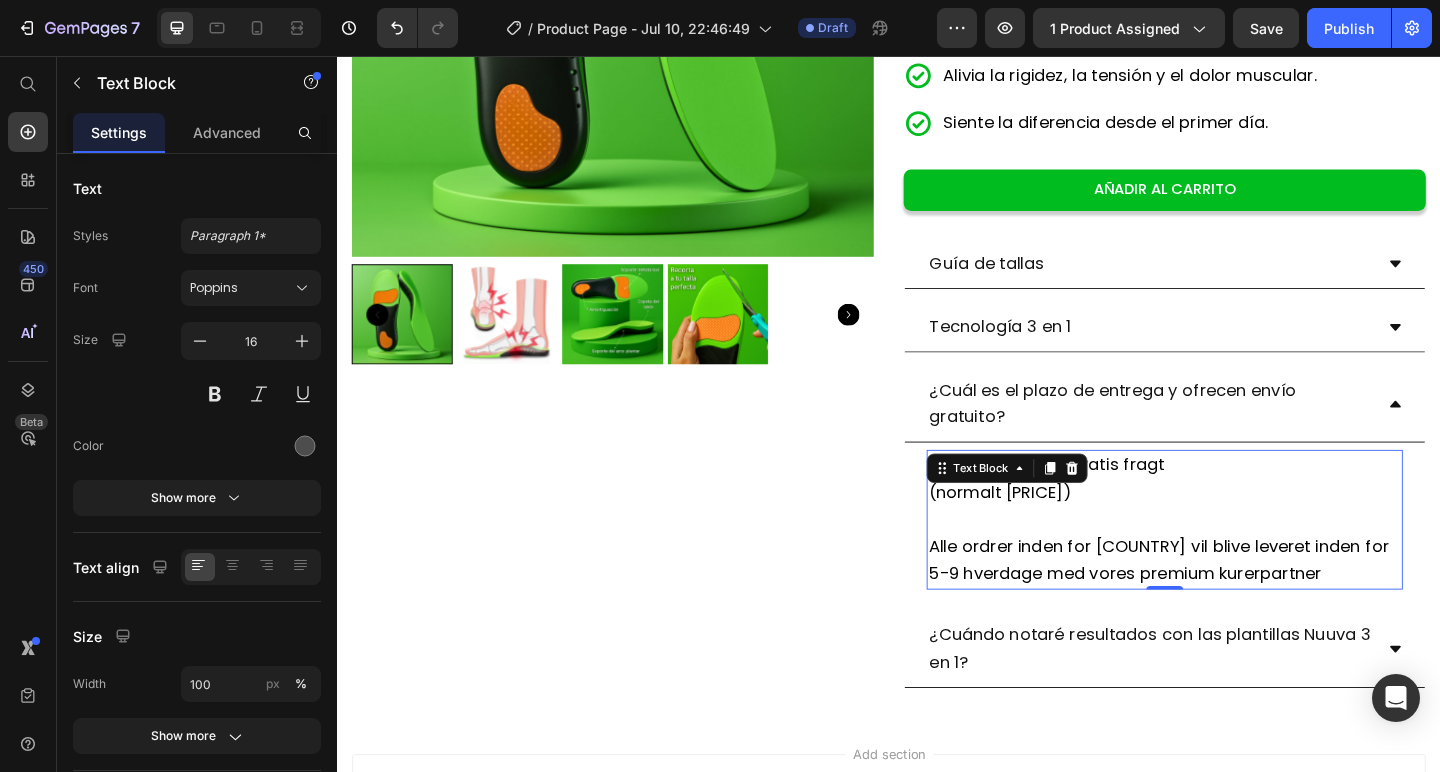 click on "(normalt [PRICE])" at bounding box center (1058, 529) 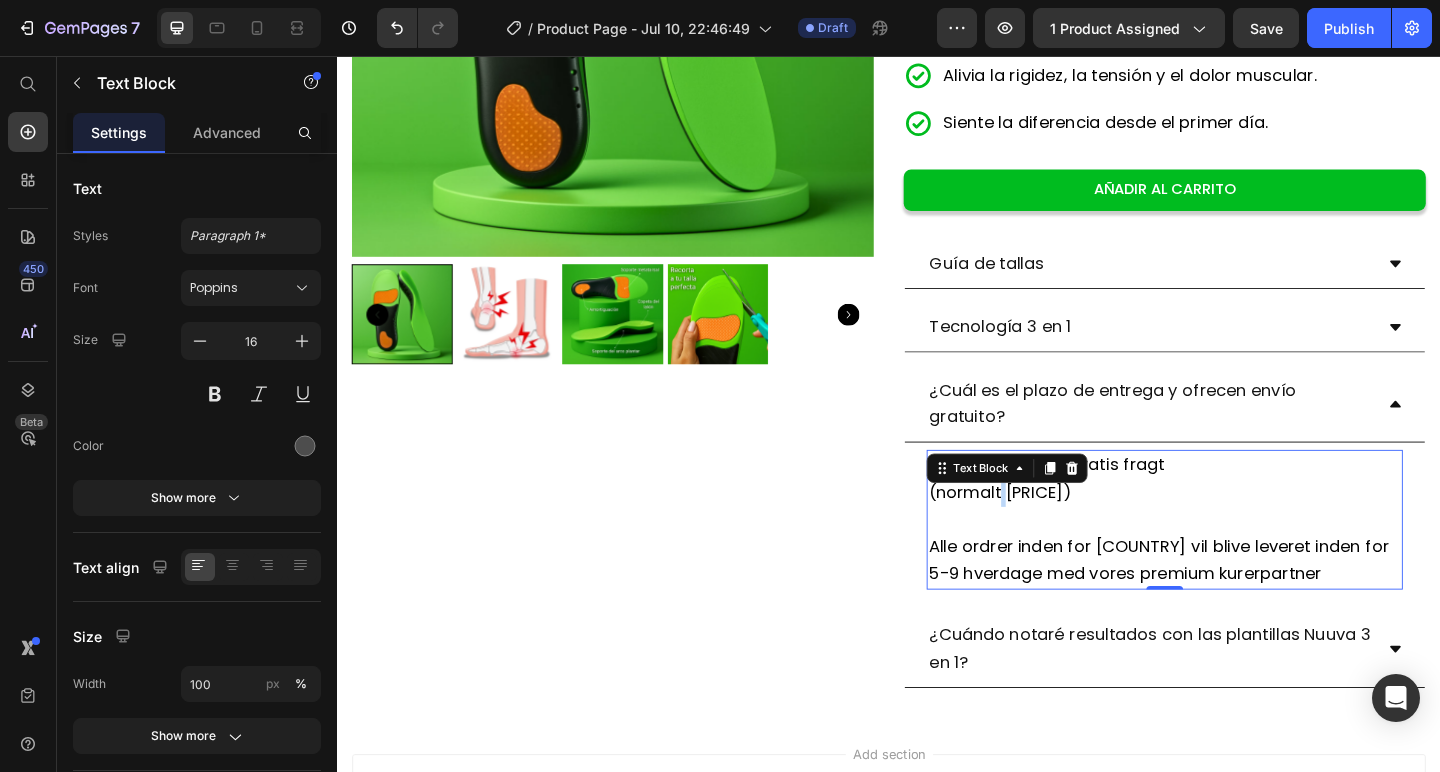 click on "(normalt [PRICE])" at bounding box center [1058, 529] 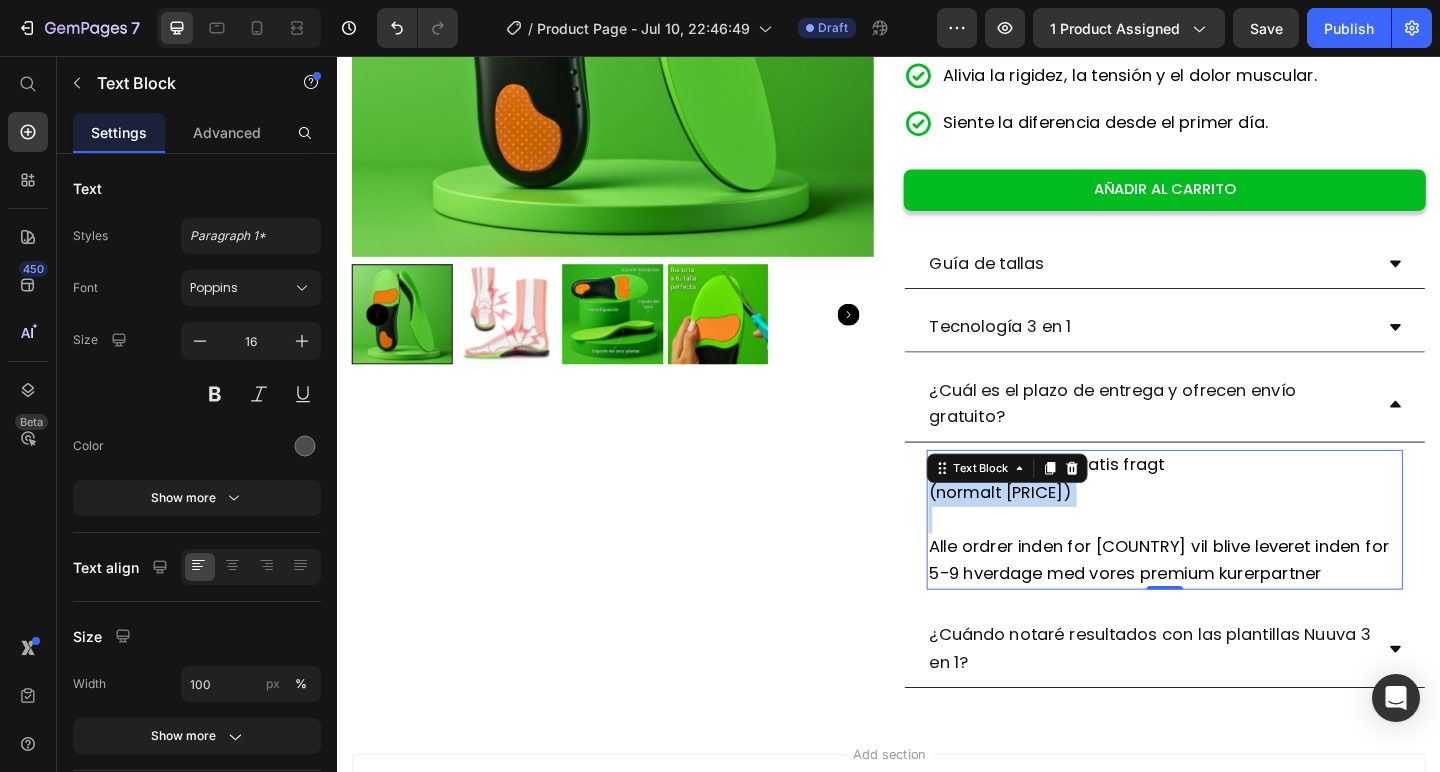 click on "(normalt [PRICE])" at bounding box center (1058, 529) 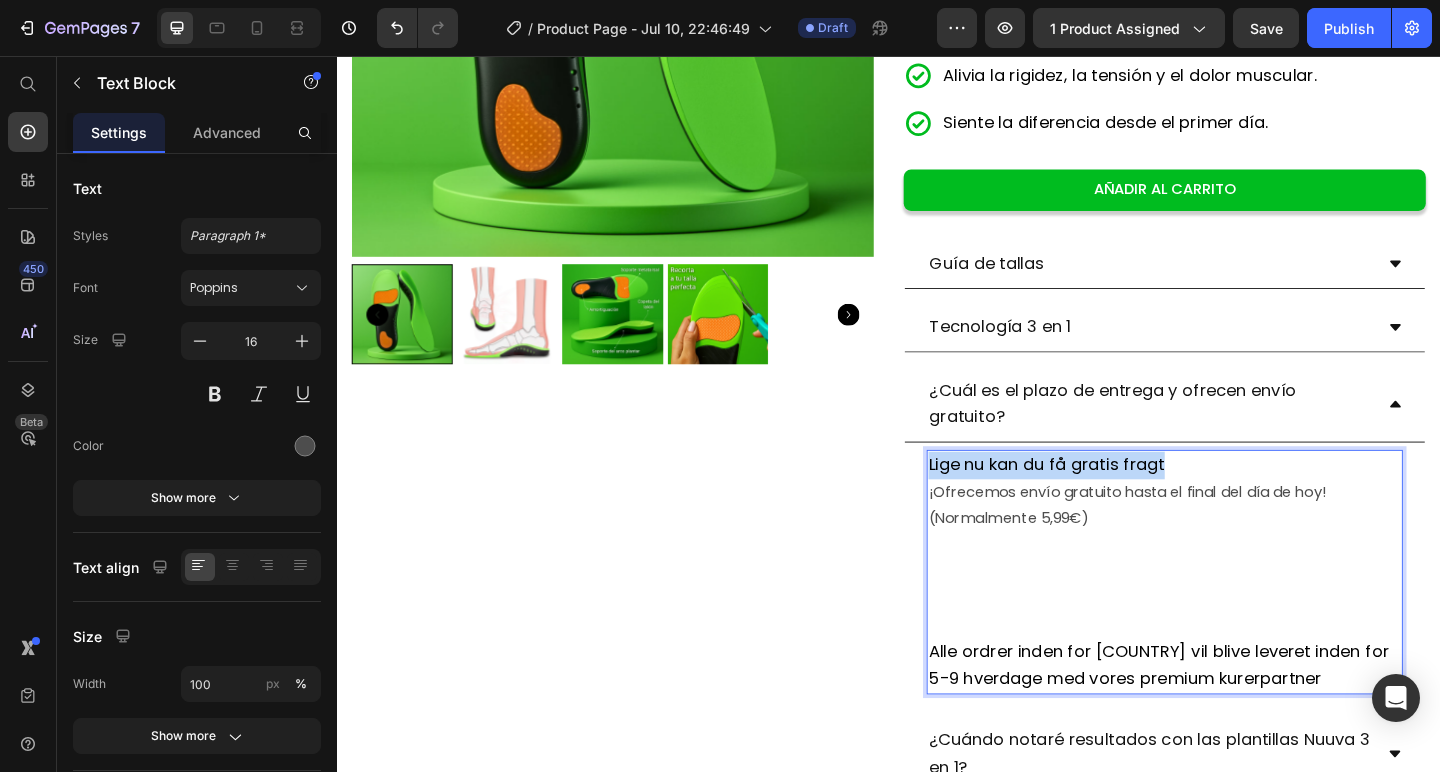 drag, startPoint x: 1246, startPoint y: 492, endPoint x: 919, endPoint y: 492, distance: 327 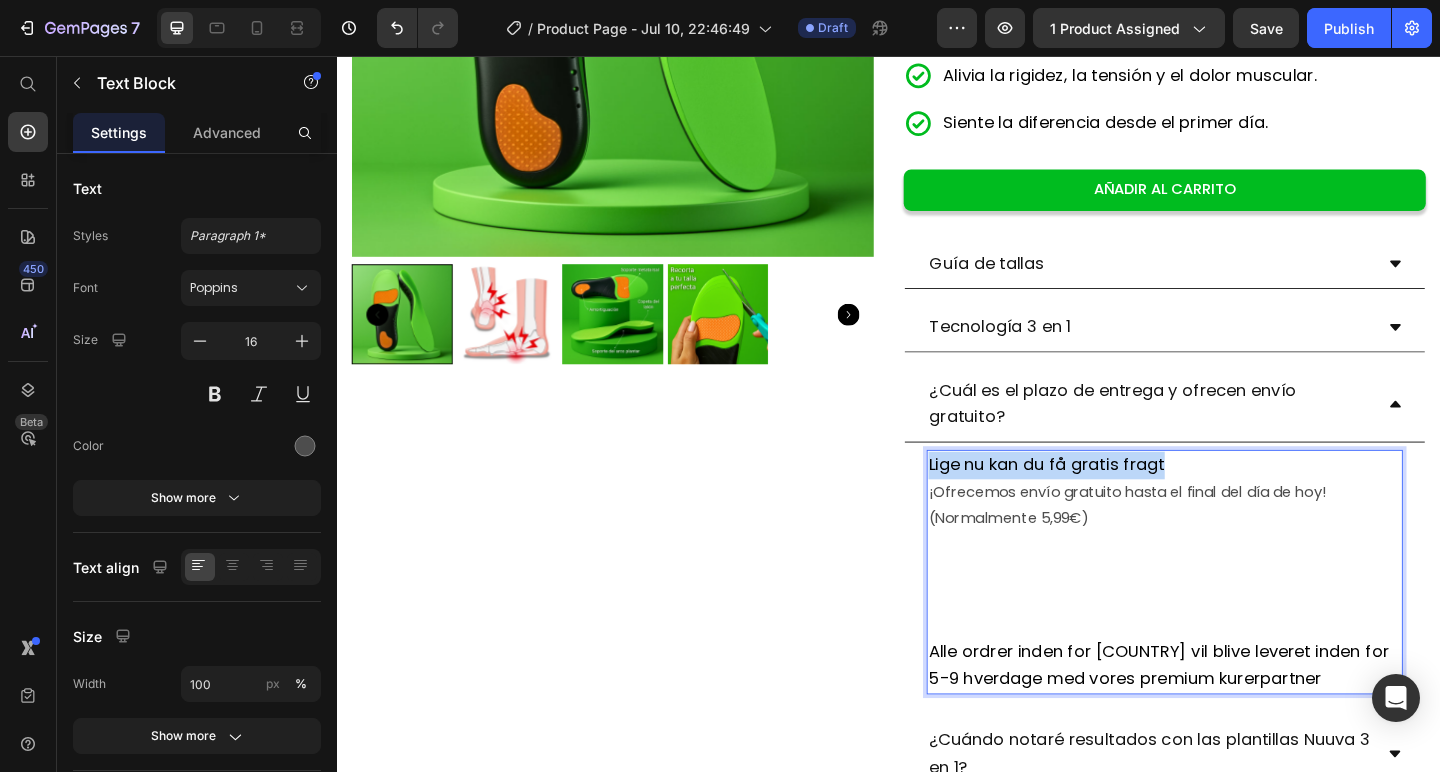 click on "Product Images ⁠⁠⁠⁠⁠⁠⁠ ¿Sufres de fascitis plantar, dolor o rigidez en los pies ? Heading ¡Las plantillas Nuuva 3 en 1 utilizan 3 métodos clínicamente comprobados para aliviar el dolor en los pies, la rigidez y la fascitis plantar desde el primer uso! Text Block Brinda alivio rápido de la fascitis plantar y el dolor en los pies. Realinea tus pies y piernas. Alivia la rigidez, la tensión y el dolor muscular. Siente la diferencia desde el primer día. Item List AÑADIR AL CARRITO Add to Cart Guía de tallas Tecnología 3 en 1 ¿Cuál es el plazo de entrega y ofrecen envío gratuito? Lige nu kan du få gratis fragt ¡Ofrecemos envío gratuito hasta el final del día de hoy! (Normalmente [PRICE]) Text Block 0 Accordion Product" at bounding box center (937, 281) 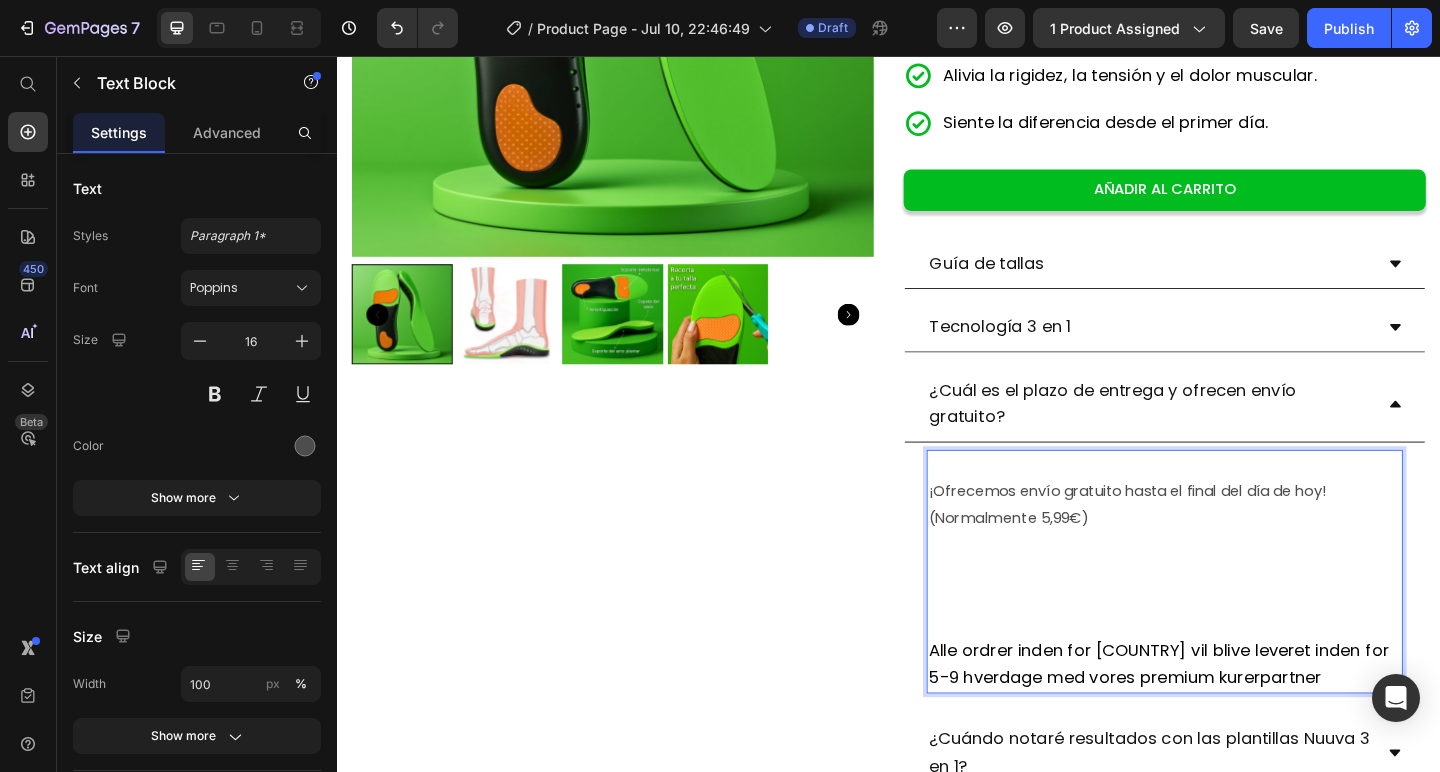 click on "¡Ofrecemos envío gratuito hasta el final del día de hoy! (Normalmente 5,99€)" at bounding box center (1237, 544) 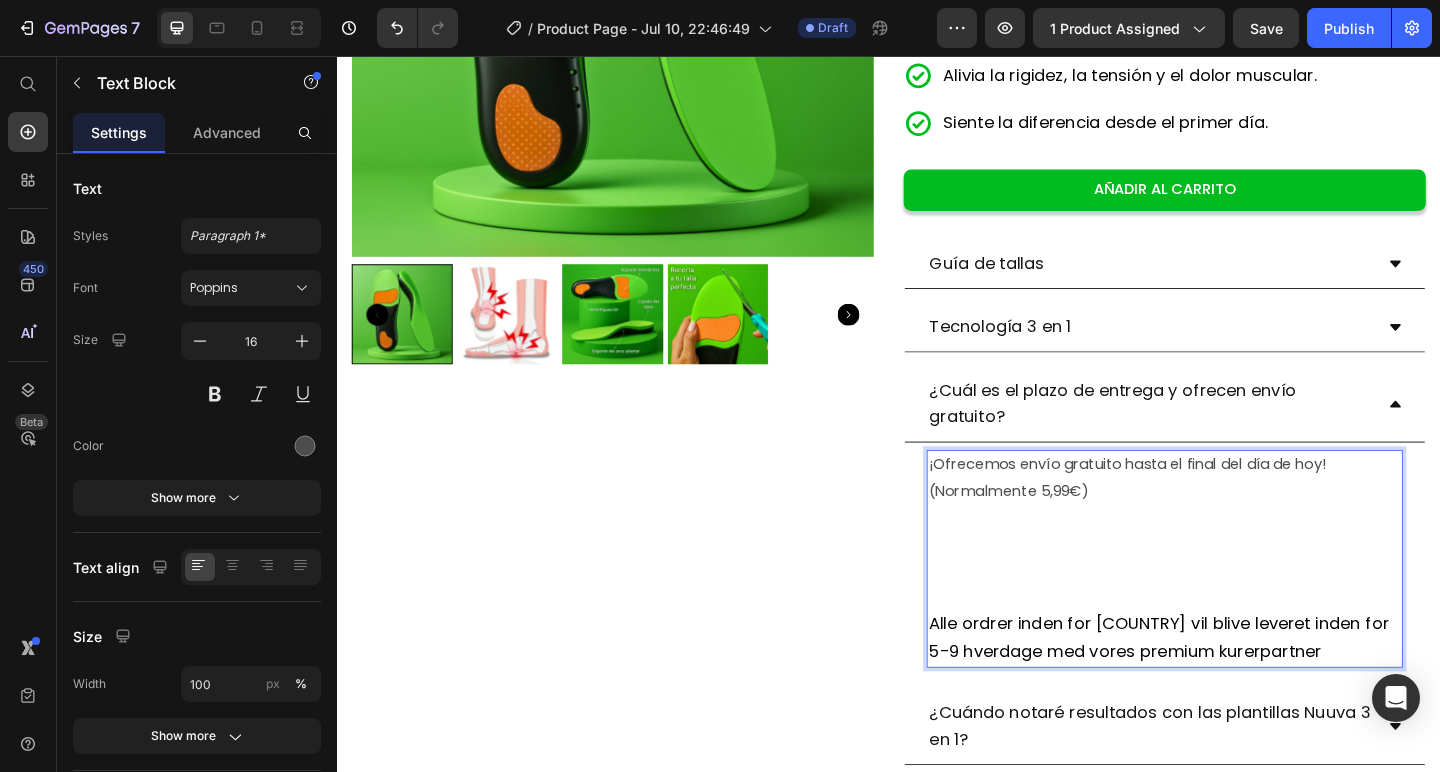 click on "¡Ofrecemos envío gratuito hasta el final del día de hoy! (Normalmente 5,99€)" at bounding box center (1237, 515) 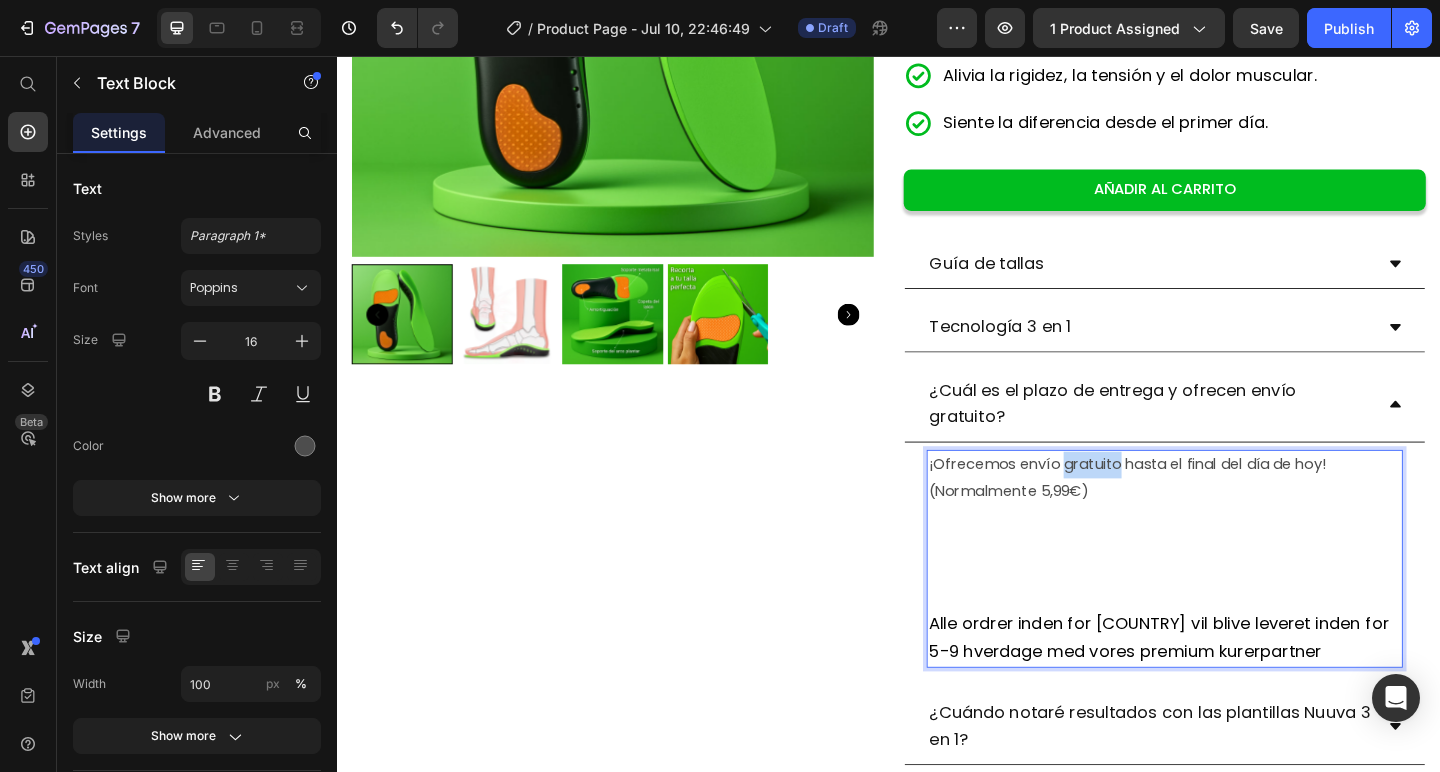 click on "¡Ofrecemos envío gratuito hasta el final del día de hoy! (Normalmente 5,99€)" at bounding box center (1237, 515) 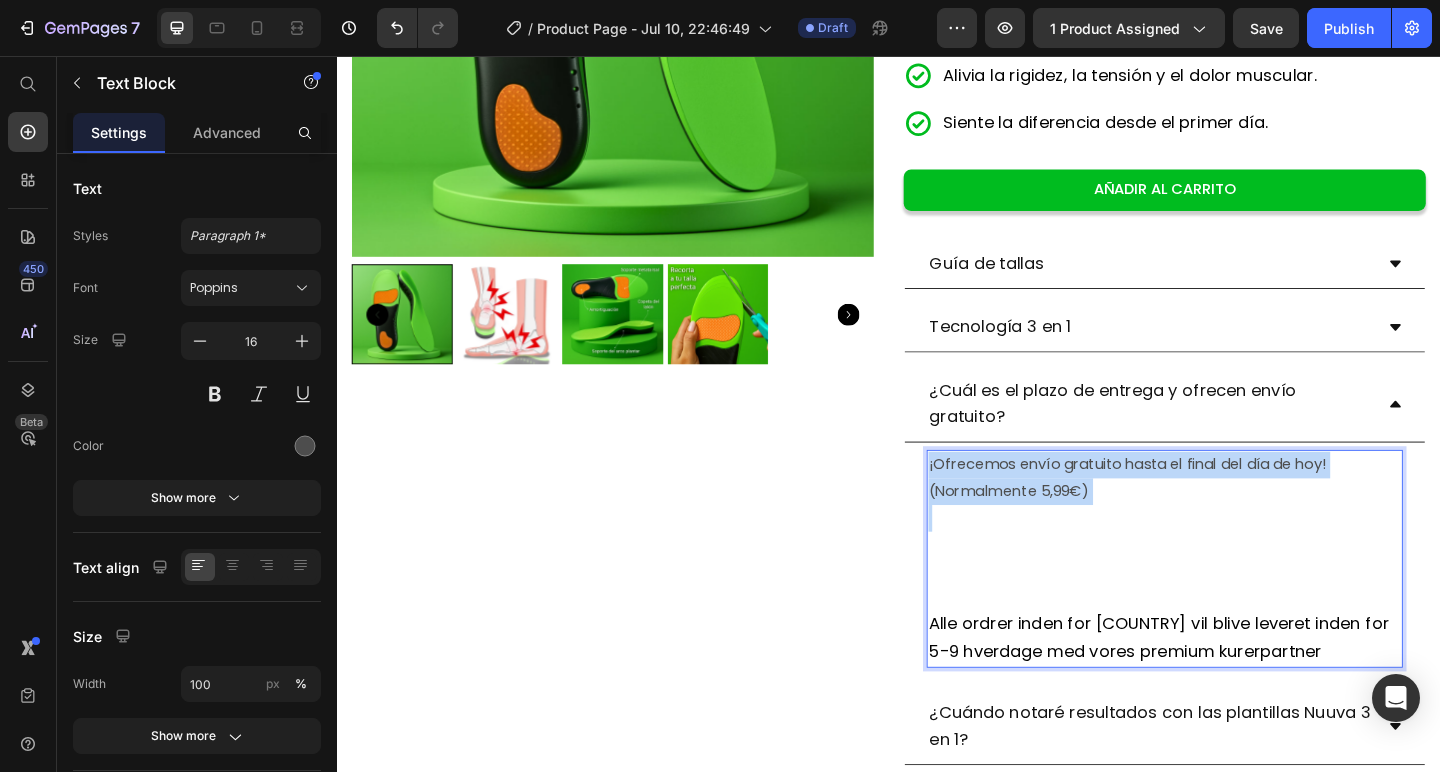click on "¡Ofrecemos envío gratuito hasta el final del día de hoy! (Normalmente 5,99€)" at bounding box center [1237, 515] 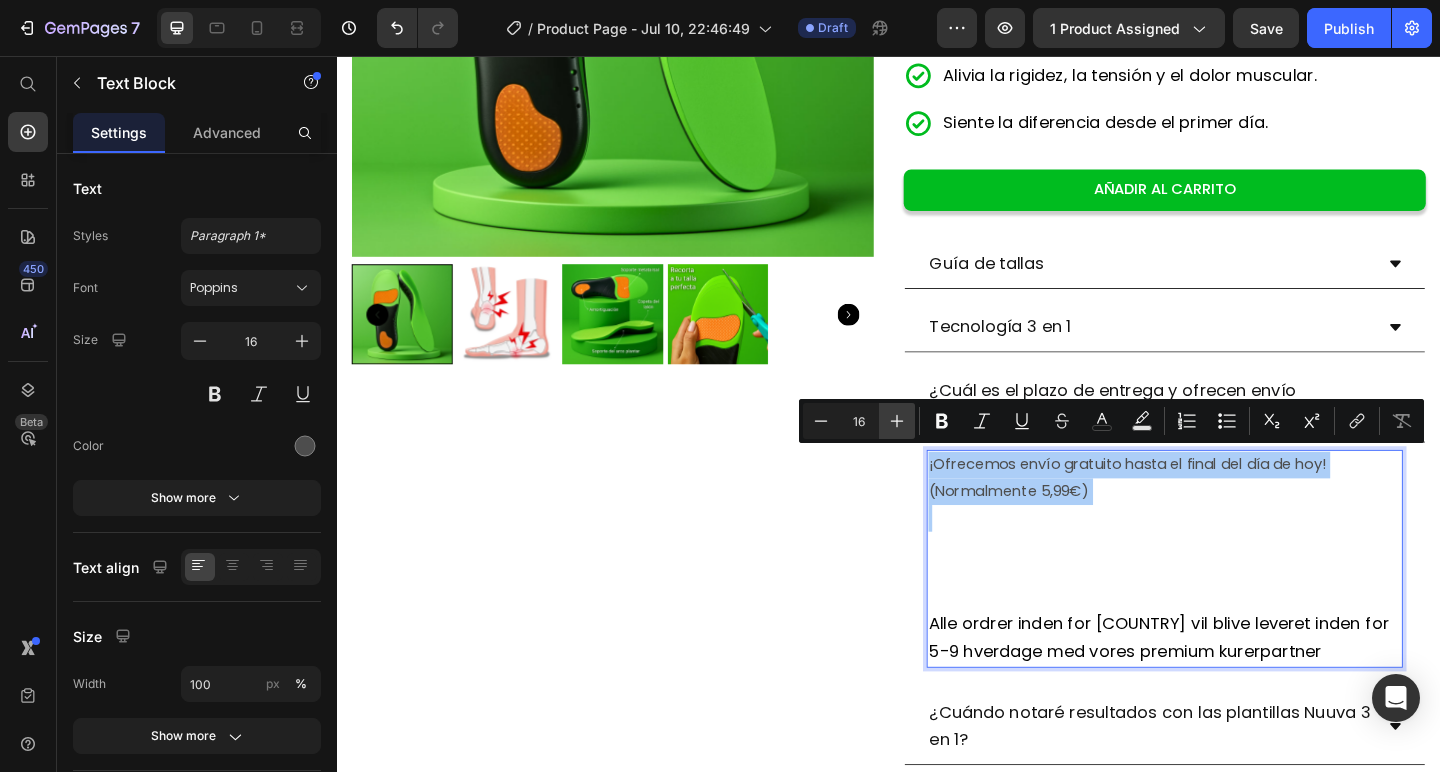 click 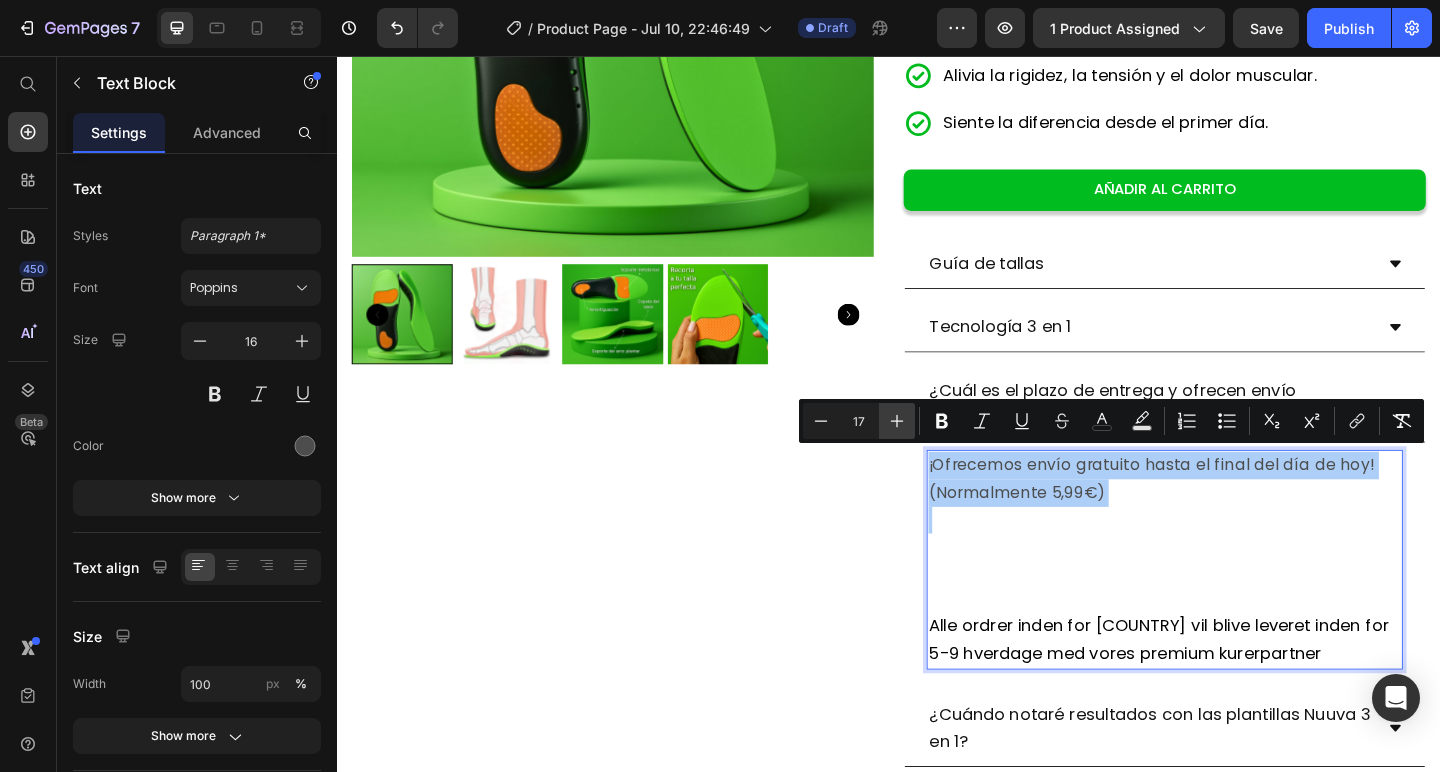 click 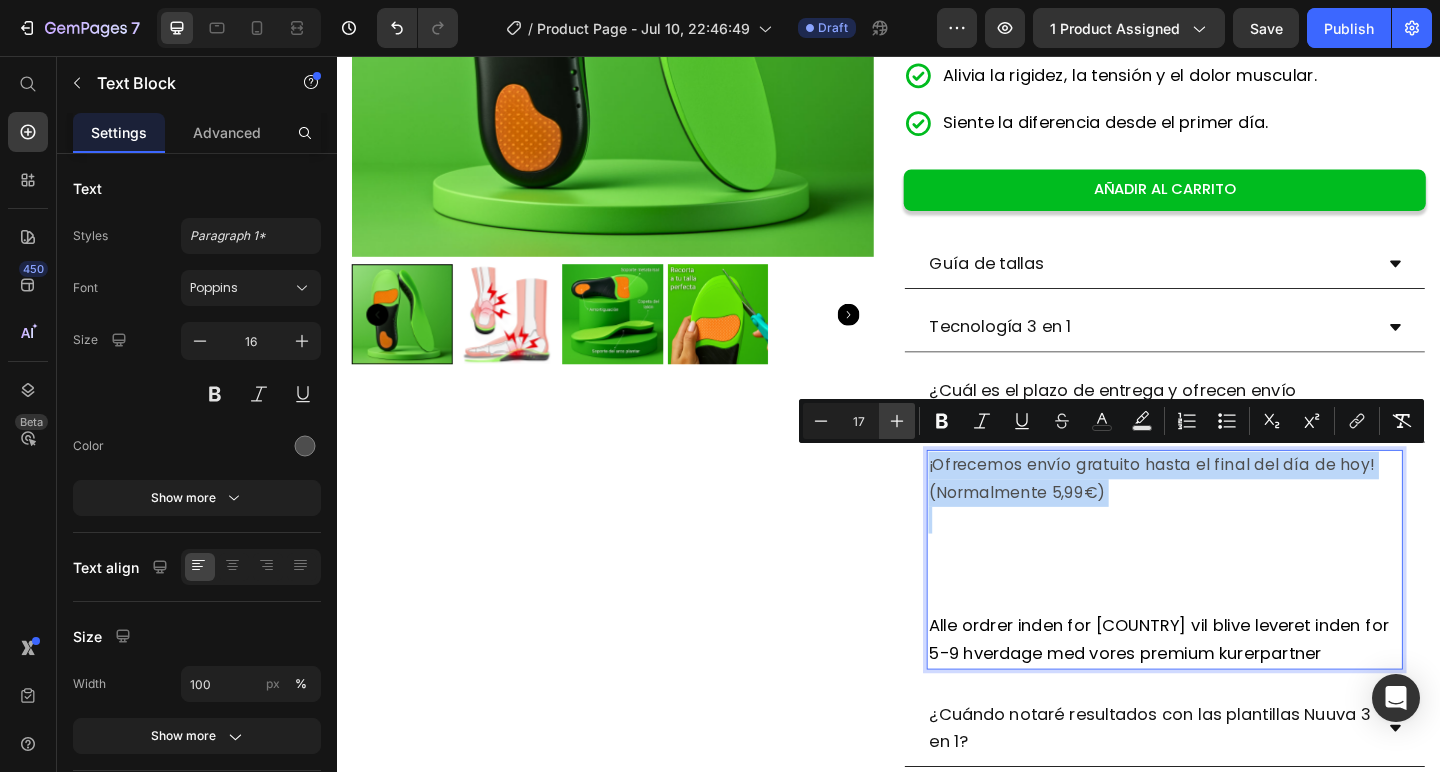 type on "18" 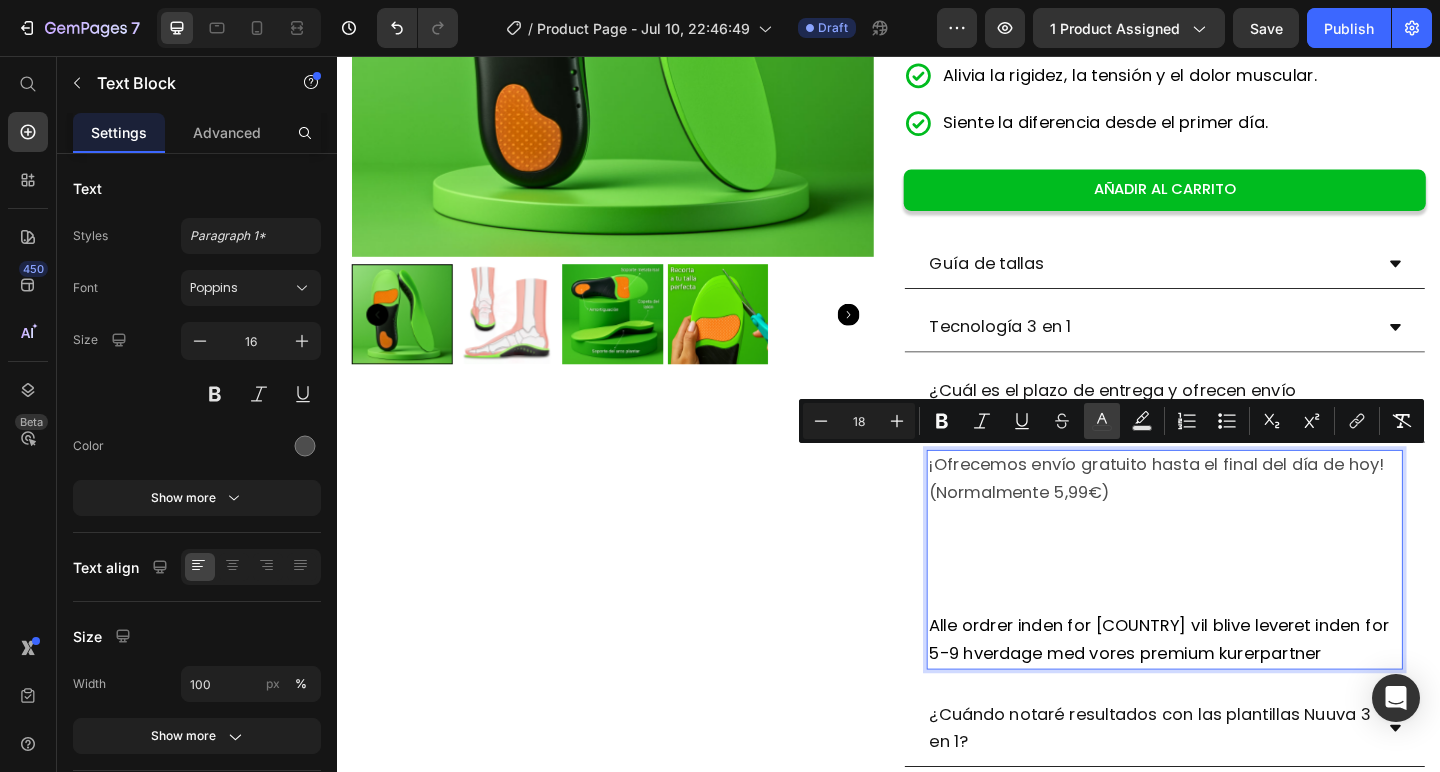 click 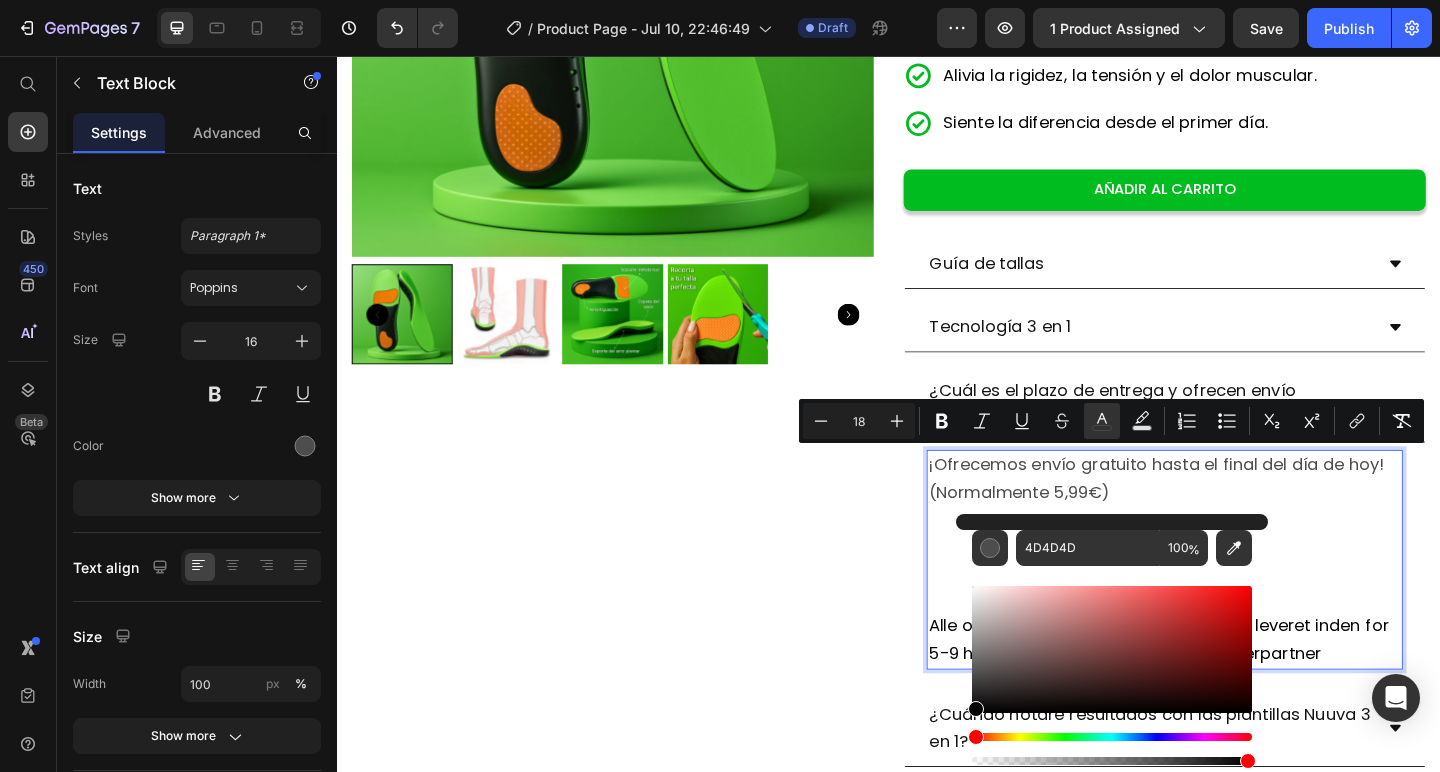 drag, startPoint x: 1021, startPoint y: 652, endPoint x: 830, endPoint y: 825, distance: 257.7014 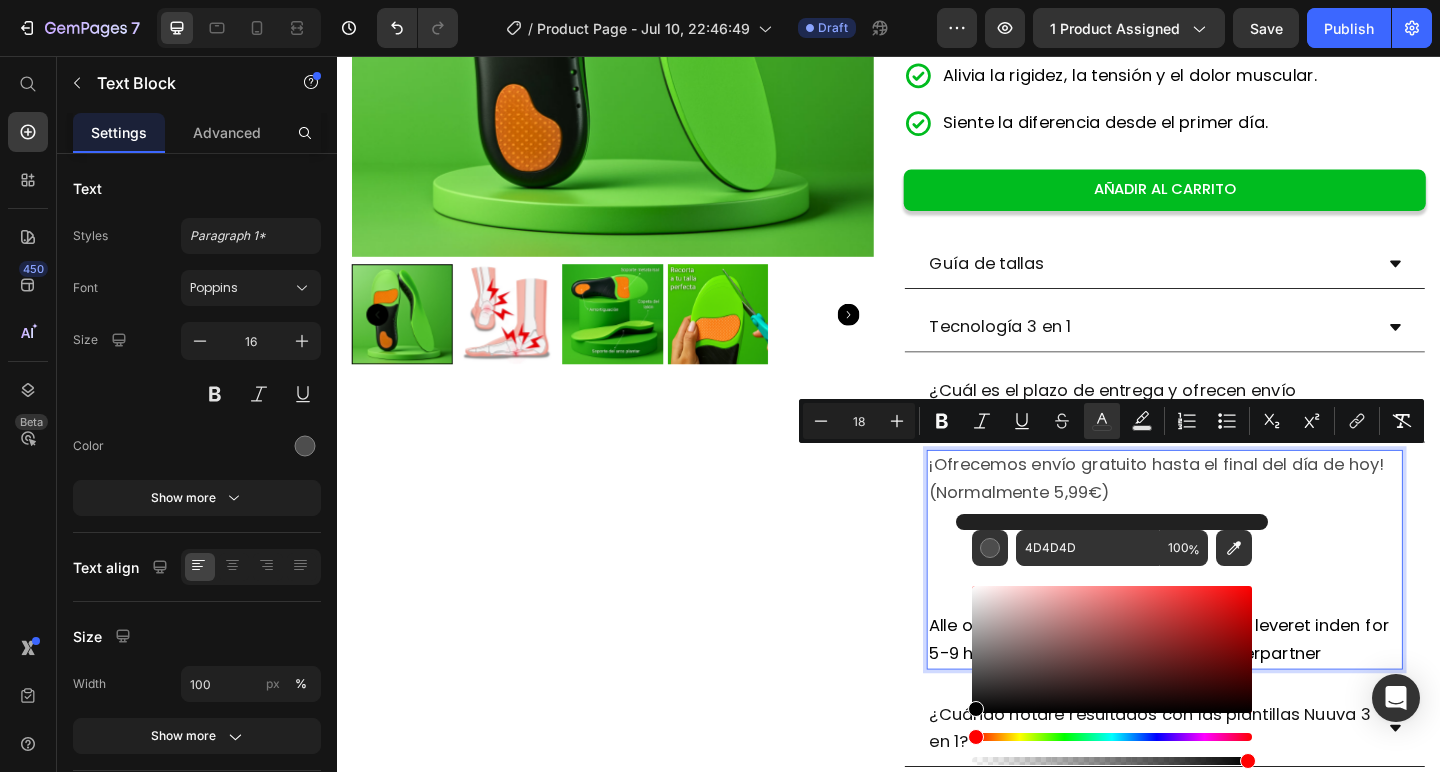 click on "7 / Product Page - Jul 10, 22:46:49 Draft Preview 1 product assigned Save Publish 450 Beta Start with Sections Elements Hero Section Product Detail Brands Trusted Badges Guarantee Product Breakdown How to use Testimonials Compare Bundle FAQs Social Proof Brand Story Product List Collection Blog List Contact Sticky Add to Cart Custom Footer Browse Library 450 Layout Row Row Row Row Text Heading Text Block Button Button Sticky Back to top Media Image" at bounding box center (720, 0) 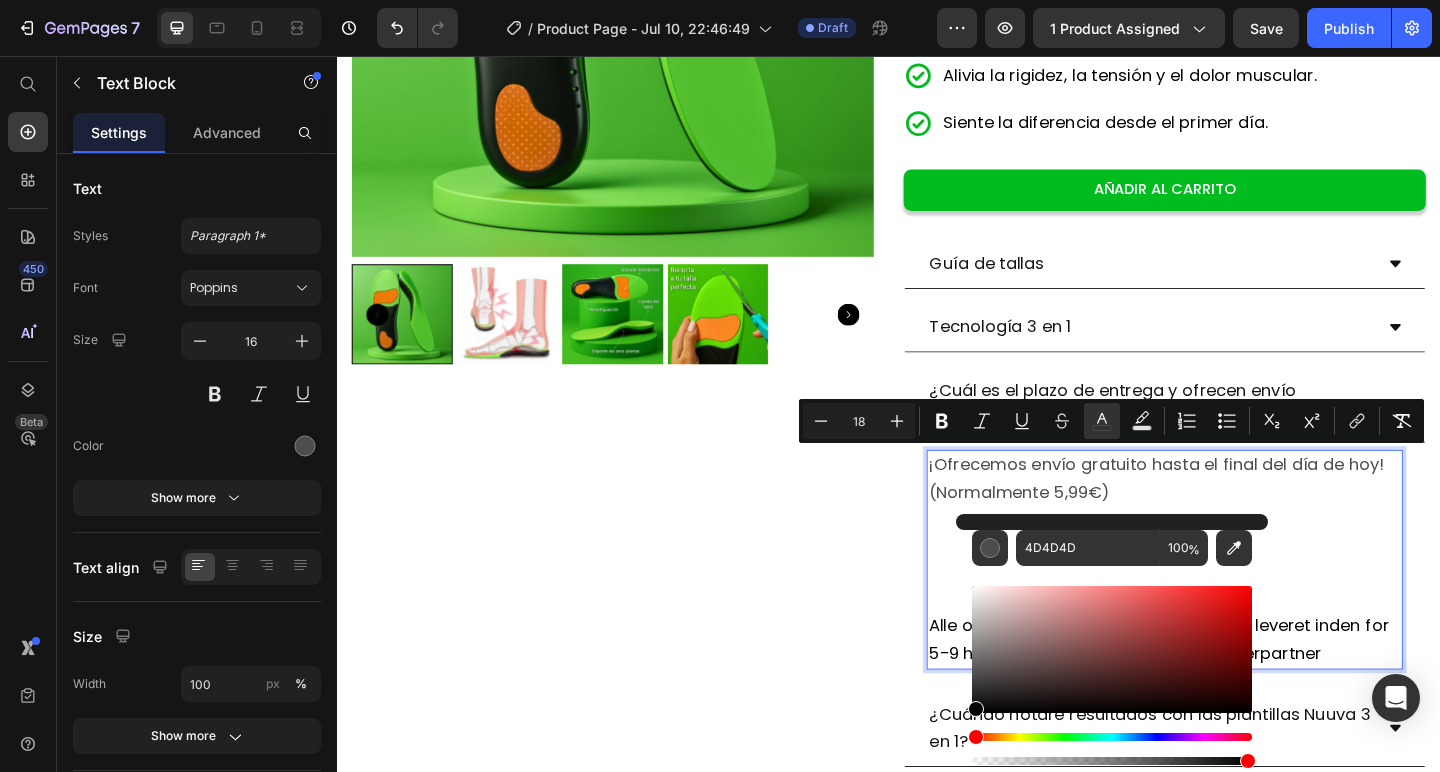 type on "000000" 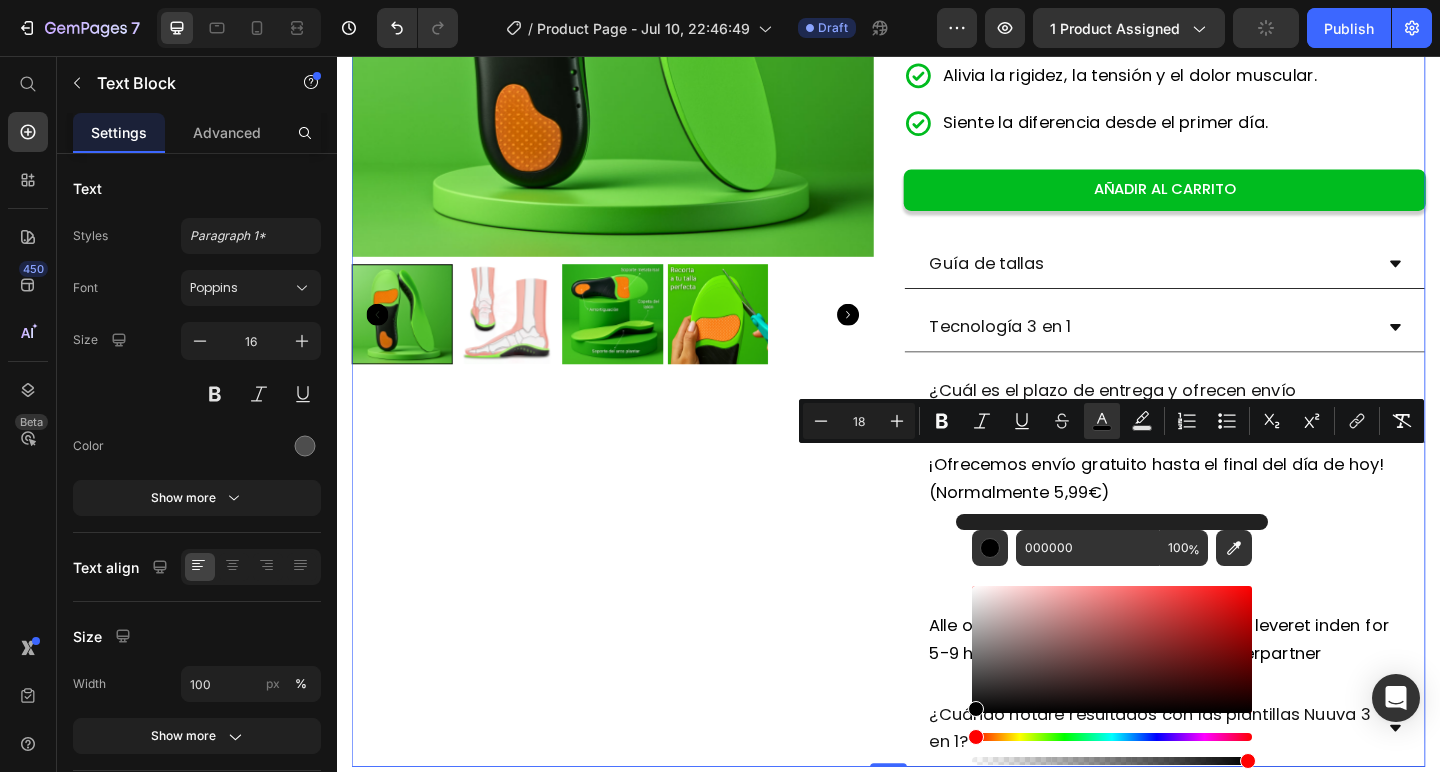 click on "Product Images" at bounding box center [637, 267] 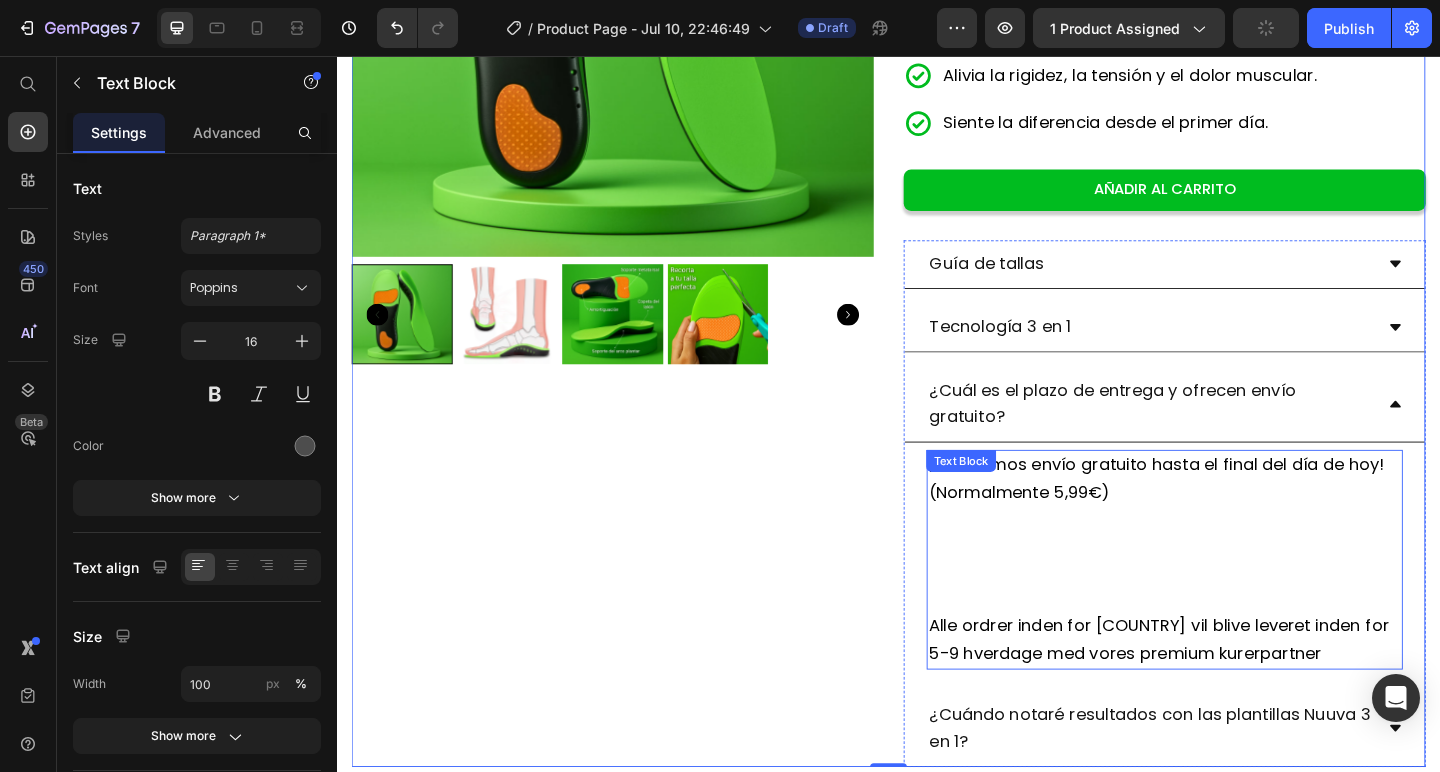 click at bounding box center [1237, 617] 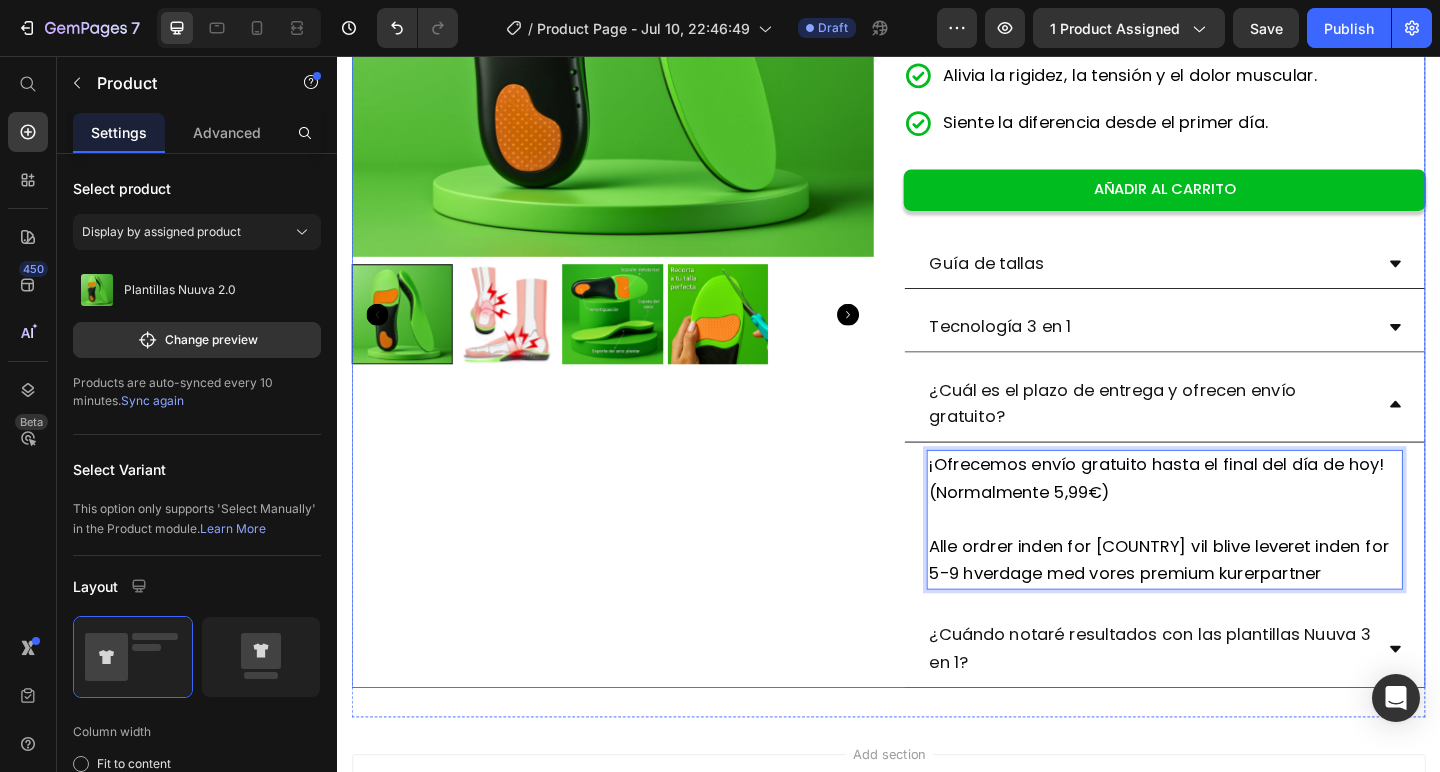 click on "Product Images" at bounding box center (637, 224) 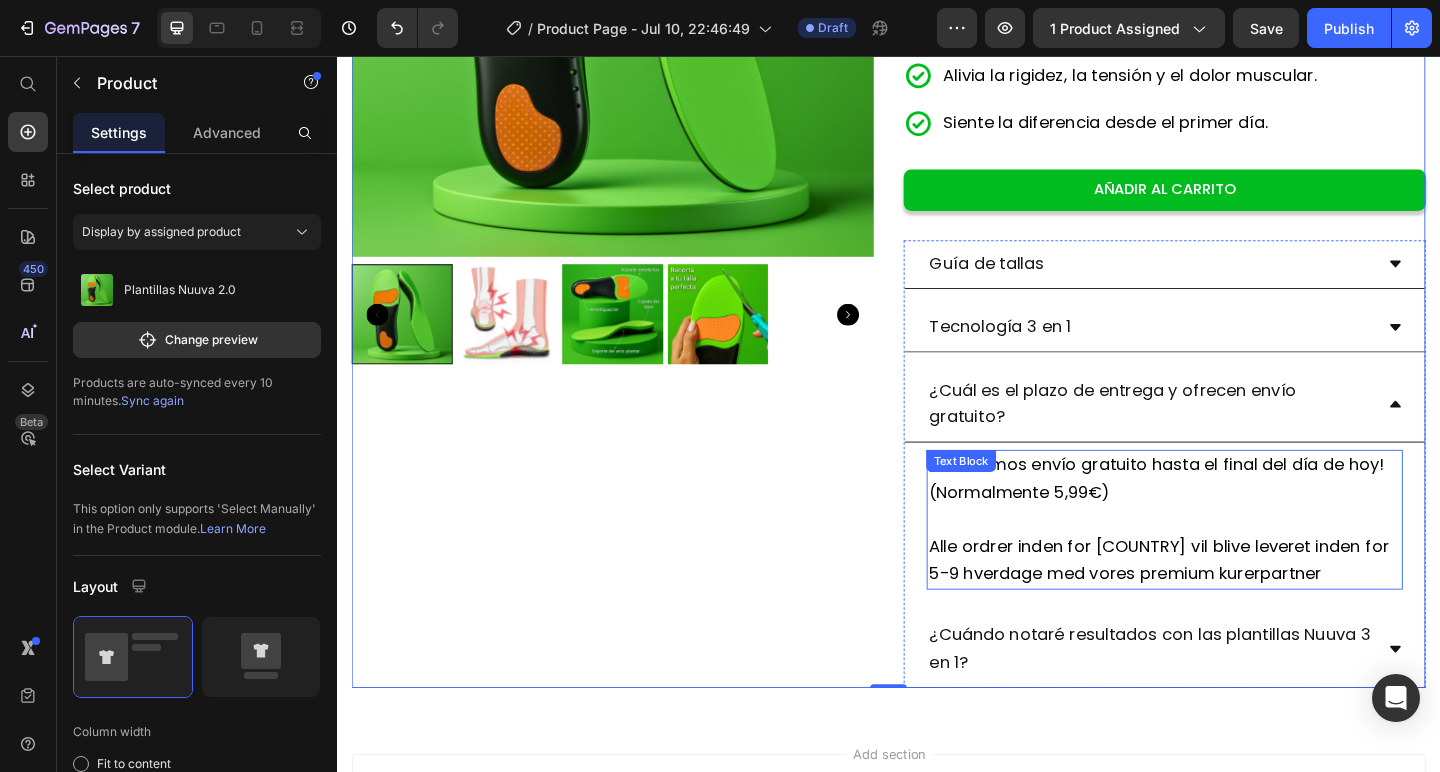 scroll, scrollTop: 521, scrollLeft: 0, axis: vertical 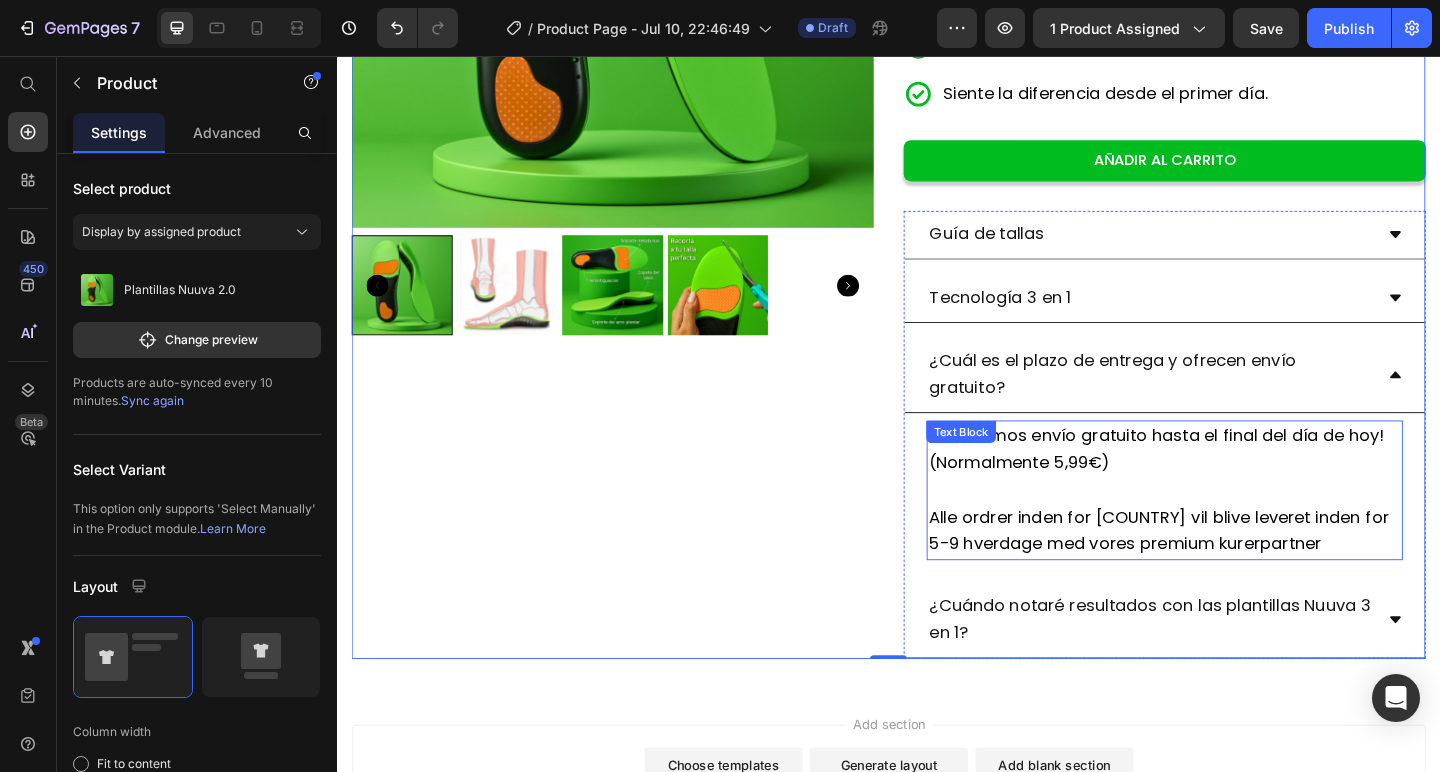 click on "Alle ordrer inden for [COUNTRY] vil blive leveret inden for 5-9 hverdage med vores premium kurerpartner" at bounding box center (1230, 571) 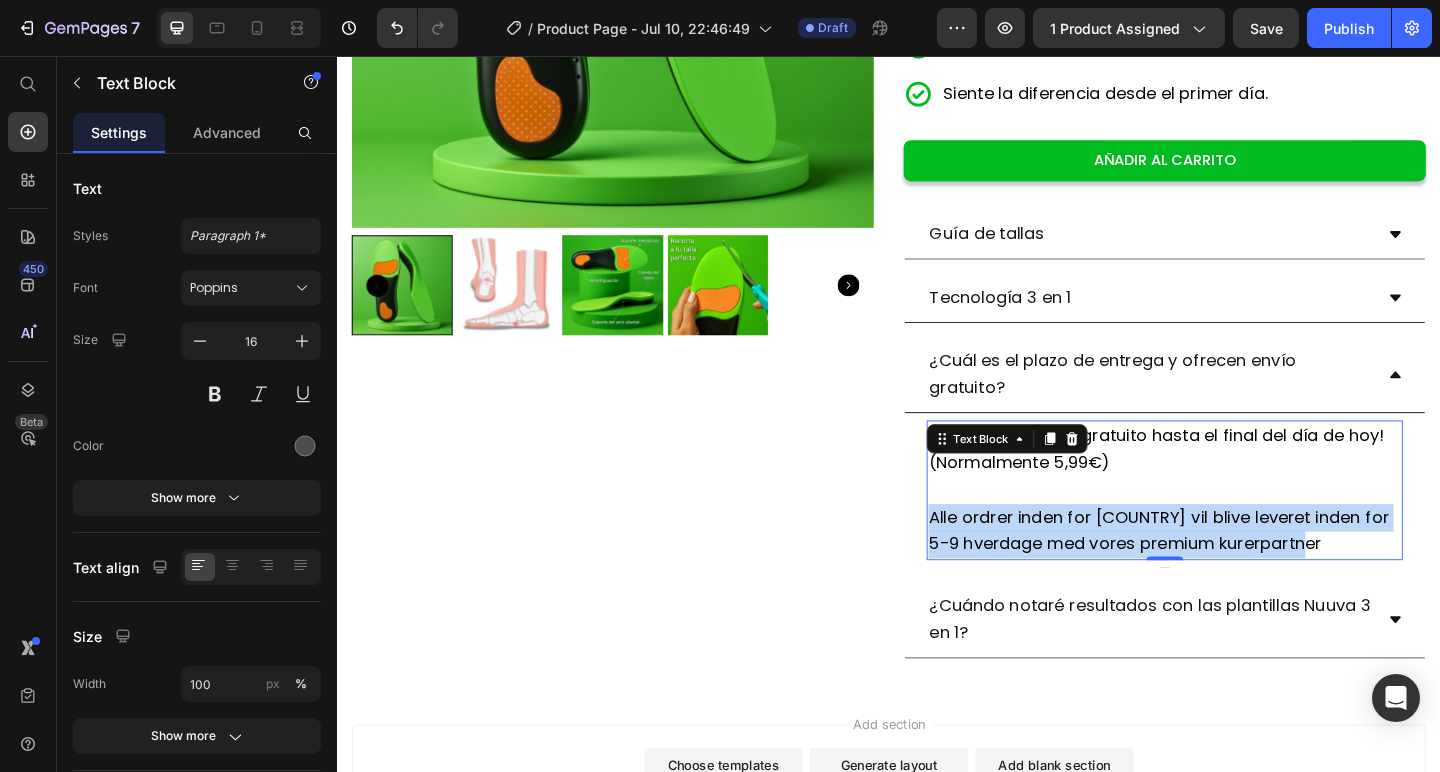 click on "Alle ordrer inden for [COUNTRY] vil blive leveret inden for 5-9 hverdage med vores premium kurerpartner" at bounding box center (1230, 571) 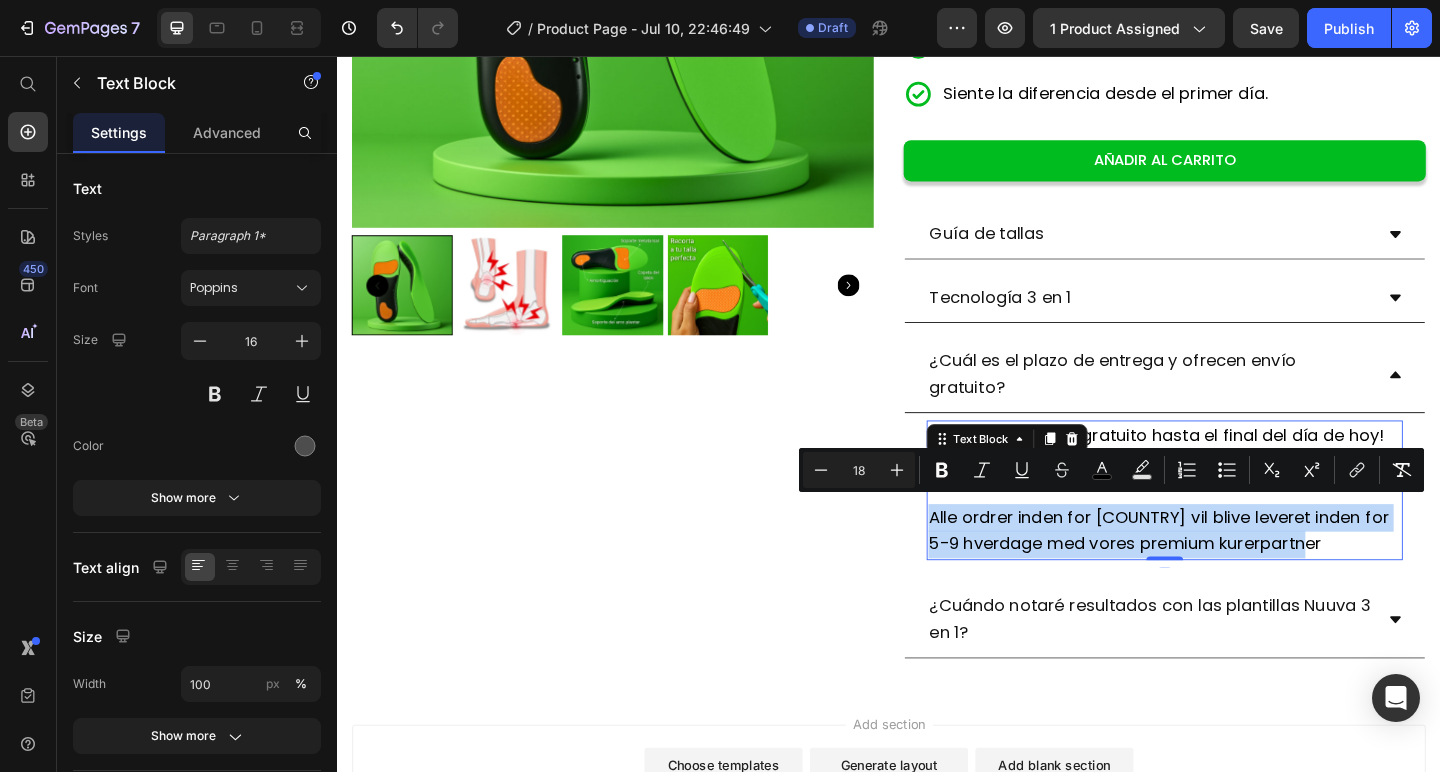 copy on "Alle ordrer inden for [COUNTRY] vil blive leveret inden for 5-9 hverdage med vores premium kurerpartner" 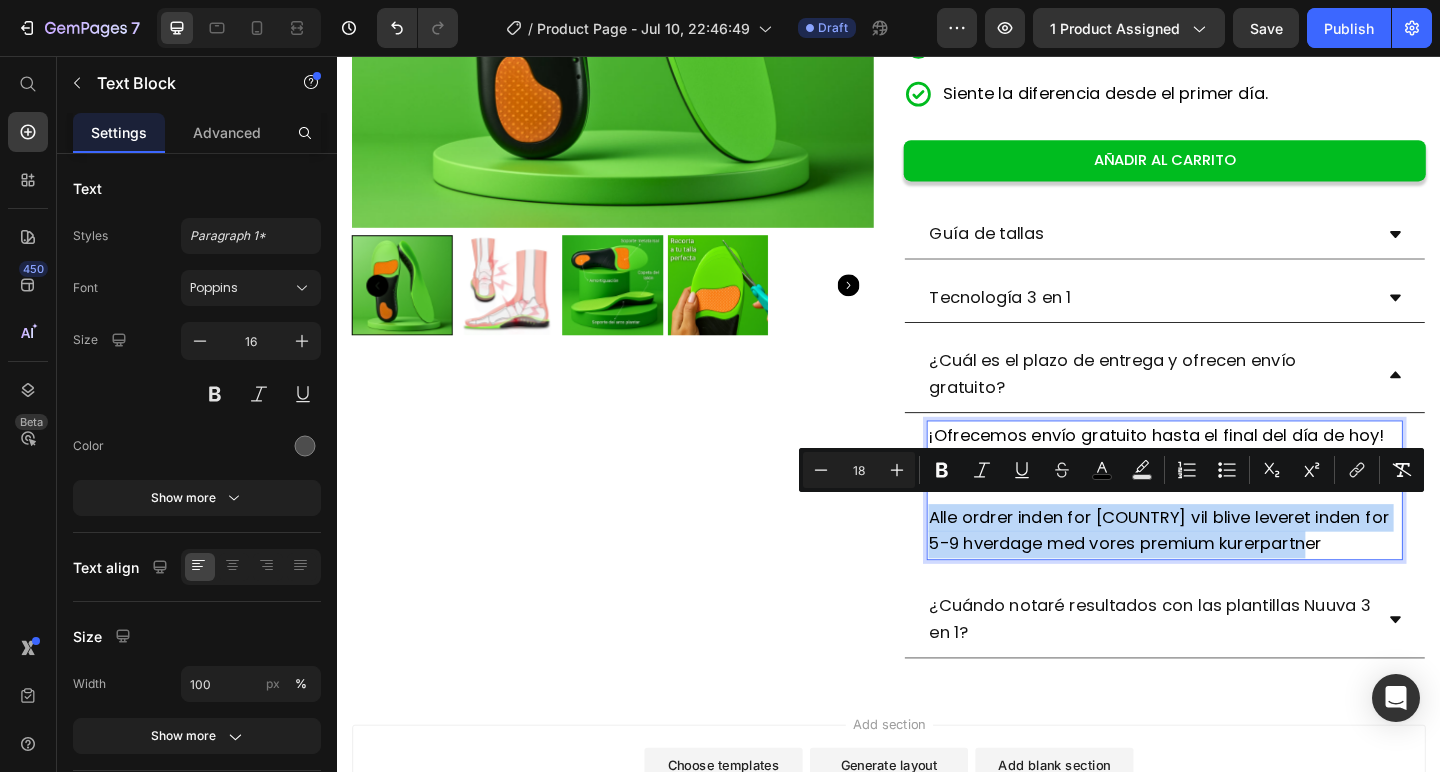 type on "16" 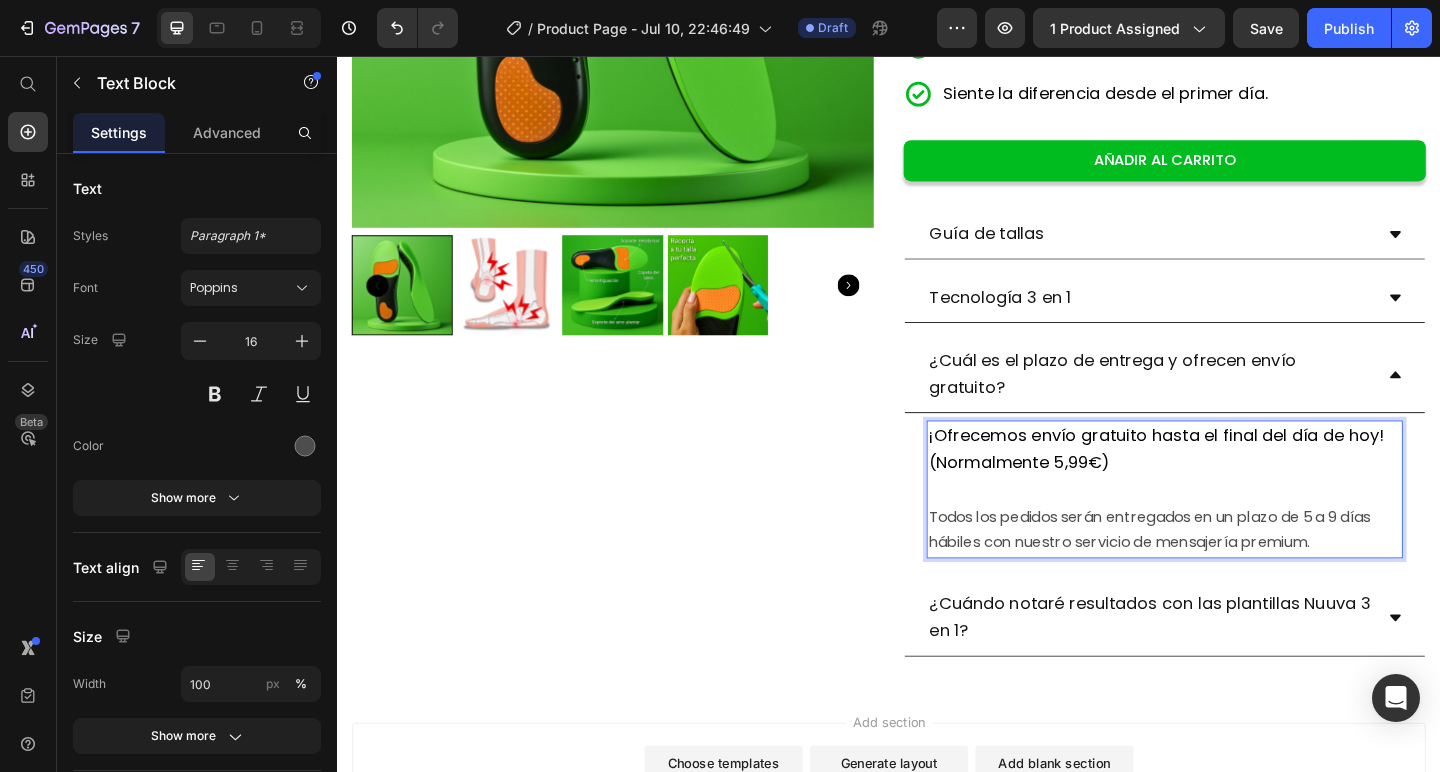 click on "Todos los pedidos serán entregados en un plazo de 5 a 9 días hábiles con nuestro servicio de mensajería premium." at bounding box center [1237, 572] 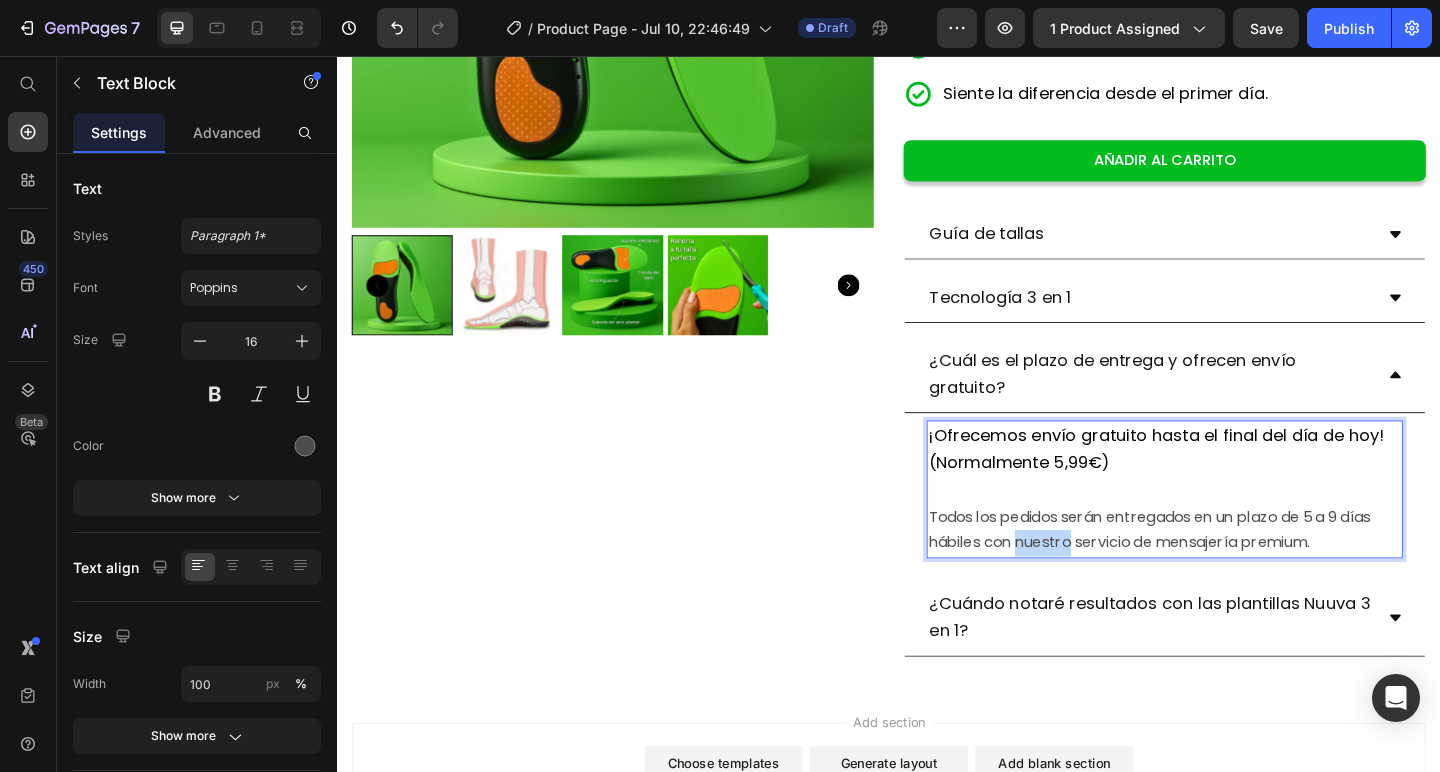 click on "Todos los pedidos serán entregados en un plazo de 5 a 9 días hábiles con nuestro servicio de mensajería premium." at bounding box center (1237, 572) 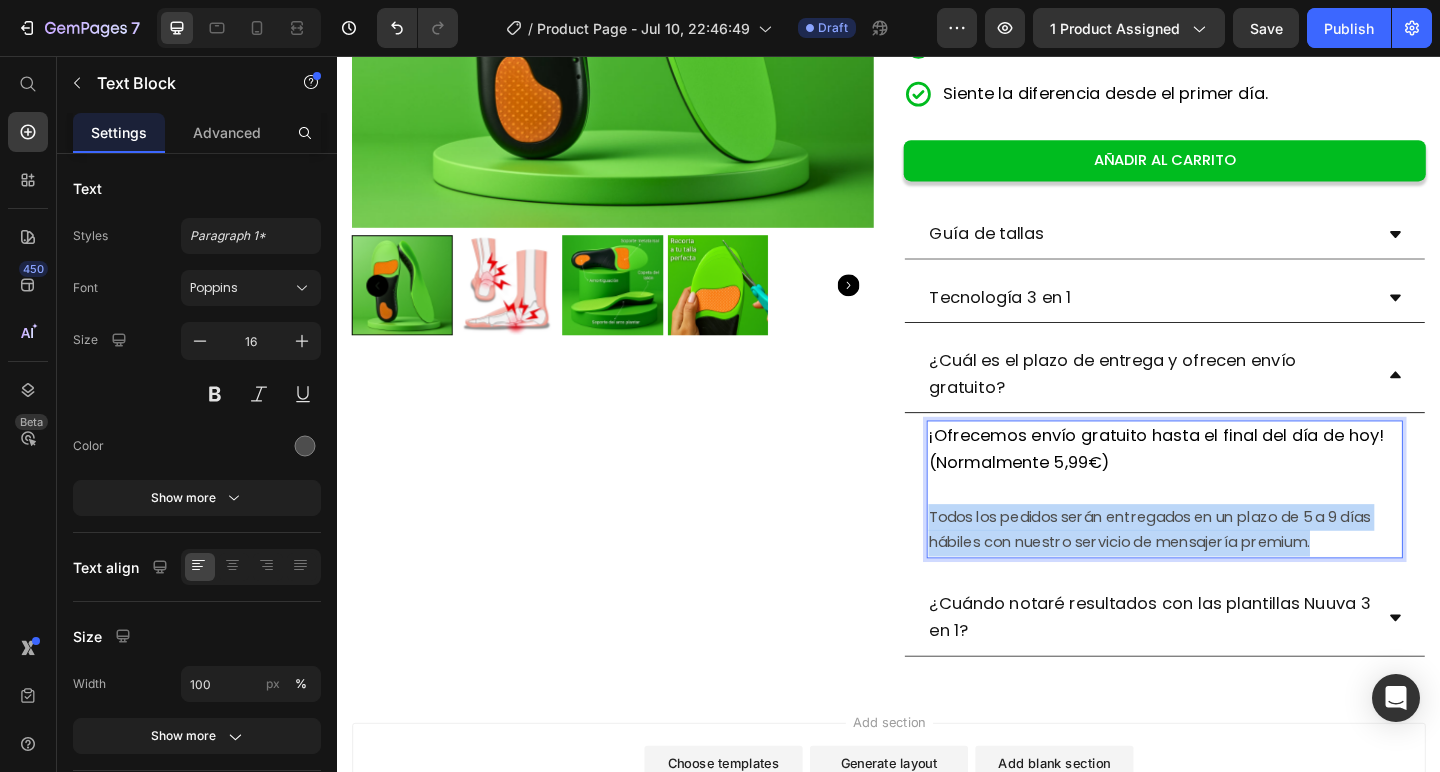 click on "Todos los pedidos serán entregados en un plazo de 5 a 9 días hábiles con nuestro servicio de mensajería premium." at bounding box center [1237, 572] 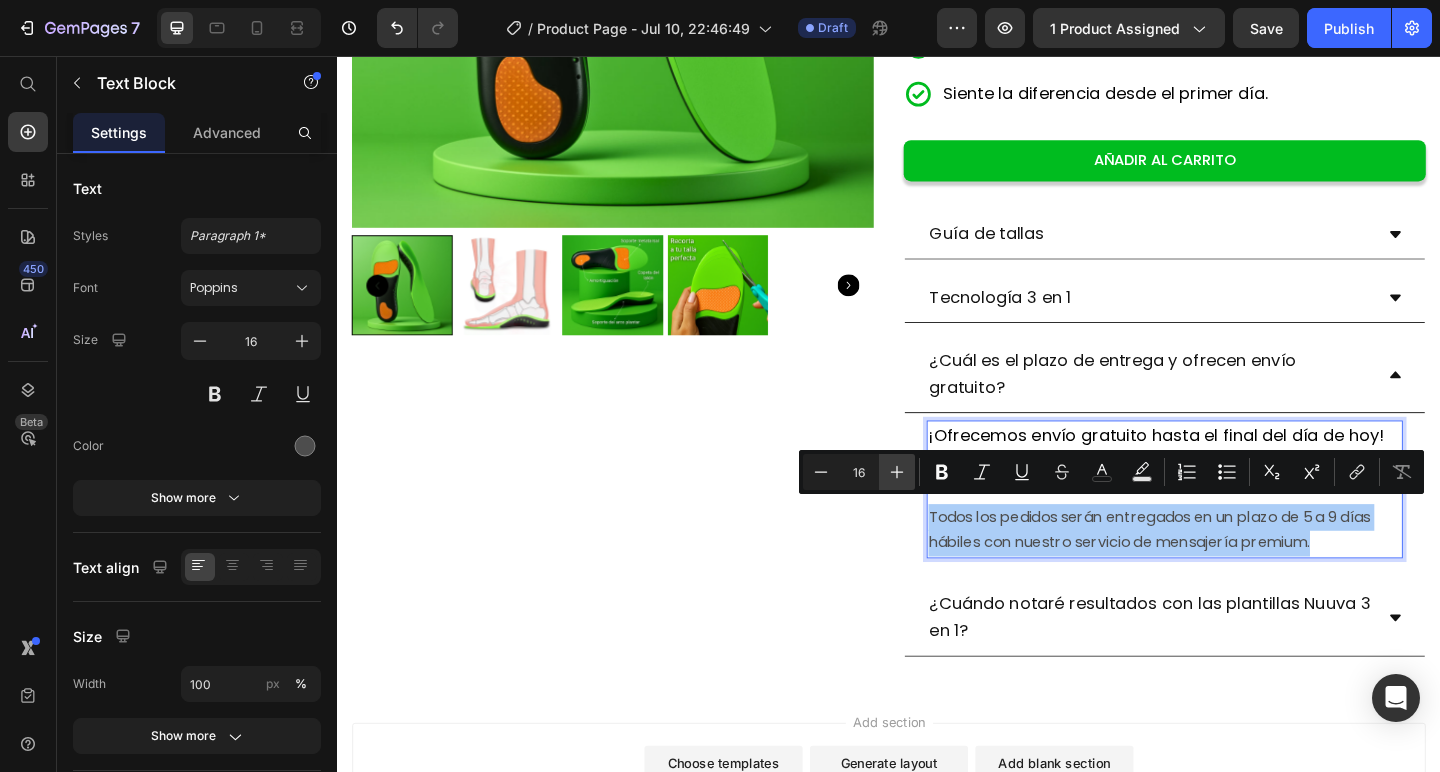 click 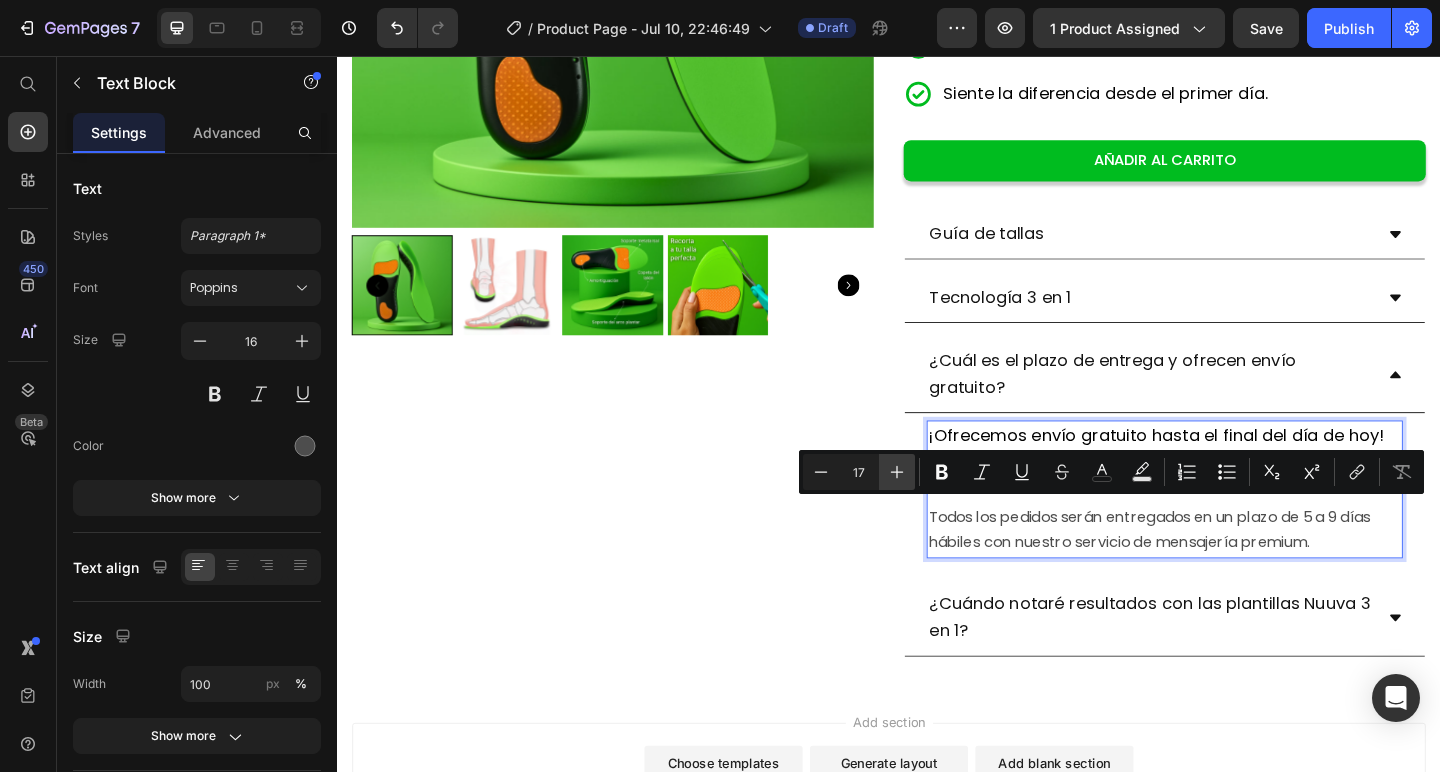 click 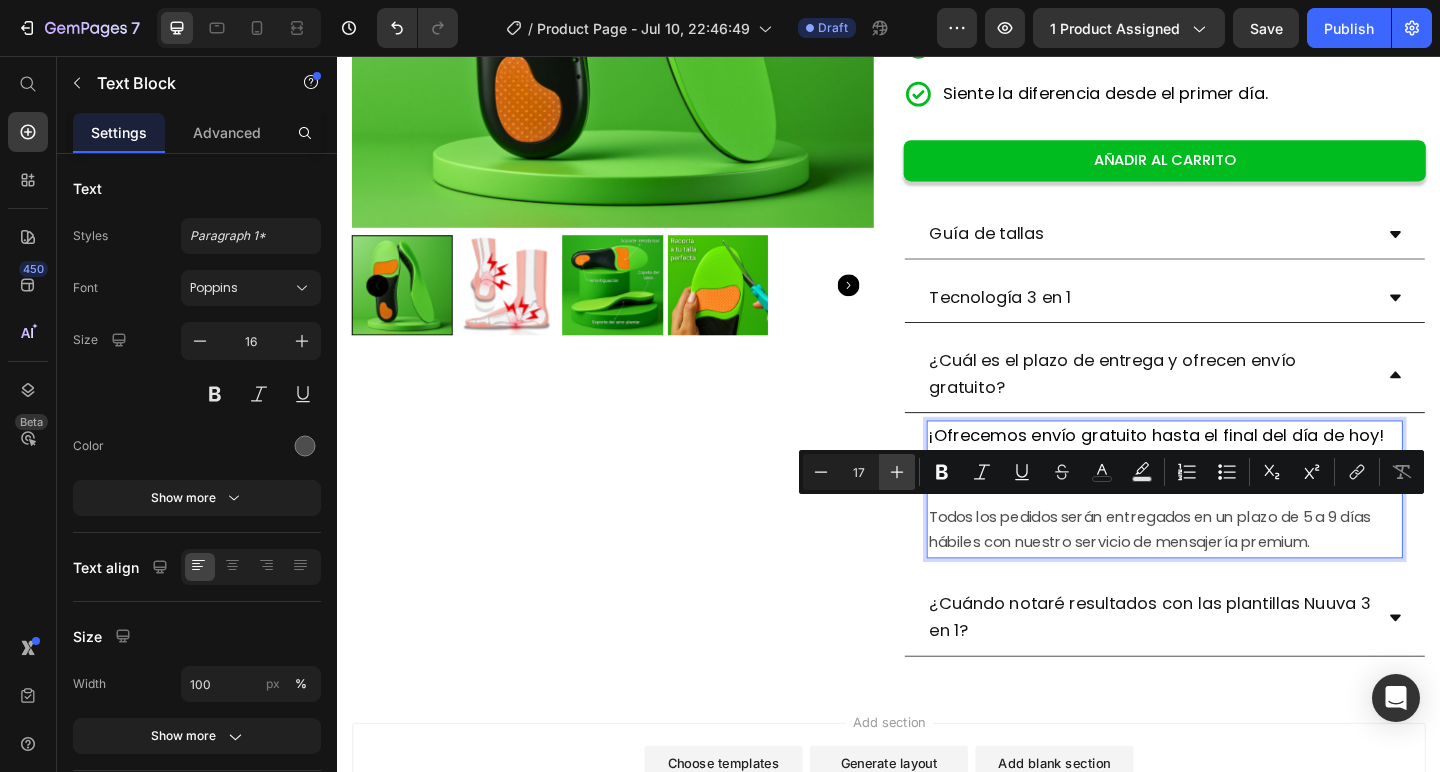 type on "18" 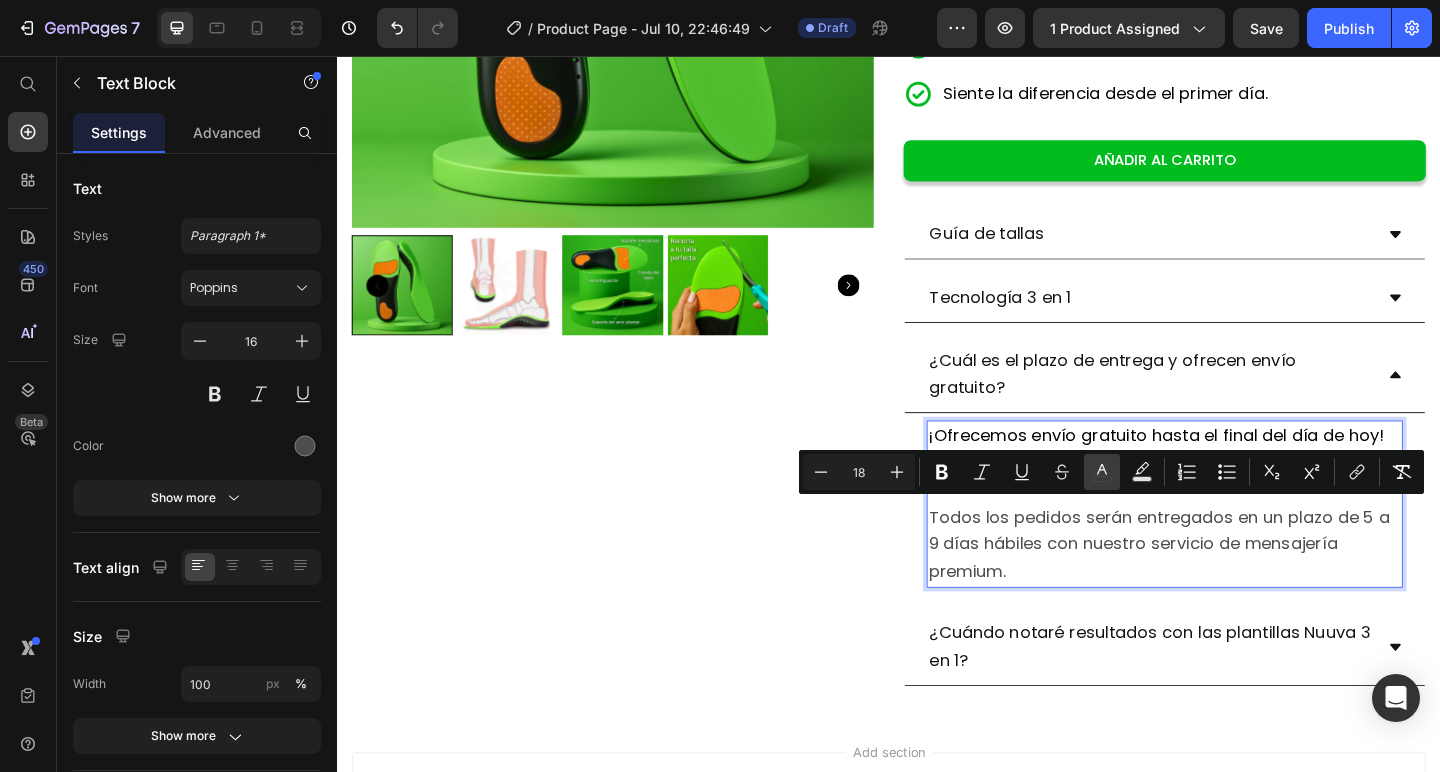 click on "color" at bounding box center [1102, 472] 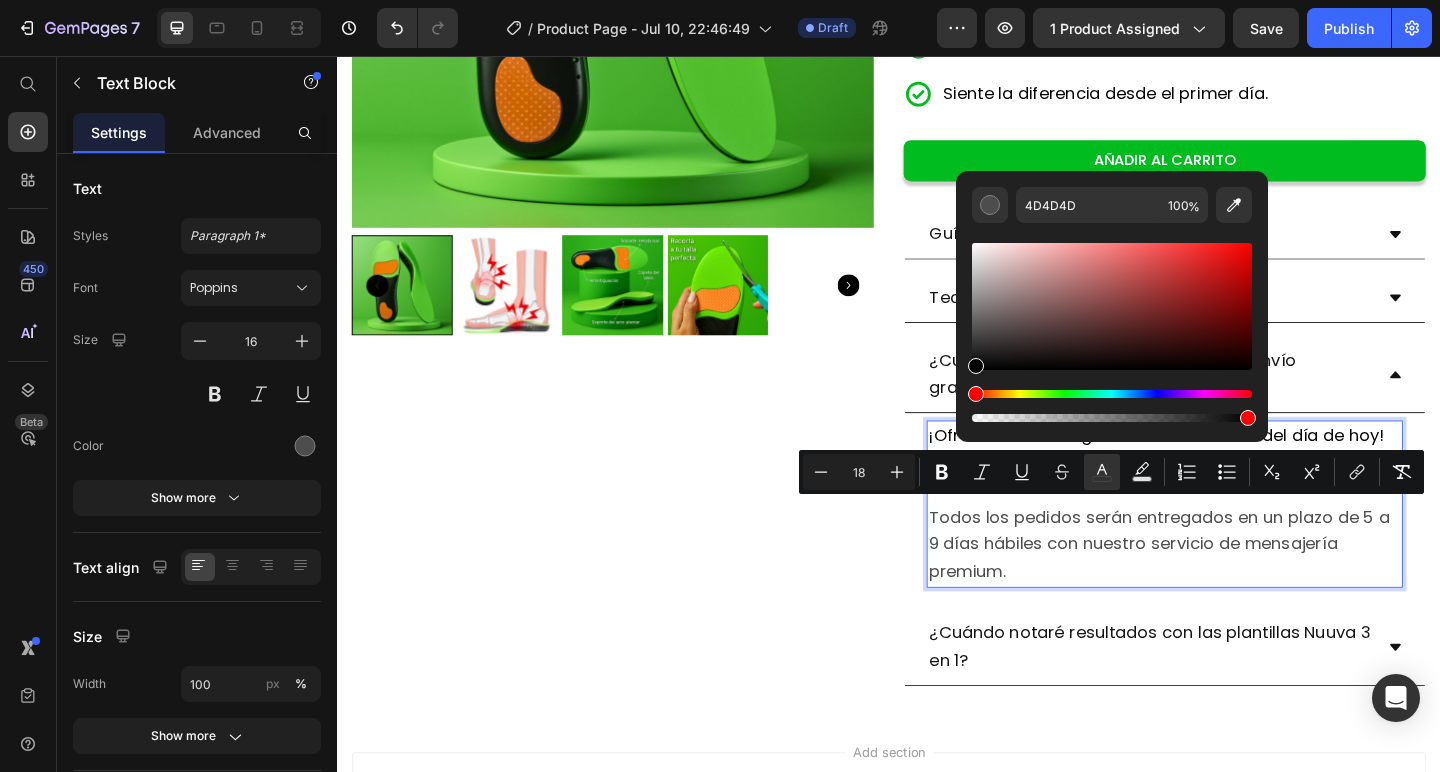 drag, startPoint x: 1342, startPoint y: 364, endPoint x: 998, endPoint y: 475, distance: 361.4651 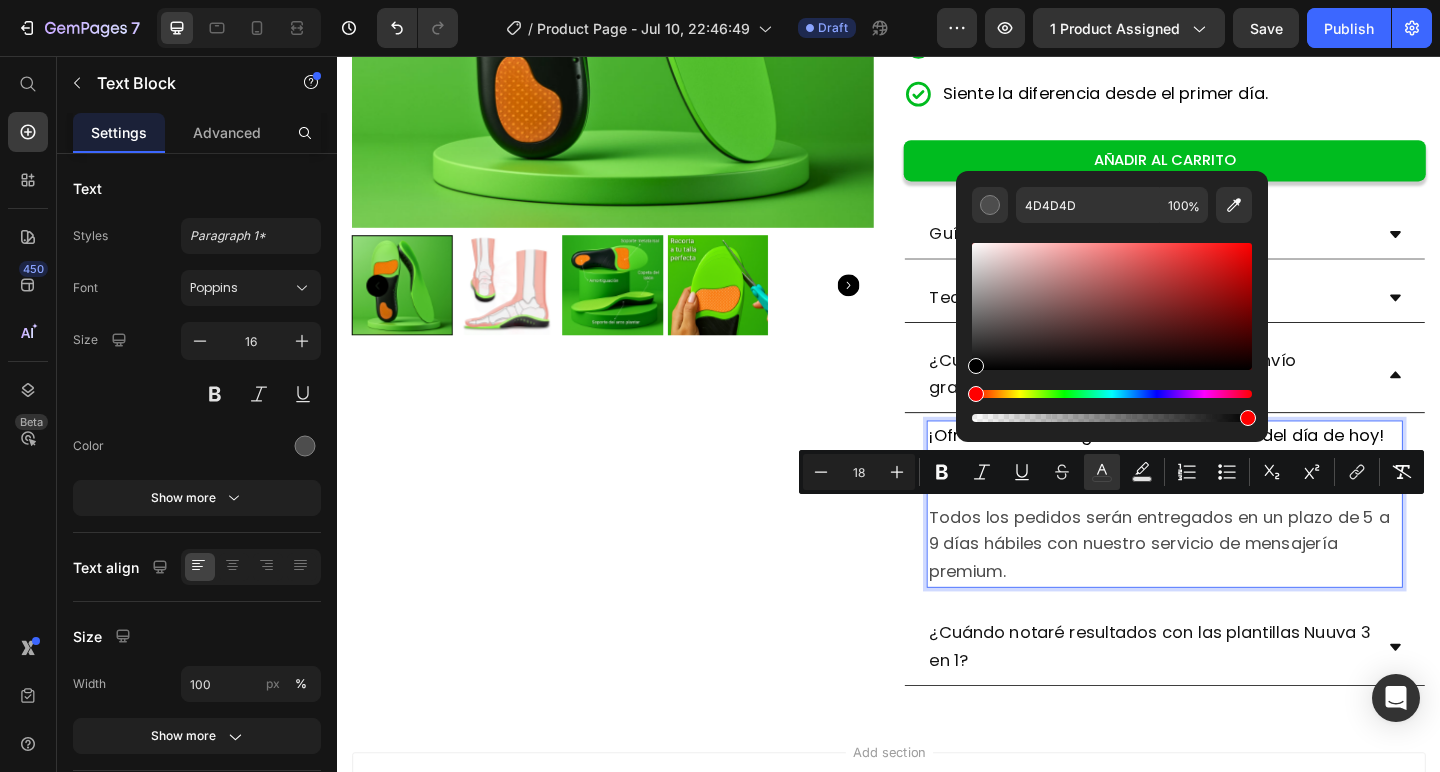 type on "000000" 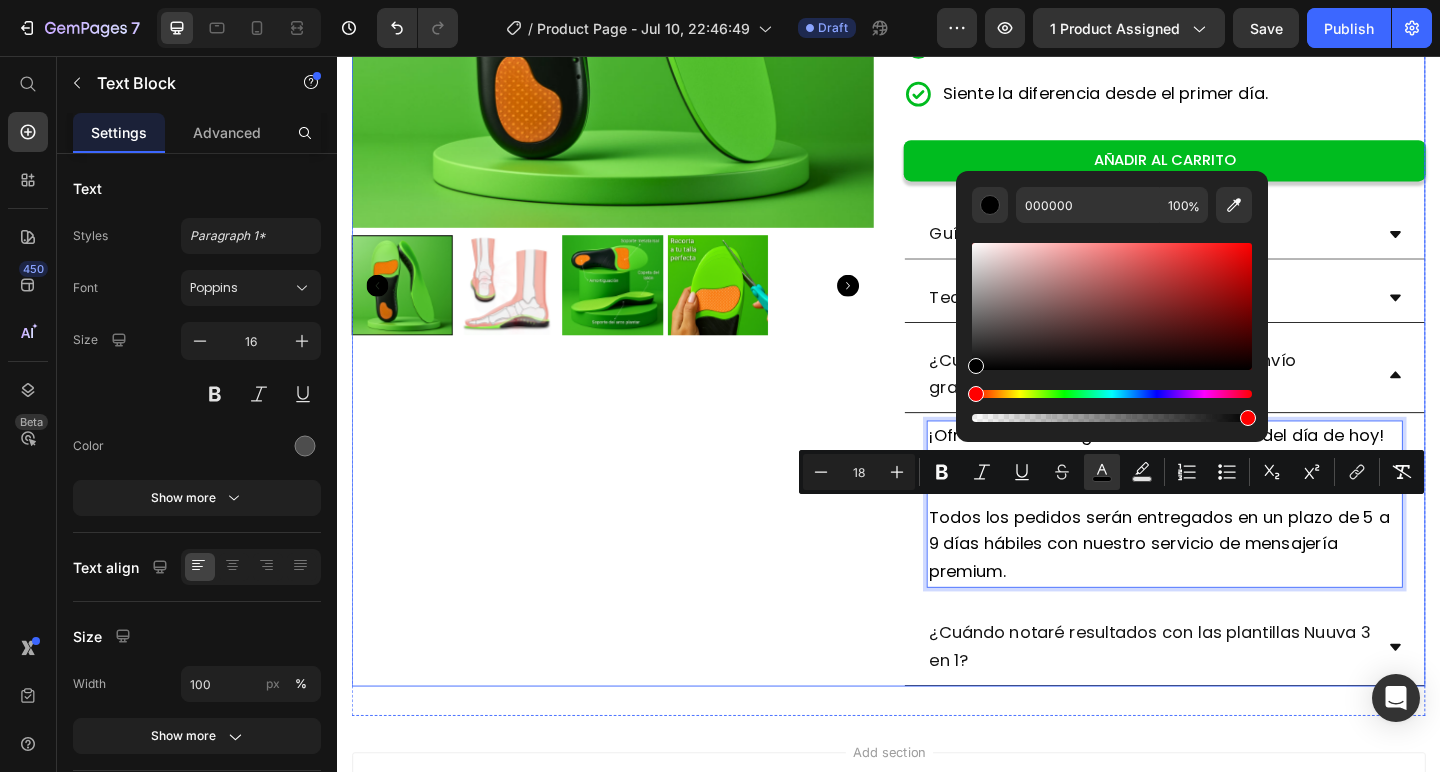 click on "Product Images" at bounding box center [637, 207] 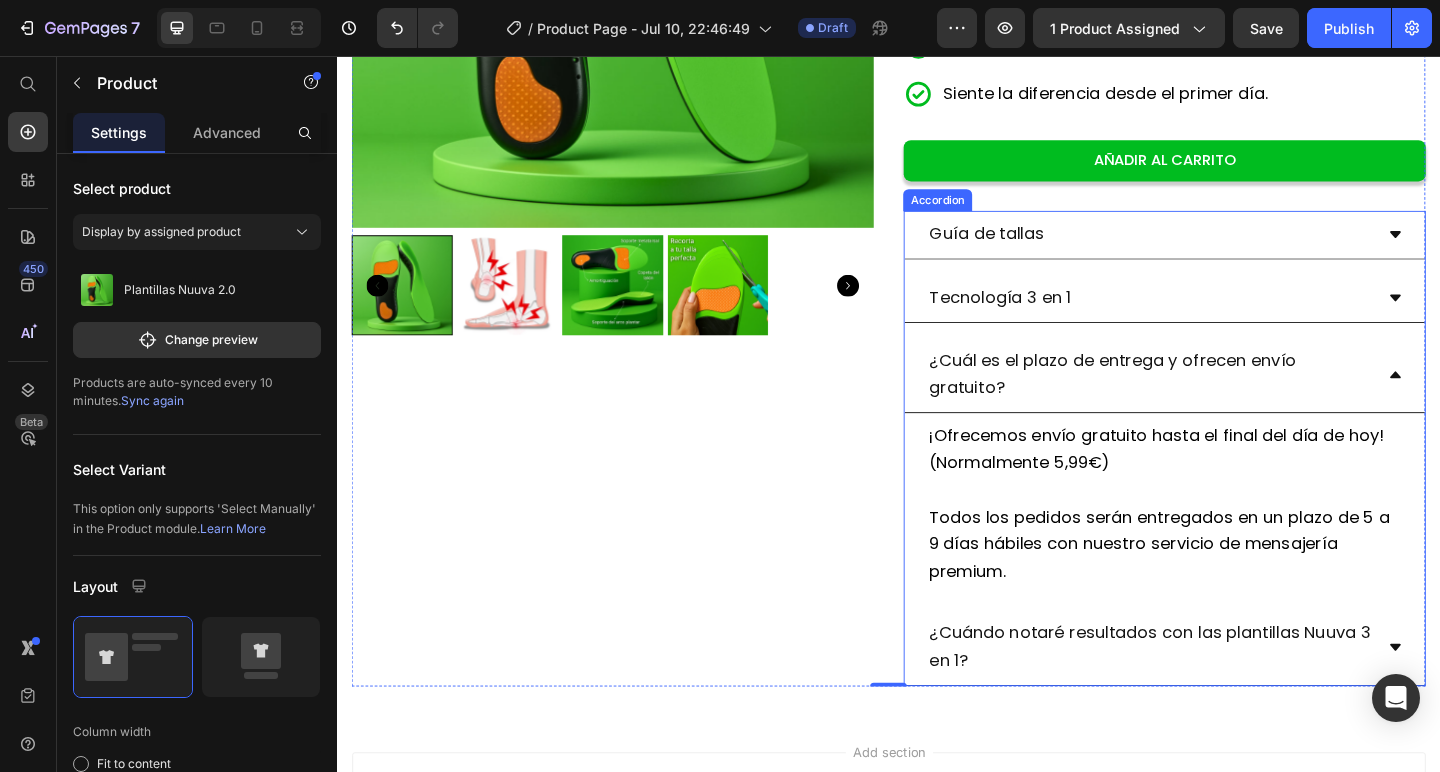 click 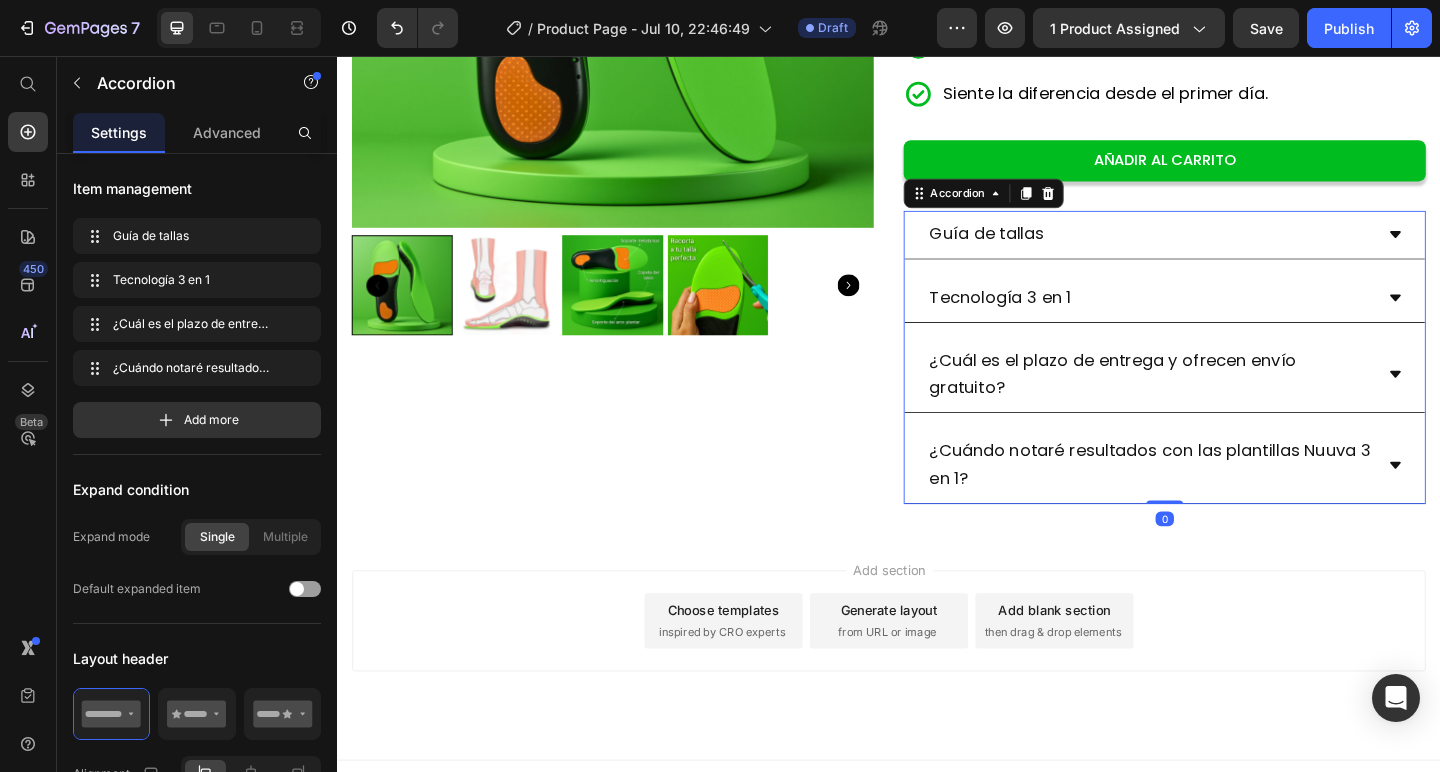 click on "Product Images" at bounding box center [637, 108] 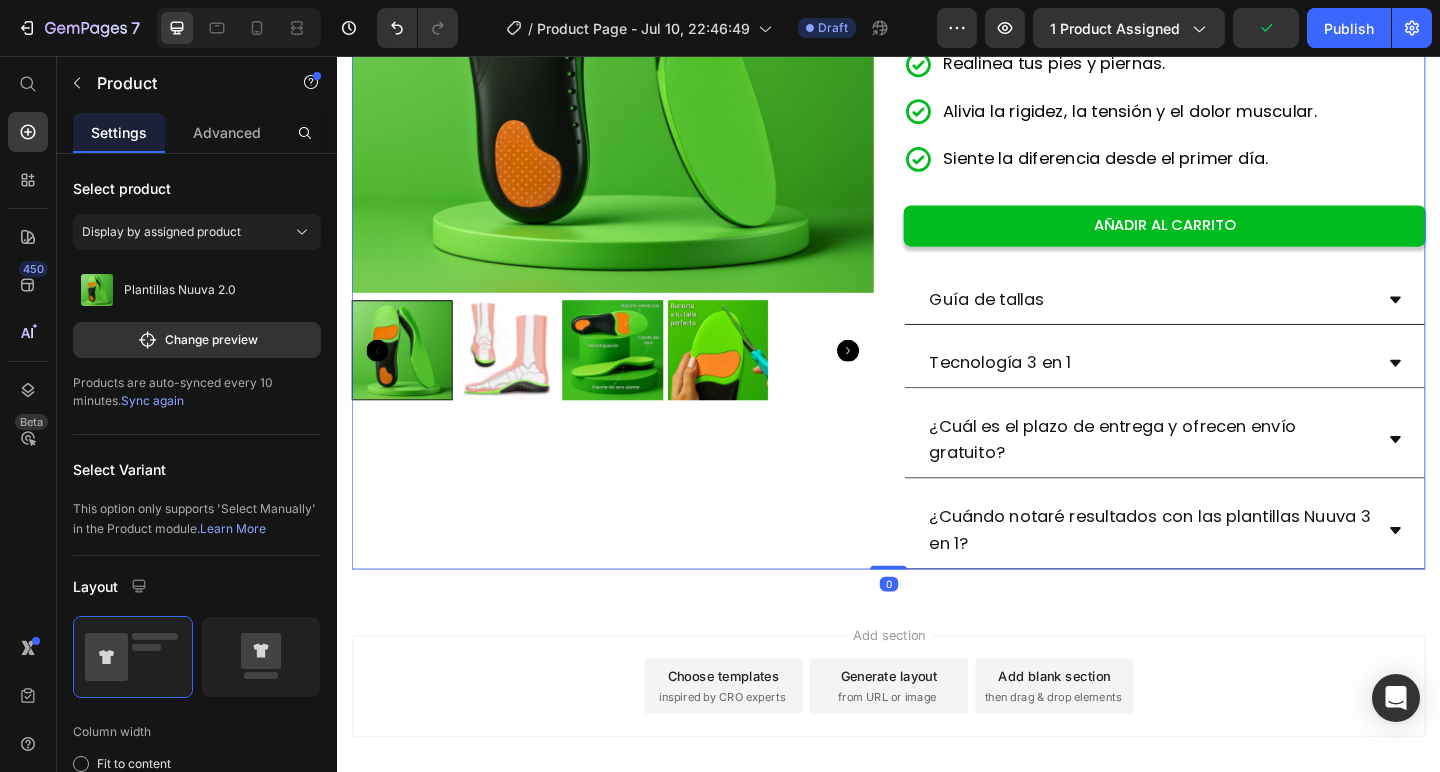 scroll, scrollTop: 439, scrollLeft: 0, axis: vertical 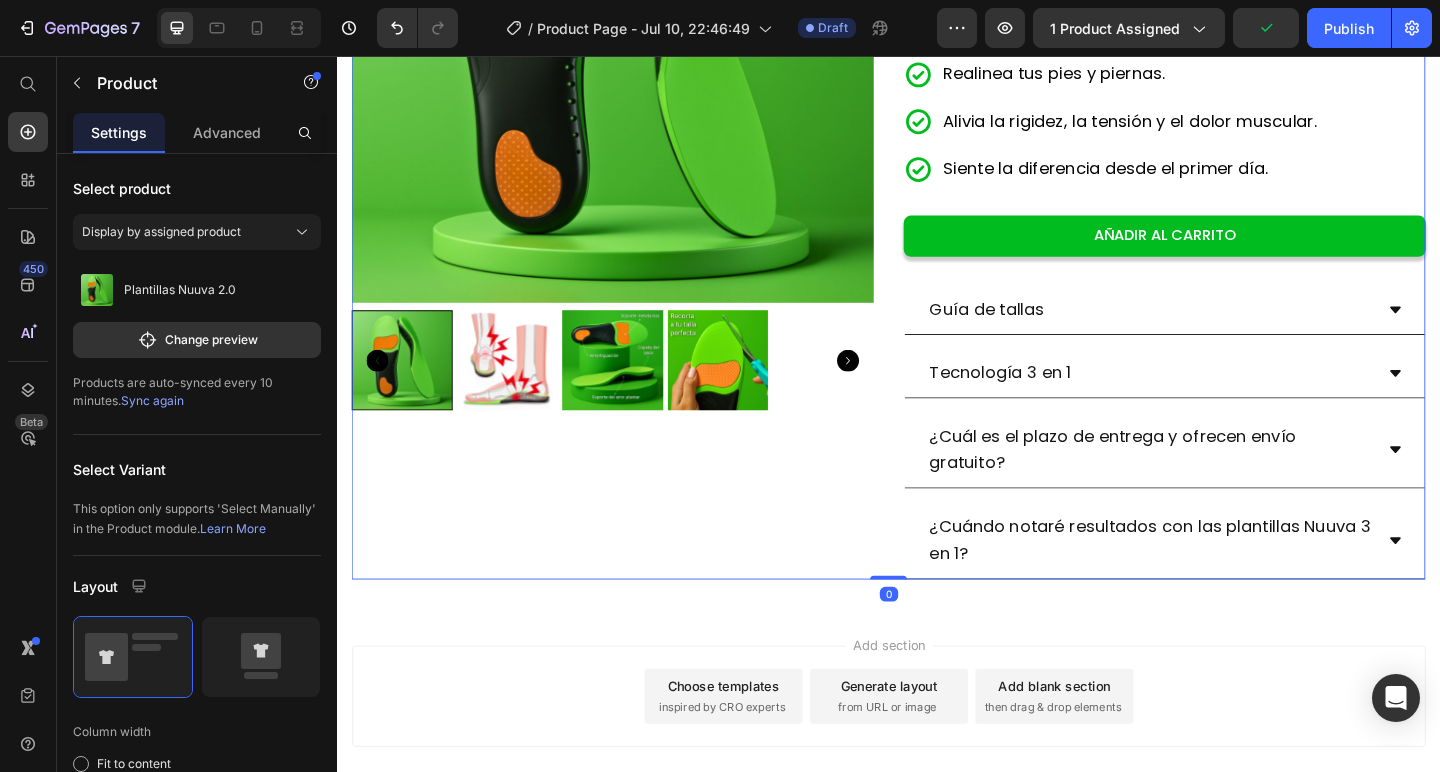 click on "Add section Choose templates inspired by CRO experts Generate layout from URL or image Add blank section then drag & drop elements" at bounding box center [937, 780] 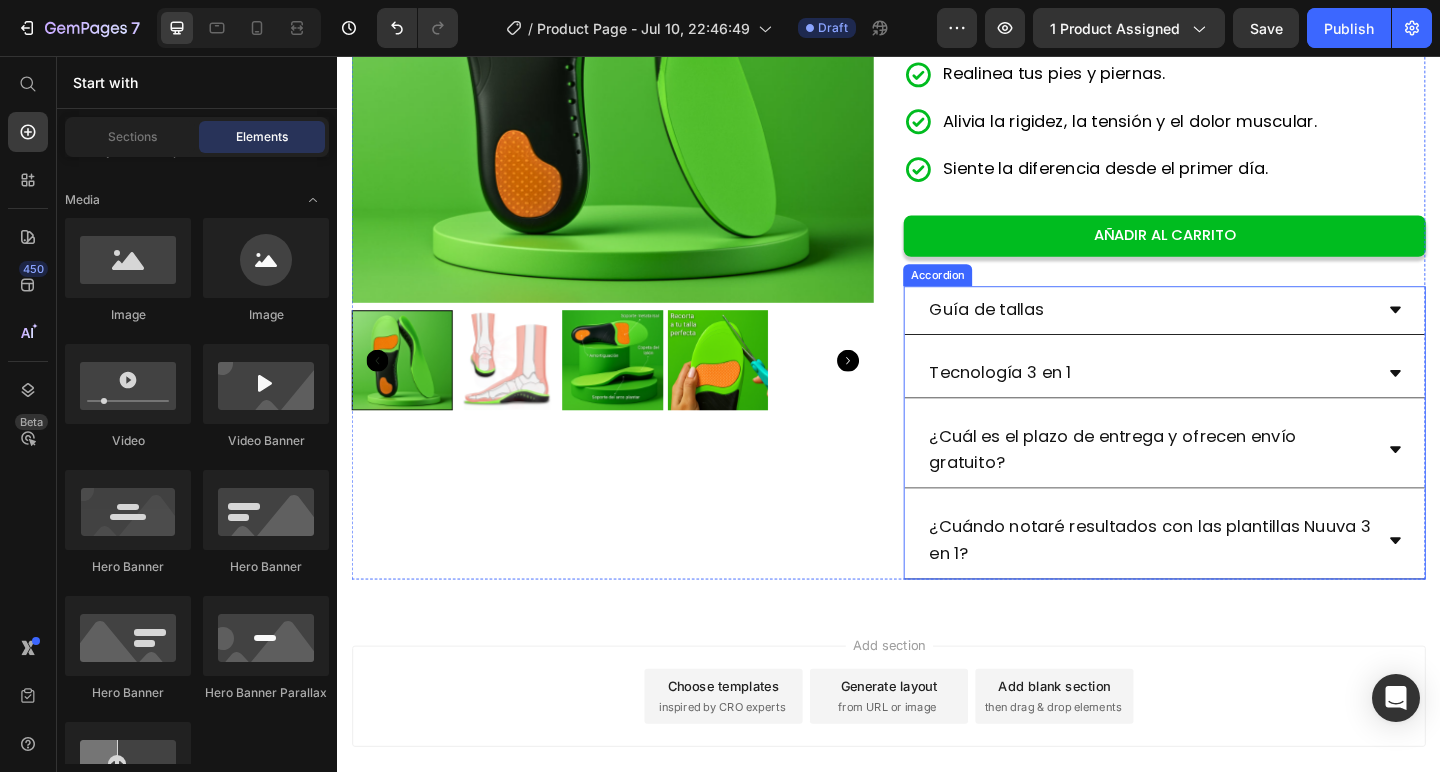 click on "Guía de tallas" at bounding box center (1237, 332) 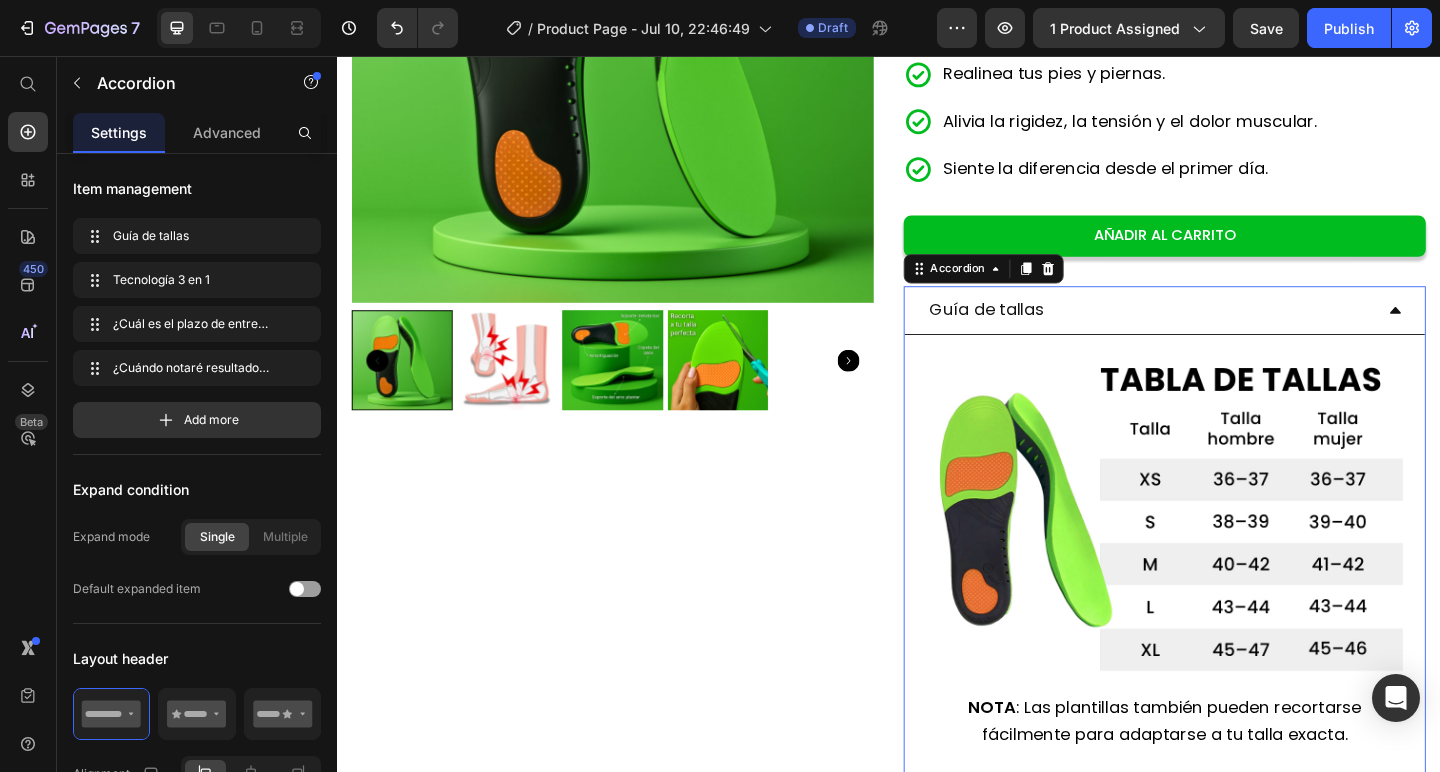 click on "Guía de tallas" at bounding box center [1221, 332] 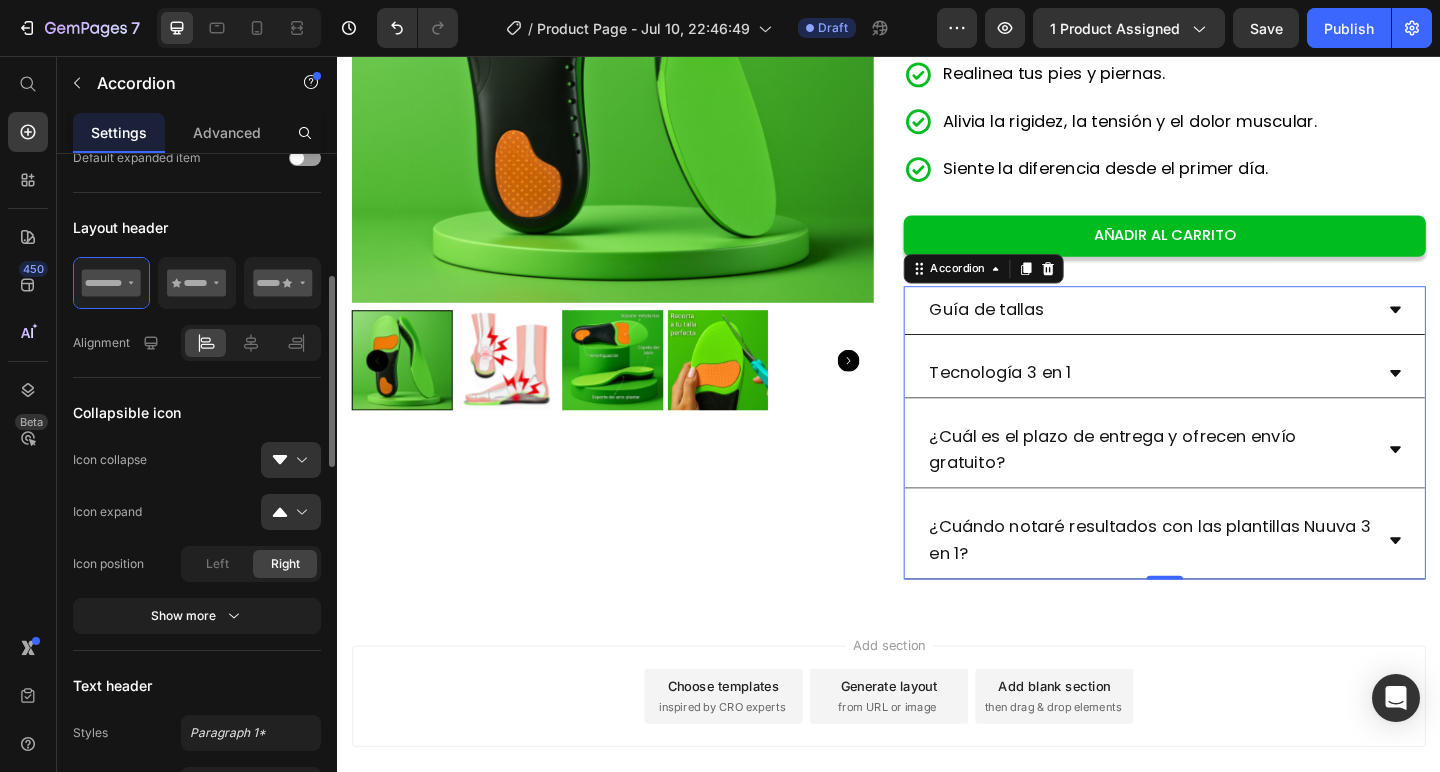 scroll, scrollTop: 443, scrollLeft: 0, axis: vertical 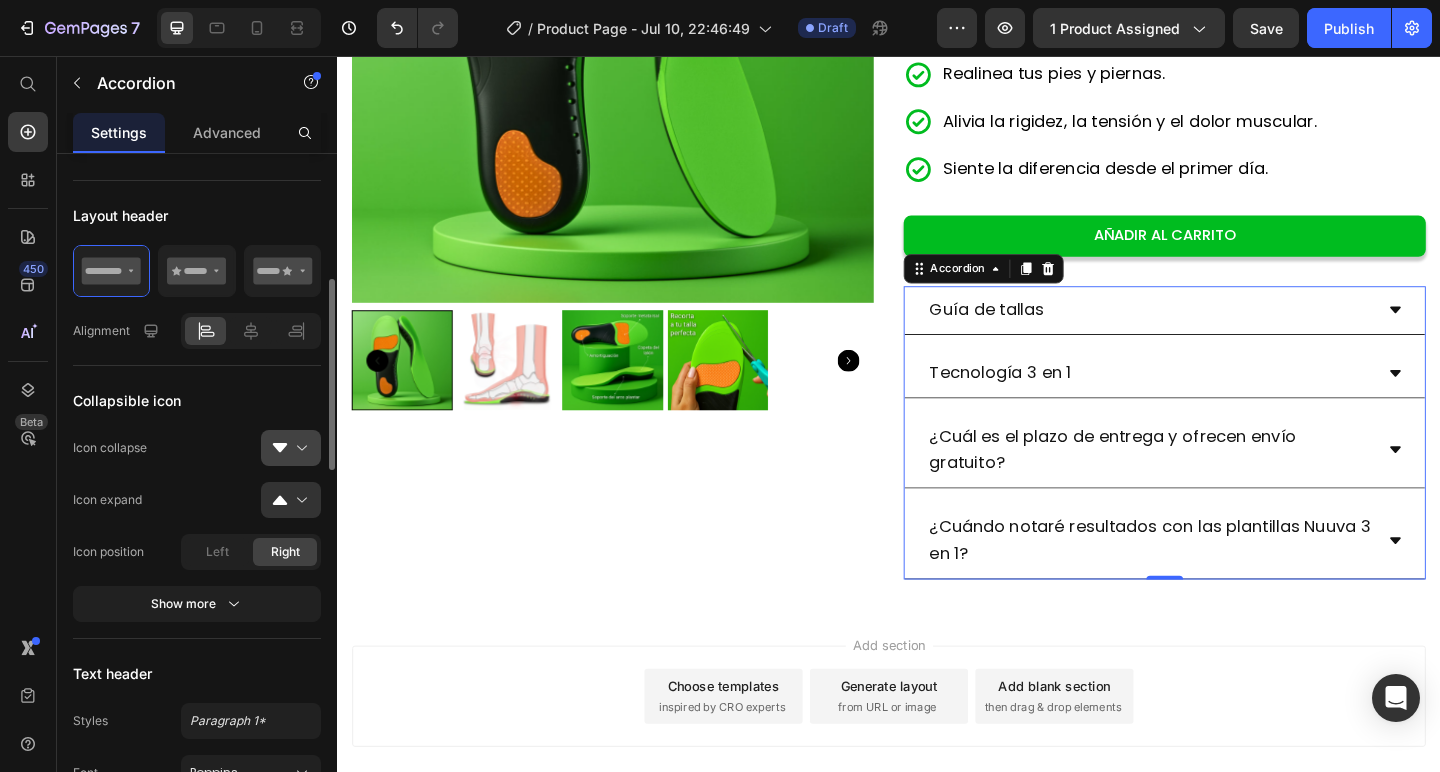 click at bounding box center (299, 448) 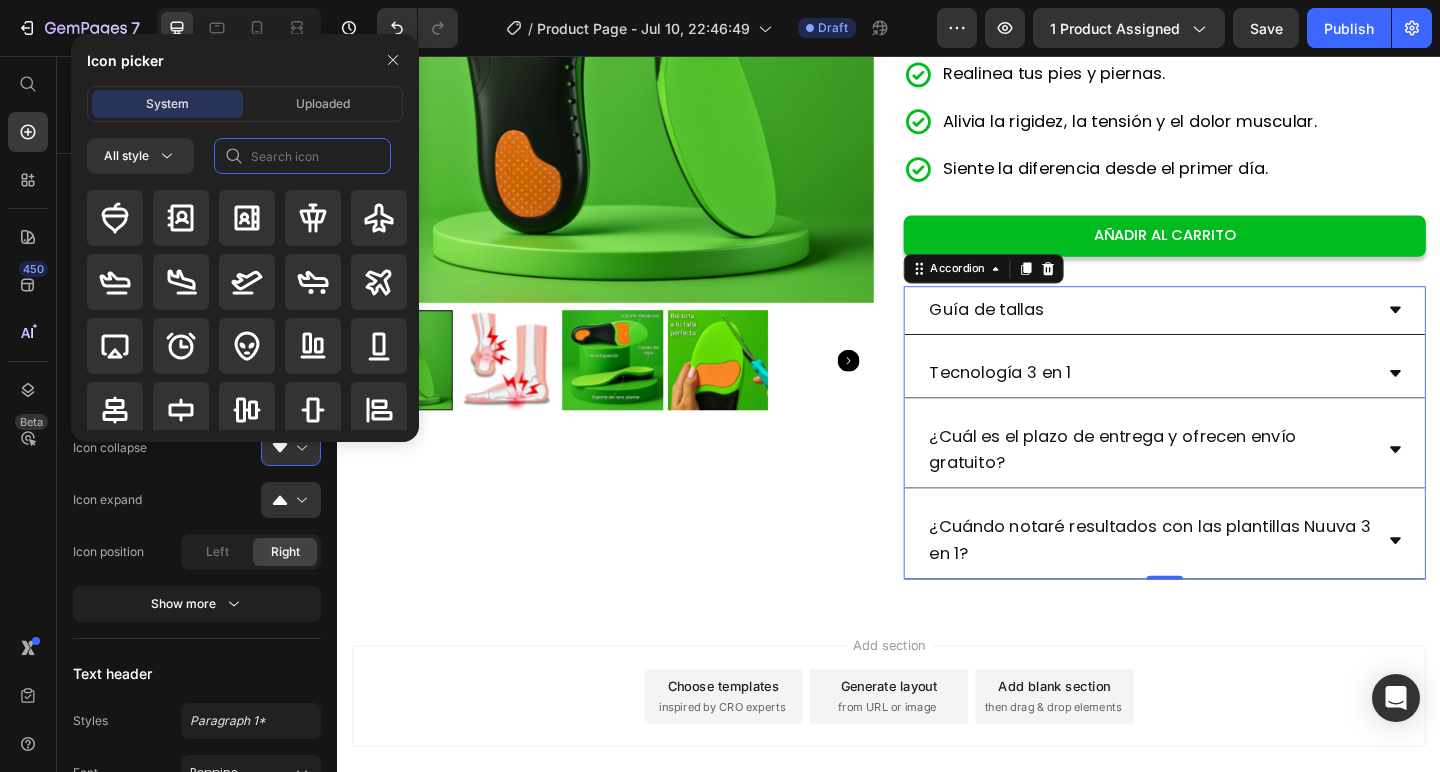 click 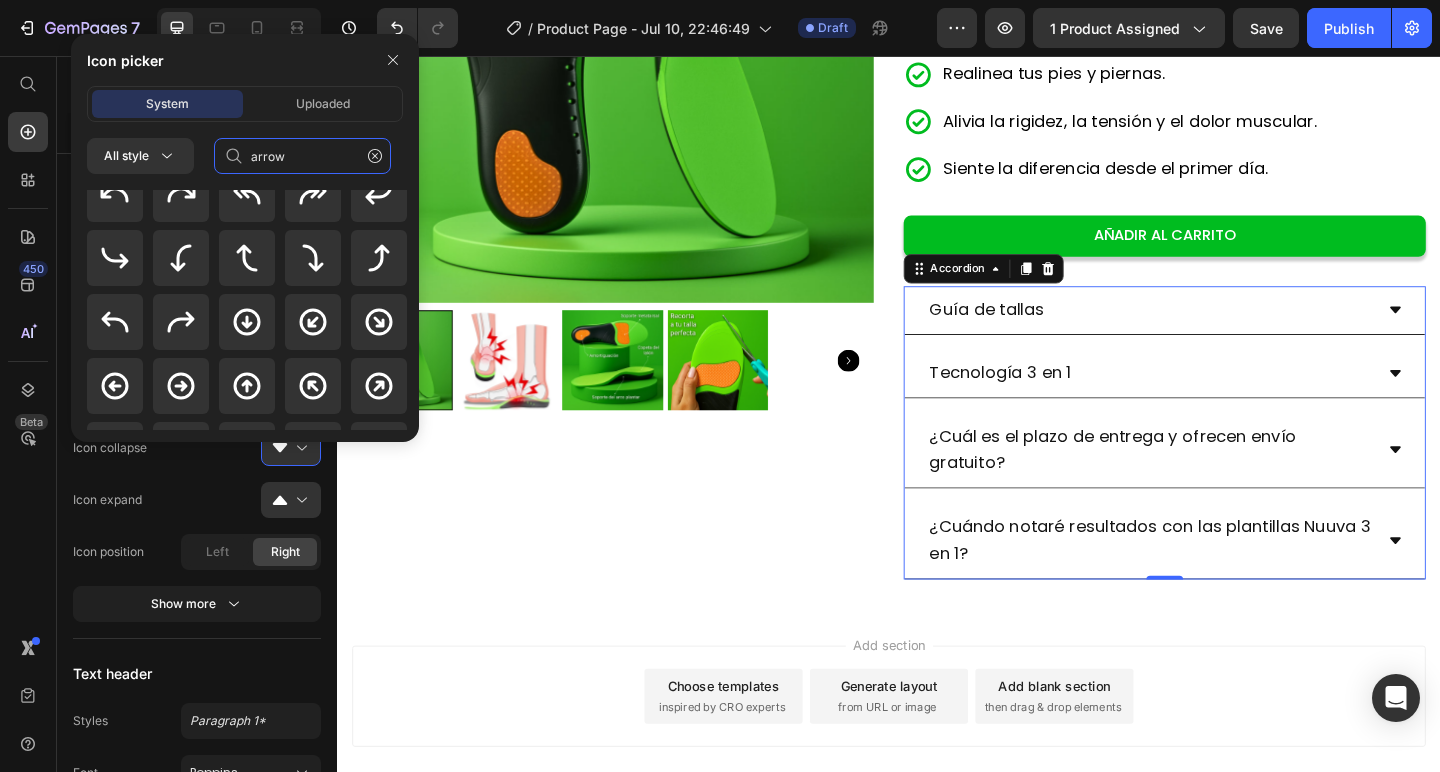scroll, scrollTop: 0, scrollLeft: 0, axis: both 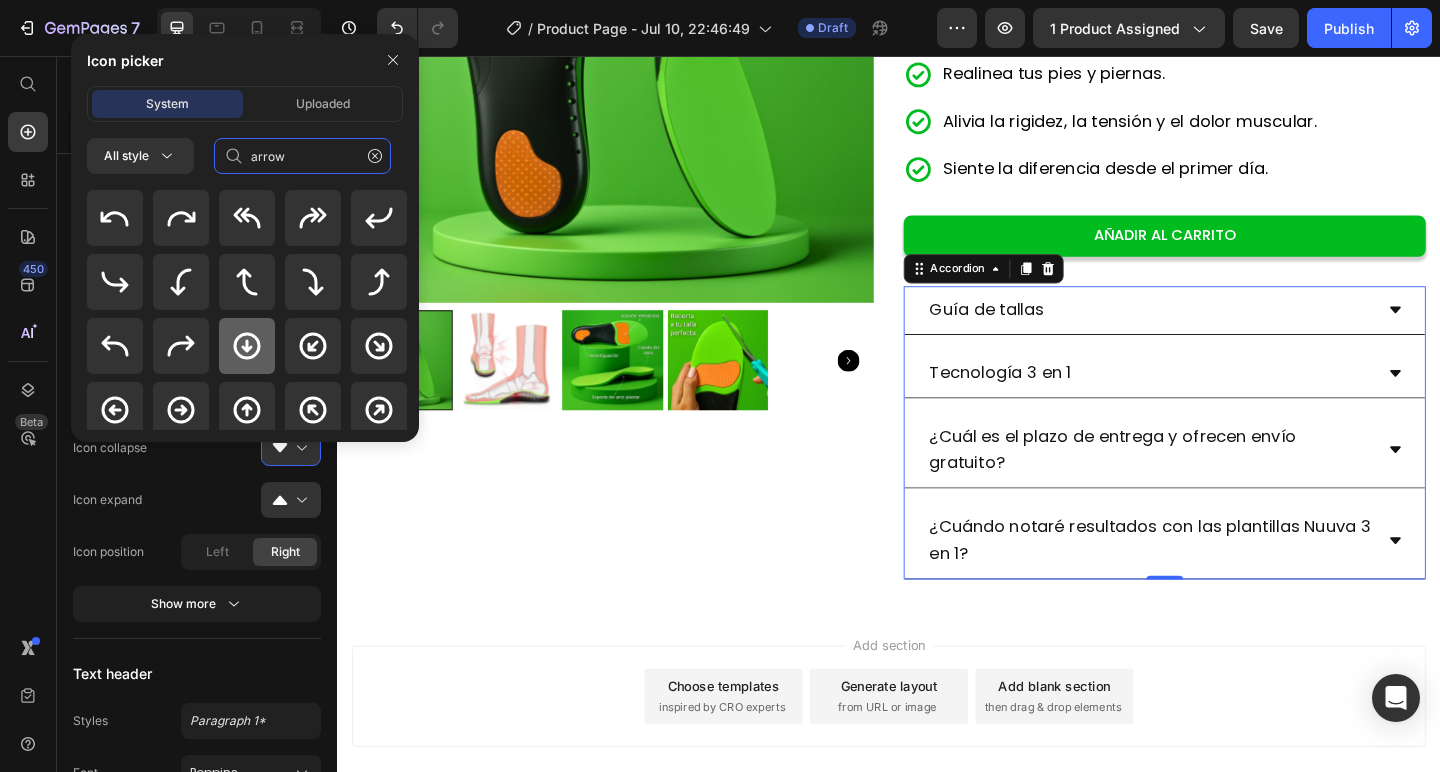 type on "arrow" 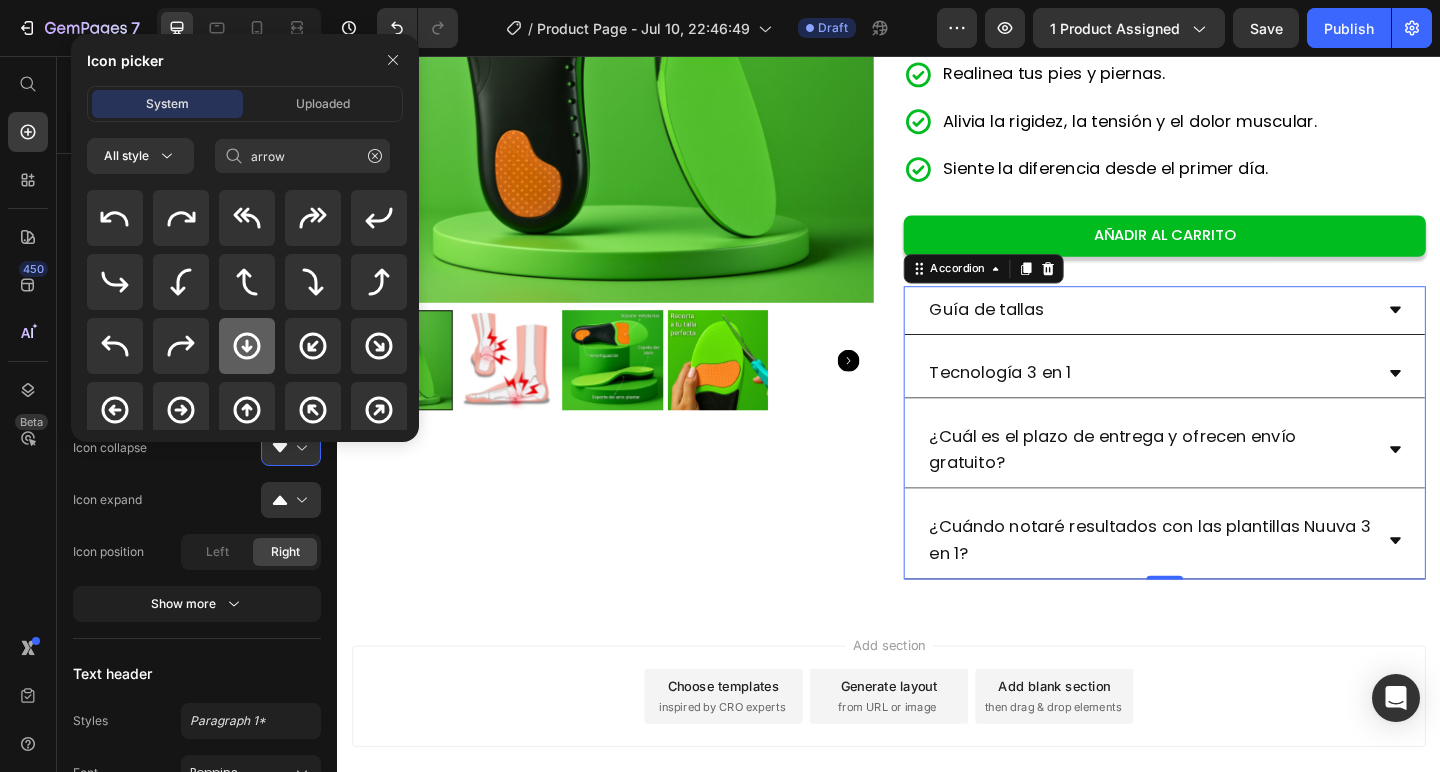 click 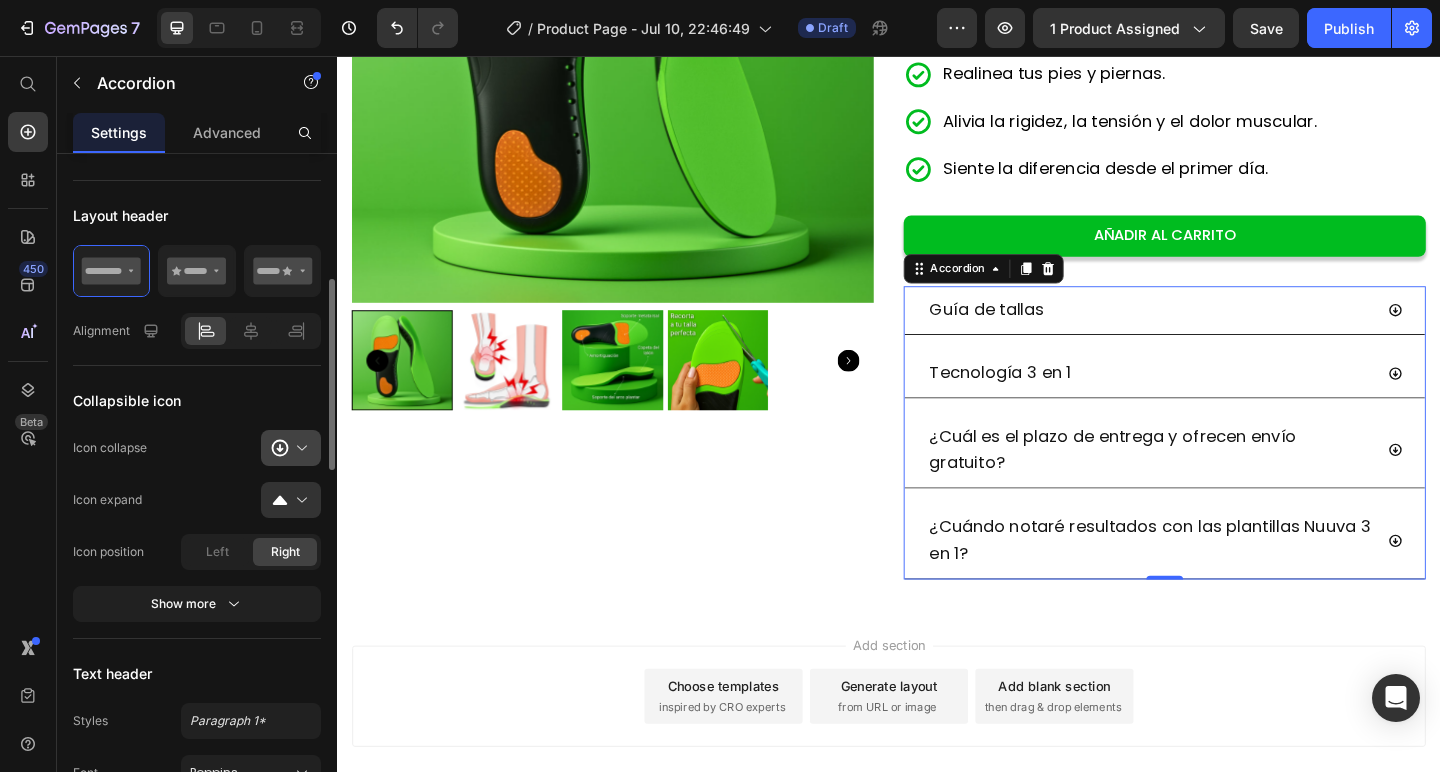 click at bounding box center (299, 448) 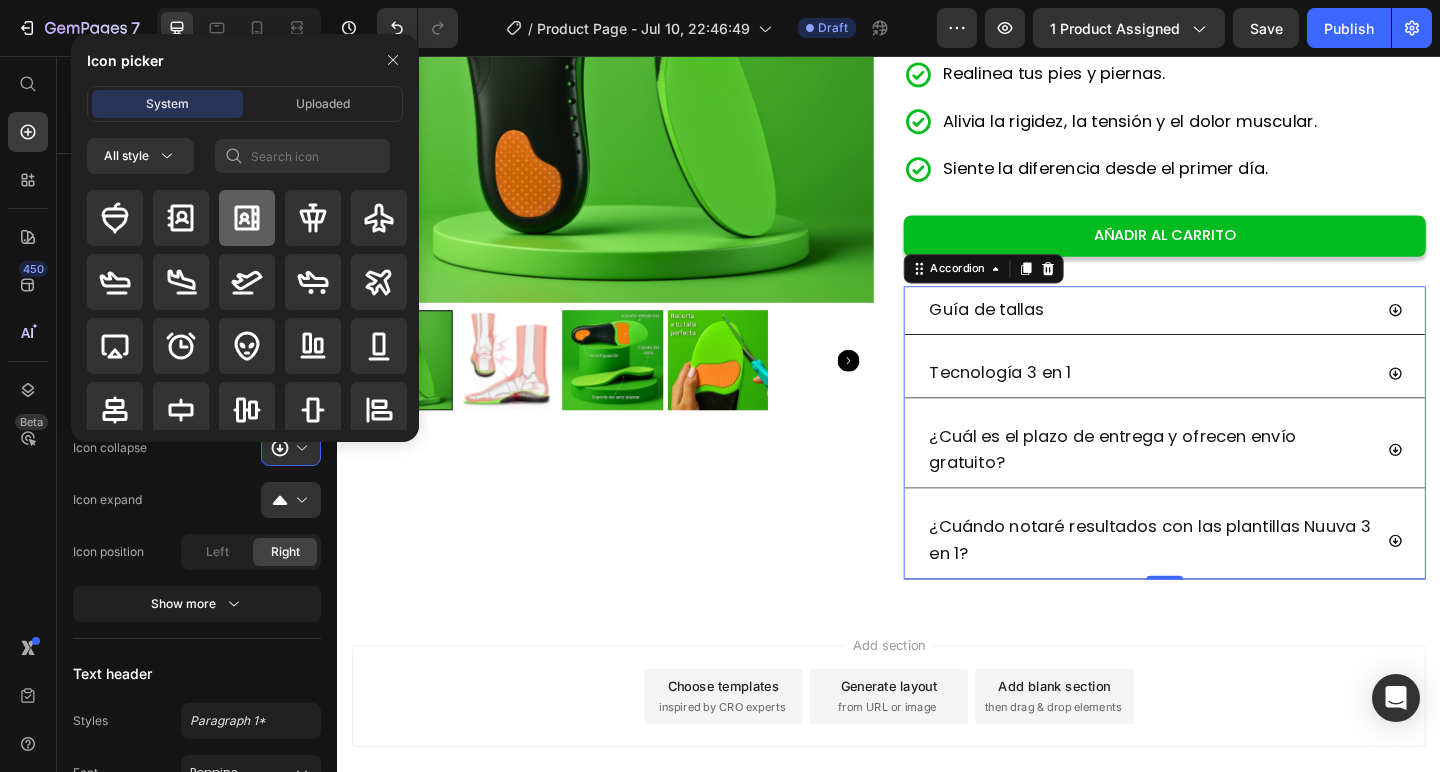 scroll, scrollTop: 24, scrollLeft: 0, axis: vertical 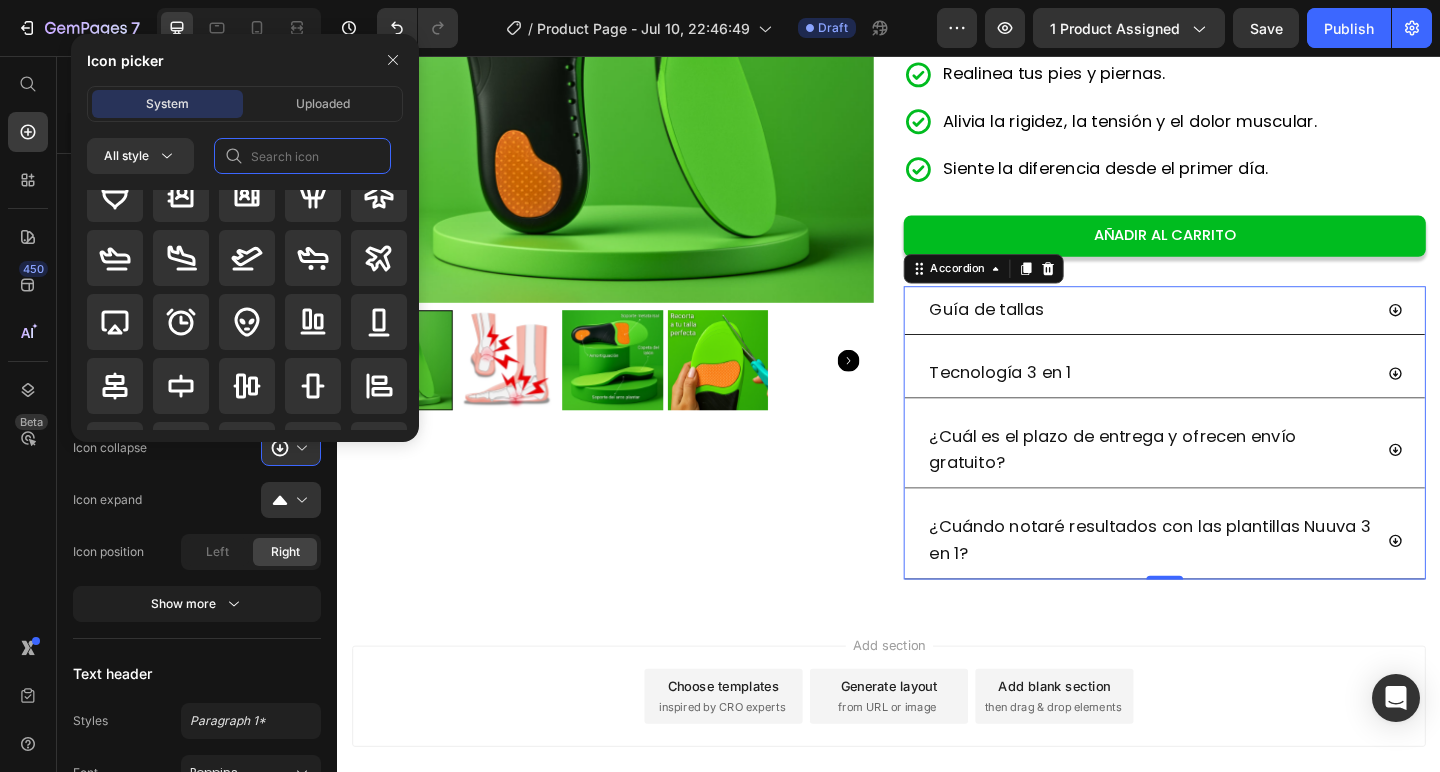 click 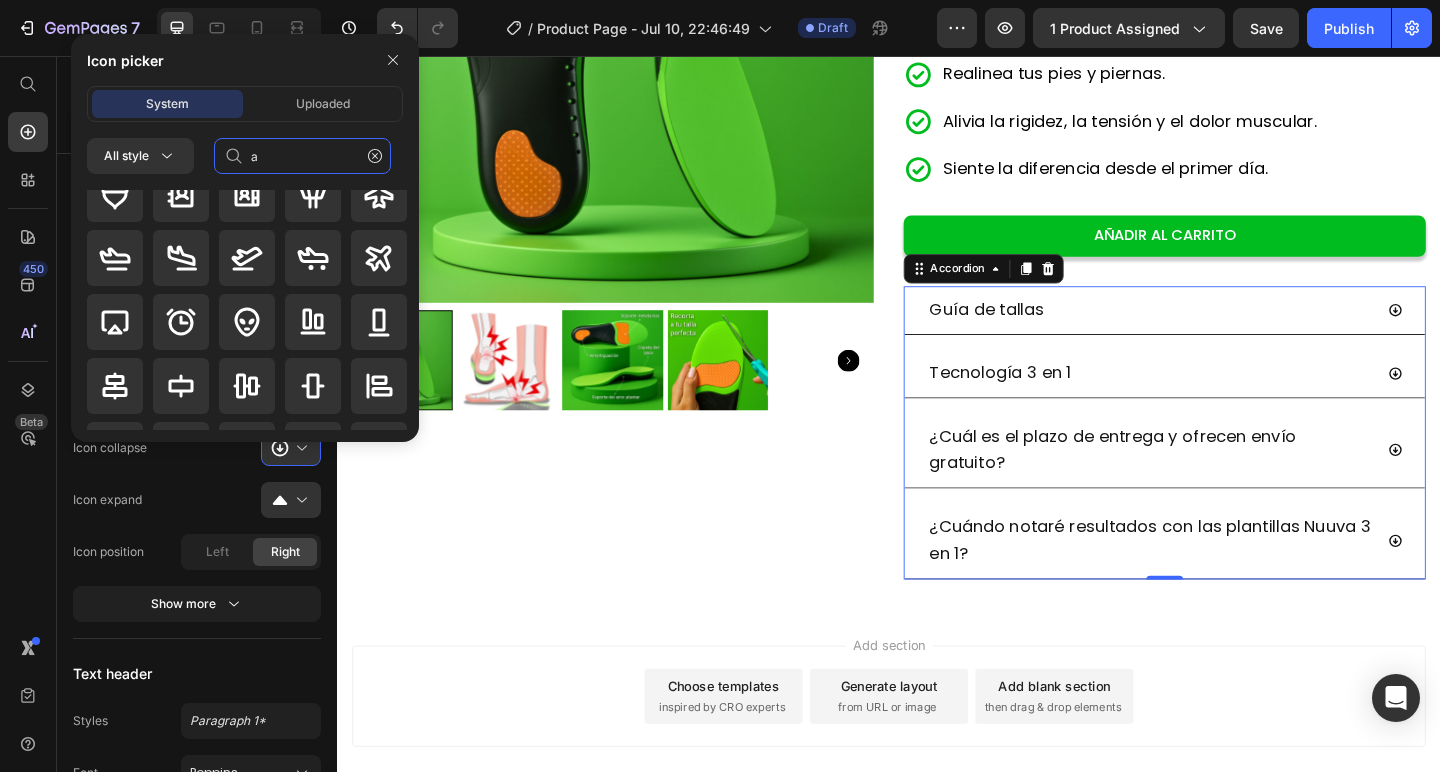 scroll, scrollTop: 0, scrollLeft: 0, axis: both 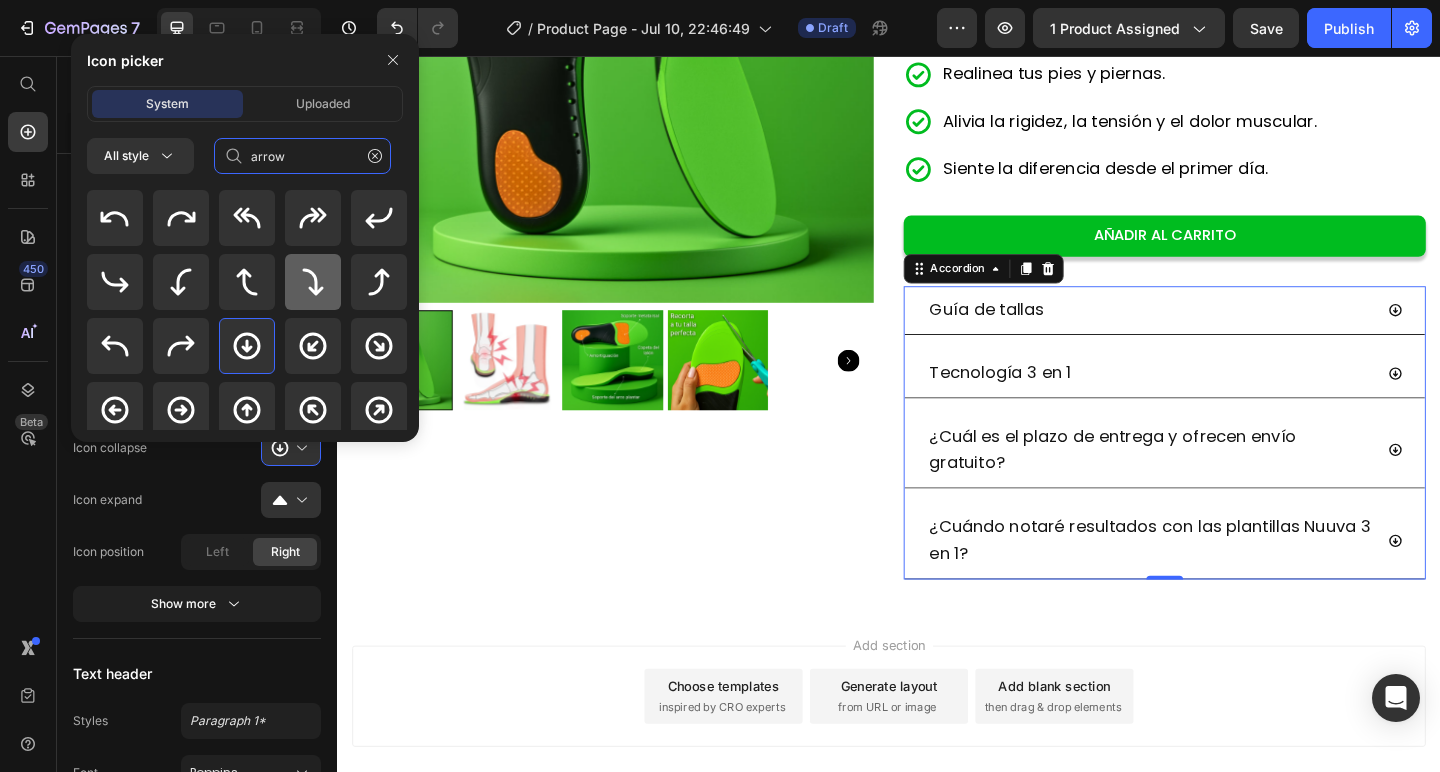 type on "arrow" 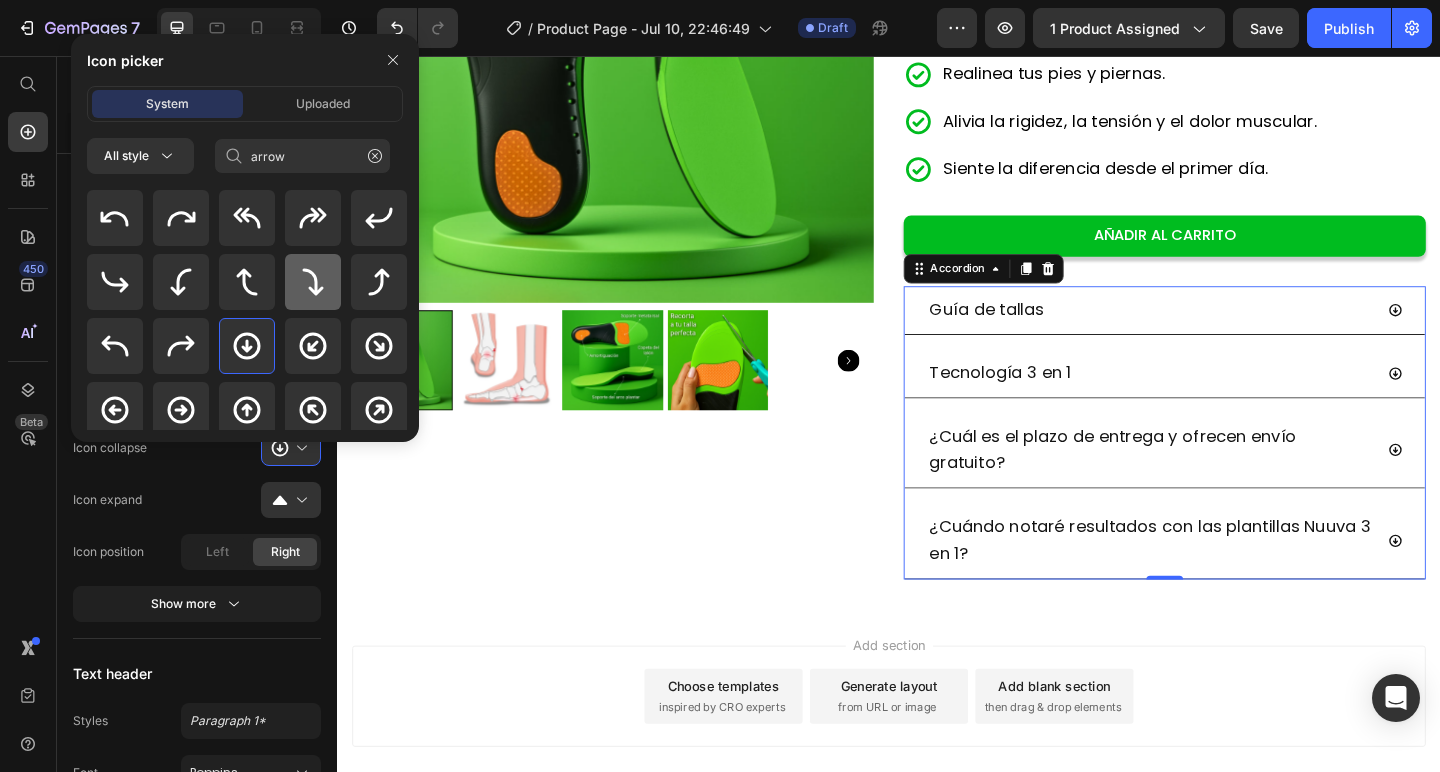 click 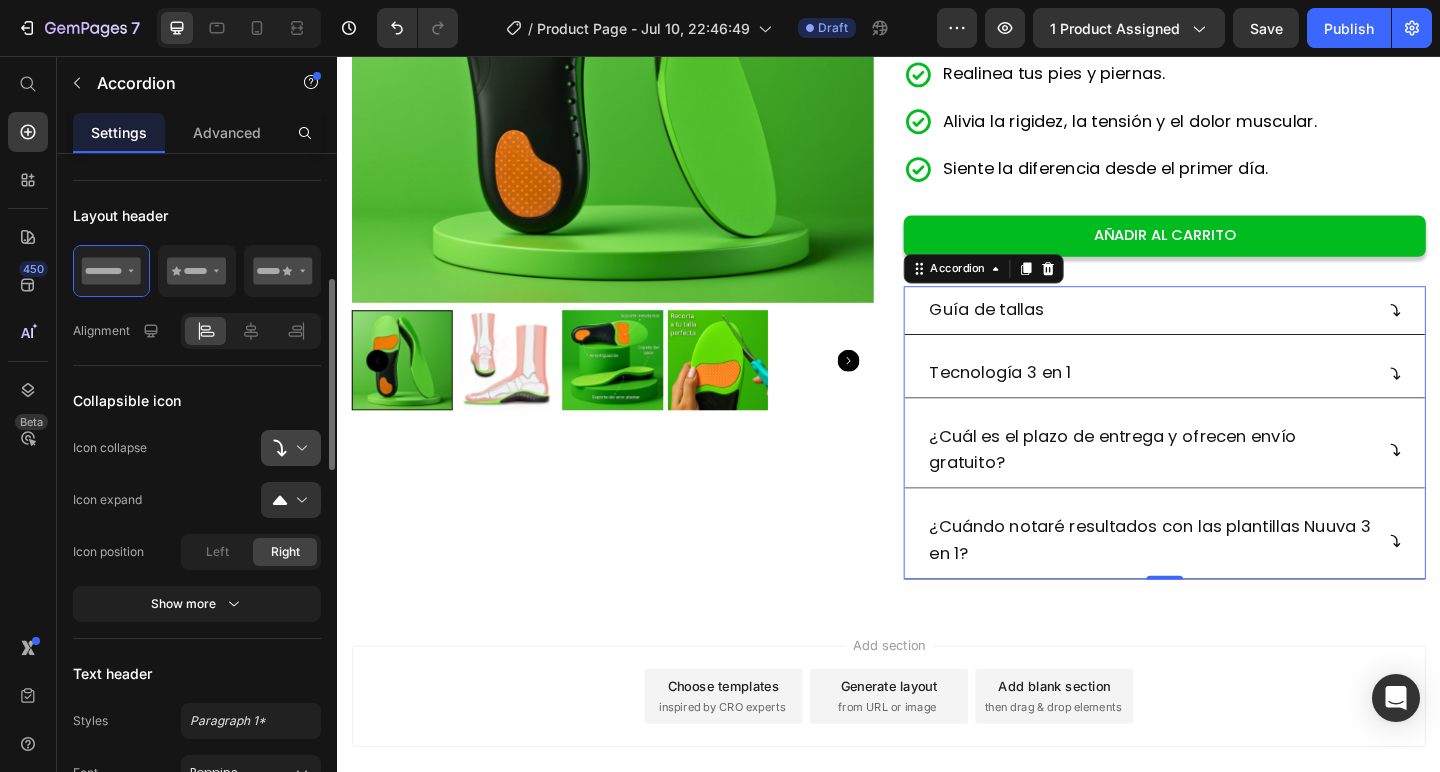 click at bounding box center [299, 448] 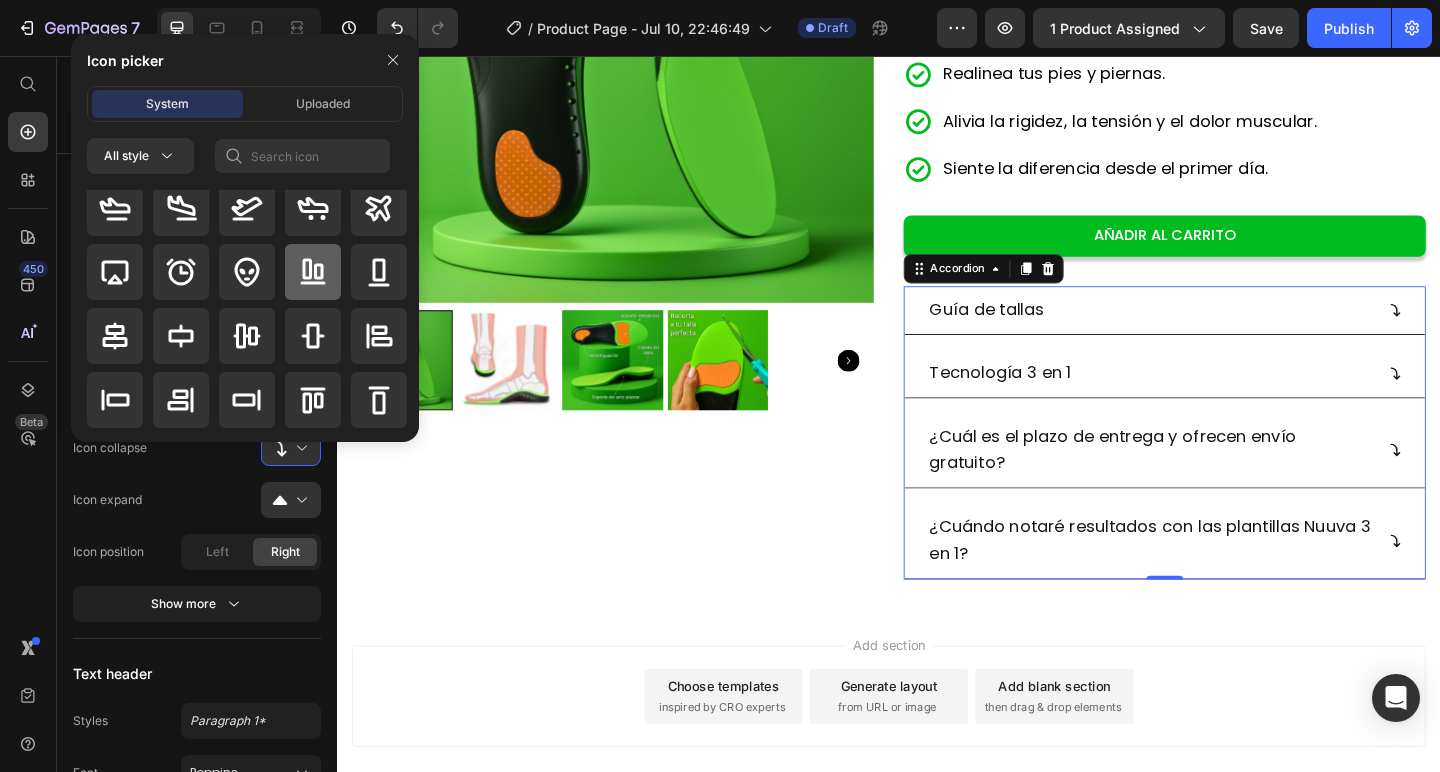 scroll, scrollTop: 75, scrollLeft: 0, axis: vertical 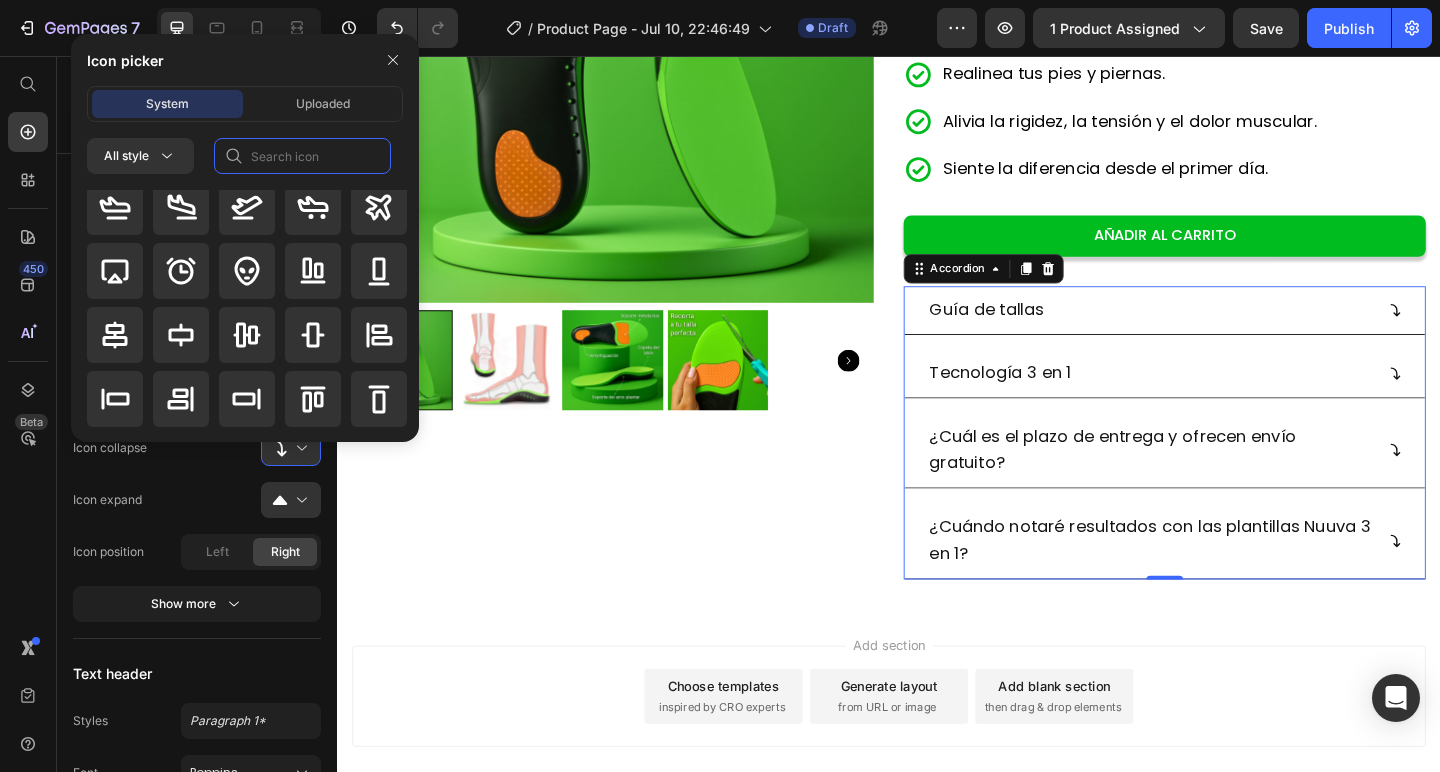 click 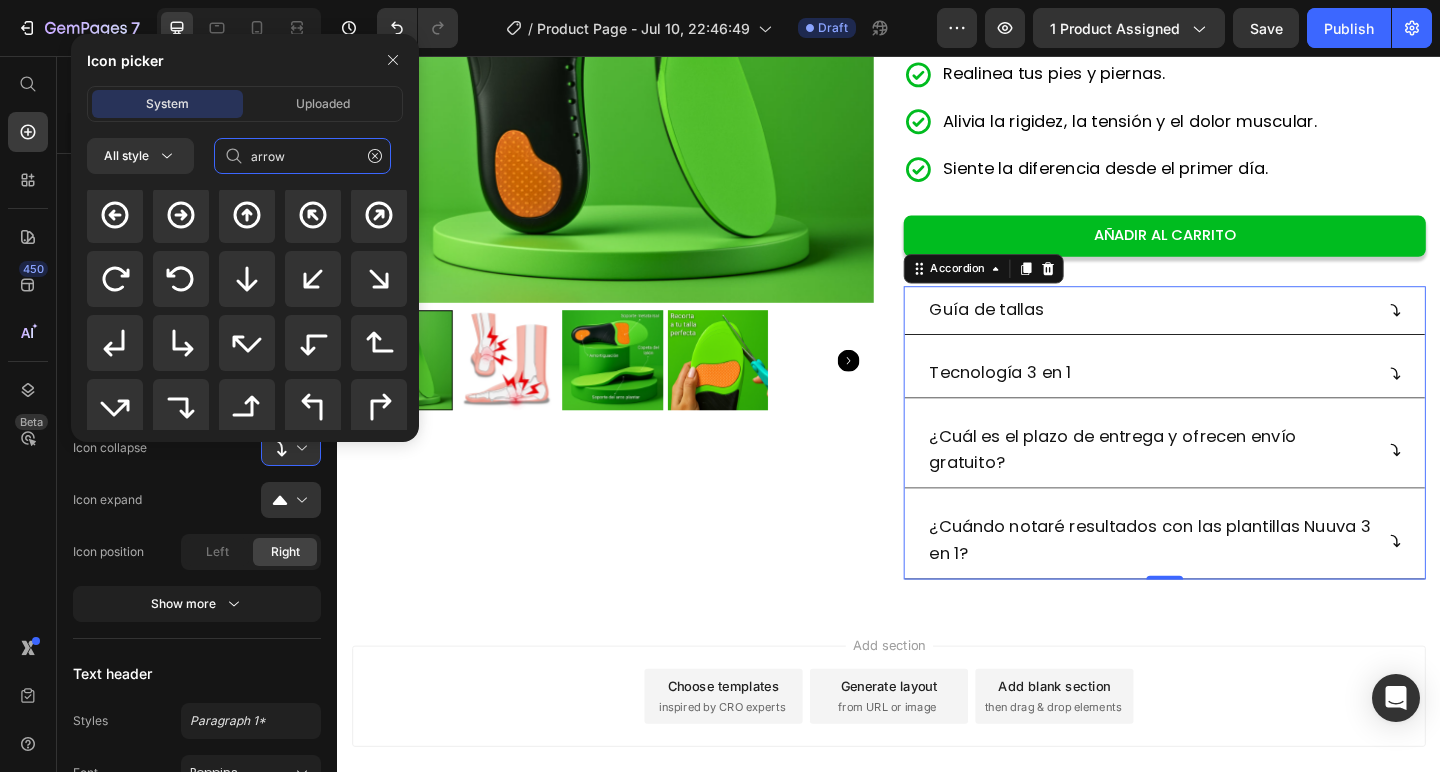 scroll, scrollTop: 213, scrollLeft: 0, axis: vertical 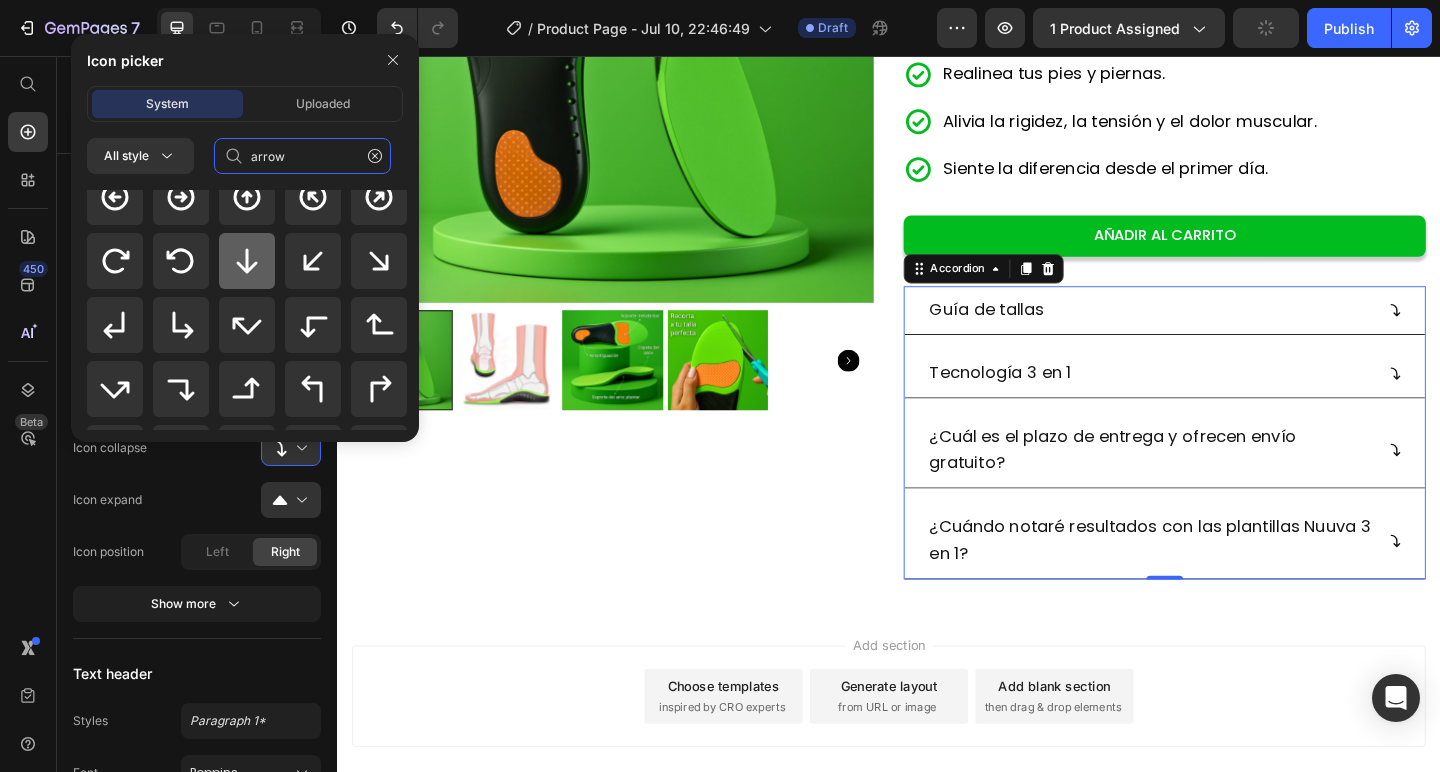 type on "arrow" 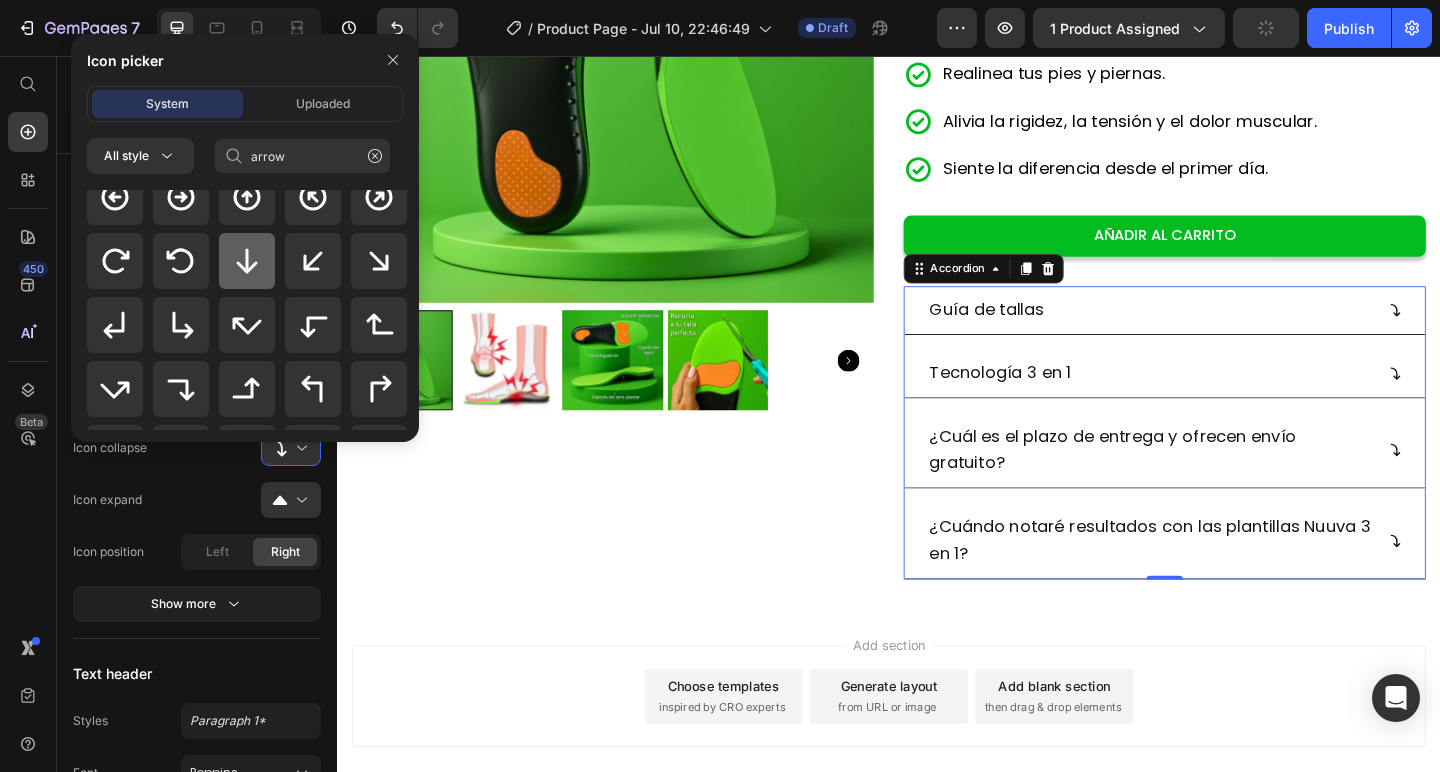 click 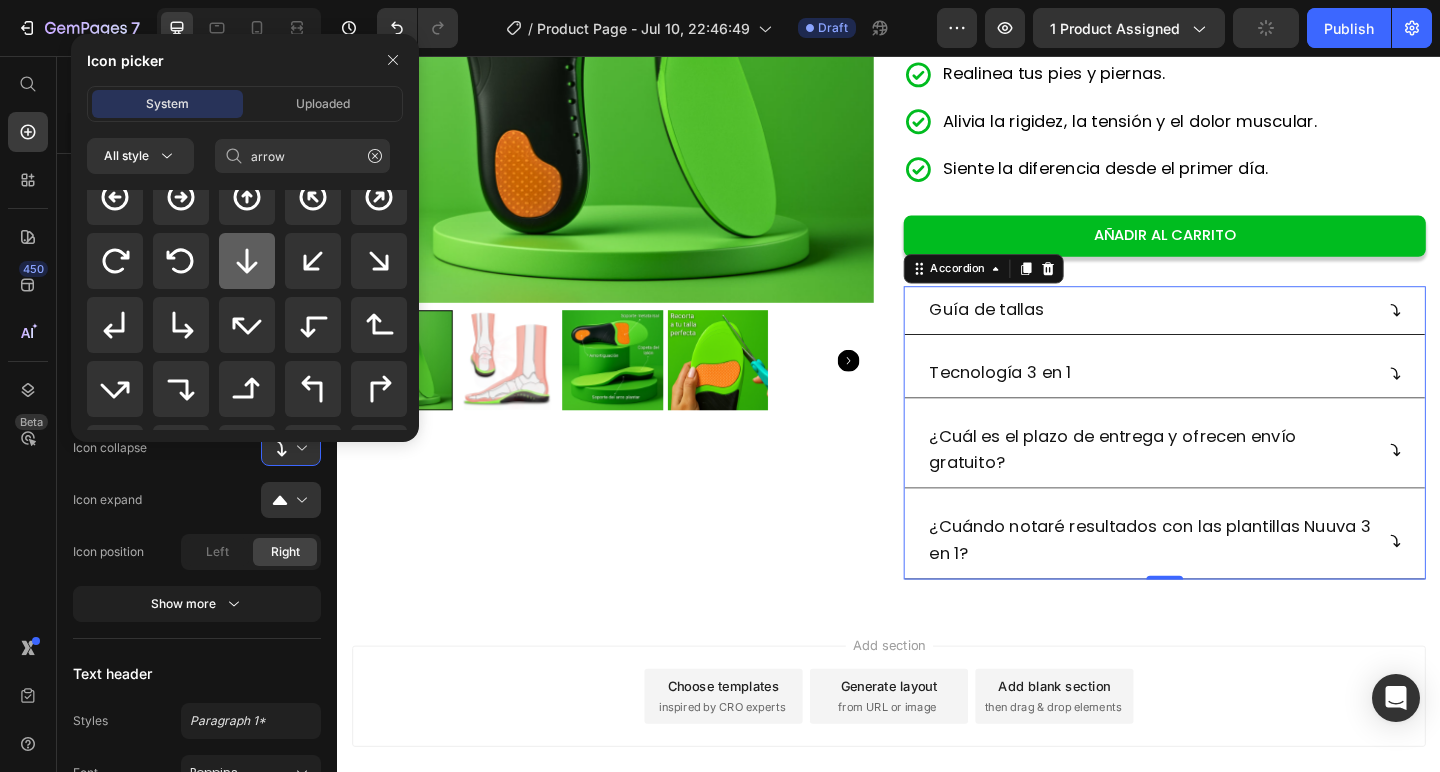 type 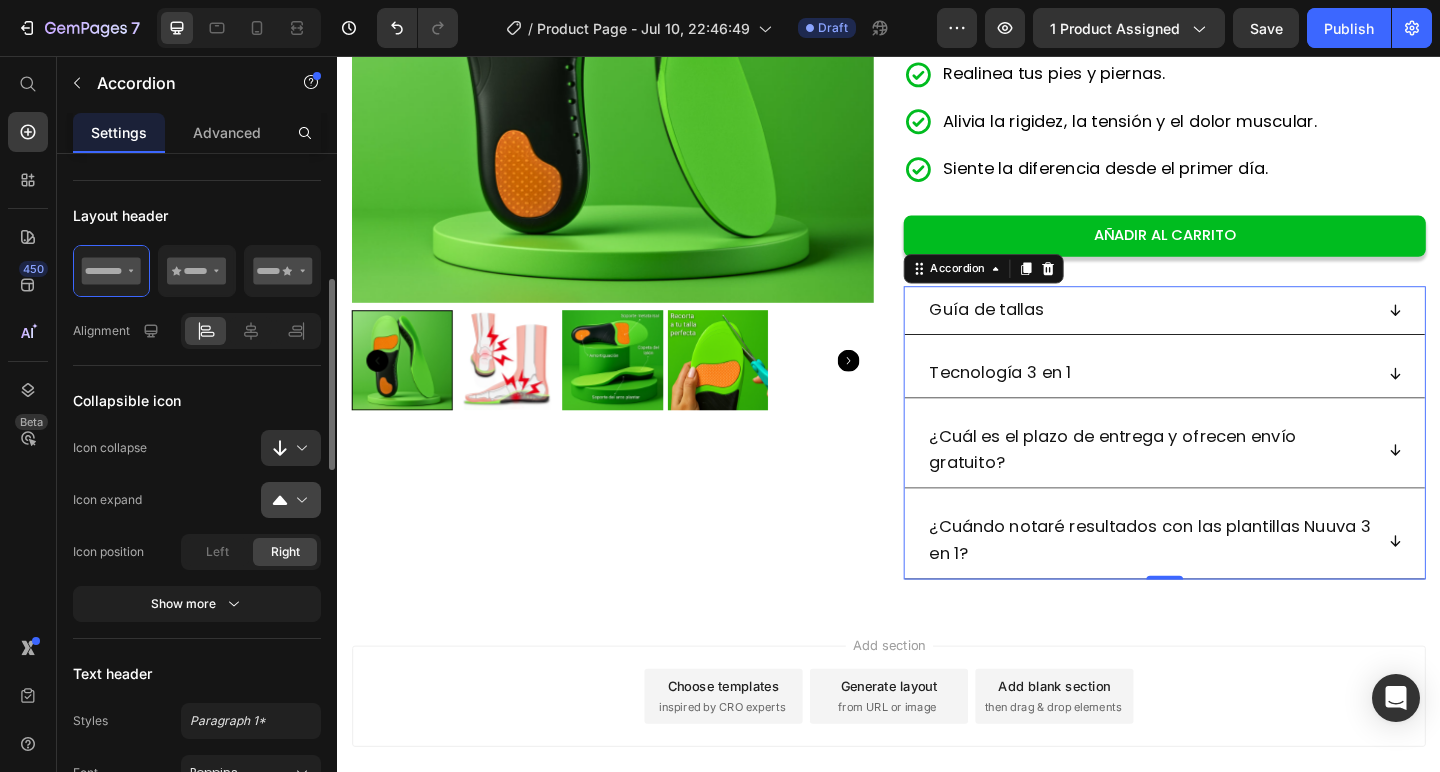 click at bounding box center [299, 500] 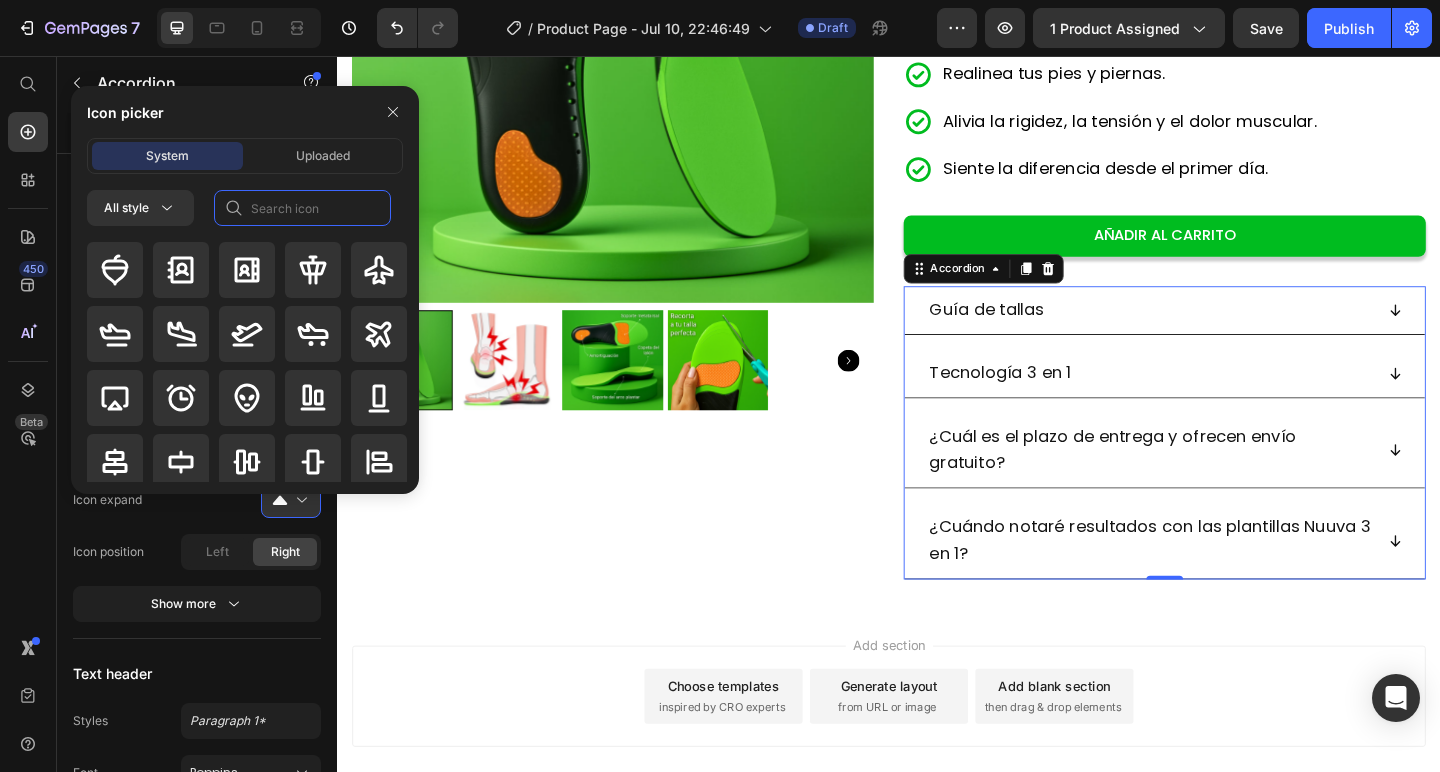 click 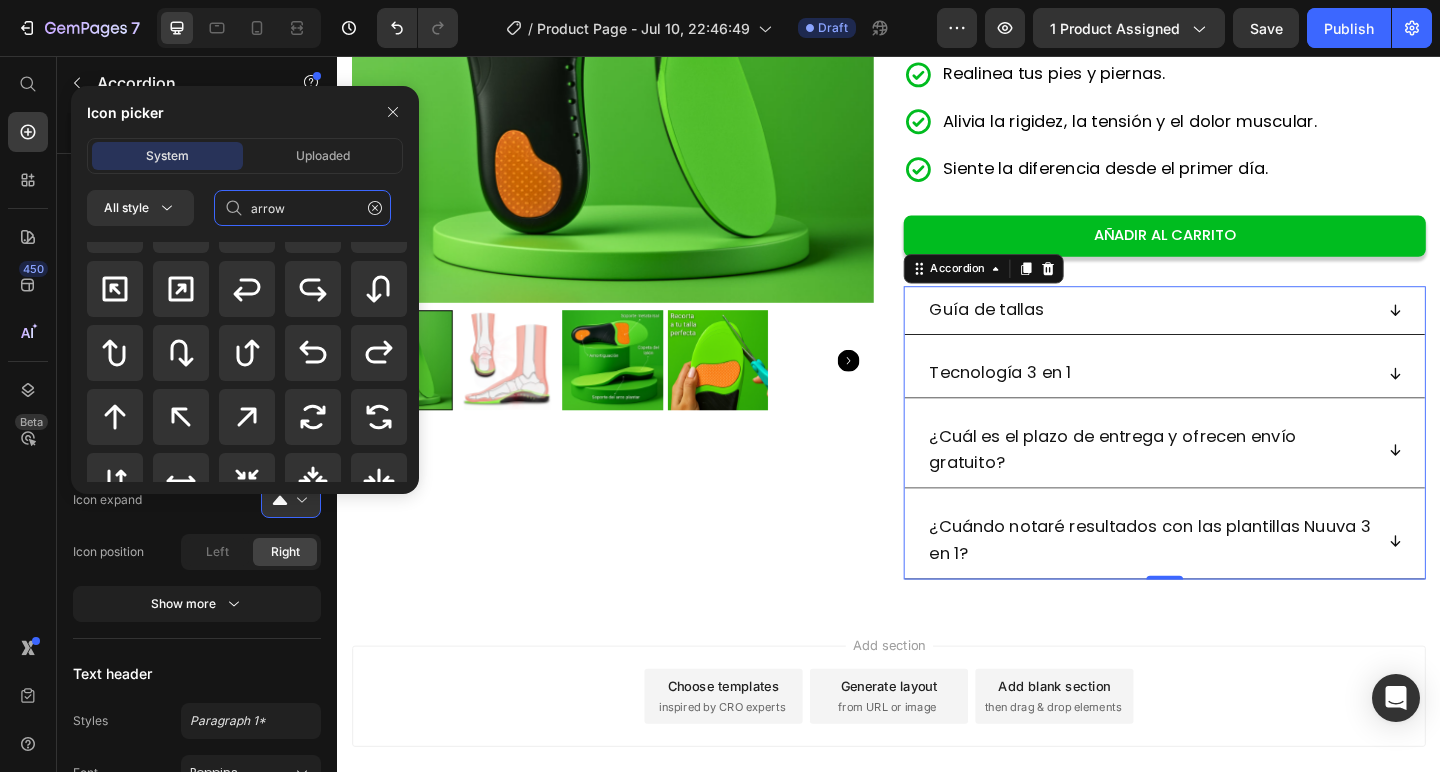 scroll, scrollTop: 737, scrollLeft: 0, axis: vertical 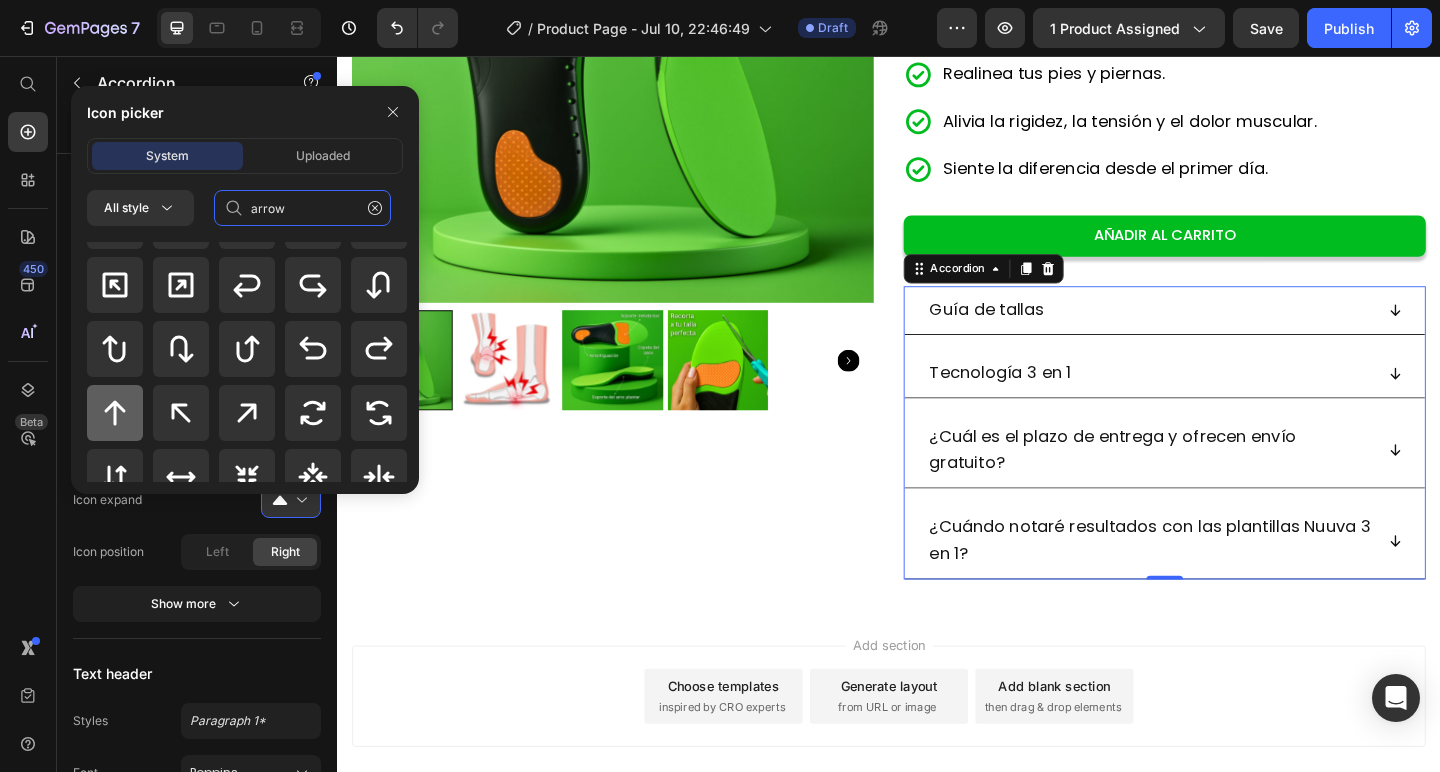 type on "arrow" 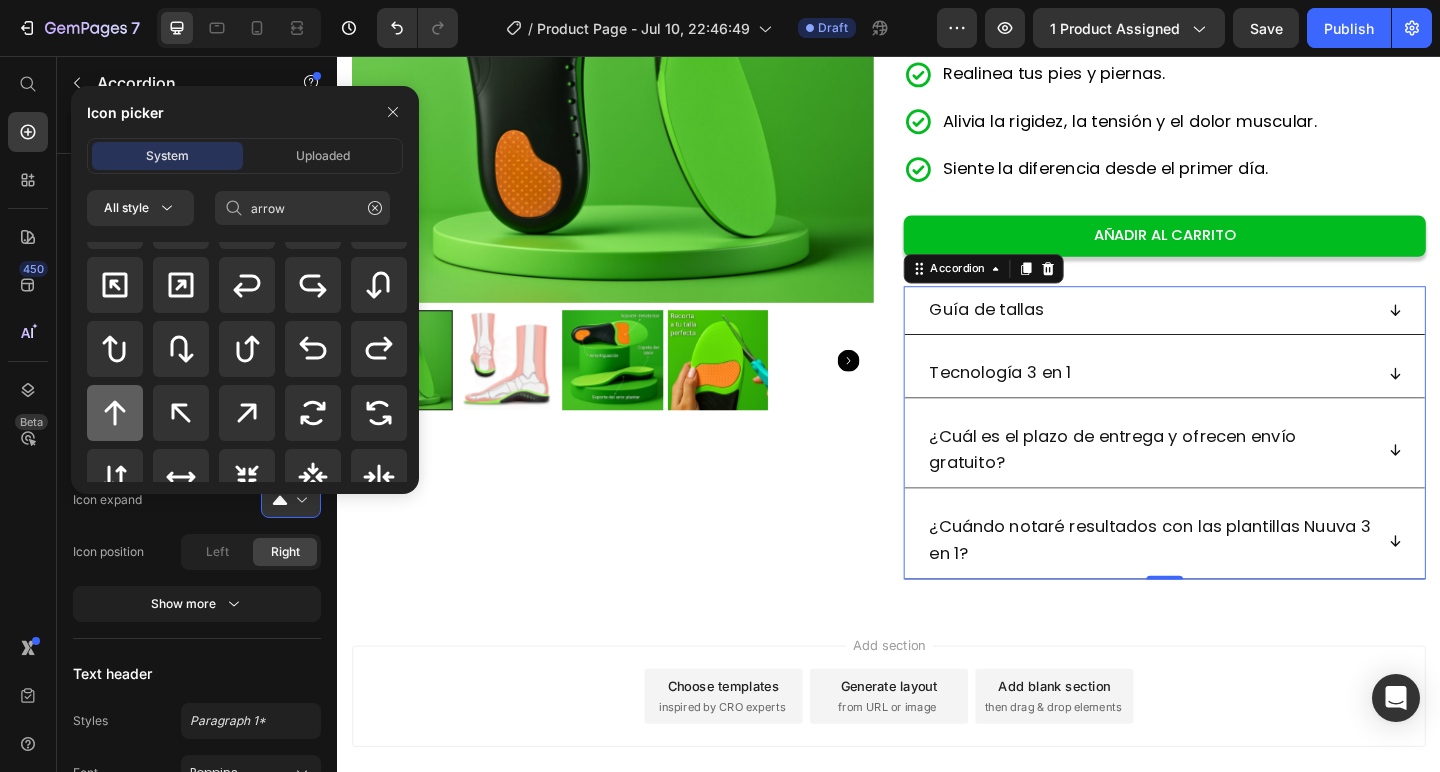 click 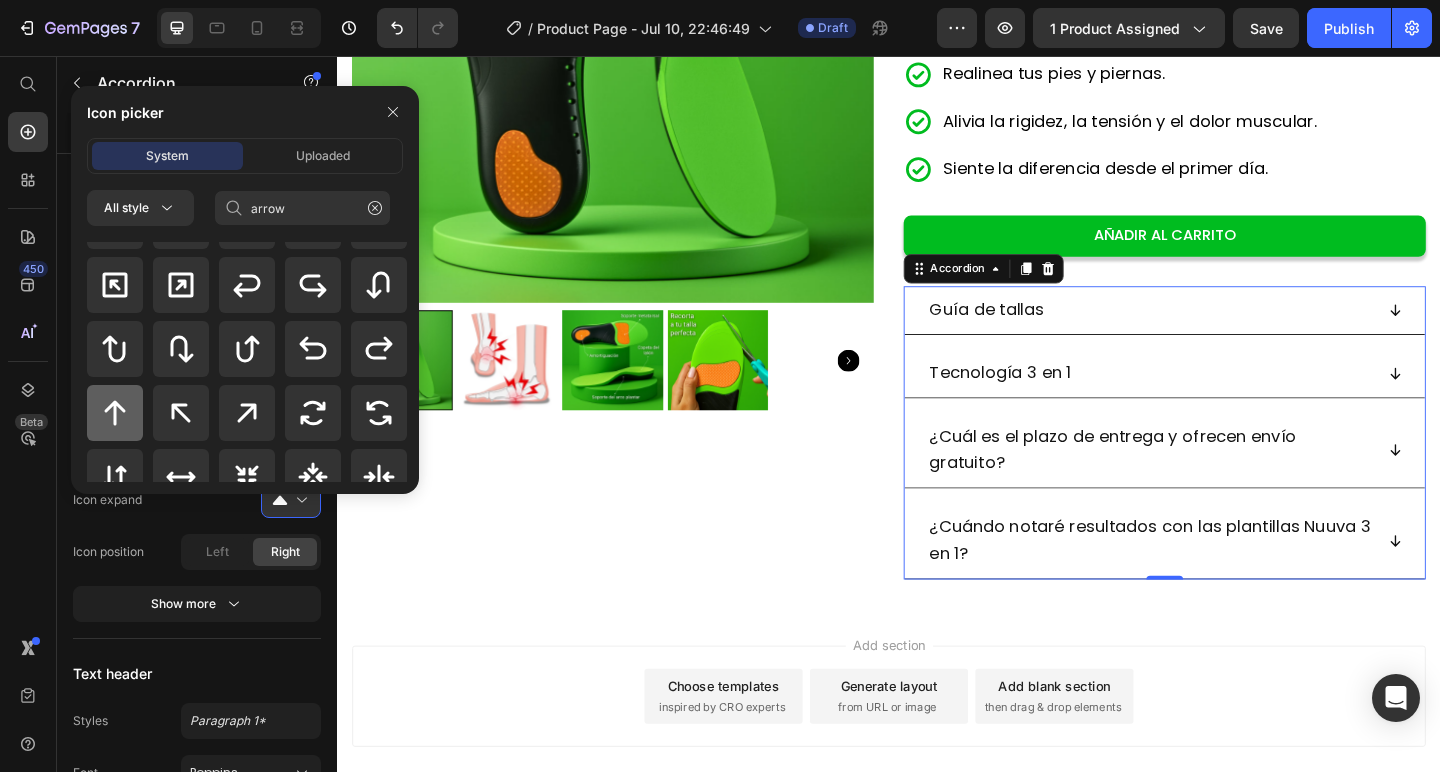 type 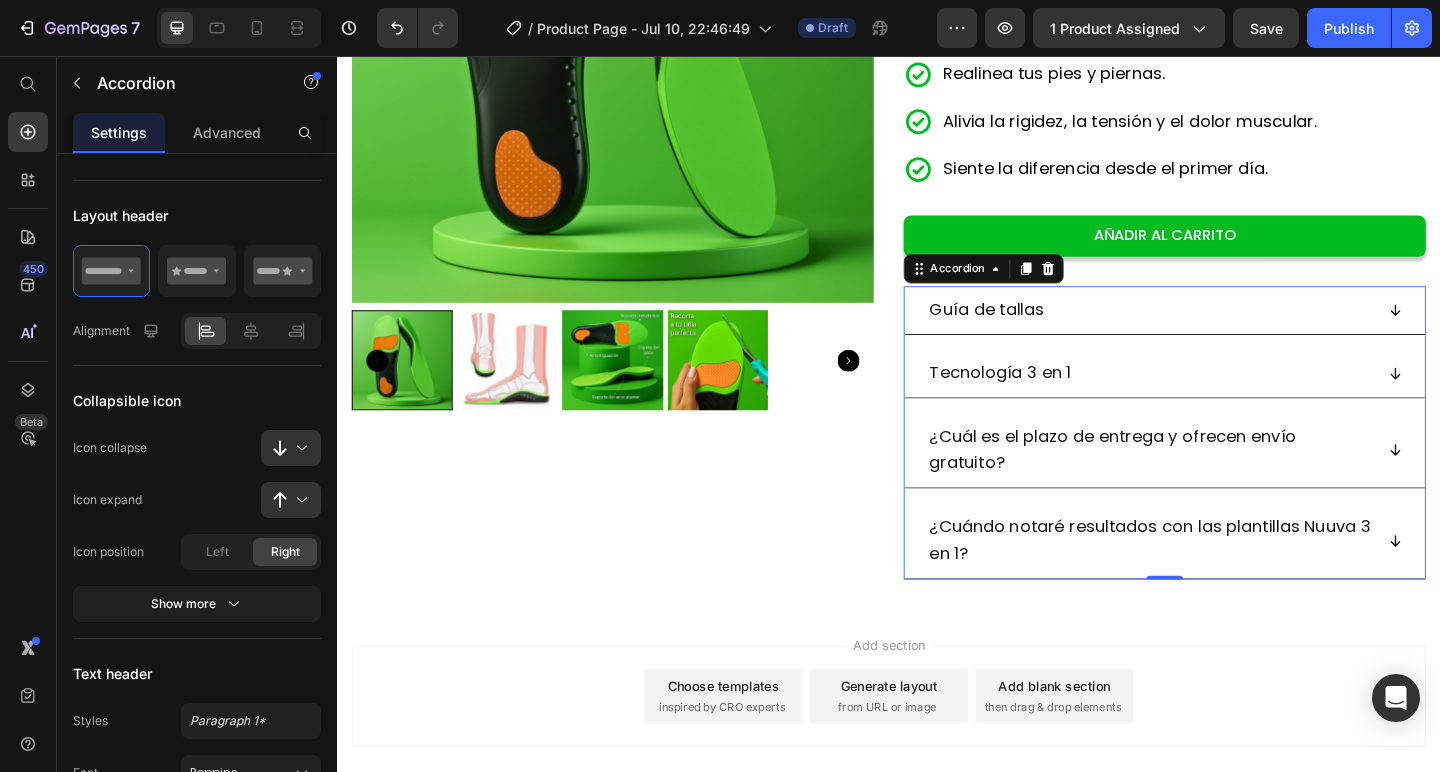 click on "Add section Choose templates inspired by CRO experts Generate layout from URL or image Add blank section then drag & drop elements" at bounding box center [937, 752] 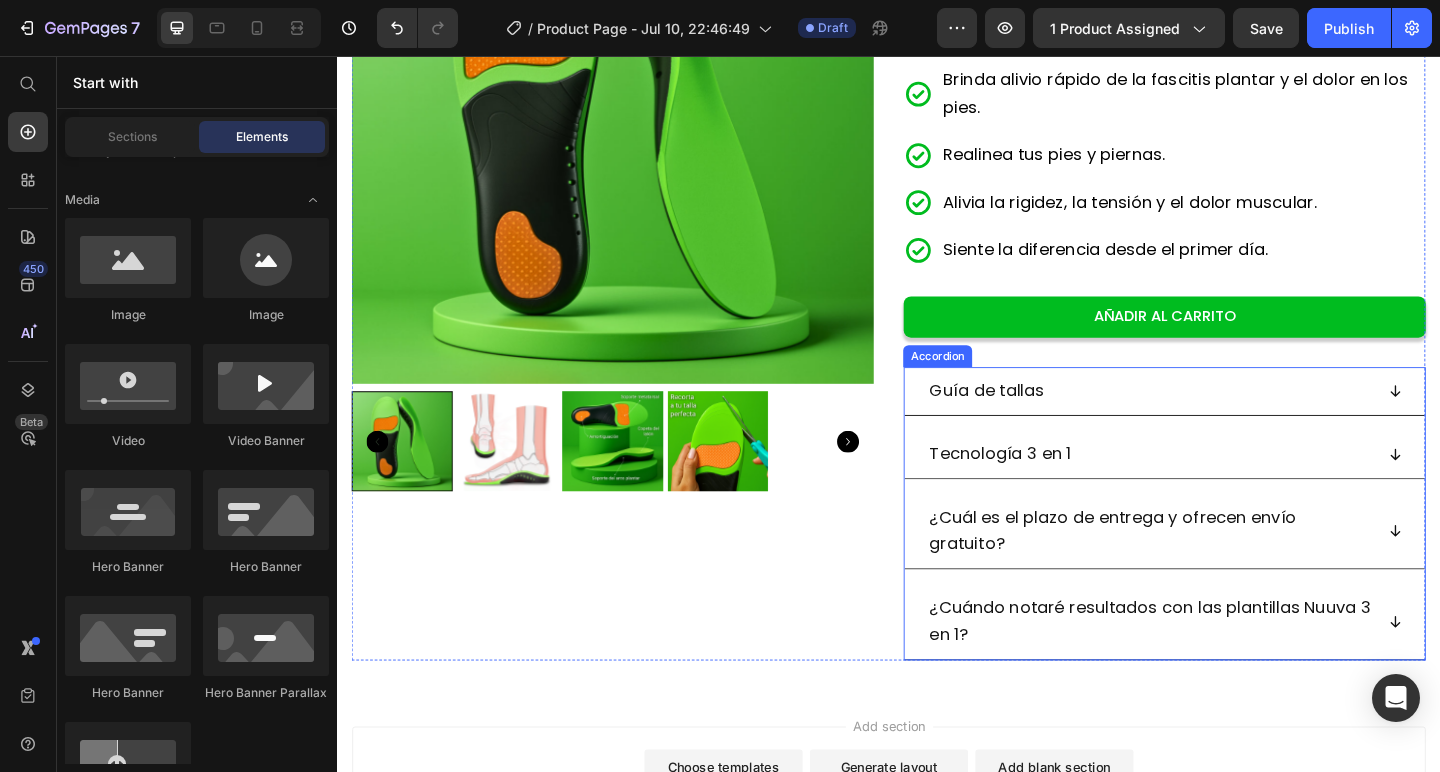 scroll, scrollTop: 374, scrollLeft: 0, axis: vertical 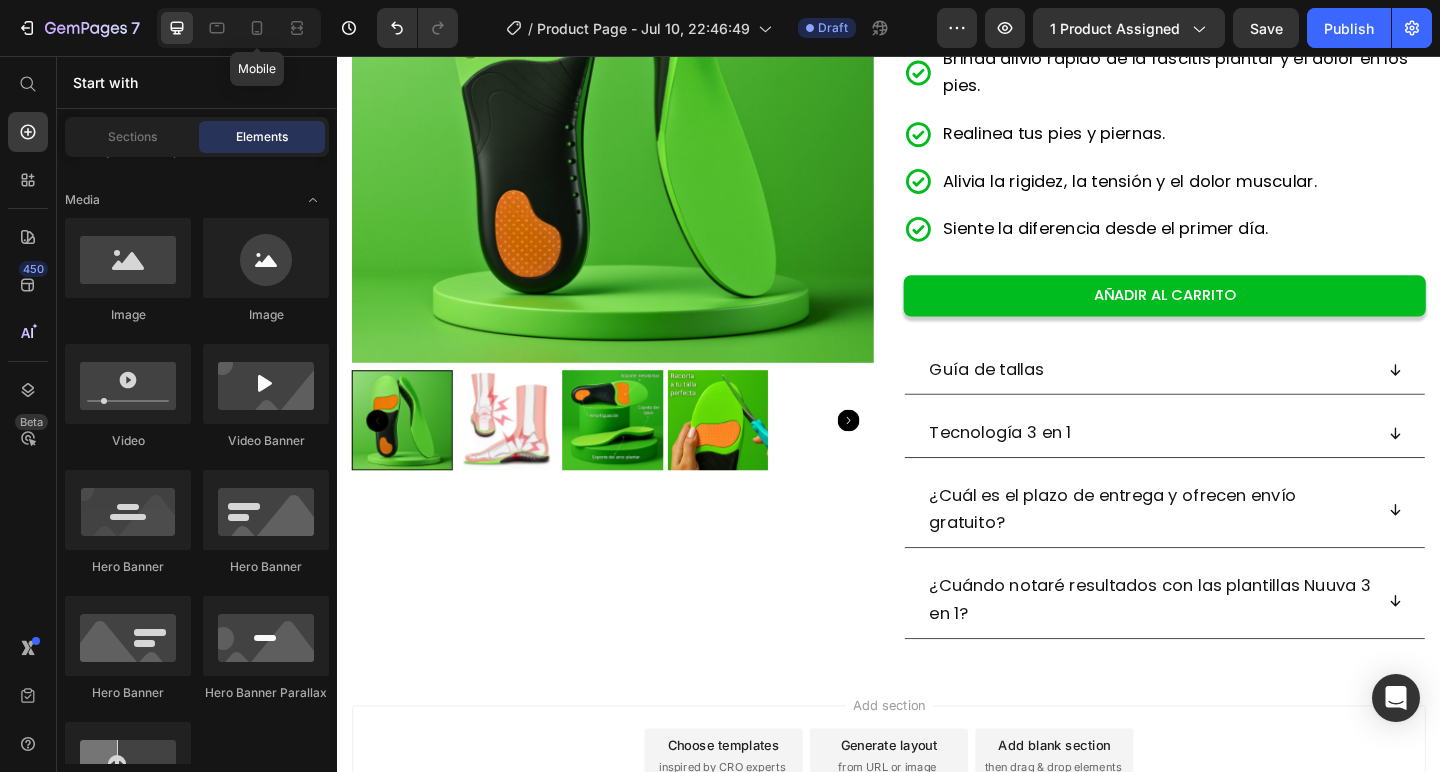 click 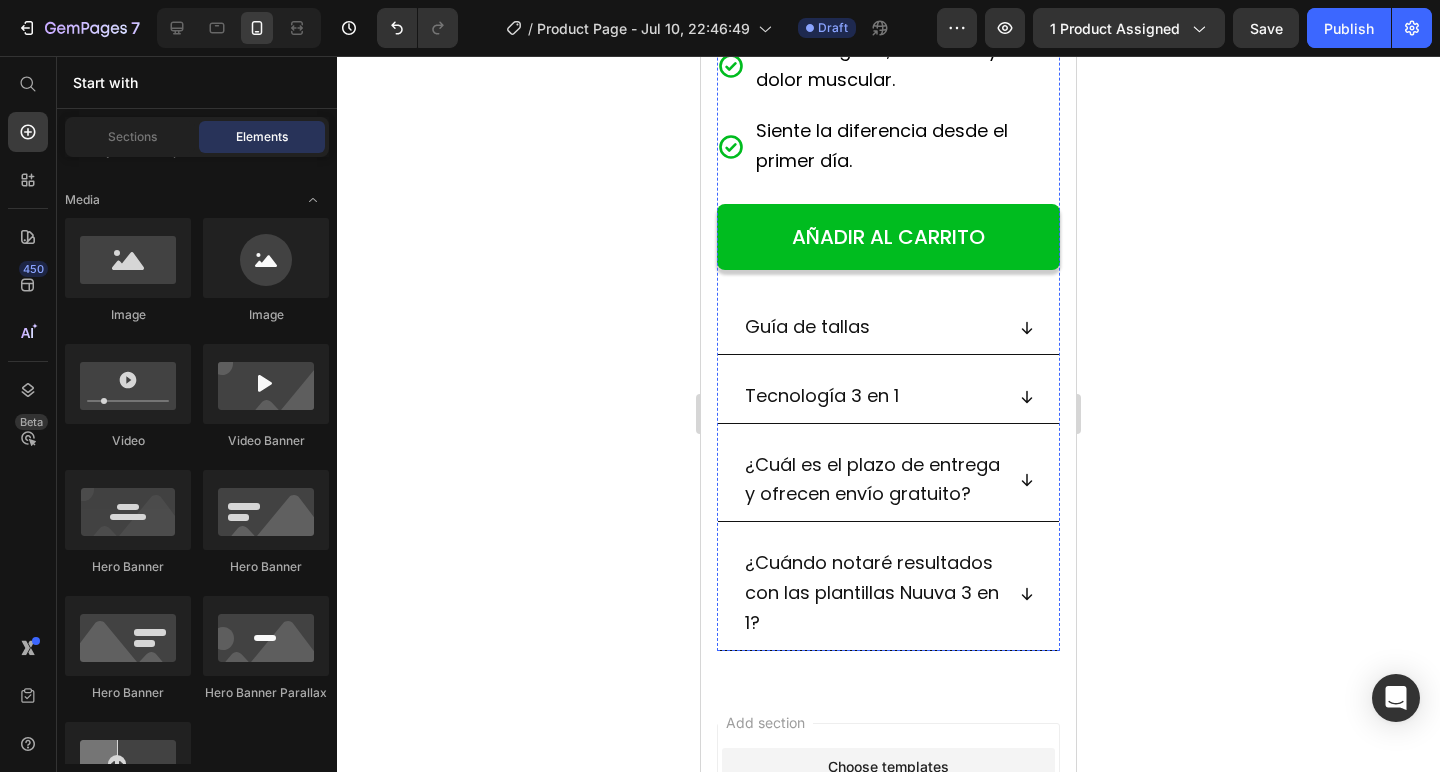 scroll, scrollTop: 1109, scrollLeft: 0, axis: vertical 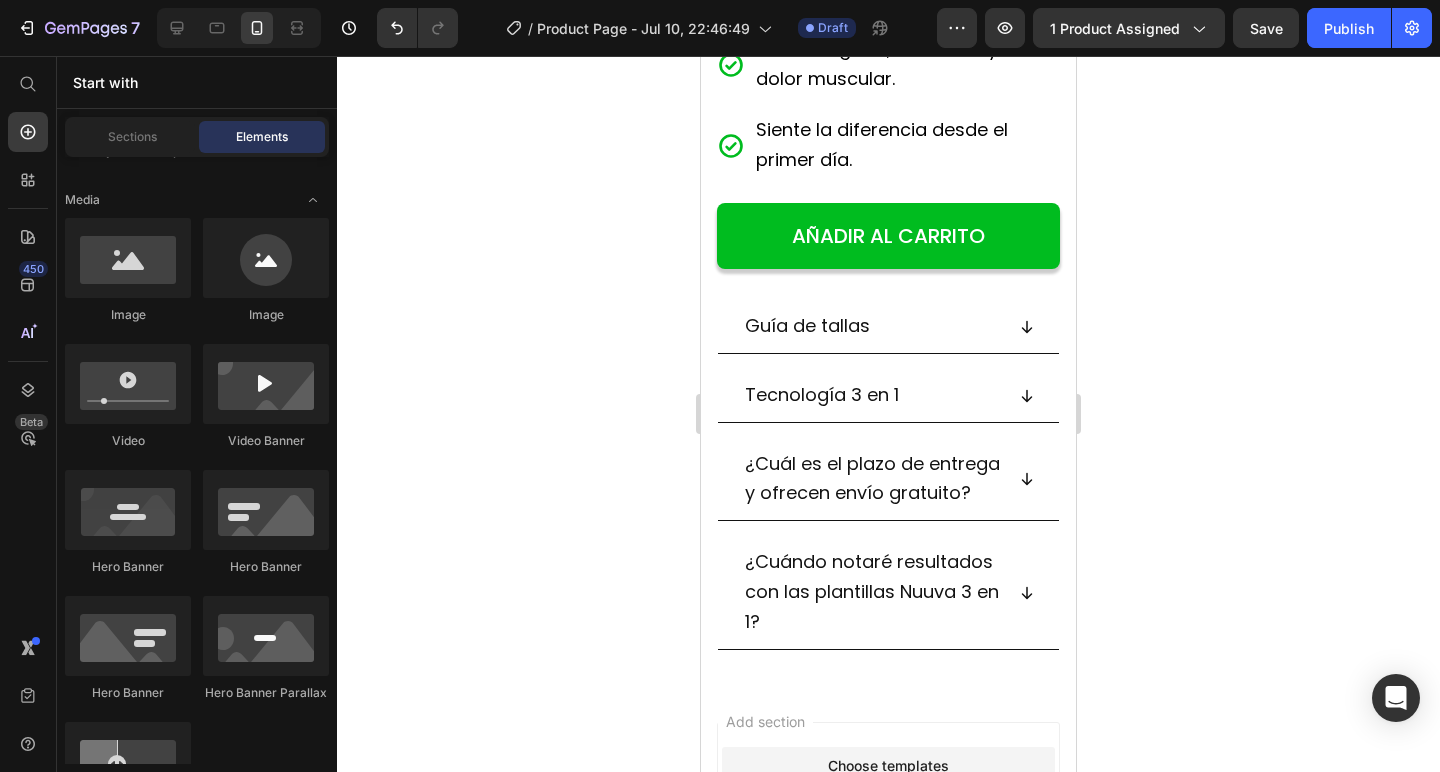 click 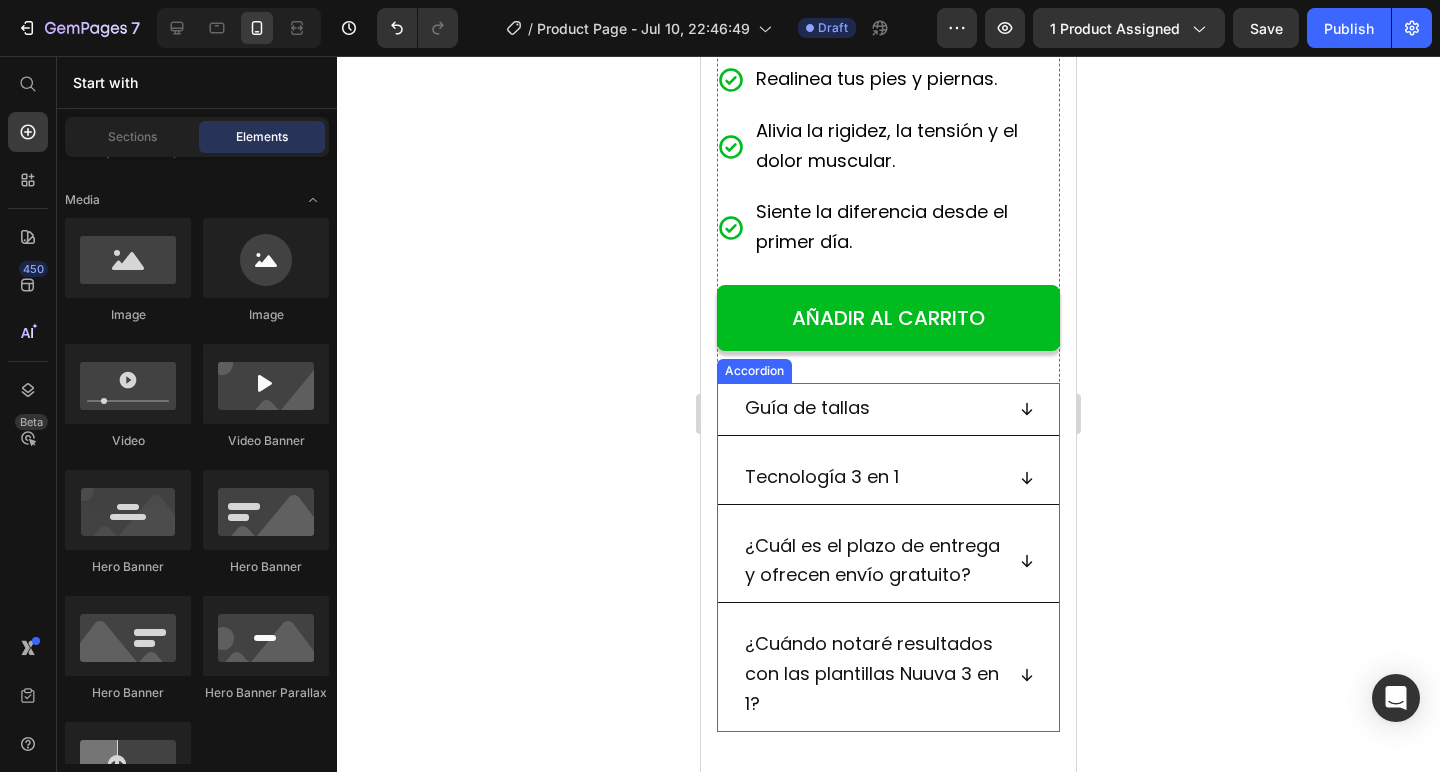 scroll, scrollTop: 1017, scrollLeft: 0, axis: vertical 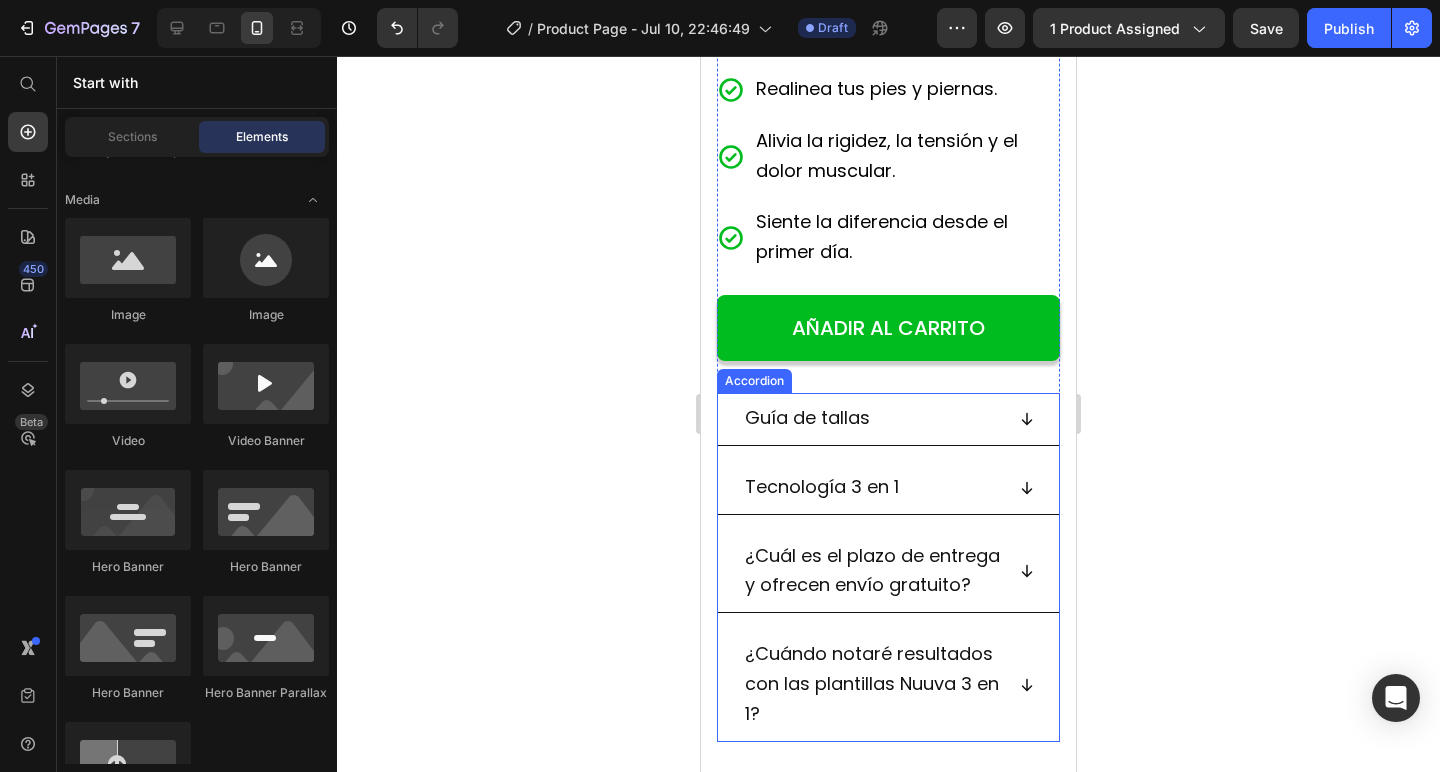 click 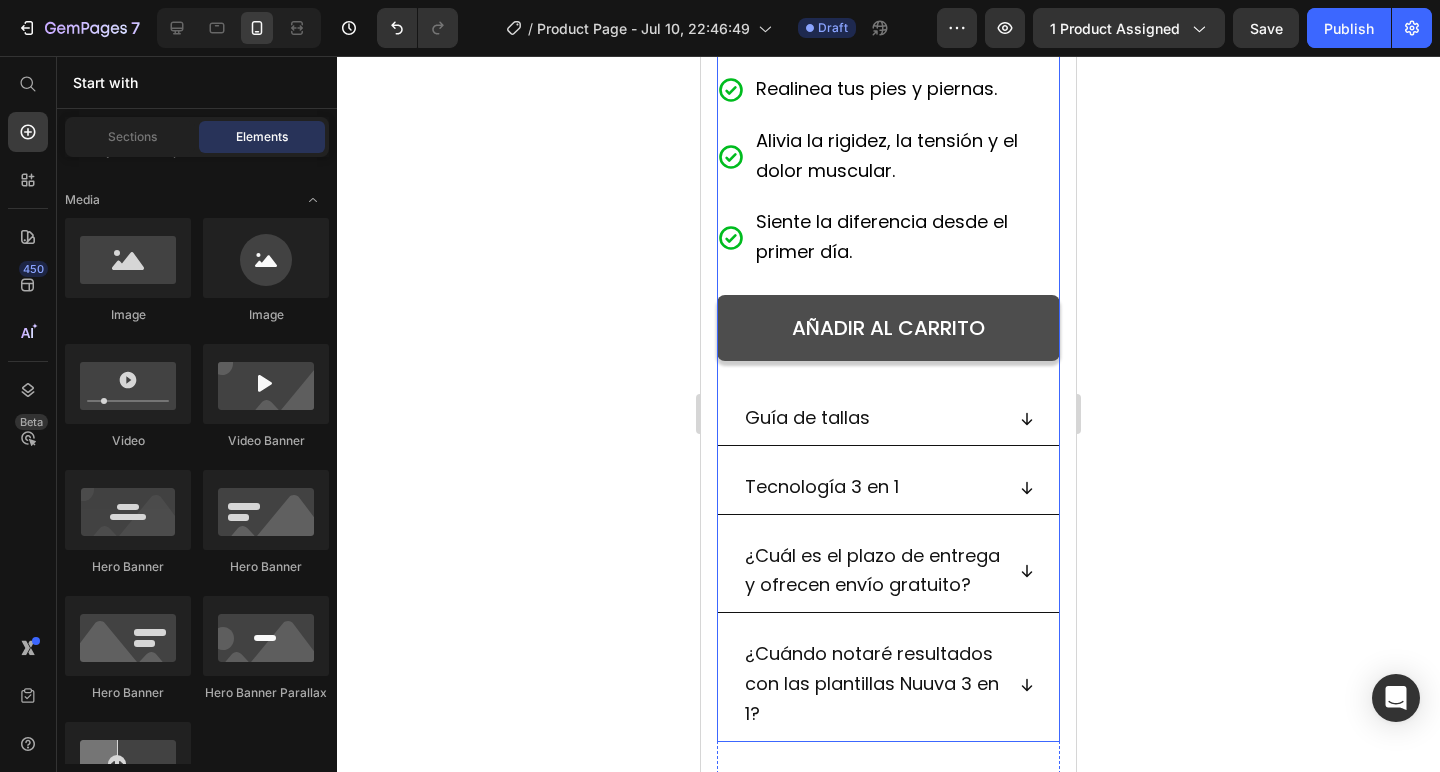 click on "AÑADIR AL CARRITO" at bounding box center (888, 328) 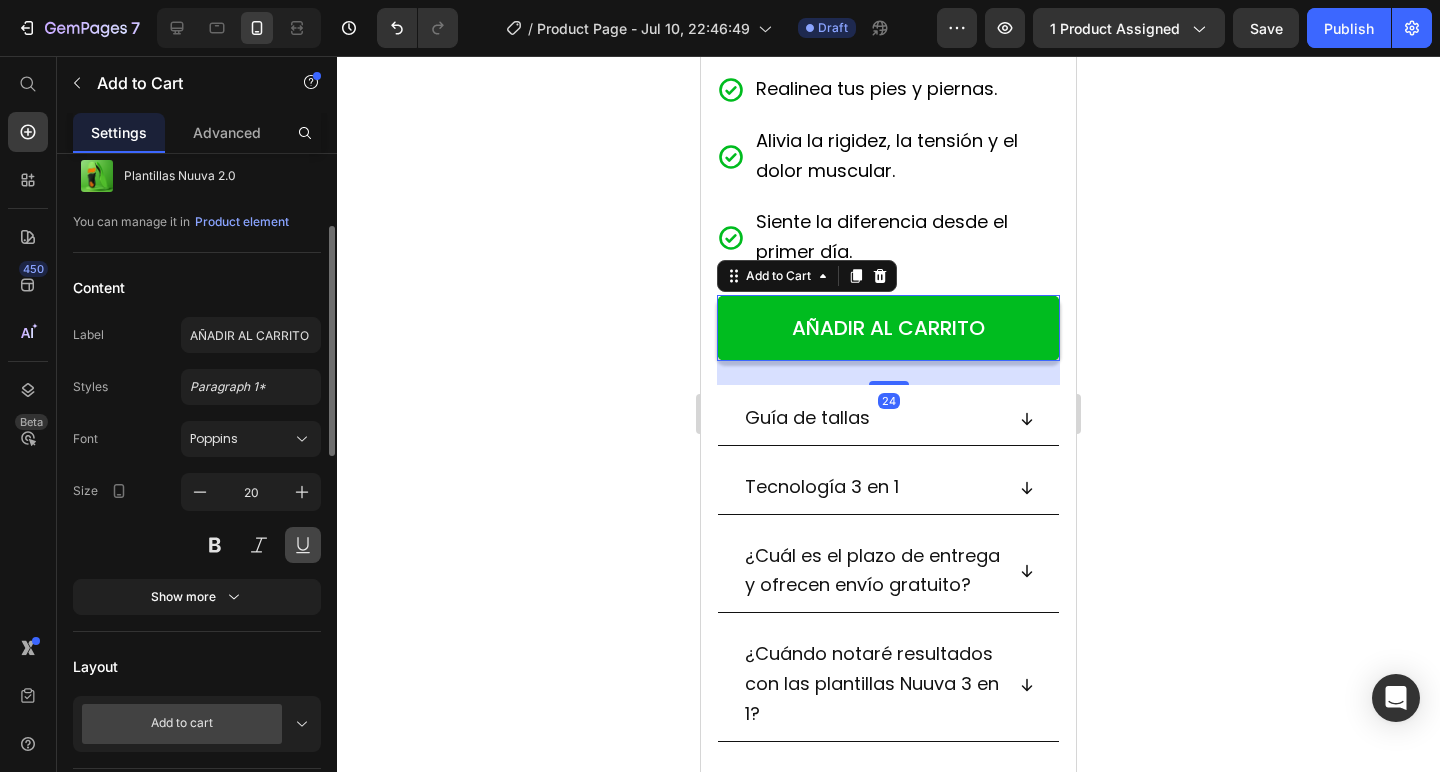 scroll, scrollTop: 119, scrollLeft: 0, axis: vertical 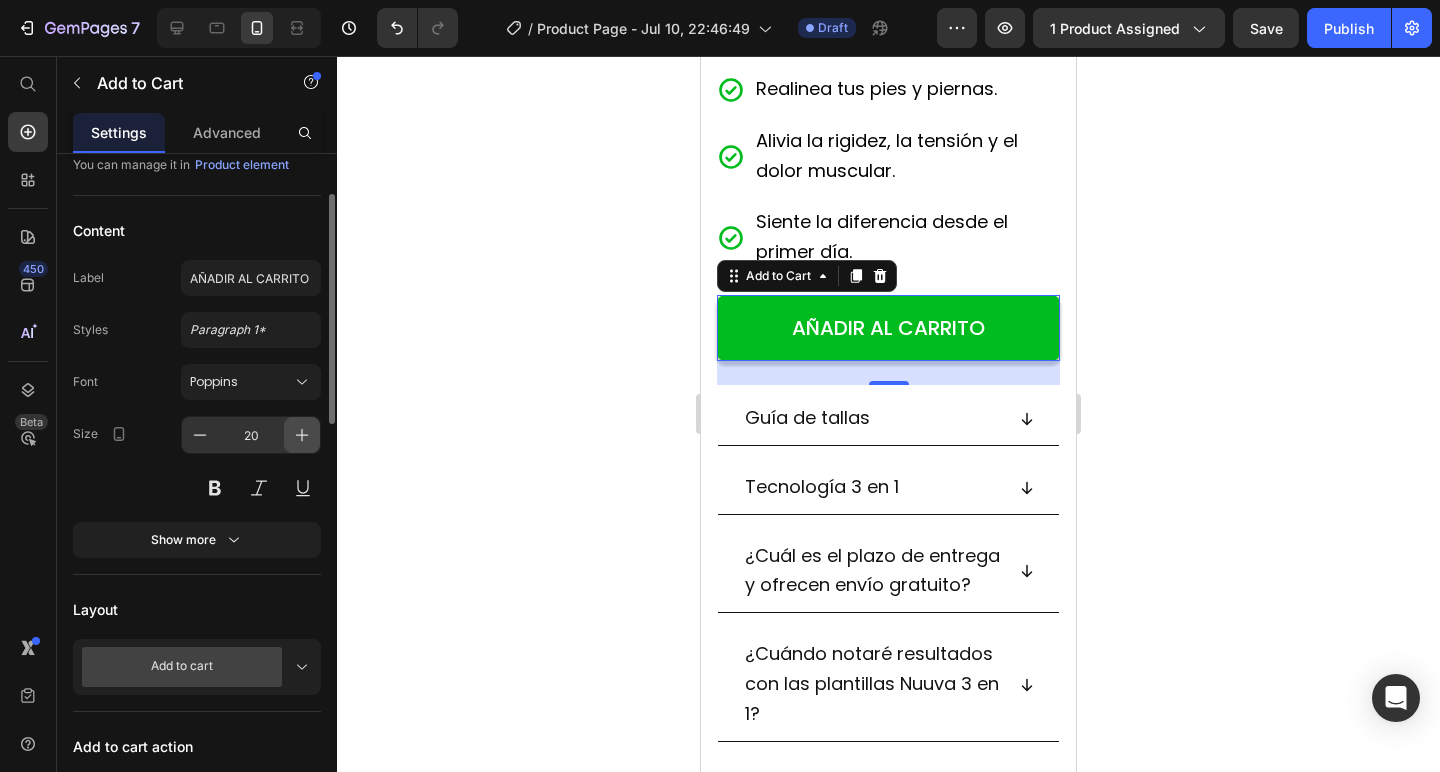 click 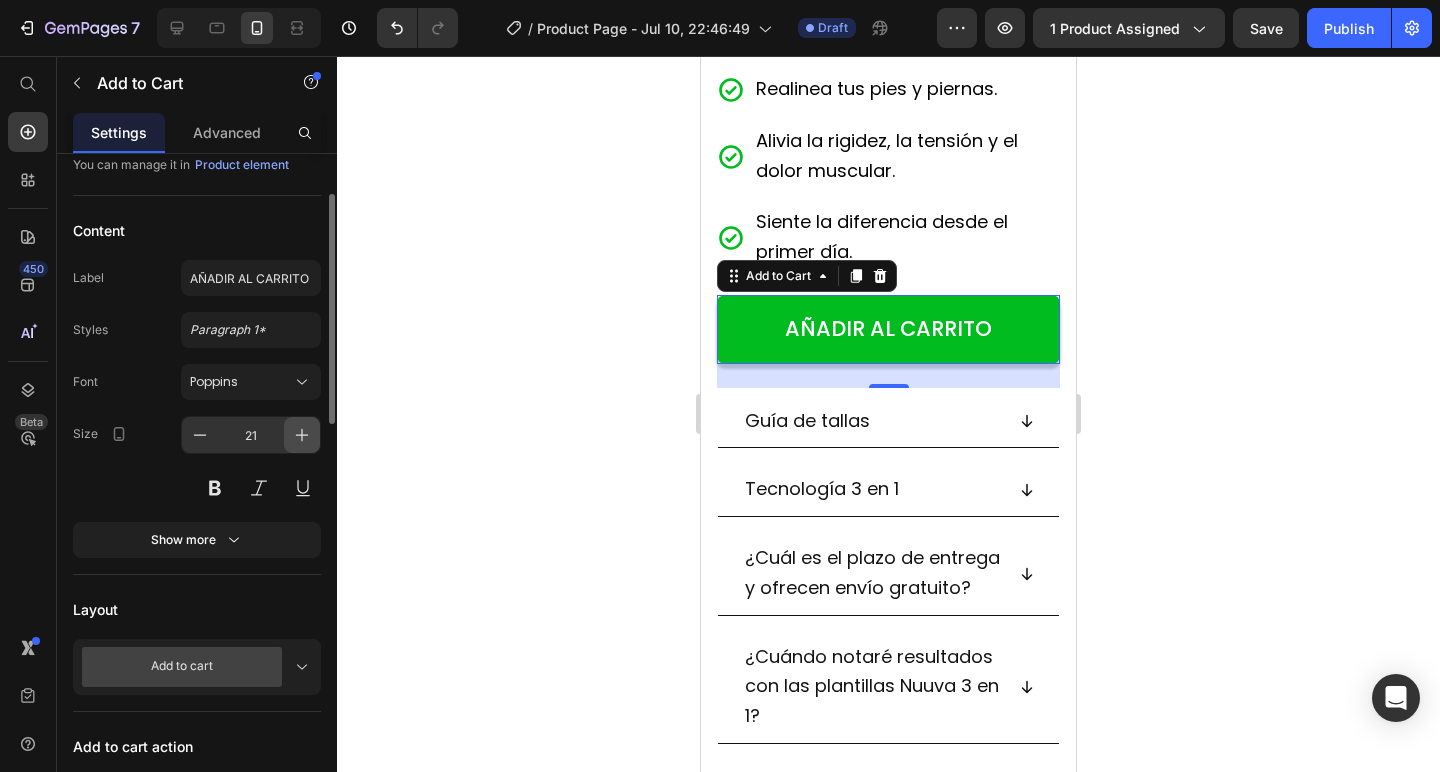 click 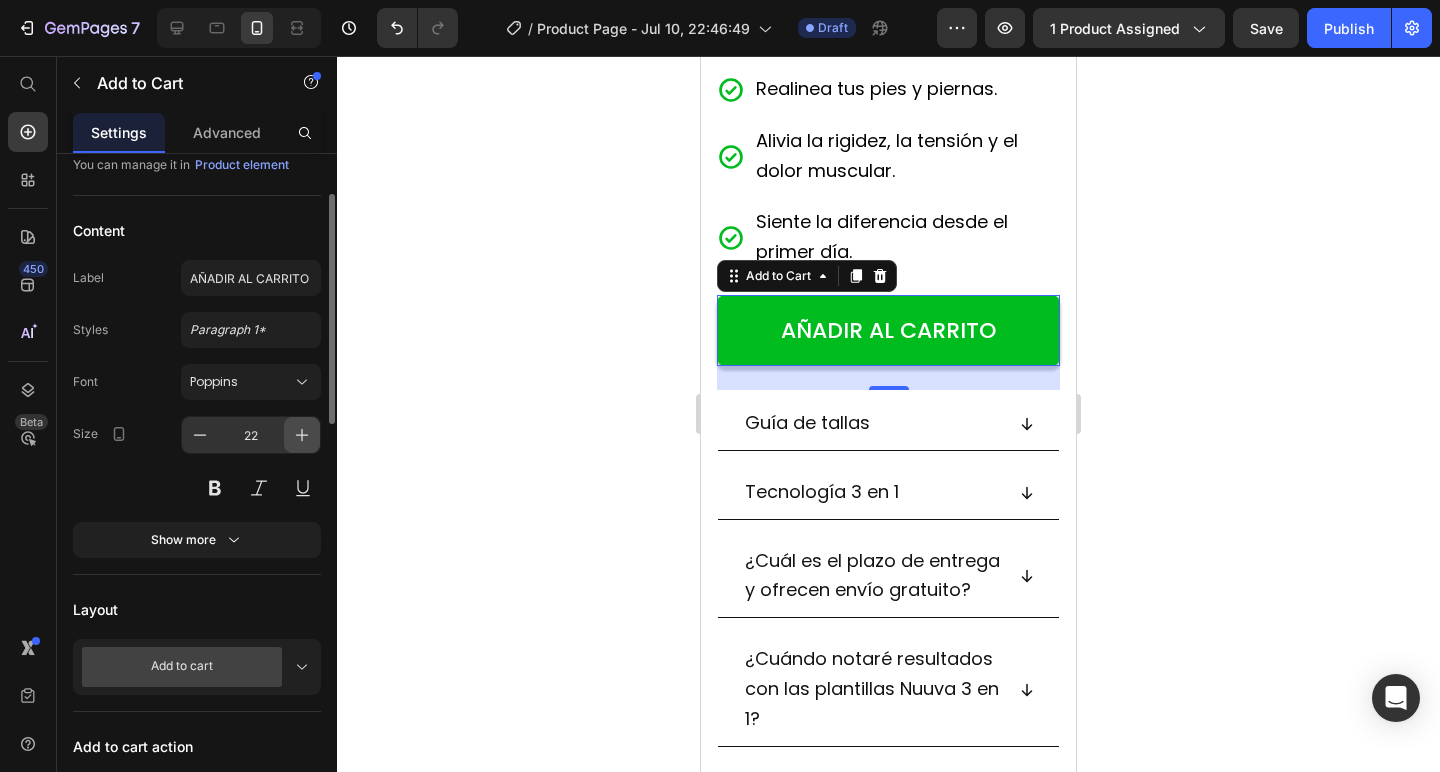 click 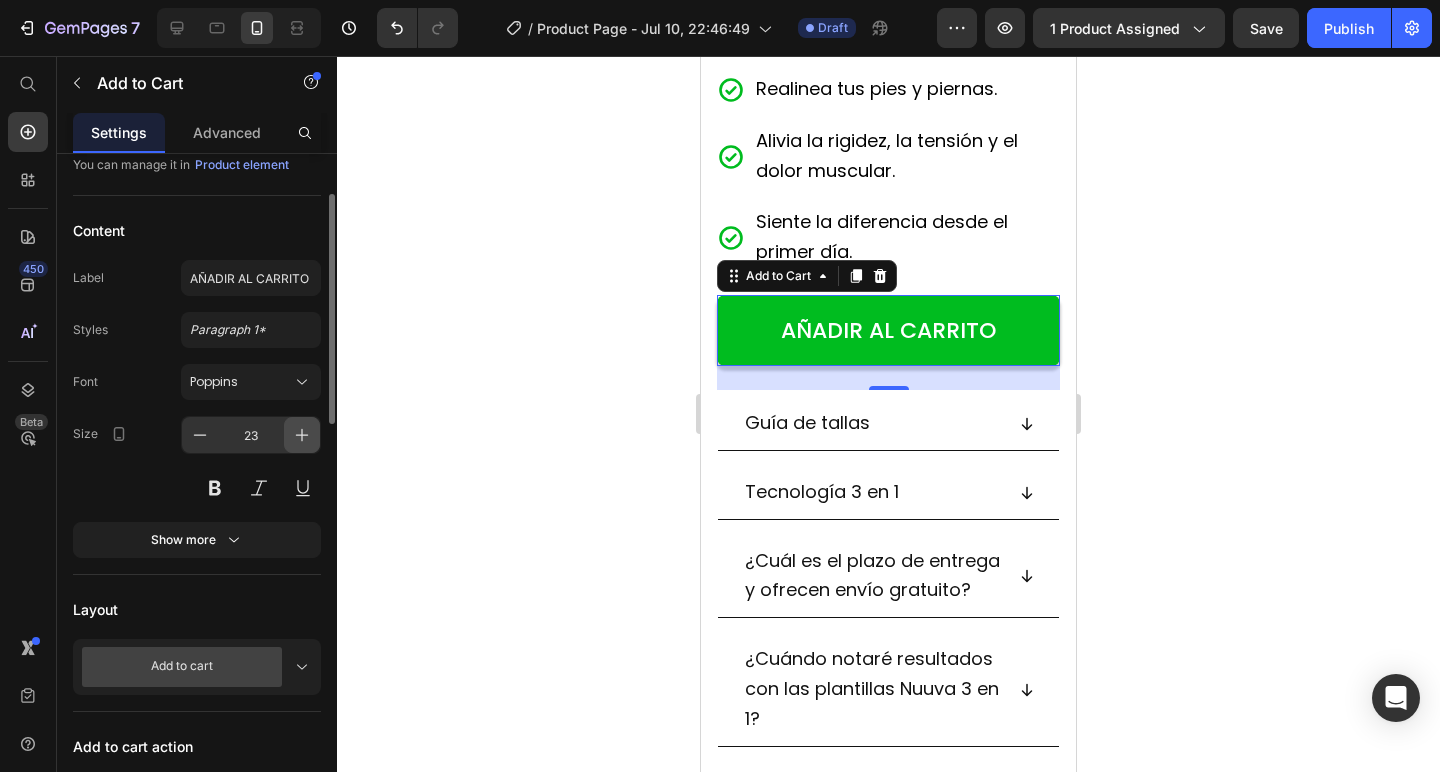 click 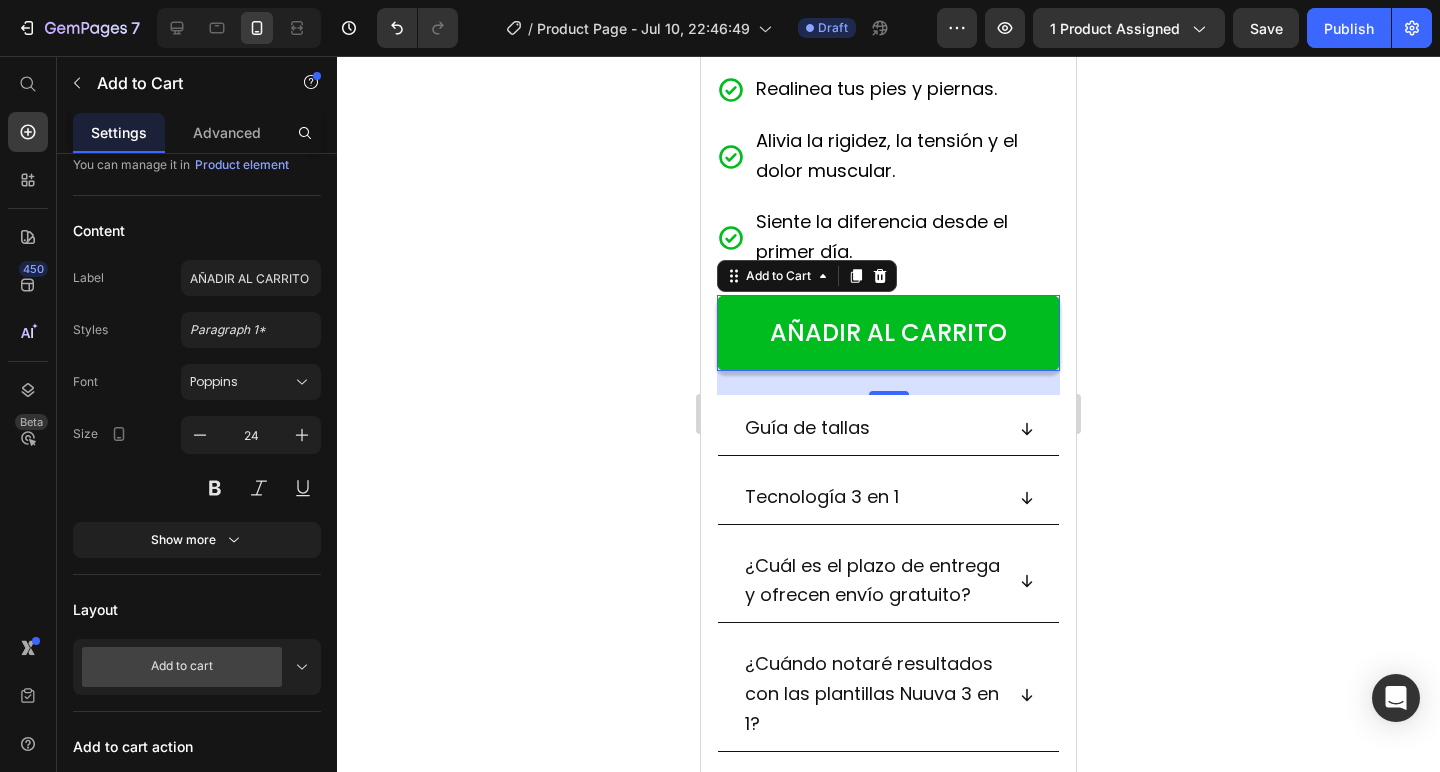 click 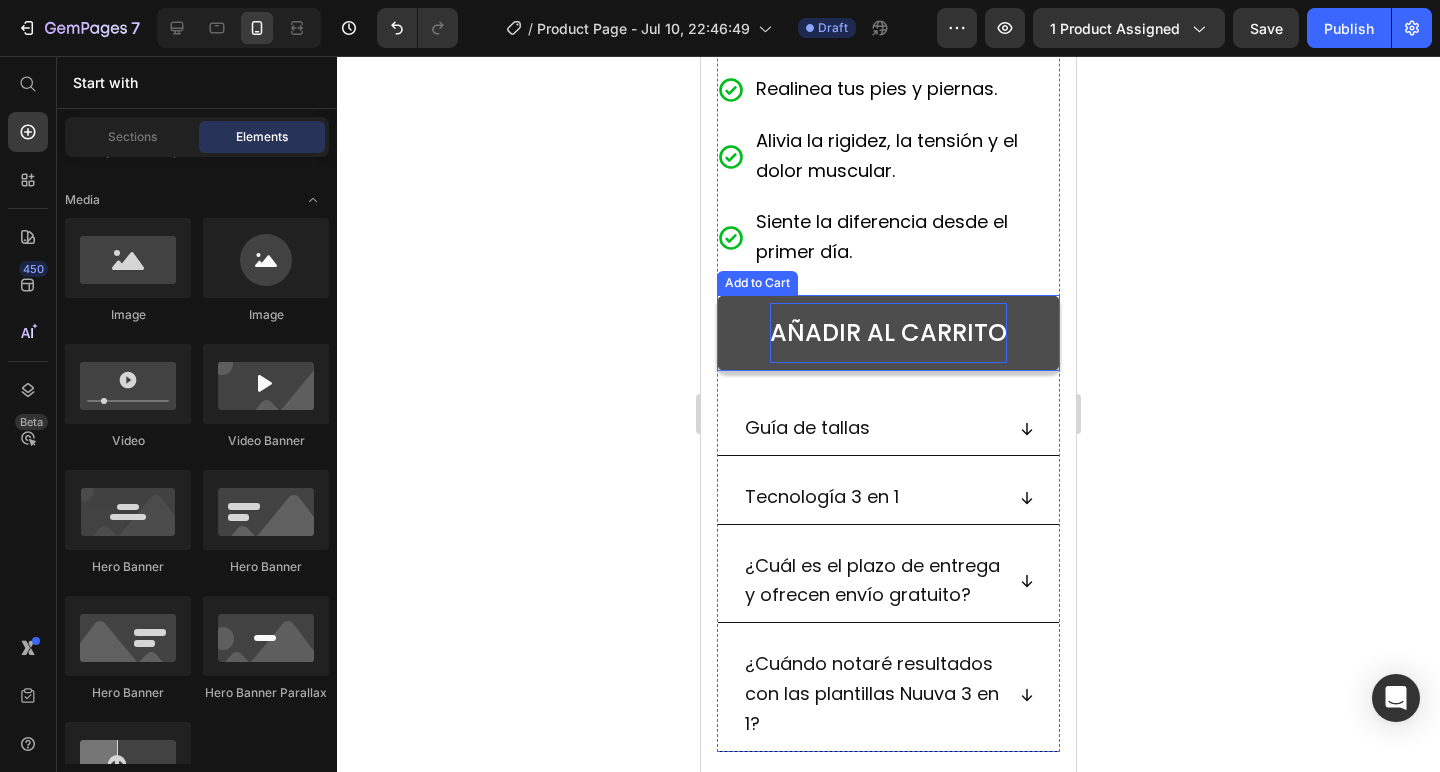 click on "AÑADIR AL CARRITO" at bounding box center (888, 333) 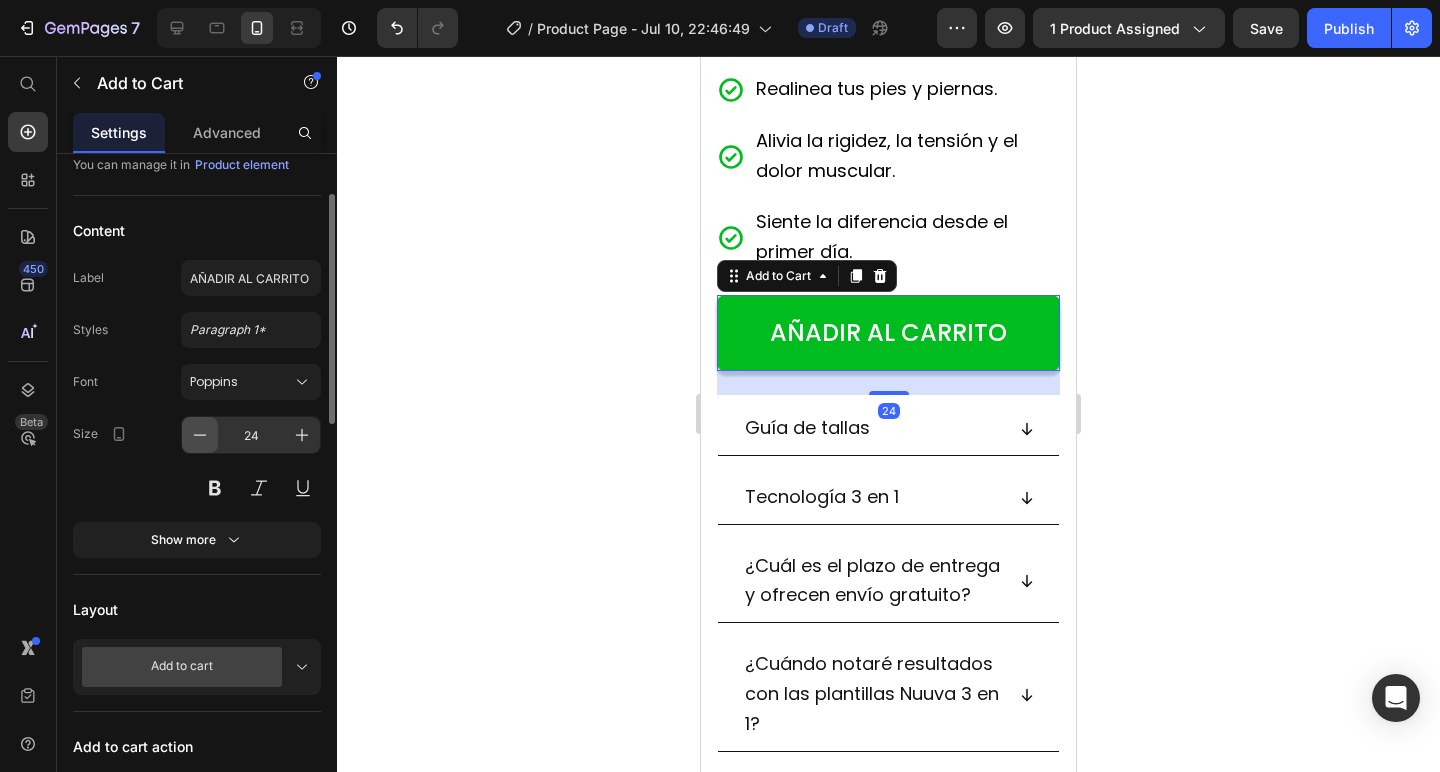 click 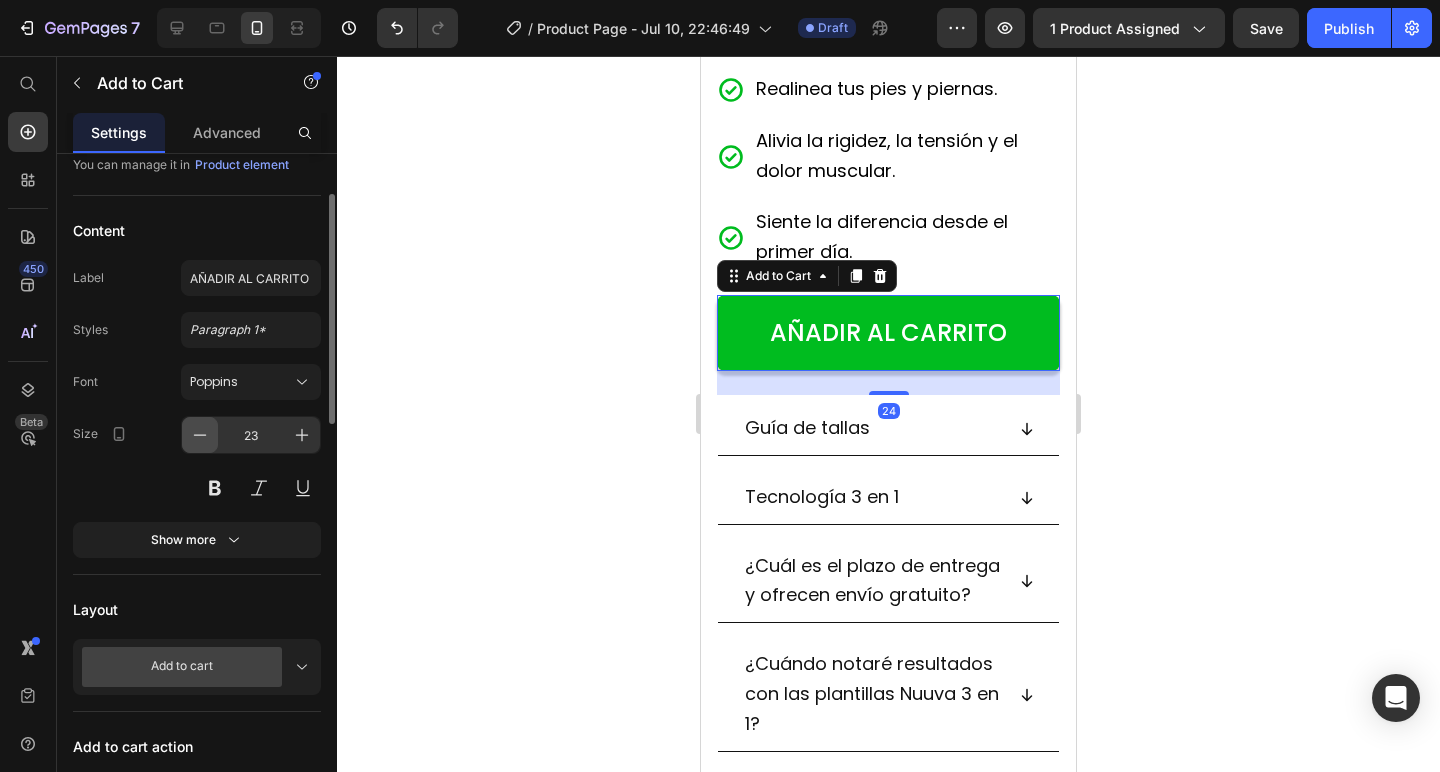 click 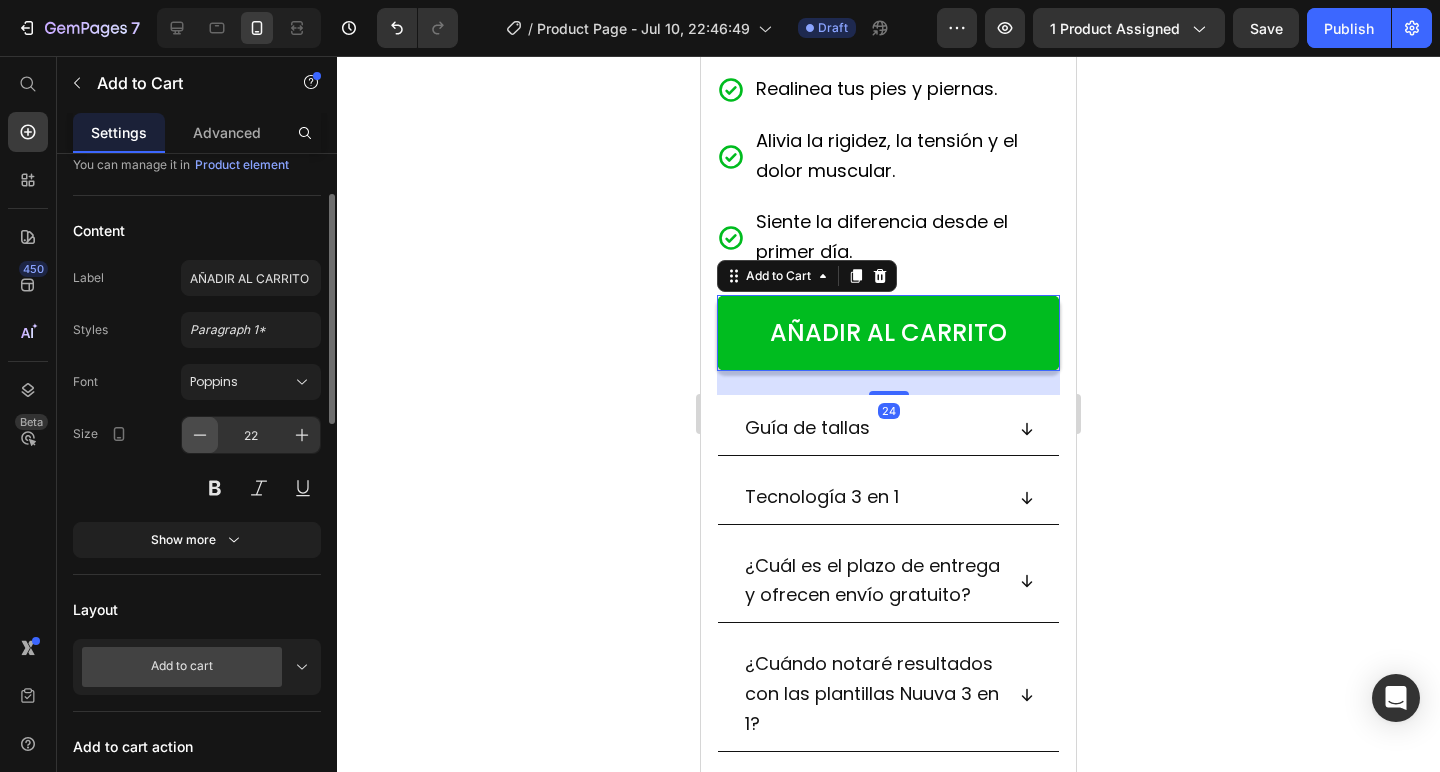 click 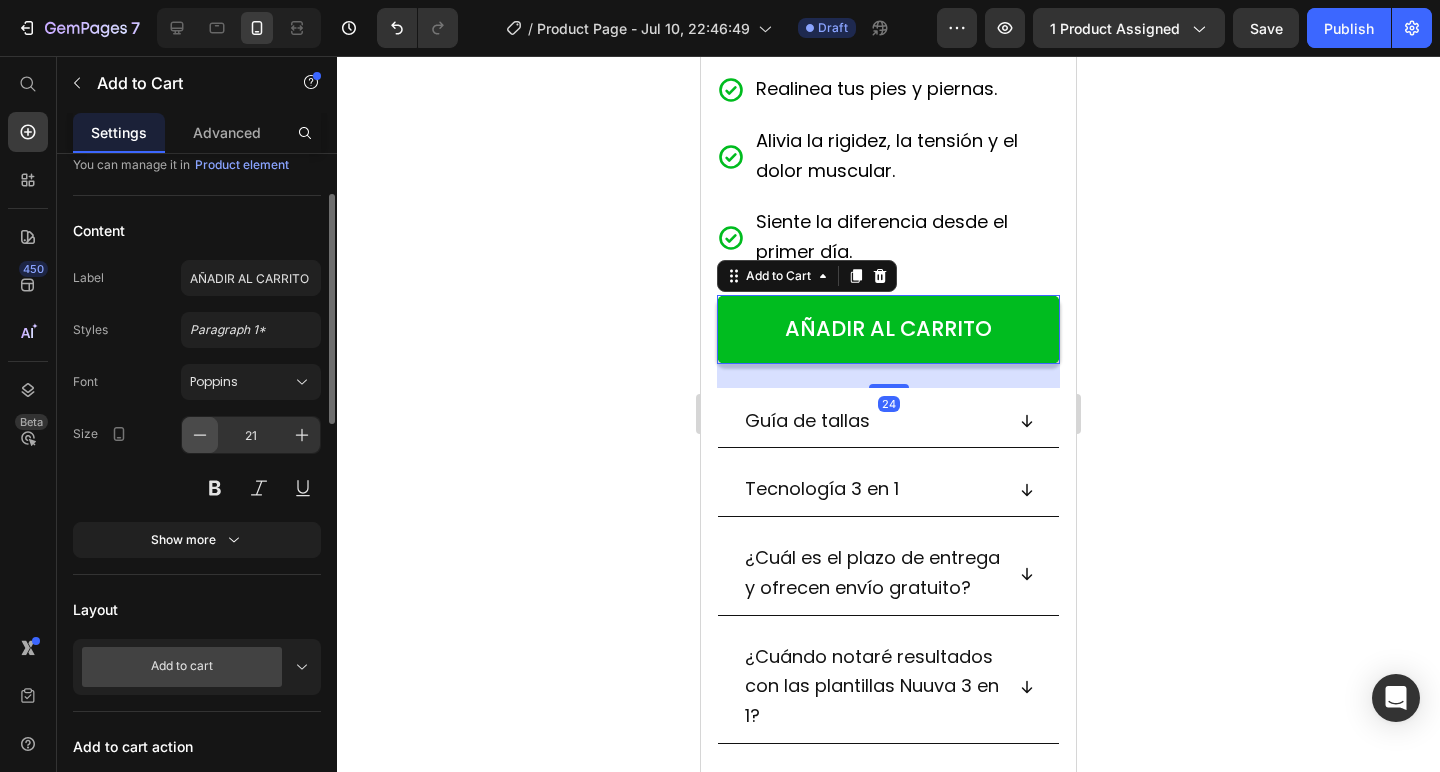 click 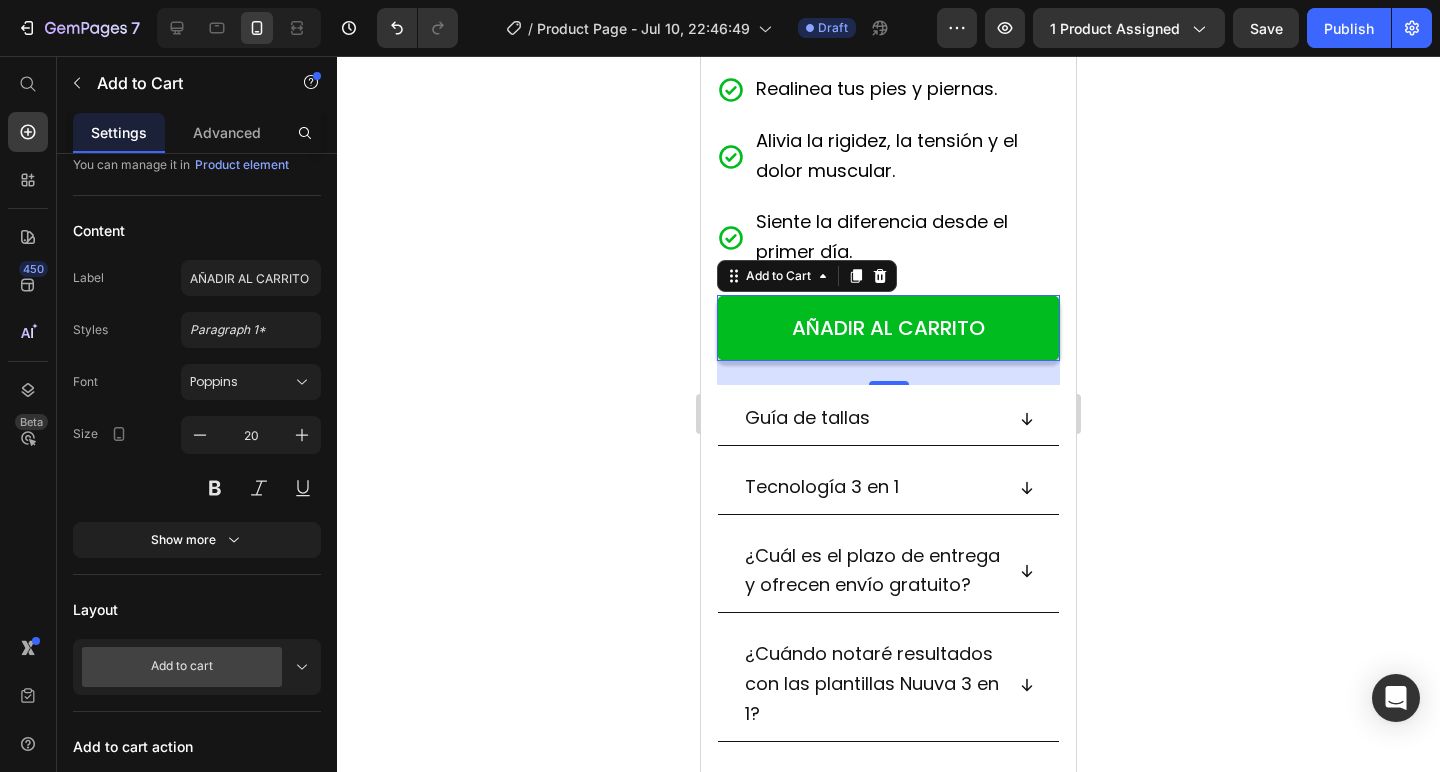 click 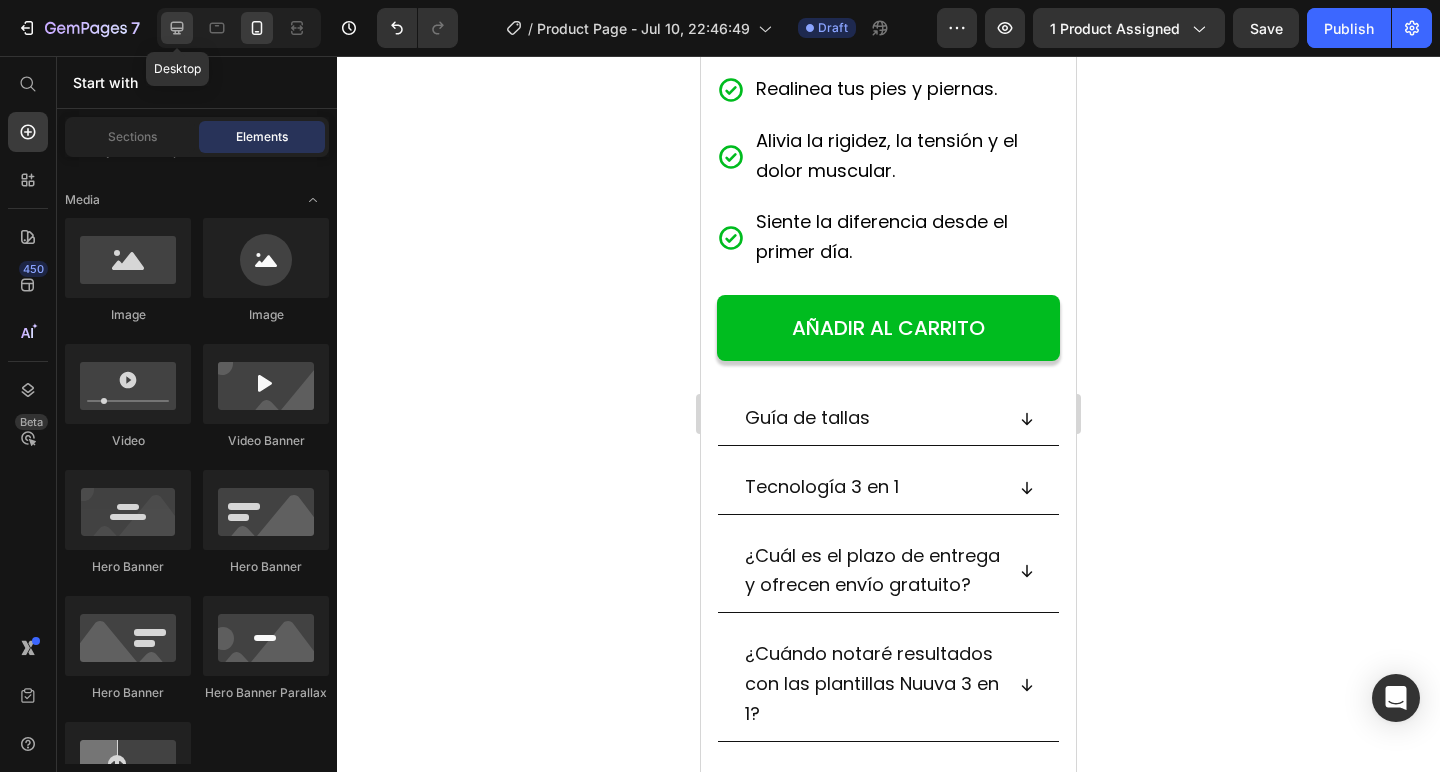 click 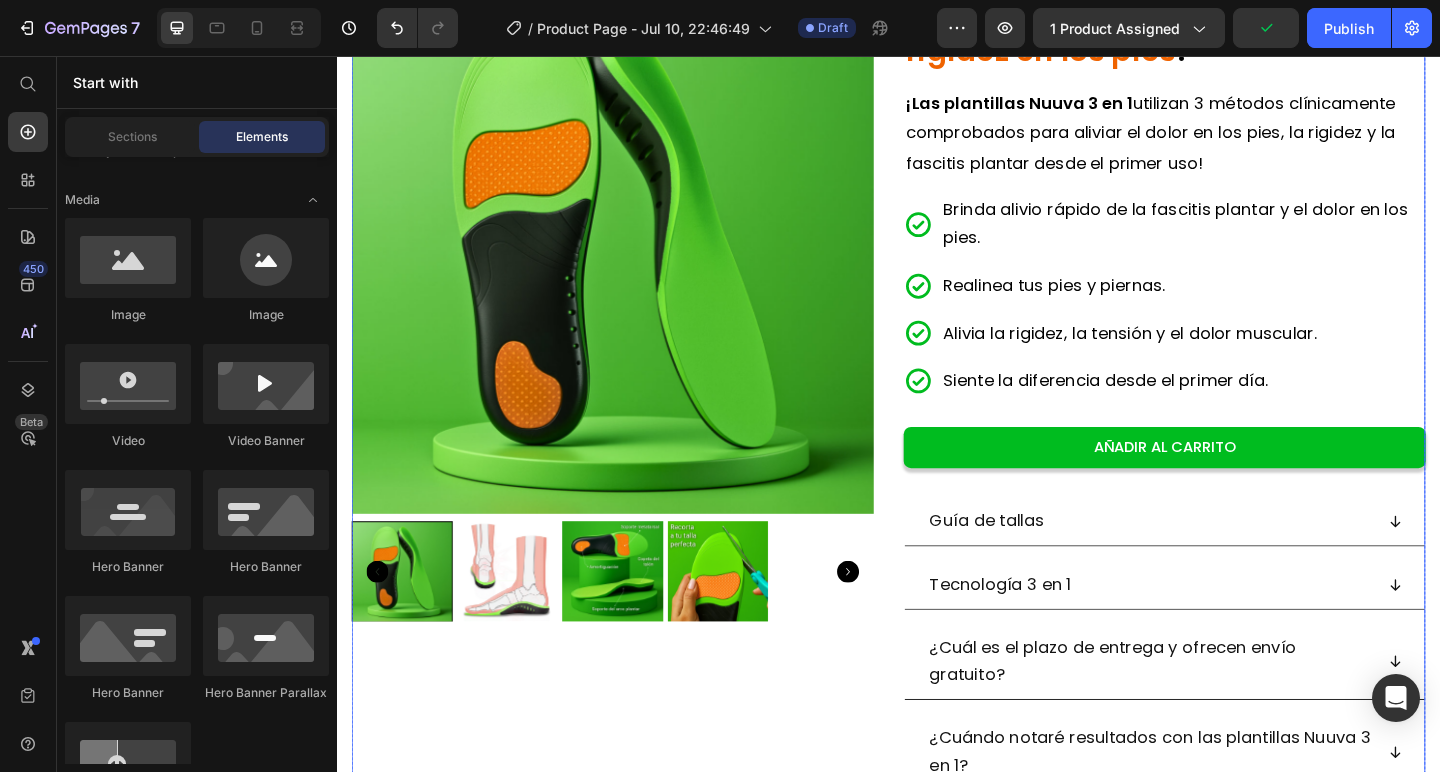 scroll, scrollTop: 205, scrollLeft: 0, axis: vertical 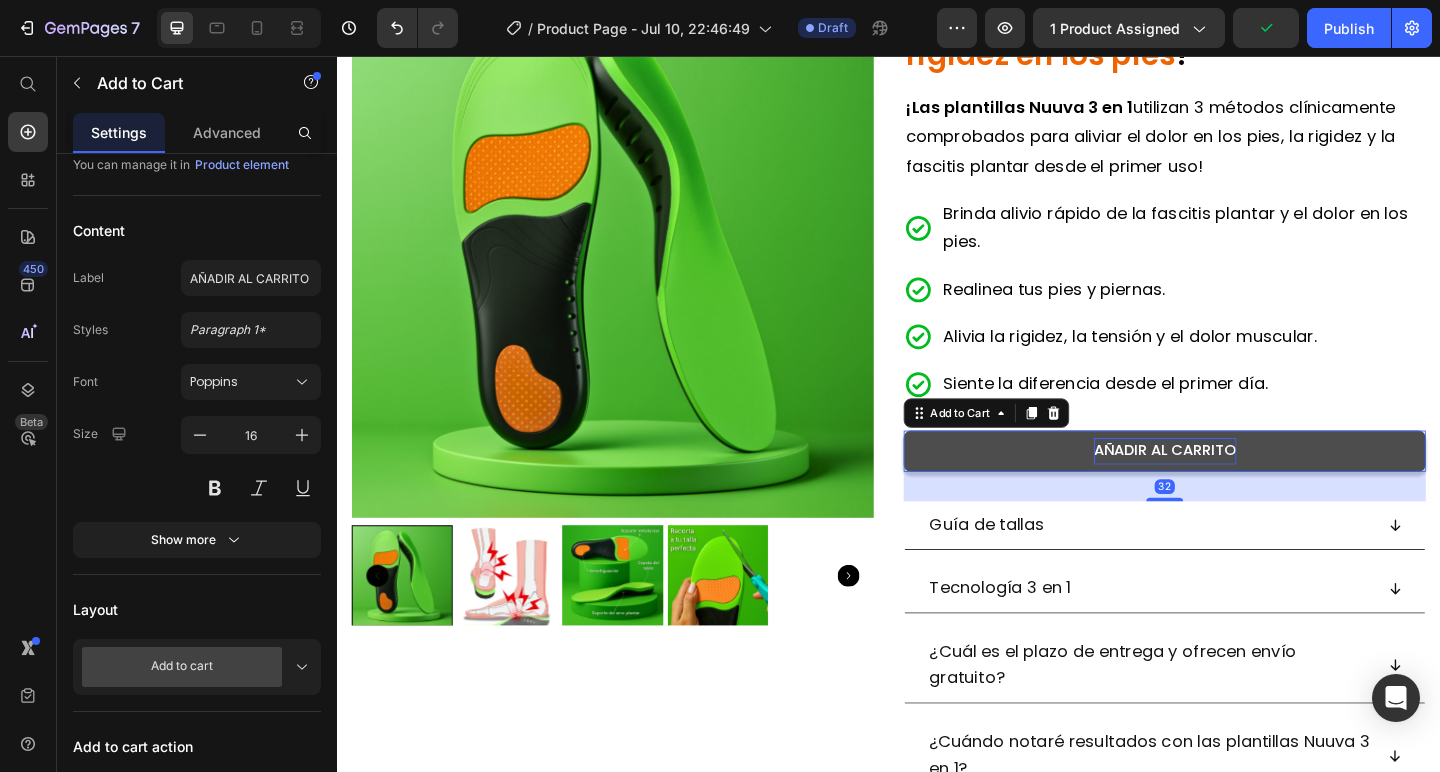 click on "AÑADIR AL CARRITO" at bounding box center [1237, 485] 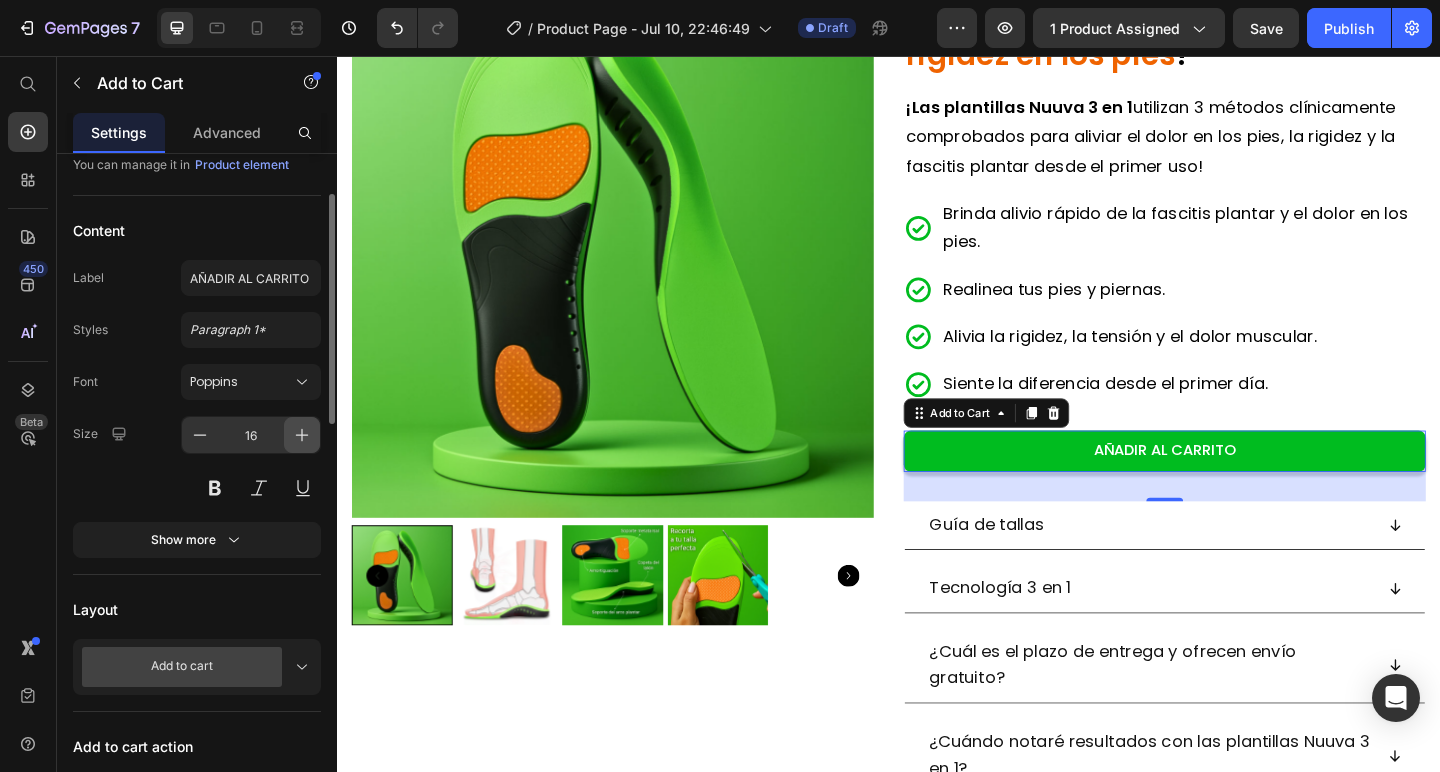 click 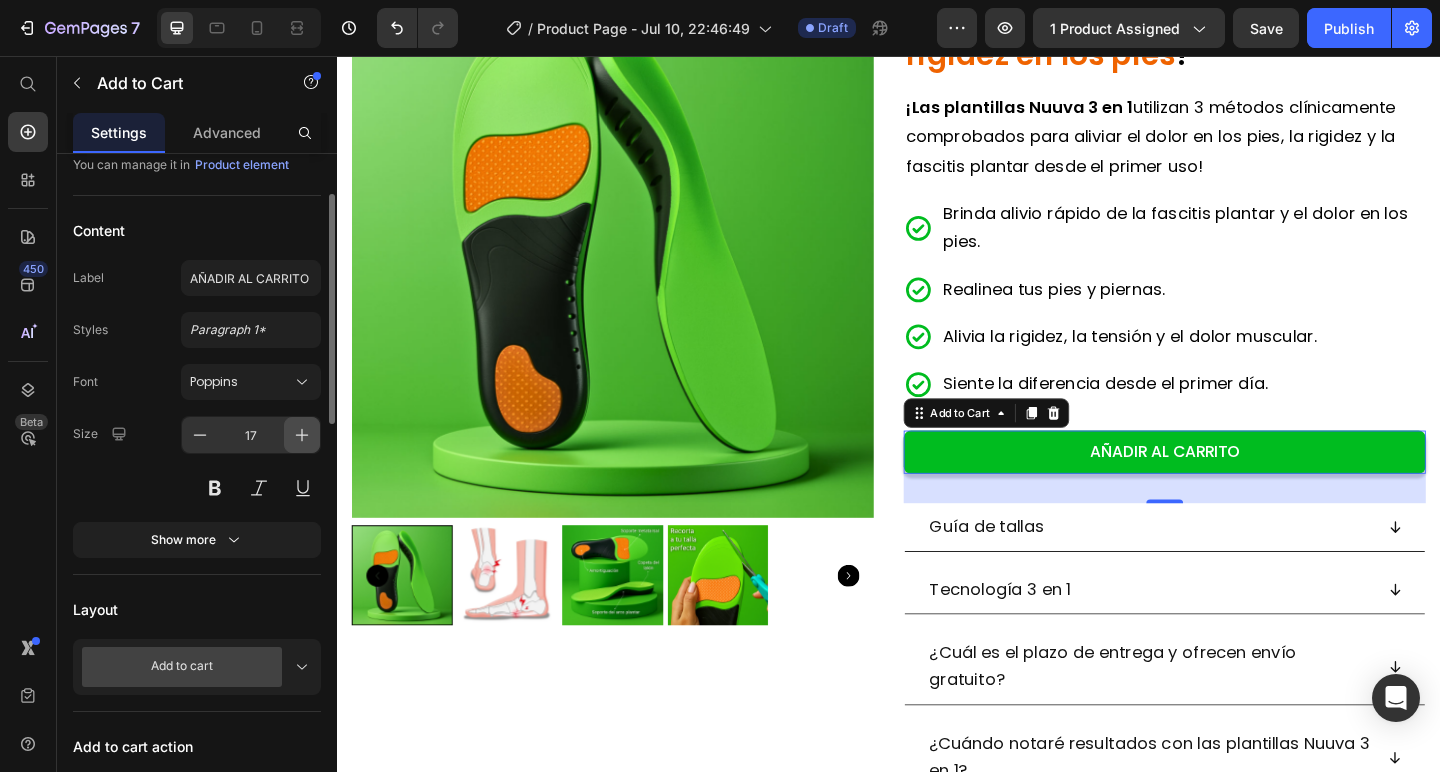click 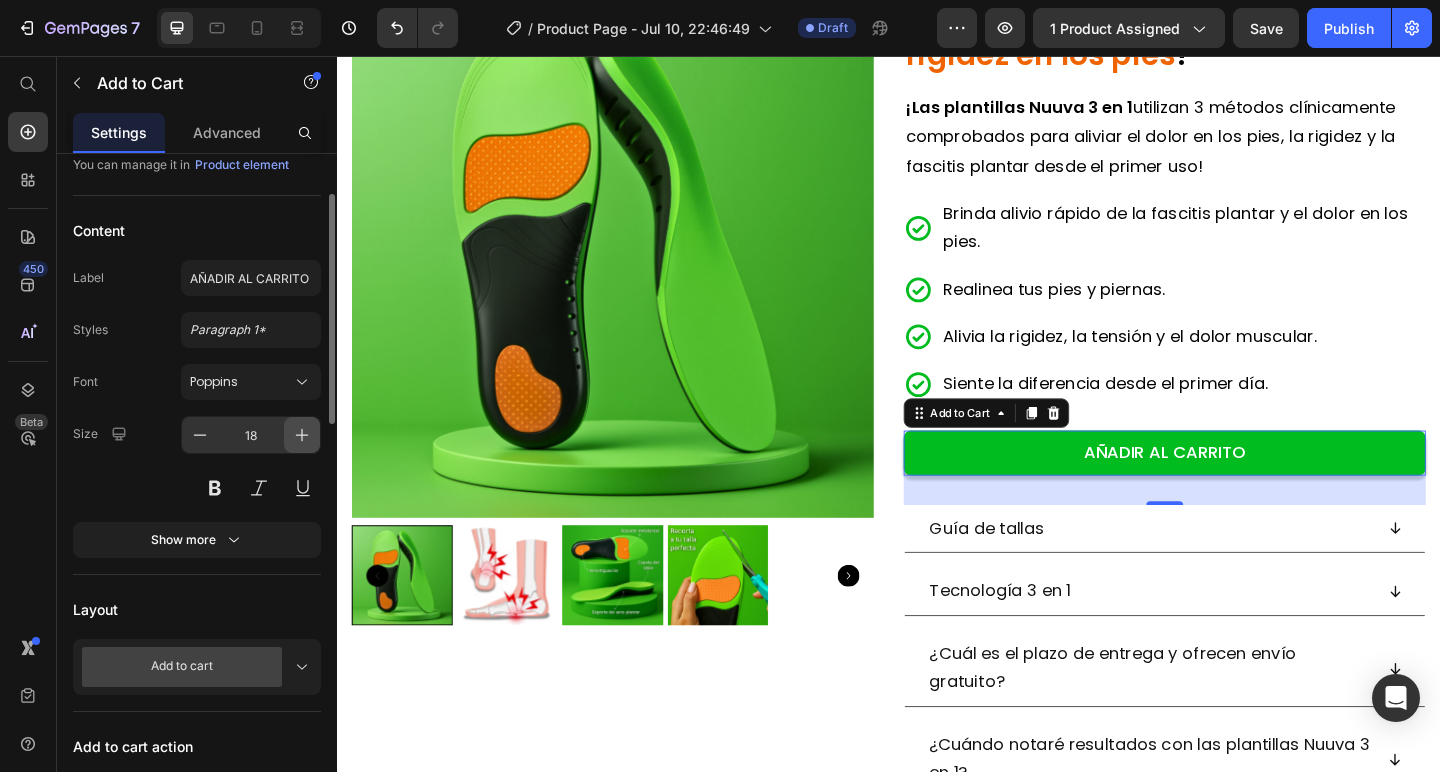 click 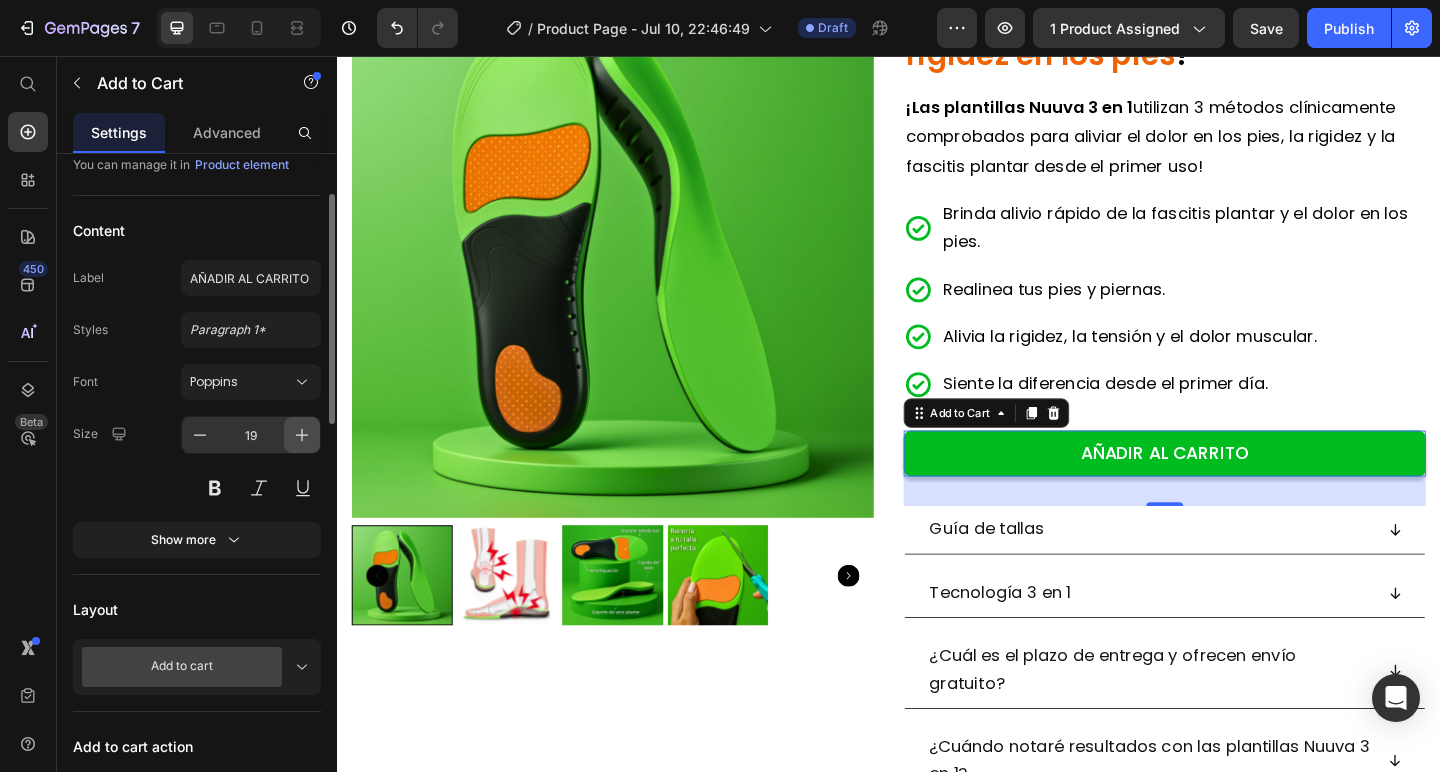 click 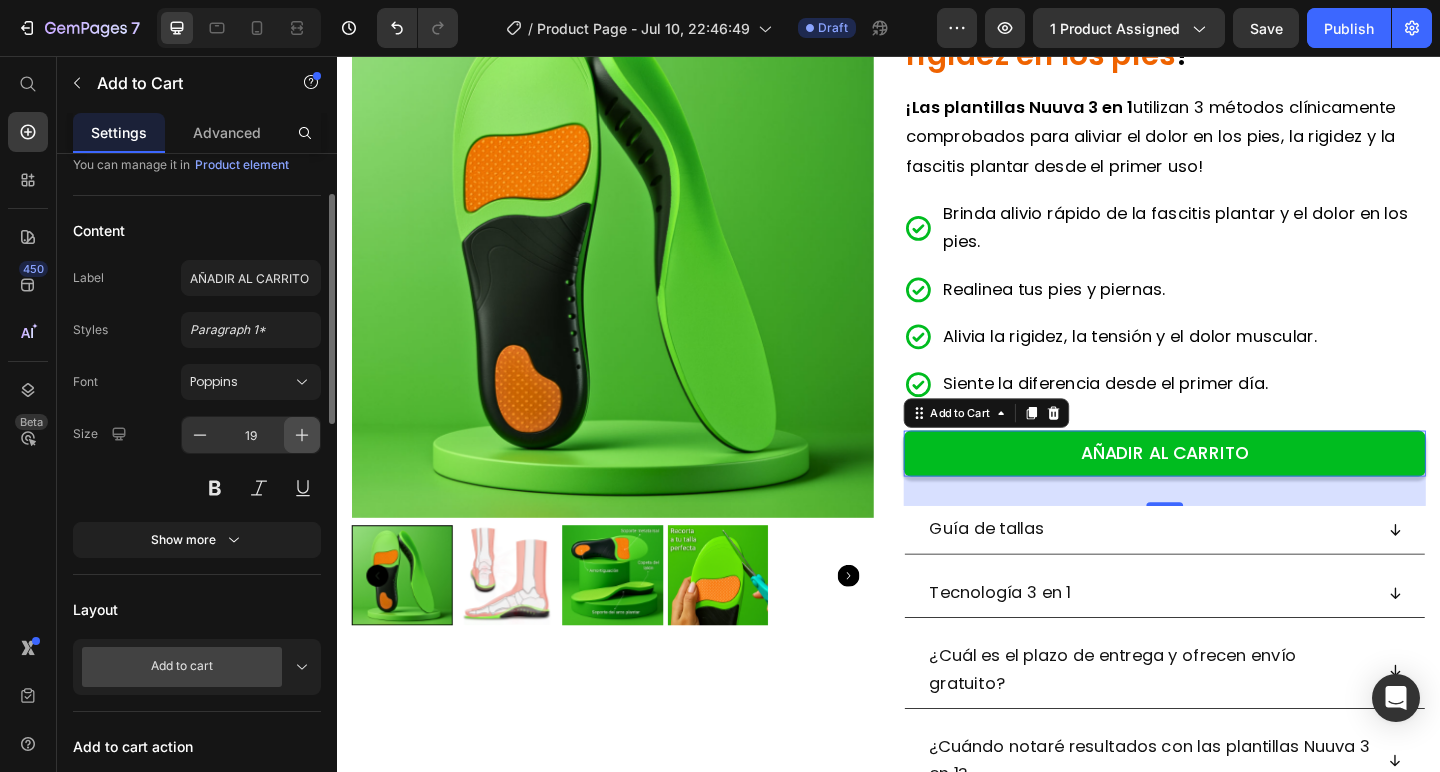 type on "20" 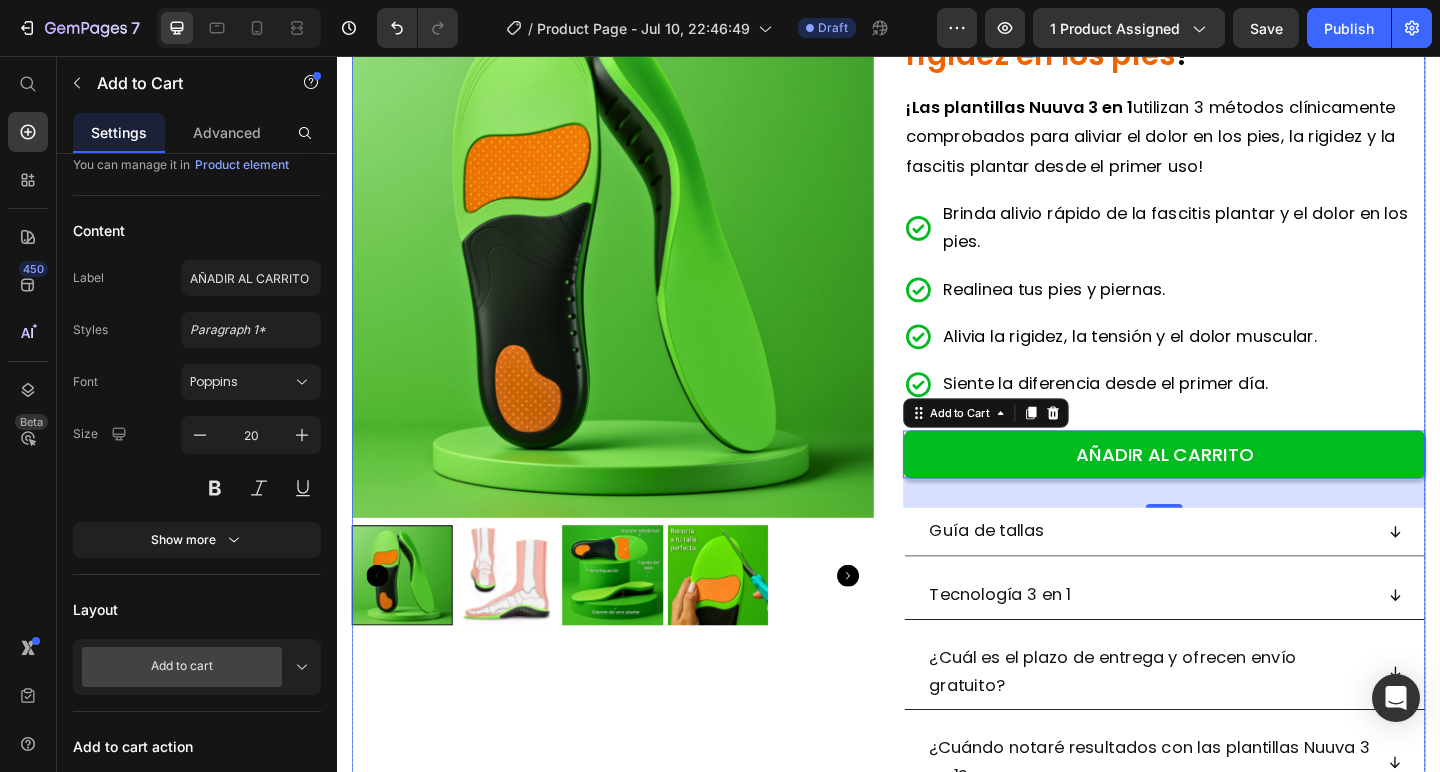 click on "Product Images" at bounding box center [637, 428] 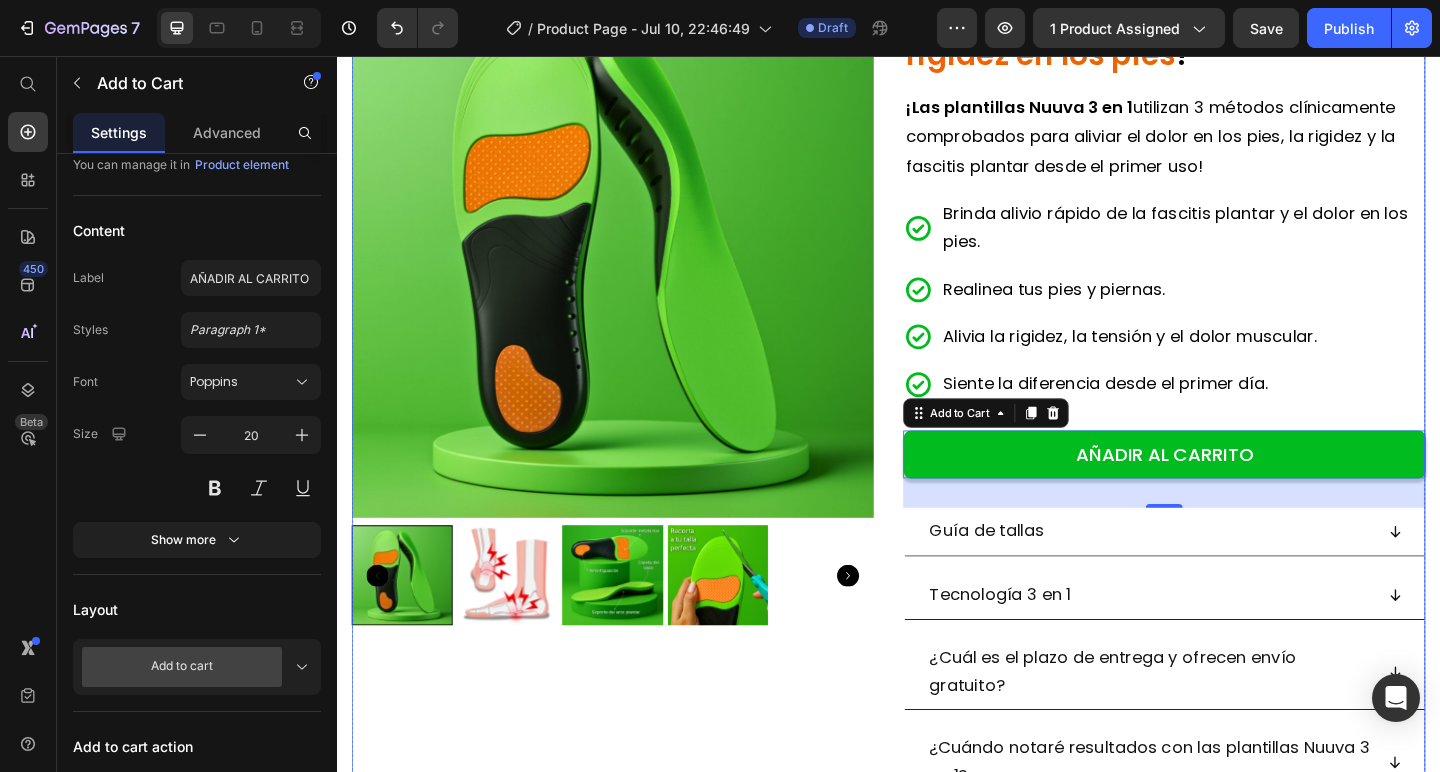 scroll, scrollTop: 0, scrollLeft: 0, axis: both 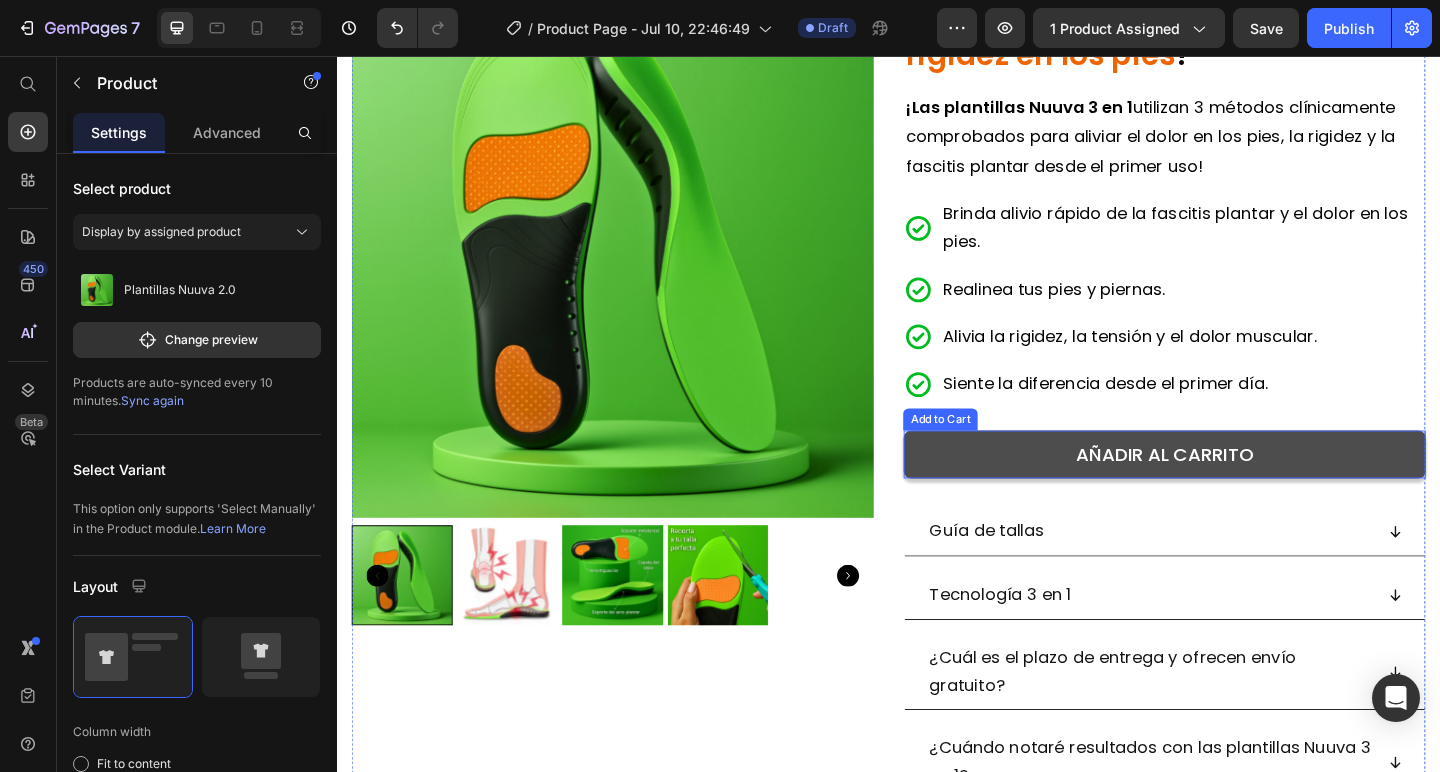 click on "AÑADIR AL CARRITO" at bounding box center (1237, 489) 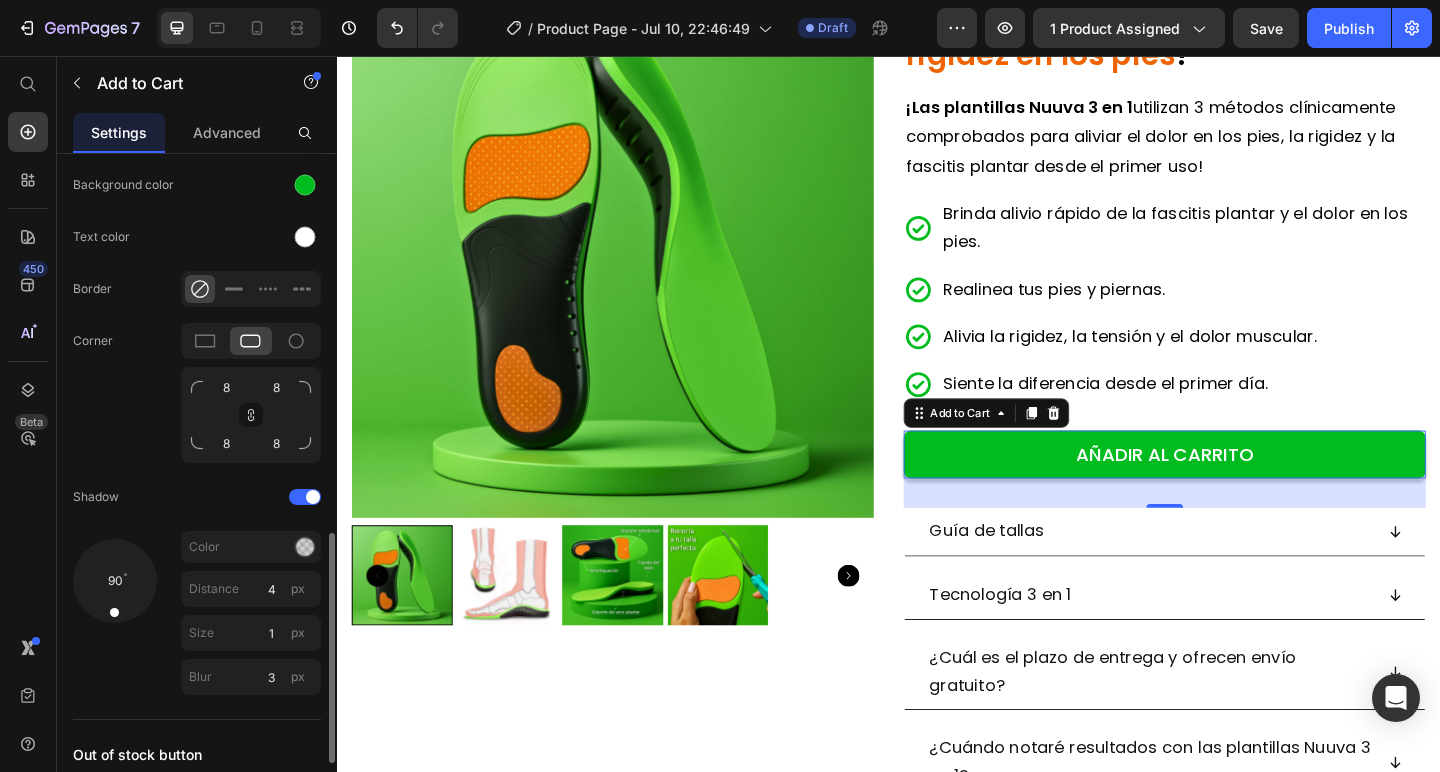 scroll, scrollTop: 1114, scrollLeft: 0, axis: vertical 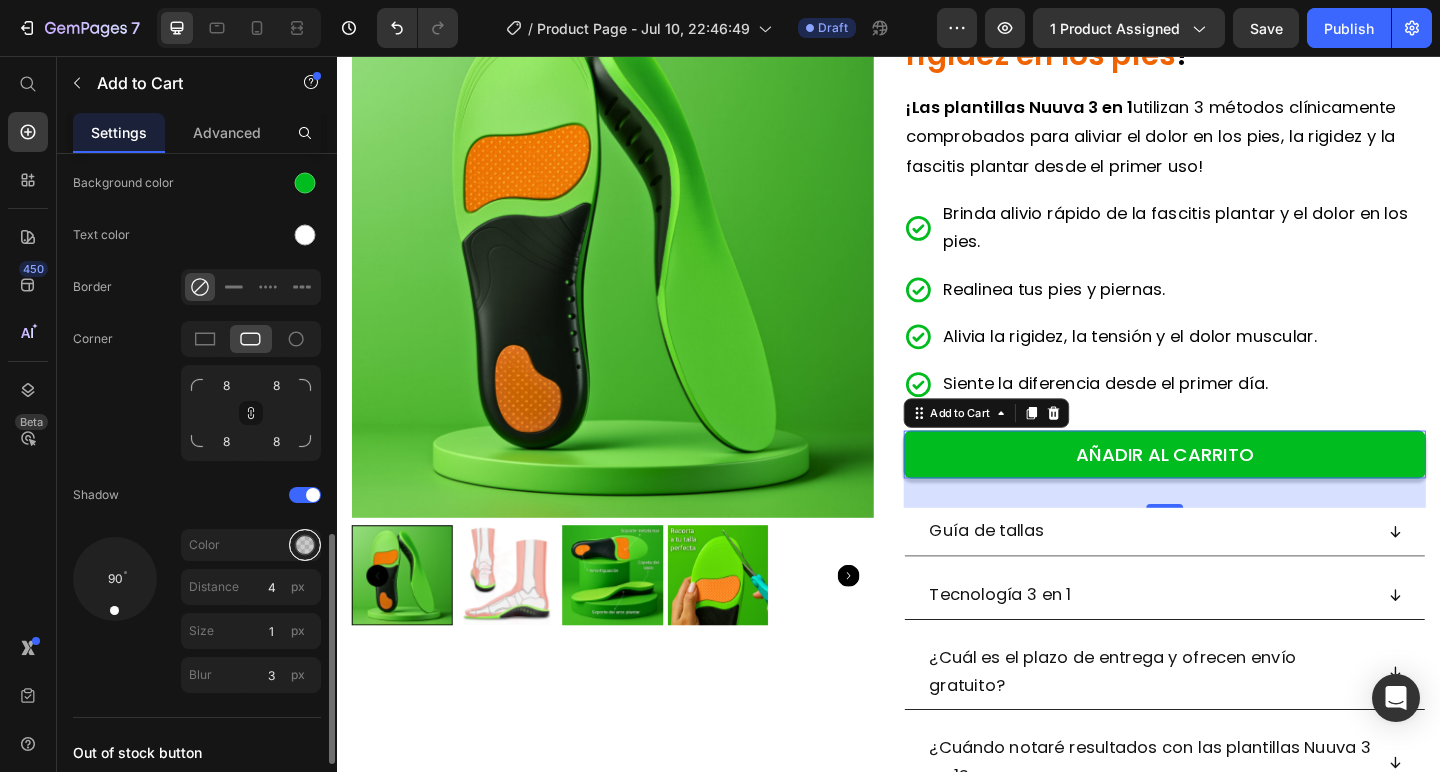 click at bounding box center (305, 545) 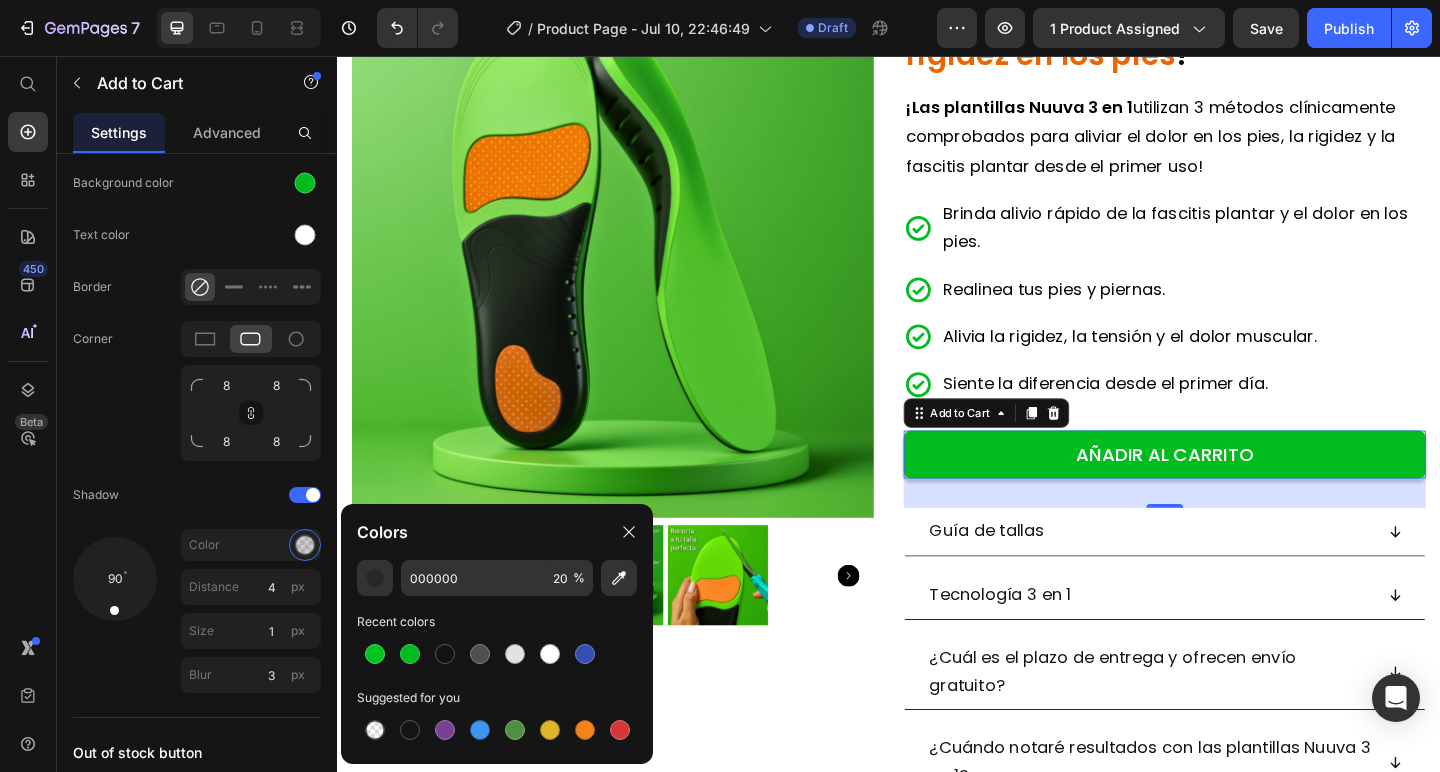 click at bounding box center [375, 578] 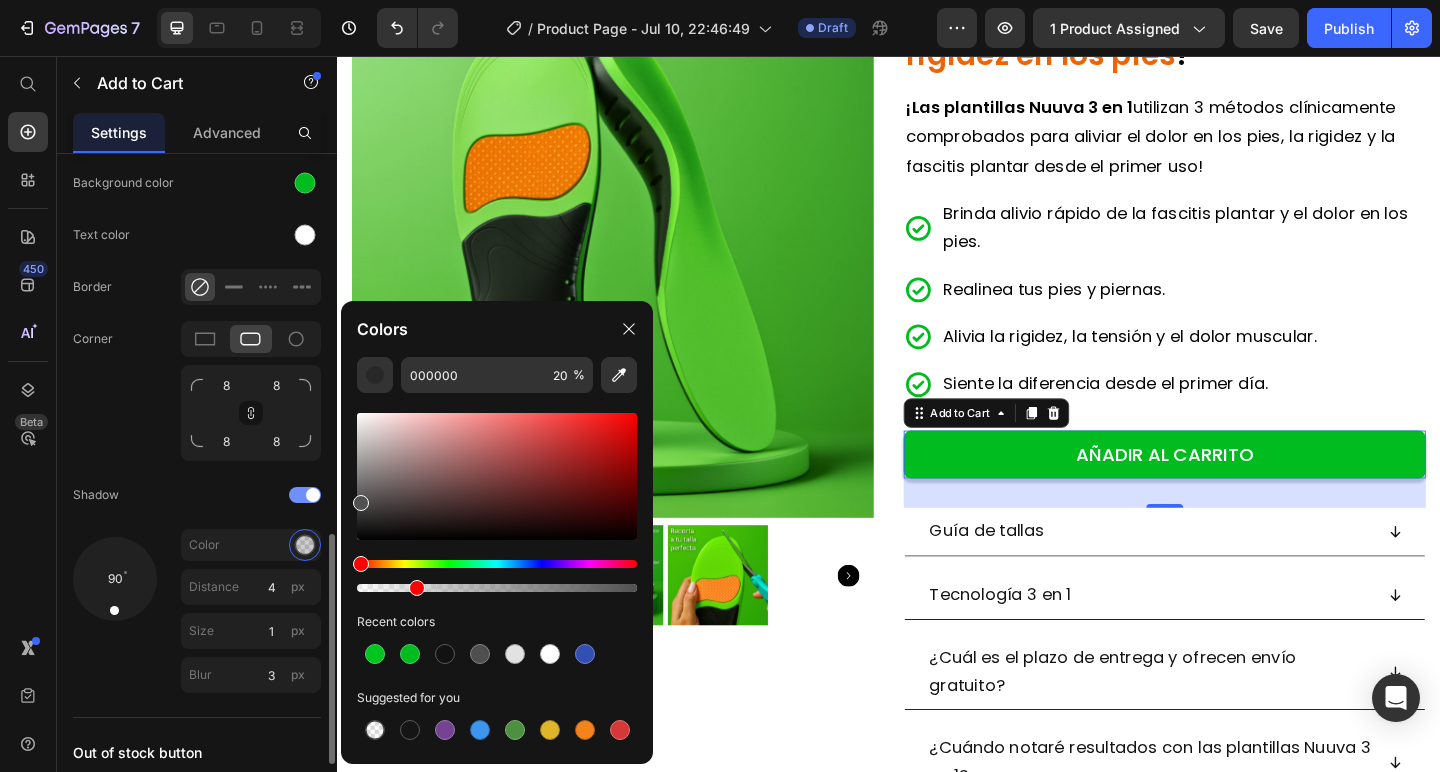 drag, startPoint x: 371, startPoint y: 515, endPoint x: 300, endPoint y: 499, distance: 72.780495 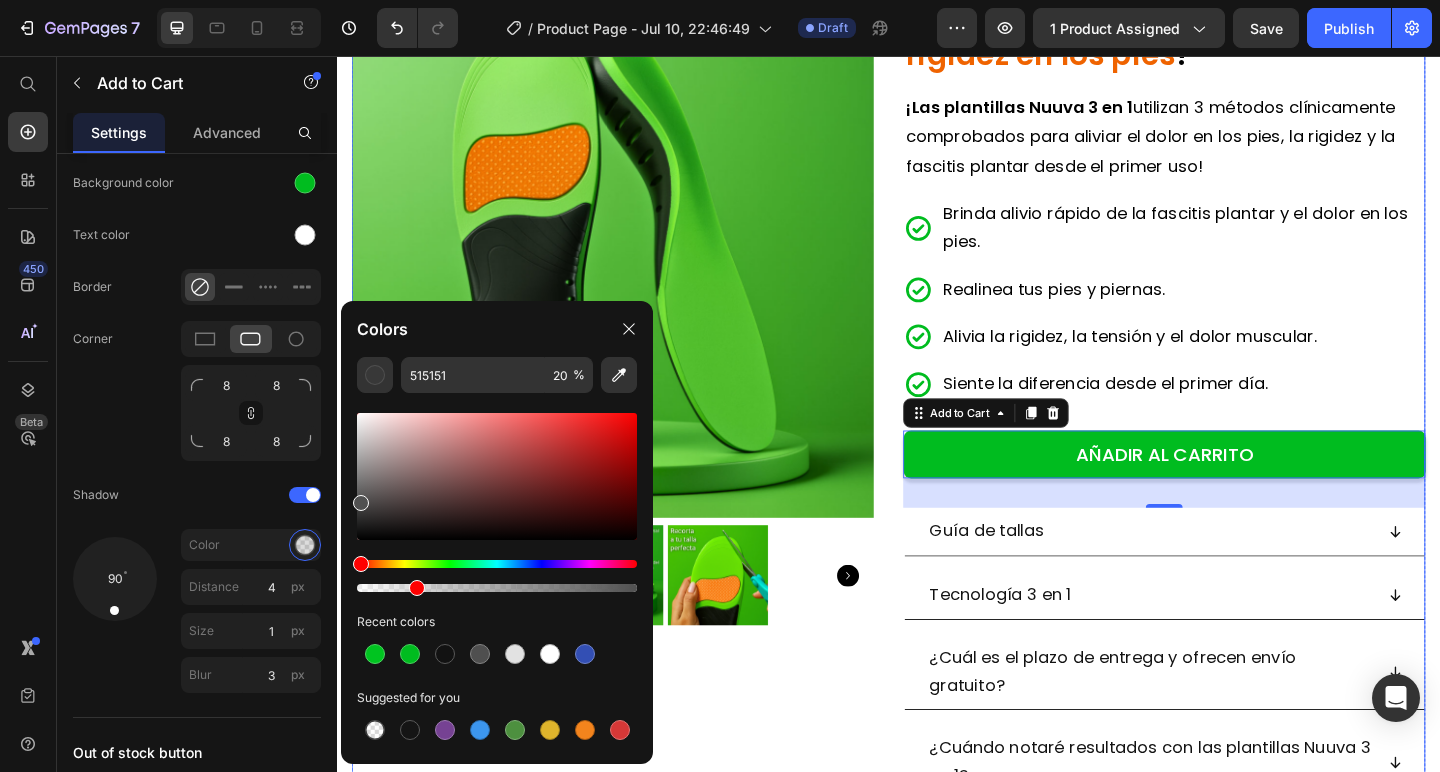 click on "Product Images" at bounding box center (637, 428) 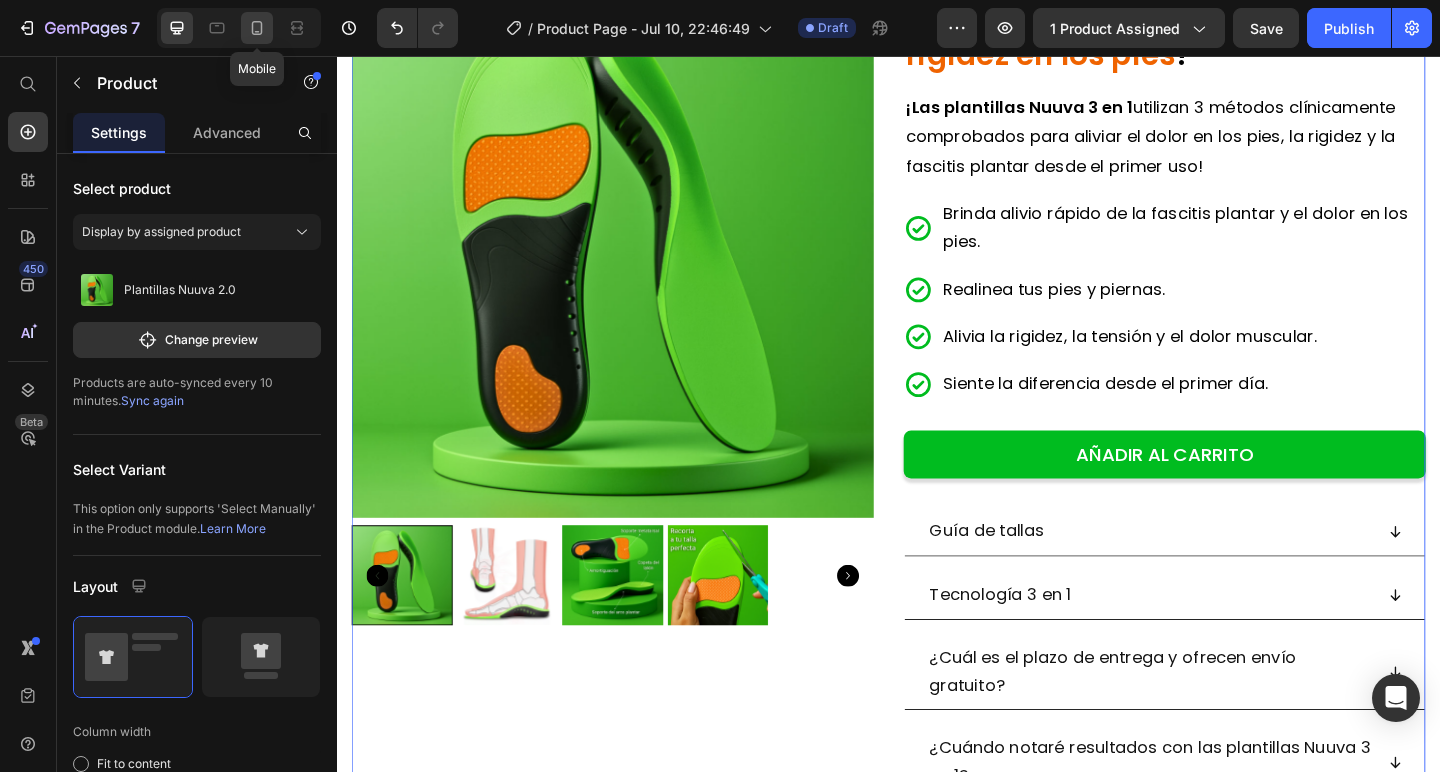 click 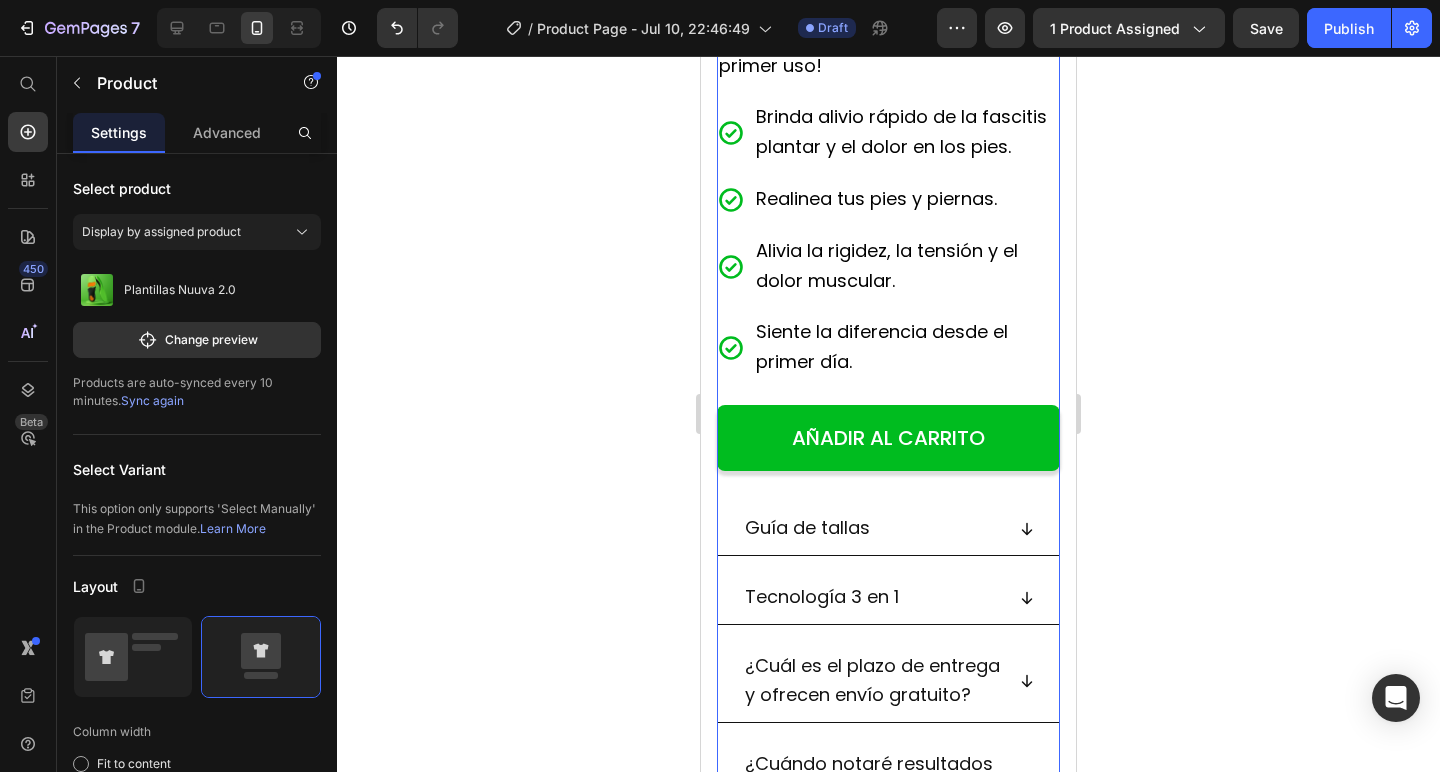 scroll, scrollTop: 964, scrollLeft: 0, axis: vertical 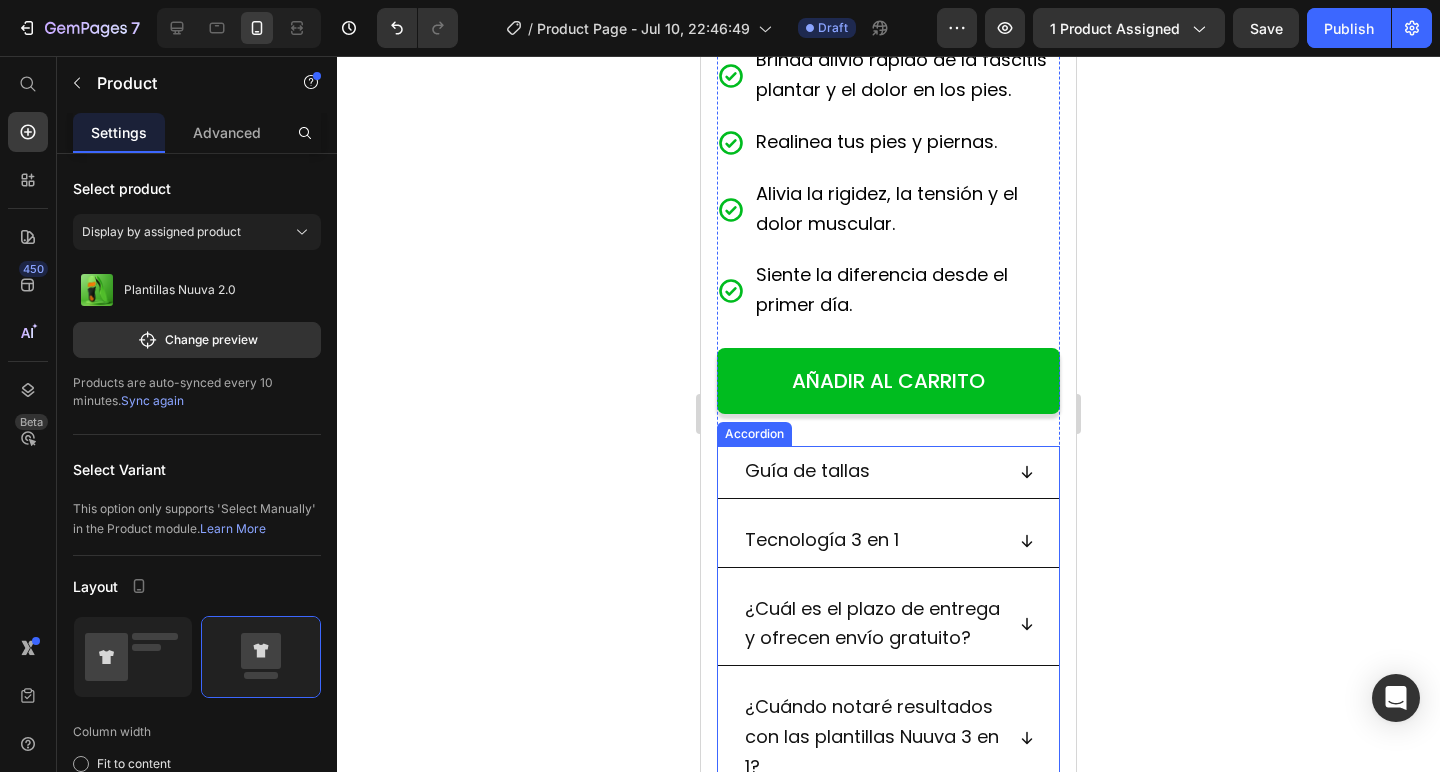 click 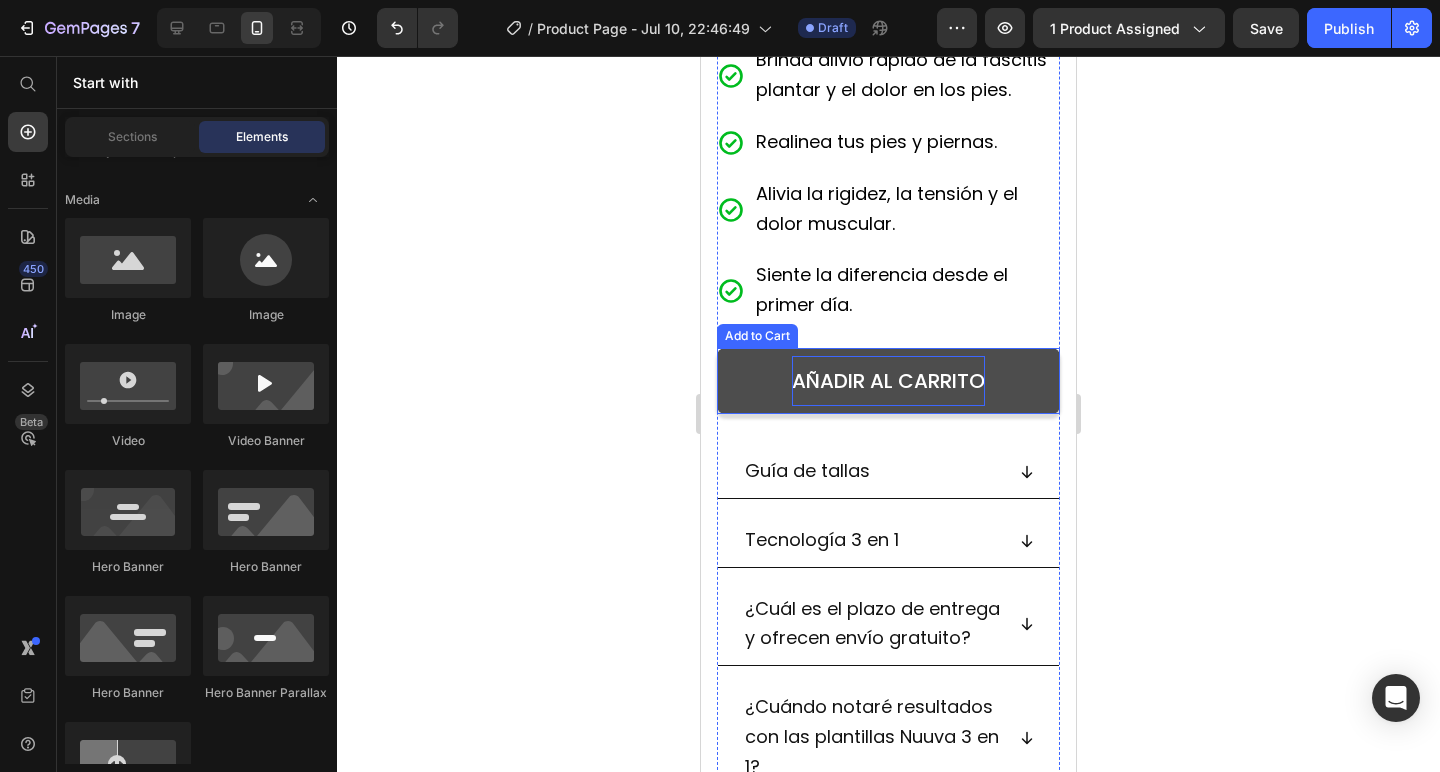 click on "AÑADIR AL CARRITO" at bounding box center (888, 381) 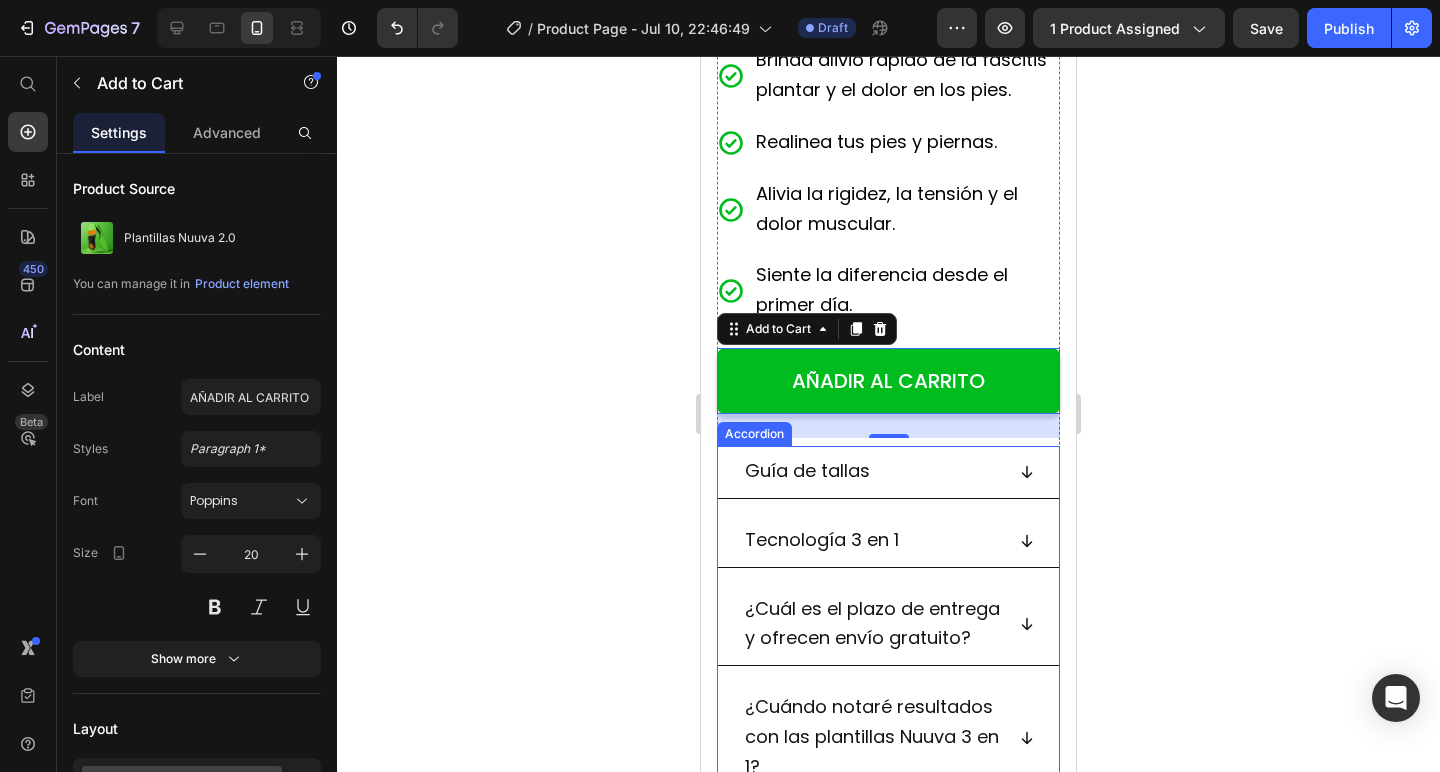 click 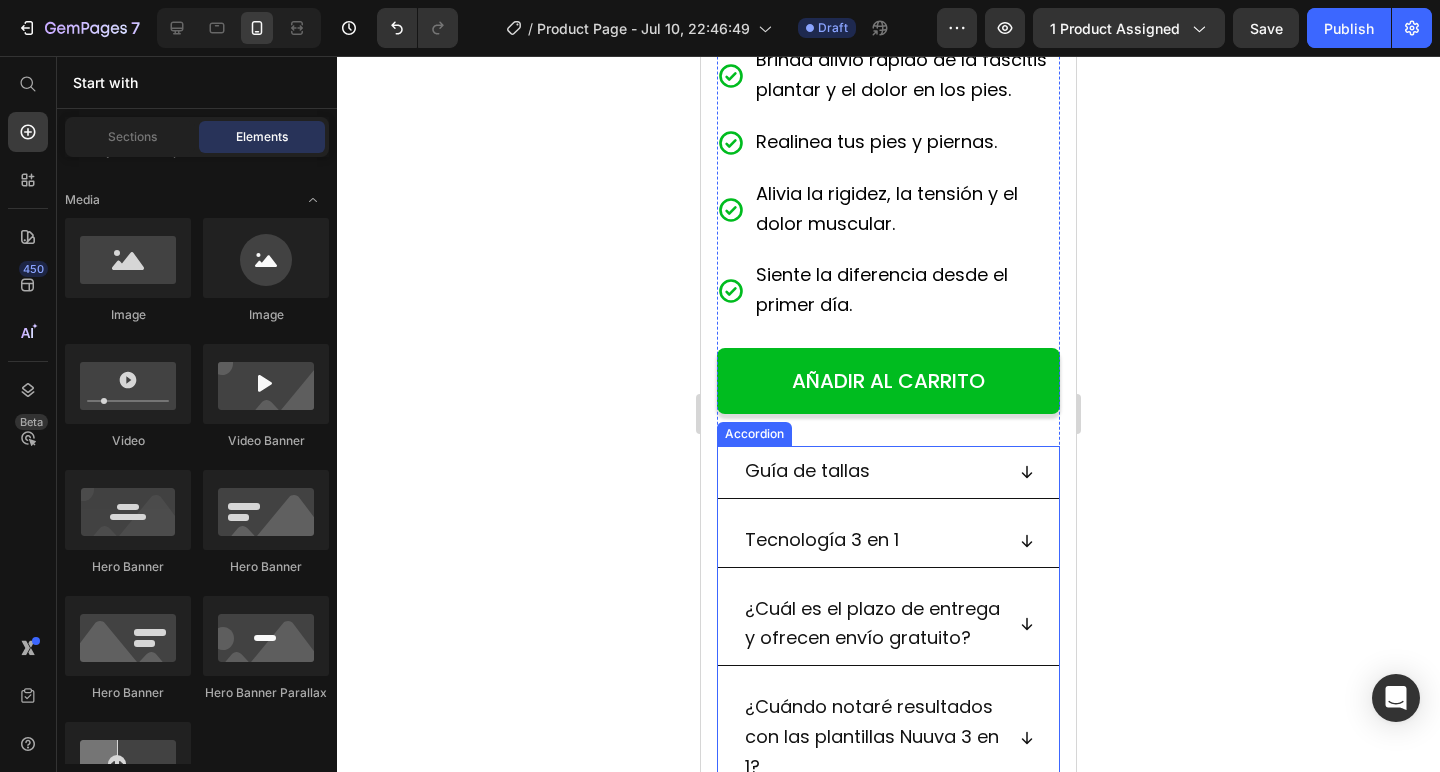 click 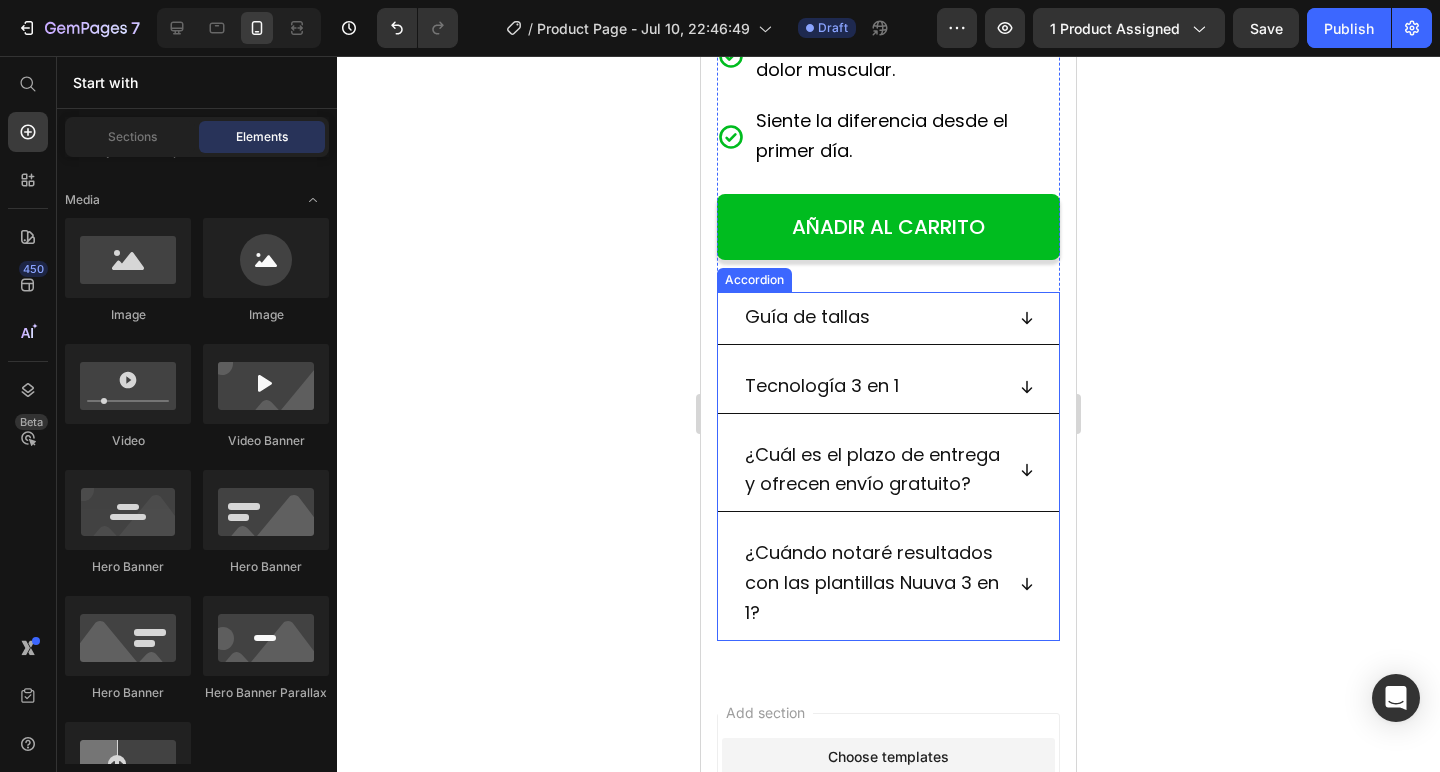 scroll, scrollTop: 1129, scrollLeft: 0, axis: vertical 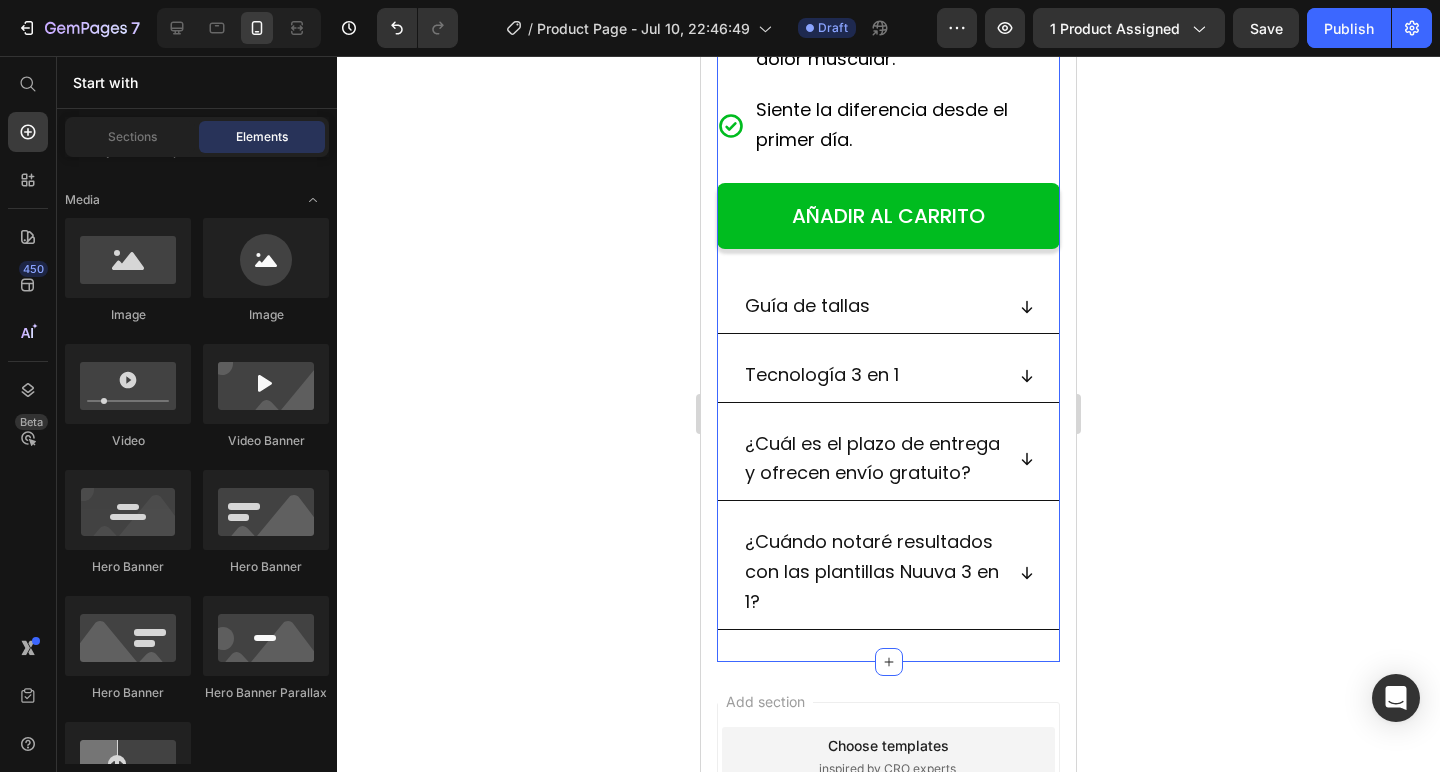 click 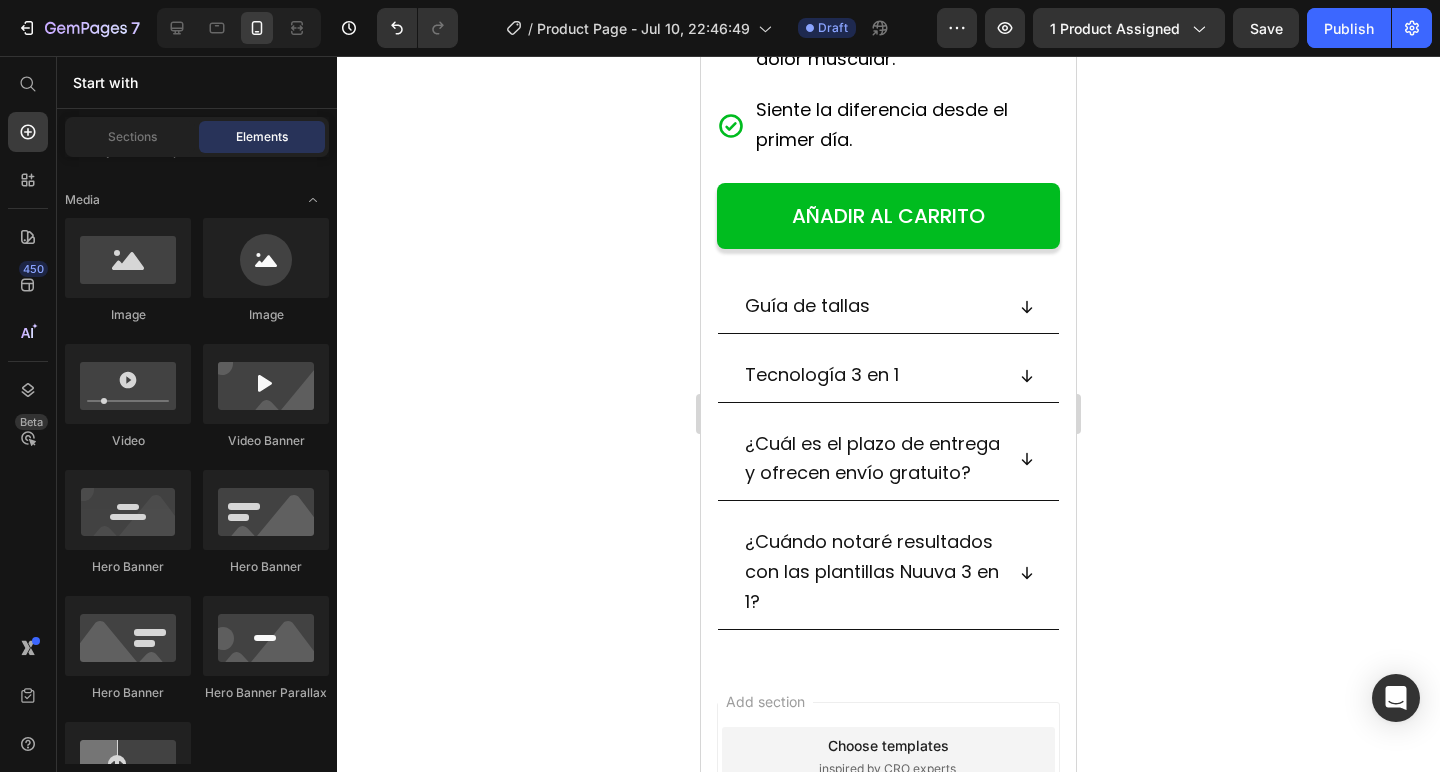 click 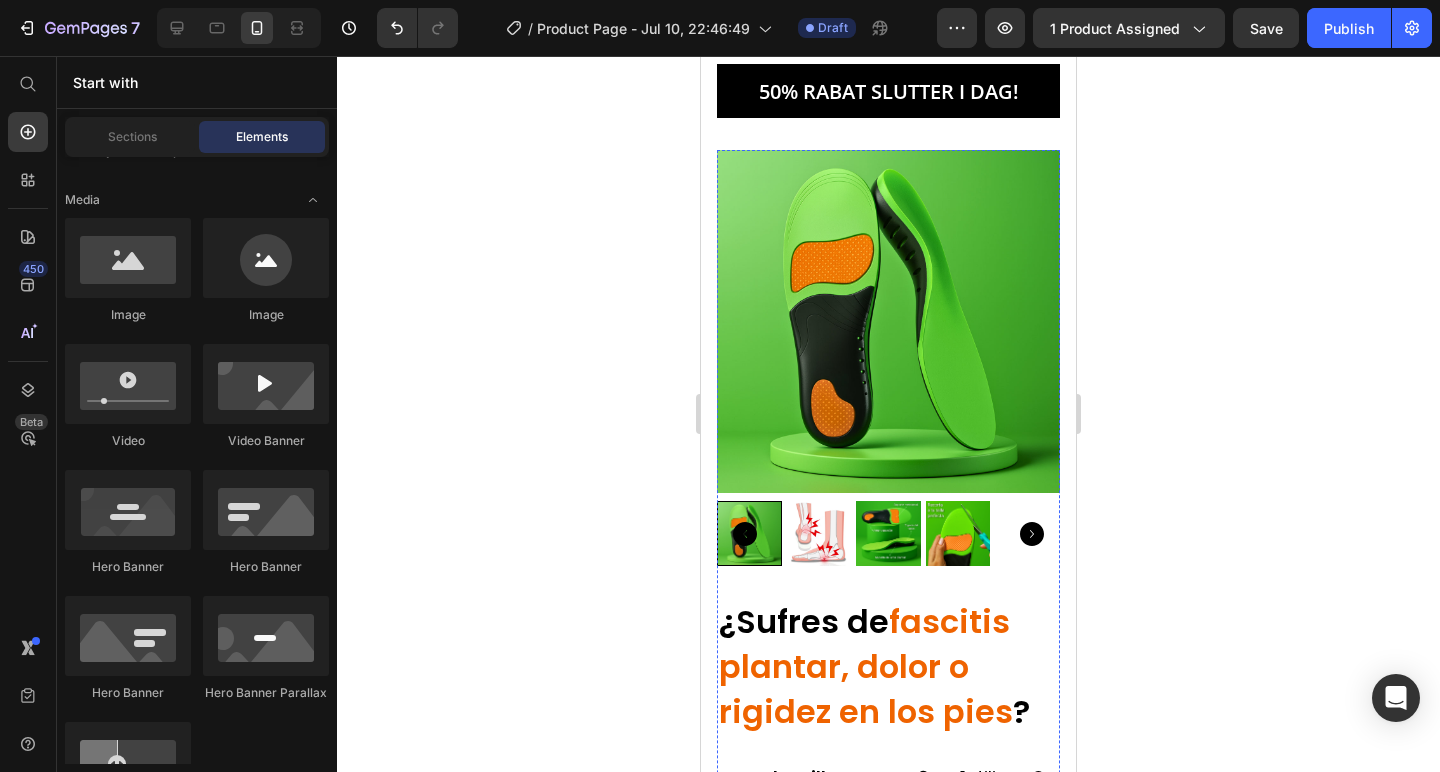 scroll, scrollTop: 0, scrollLeft: 0, axis: both 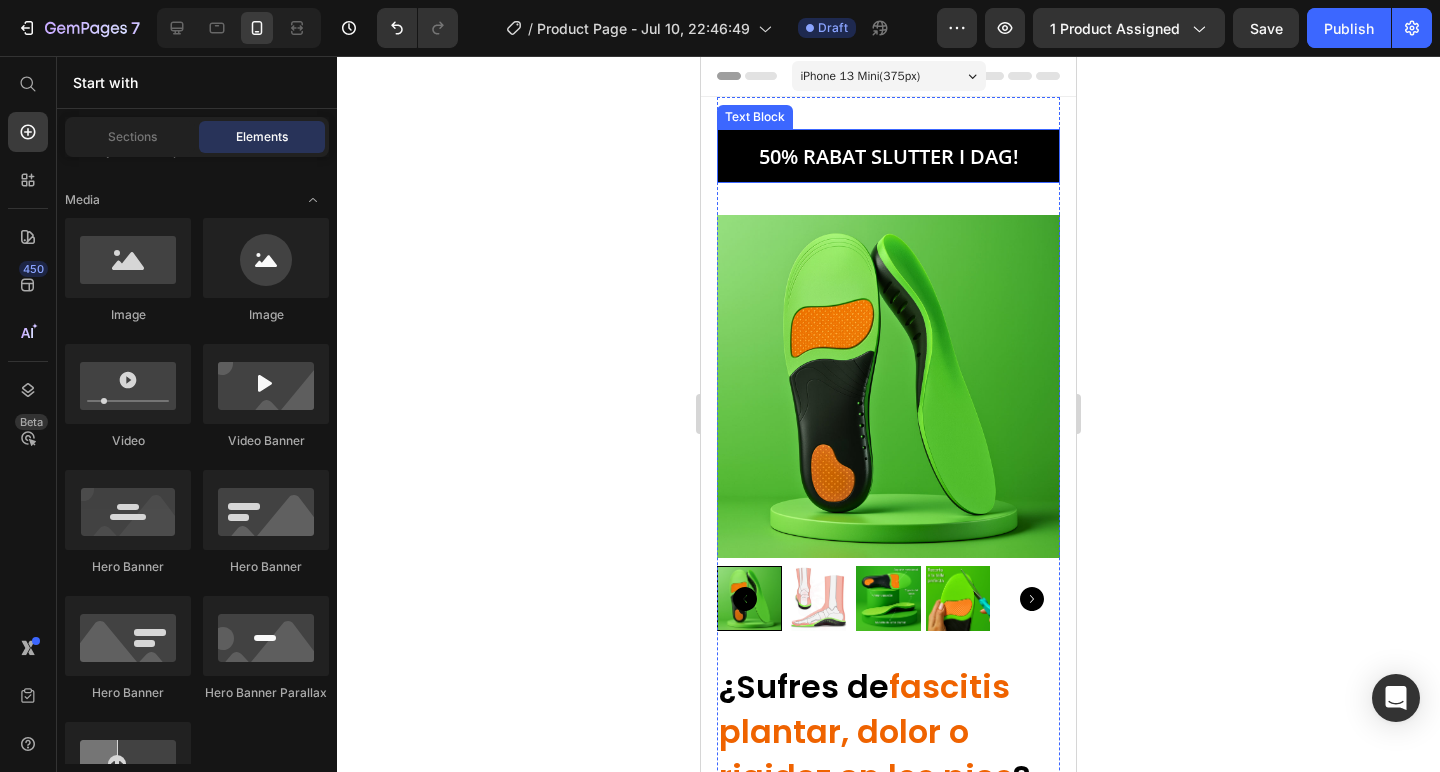 click on "50% RABAT SLUTTER I DAG!" at bounding box center [888, 156] 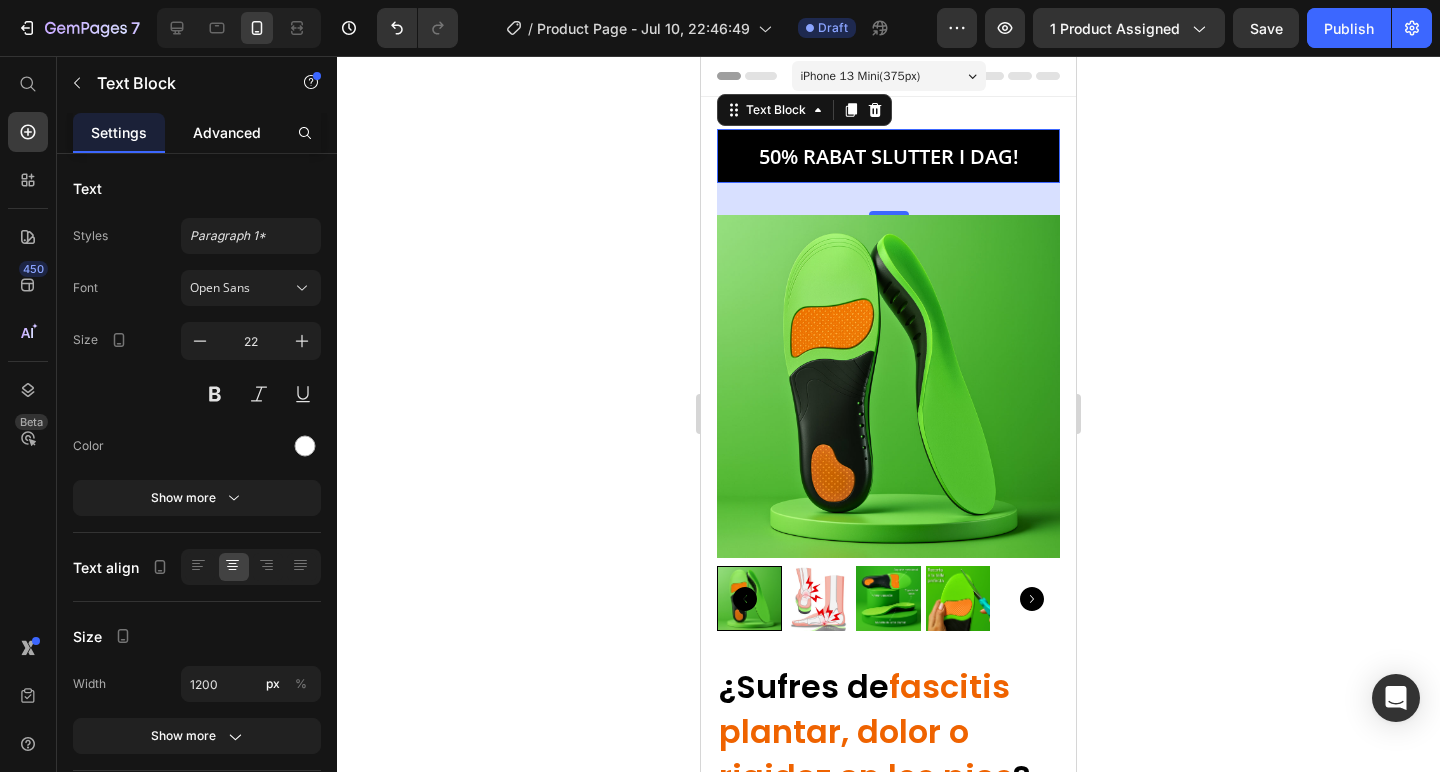 click on "Advanced" at bounding box center [227, 132] 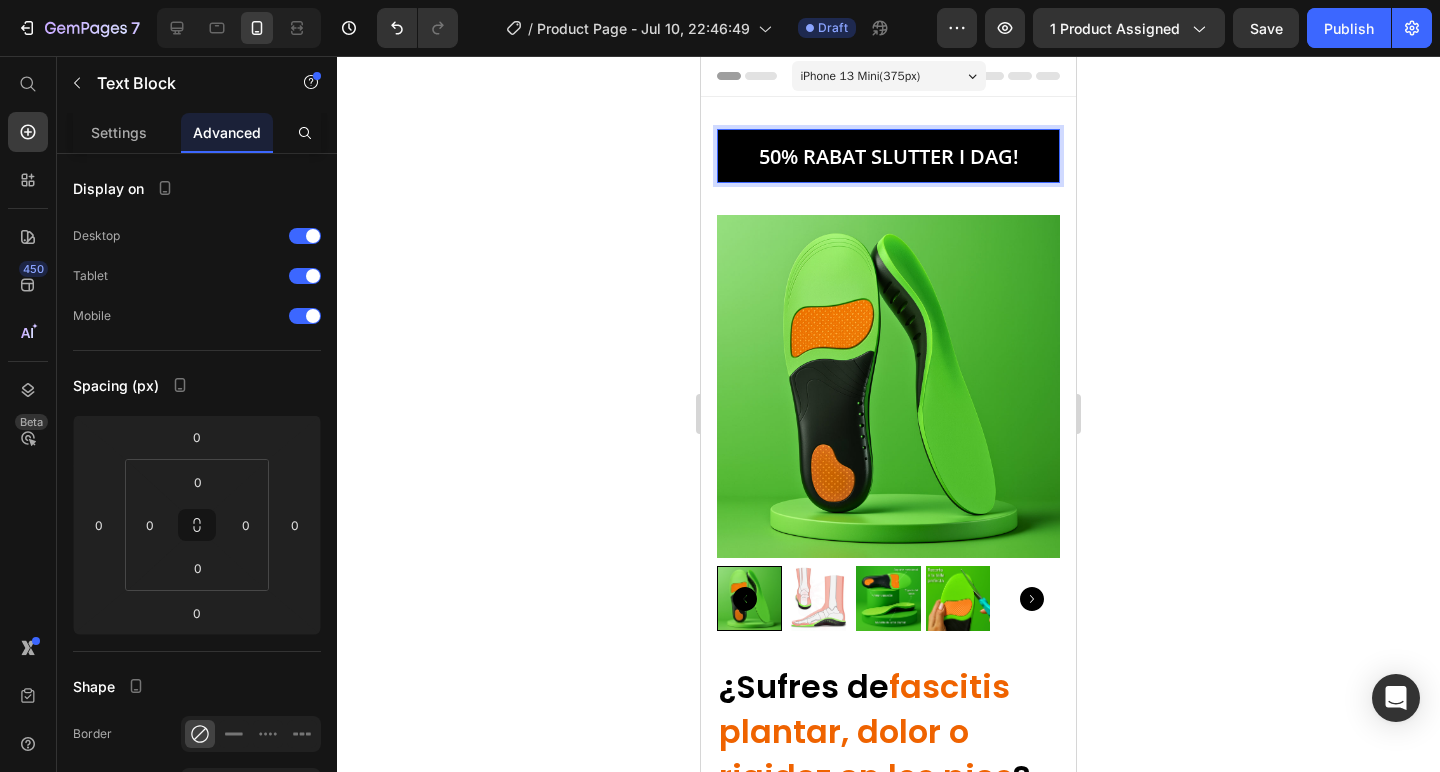 click on "50% RABAT SLUTTER I DAG!" at bounding box center (888, 156) 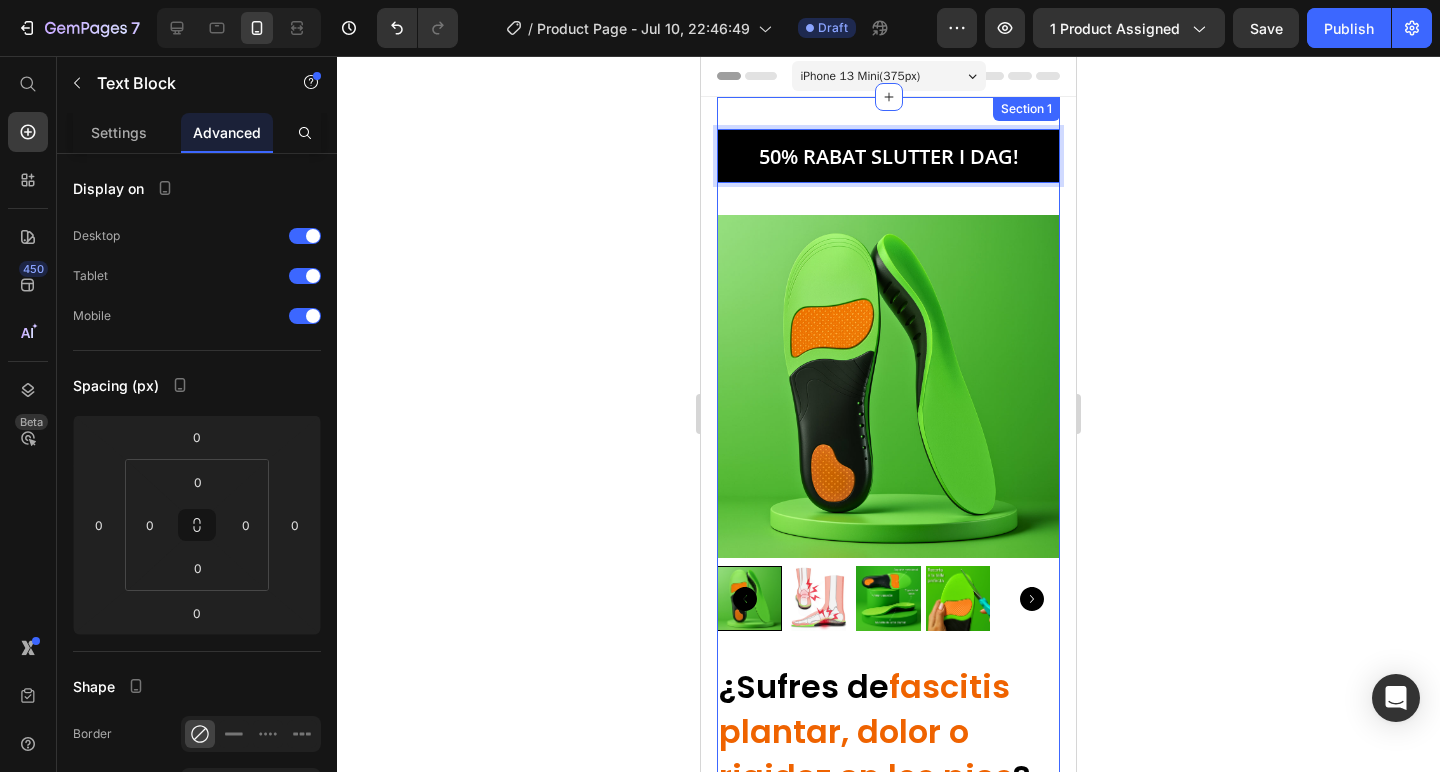 click on "50% RABAT SLUTTER I DAG! Text Block 32 Product Images ⁠⁠⁠⁠⁠⁠⁠ ¿Sufres de fascitis plantar, dolor o rigidez en los pies ? Heading ¡Las plantillas Nuuva 3 en 1 utilizan 3 métodos clínicamente comprobados para aliviar el dolor en los pies, la rigidez y la fascitis plantar desde el primer uso! Text Block Brinda alivio rápido de la fascitis plantar y el dolor en los pies. Realinea tus pies y piernas. Alivia la rigidez, la tensión y el dolor muscular. Siente la diferencia desde el primer día. Item List AÑADIR AL CARRITO Add to Cart Guía de tallas Tecnología 3 en 1 ¿Cuál es el plazo de entrega y ofrecen envío gratuito? ¿Cuándo notaré resultados con las plantillas Nuuva 3 en 1? Accordion Product" at bounding box center (888, 944) 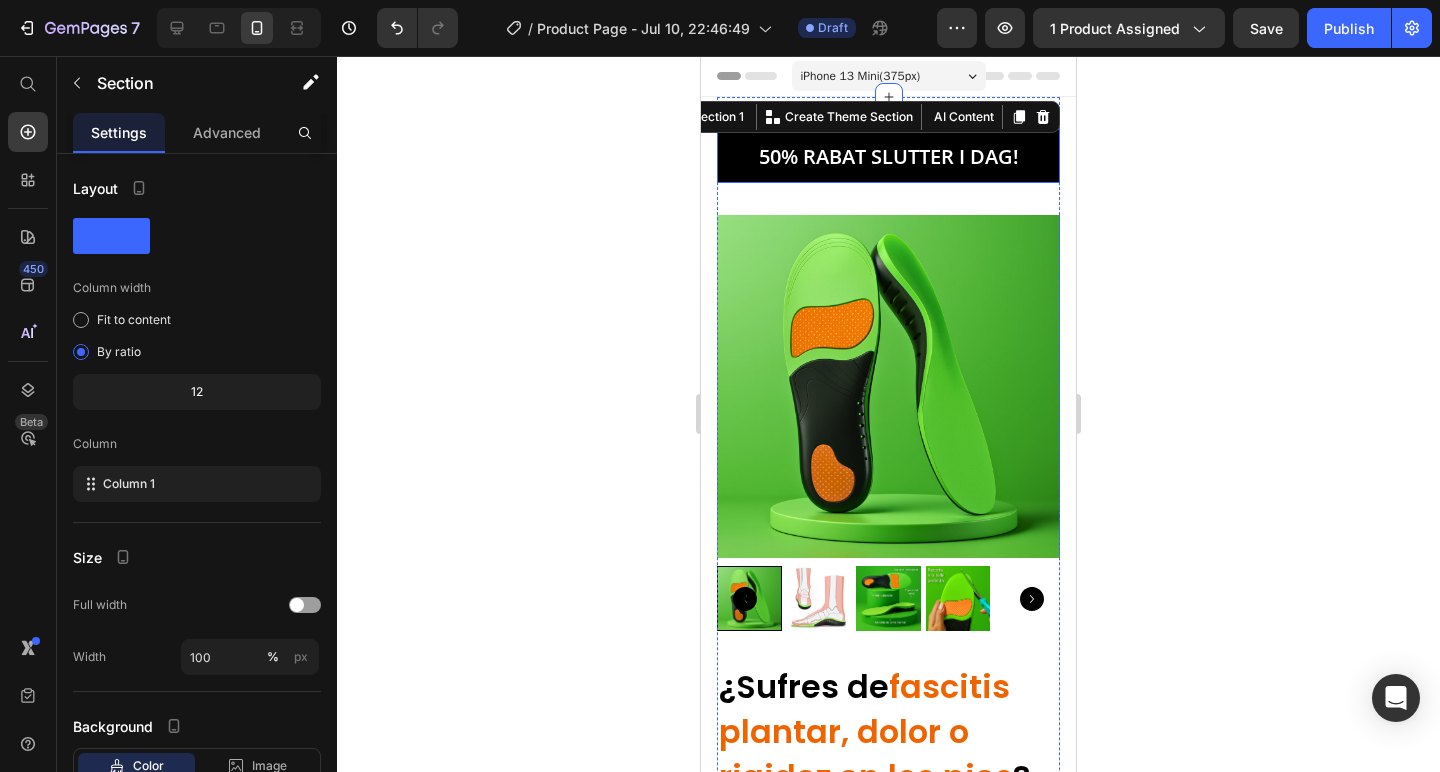 click on "50% RABAT SLUTTER I DAG!" at bounding box center [888, 156] 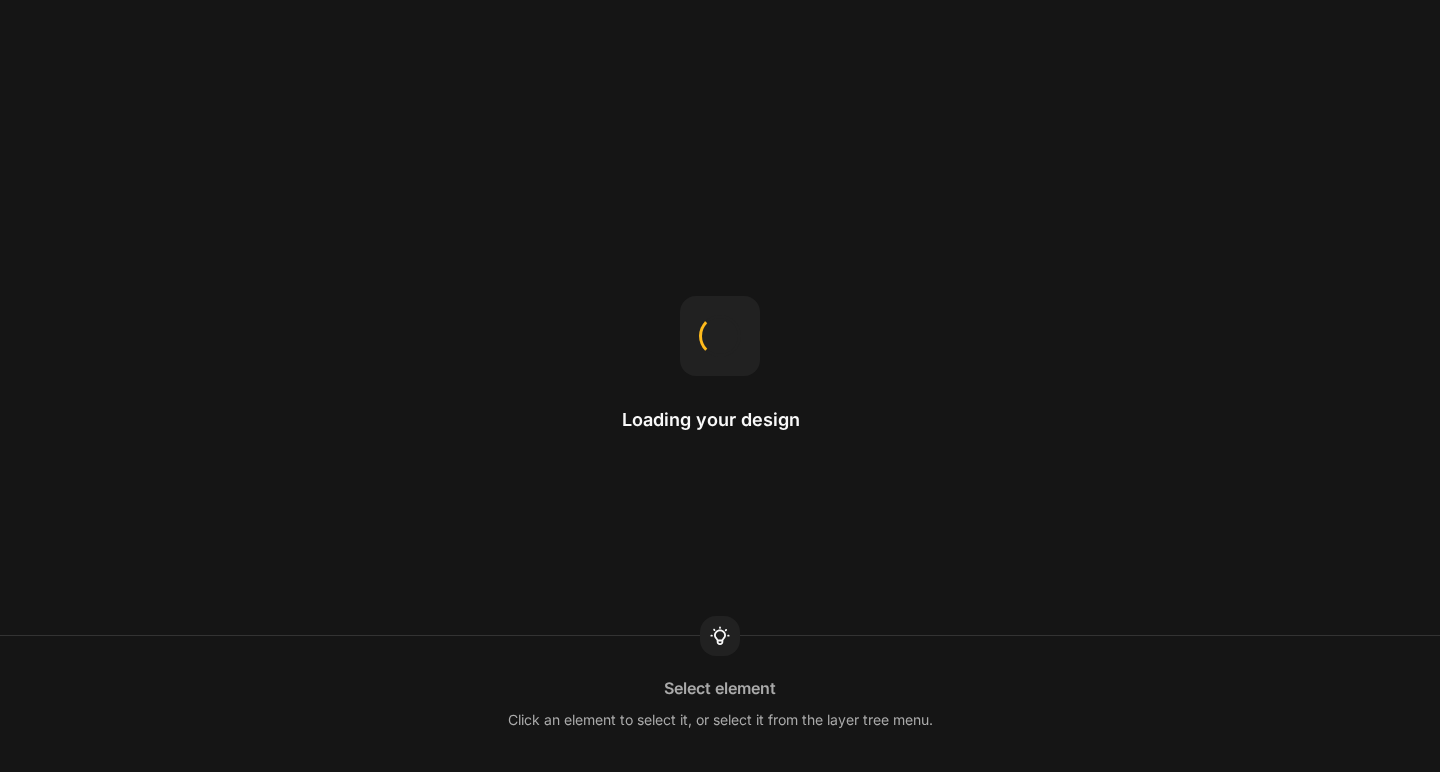 scroll, scrollTop: 0, scrollLeft: 0, axis: both 